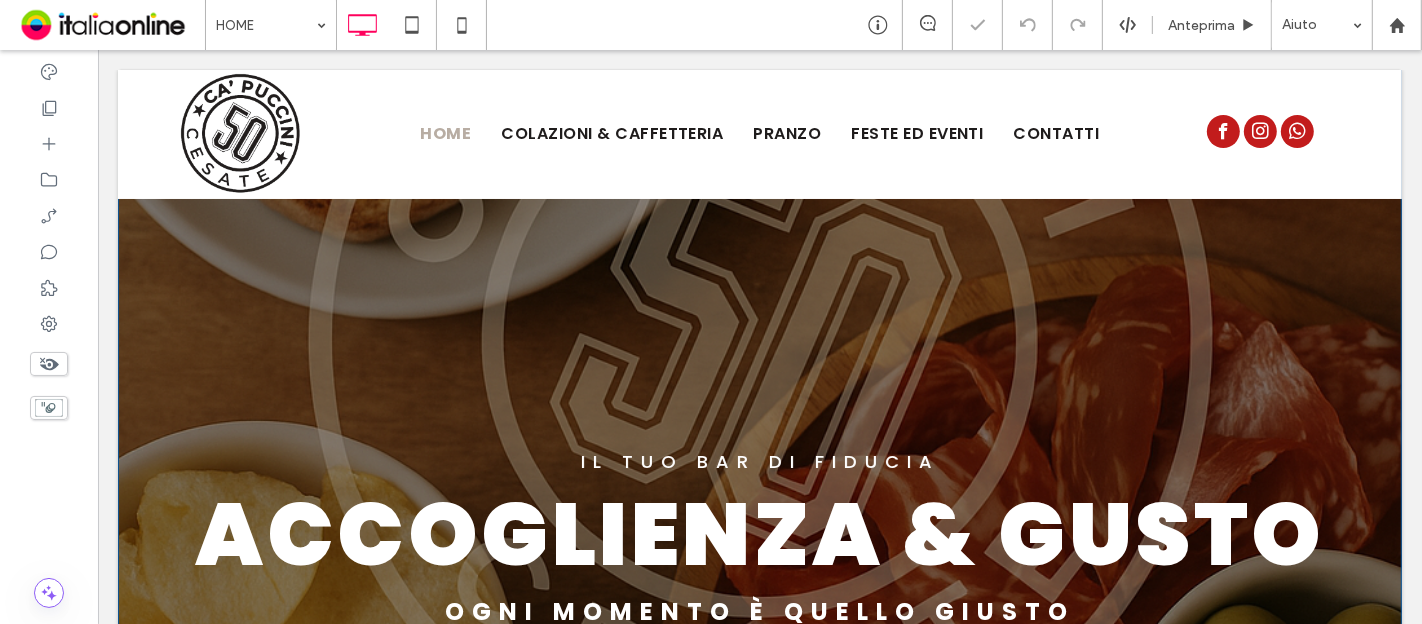 scroll, scrollTop: 444, scrollLeft: 0, axis: vertical 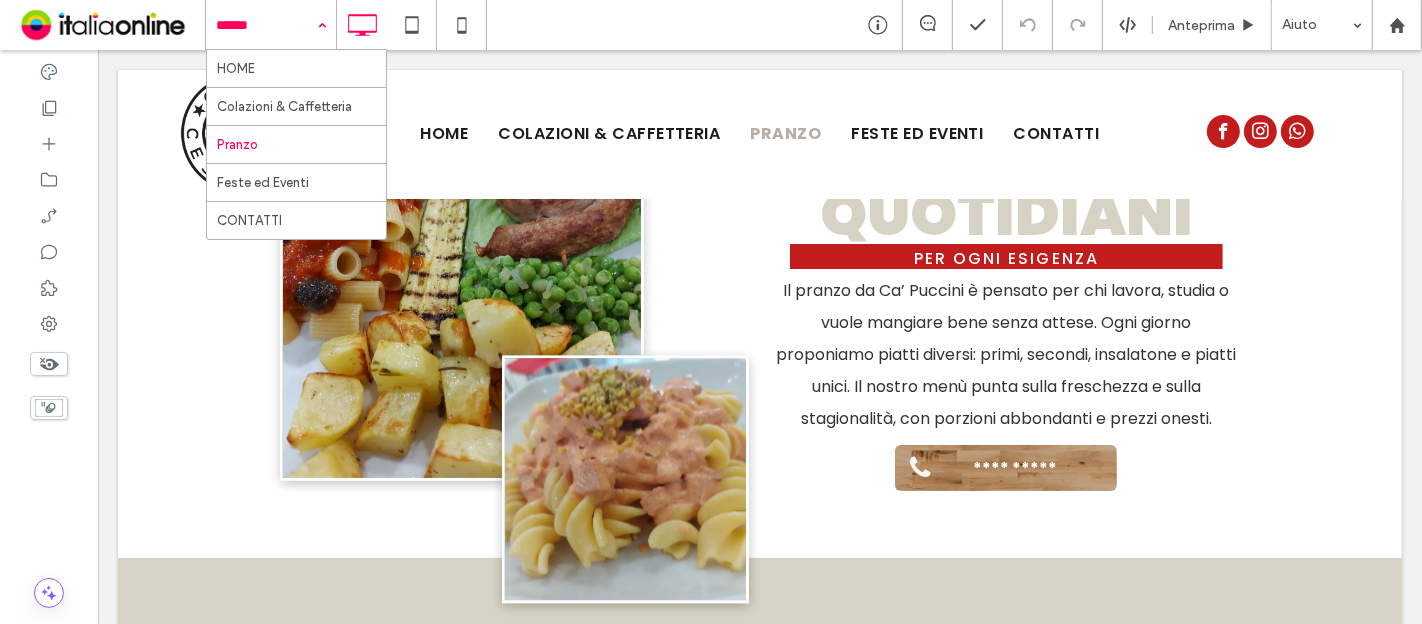 click at bounding box center [266, 25] 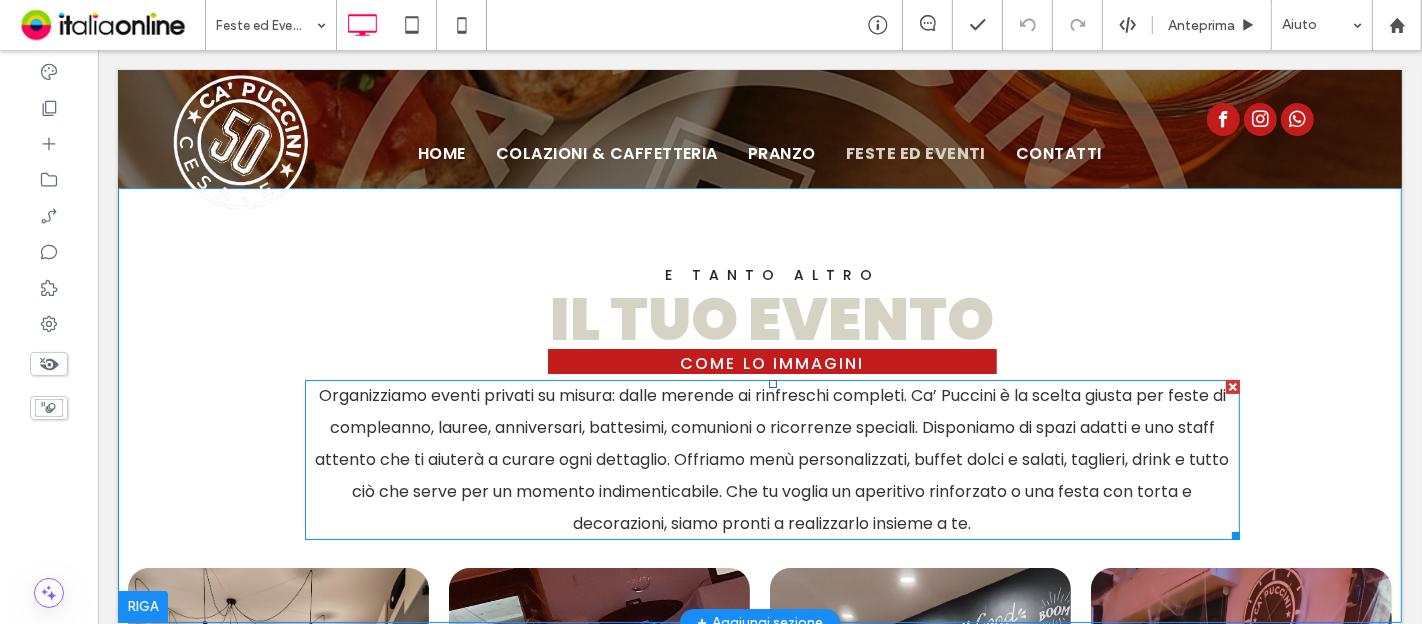 scroll, scrollTop: 0, scrollLeft: 0, axis: both 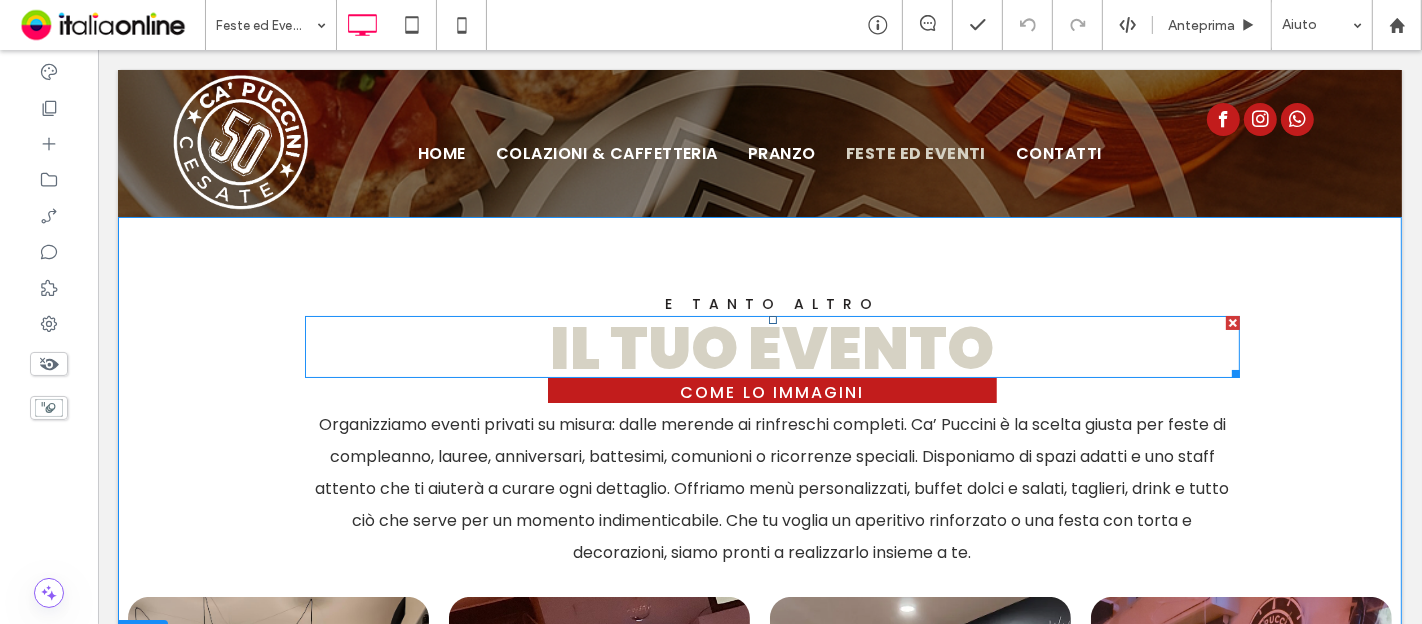 click on "Il tuo evento" at bounding box center [772, 348] 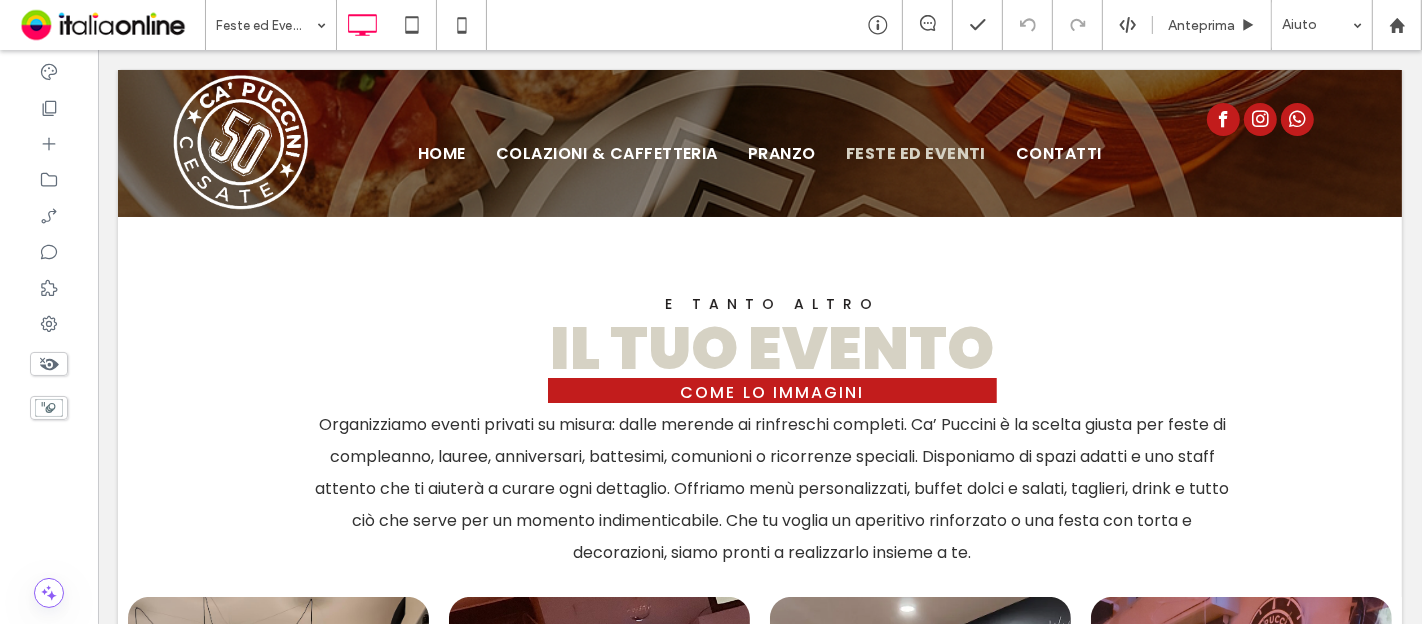 type on "*******" 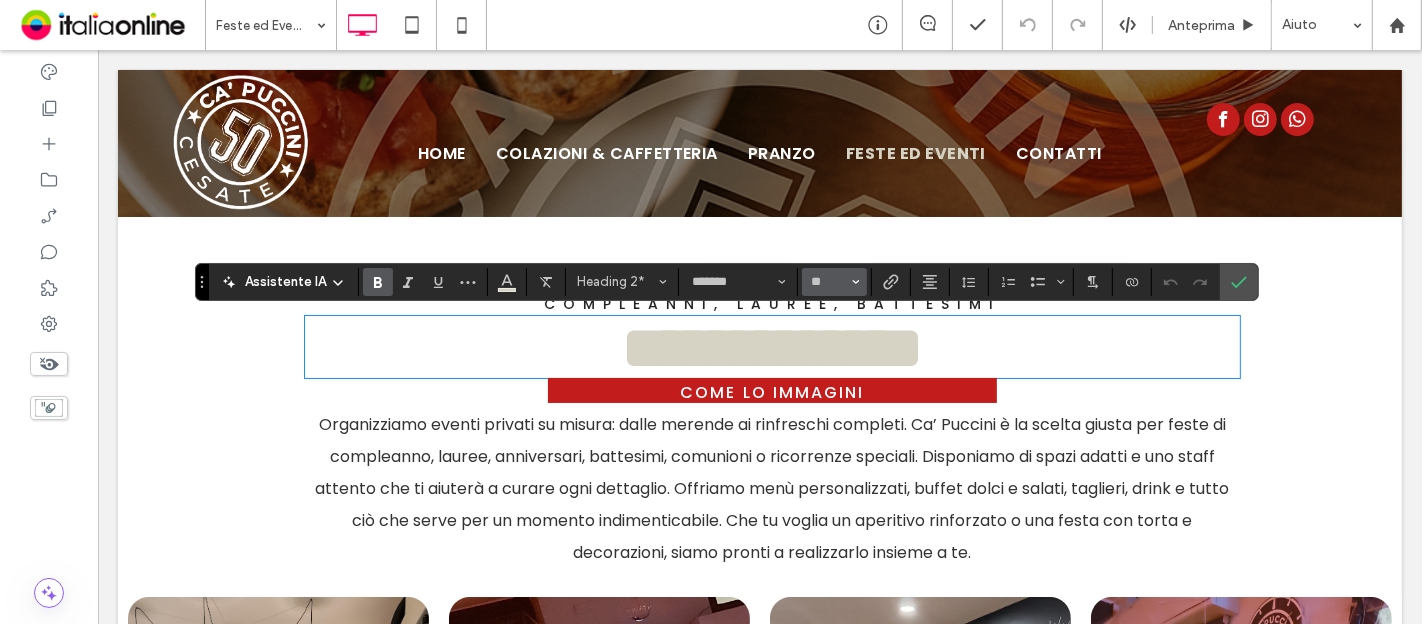 click on "**" at bounding box center [834, 282] 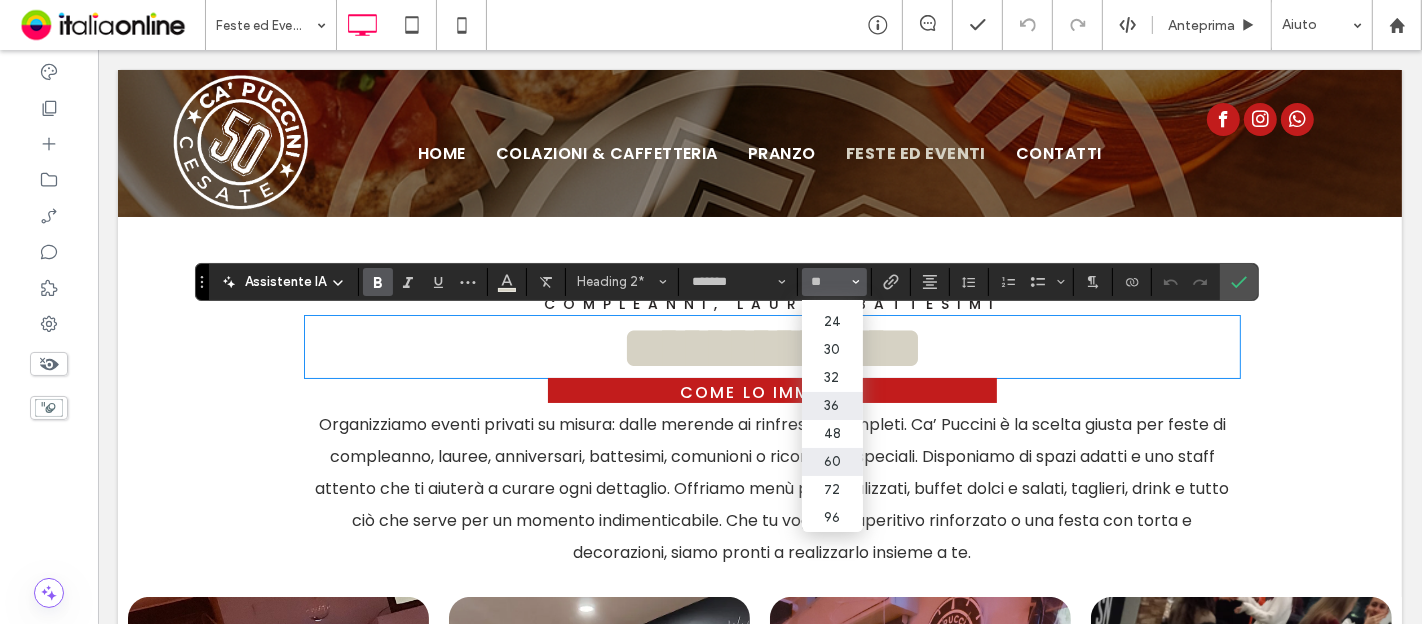 scroll, scrollTop: 224, scrollLeft: 0, axis: vertical 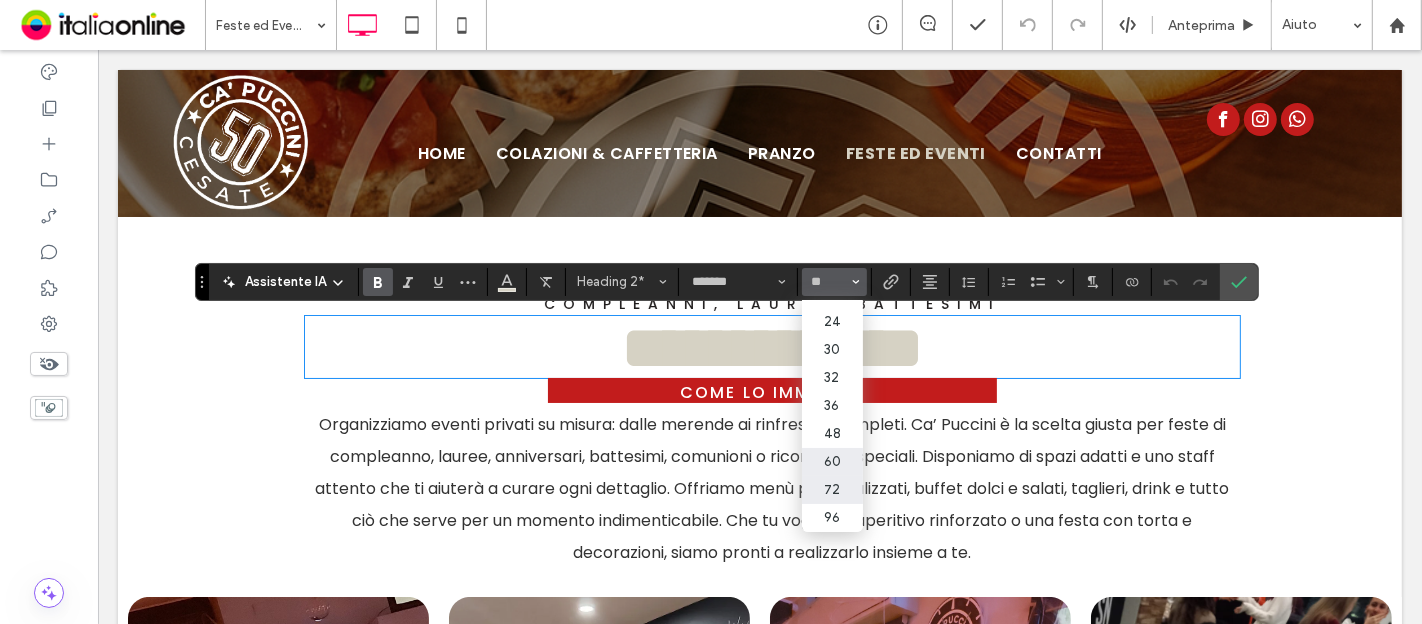 drag, startPoint x: 723, startPoint y: 441, endPoint x: 821, endPoint y: 491, distance: 110.01818 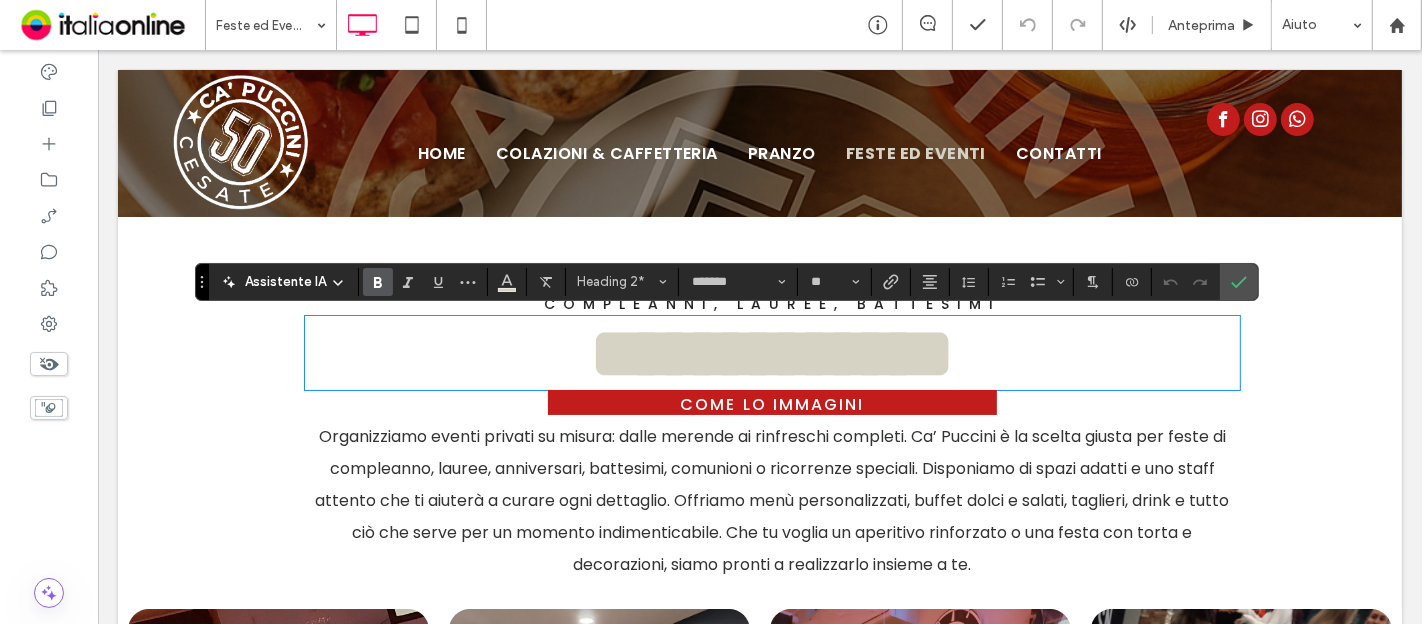 type on "**" 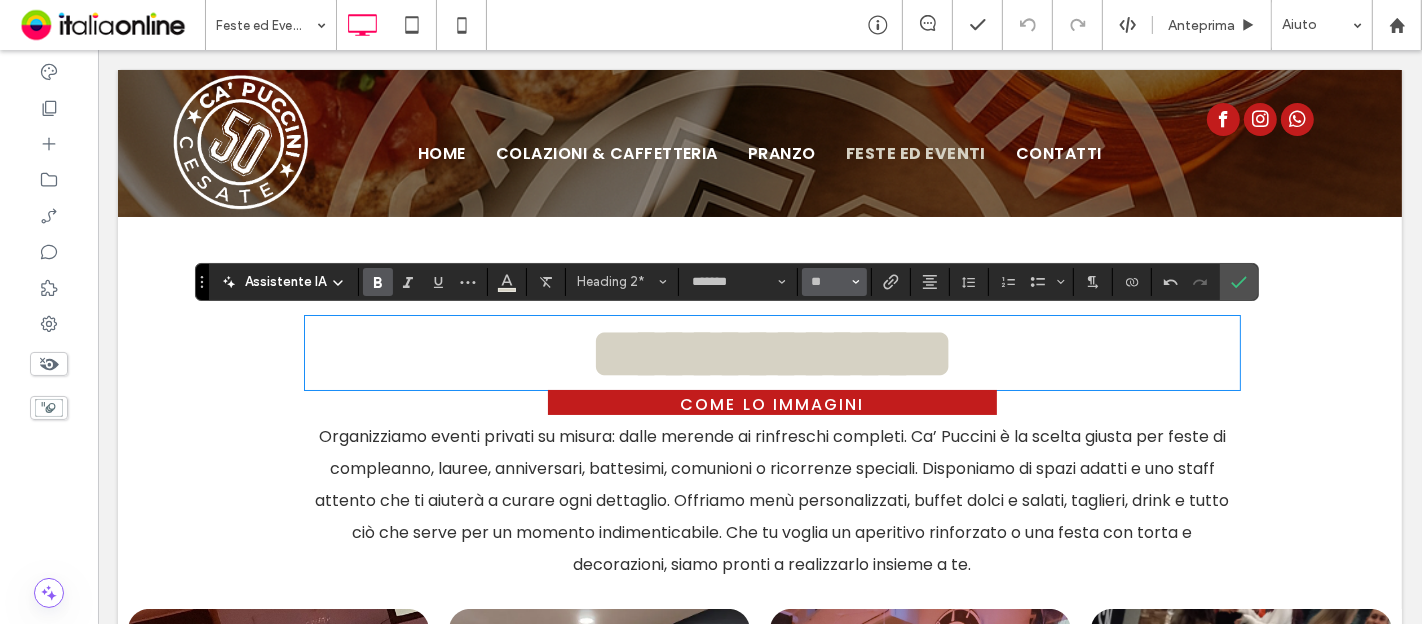 click on "**" at bounding box center [834, 282] 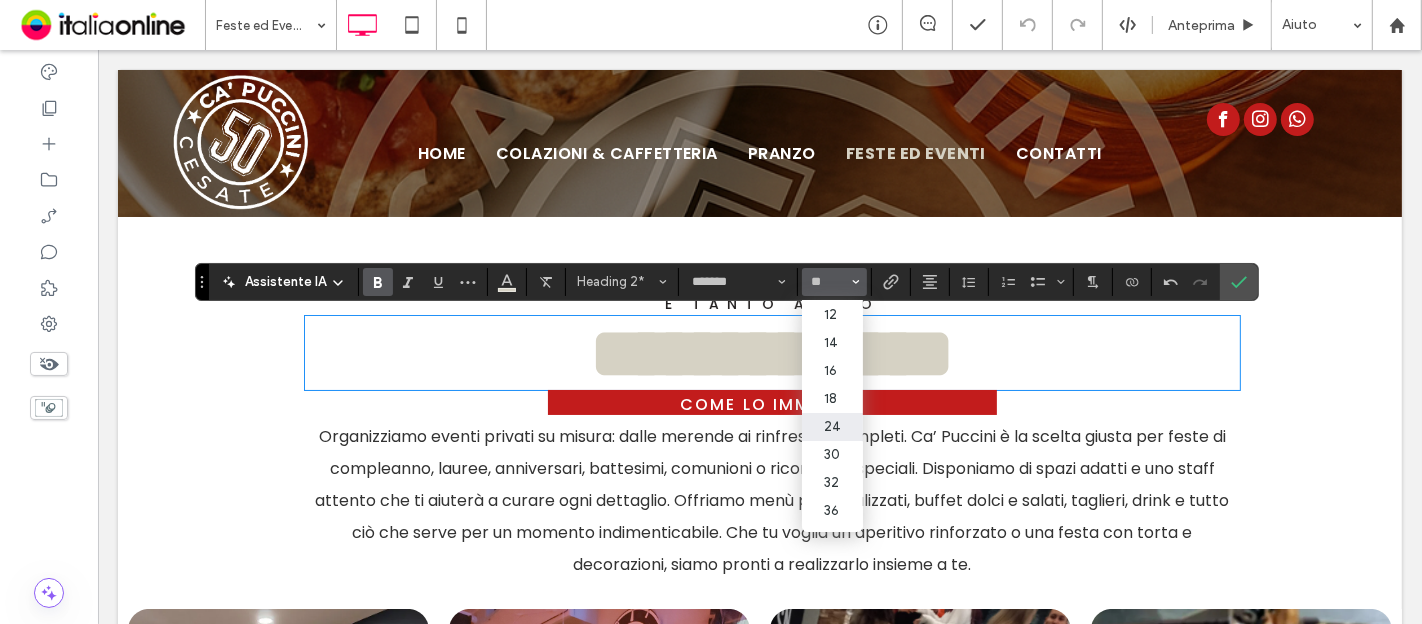 scroll, scrollTop: 224, scrollLeft: 0, axis: vertical 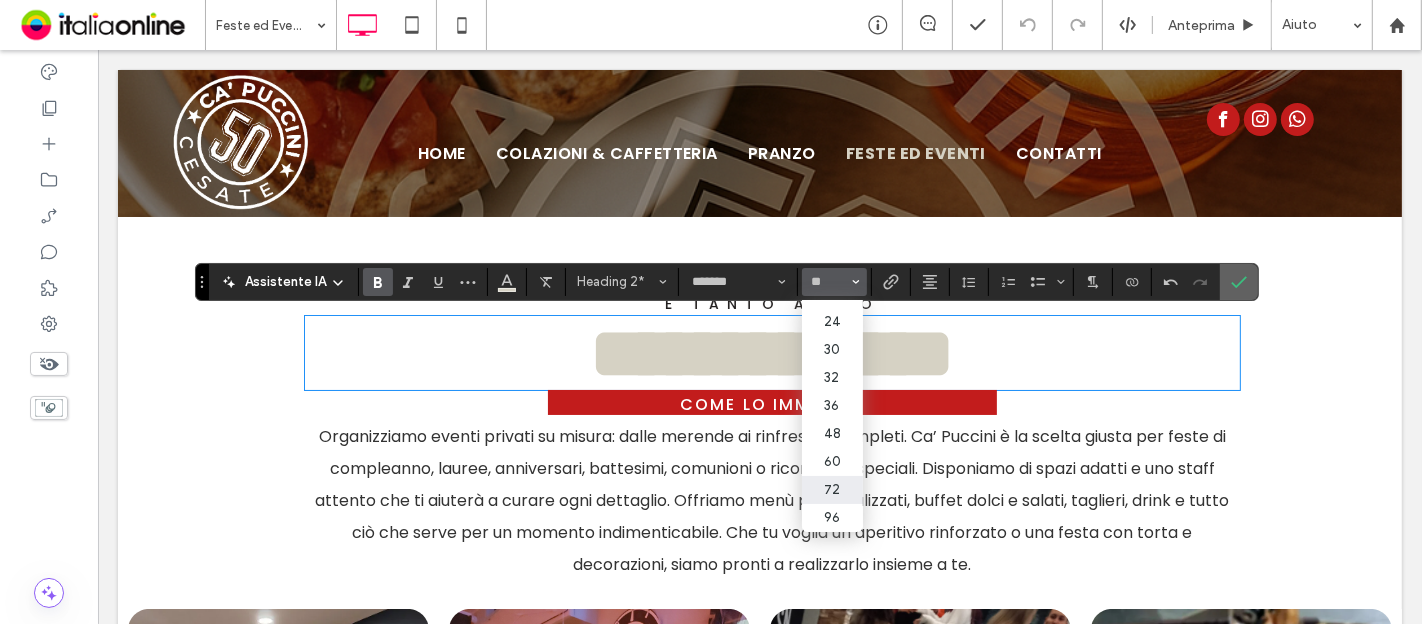 click 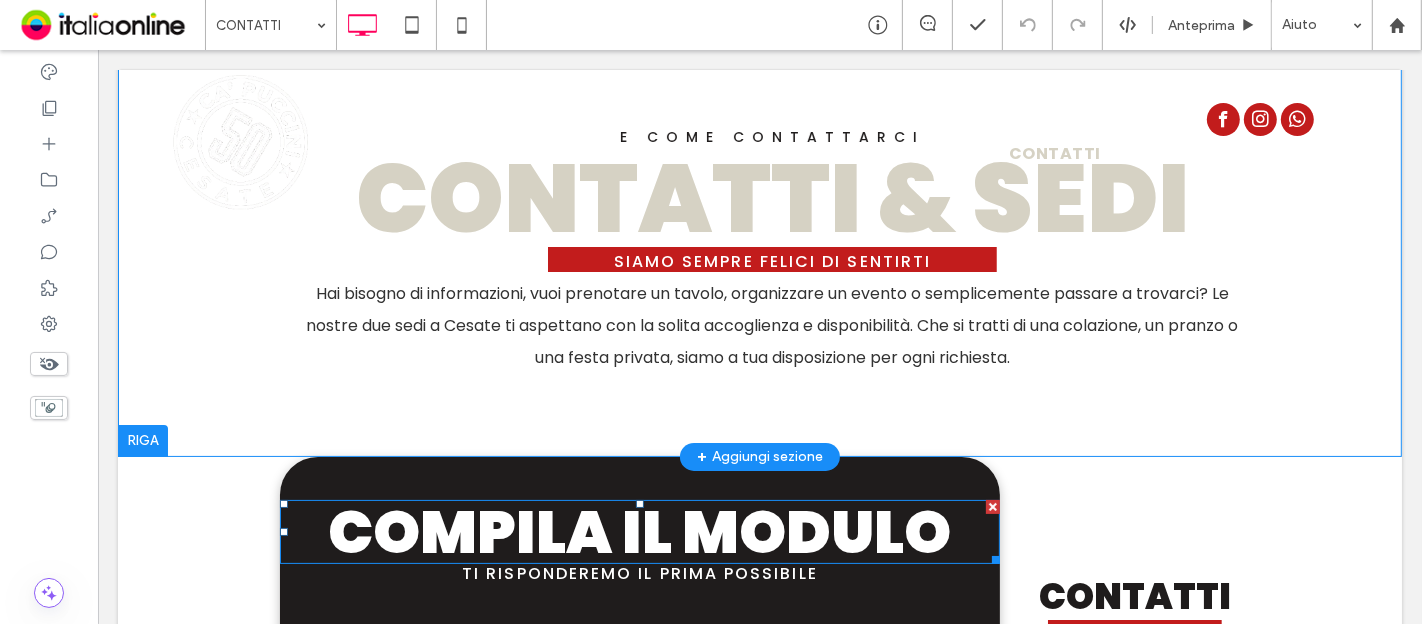 scroll, scrollTop: 0, scrollLeft: 0, axis: both 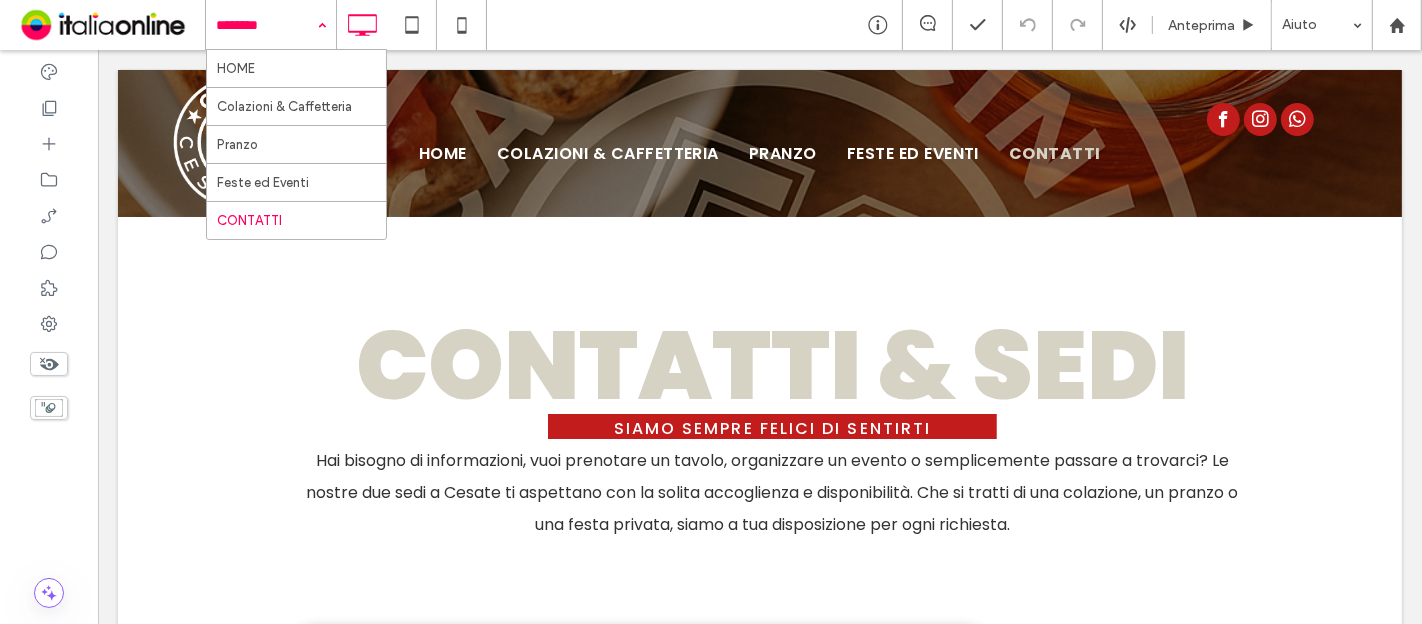 click at bounding box center (266, 25) 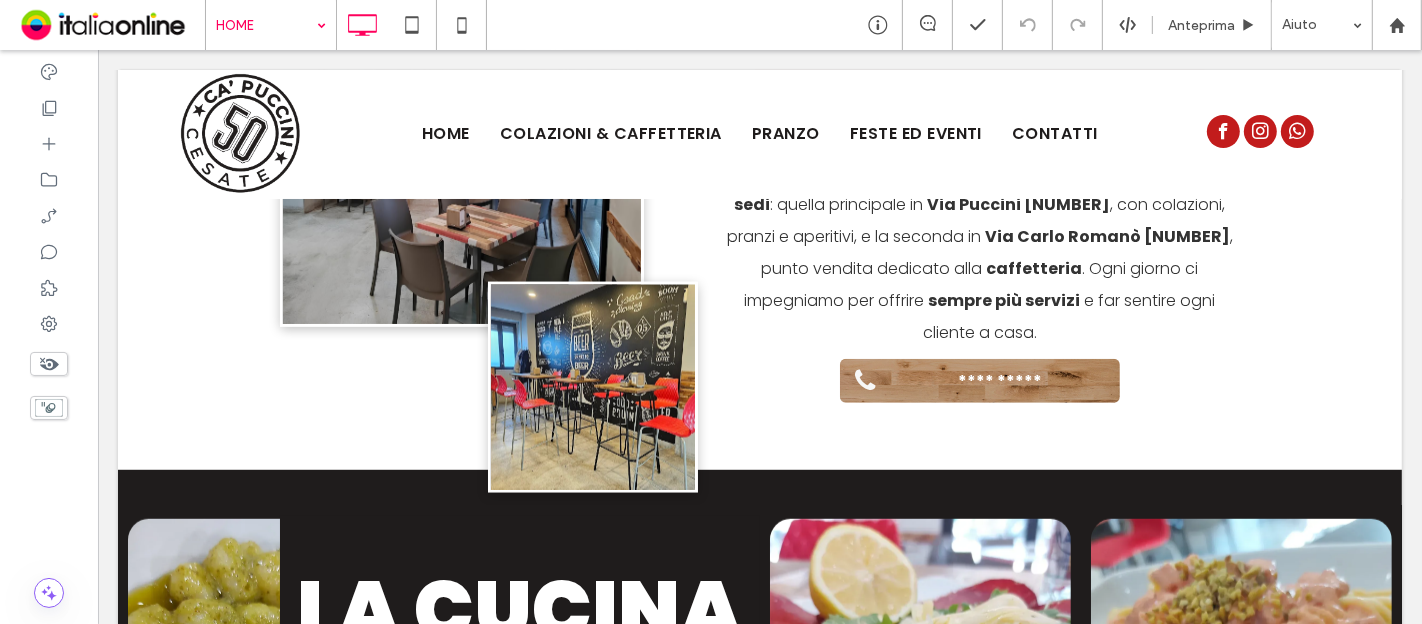 scroll, scrollTop: 972, scrollLeft: 0, axis: vertical 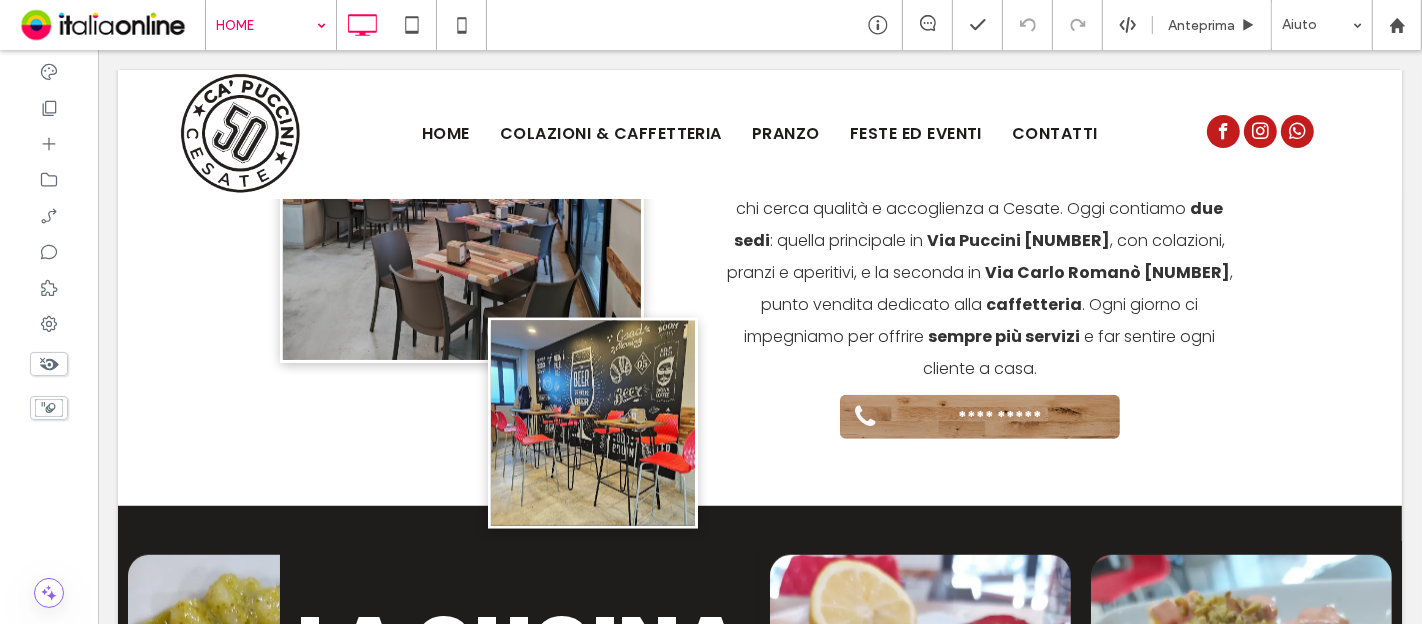 click at bounding box center (266, 25) 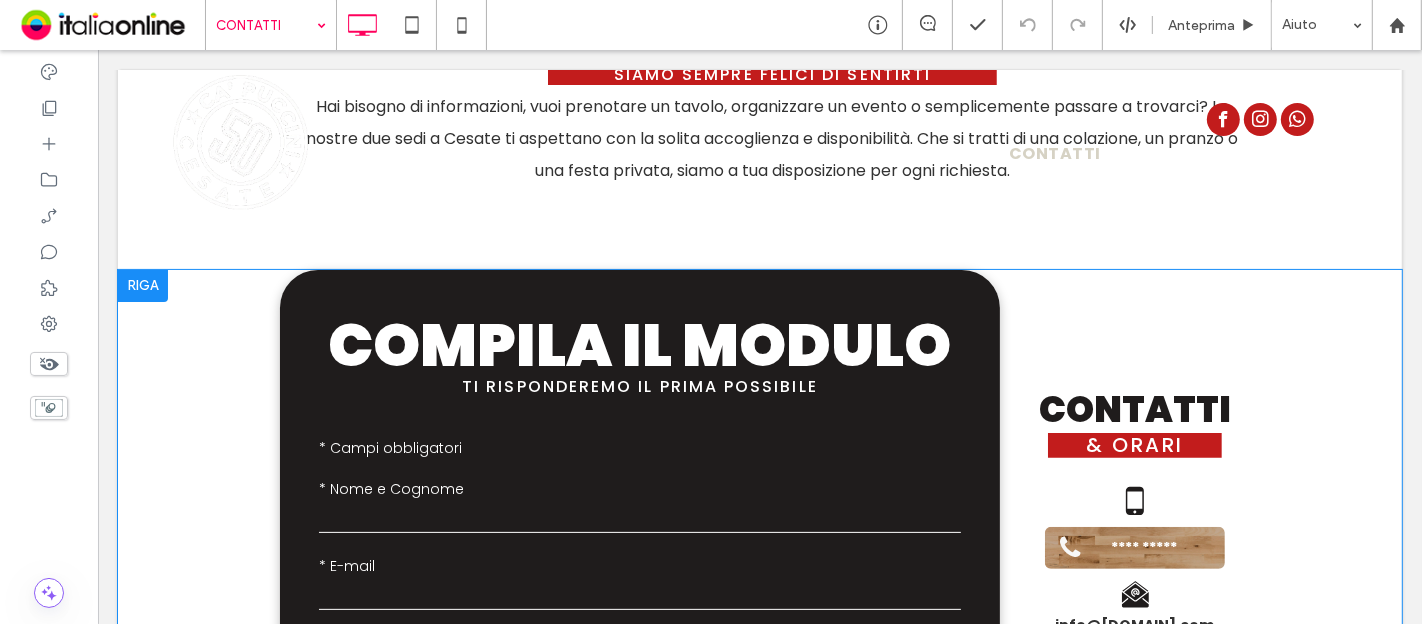 scroll, scrollTop: 0, scrollLeft: 0, axis: both 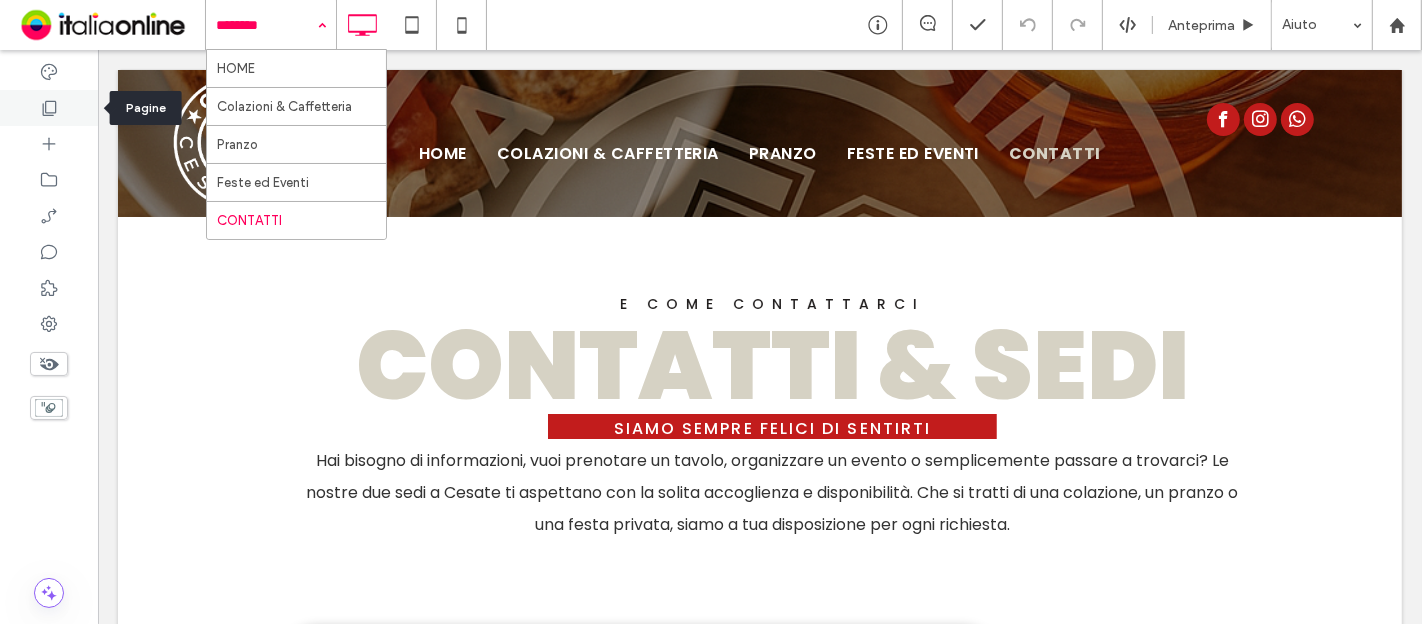 click 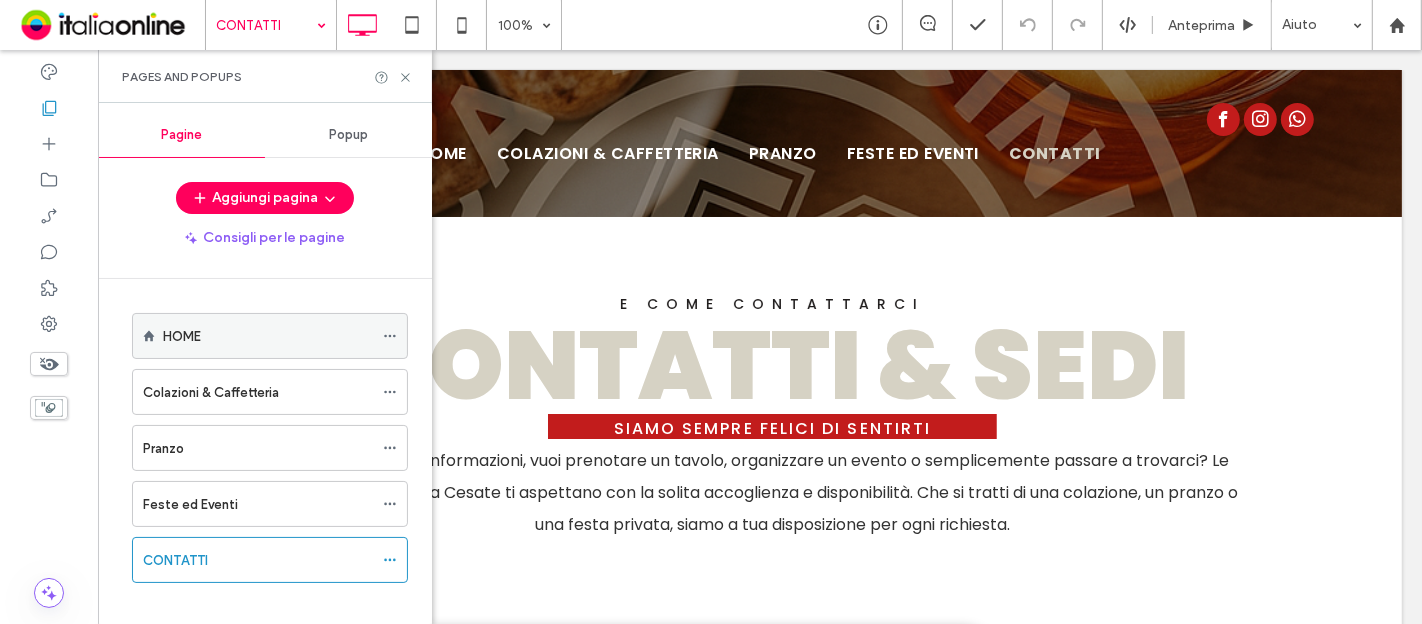 click at bounding box center [390, 336] 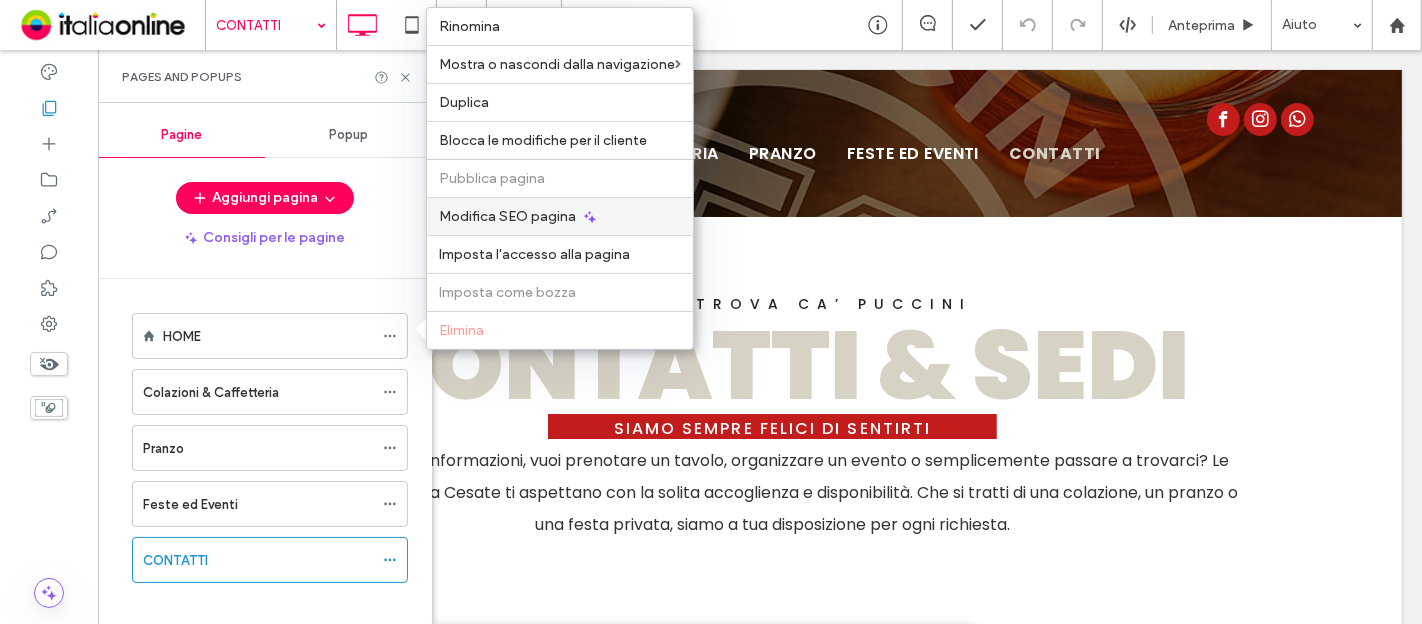 click on "Modifica SEO pagina" at bounding box center (507, 216) 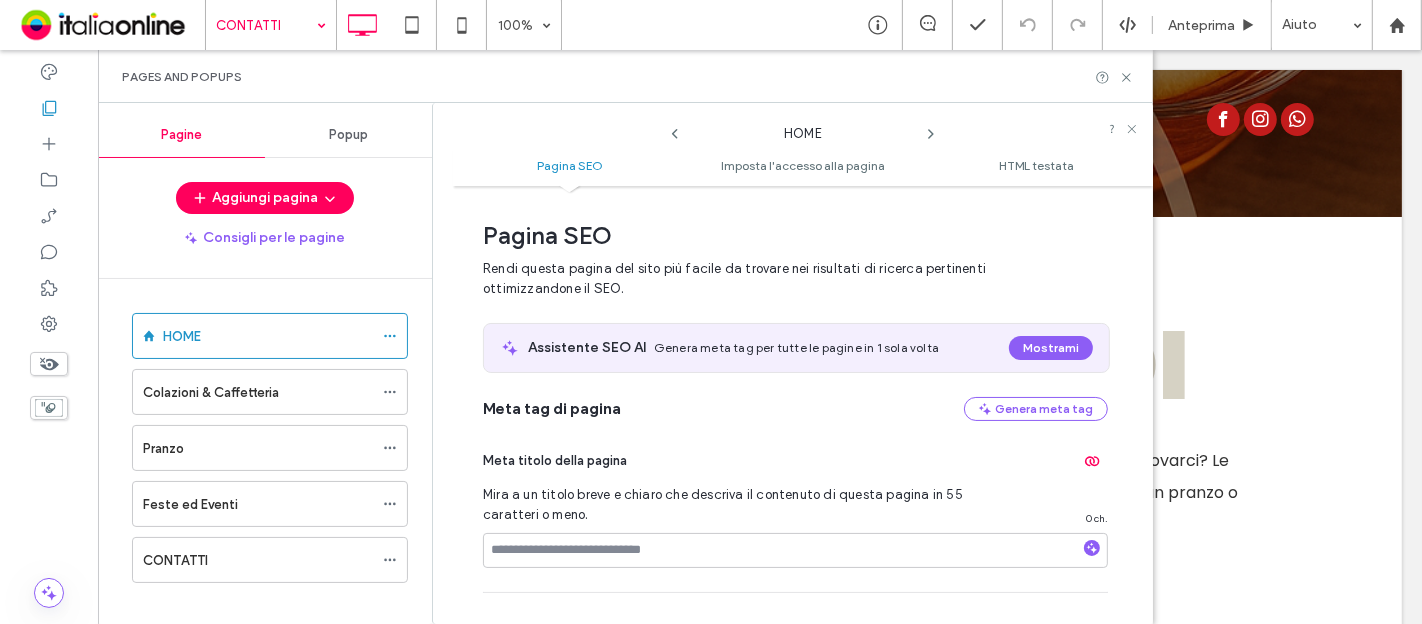 scroll, scrollTop: 9, scrollLeft: 0, axis: vertical 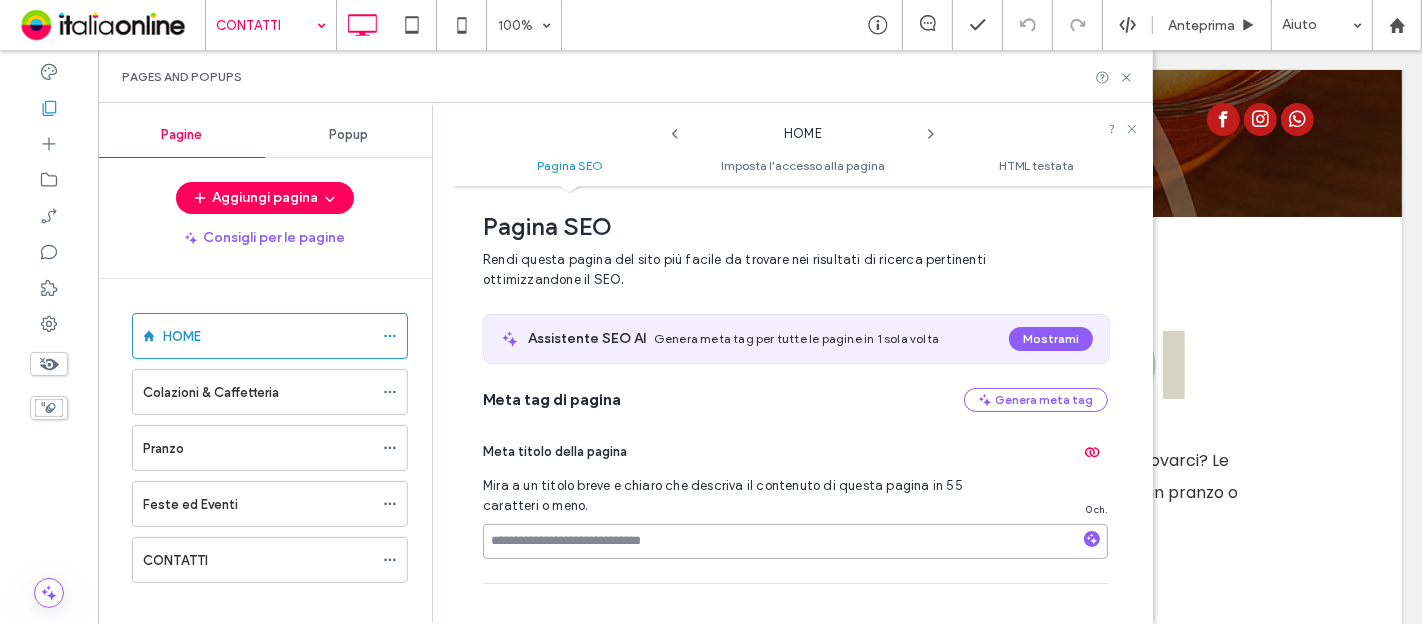 paste on "**********" 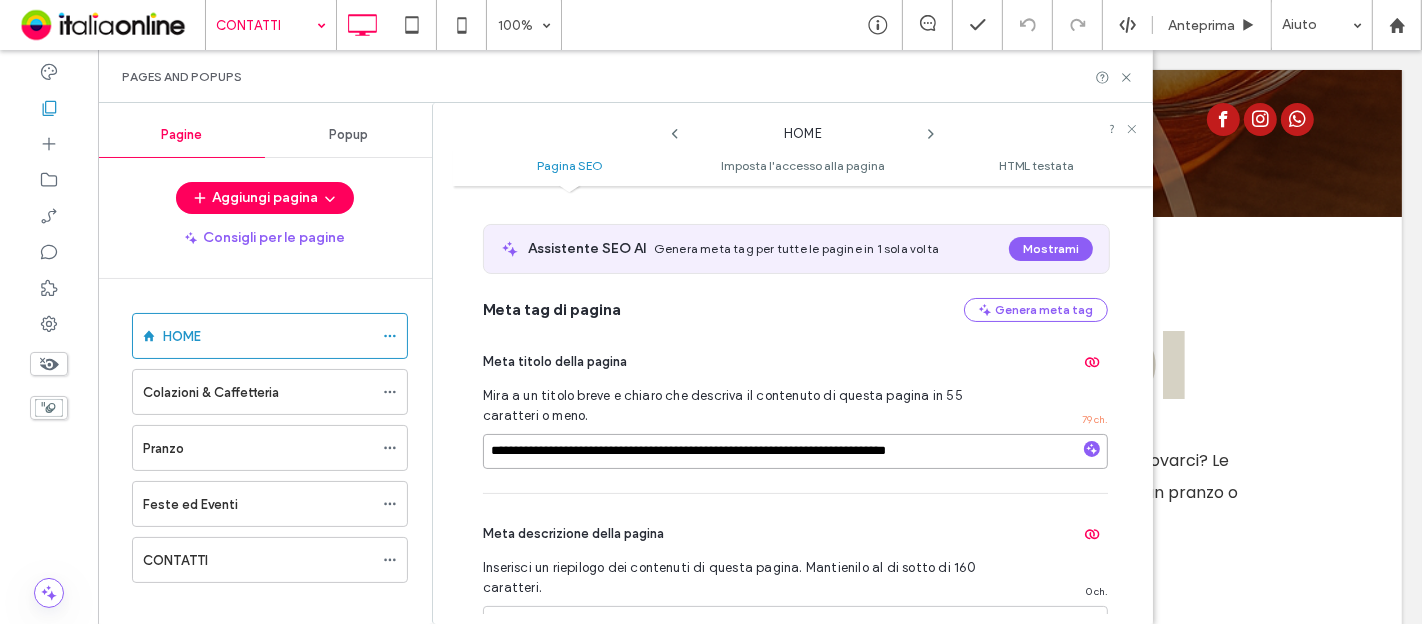 scroll, scrollTop: 120, scrollLeft: 0, axis: vertical 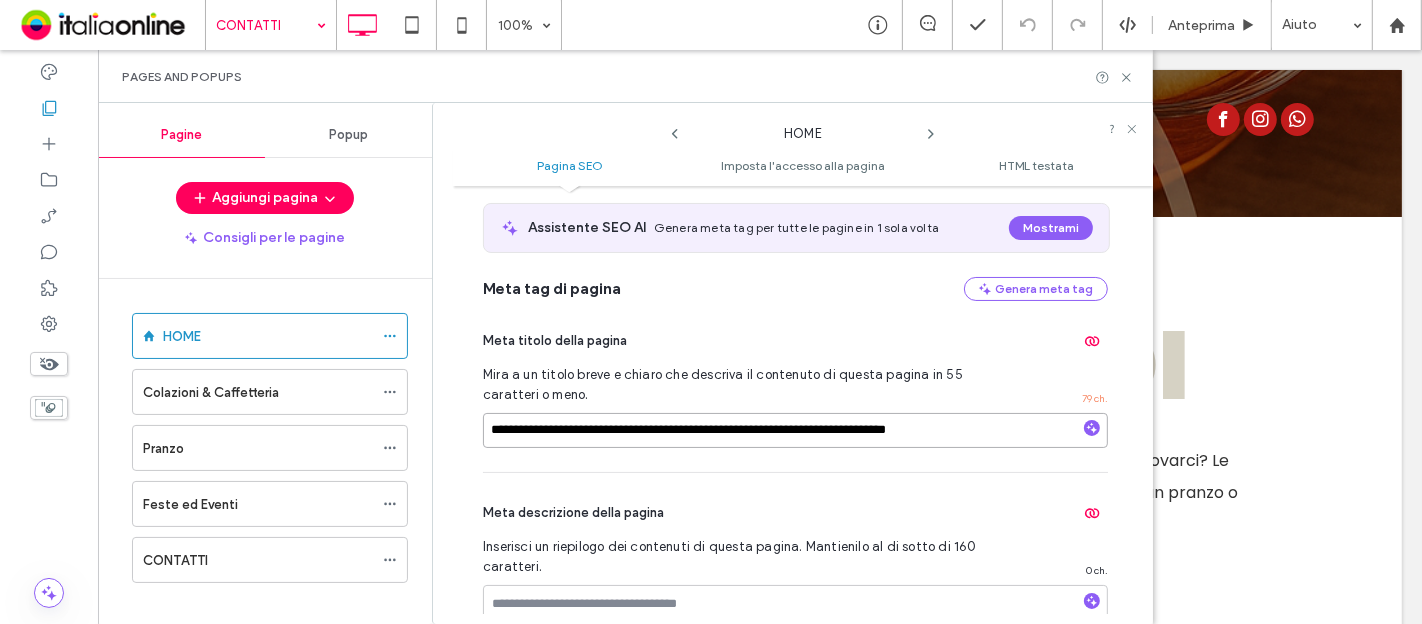 click on "**********" at bounding box center (795, 430) 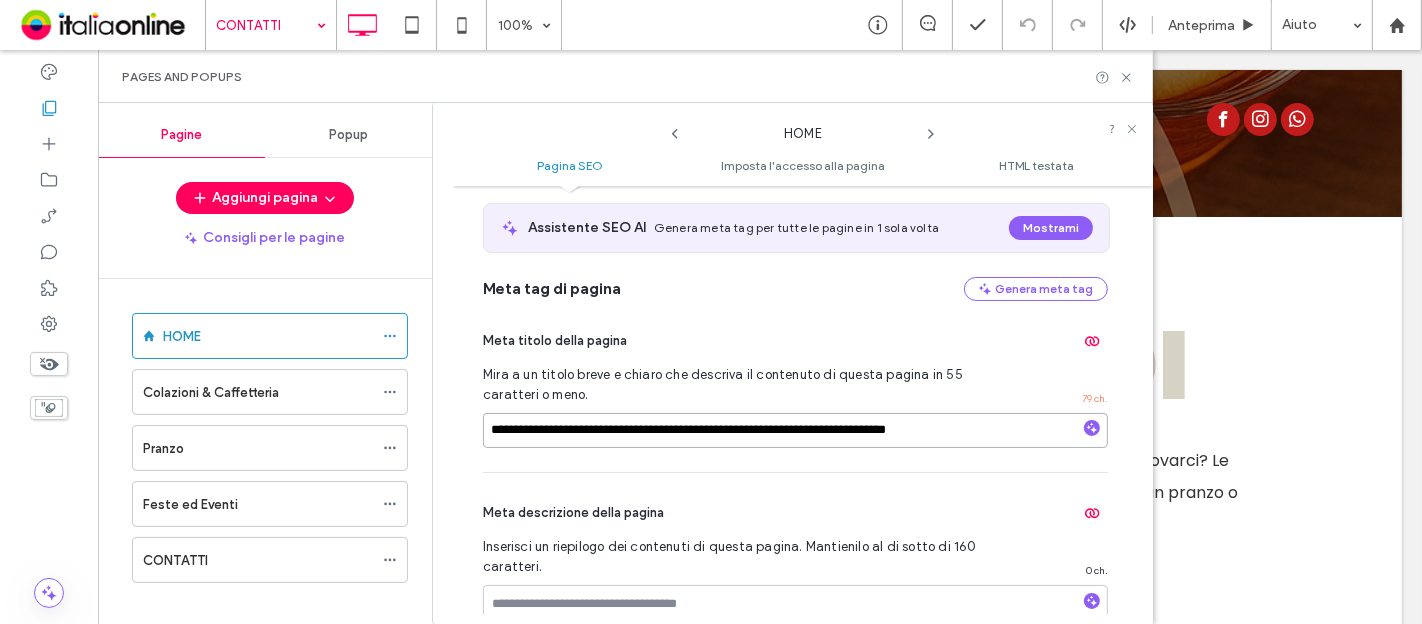 drag, startPoint x: 644, startPoint y: 422, endPoint x: 818, endPoint y: 567, distance: 226.49724 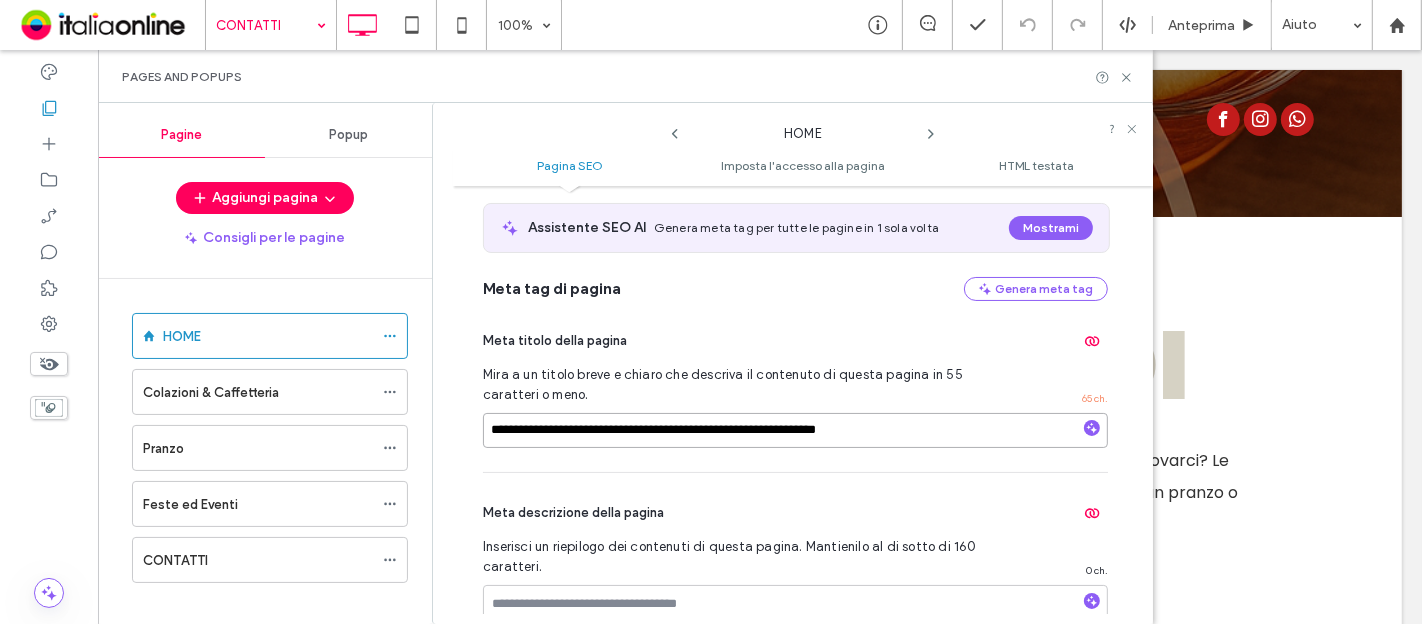 drag, startPoint x: 642, startPoint y: 429, endPoint x: 859, endPoint y: 440, distance: 217.27863 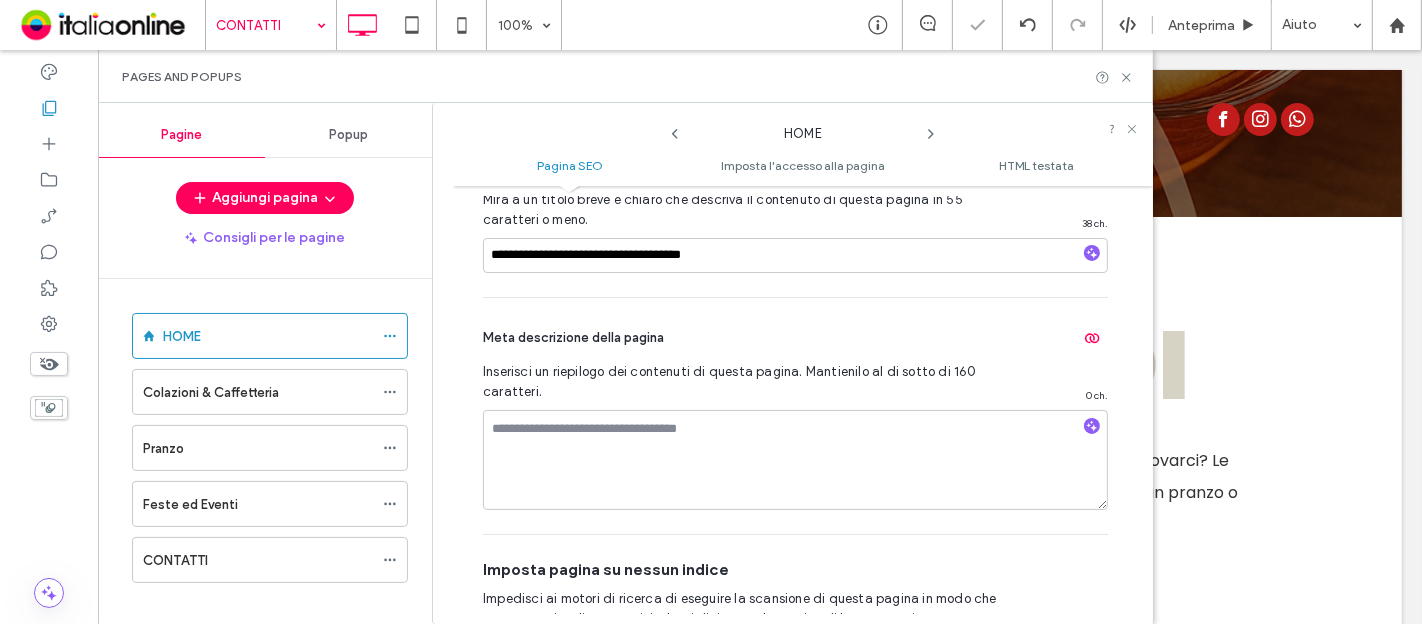 scroll, scrollTop: 454, scrollLeft: 0, axis: vertical 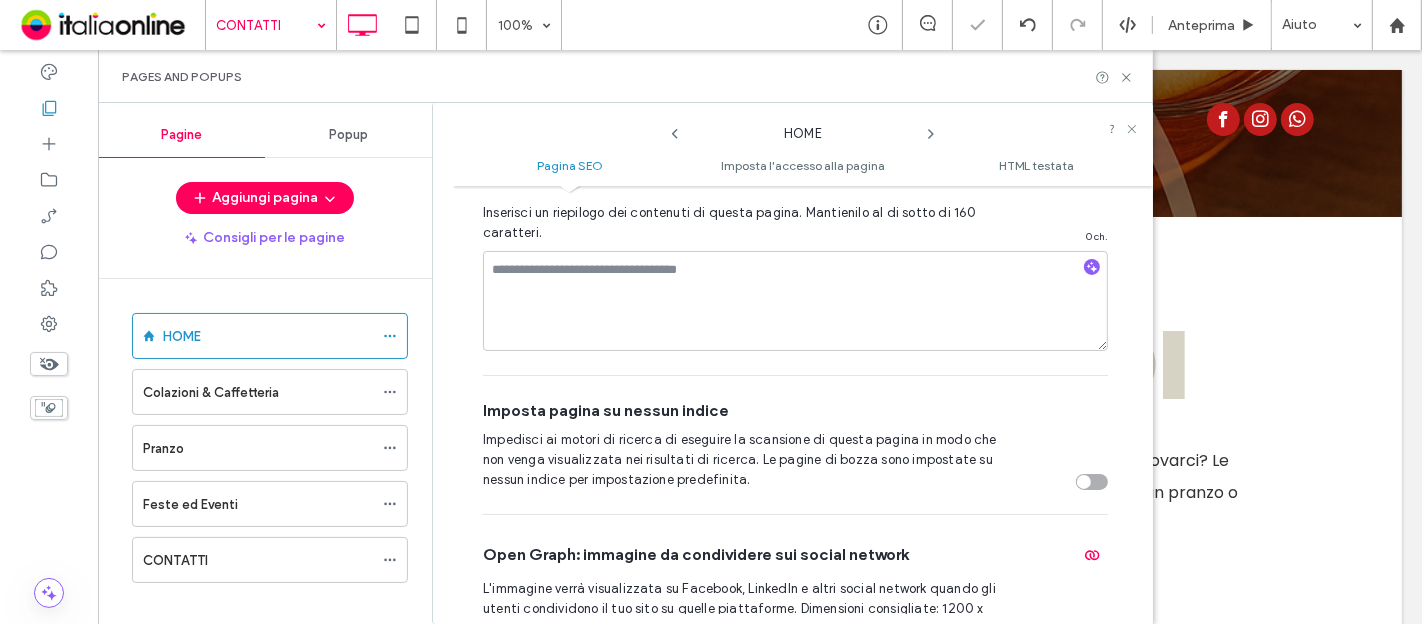 click on "Inserisci un riepilogo dei contenuti di questa pagina. Mantienilo al di sotto di 160 caratteri." at bounding box center [740, 223] 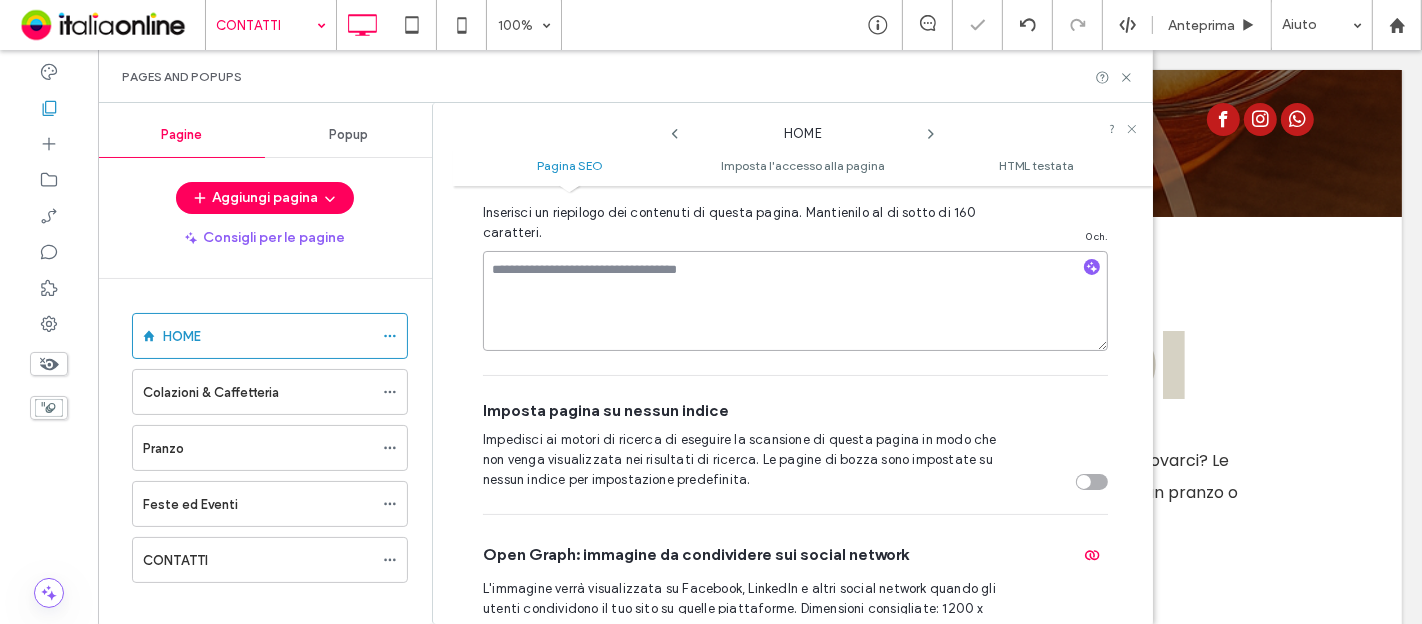 click at bounding box center [795, 301] 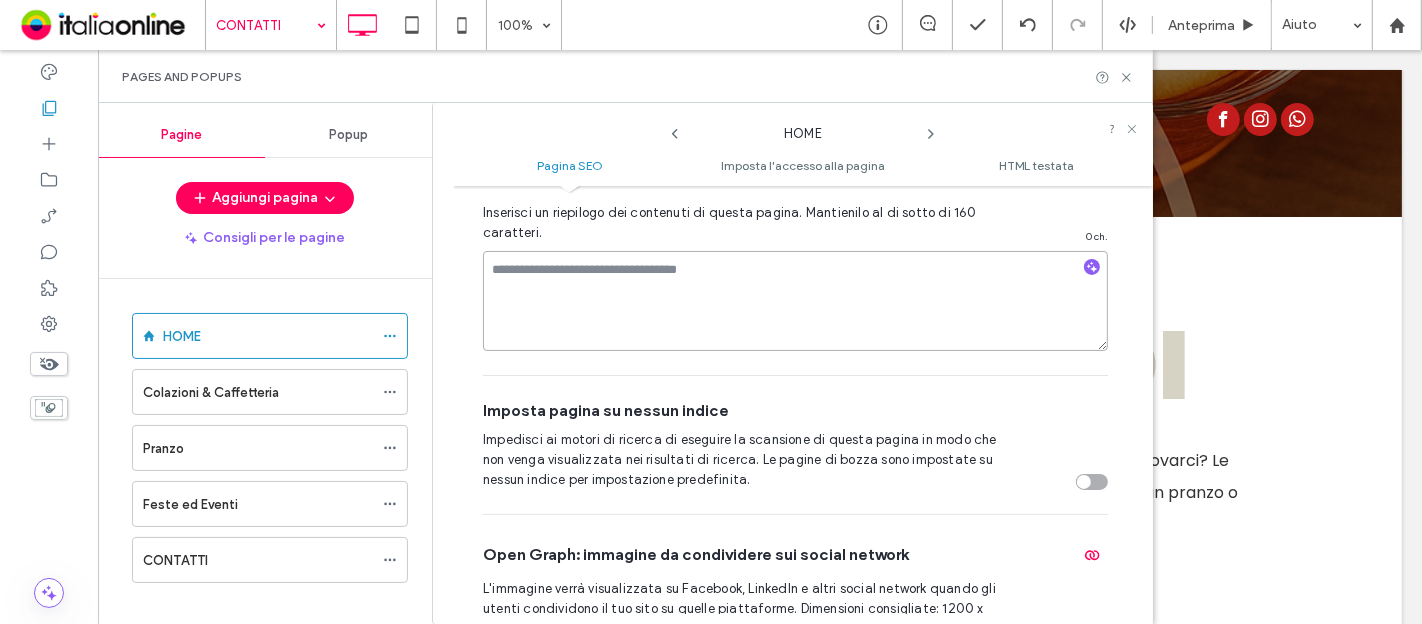 paste on "**********" 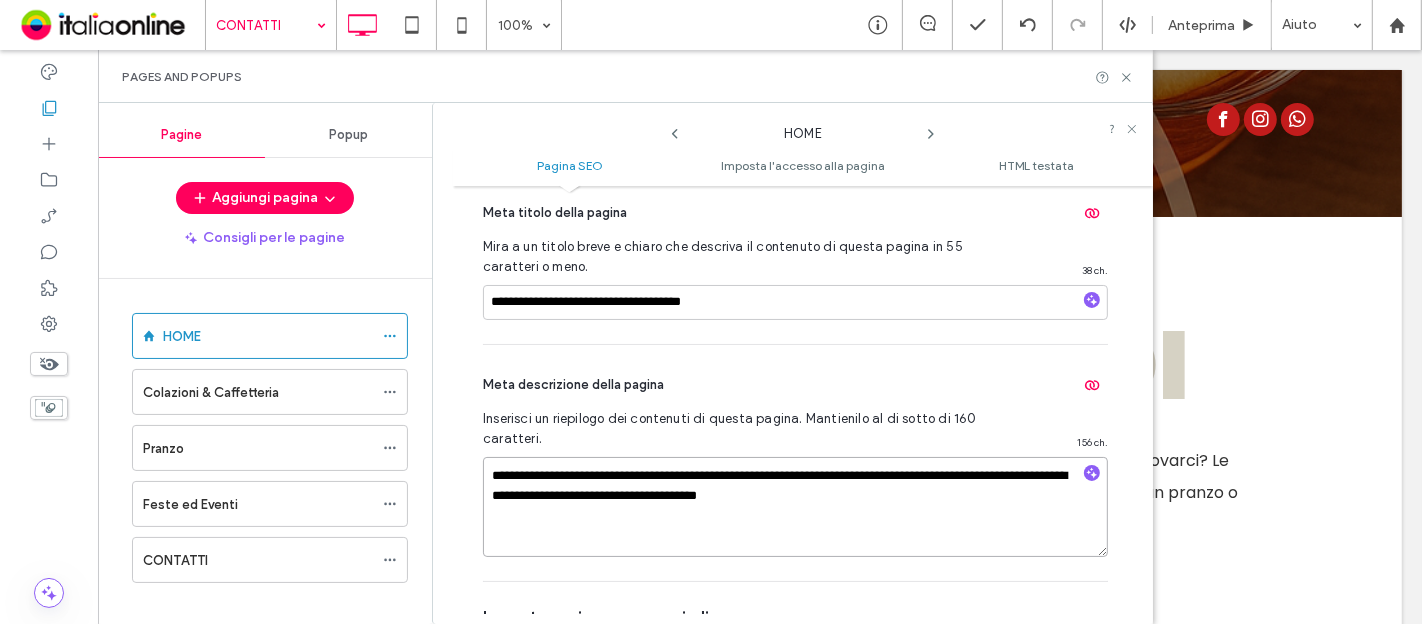 scroll, scrollTop: 120, scrollLeft: 0, axis: vertical 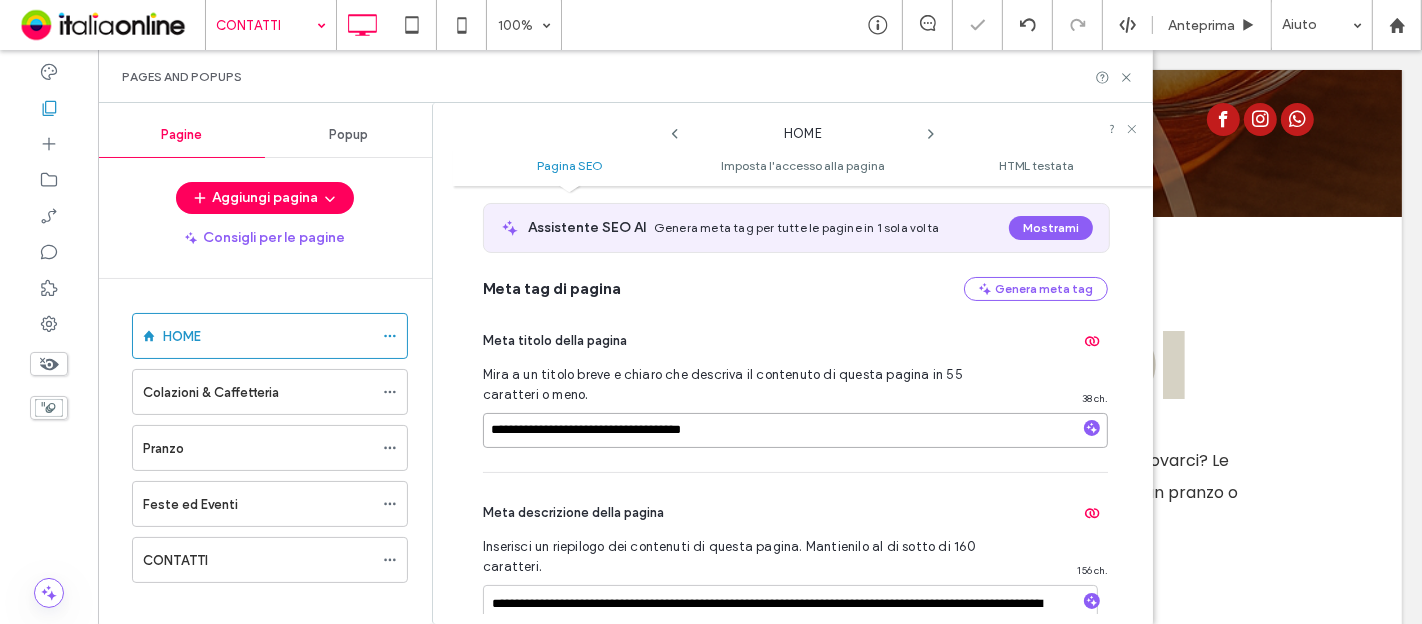drag, startPoint x: 756, startPoint y: 425, endPoint x: 448, endPoint y: 458, distance: 309.76282 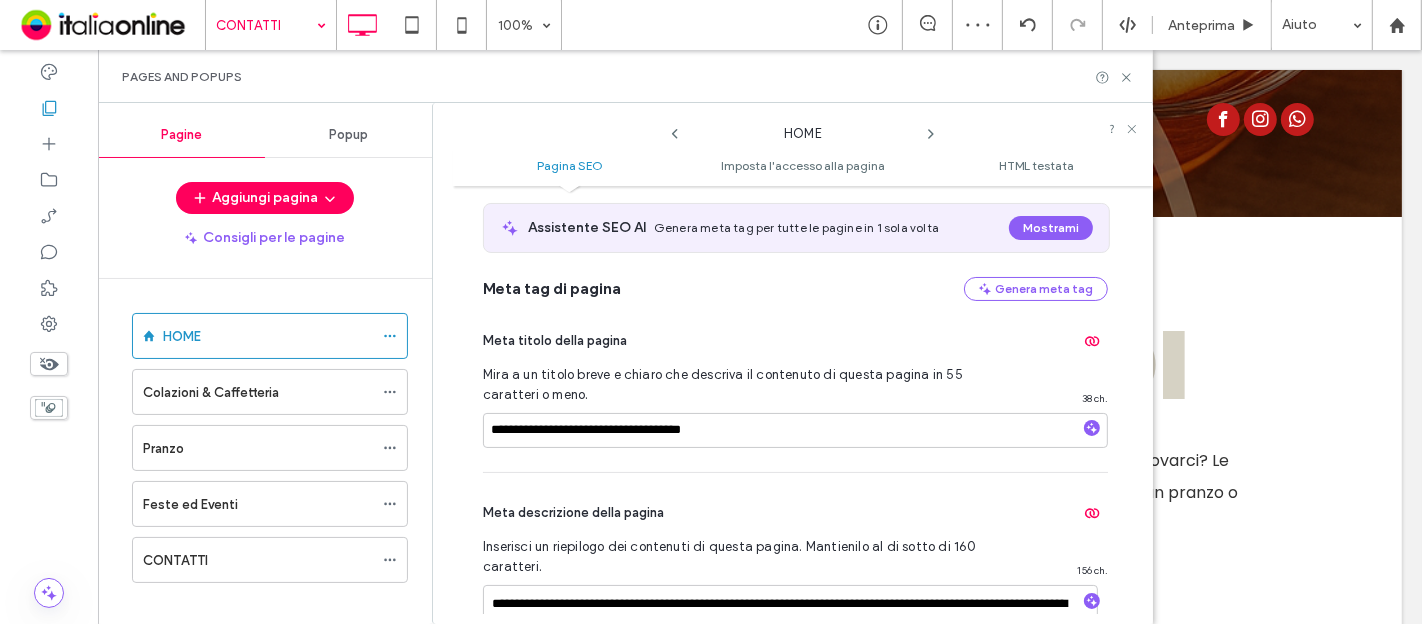 click 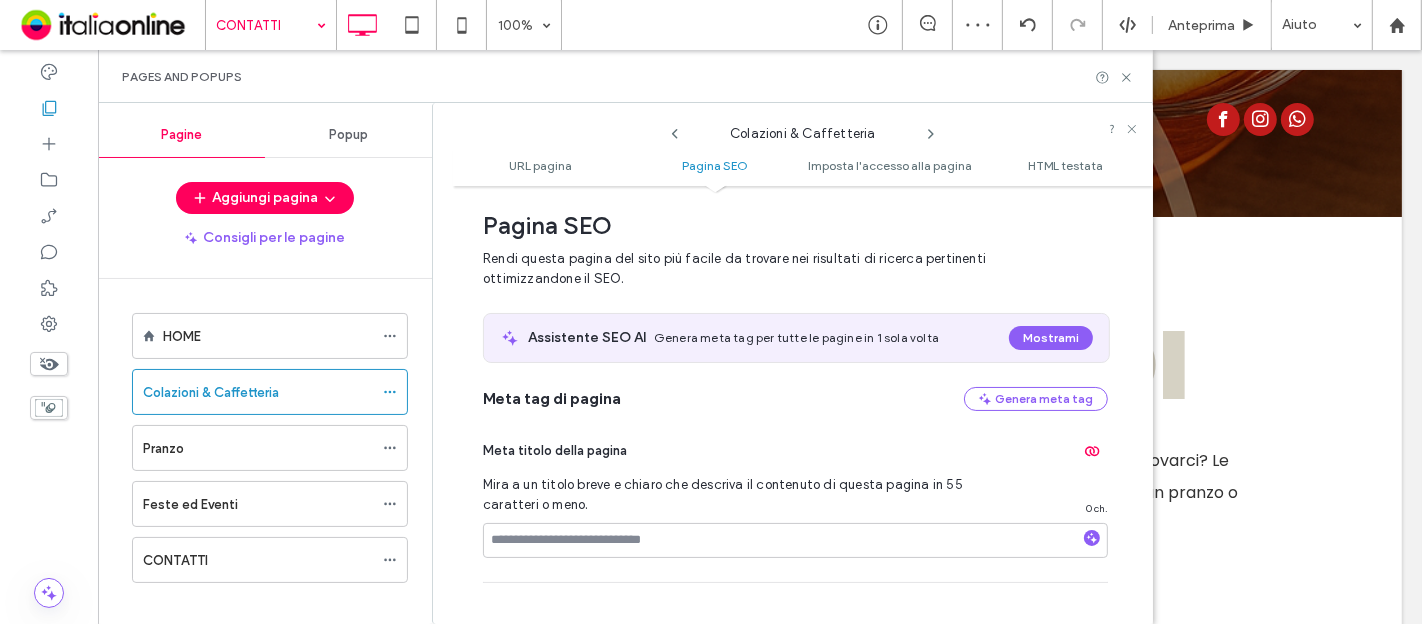 scroll, scrollTop: 384, scrollLeft: 0, axis: vertical 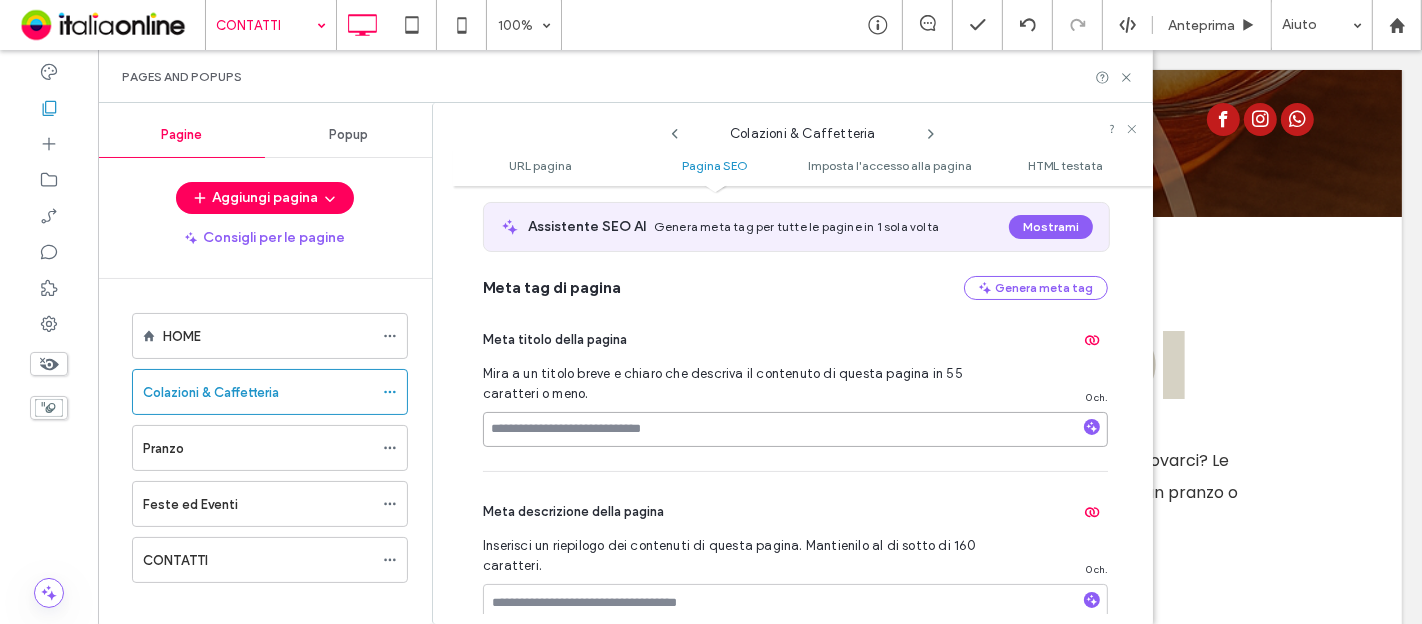 paste on "**********" 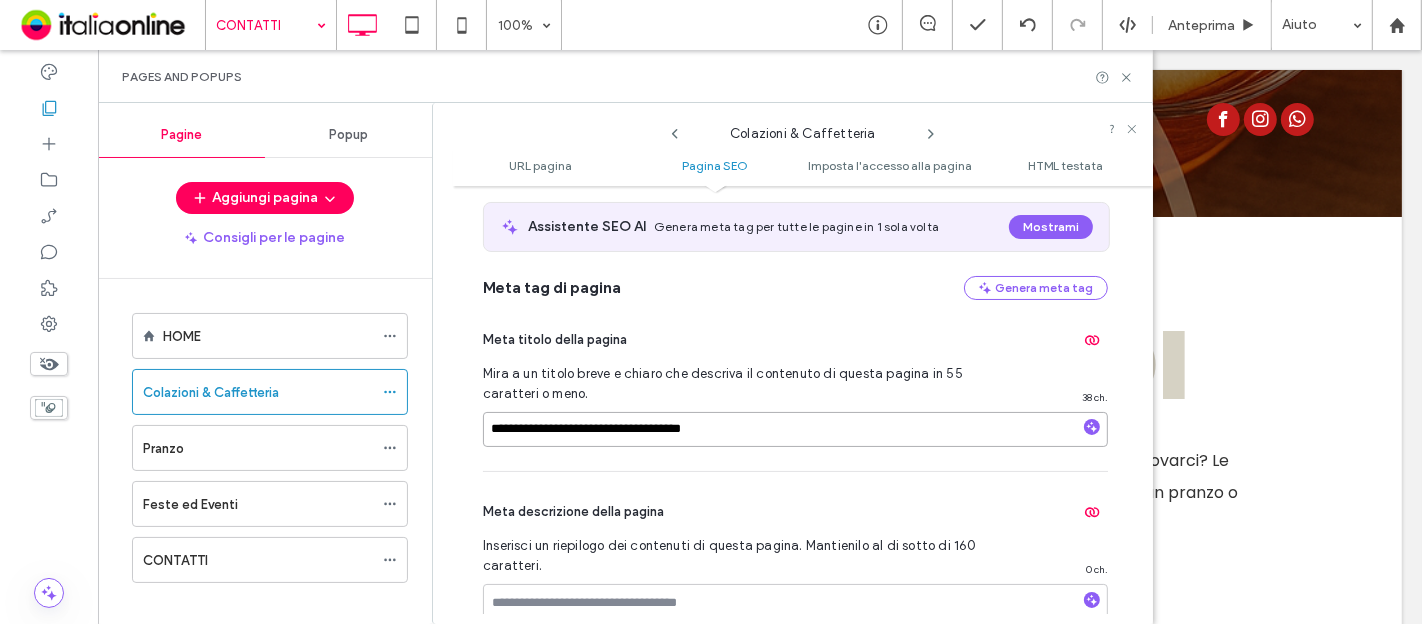 drag, startPoint x: 492, startPoint y: 437, endPoint x: 574, endPoint y: 418, distance: 84.17244 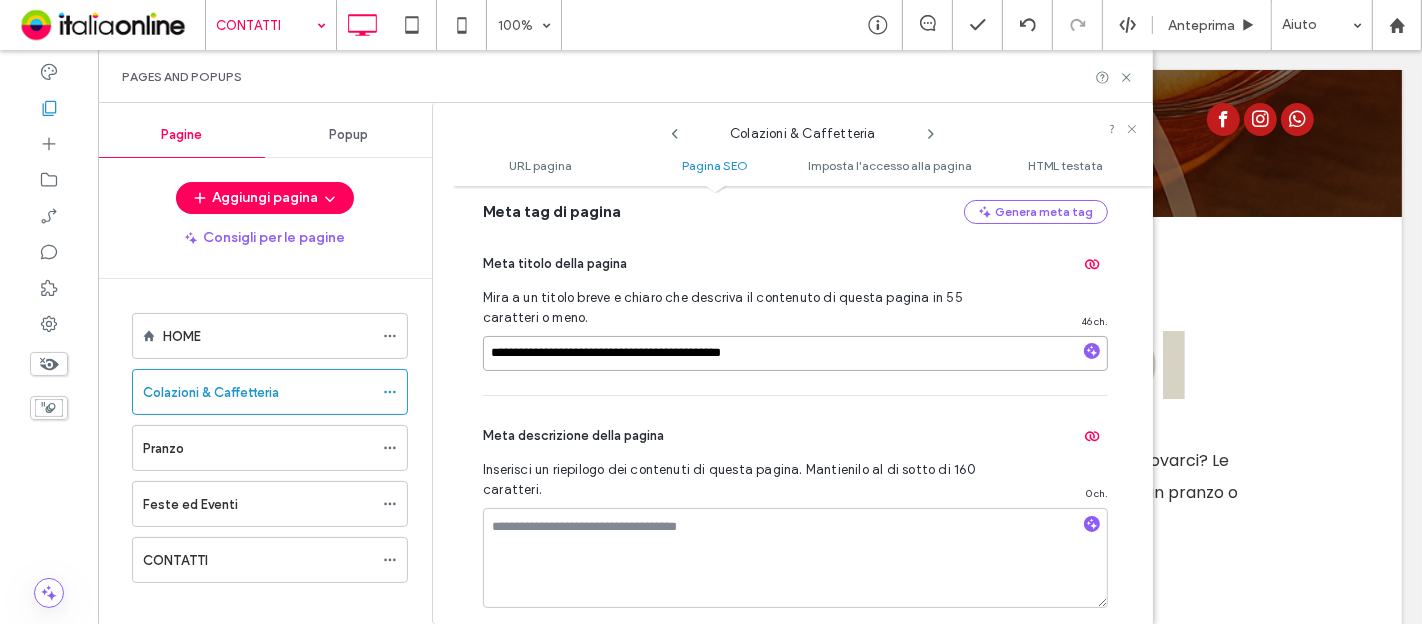 scroll, scrollTop: 495, scrollLeft: 0, axis: vertical 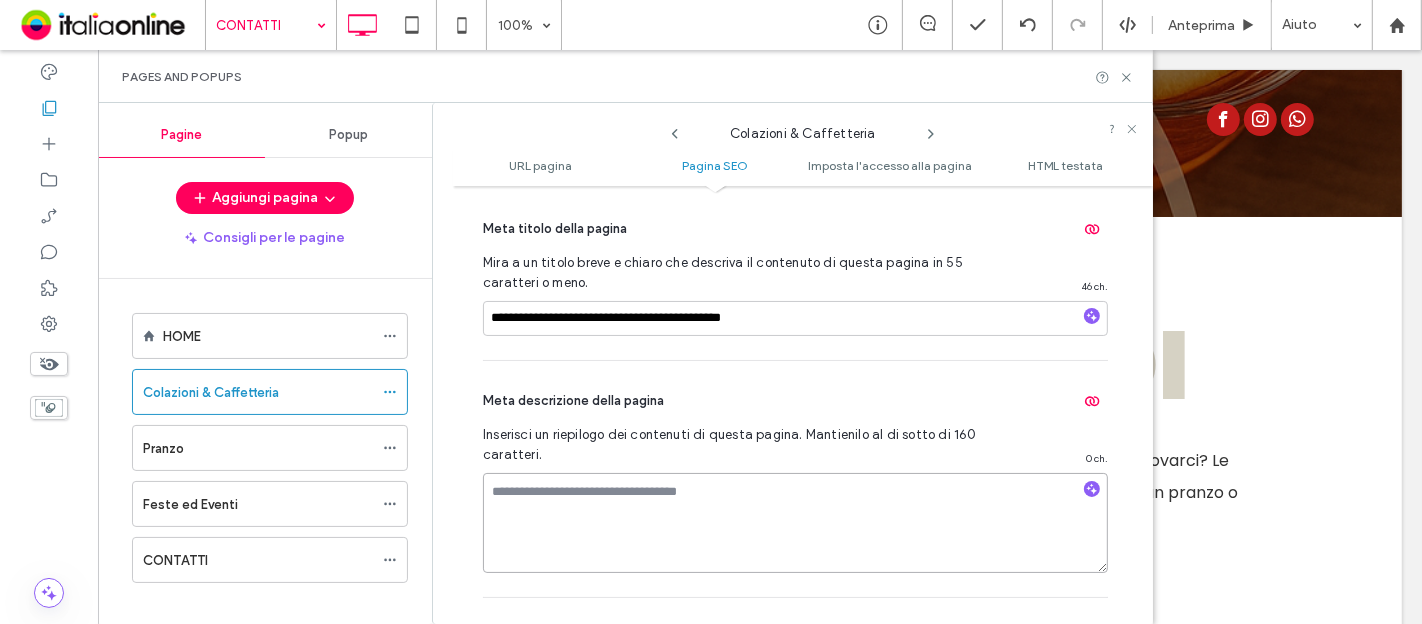 drag, startPoint x: 700, startPoint y: 497, endPoint x: 728, endPoint y: 221, distance: 277.41666 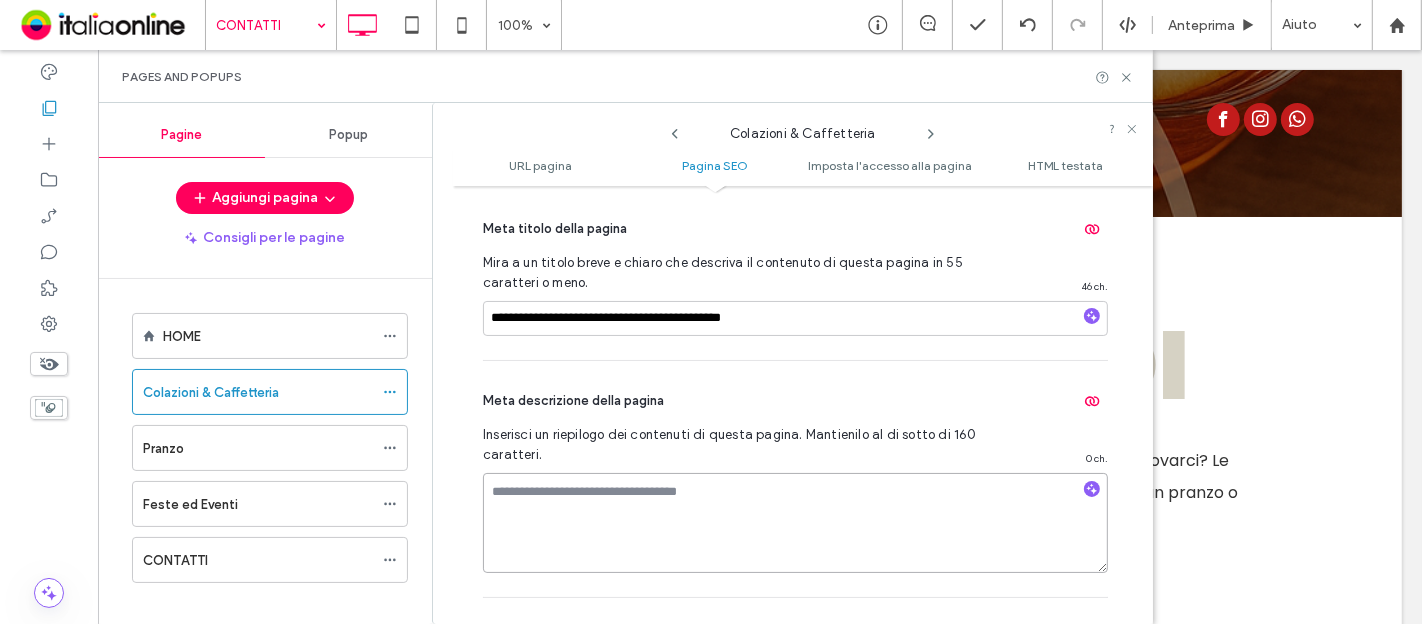 paste on "**********" 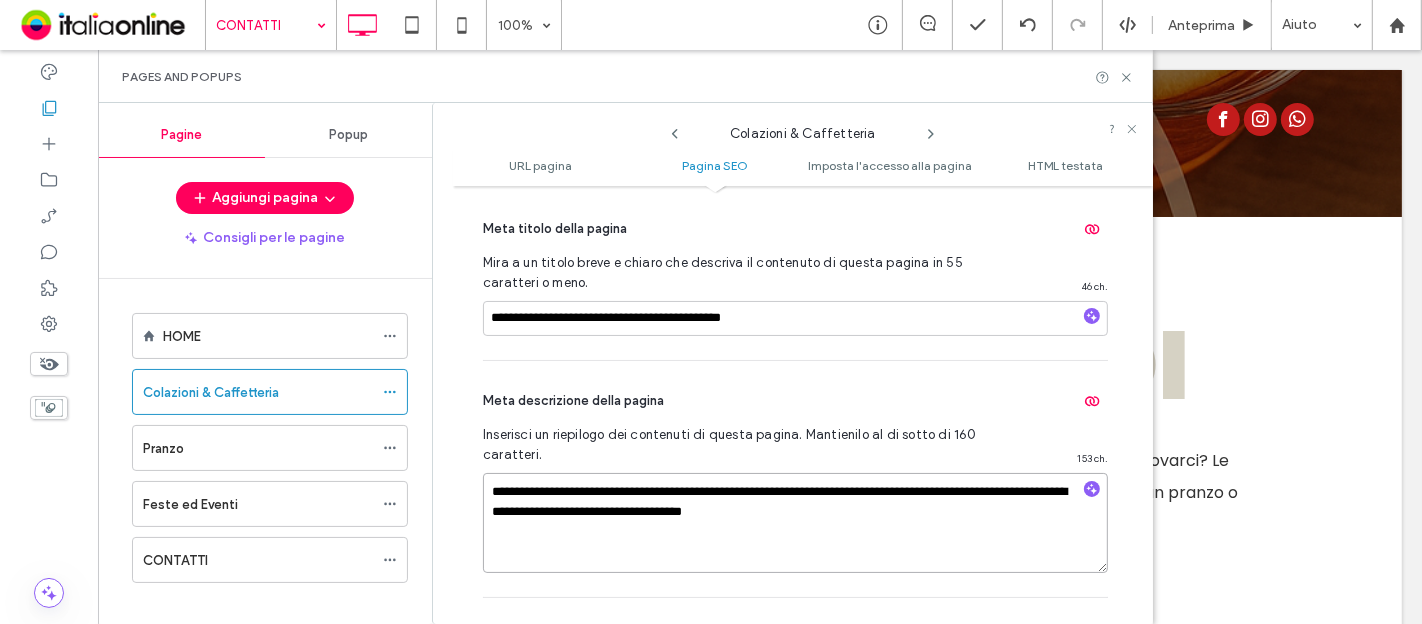 type on "**********" 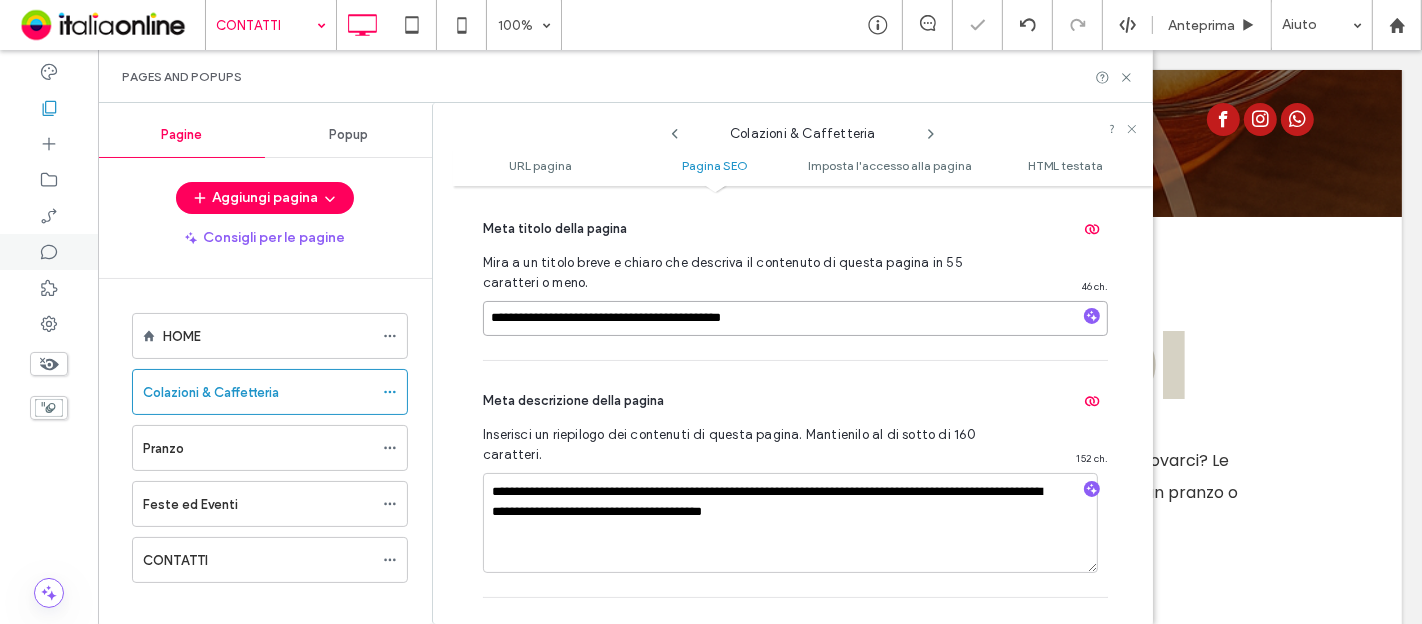 drag, startPoint x: 858, startPoint y: 316, endPoint x: 0, endPoint y: 260, distance: 859.82556 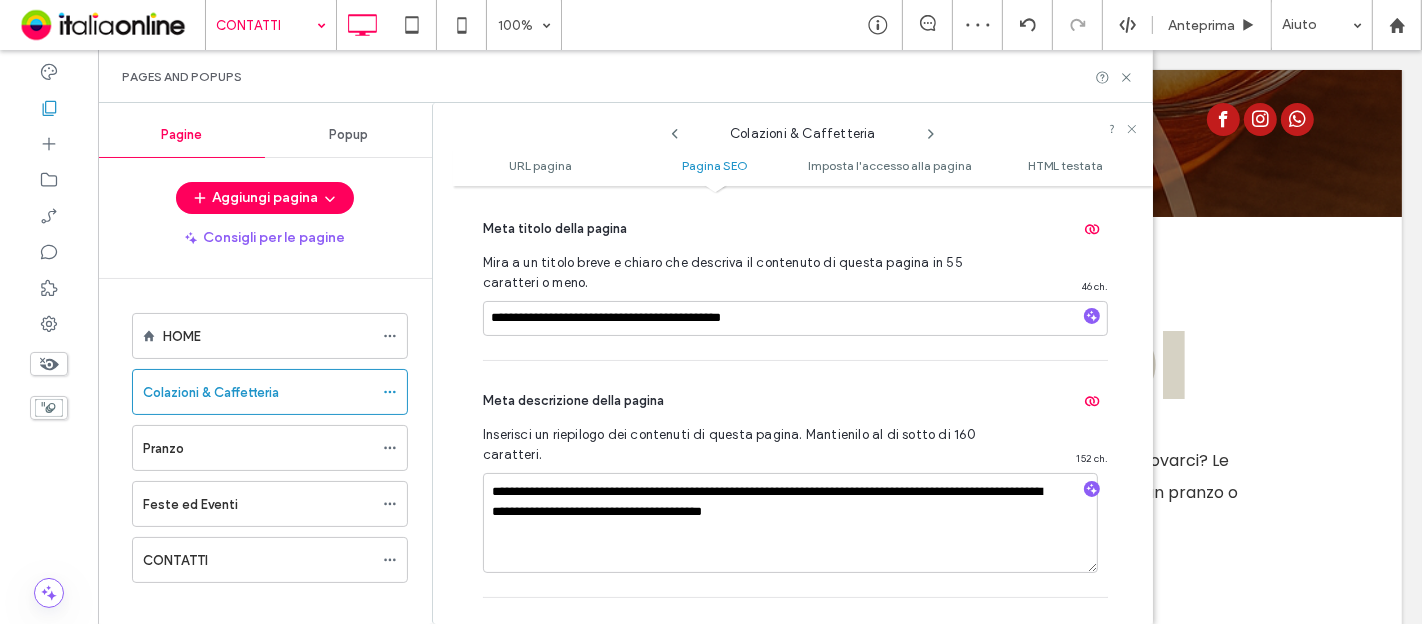 drag, startPoint x: 922, startPoint y: 132, endPoint x: 686, endPoint y: 4, distance: 268.47717 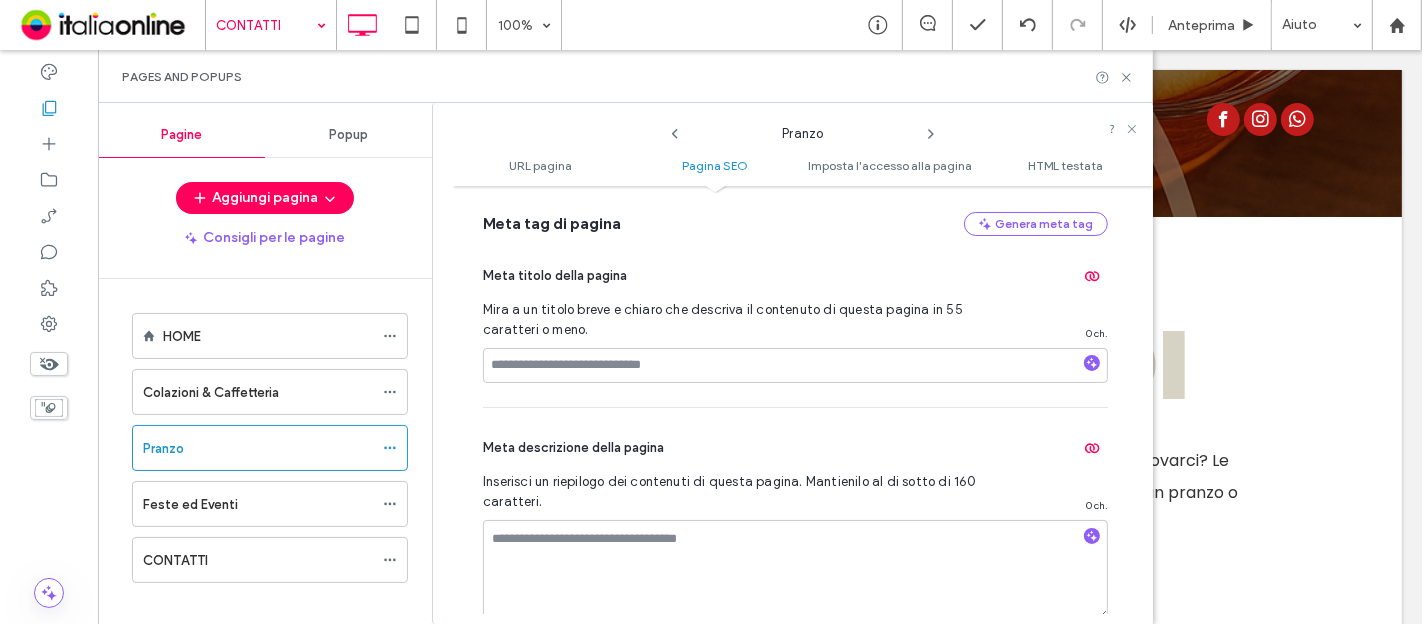 scroll, scrollTop: 495, scrollLeft: 0, axis: vertical 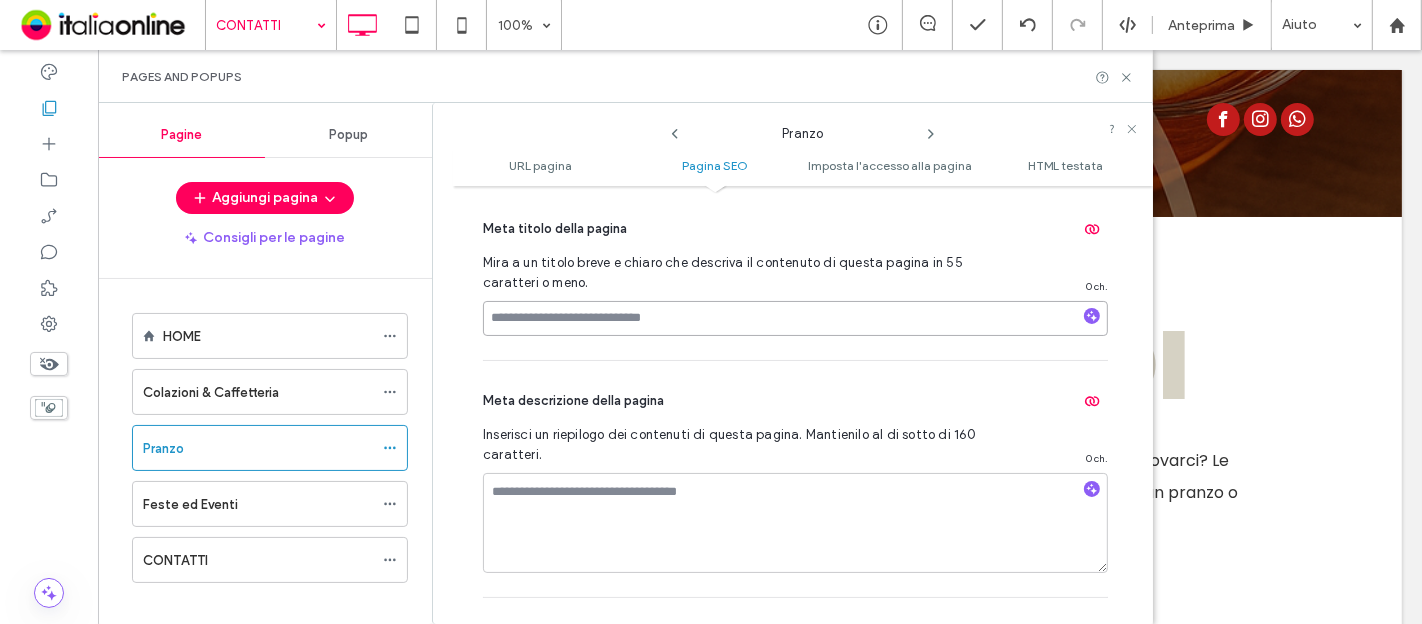 click at bounding box center [795, 318] 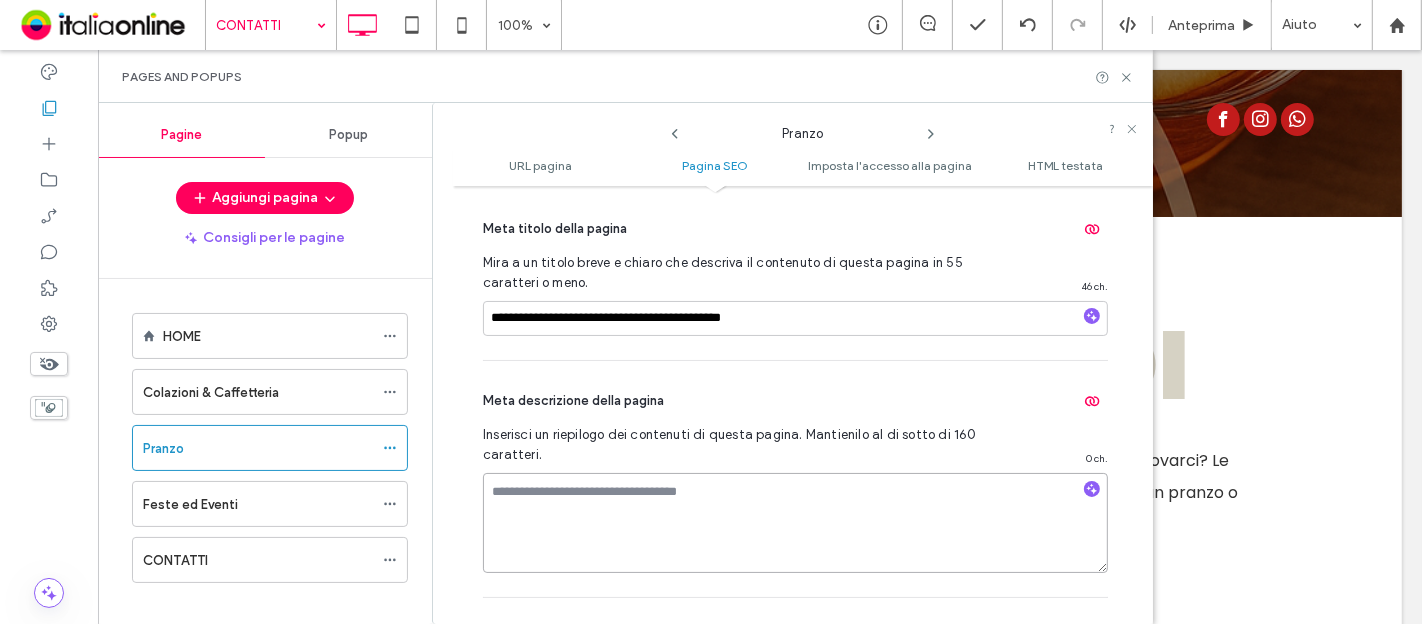 click at bounding box center (795, 523) 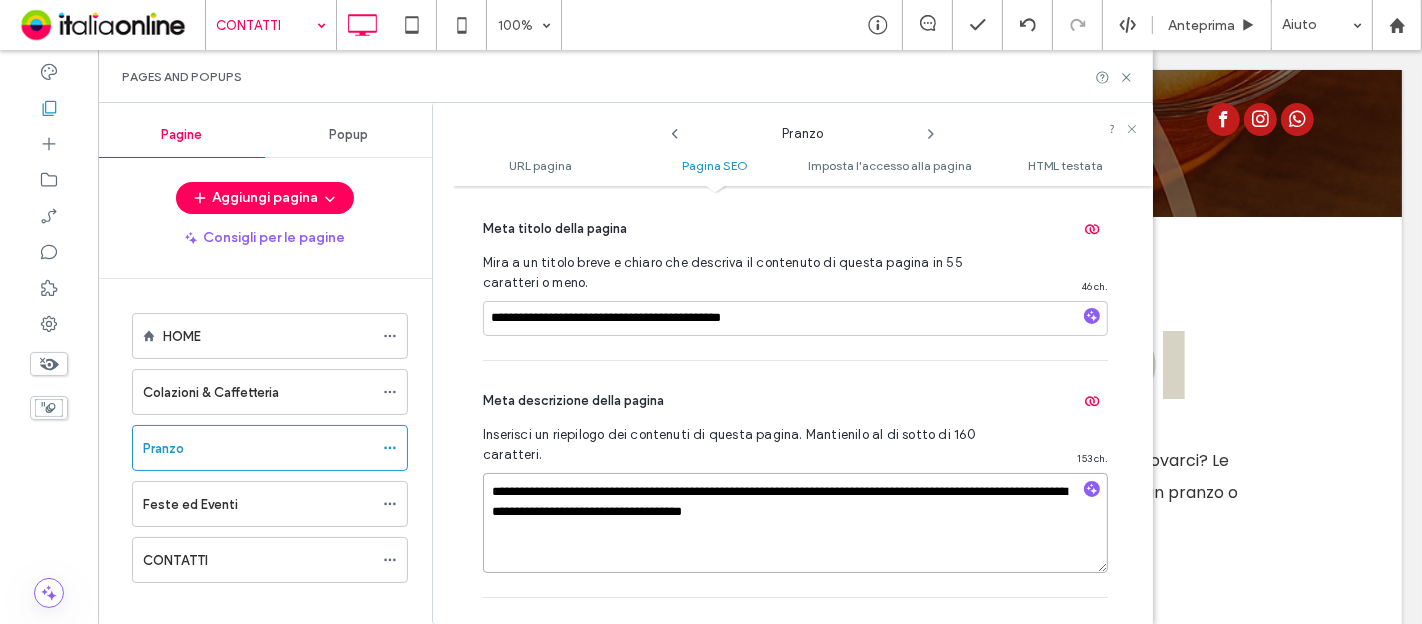 type on "**********" 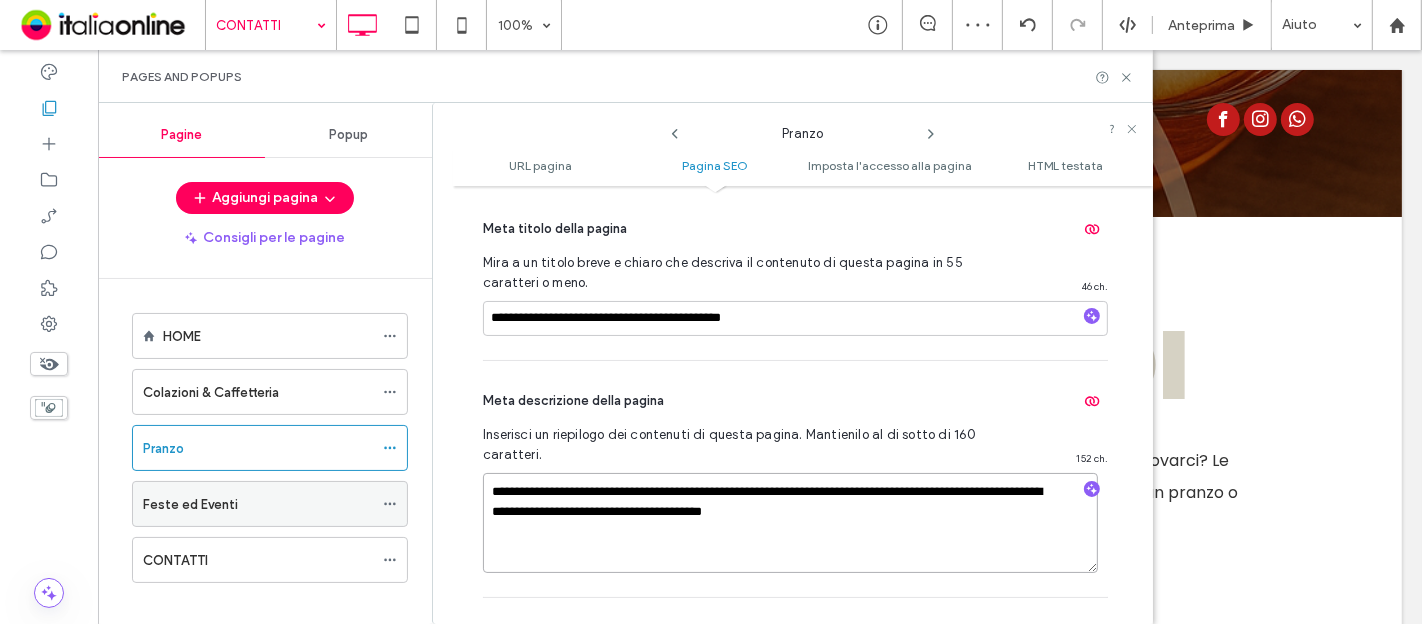 drag, startPoint x: 845, startPoint y: 529, endPoint x: 264, endPoint y: 492, distance: 582.17694 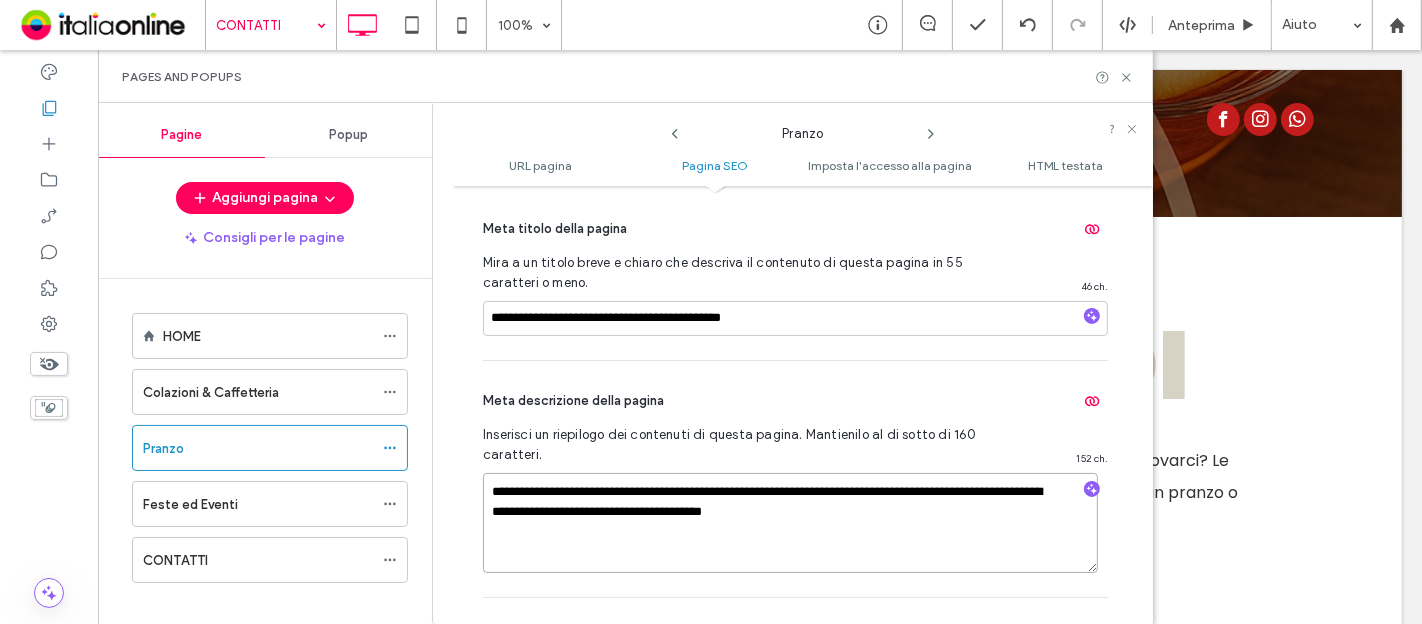 paste 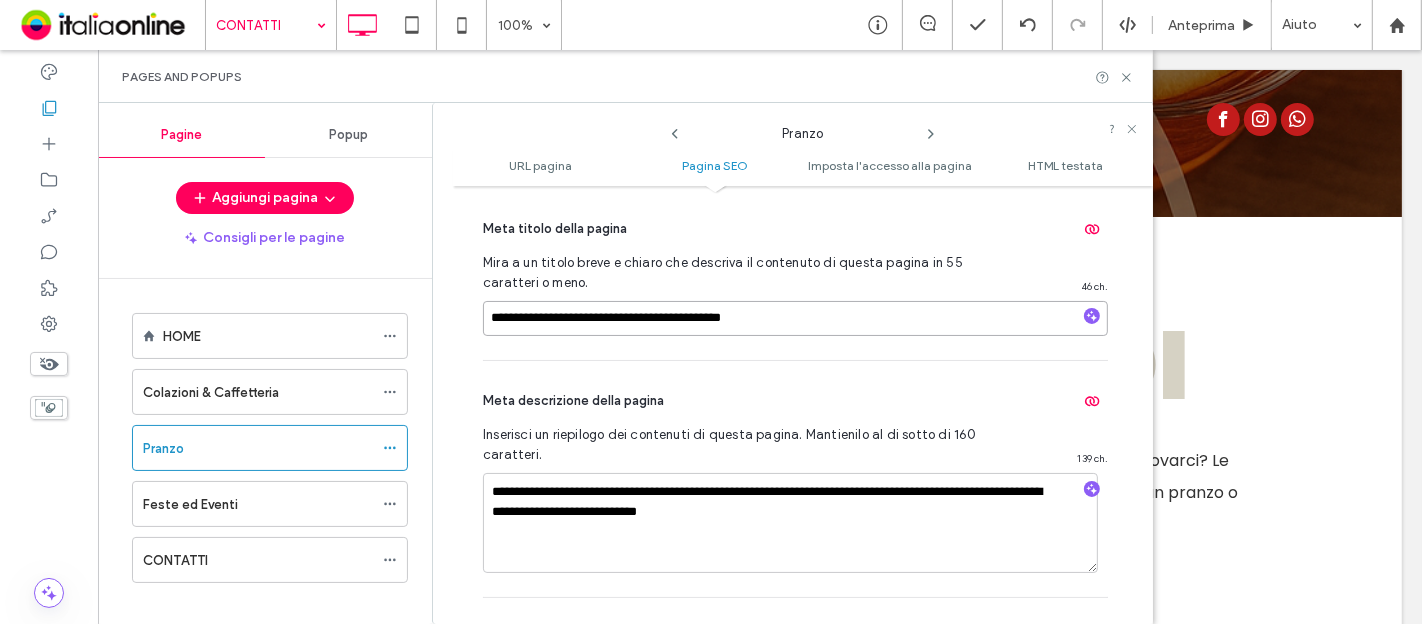drag, startPoint x: 622, startPoint y: 314, endPoint x: 449, endPoint y: 339, distance: 174.79703 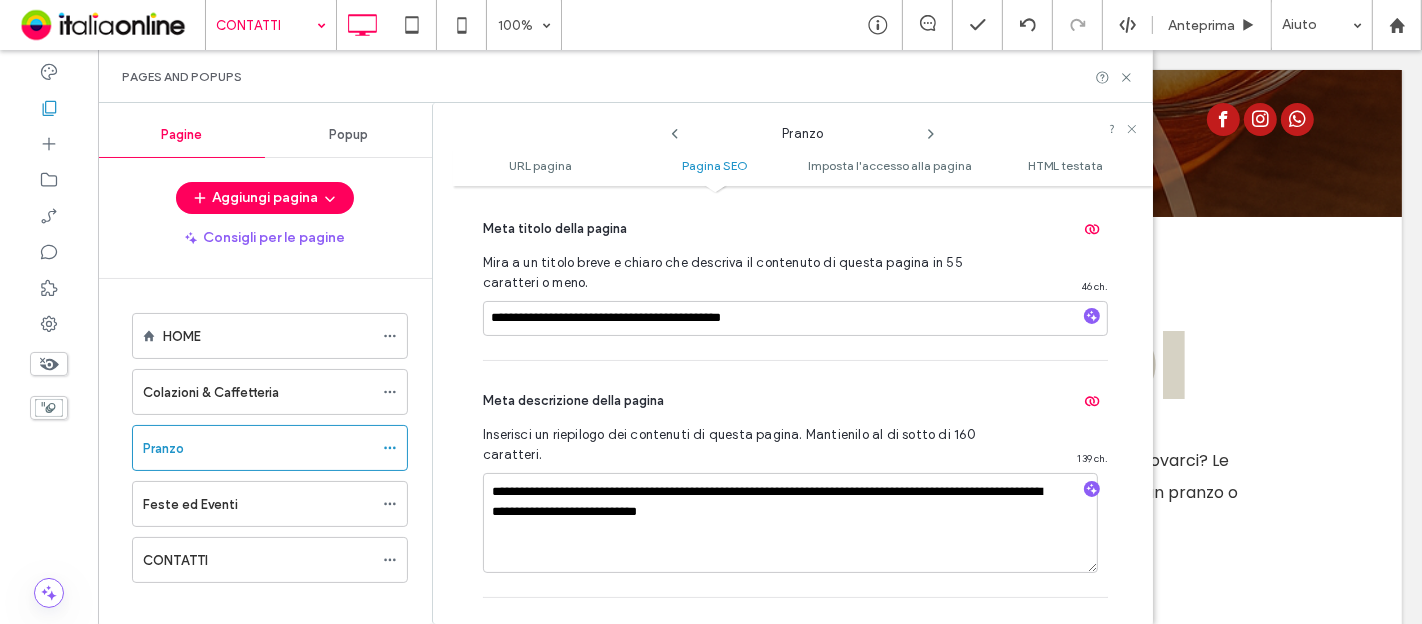 click on "**********" at bounding box center [795, 479] 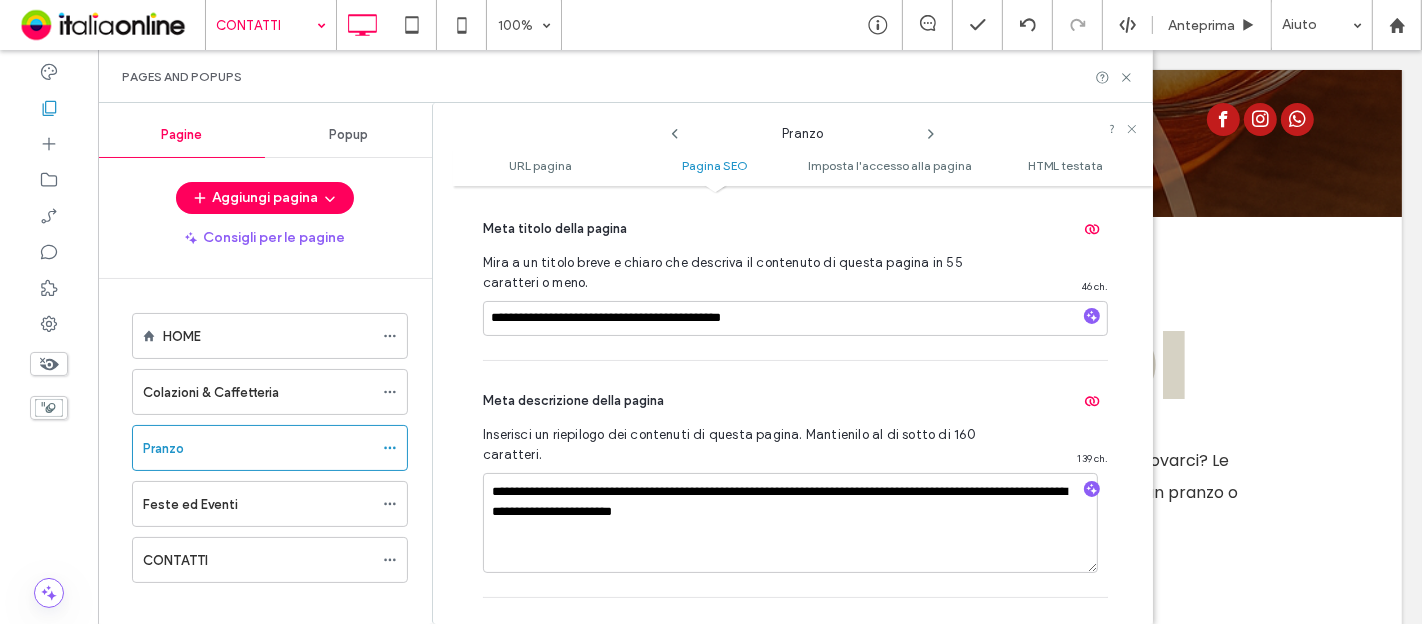 click 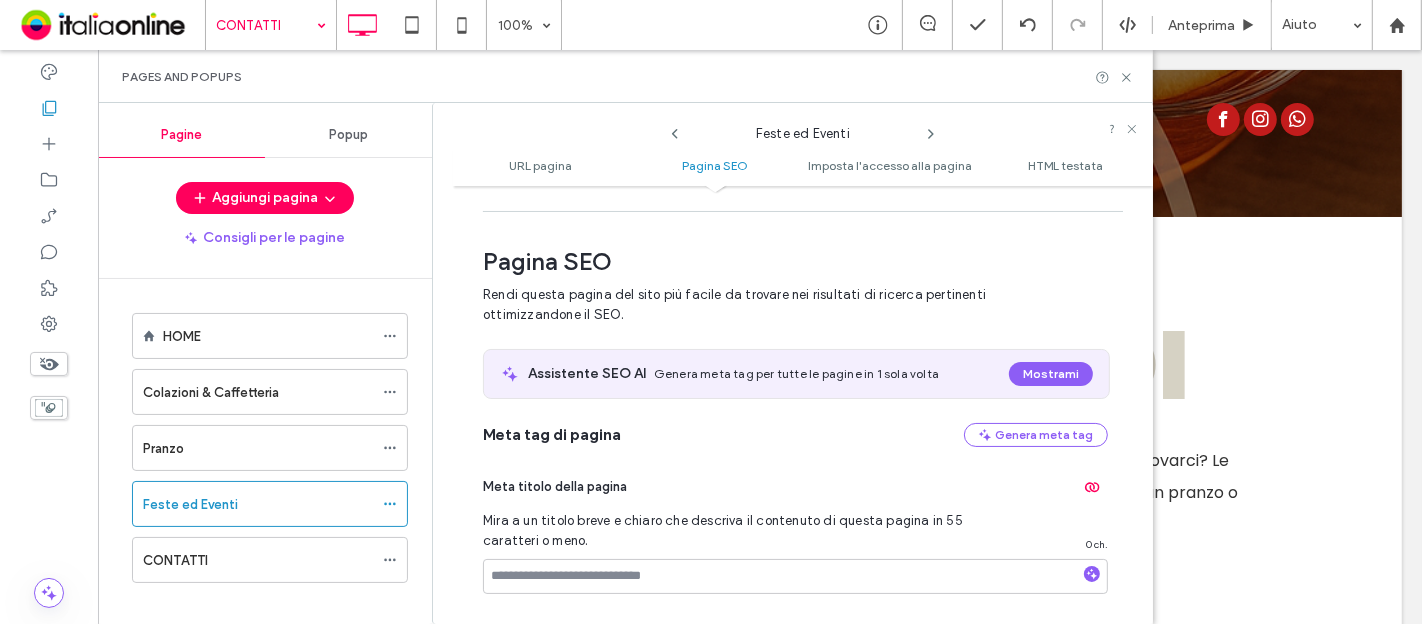 scroll, scrollTop: 273, scrollLeft: 0, axis: vertical 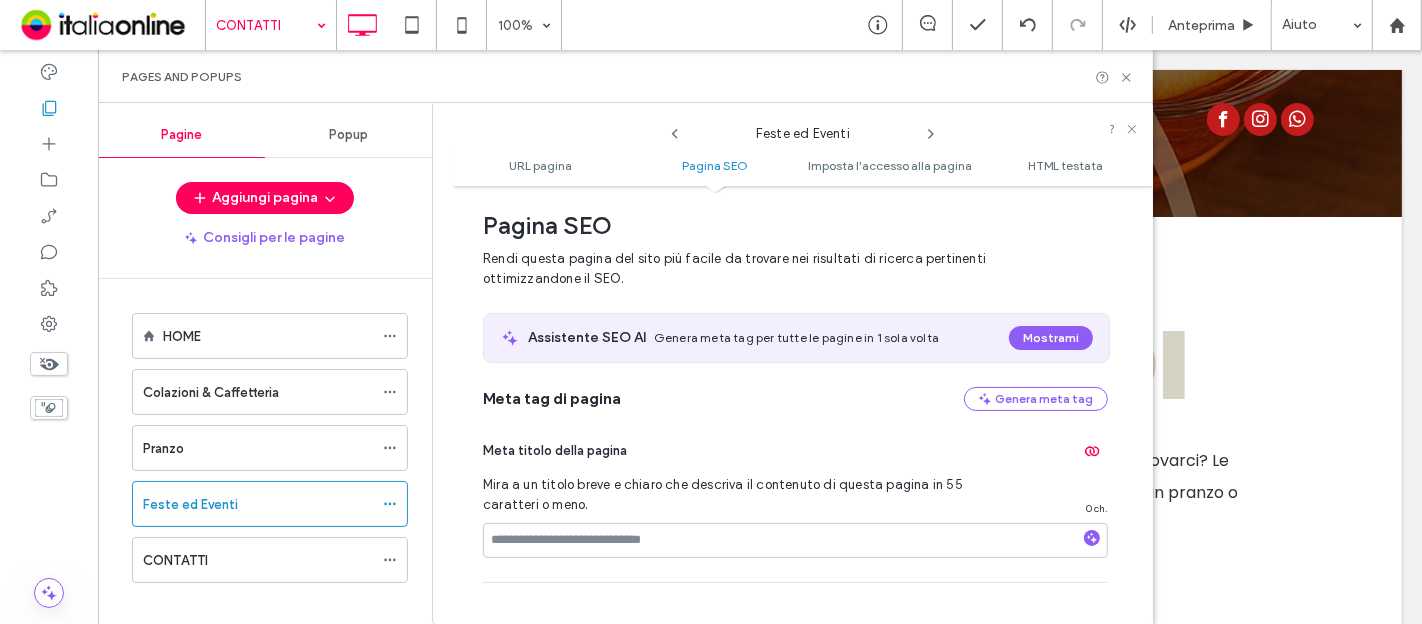 click 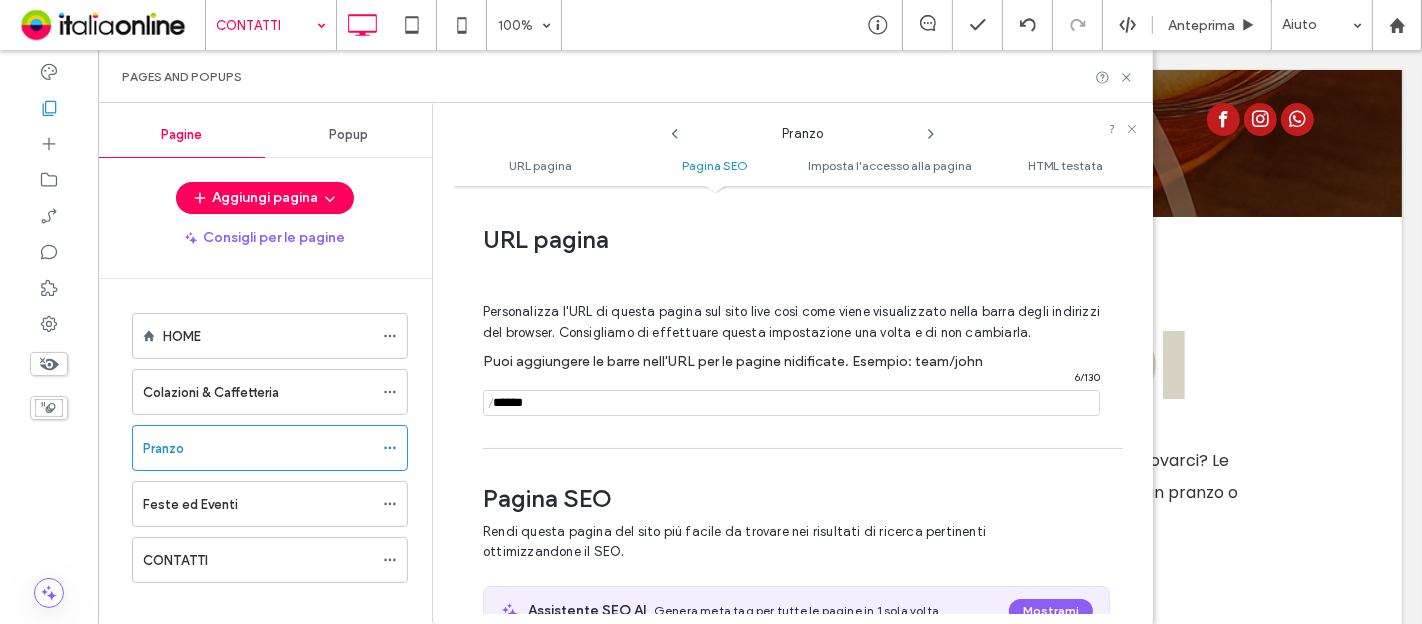 scroll, scrollTop: 273, scrollLeft: 0, axis: vertical 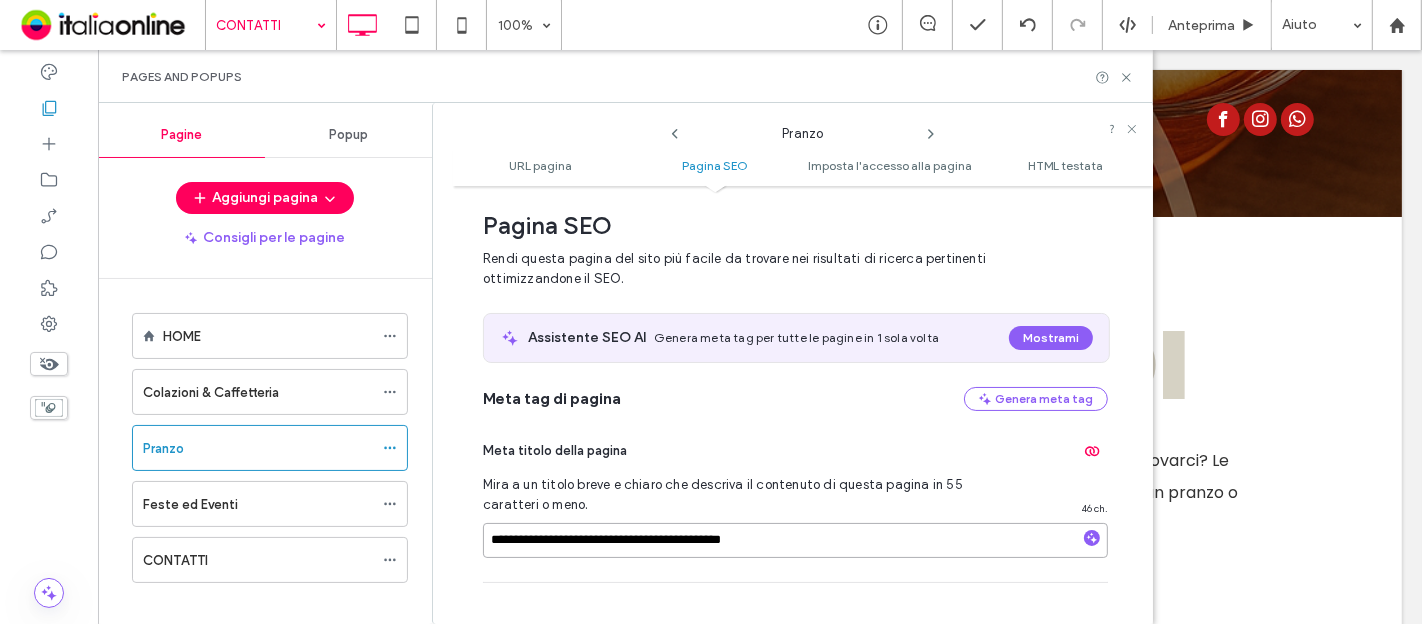 drag, startPoint x: 815, startPoint y: 542, endPoint x: 0, endPoint y: 491, distance: 816.5941 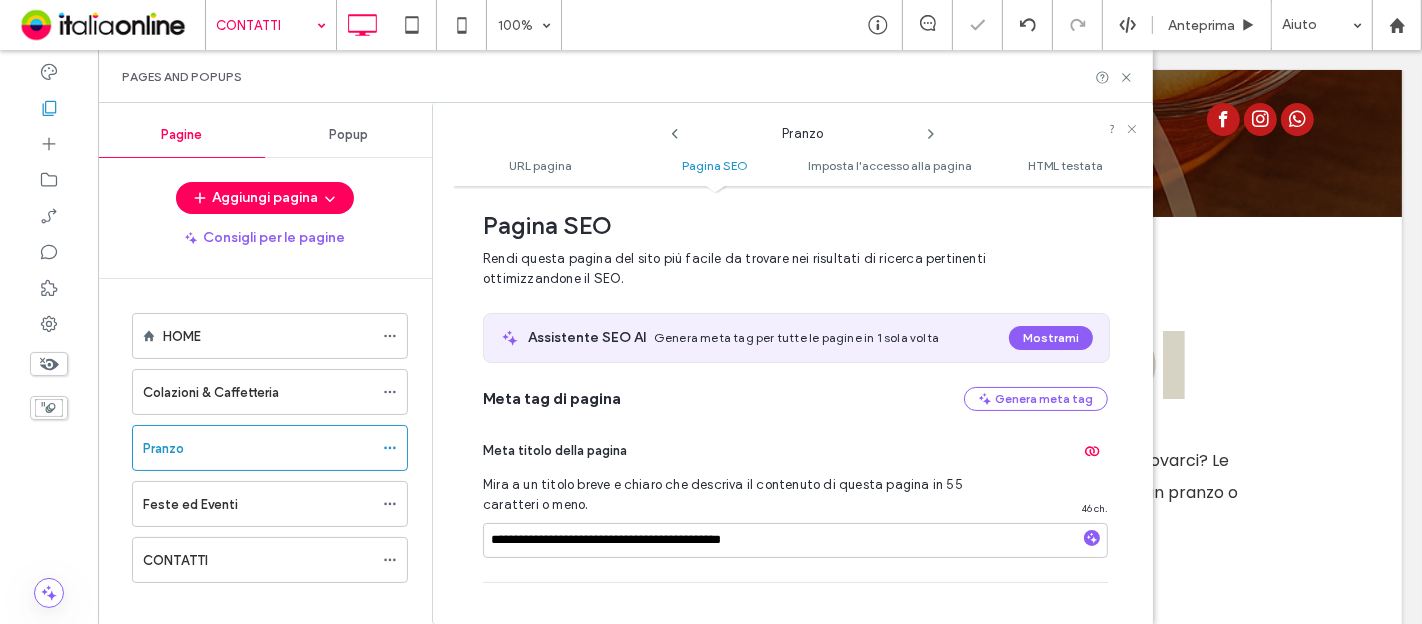 click 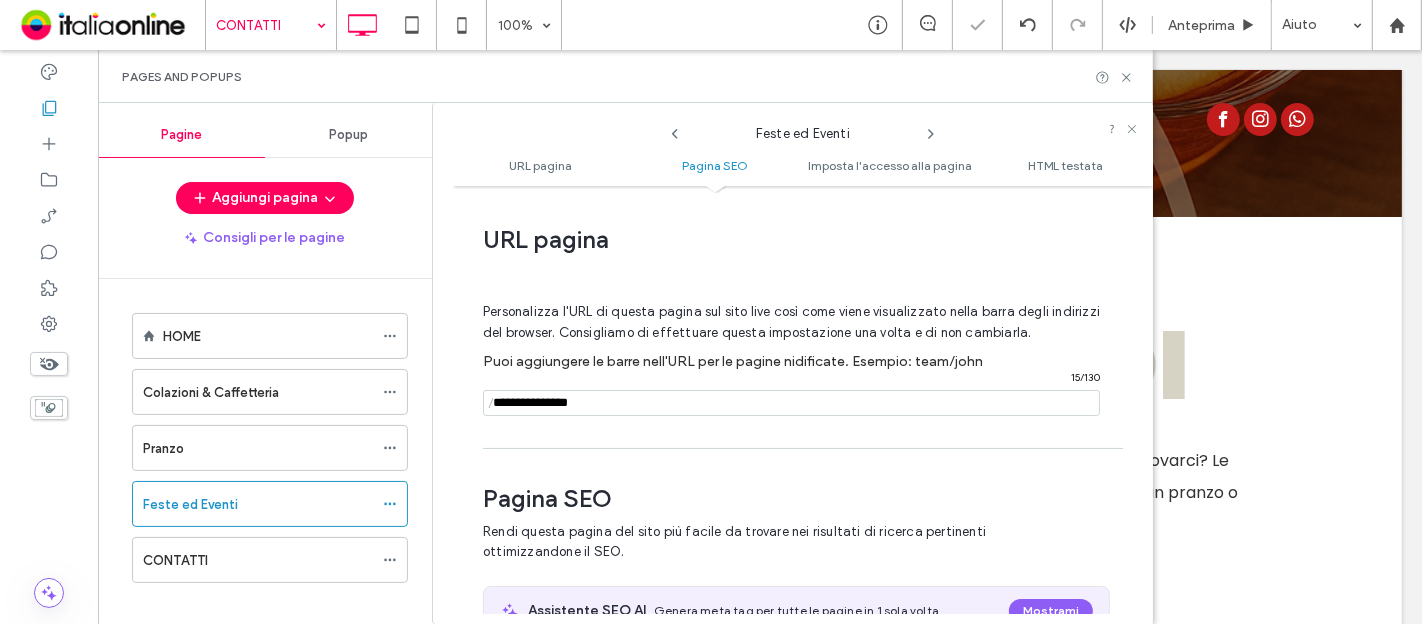 scroll, scrollTop: 273, scrollLeft: 0, axis: vertical 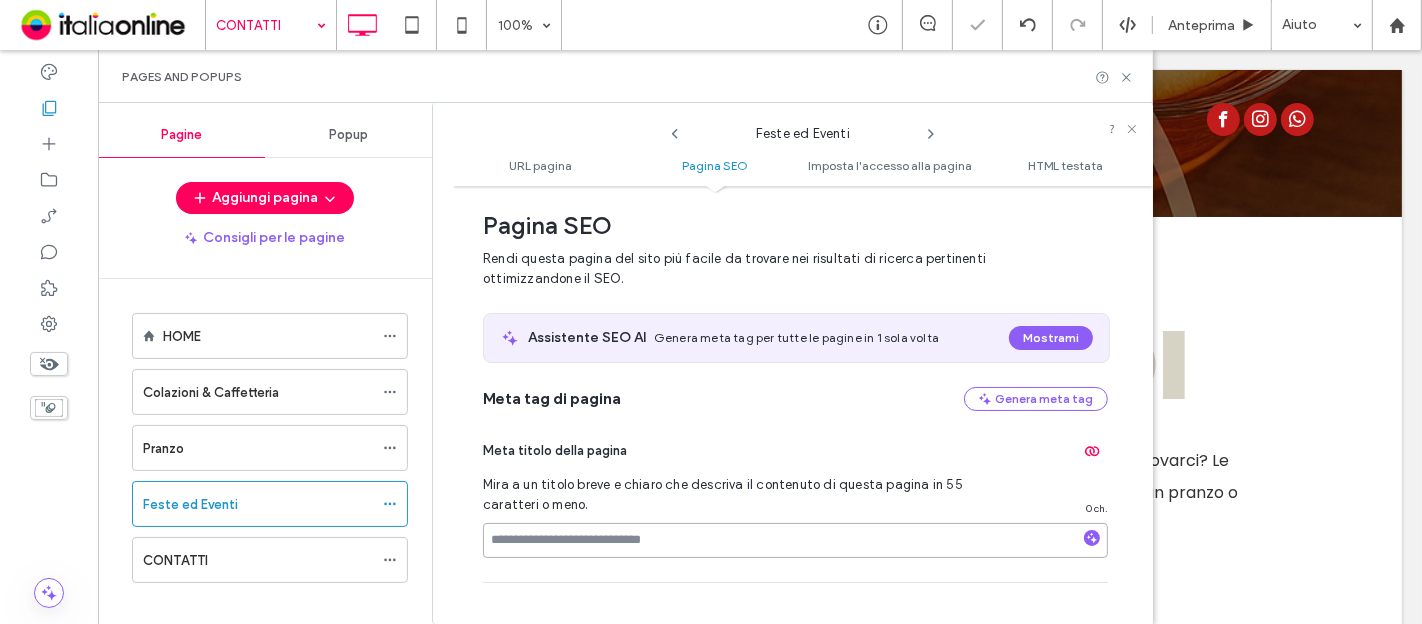click at bounding box center (795, 540) 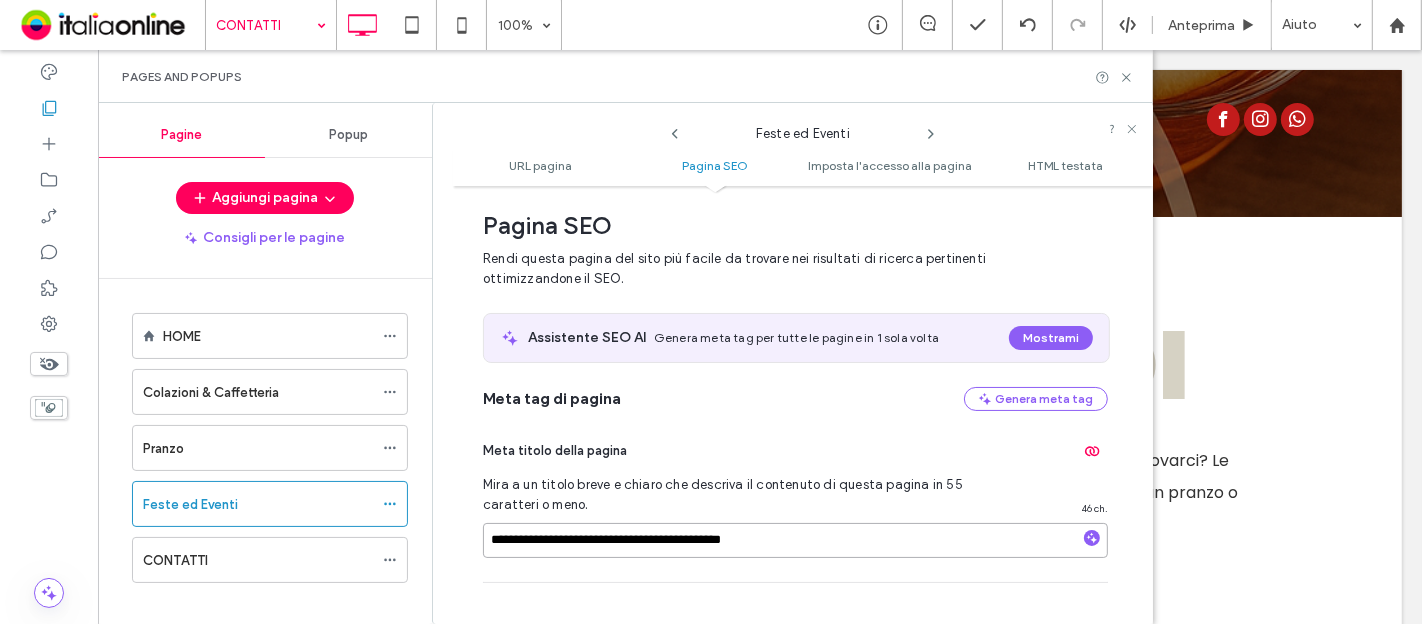 drag, startPoint x: 620, startPoint y: 528, endPoint x: 414, endPoint y: 547, distance: 206.87436 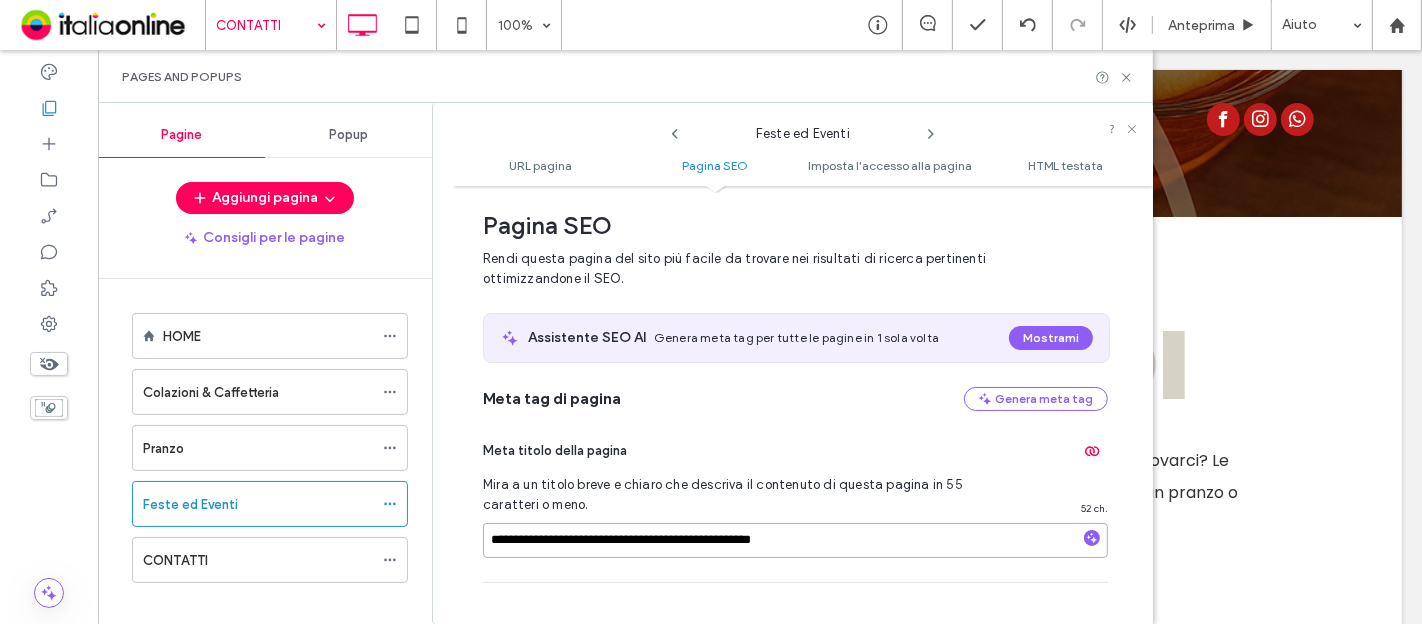 type on "**********" 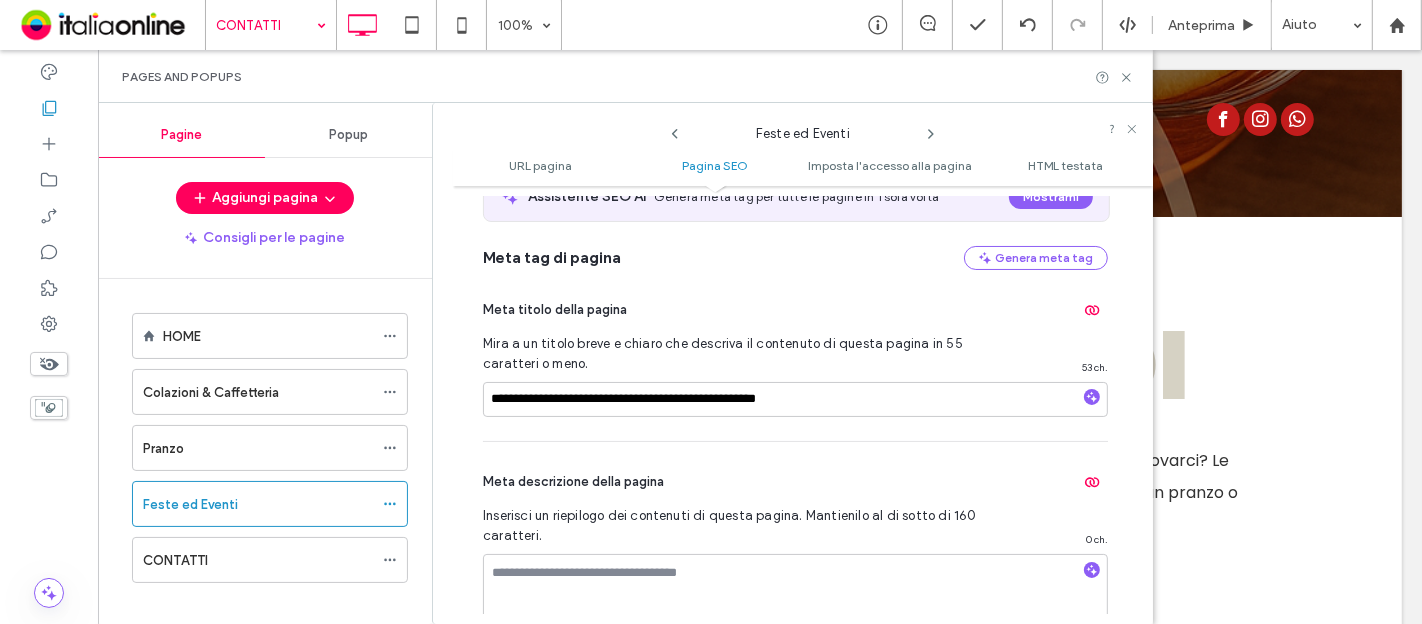scroll, scrollTop: 606, scrollLeft: 0, axis: vertical 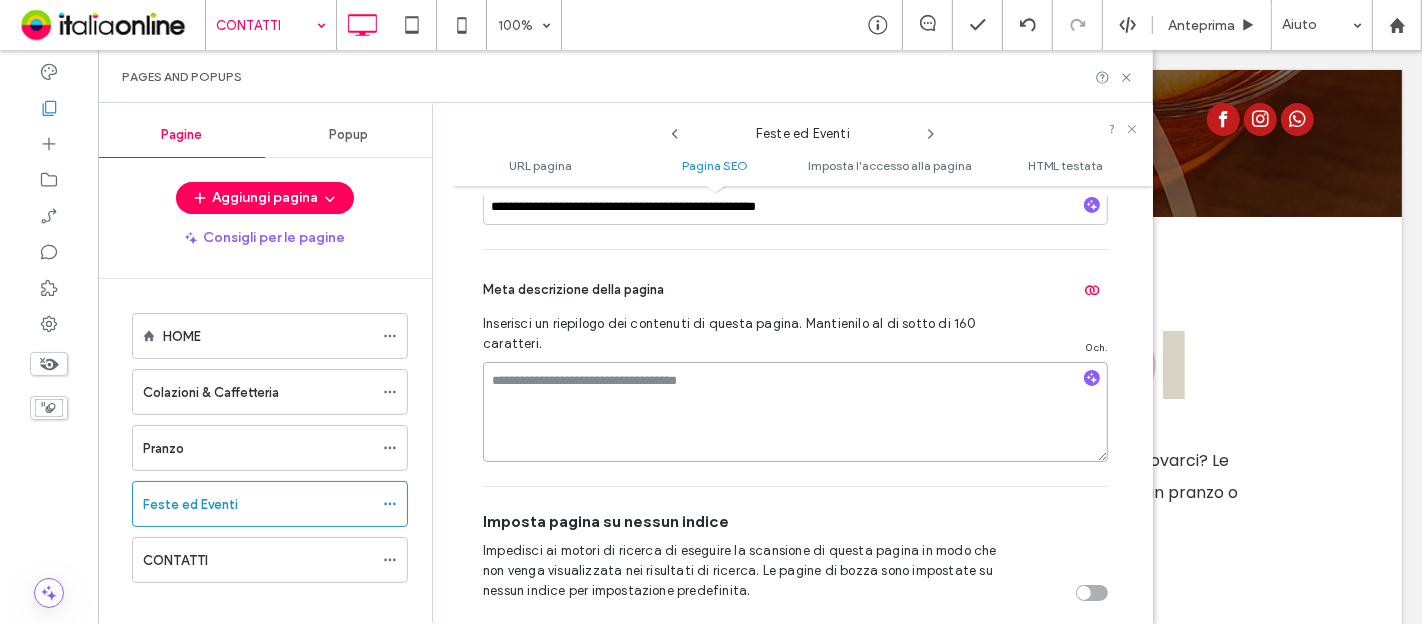 paste on "**********" 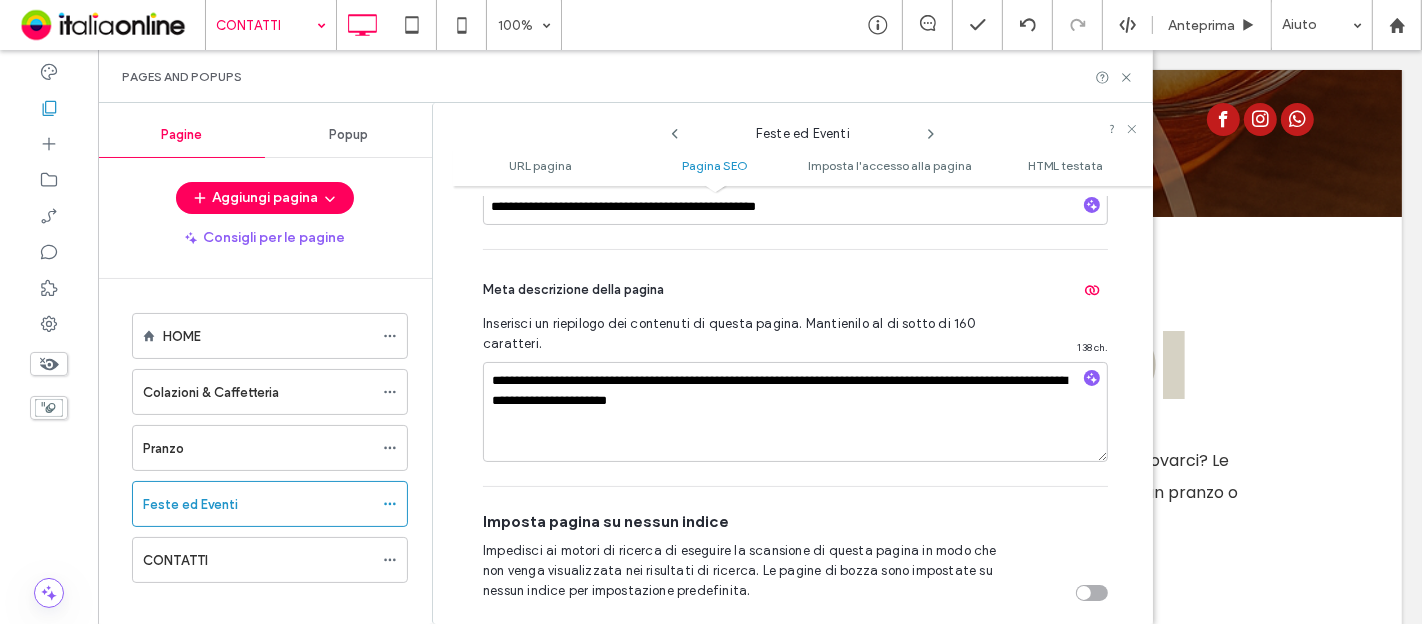 click 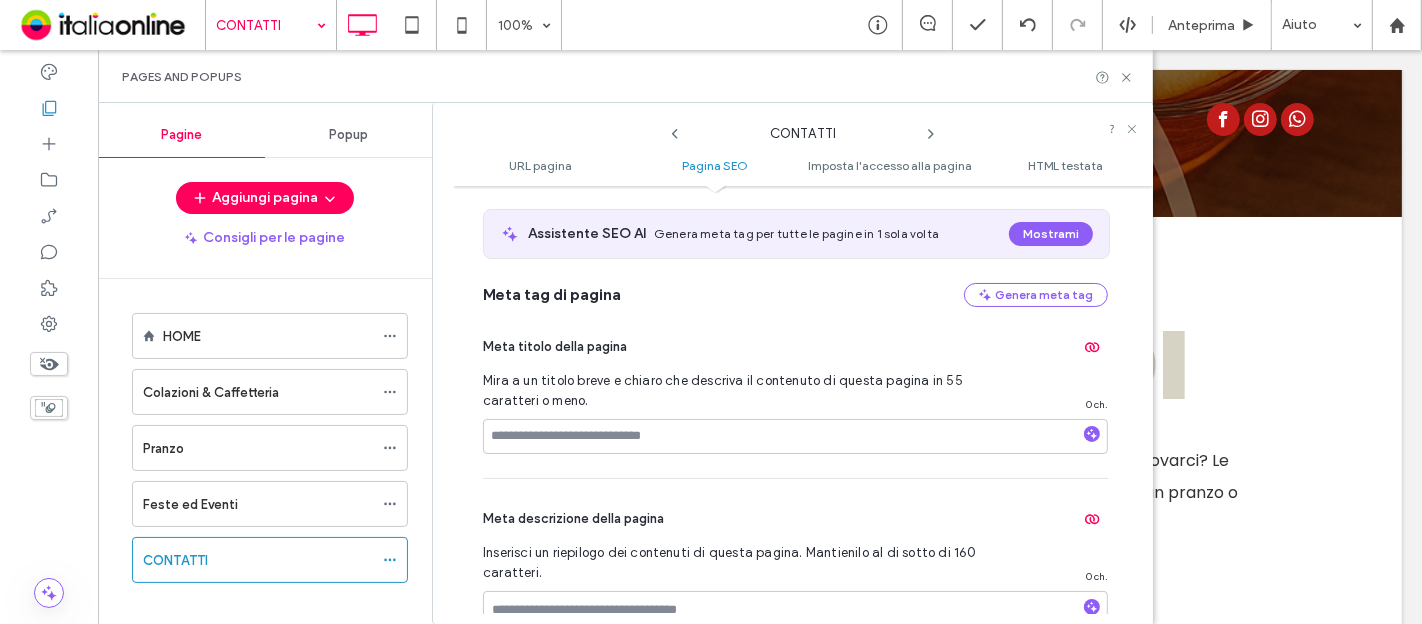 scroll, scrollTop: 495, scrollLeft: 0, axis: vertical 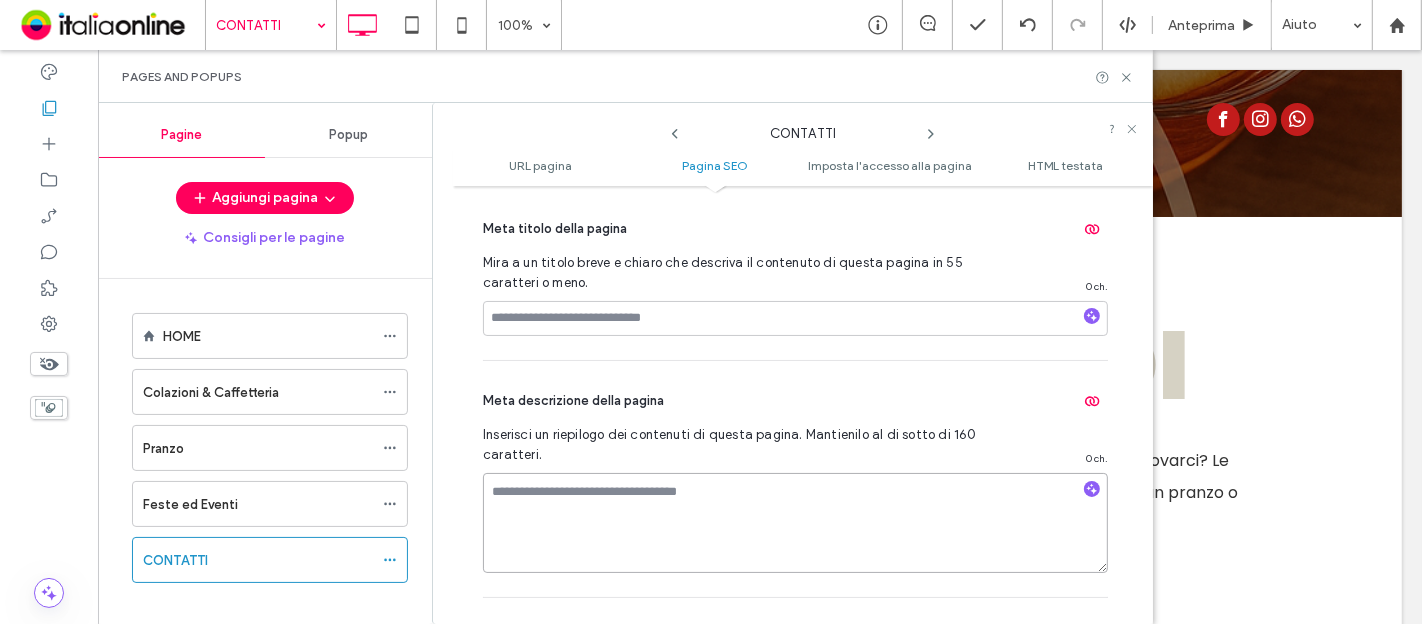 paste on "**********" 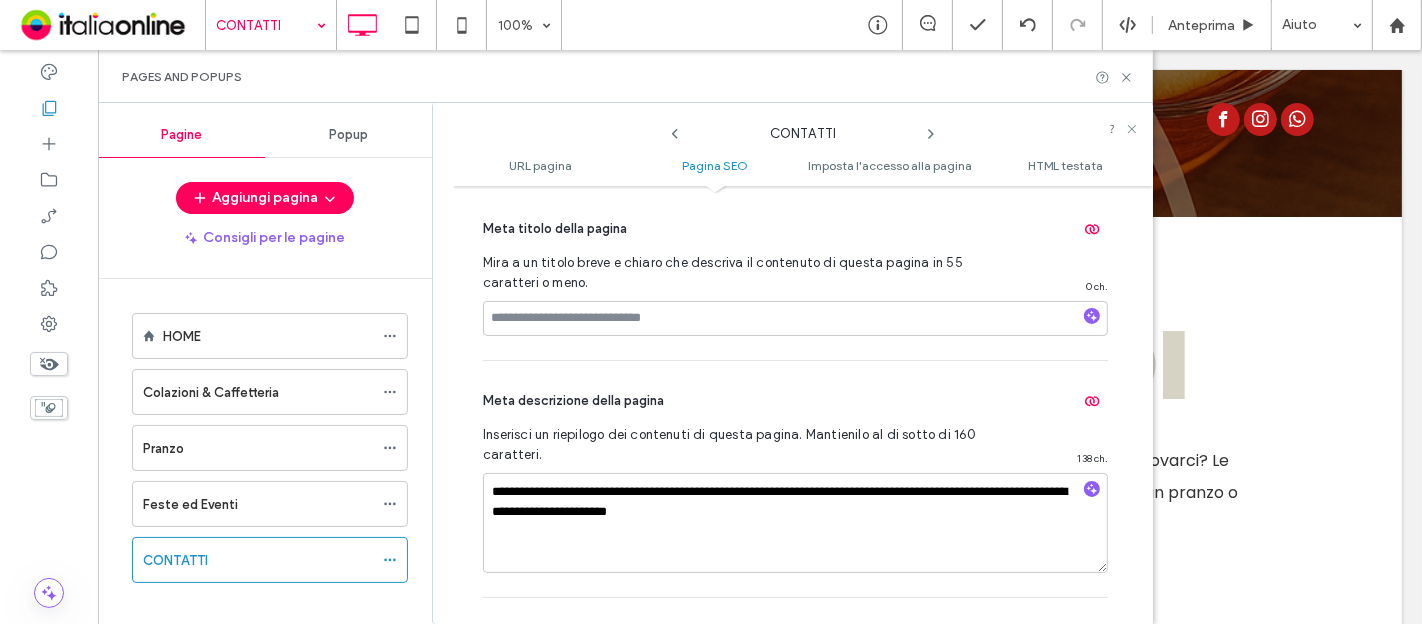 click on "CONTATTI" at bounding box center (803, 129) 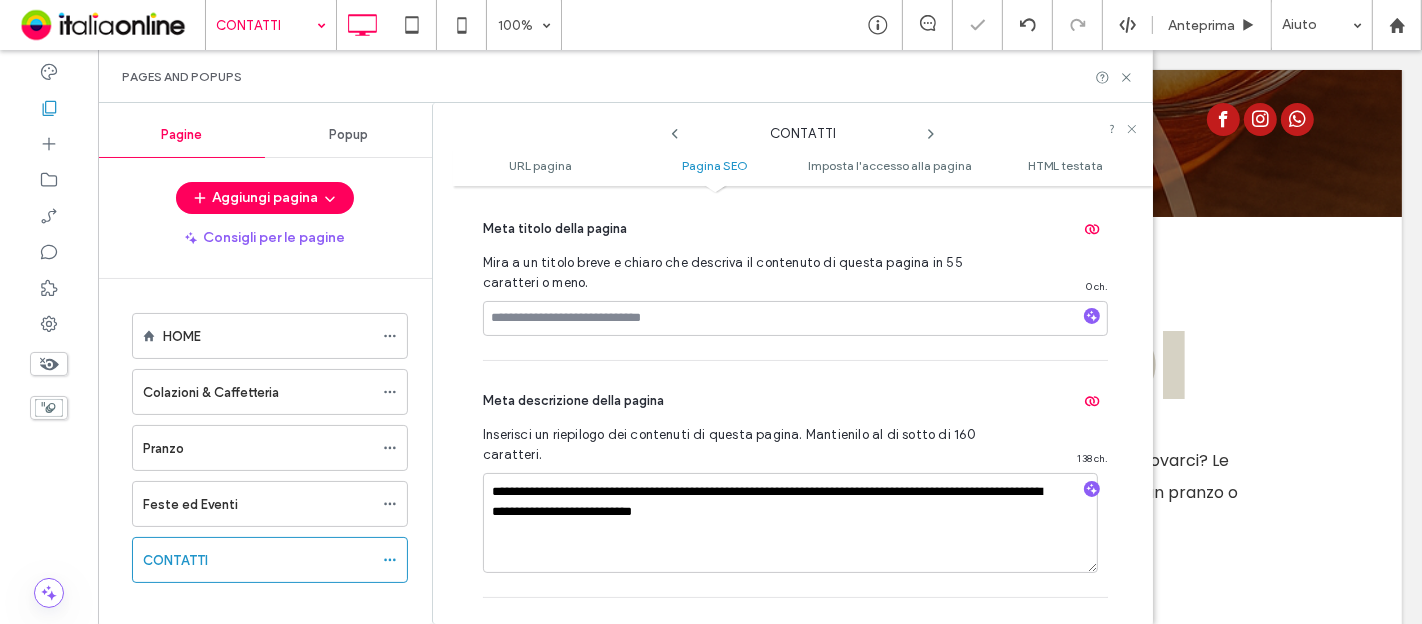 click 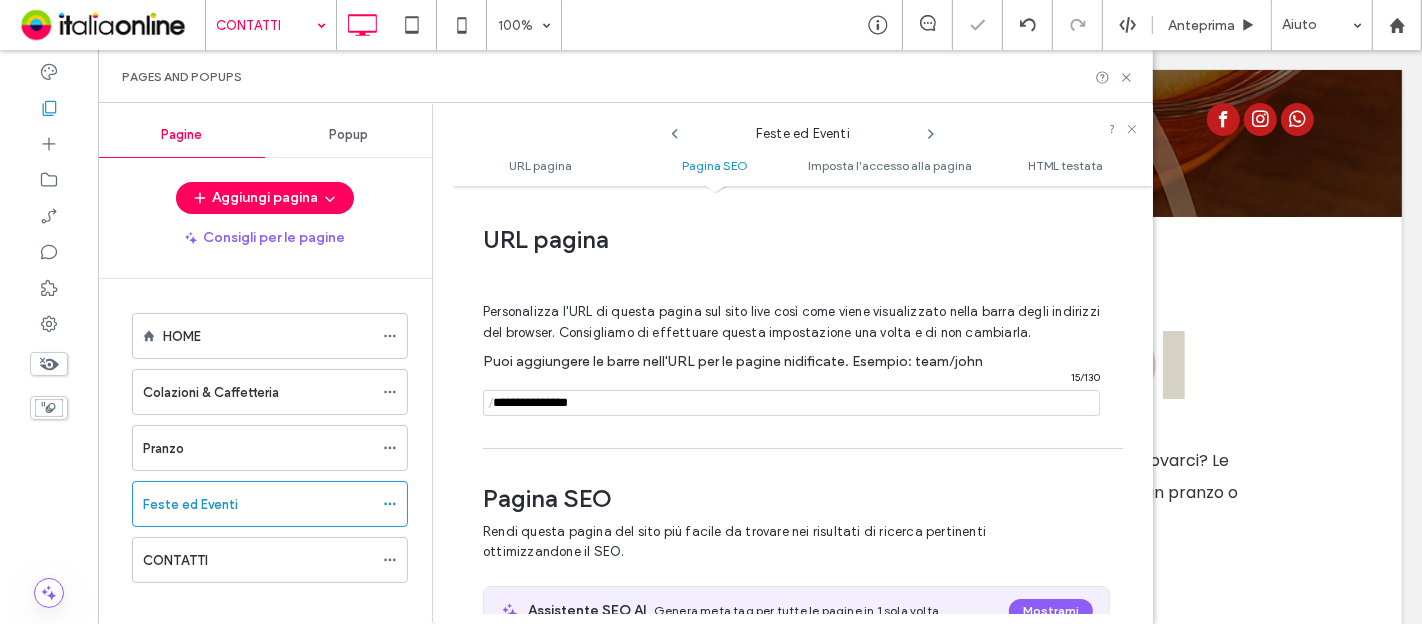 scroll, scrollTop: 273, scrollLeft: 0, axis: vertical 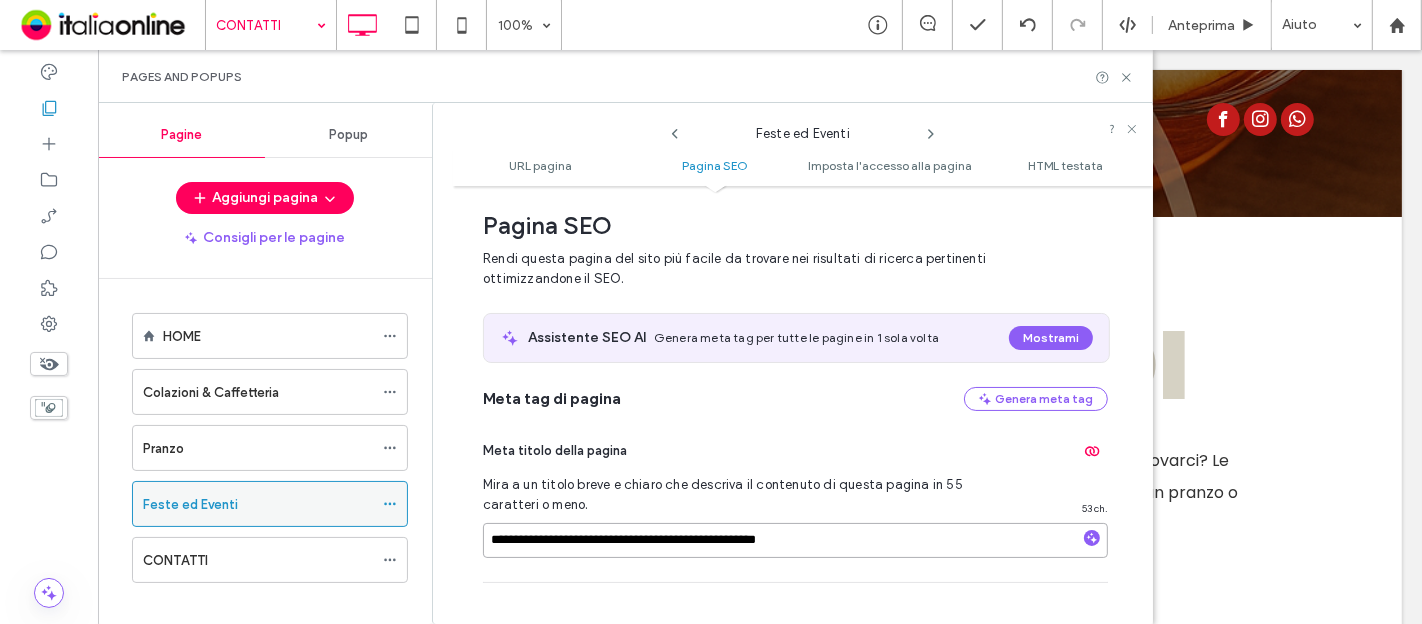 drag, startPoint x: 840, startPoint y: 536, endPoint x: 334, endPoint y: 520, distance: 506.2529 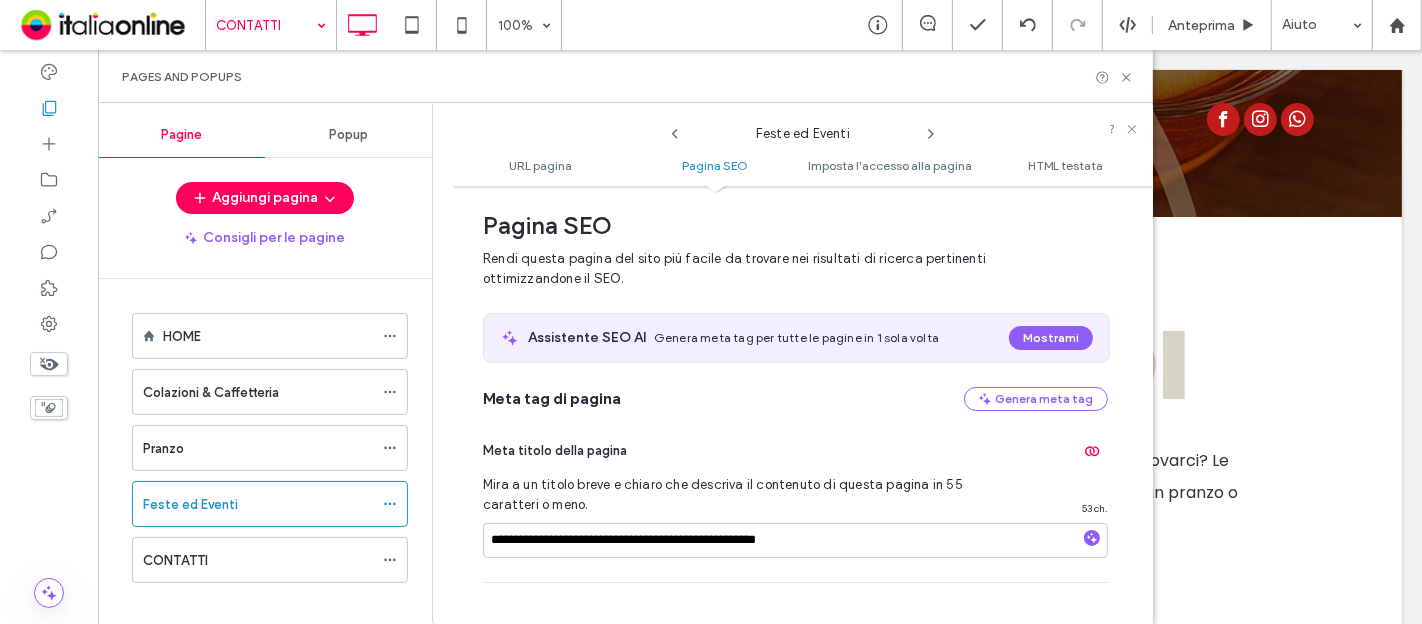 click 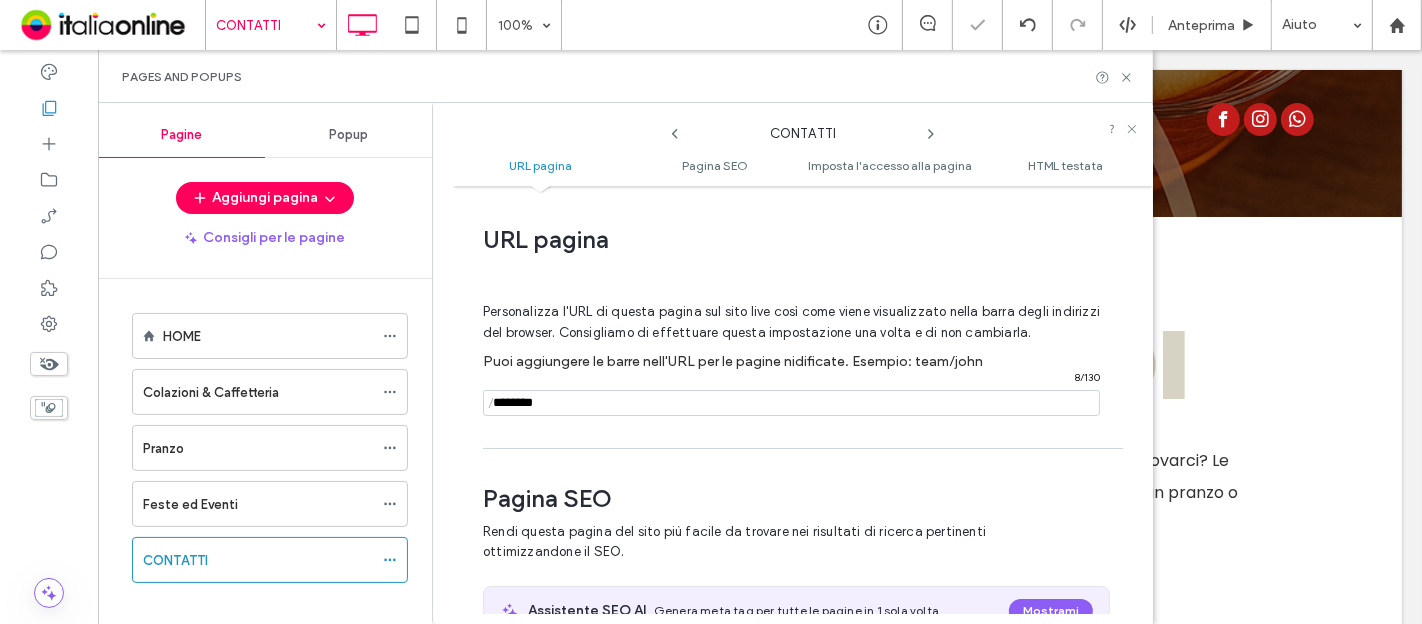 scroll, scrollTop: 273, scrollLeft: 0, axis: vertical 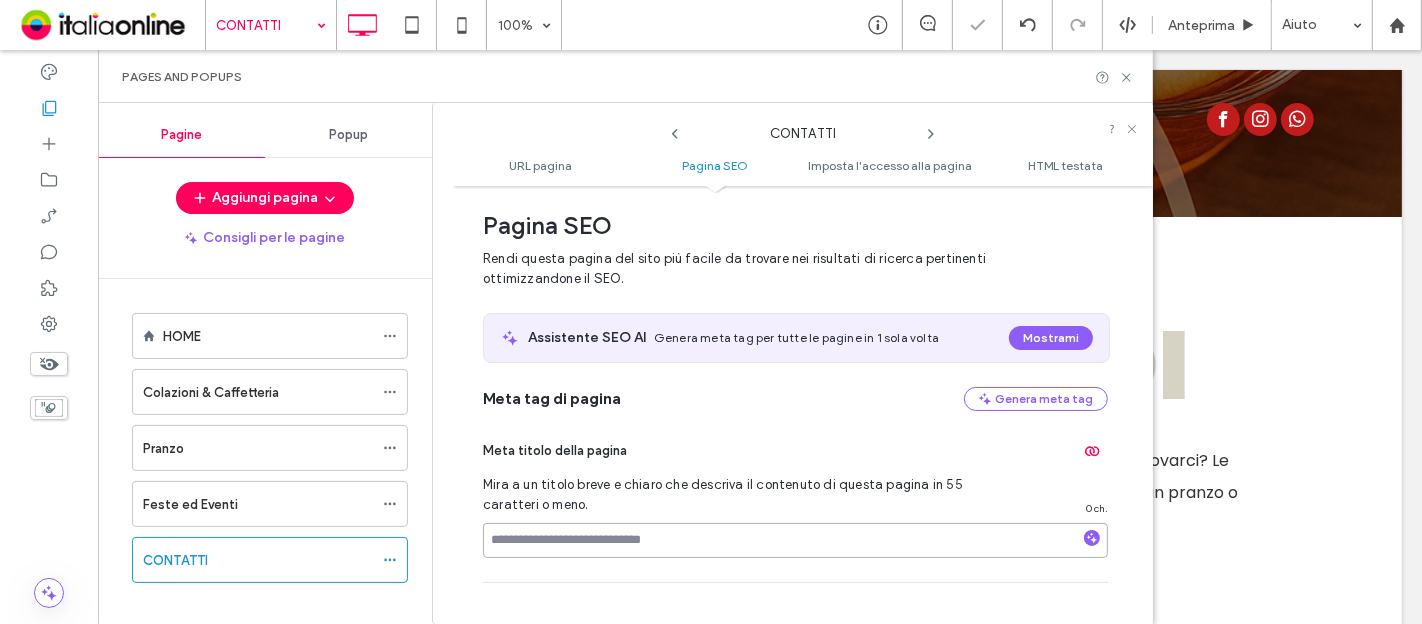 click at bounding box center (795, 540) 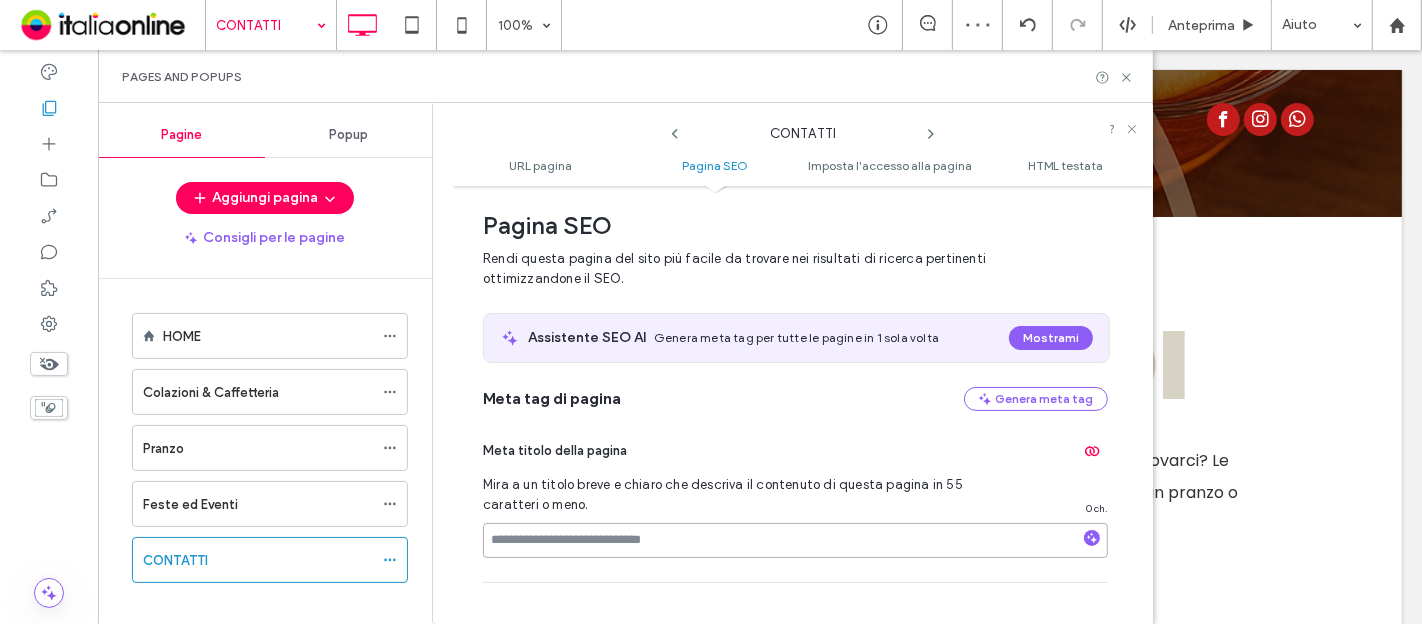 paste on "**********" 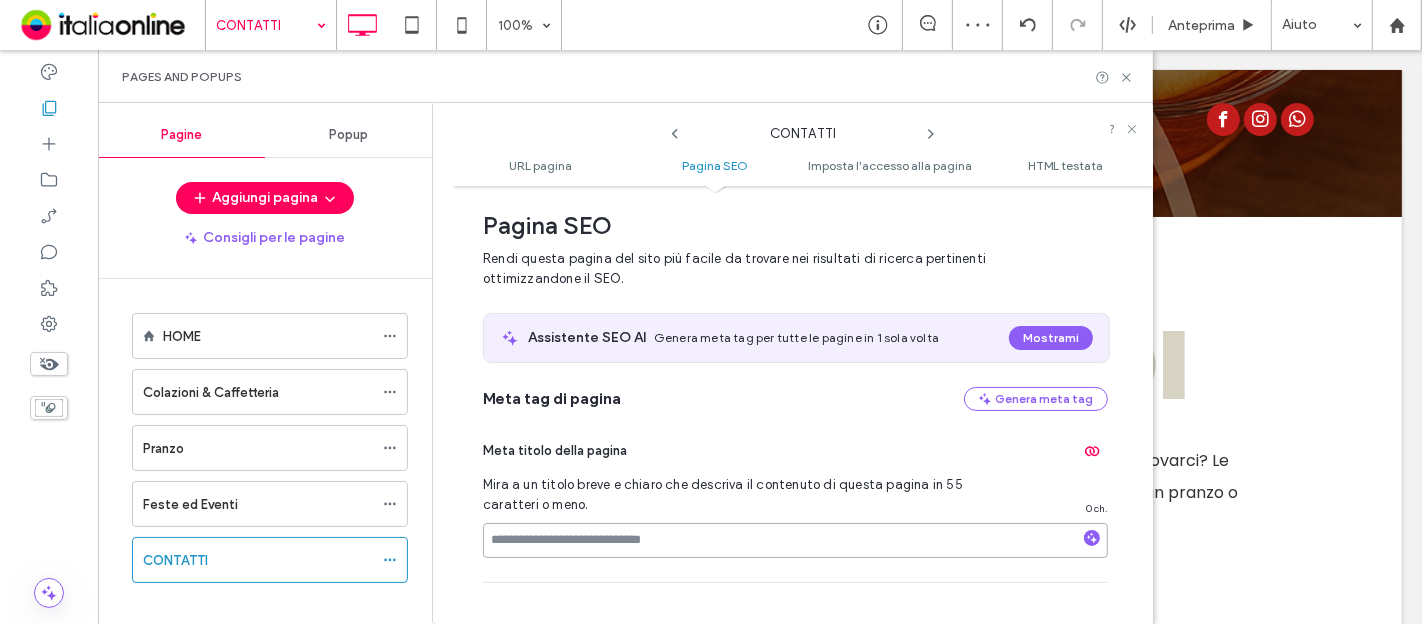 type on "**********" 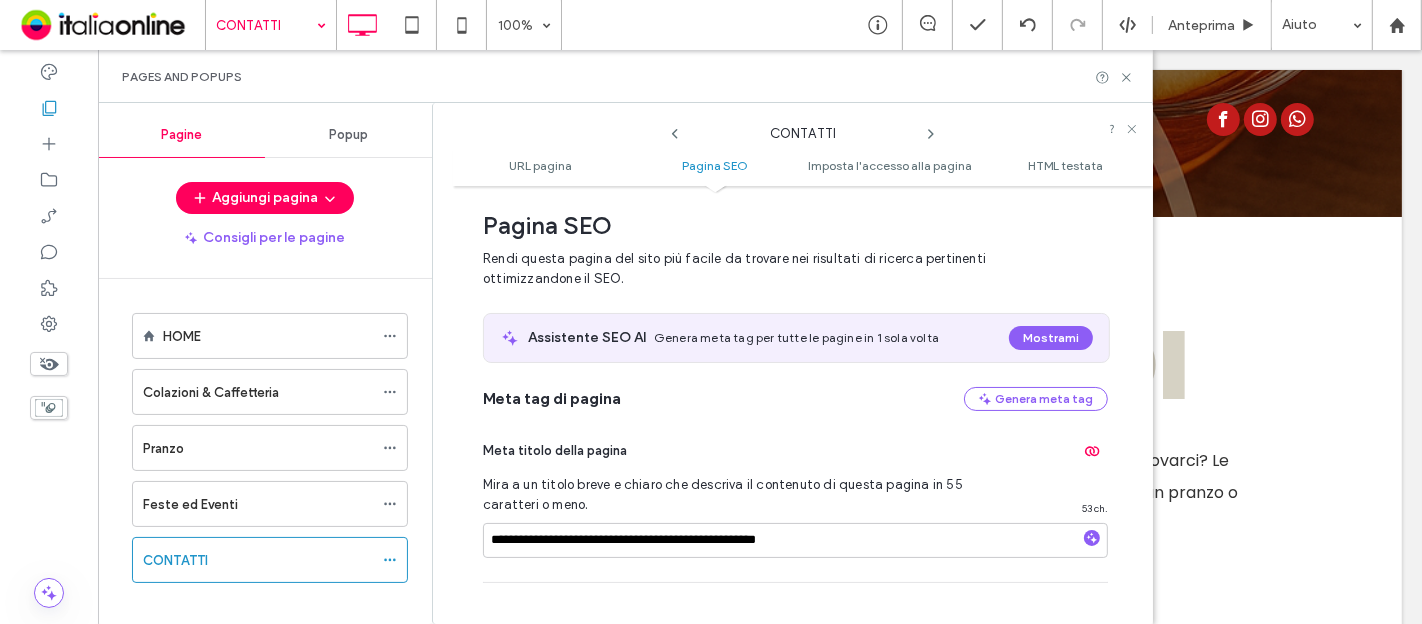 click on "Meta titolo della pagina" at bounding box center [795, 451] 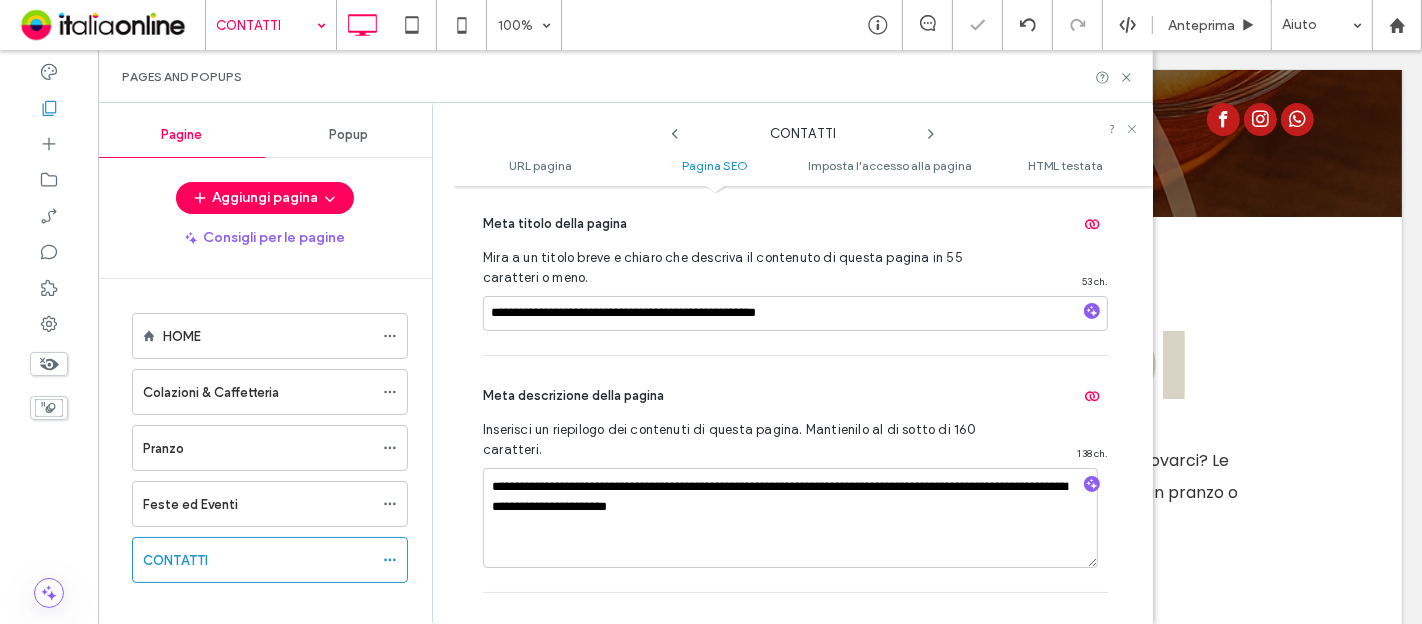 scroll, scrollTop: 495, scrollLeft: 0, axis: vertical 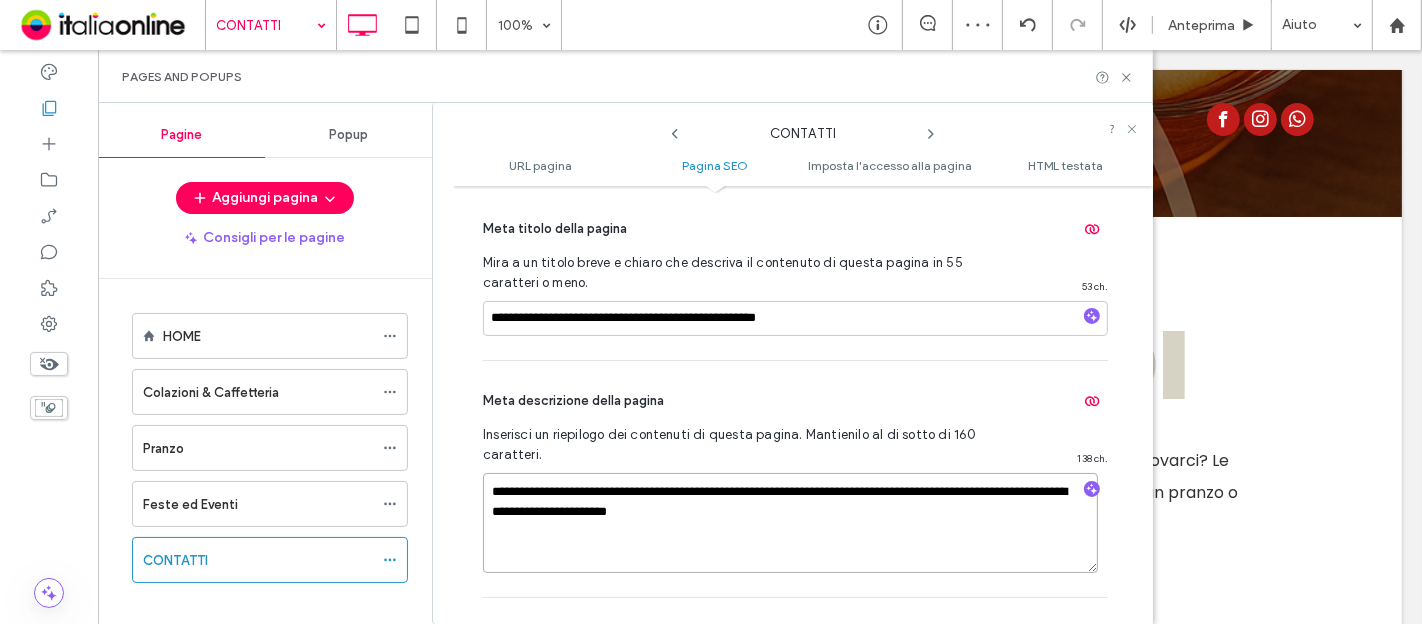 click on "**********" at bounding box center [790, 523] 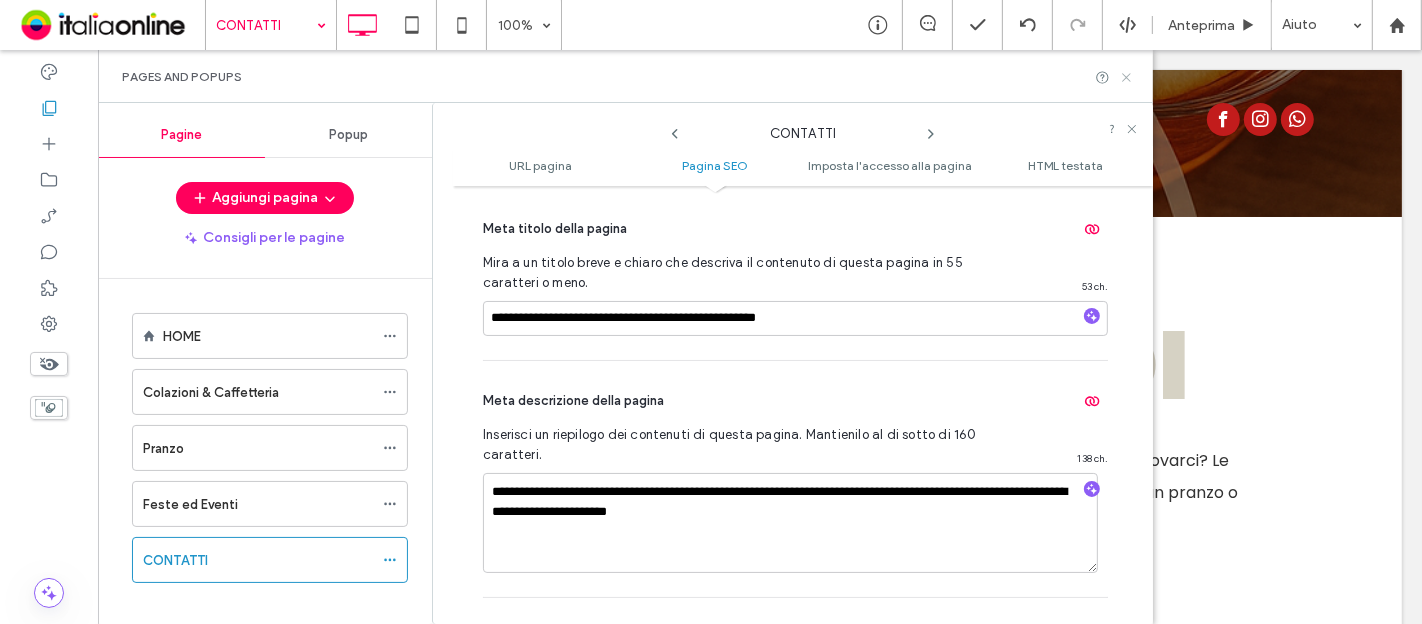 click 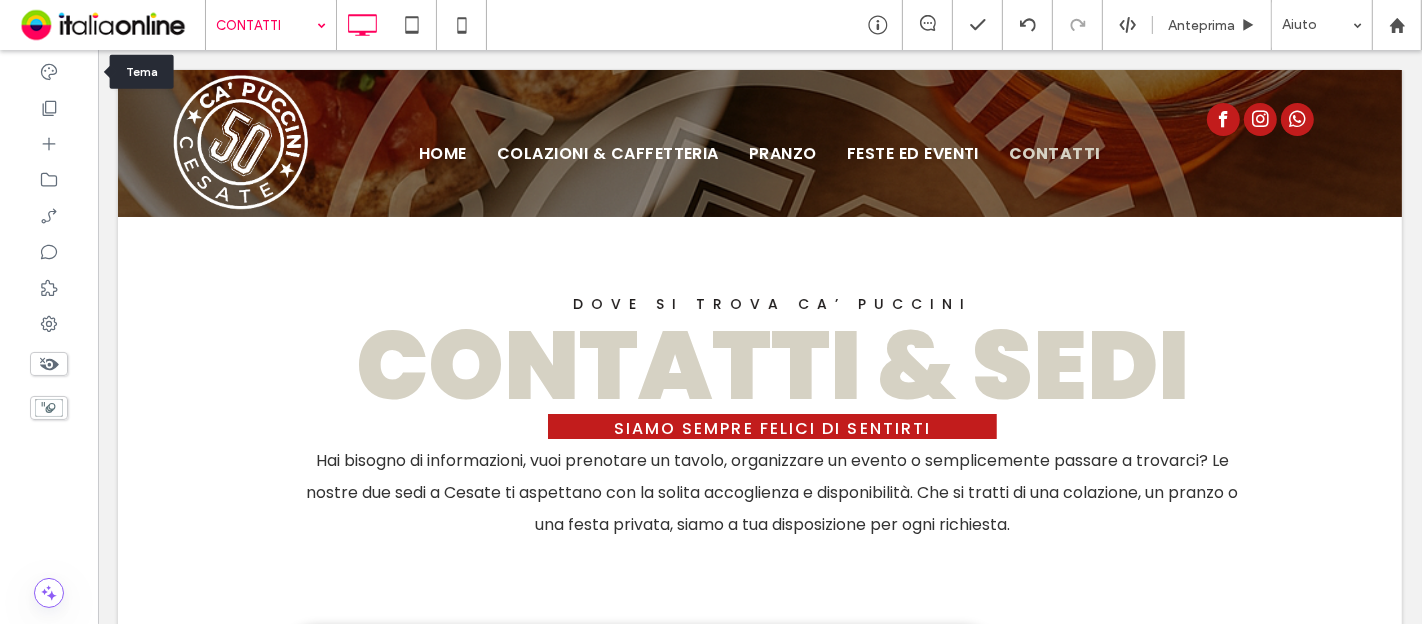 drag, startPoint x: 60, startPoint y: 70, endPoint x: 201, endPoint y: 235, distance: 217.03917 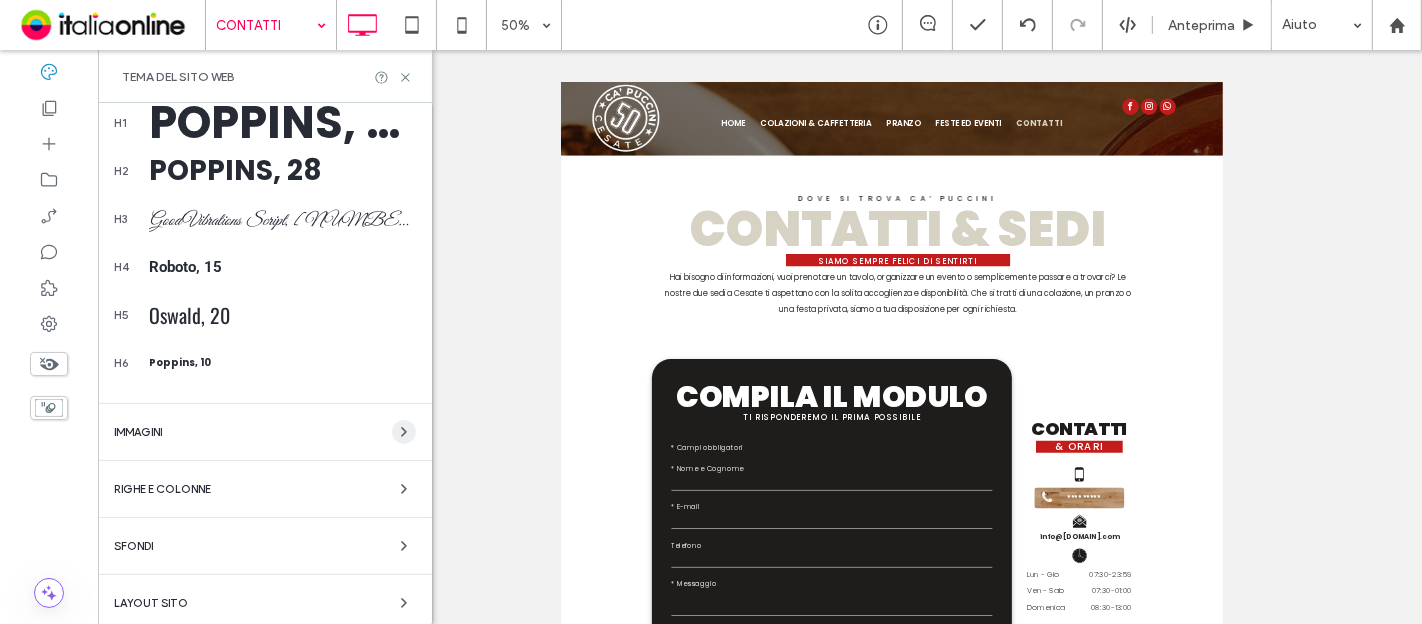 scroll, scrollTop: 423, scrollLeft: 0, axis: vertical 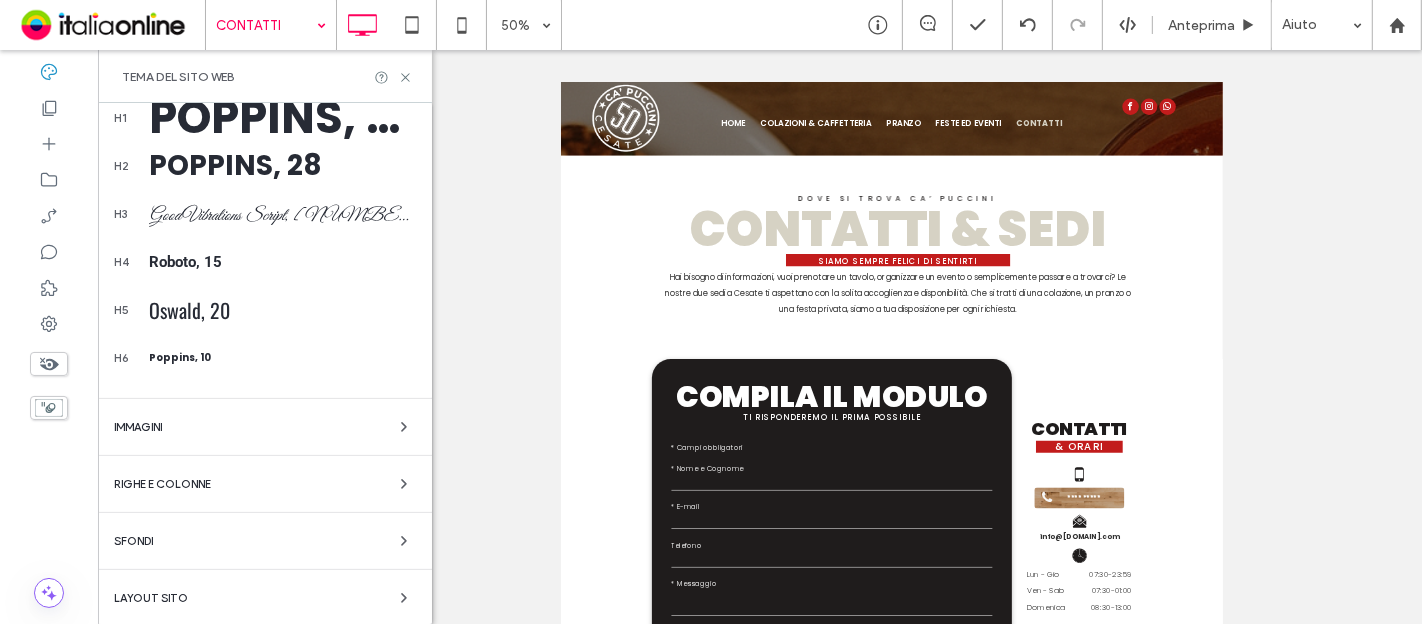 click on "Layout sito" at bounding box center (265, 598) 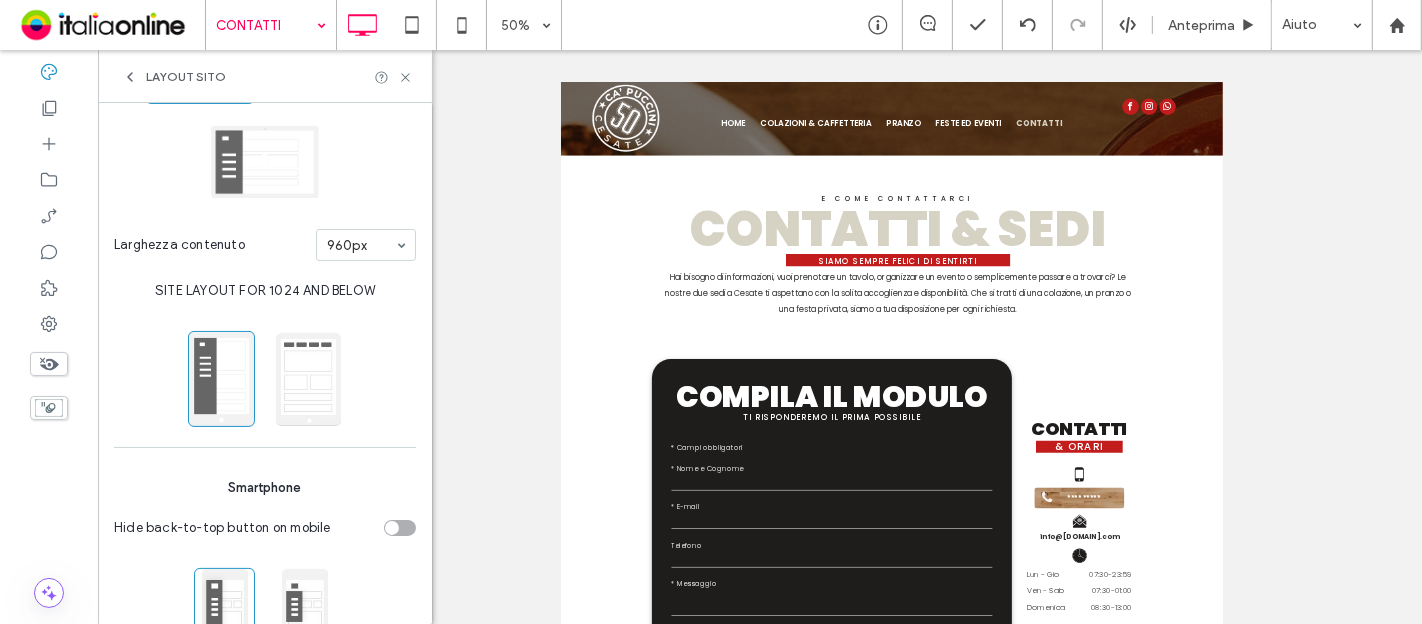 scroll, scrollTop: 234, scrollLeft: 0, axis: vertical 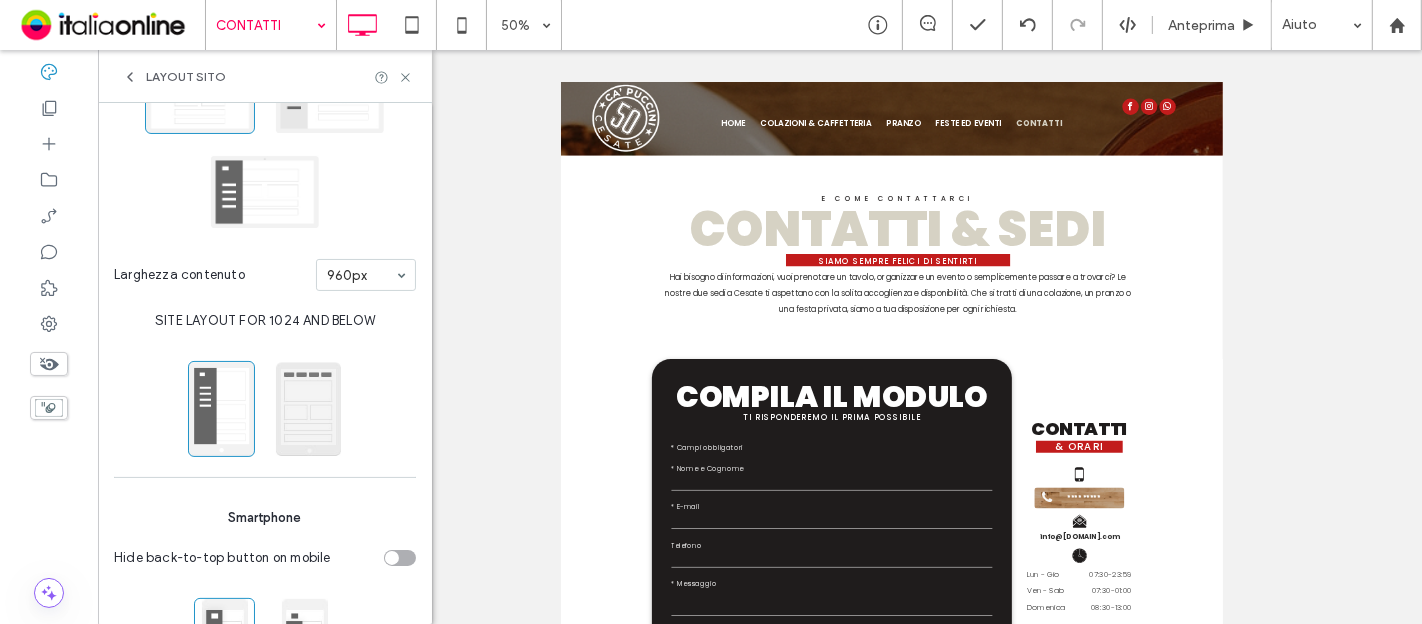 click at bounding box center (308, 409) 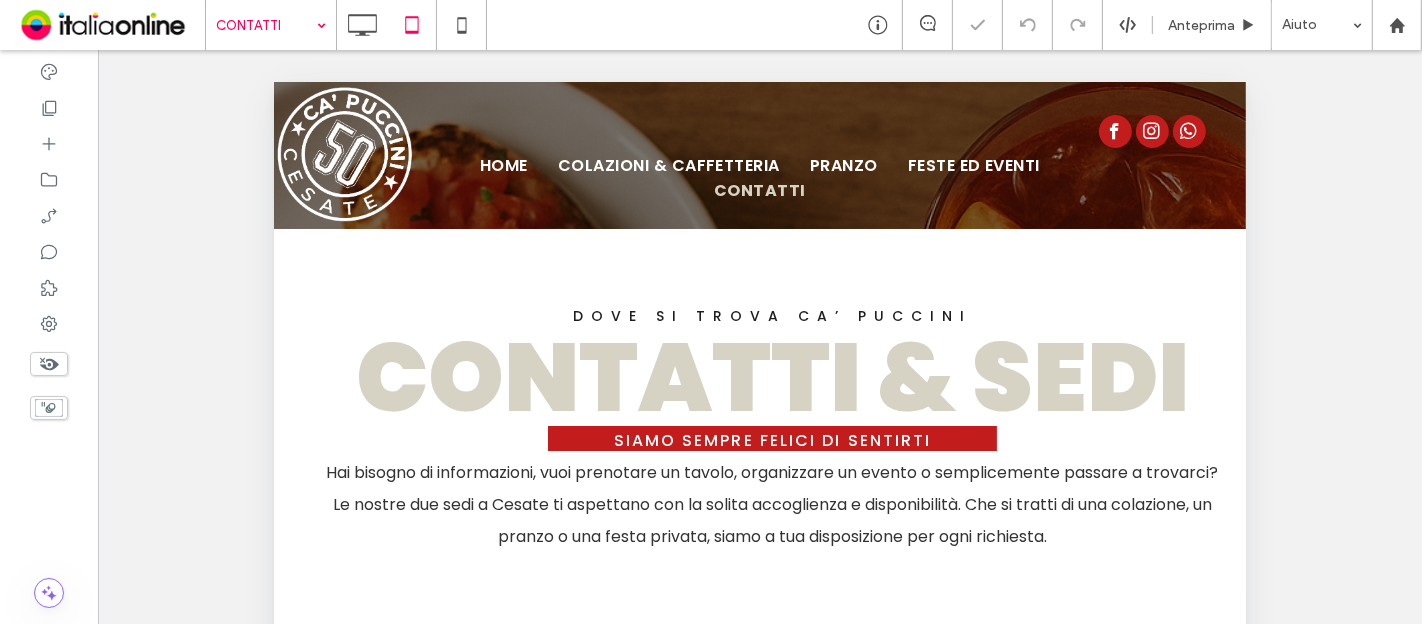 scroll, scrollTop: 0, scrollLeft: 0, axis: both 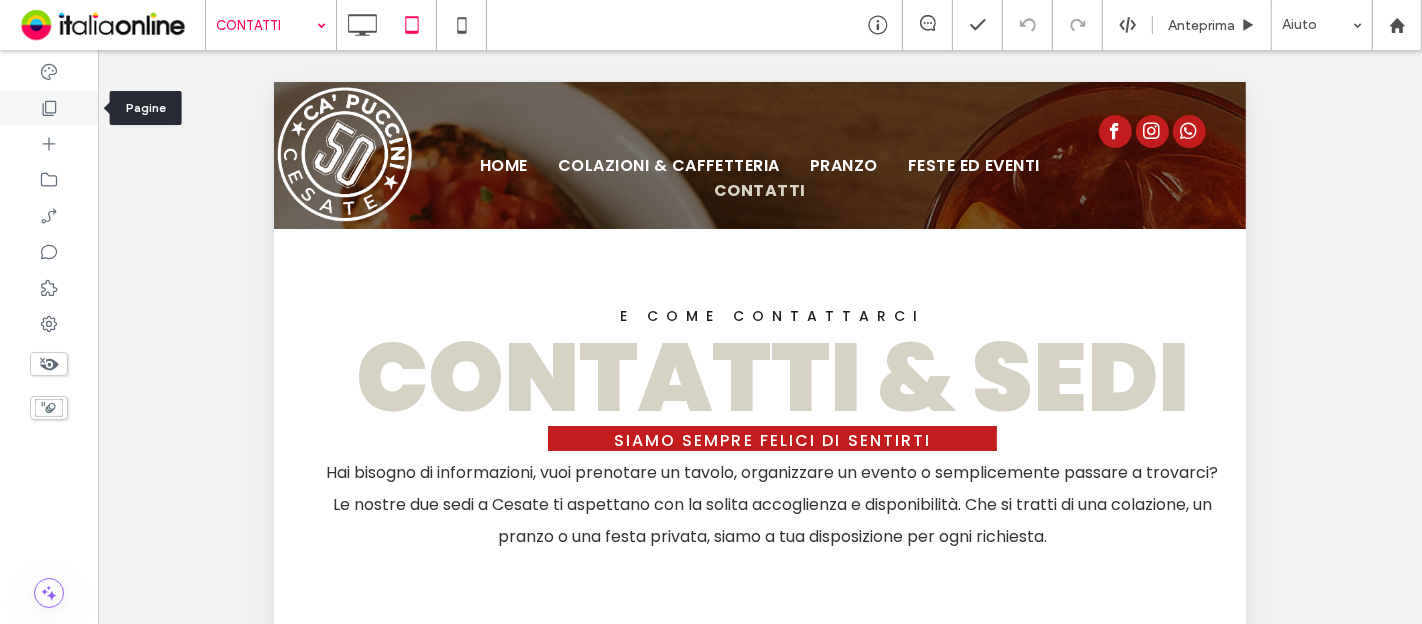 click 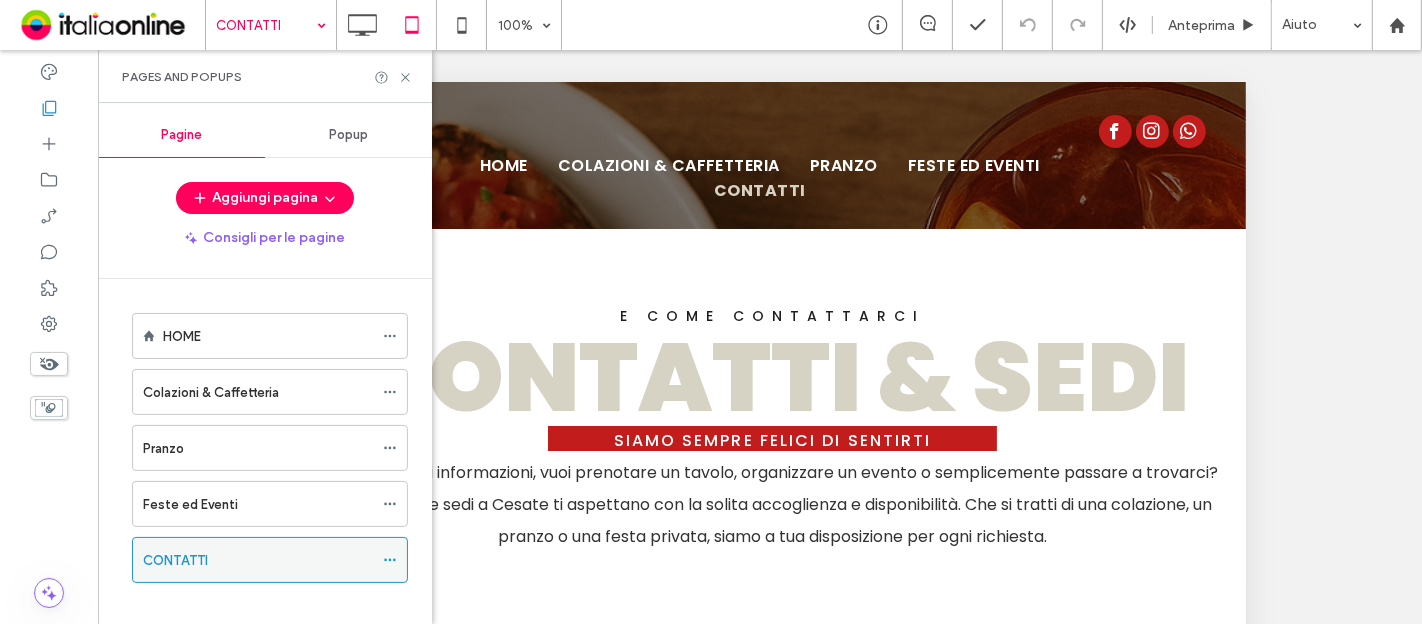 click 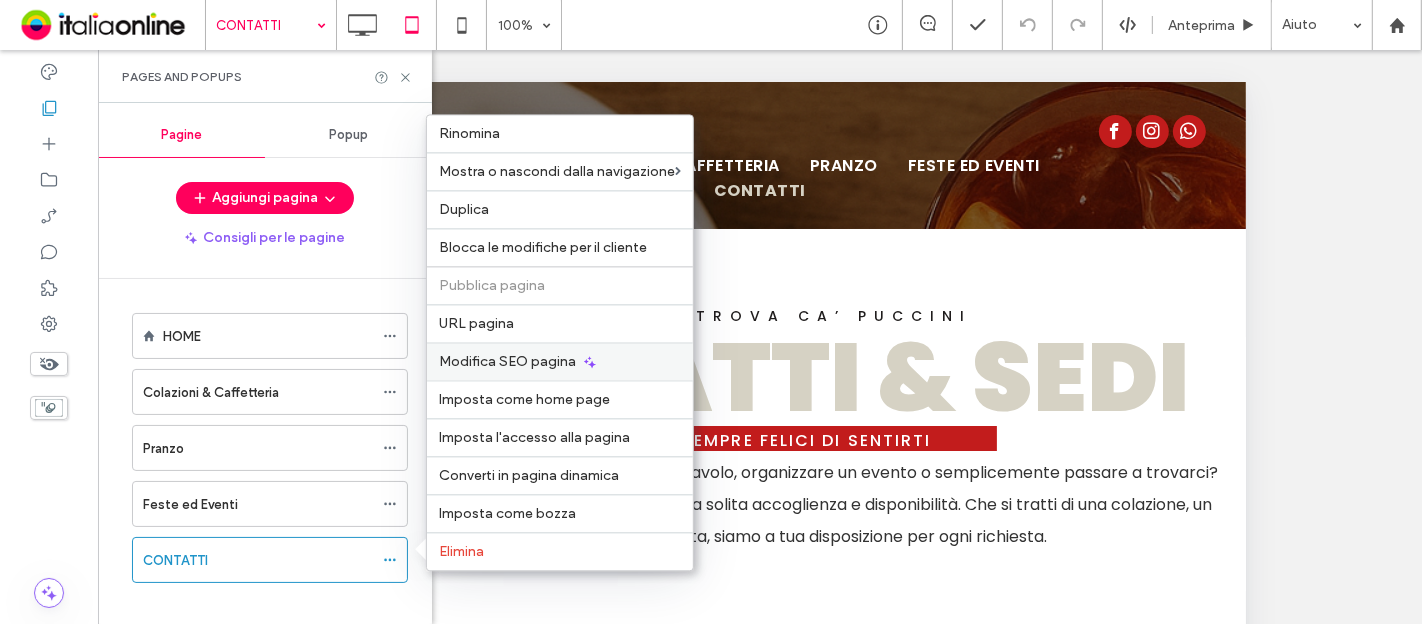 click on "Modifica SEO pagina" at bounding box center (560, 361) 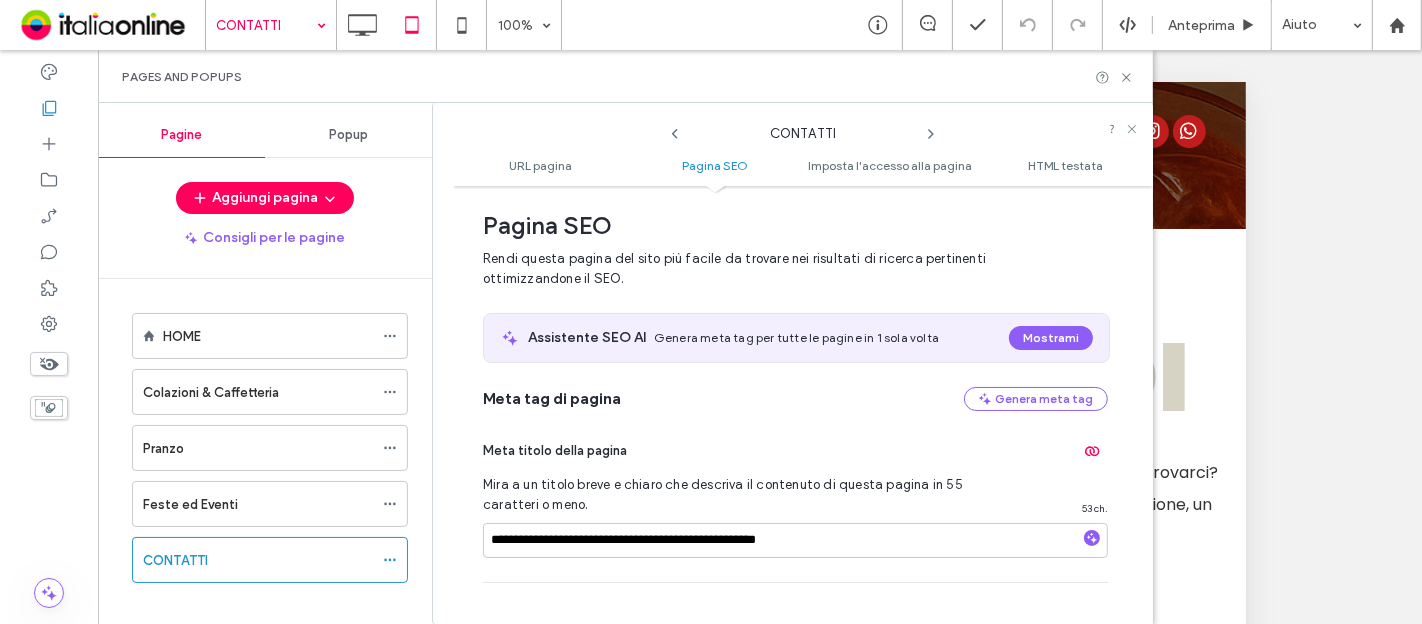 scroll, scrollTop: 495, scrollLeft: 0, axis: vertical 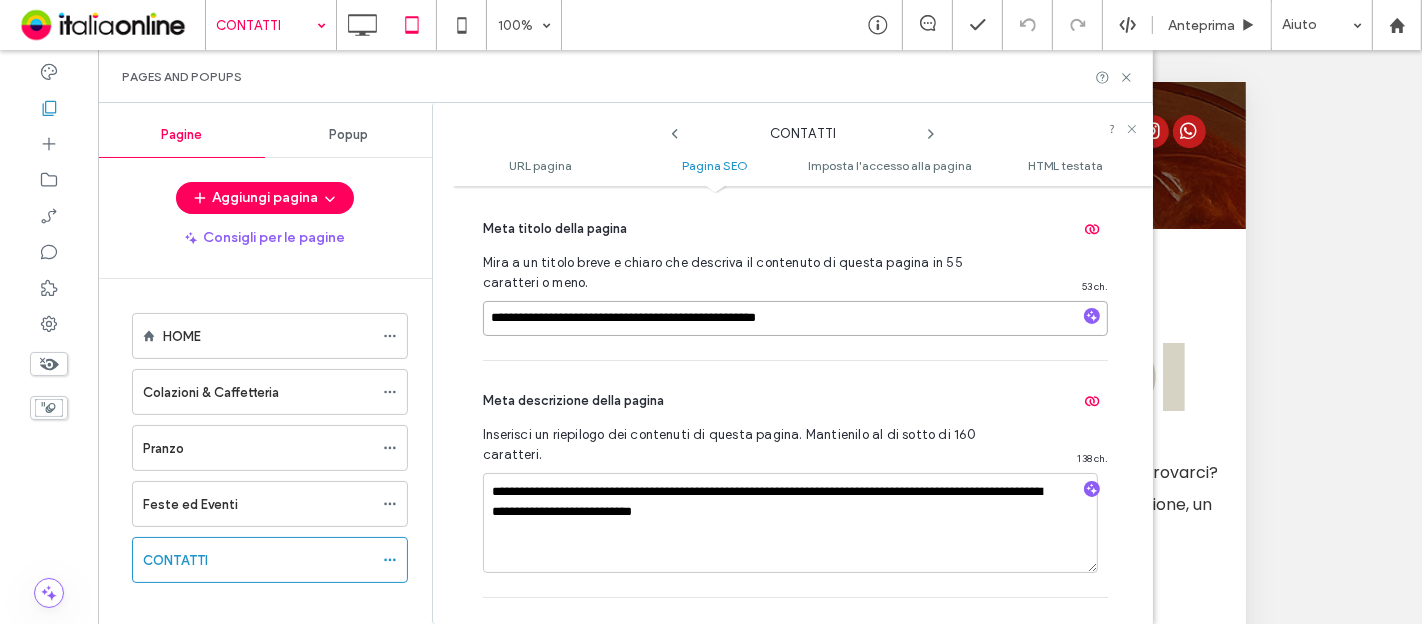 drag, startPoint x: 491, startPoint y: 311, endPoint x: 677, endPoint y: 308, distance: 186.02419 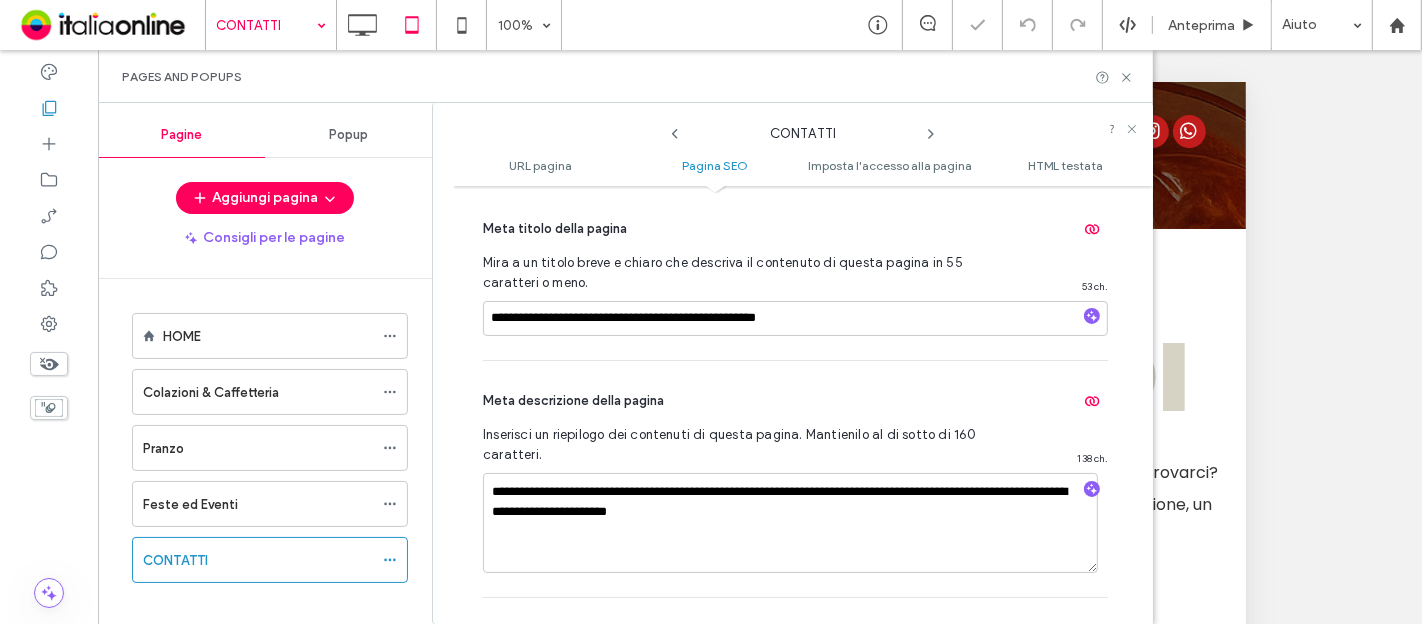 click on "Mira a un titolo breve e chiaro che descriva il contenuto di questa pagina in 55 caratteri o meno." at bounding box center [740, 273] 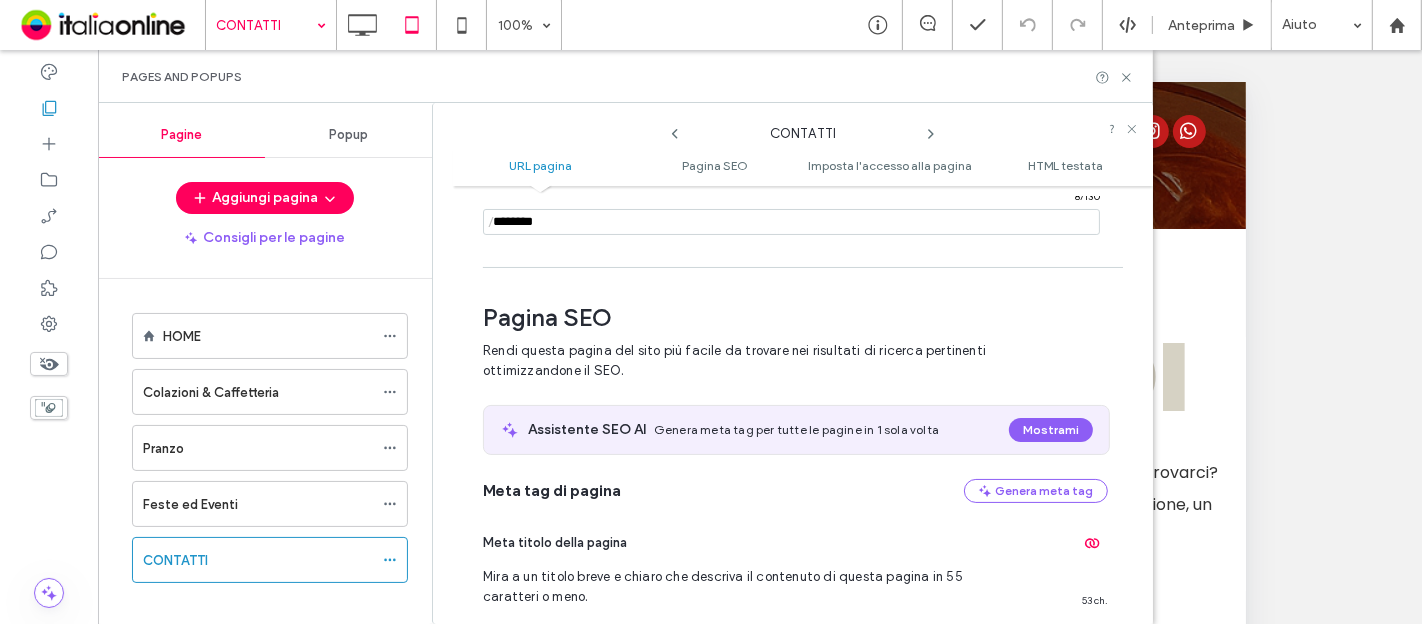 scroll, scrollTop: 444, scrollLeft: 0, axis: vertical 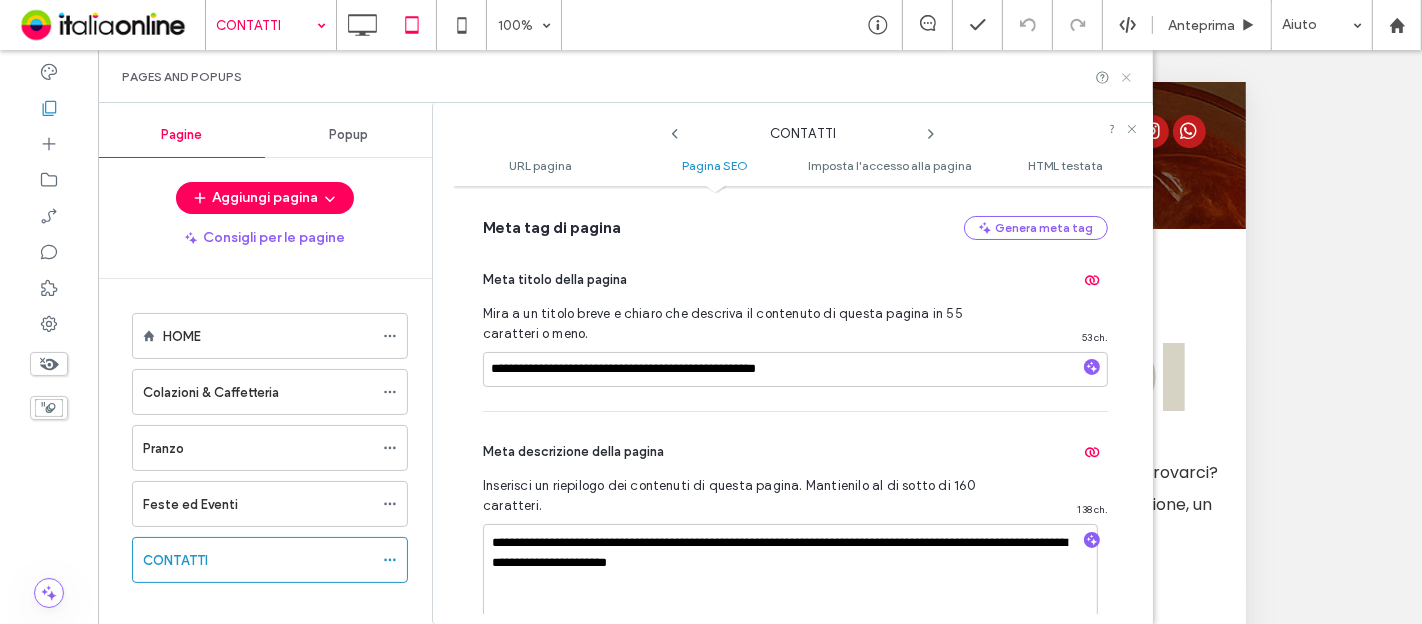 click 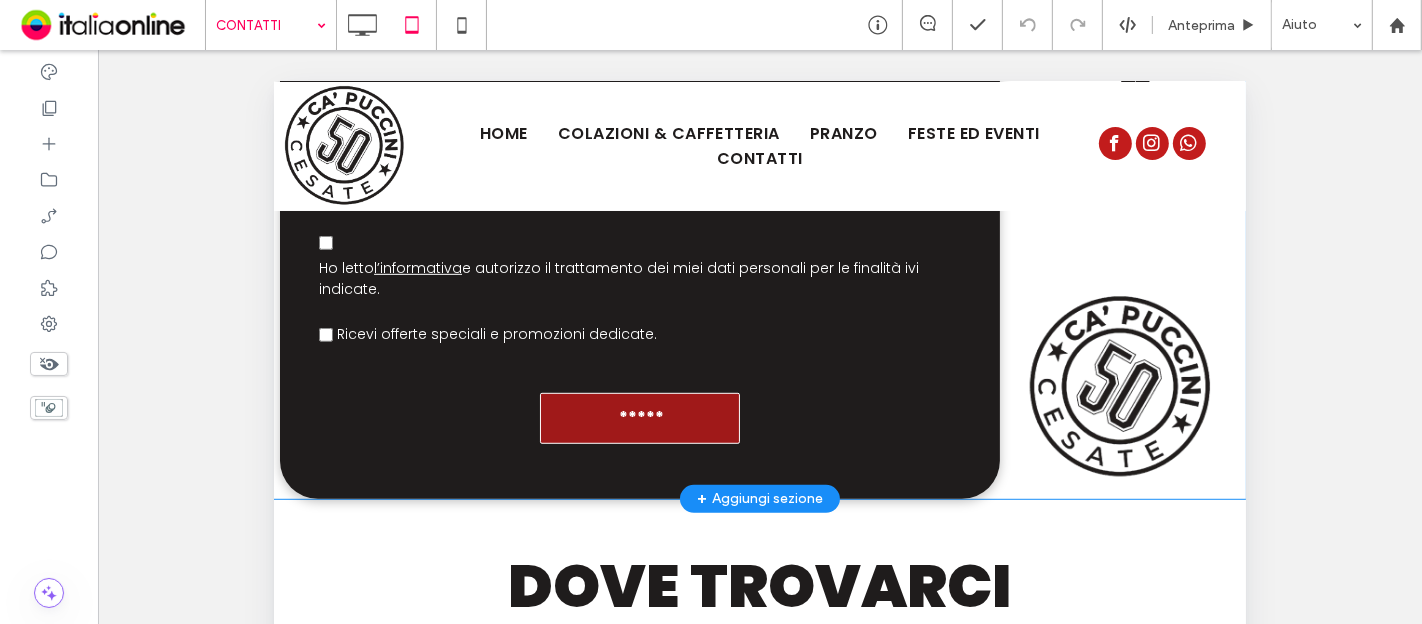 scroll, scrollTop: 980, scrollLeft: 0, axis: vertical 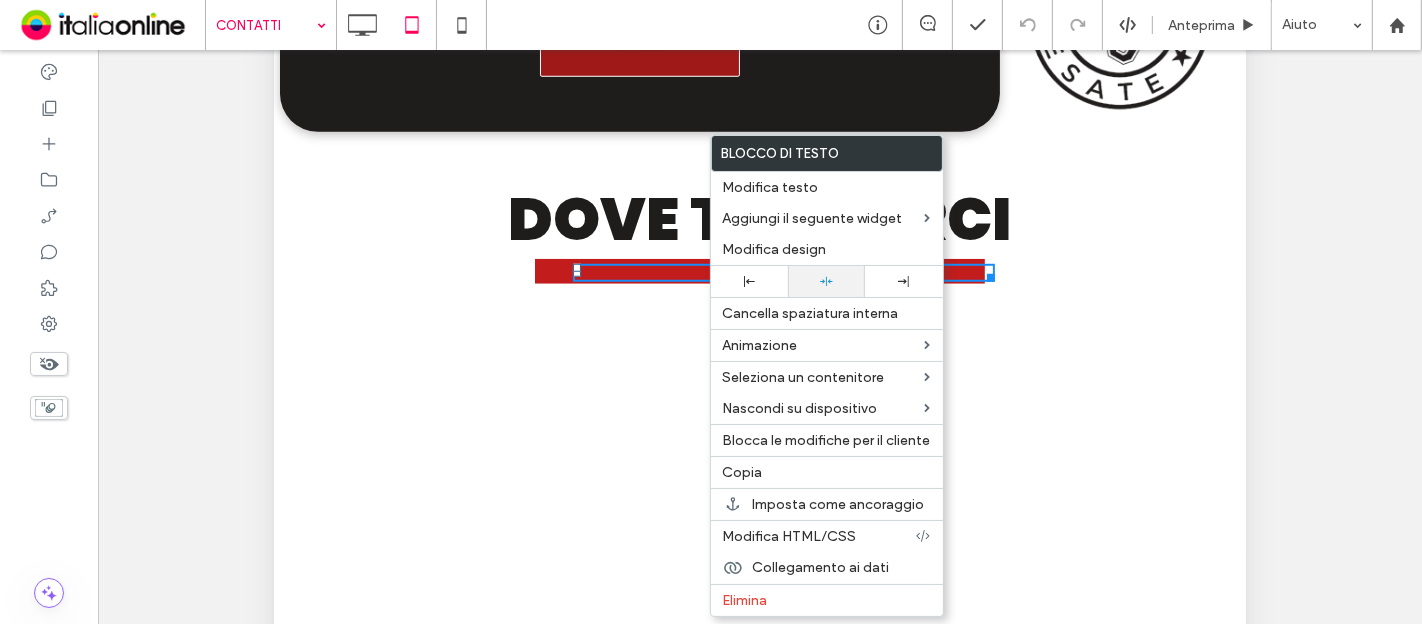 drag, startPoint x: 839, startPoint y: 270, endPoint x: 825, endPoint y: 273, distance: 14.3178215 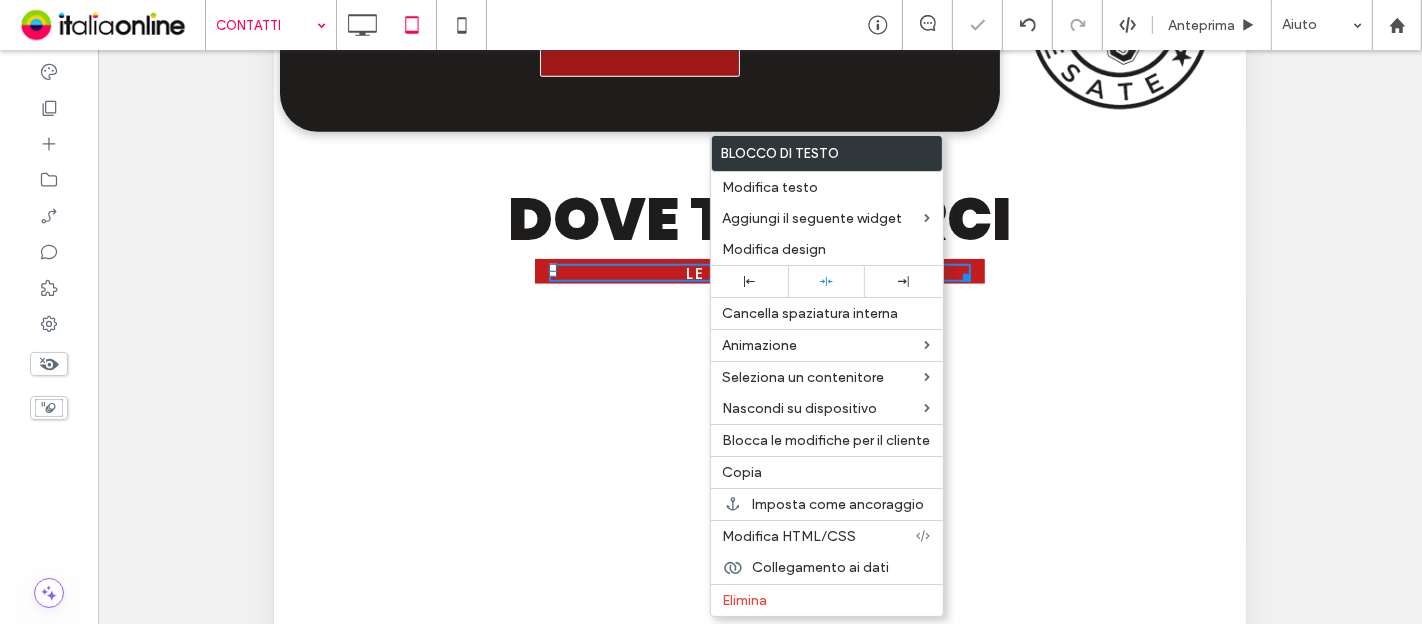 click on "DOVE TROVARCI
Le nostre sedi
Click To Paste" at bounding box center [759, 212] 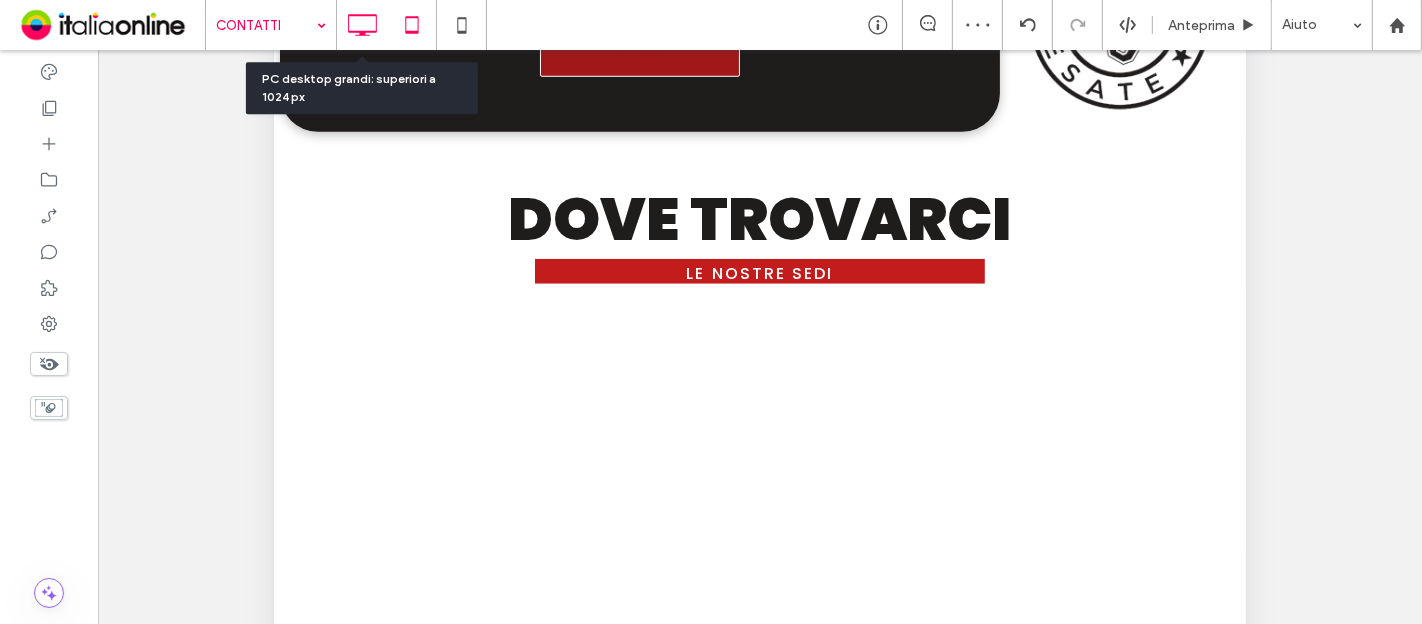 click 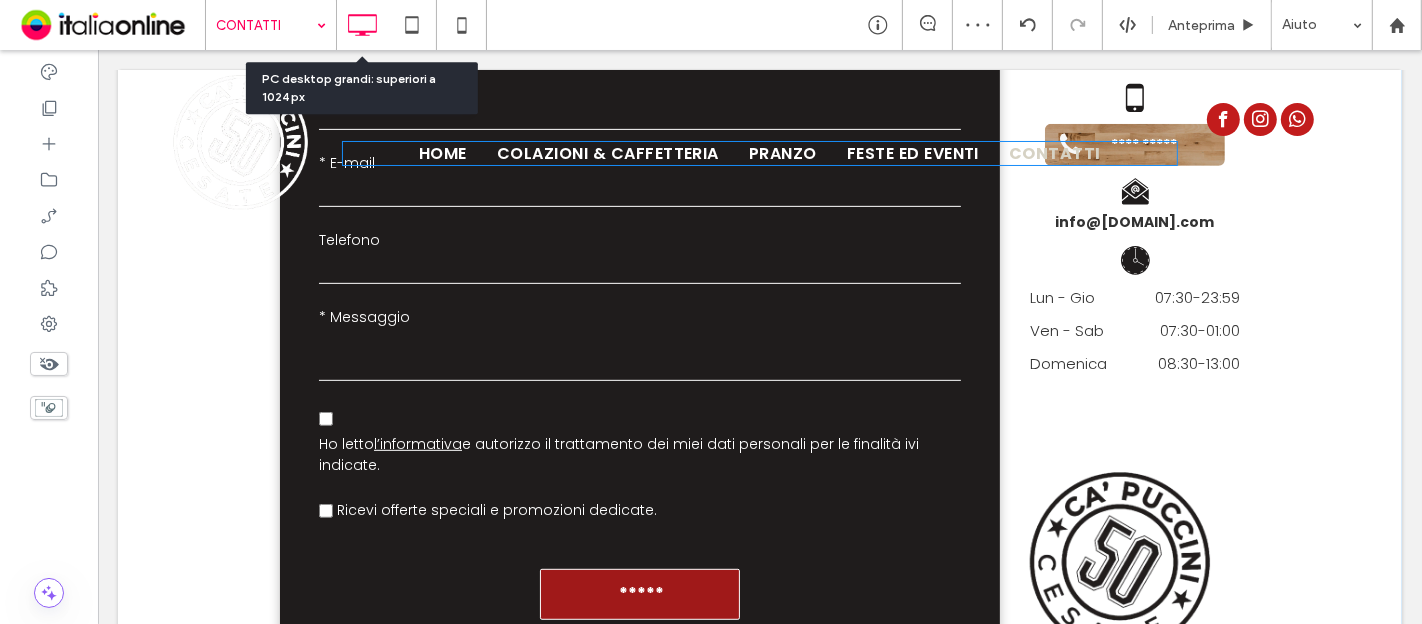scroll, scrollTop: 0, scrollLeft: 0, axis: both 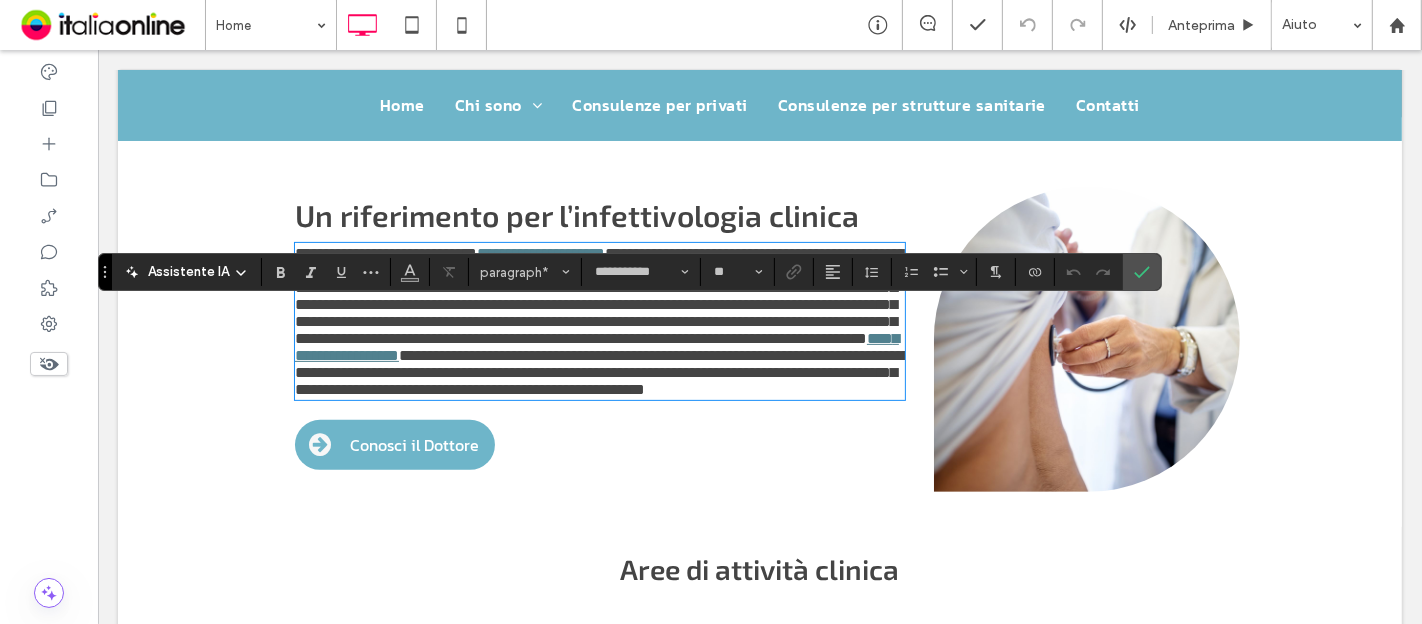 click on "**********" at bounding box center (385, 253) 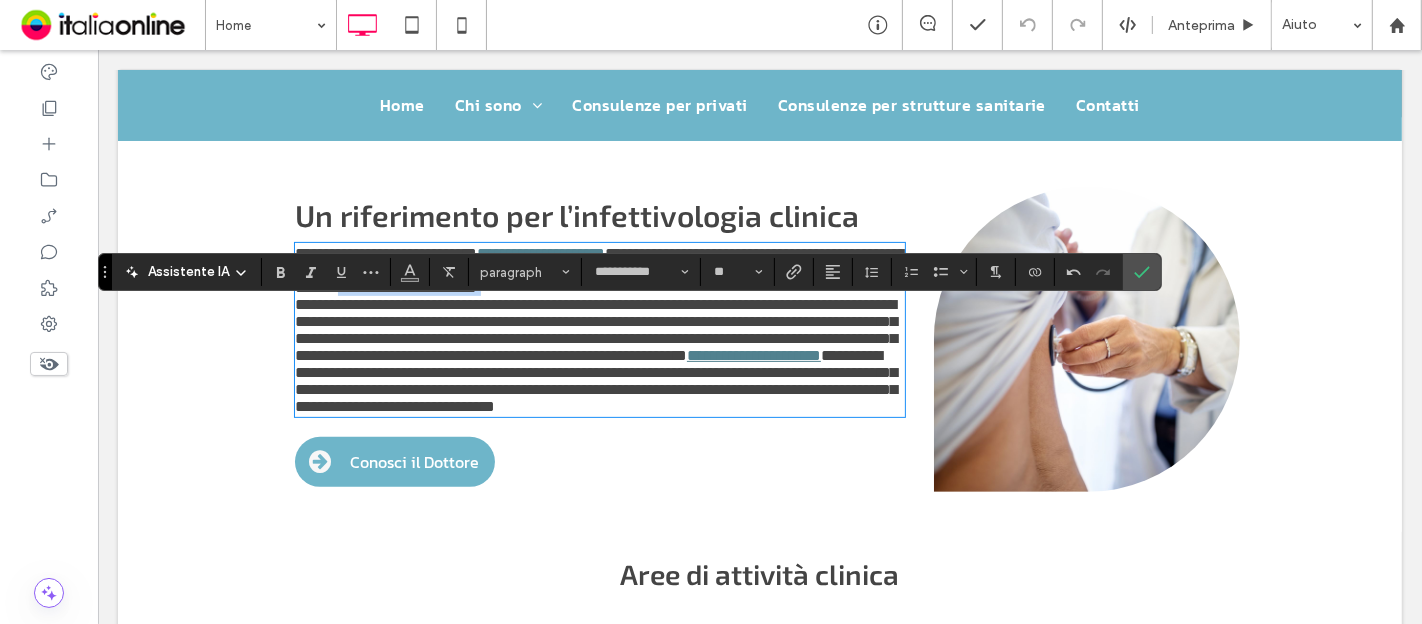 drag, startPoint x: 286, startPoint y: 375, endPoint x: 617, endPoint y: 357, distance: 331.48907 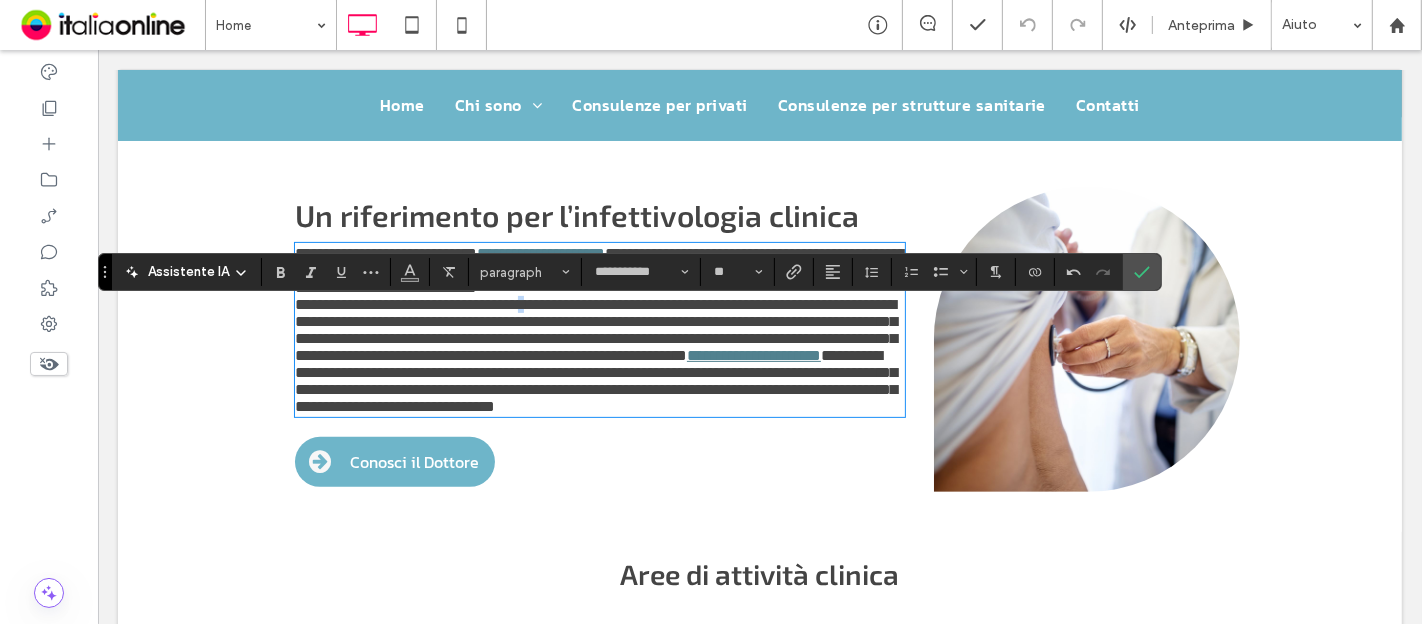 click on "**********" at bounding box center (595, 330) 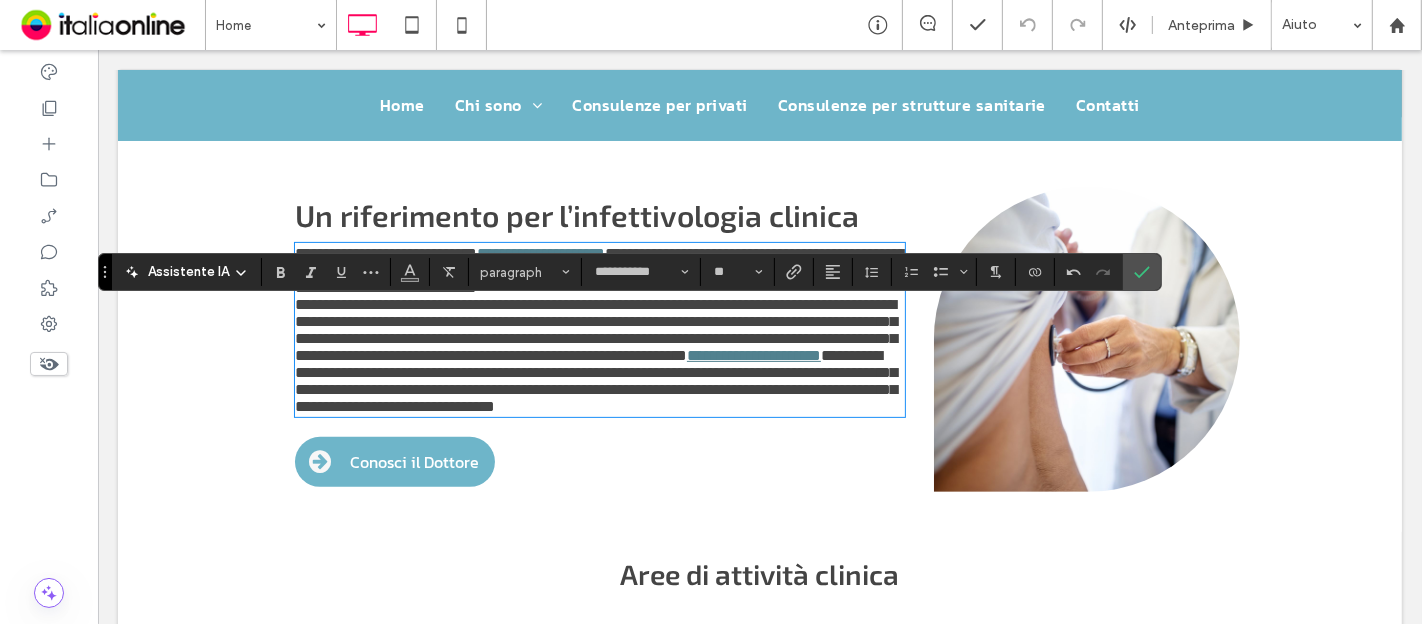 click on "**********" at bounding box center (595, 330) 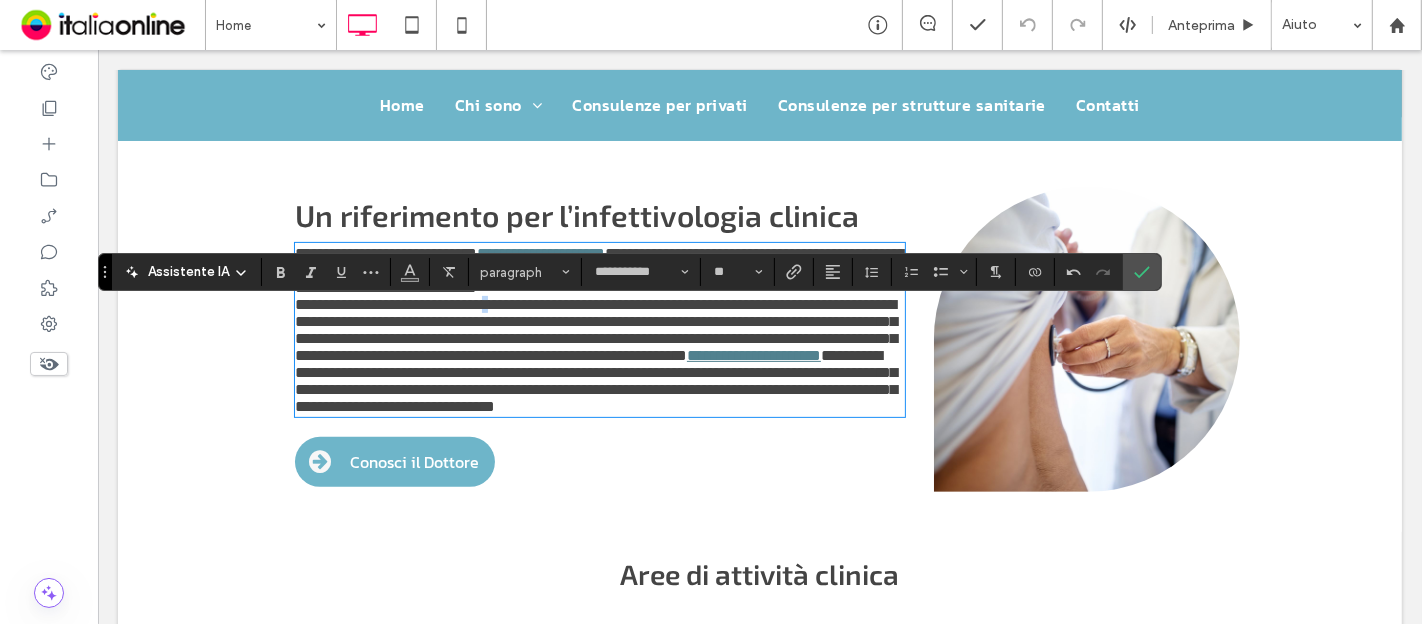 click on "**********" at bounding box center (595, 330) 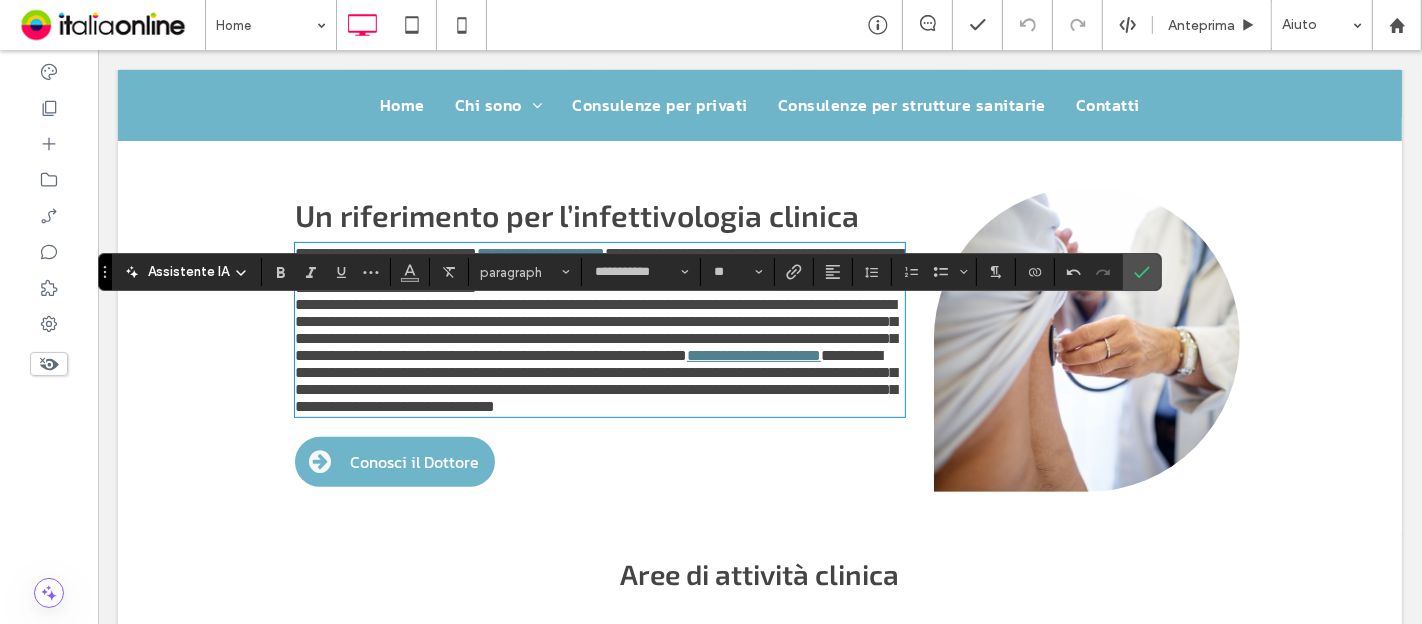 click on "**********" at bounding box center [595, 330] 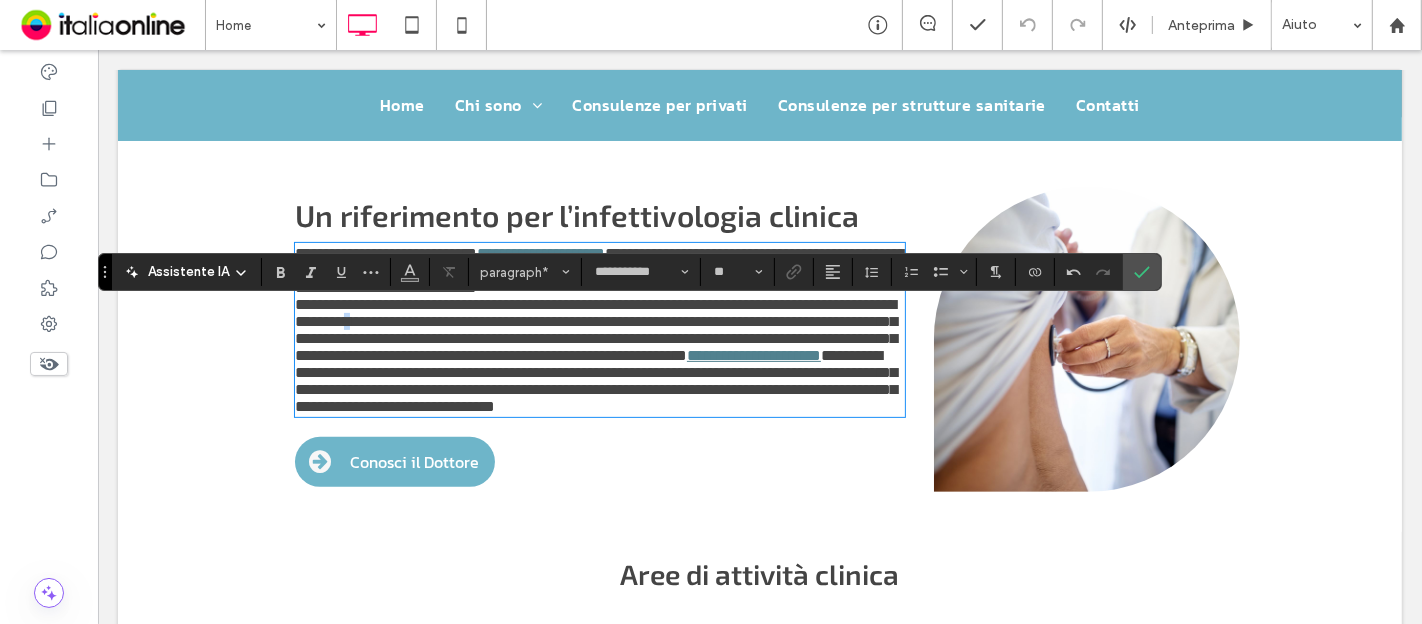 click on "**********" at bounding box center [595, 330] 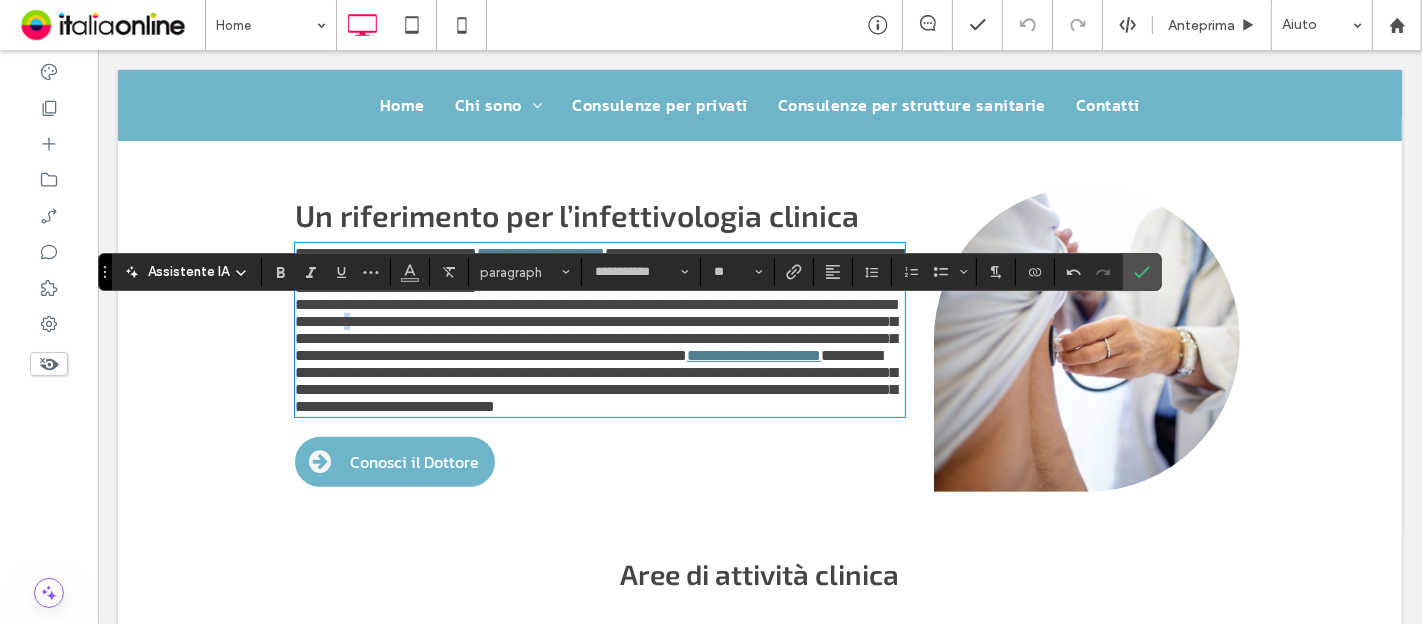 click on "**********" at bounding box center (595, 330) 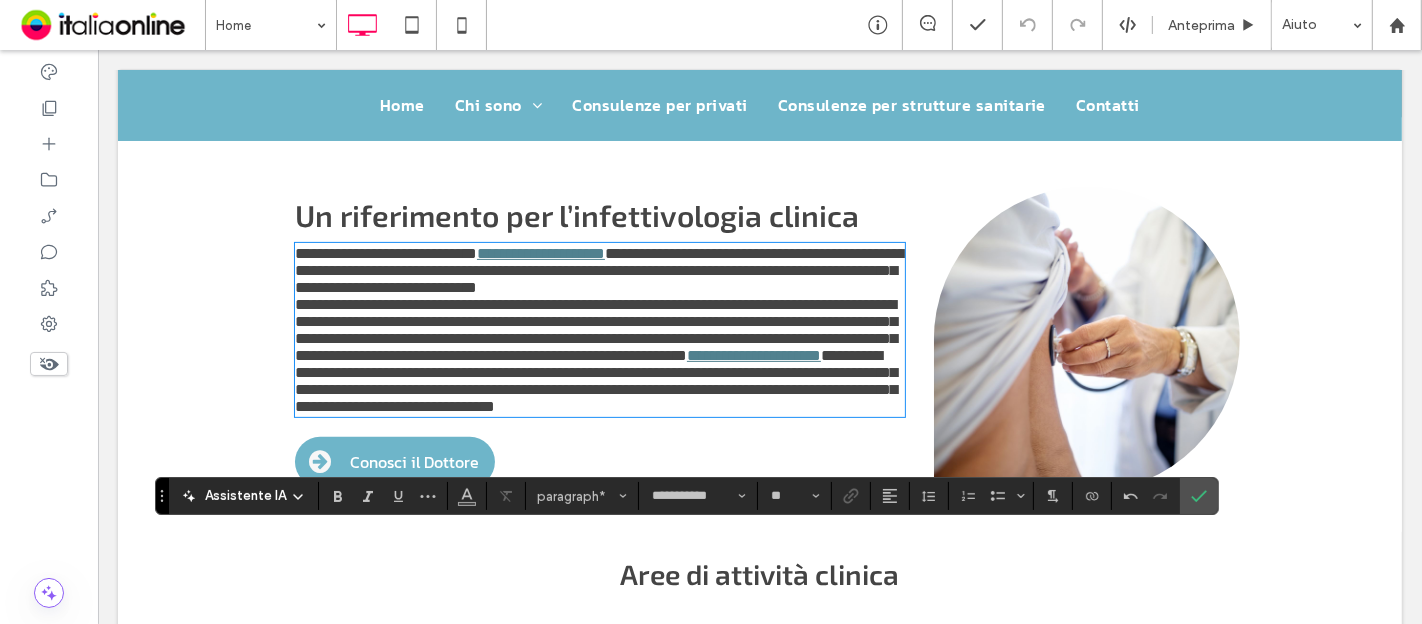 drag, startPoint x: 103, startPoint y: 264, endPoint x: 160, endPoint y: 488, distance: 231.13849 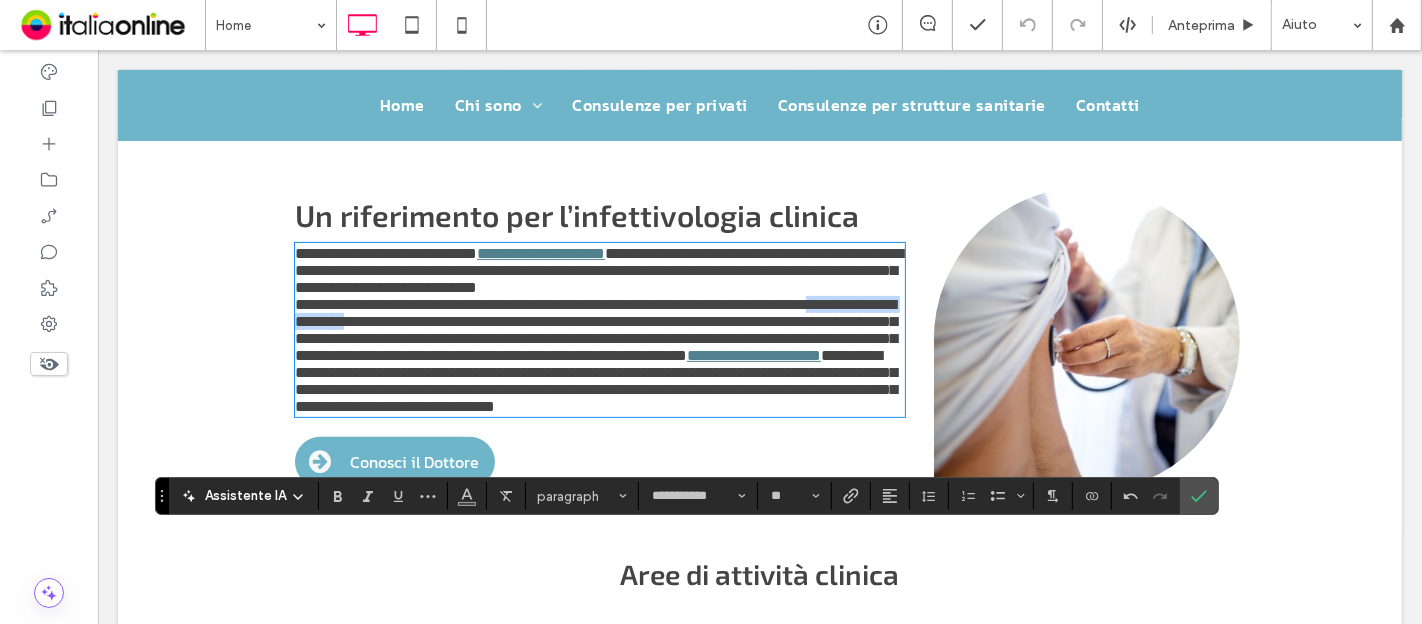 drag, startPoint x: 287, startPoint y: 376, endPoint x: 427, endPoint y: 401, distance: 142.21463 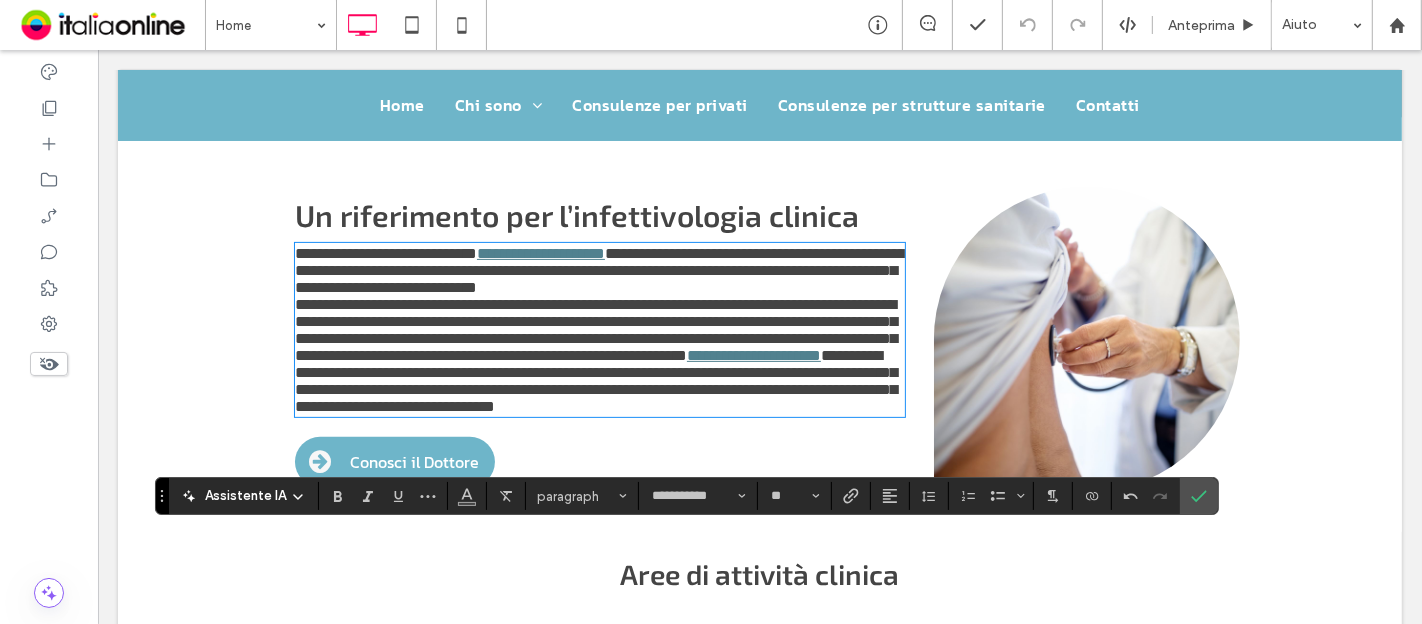 click on "**********" at bounding box center (599, 270) 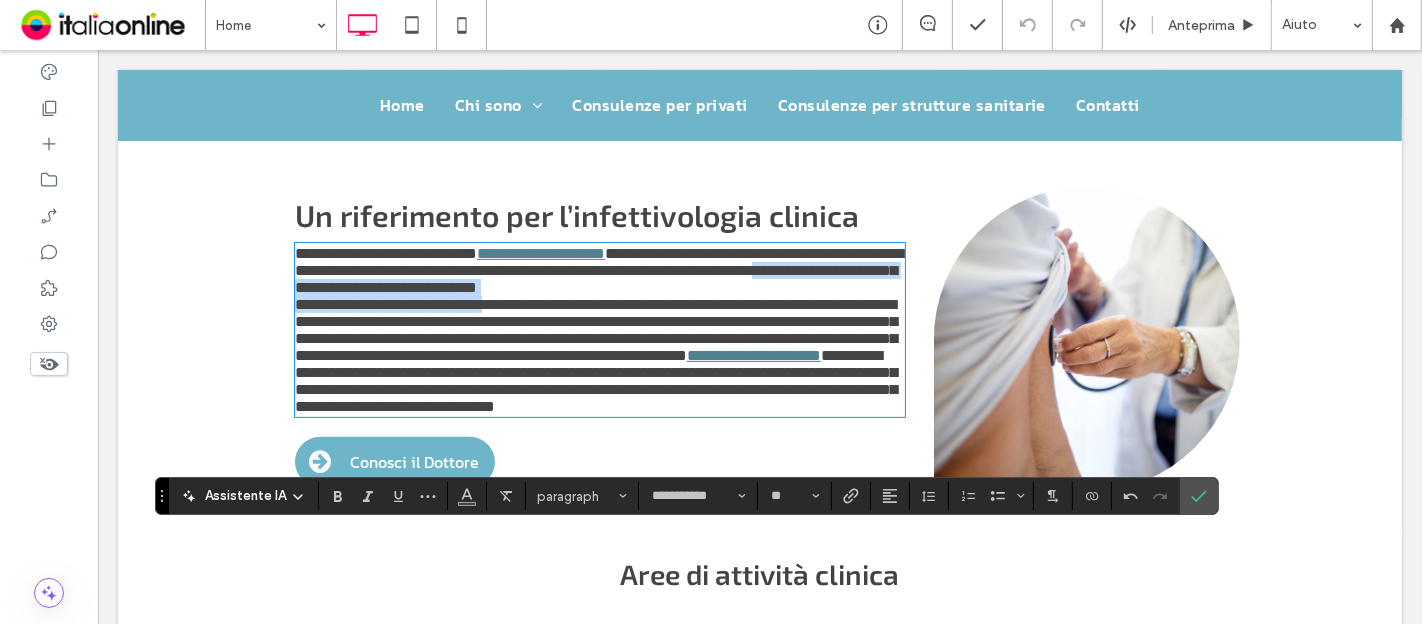 drag, startPoint x: 287, startPoint y: 378, endPoint x: 510, endPoint y: 381, distance: 223.02017 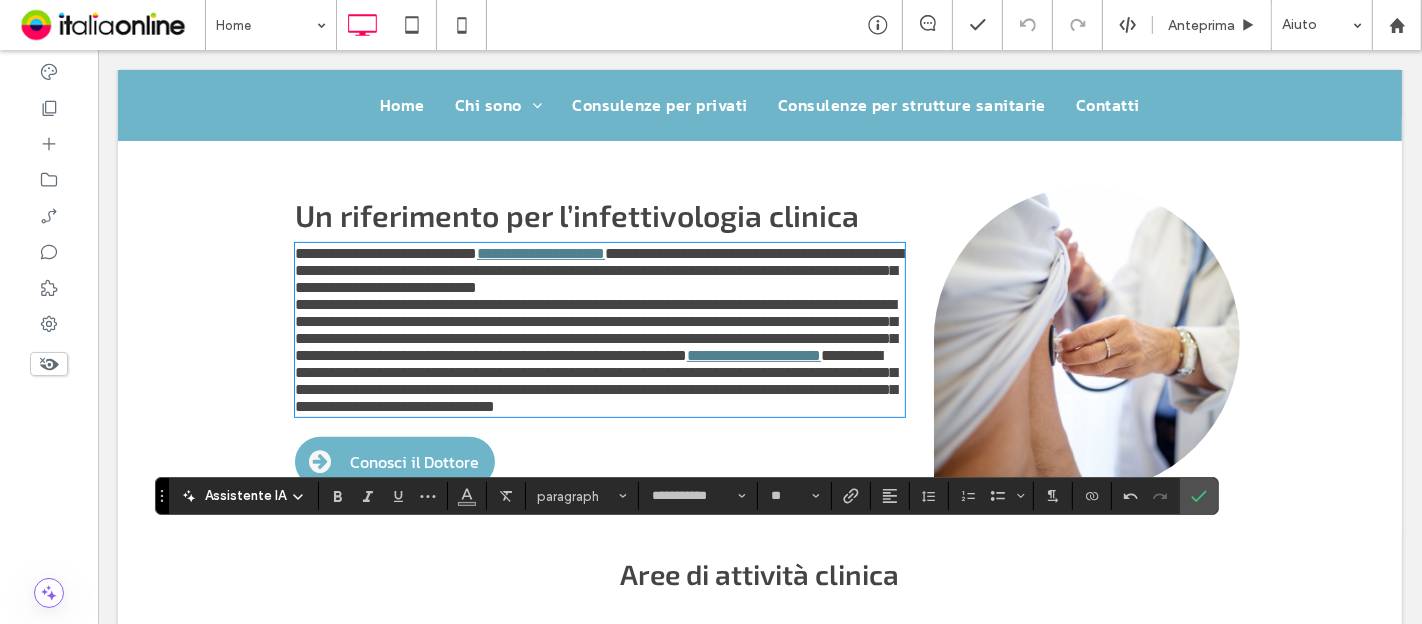 click on "**********" at bounding box center (595, 330) 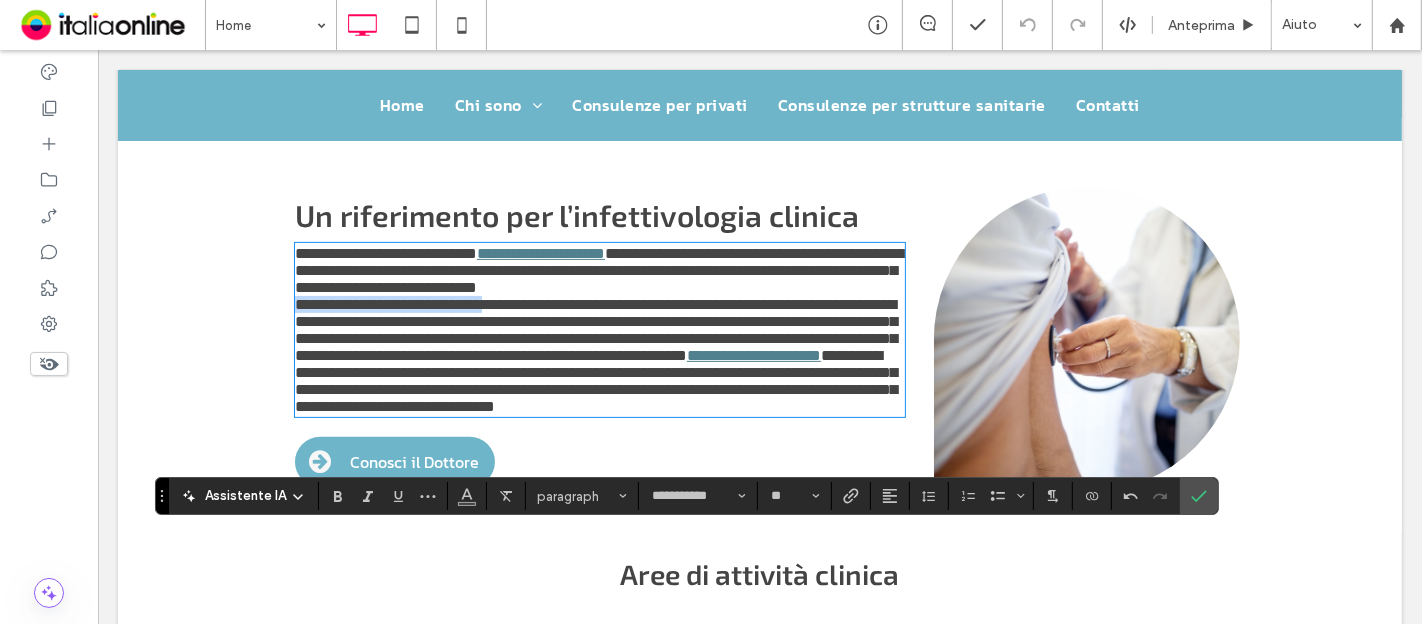 drag, startPoint x: 512, startPoint y: 375, endPoint x: 263, endPoint y: 370, distance: 249.0502 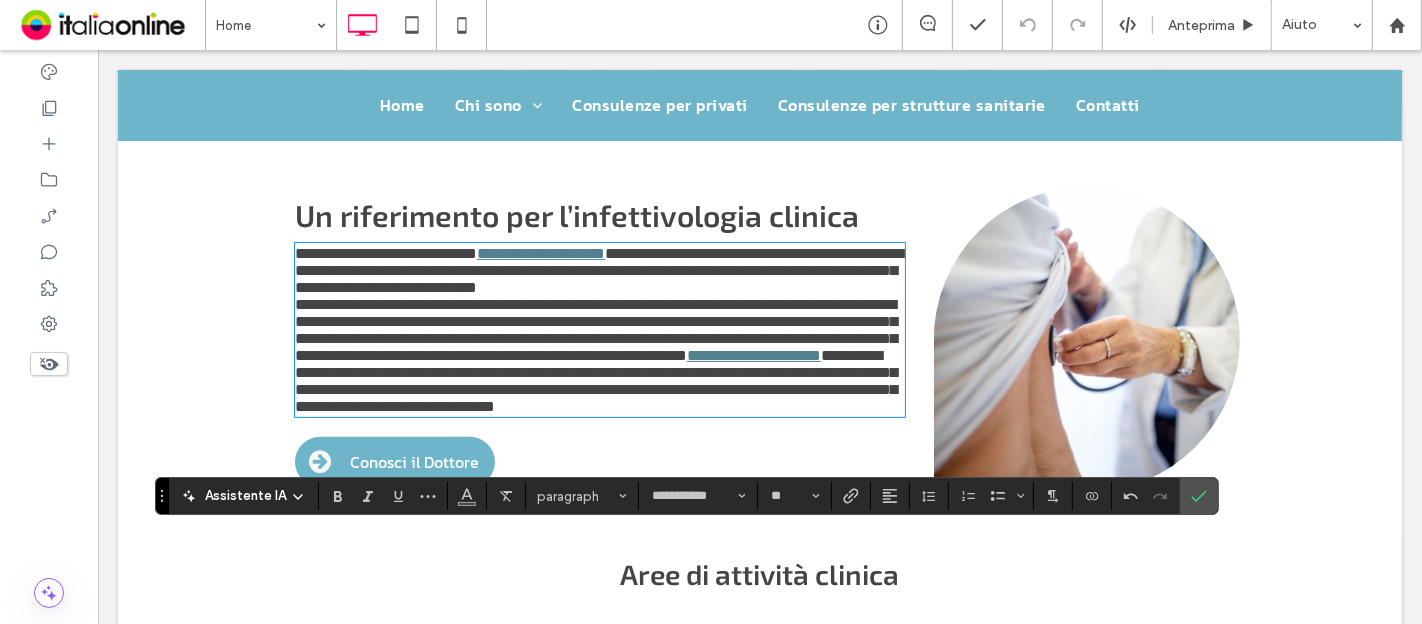 click on "**********" at bounding box center [595, 330] 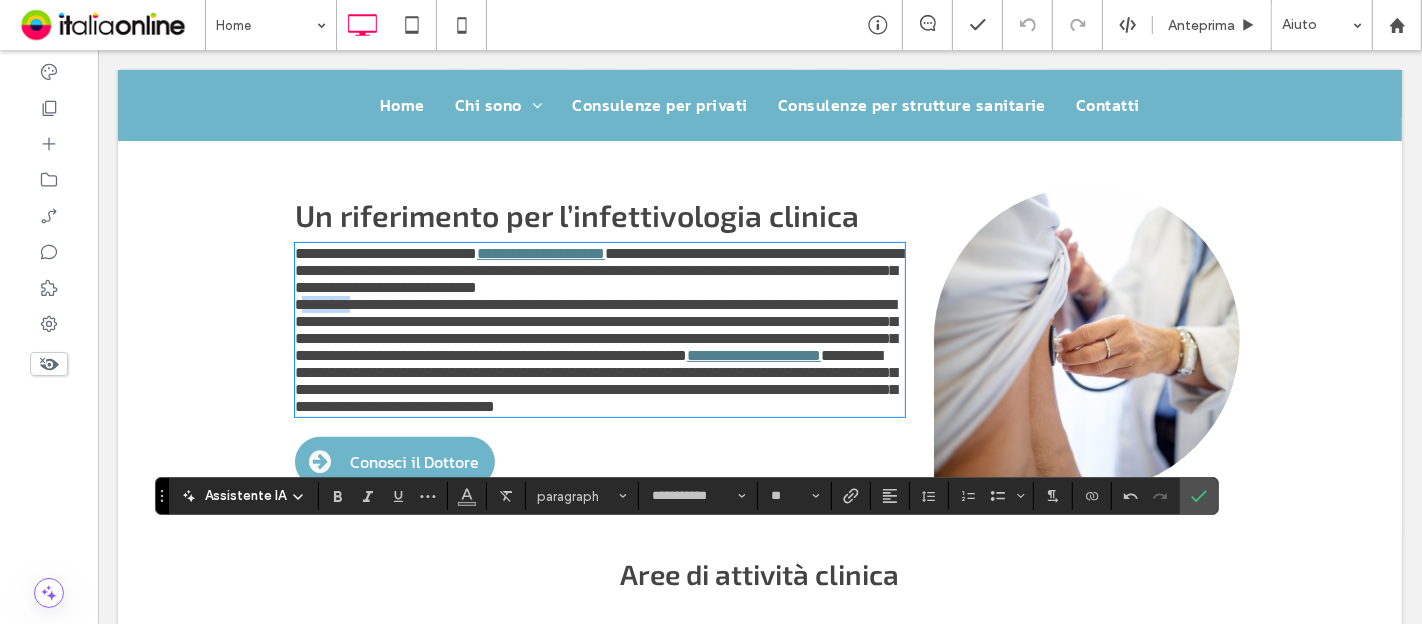 drag, startPoint x: 292, startPoint y: 373, endPoint x: 364, endPoint y: 377, distance: 72.11102 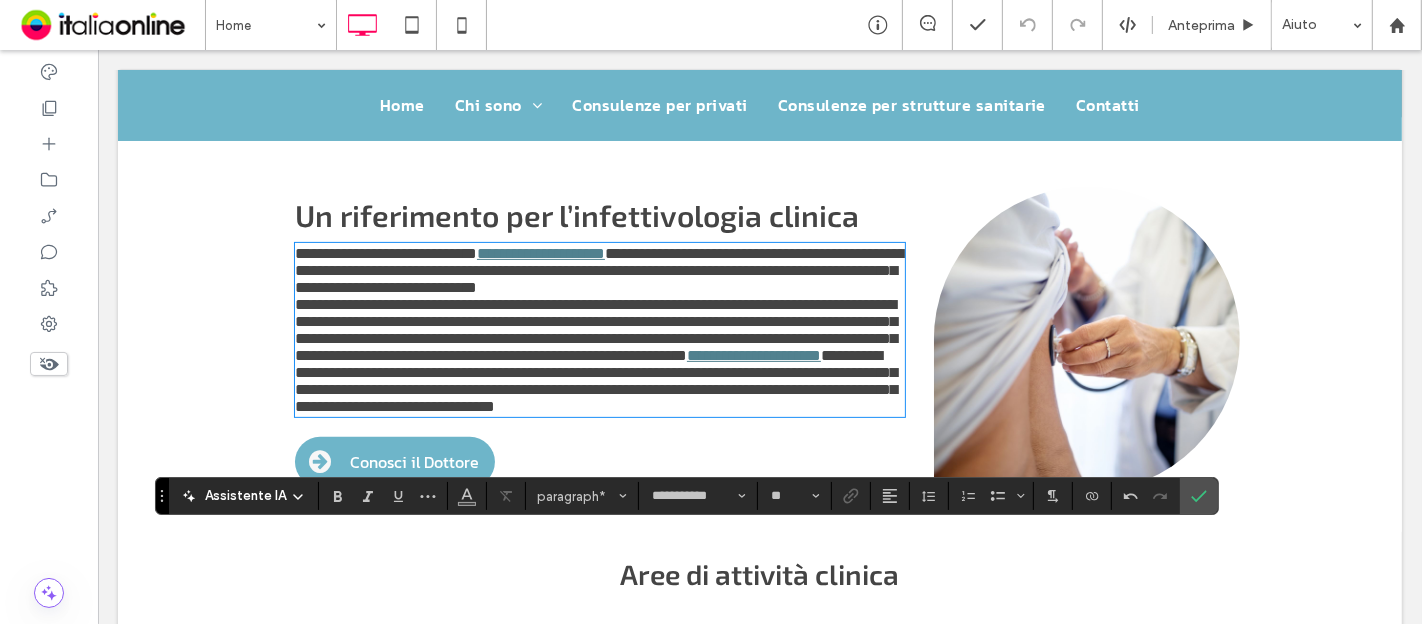drag, startPoint x: 442, startPoint y: 375, endPoint x: 499, endPoint y: 372, distance: 57.07889 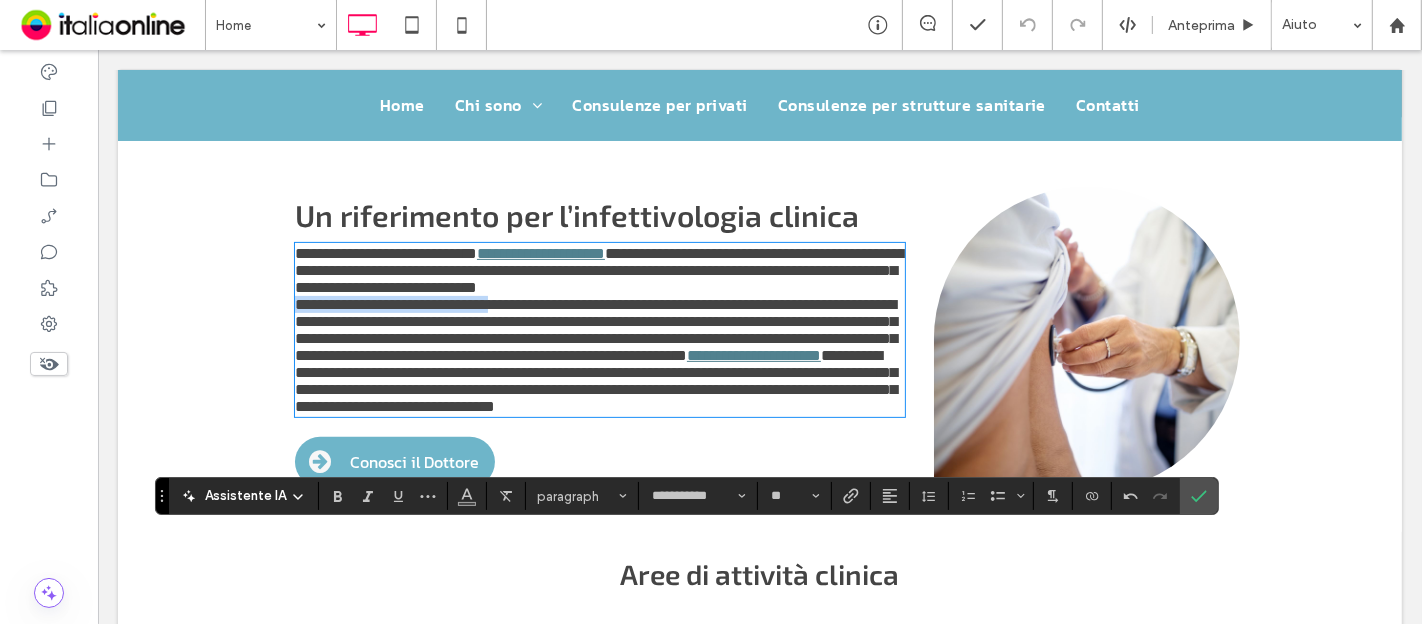 drag, startPoint x: 514, startPoint y: 375, endPoint x: 267, endPoint y: 370, distance: 247.0506 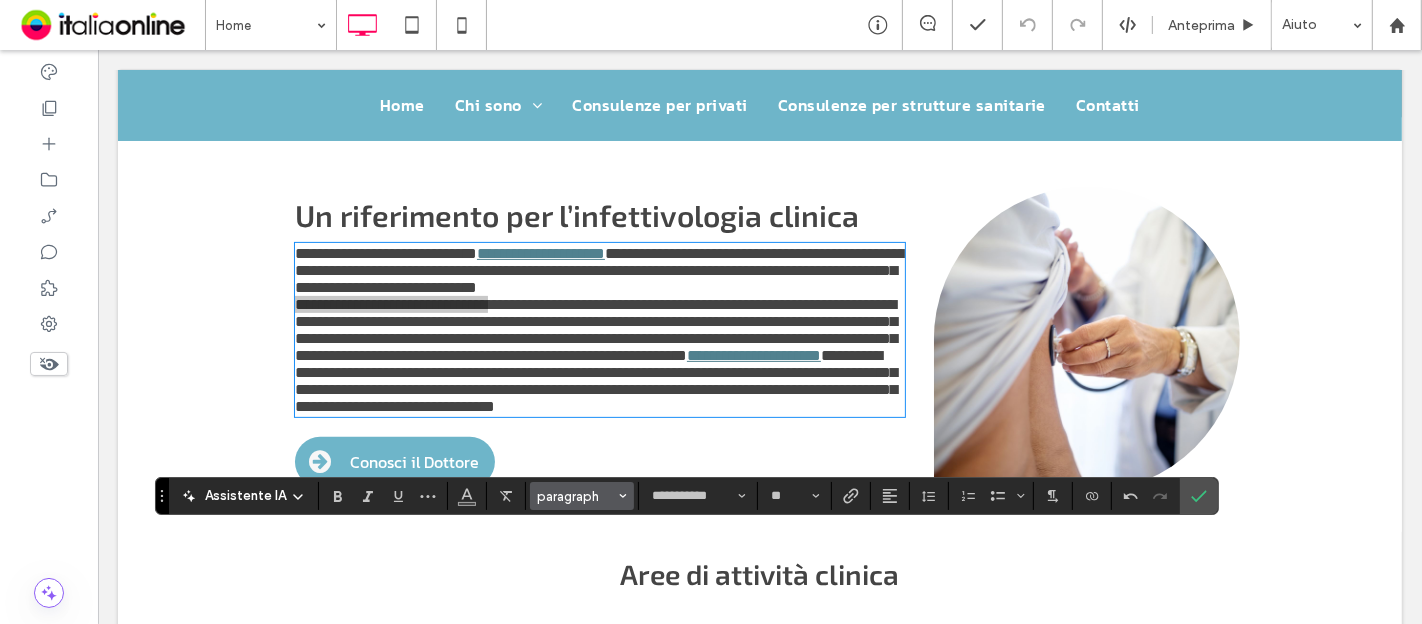 click on "paragraph" at bounding box center [576, 496] 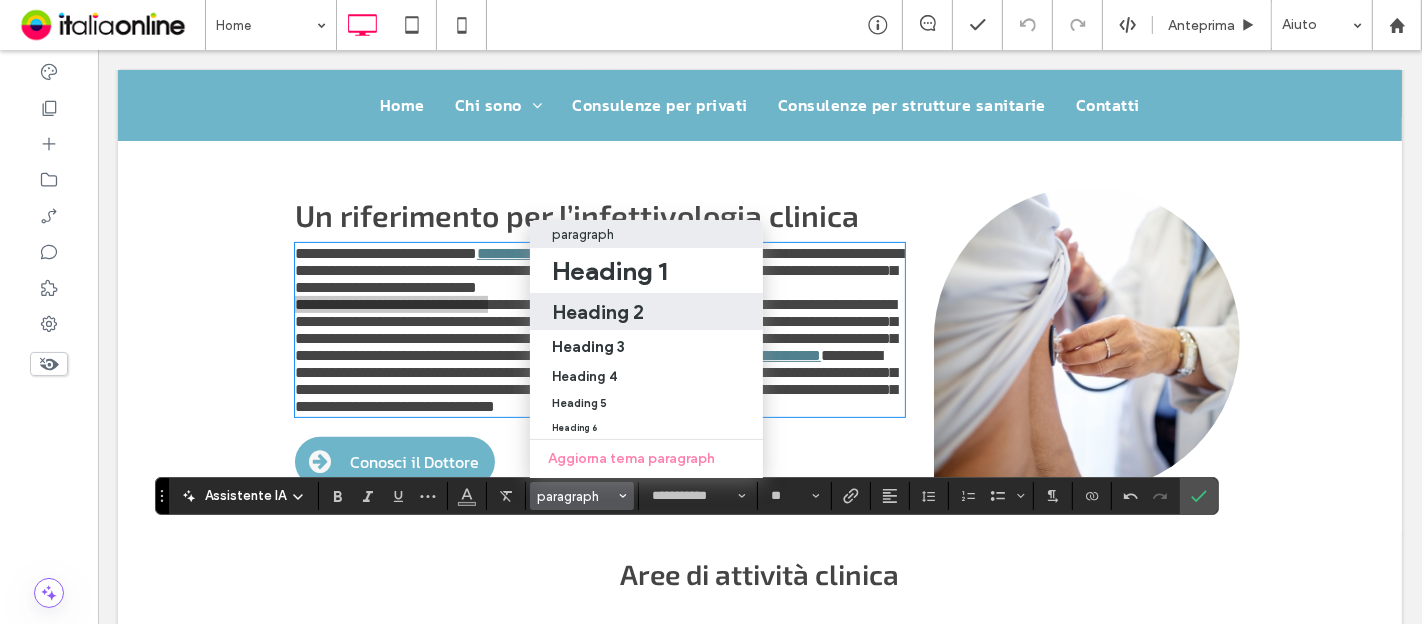 click on "Heading 2" at bounding box center [598, 312] 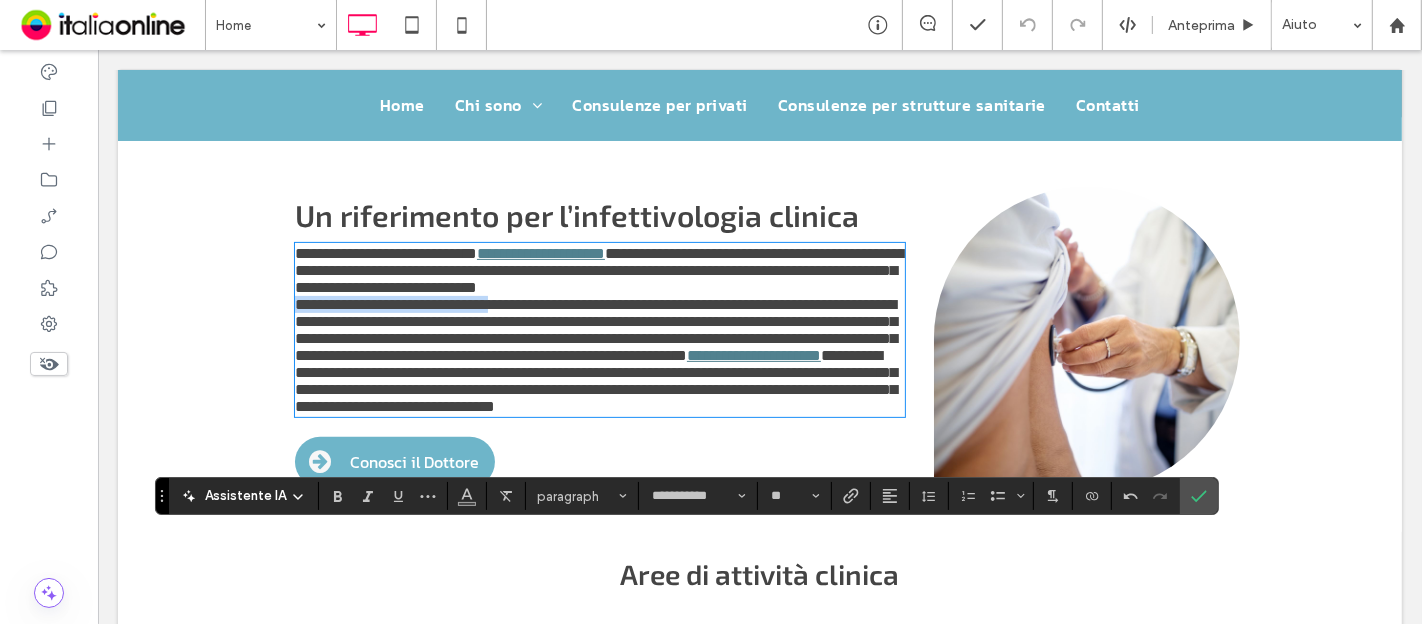 type on "*****" 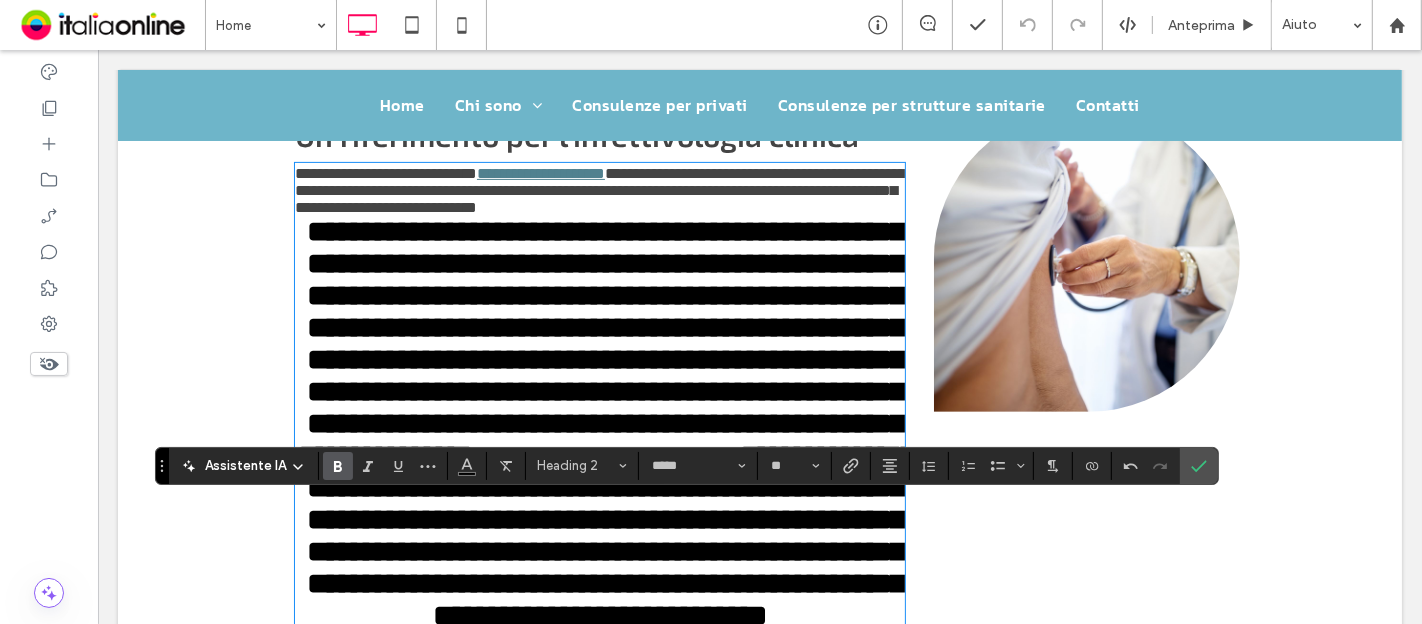 scroll, scrollTop: 722, scrollLeft: 0, axis: vertical 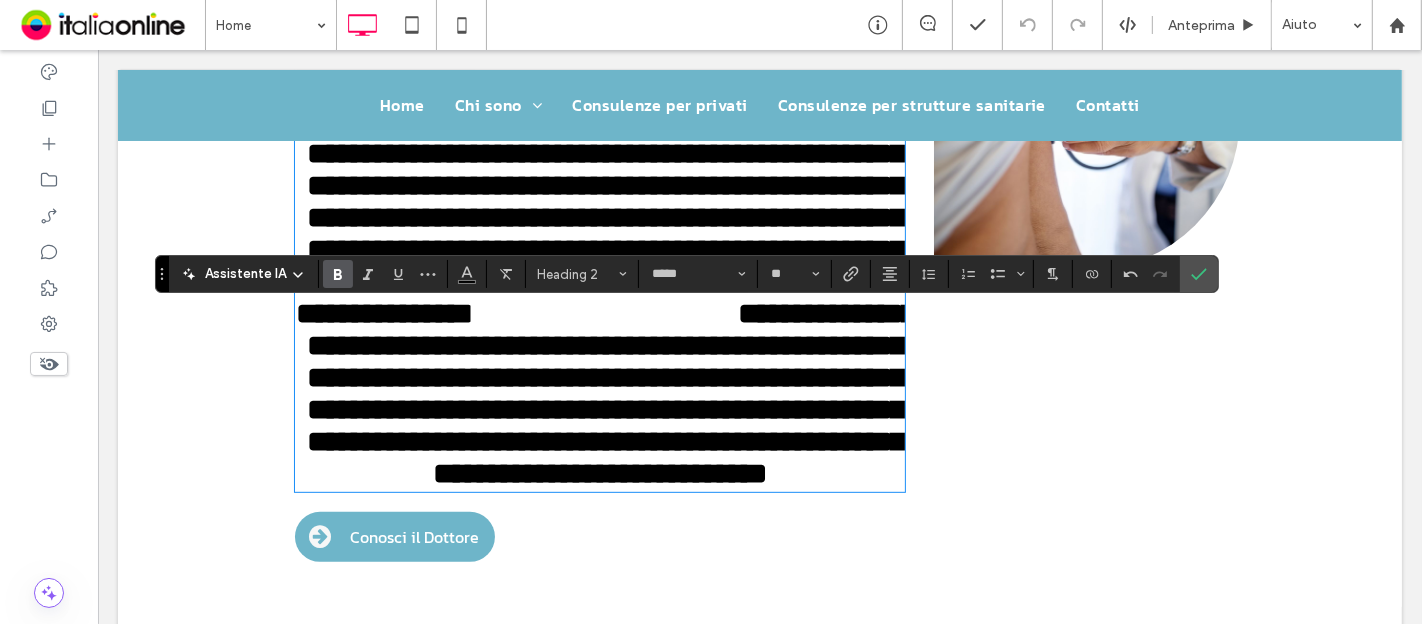 type on "**********" 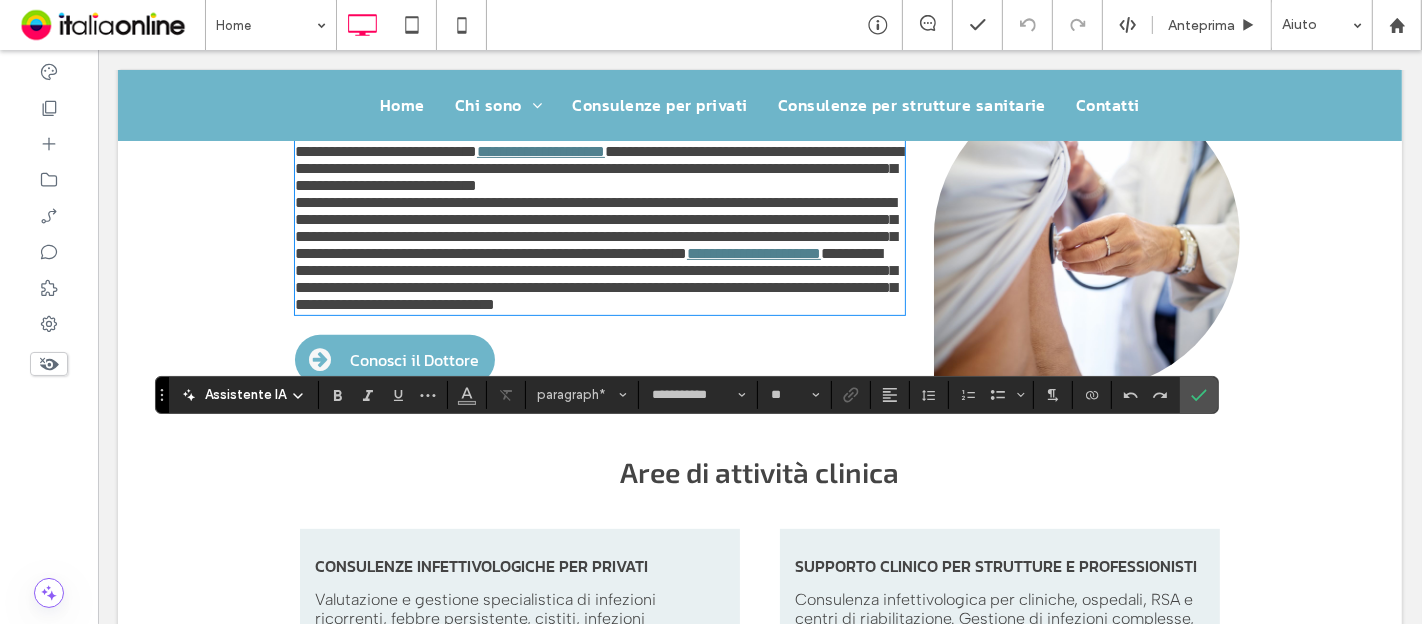 scroll, scrollTop: 500, scrollLeft: 0, axis: vertical 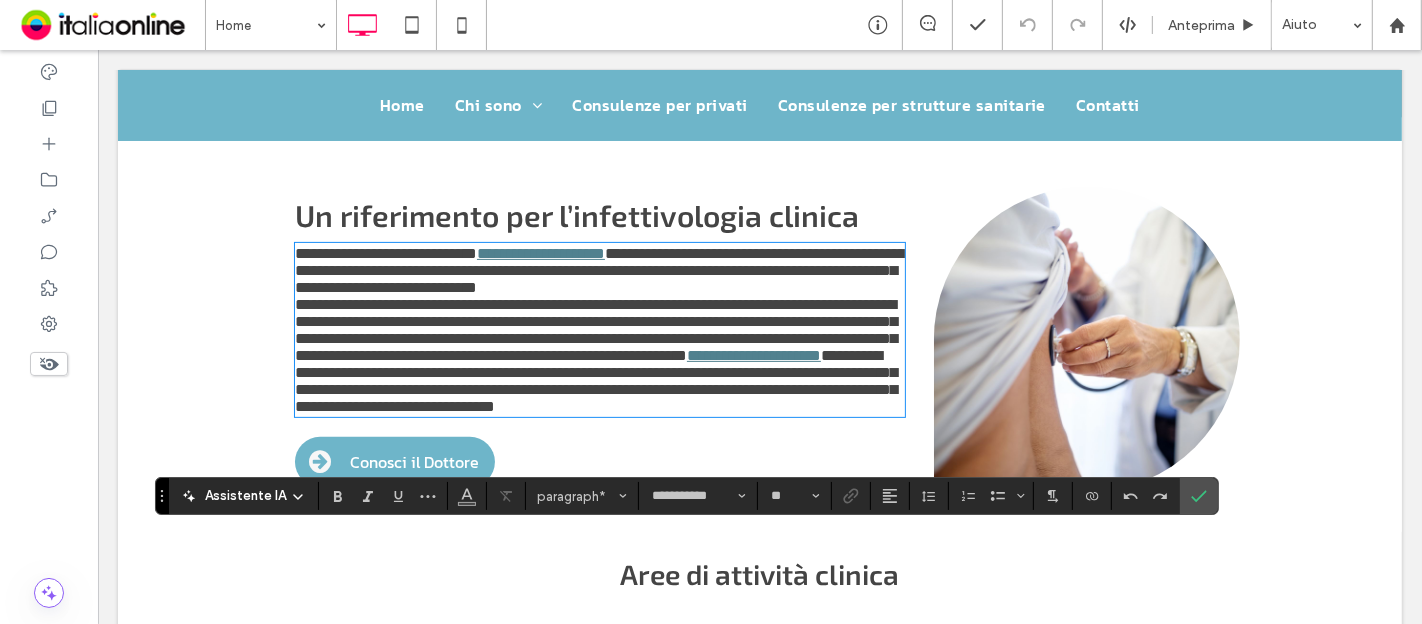 click on "Un riferimento per l’infettivologia clinica" at bounding box center [576, 215] 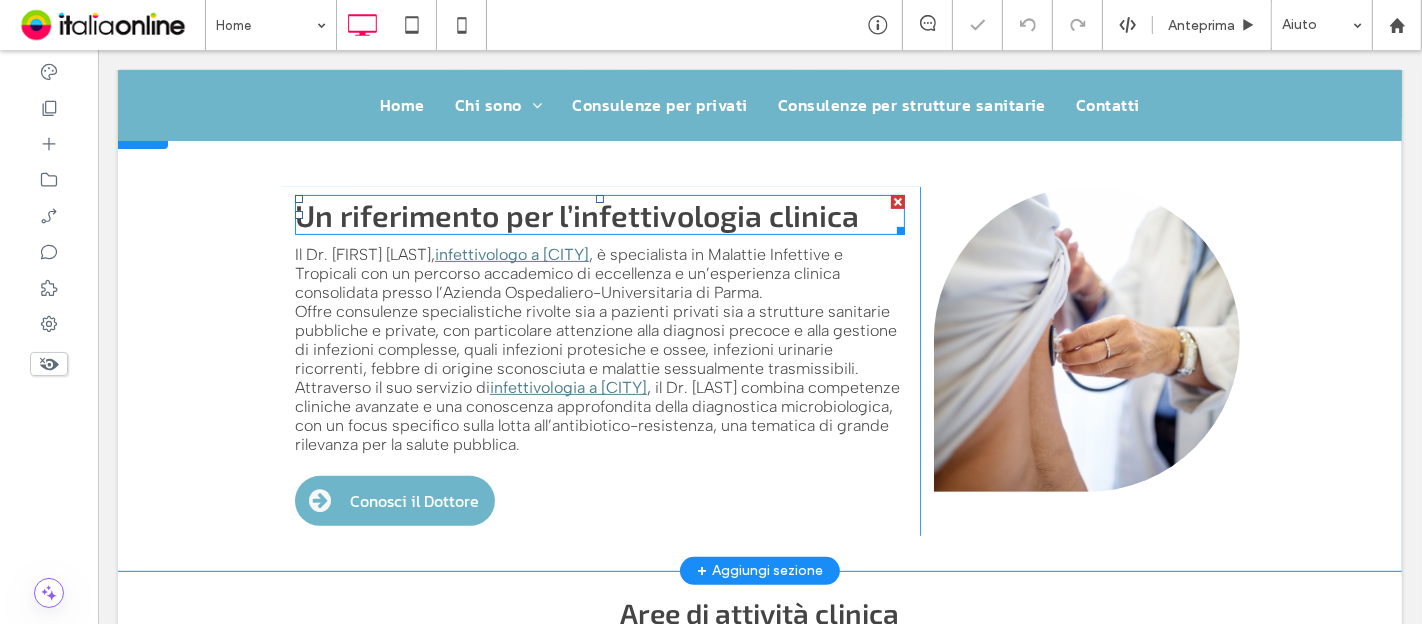 click on "Un riferimento per l’infettivologia clinica" at bounding box center (576, 215) 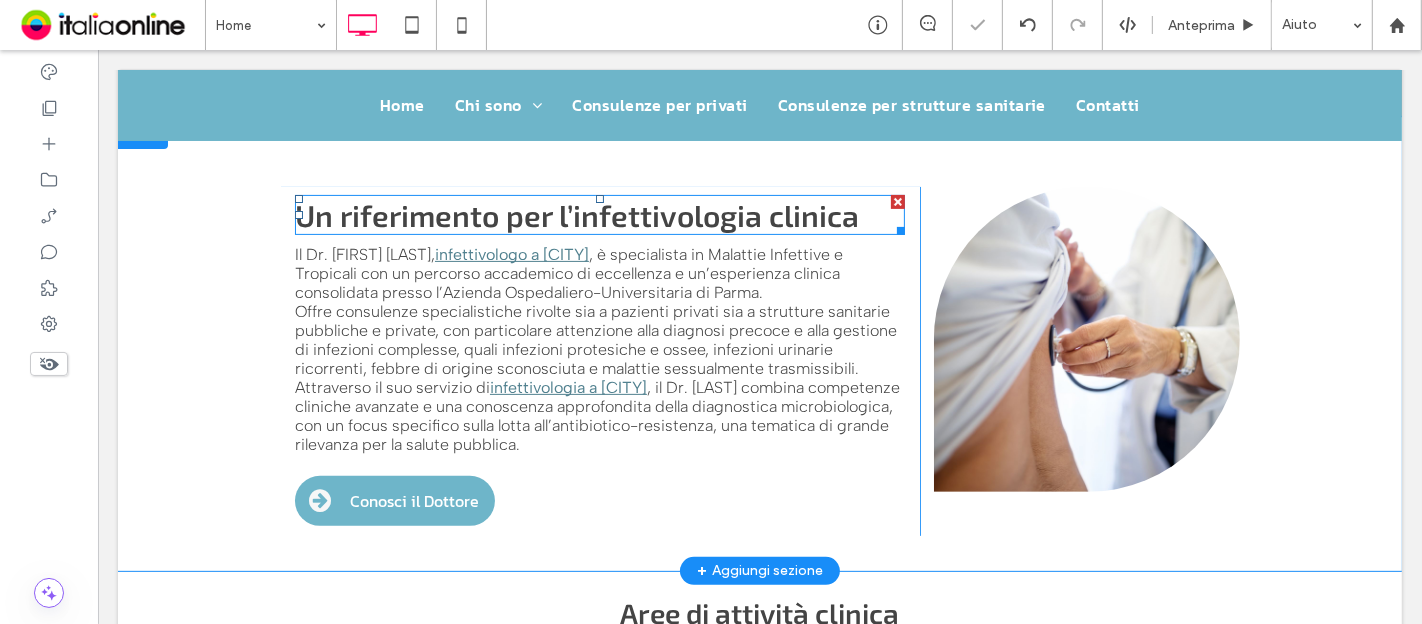 type on "*****" 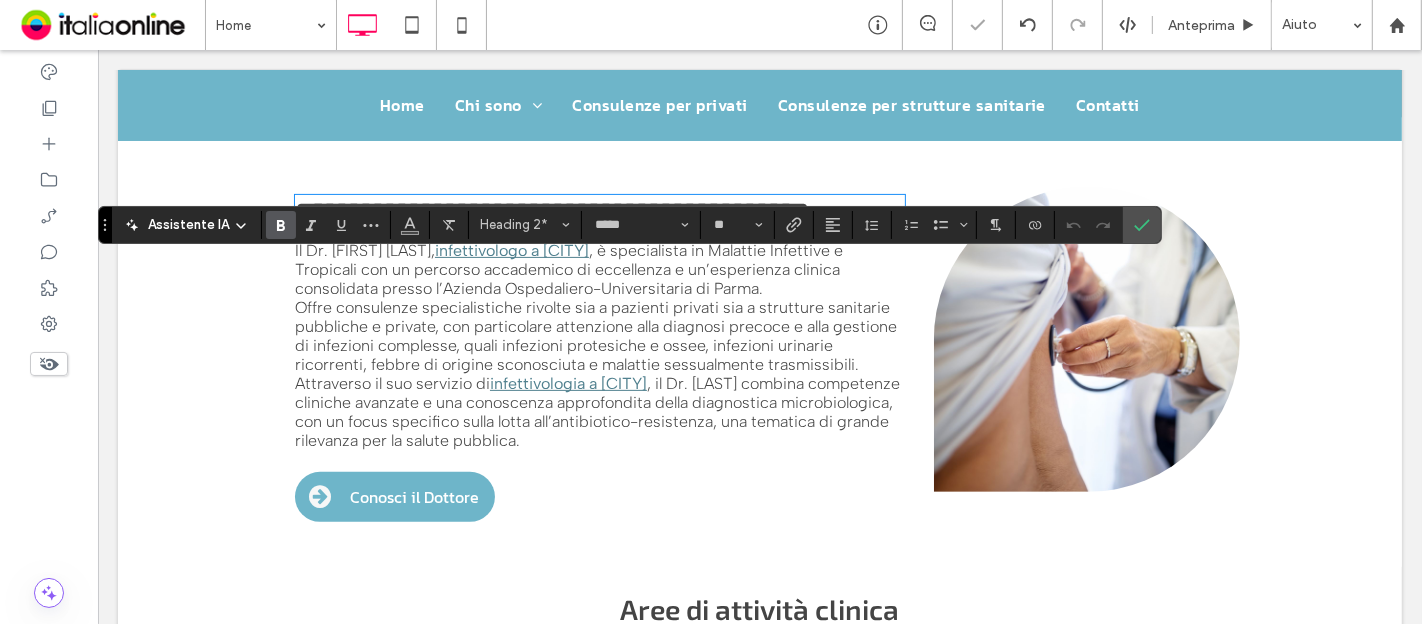 click on "Offre consulenze specialistiche rivolte sia a pazienti privati sia a strutture sanitarie pubbliche e private, con particolare attenzione alla diagnosi precoce e alla gestione di infezioni complesse, quali infezioni protesiche e ossee, infezioni urinarie ricorrenti, febbre di origine sconosciuta e malattie sessualmente trasmissibili. Attraverso il suo servizio di" at bounding box center (595, 345) 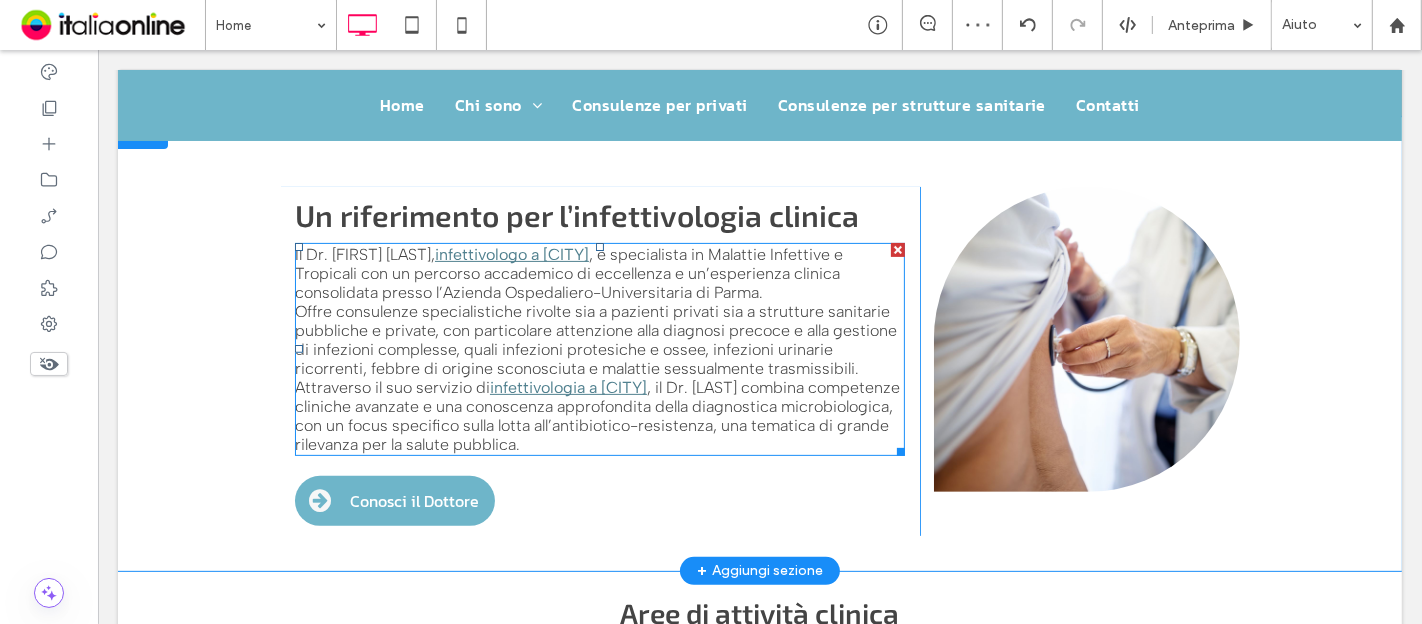 click on "Offre consulenze specialistiche rivolte sia a pazienti privati sia a strutture sanitarie pubbliche e private, con particolare attenzione alla diagnosi precoce e alla gestione di infezioni complesse, quali infezioni protesiche e ossee, infezioni urinarie ricorrenti, febbre di origine sconosciuta e malattie sessualmente trasmissibili. Attraverso il suo servizio di" at bounding box center [595, 349] 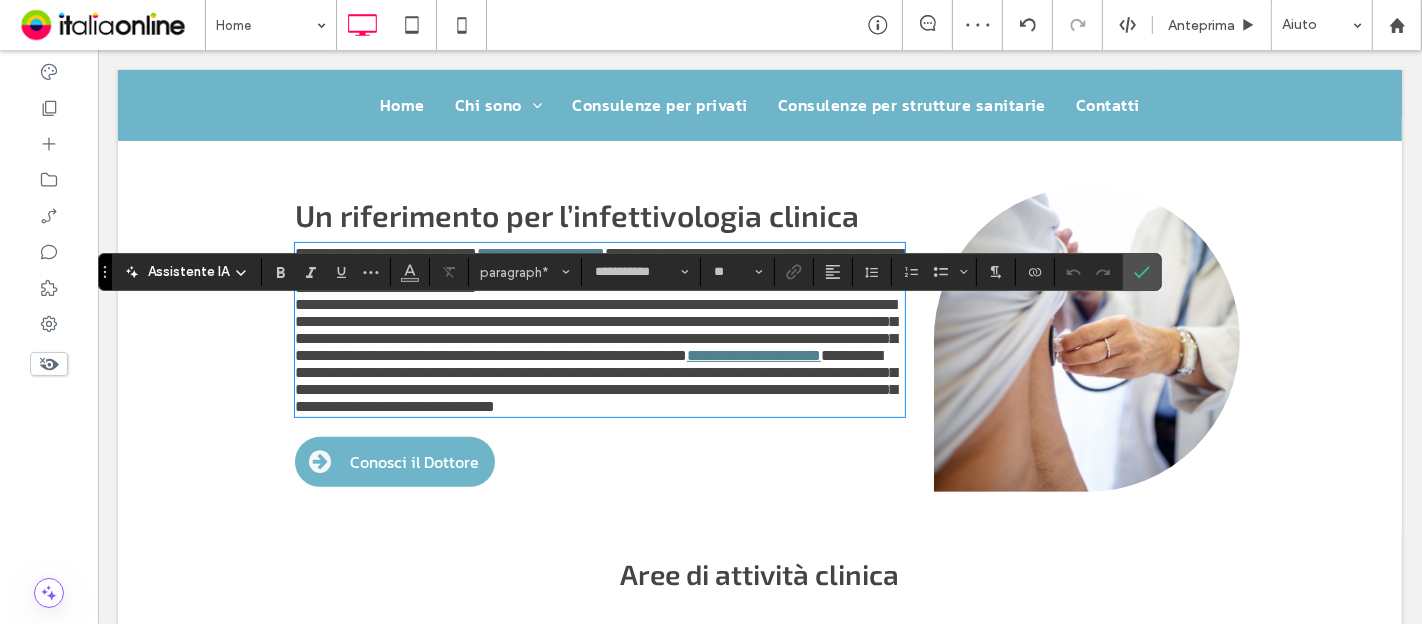 drag, startPoint x: 375, startPoint y: 425, endPoint x: 310, endPoint y: 378, distance: 80.21222 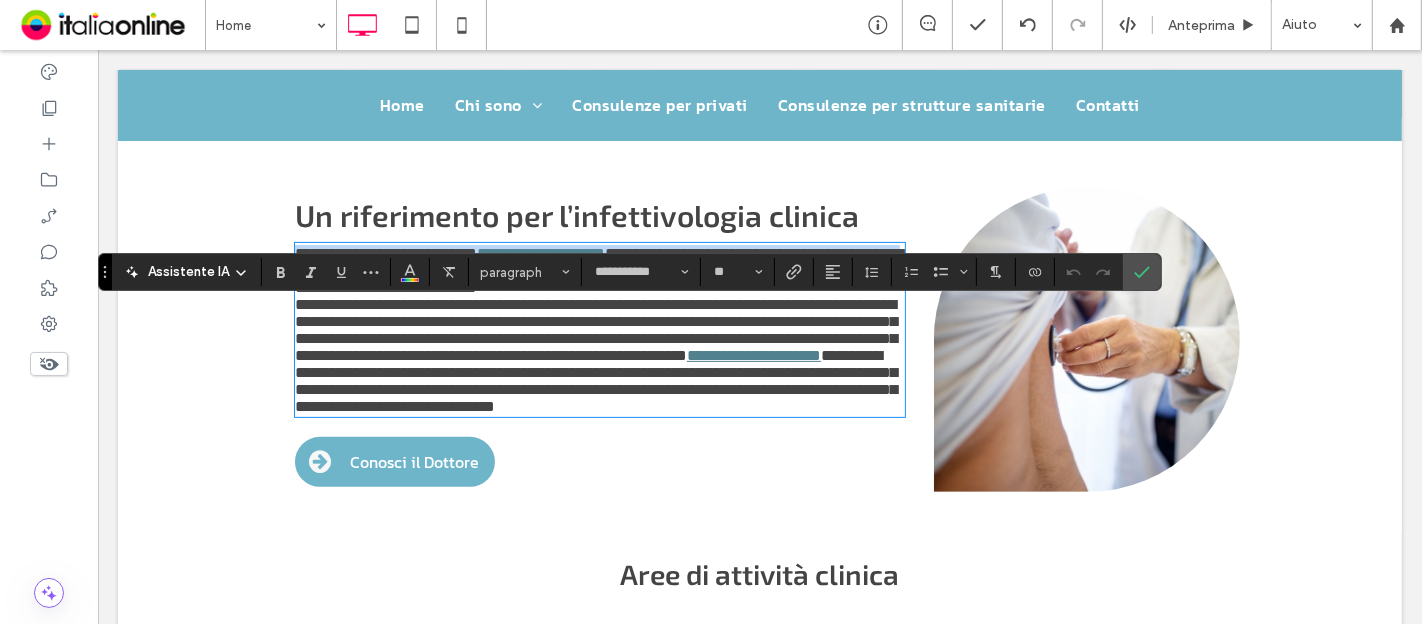 drag, startPoint x: 423, startPoint y: 335, endPoint x: 213, endPoint y: 314, distance: 211.0474 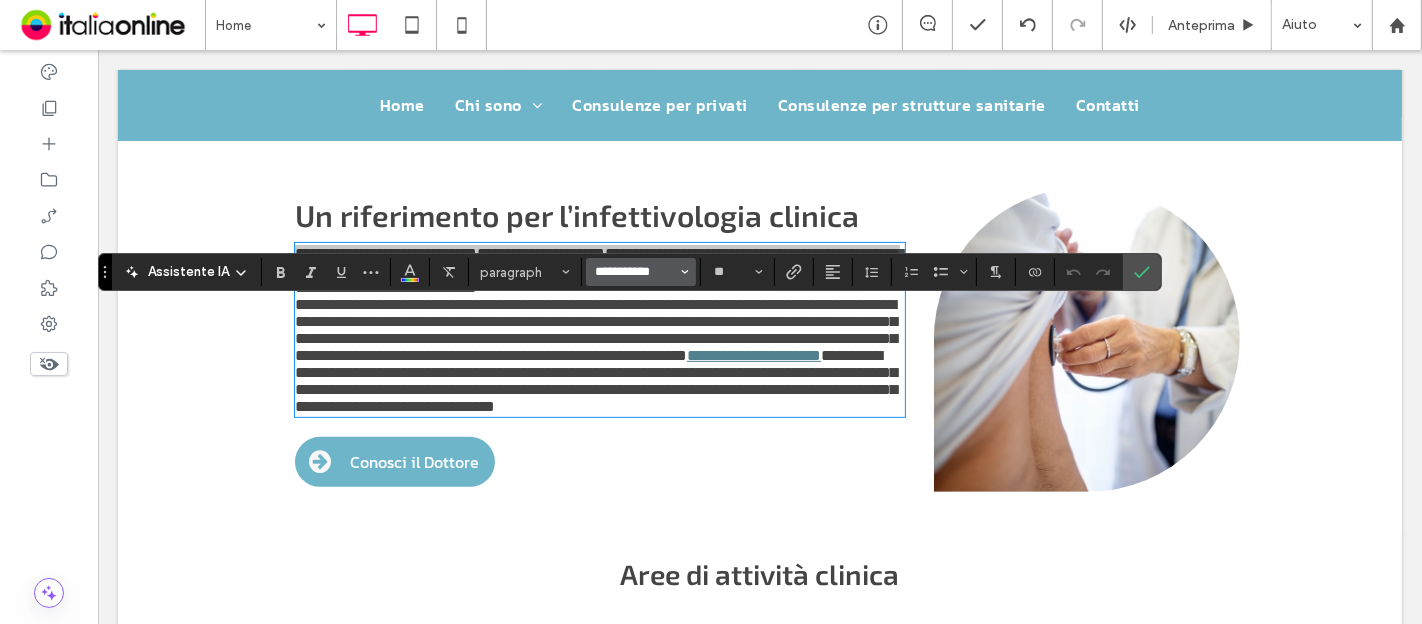click on "**********" at bounding box center (635, 272) 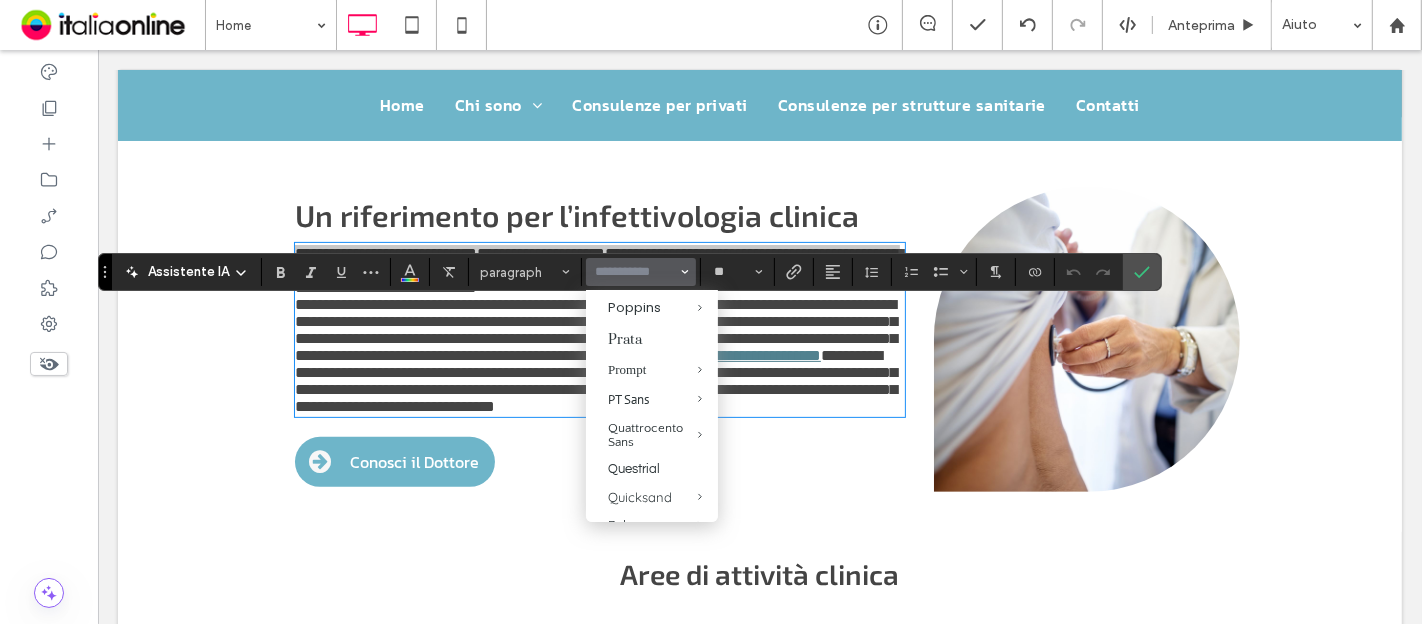 scroll, scrollTop: 1444, scrollLeft: 0, axis: vertical 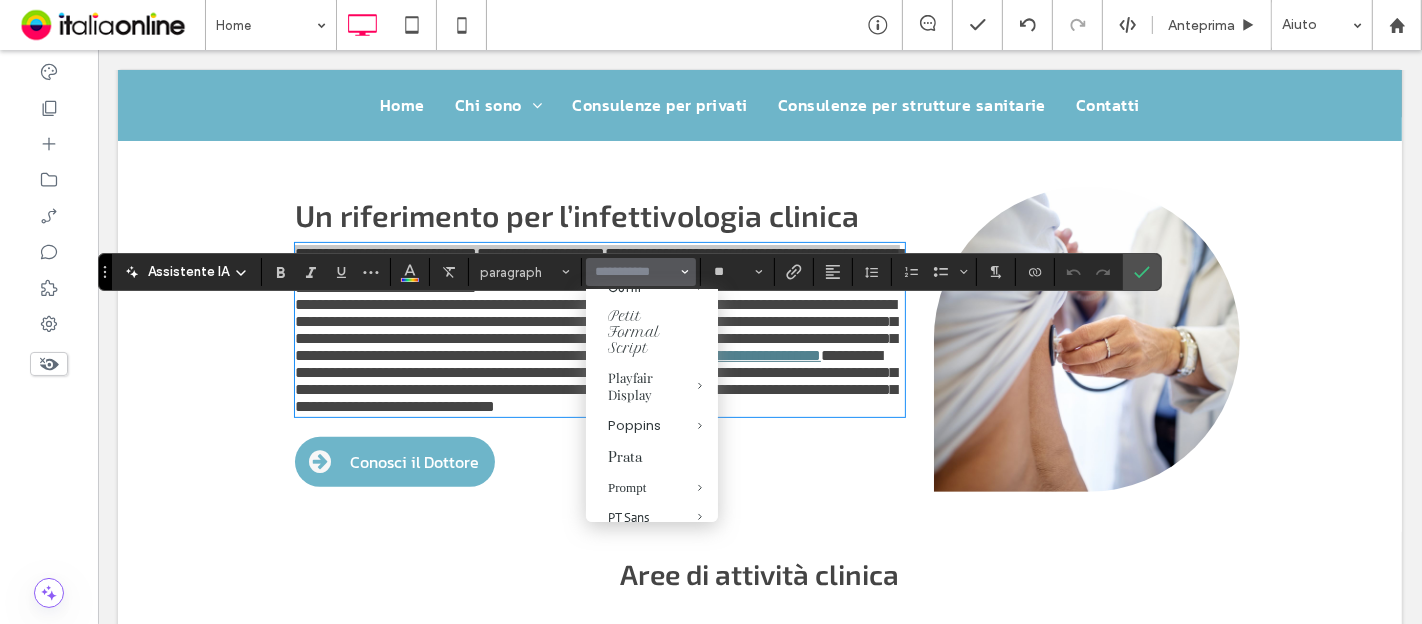 click at bounding box center [326, 272] 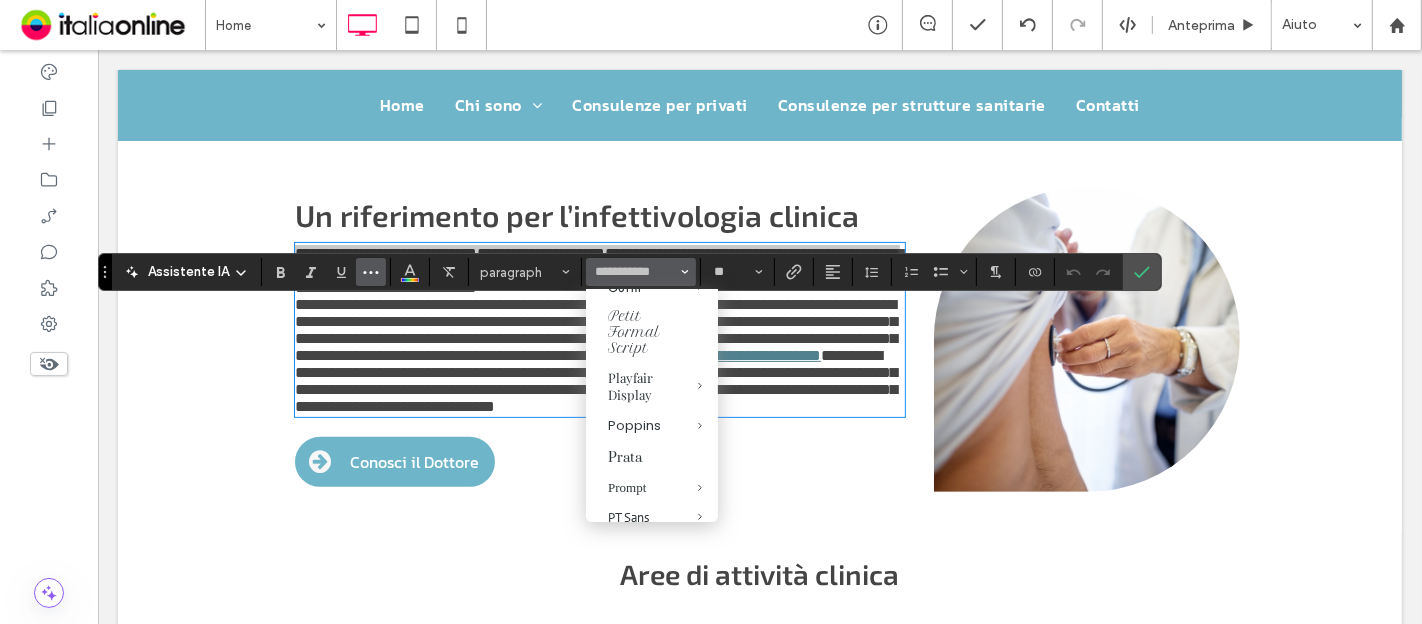 click at bounding box center (371, 272) 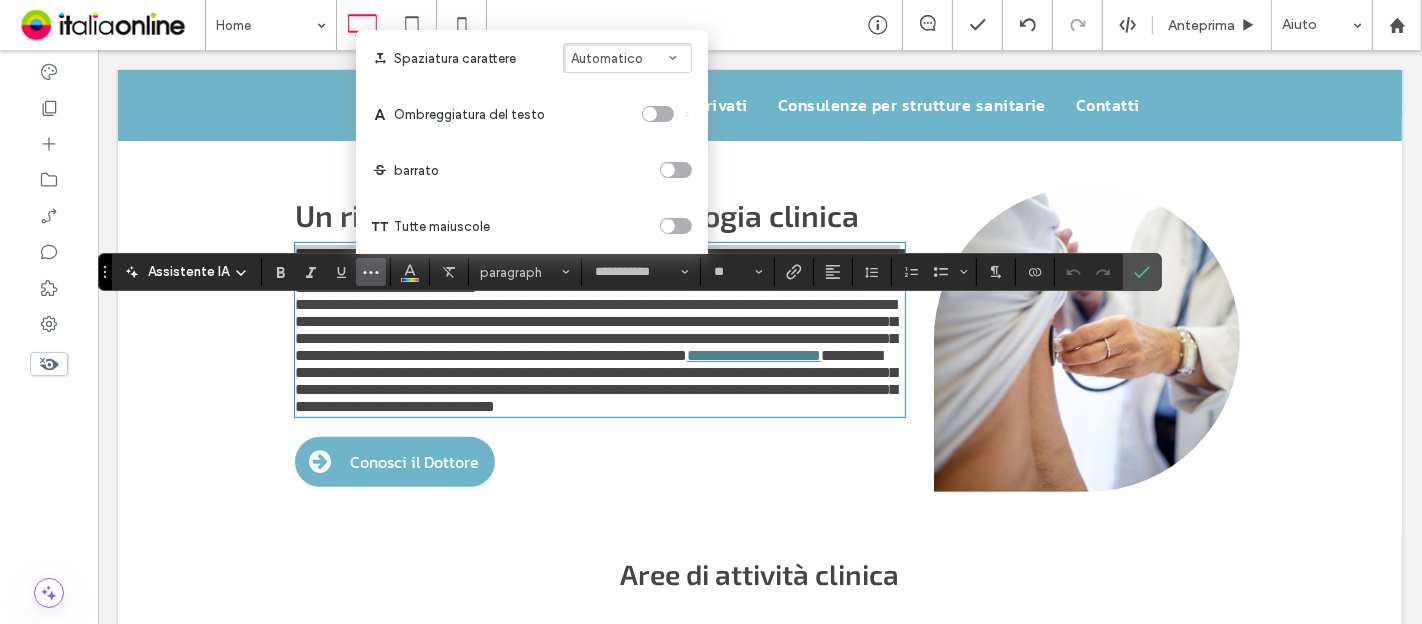 click at bounding box center [668, 226] 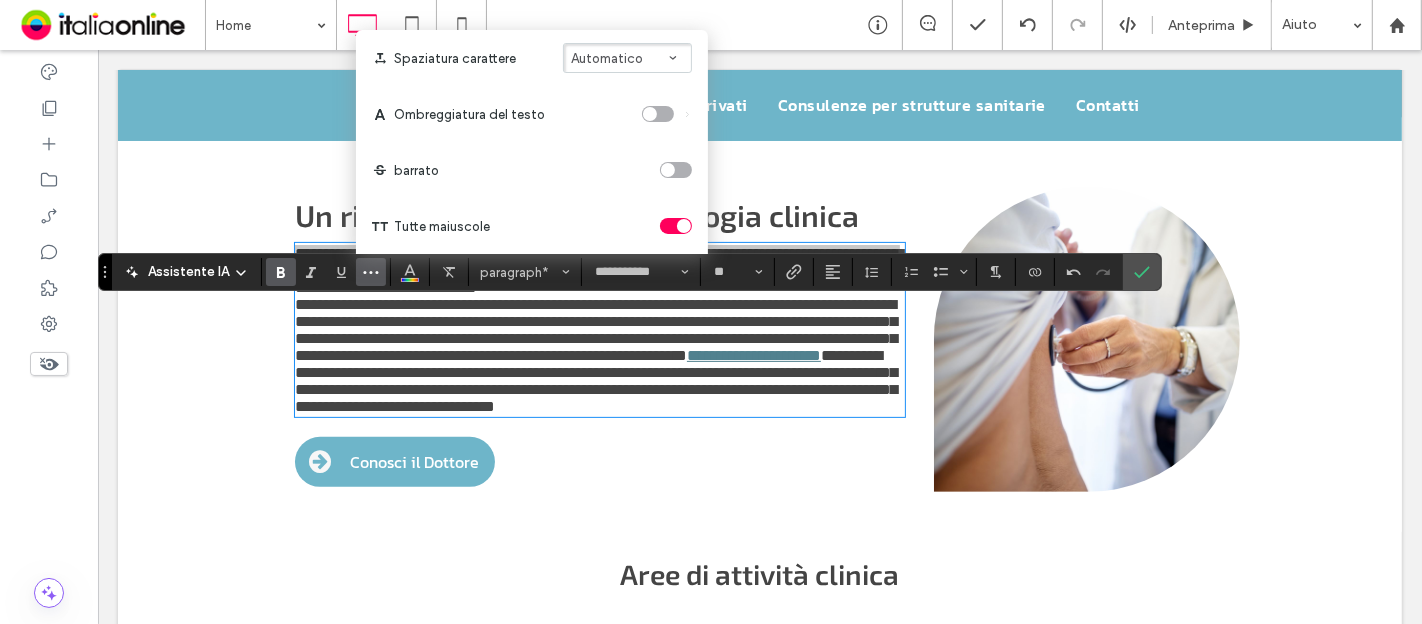 click 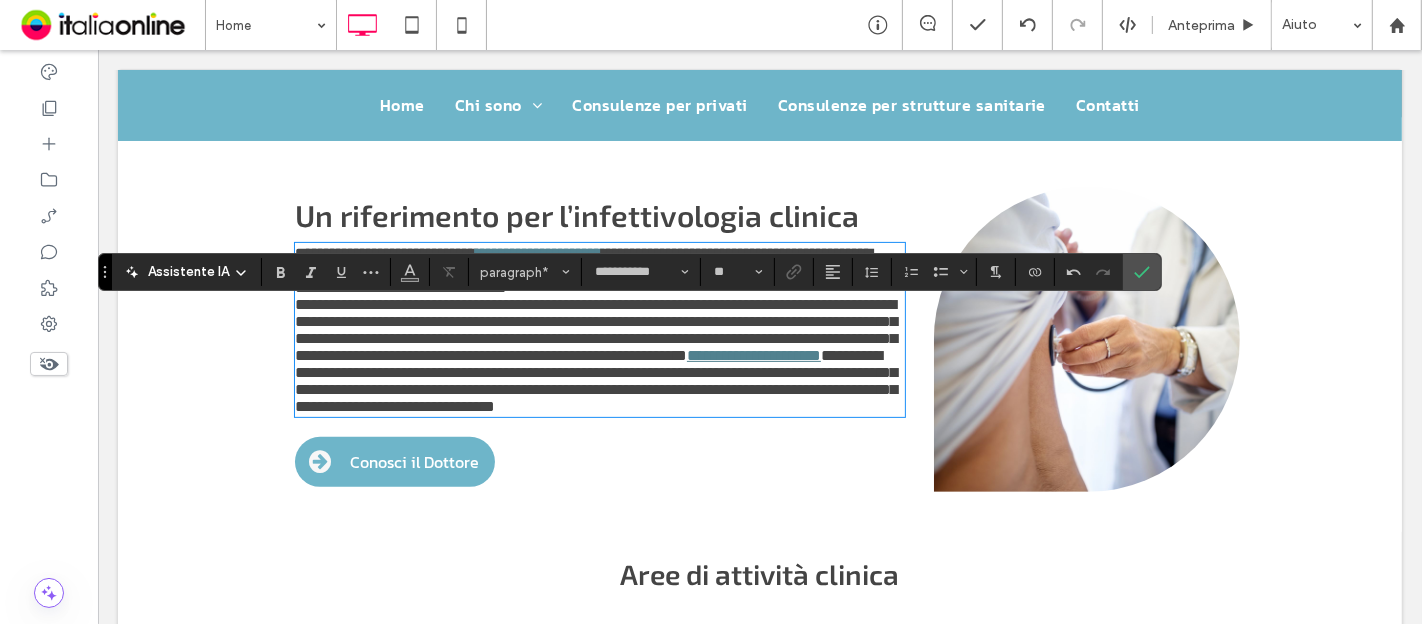 click on "**********" at bounding box center (595, 279) 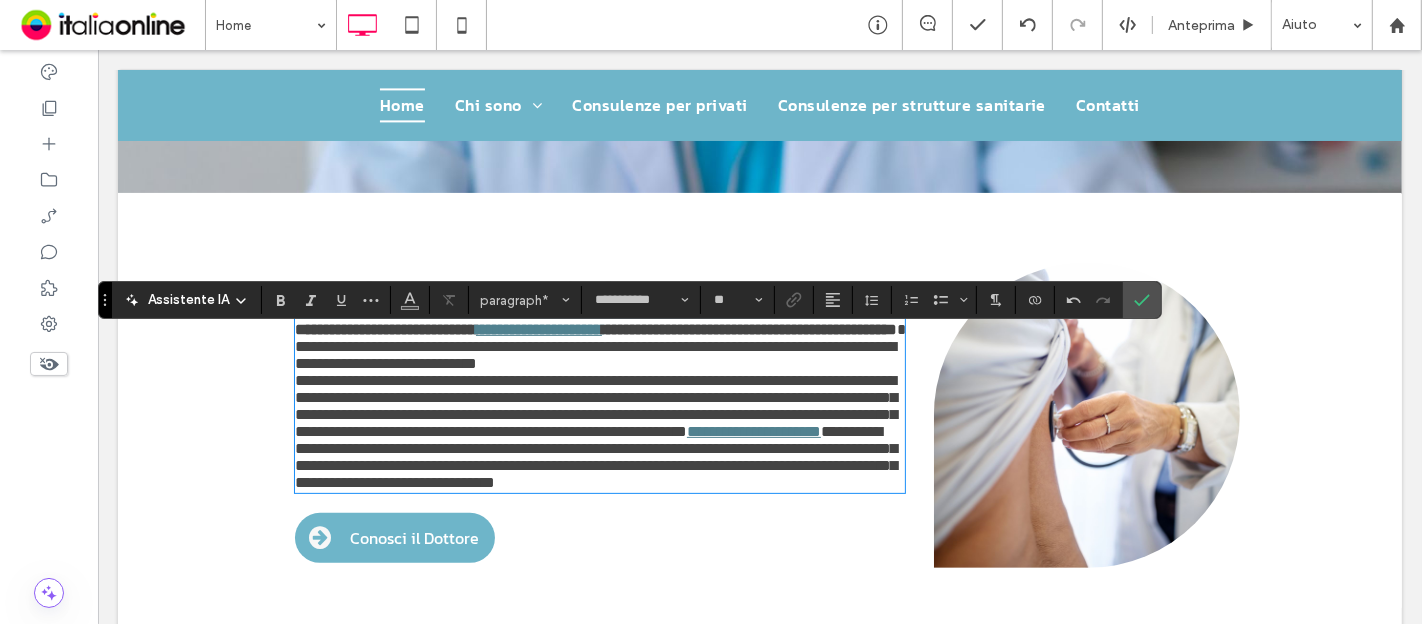 scroll, scrollTop: 389, scrollLeft: 0, axis: vertical 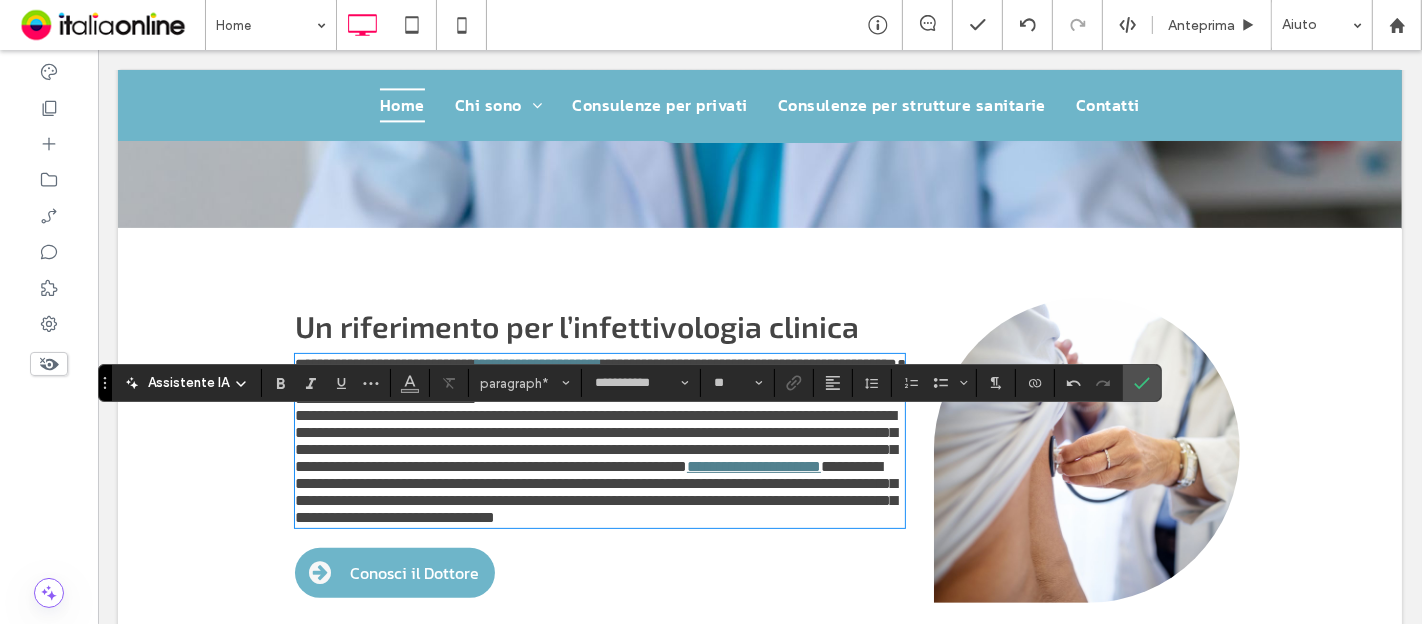 click on "**********" at bounding box center (538, 364) 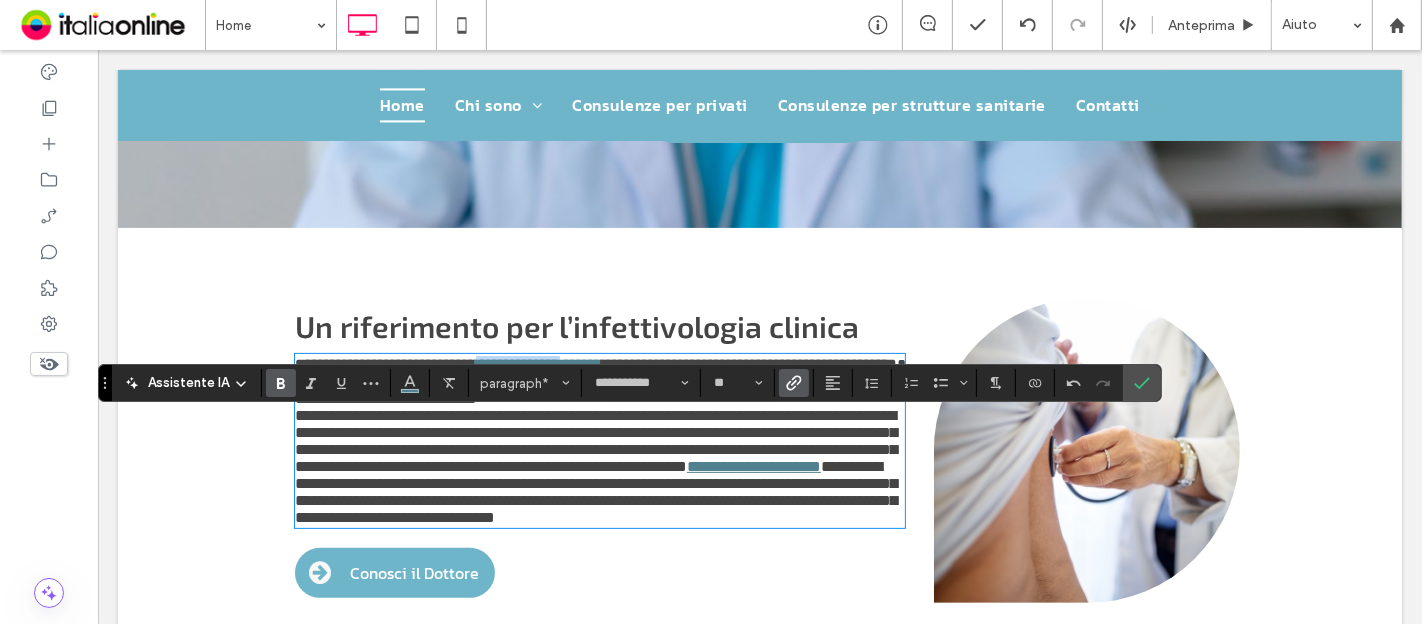 click on "**********" at bounding box center (538, 364) 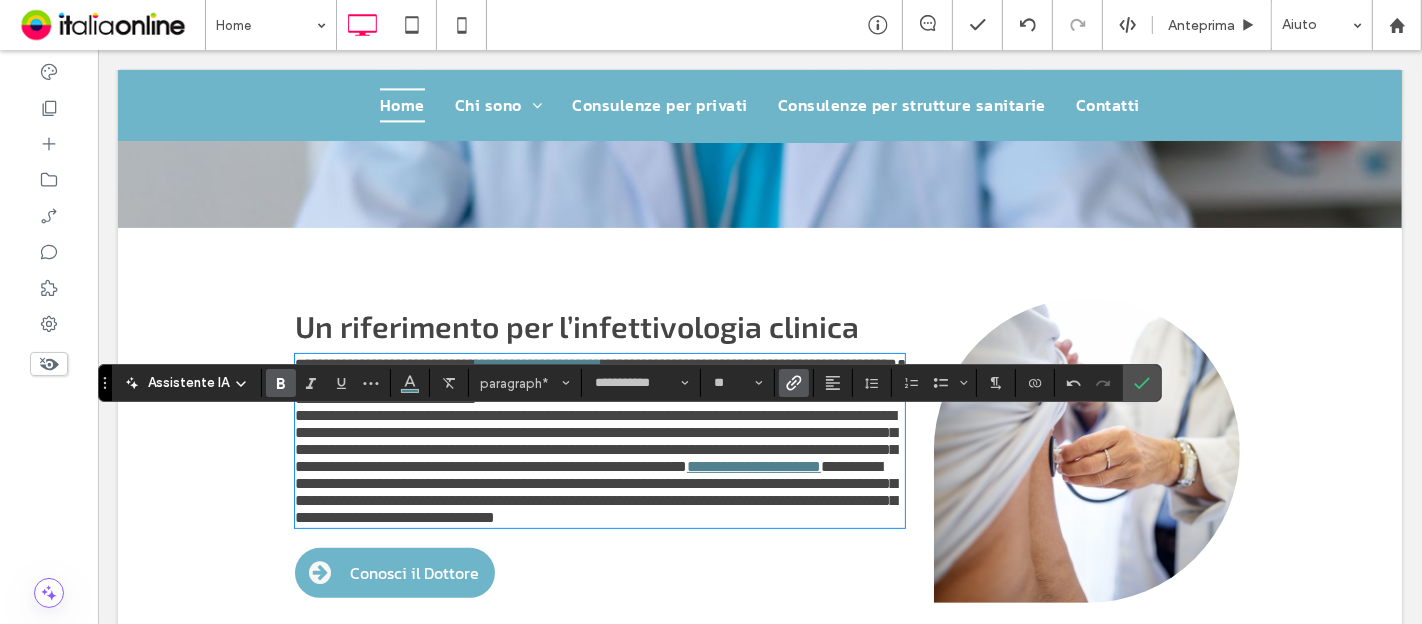drag, startPoint x: 736, startPoint y: 424, endPoint x: 736, endPoint y: 439, distance: 15 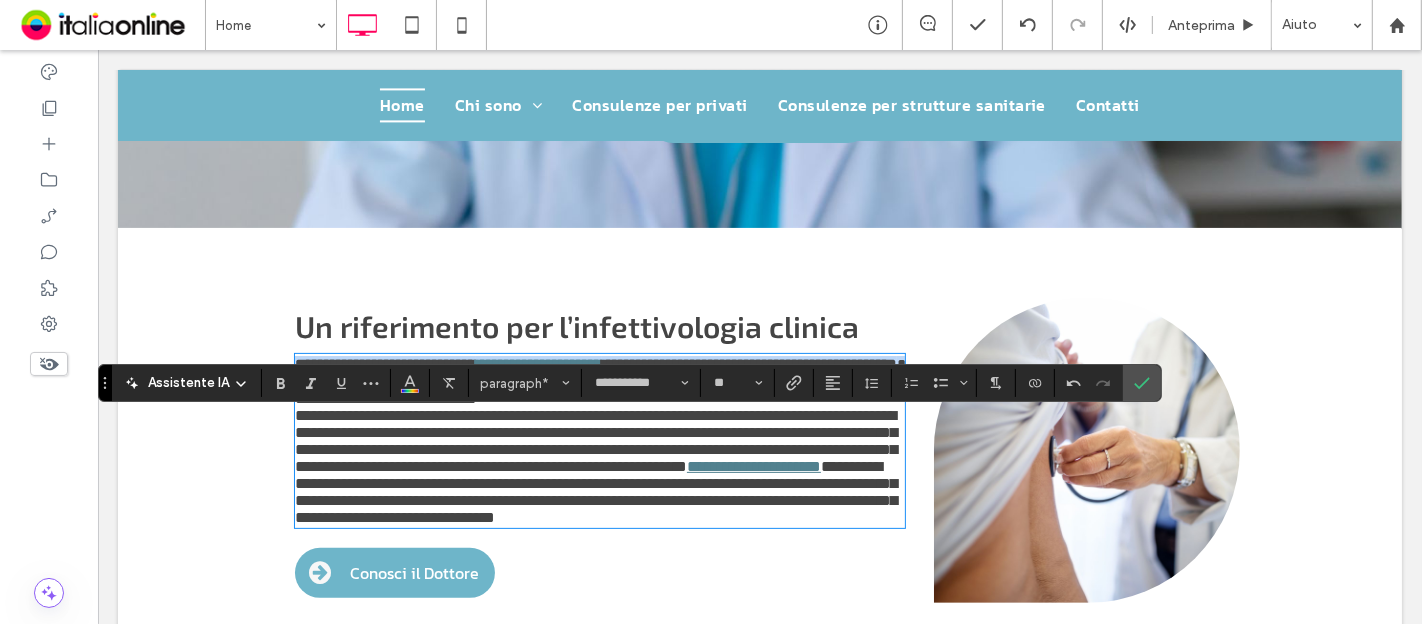 drag, startPoint x: 685, startPoint y: 447, endPoint x: 210, endPoint y: 403, distance: 477.03354 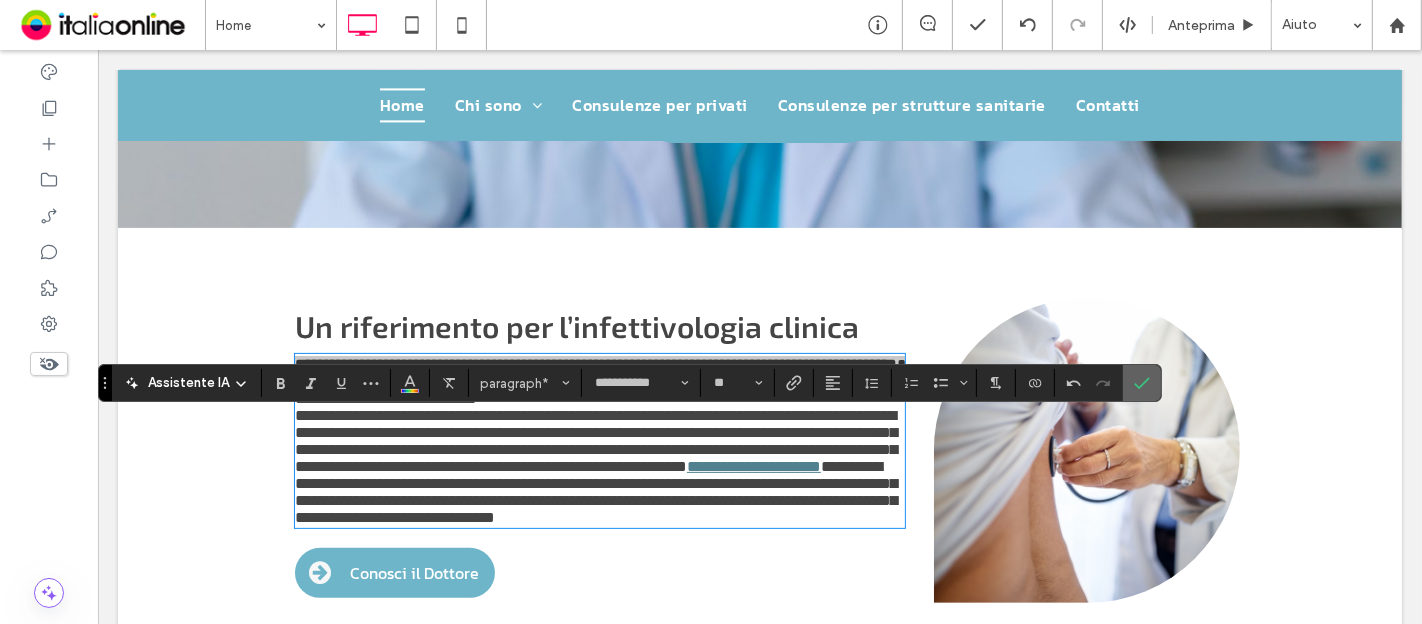 drag, startPoint x: 1135, startPoint y: 384, endPoint x: 957, endPoint y: 305, distance: 194.74342 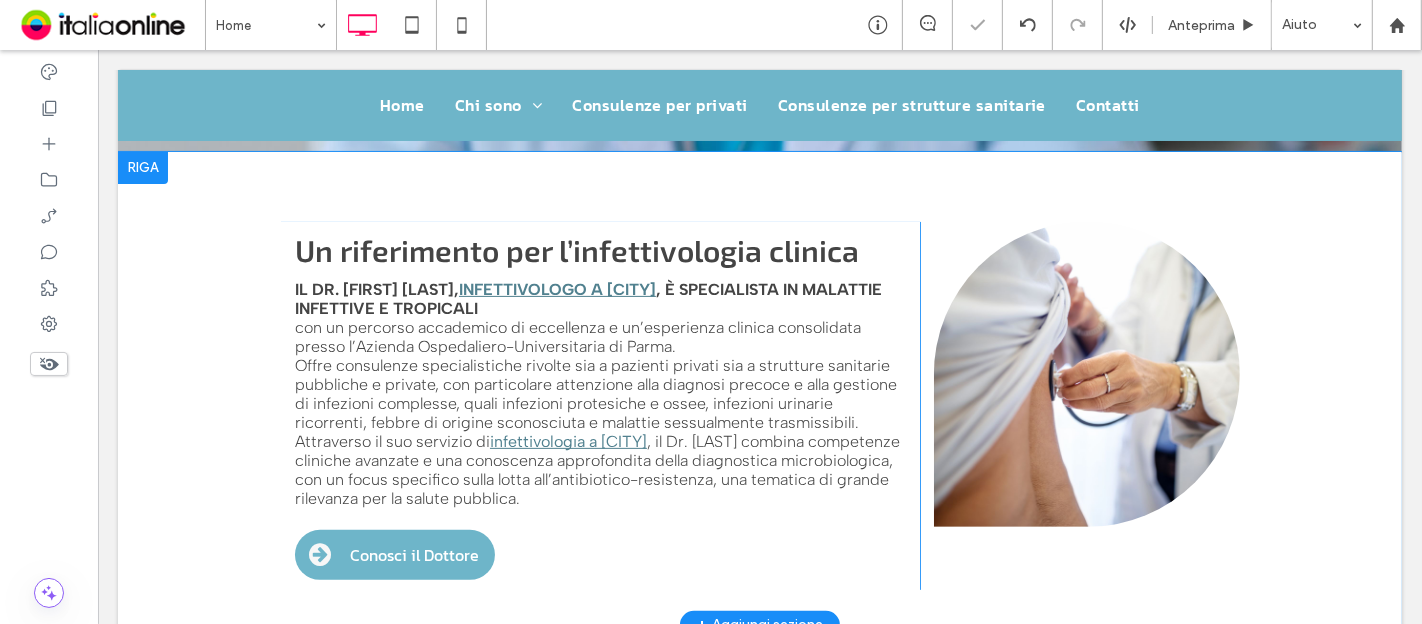 scroll, scrollTop: 500, scrollLeft: 0, axis: vertical 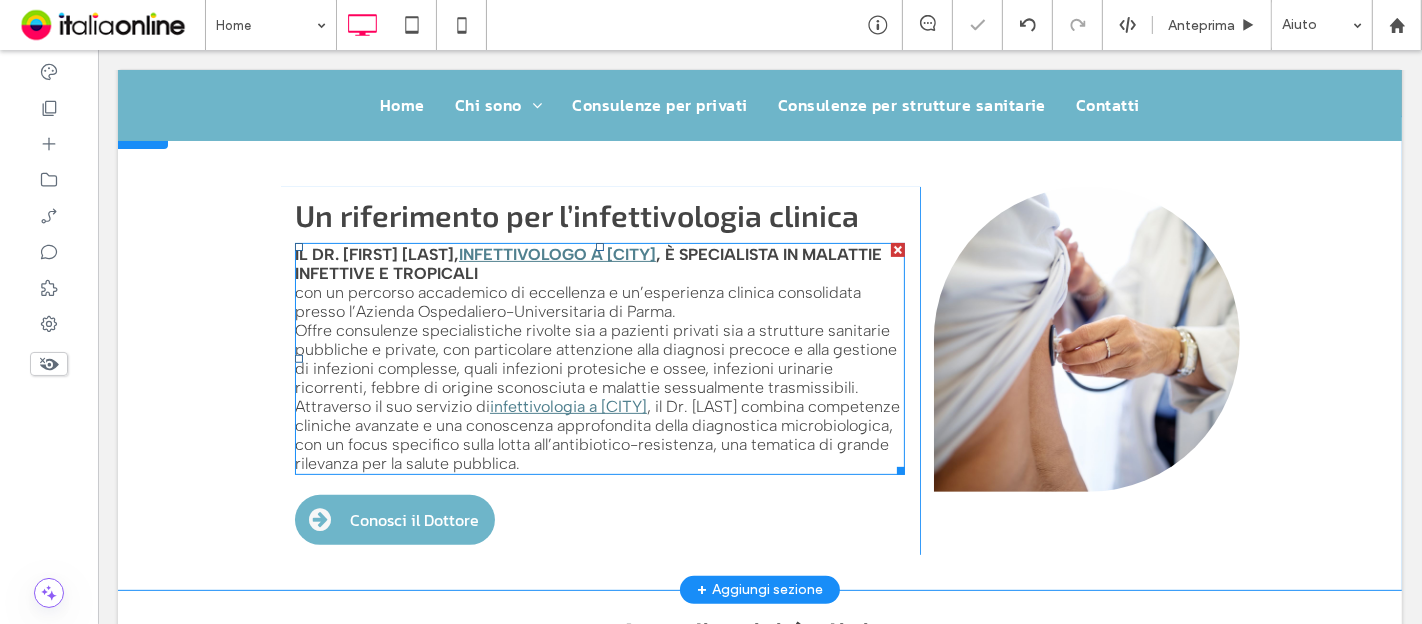 click on "con un percorso accademico di eccellenza e un’esperienza clinica consolidata presso l’Azienda Ospedaliero-Universitaria di Parma." at bounding box center (577, 302) 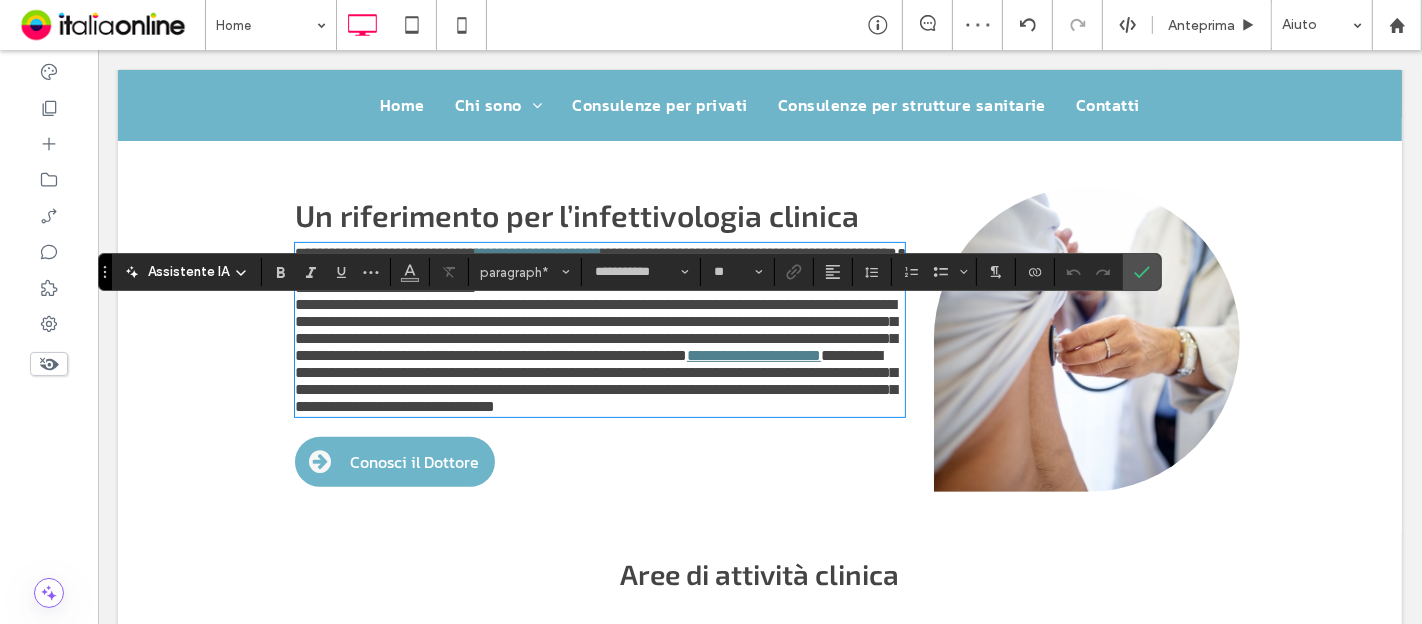 click on "**********" at bounding box center [594, 279] 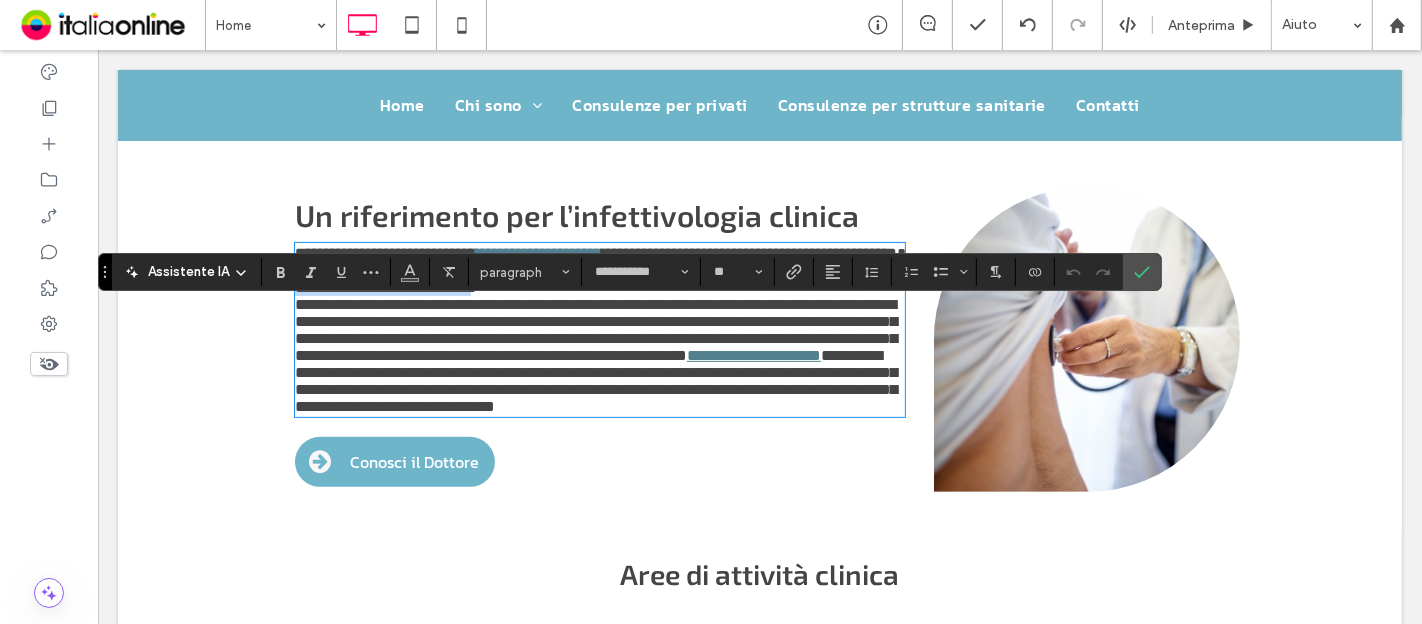 drag, startPoint x: 668, startPoint y: 378, endPoint x: 270, endPoint y: 342, distance: 399.62482 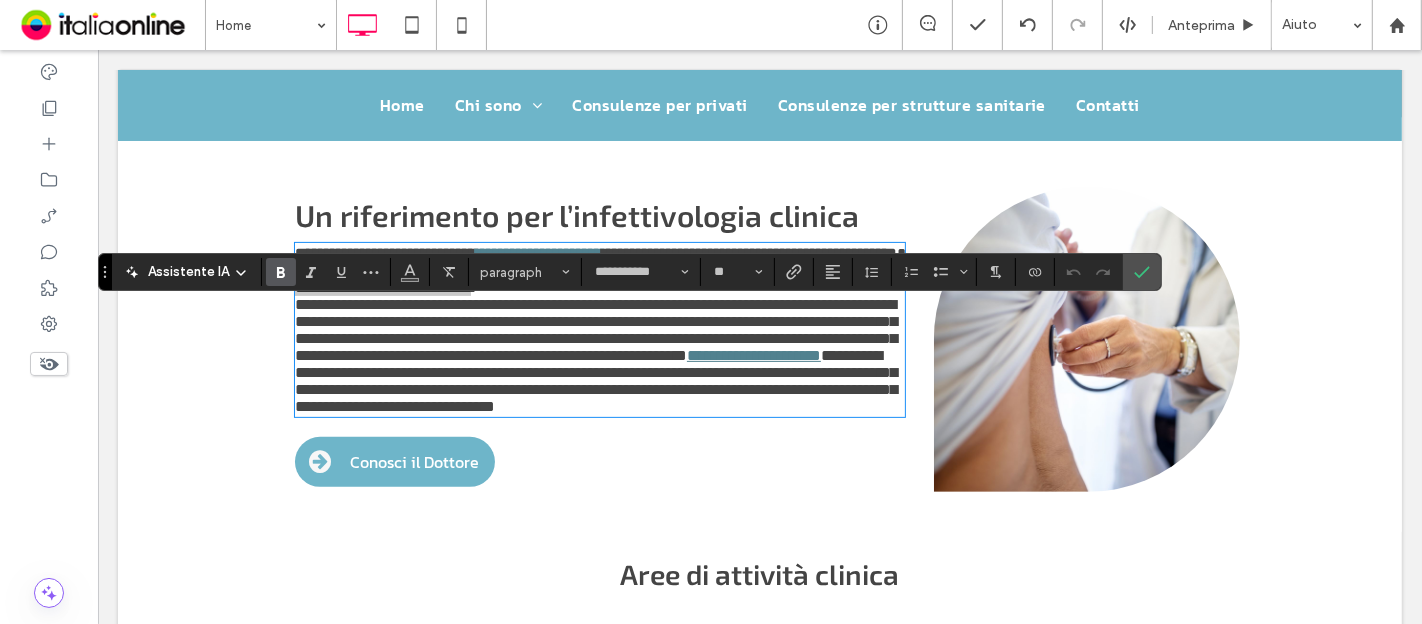 click 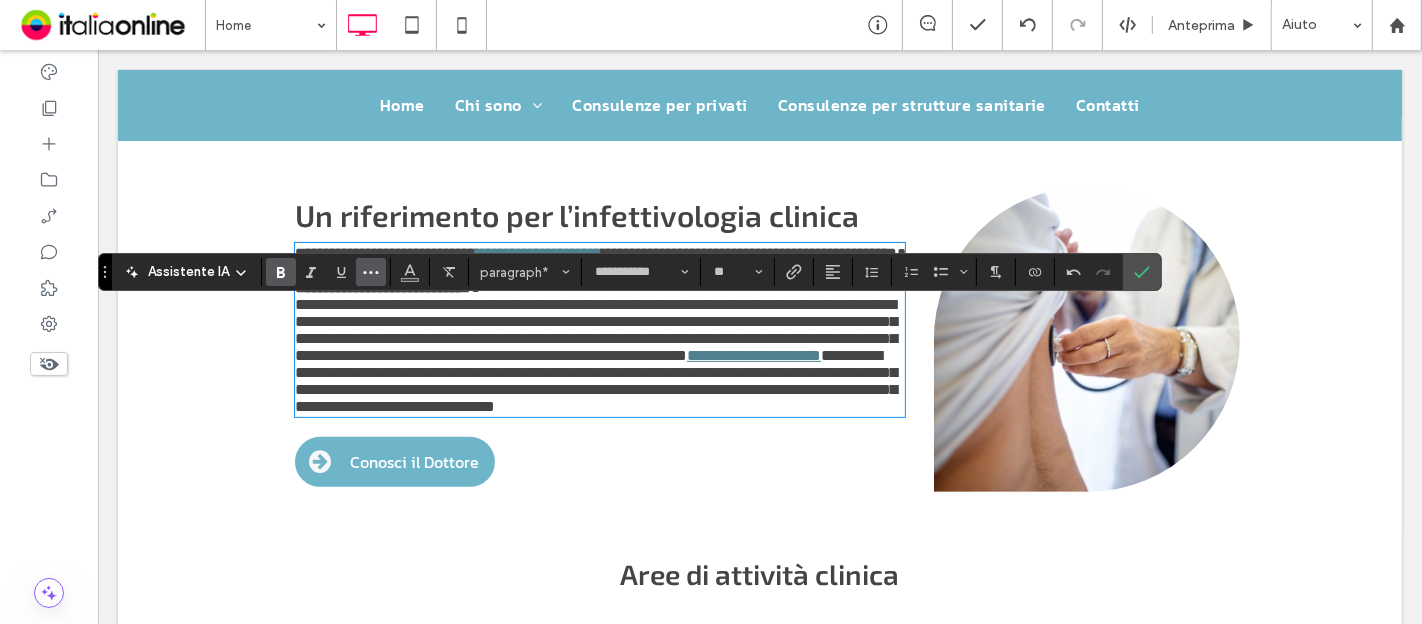 click 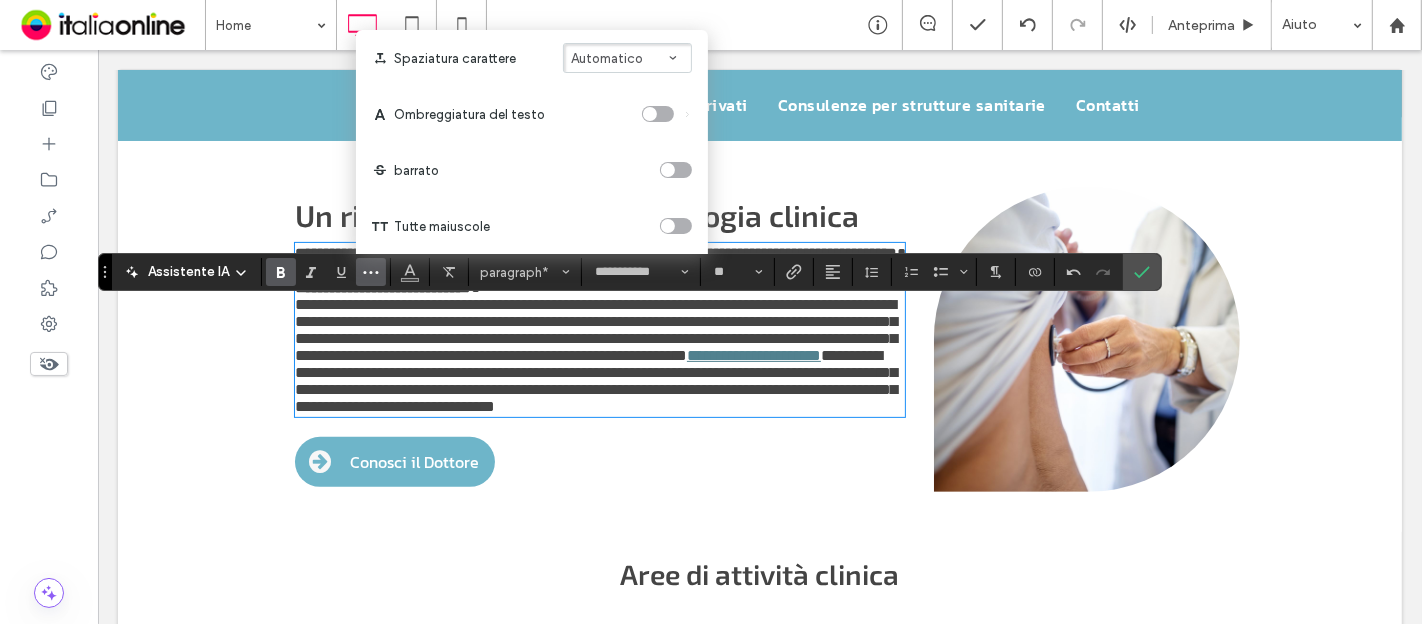 click at bounding box center (676, 226) 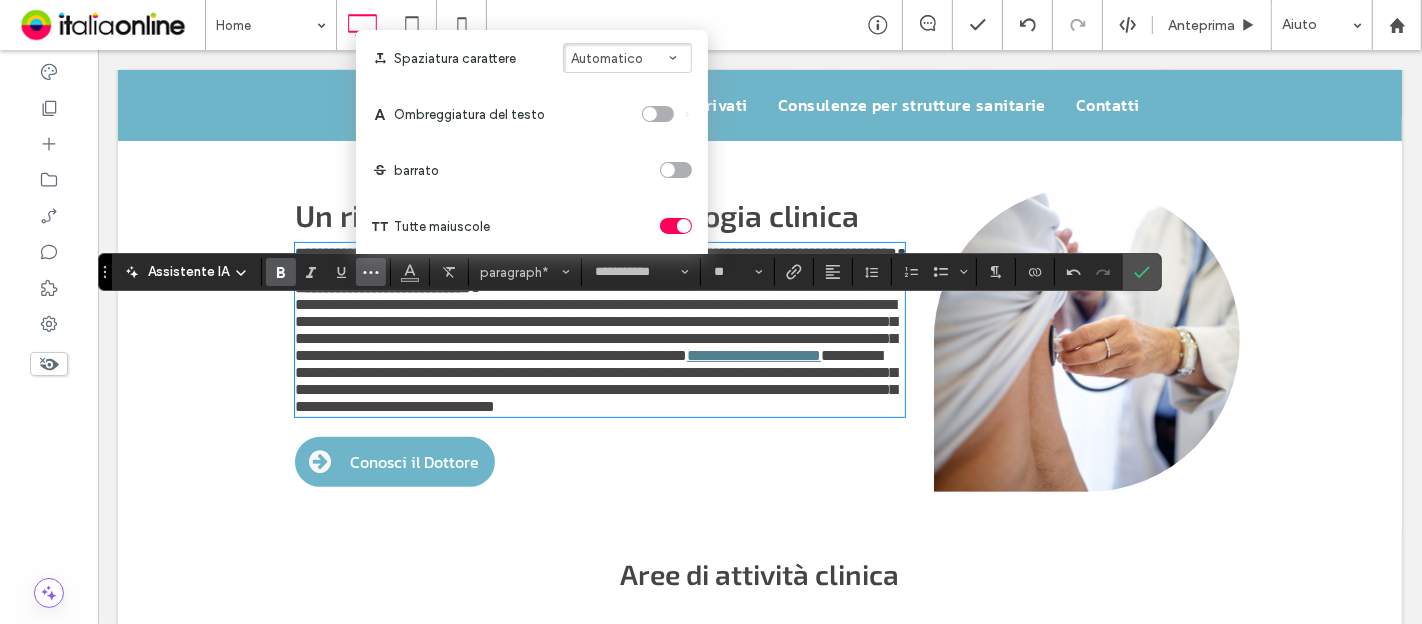 click on "**********" at bounding box center [594, 279] 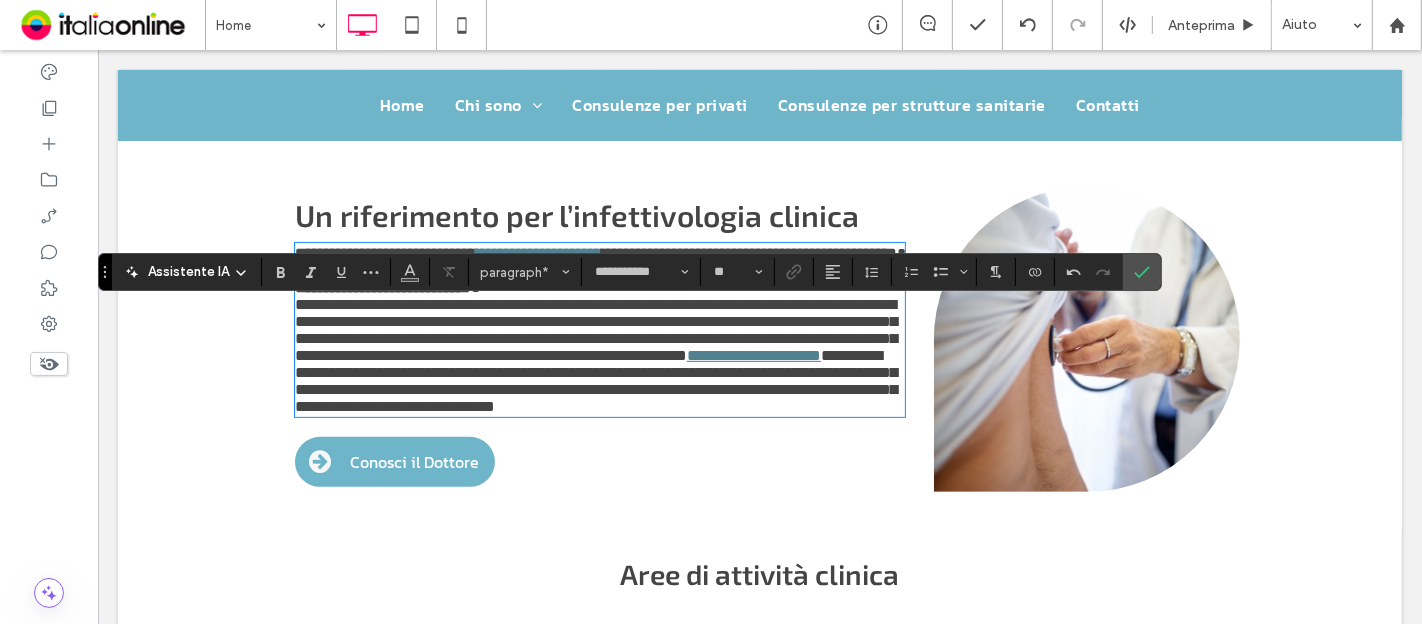 type 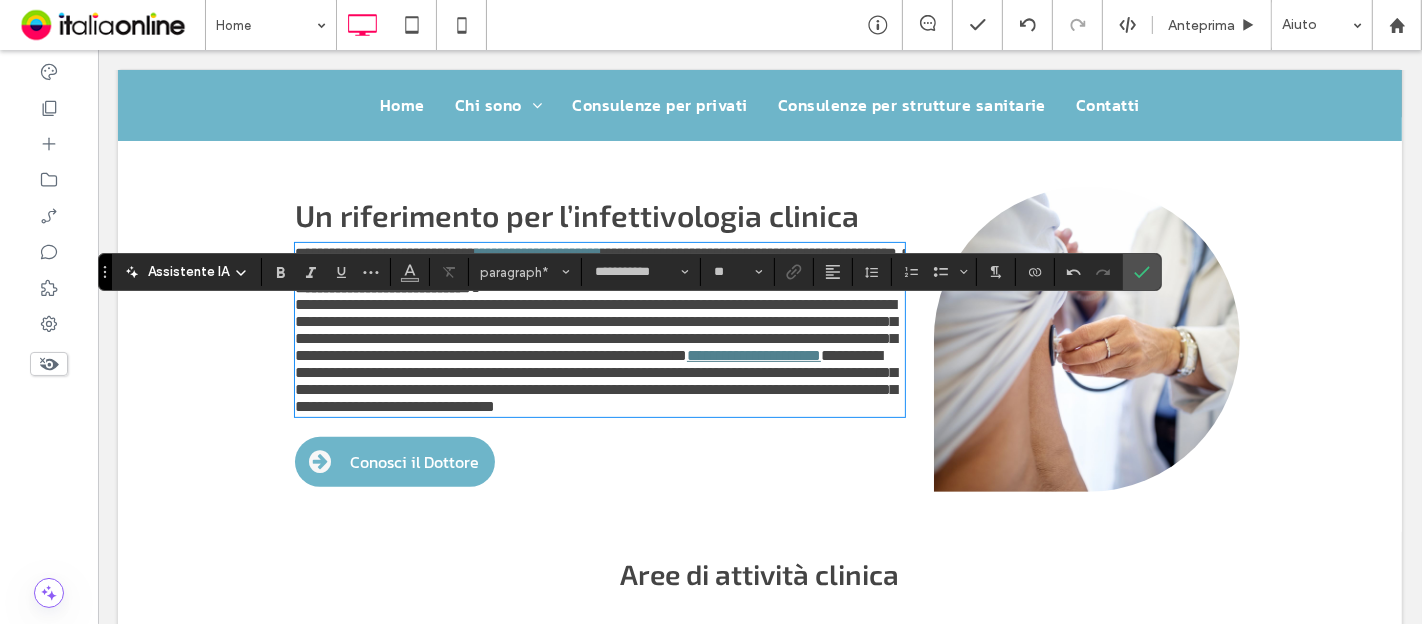 click on "**********" at bounding box center [599, 270] 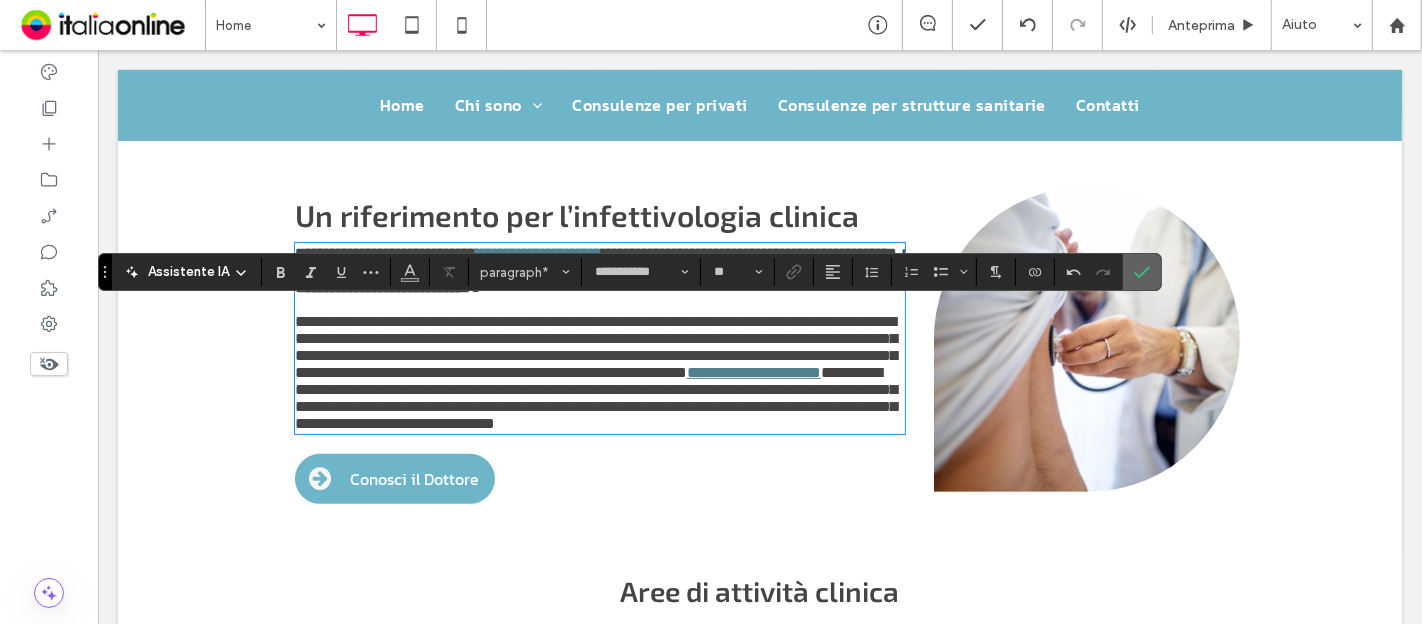 click at bounding box center [1142, 272] 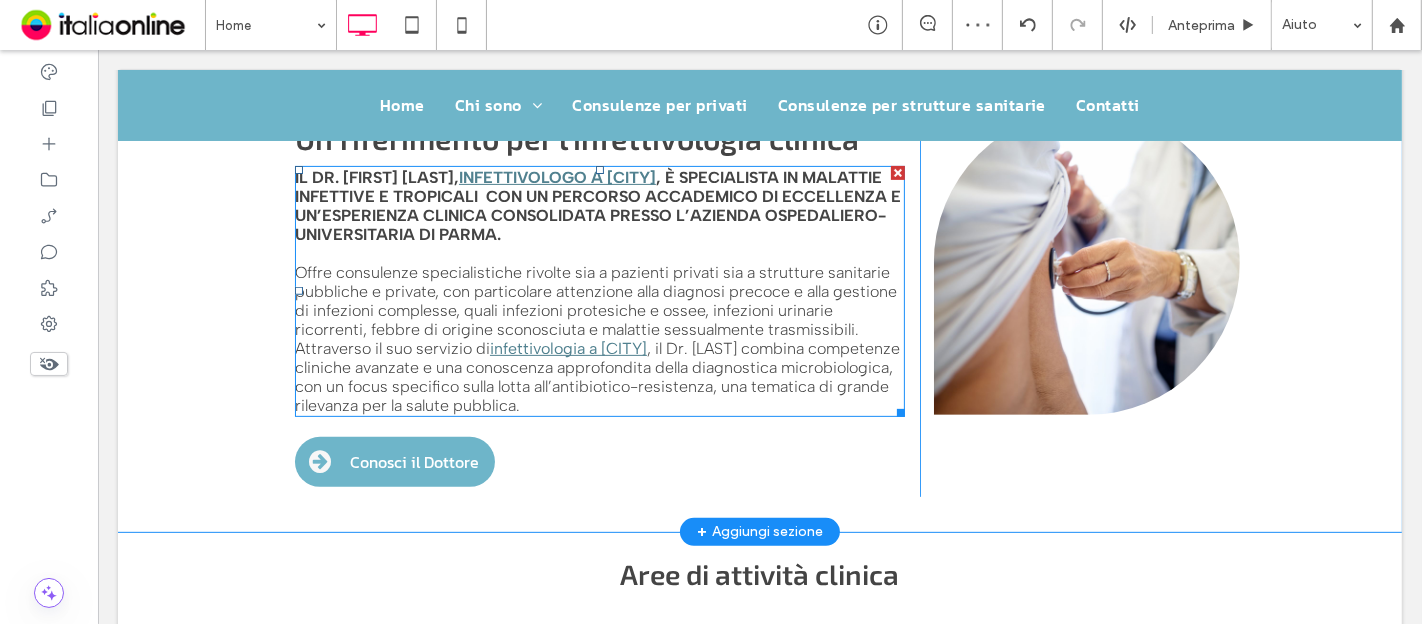 scroll, scrollTop: 611, scrollLeft: 0, axis: vertical 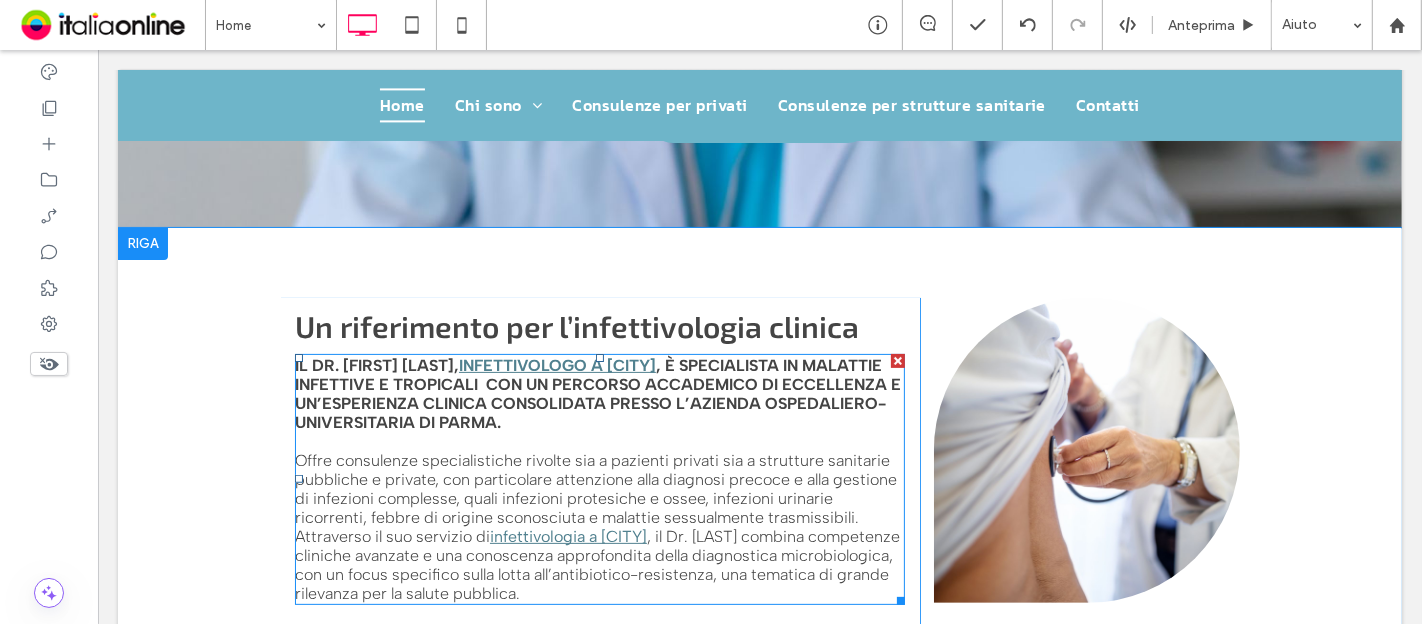 click on "con un percorso accademico di eccellenza e un’esperienza clinica consolidata presso l’Azienda Ospedaliero-Universitaria di Parma." at bounding box center (597, 403) 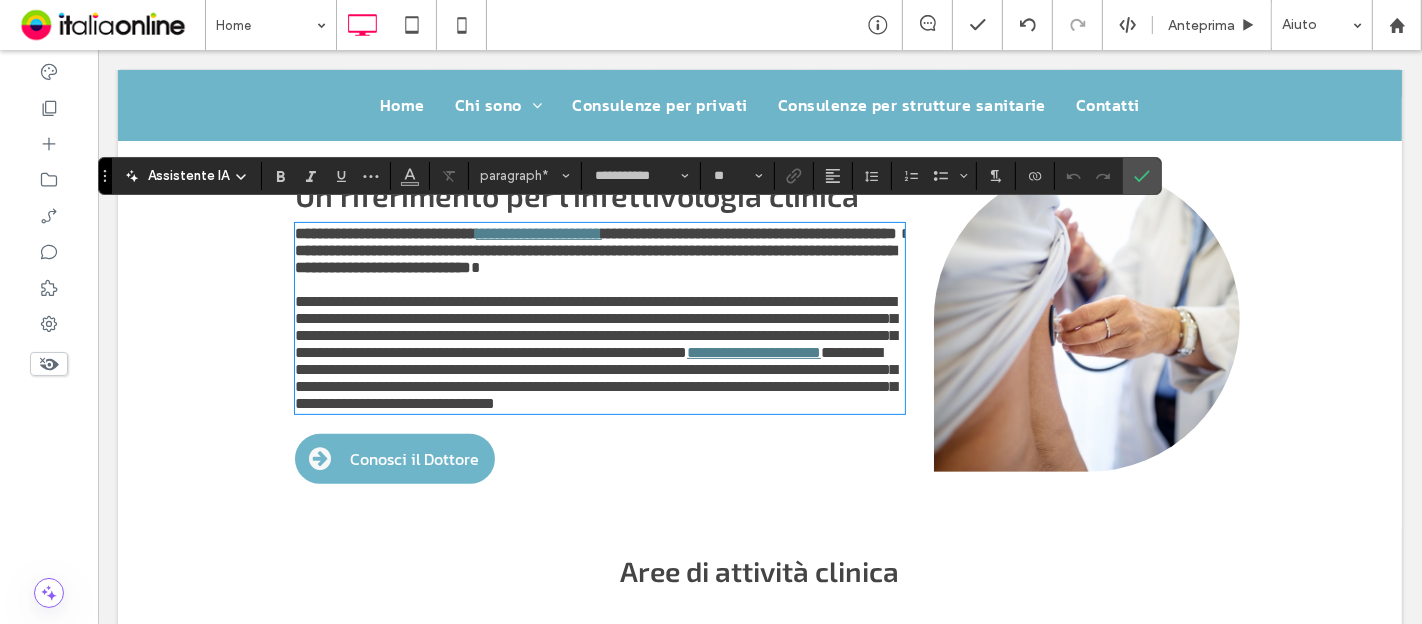 scroll, scrollTop: 485, scrollLeft: 0, axis: vertical 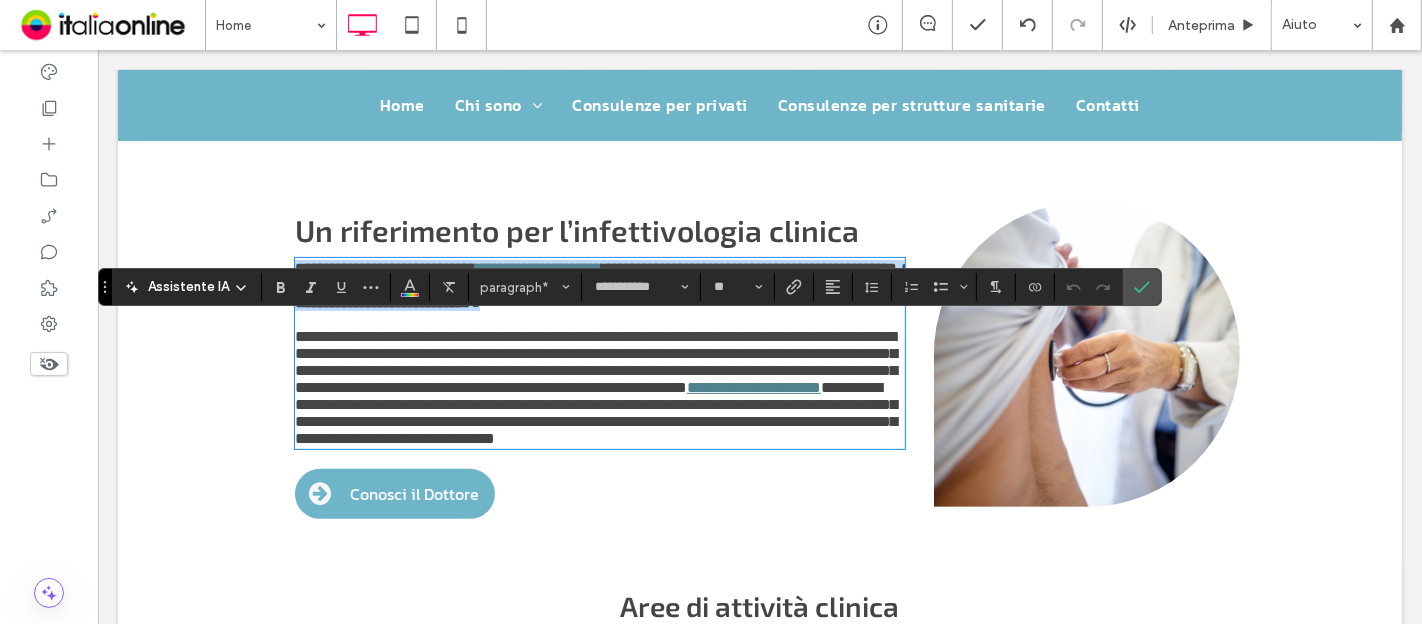 drag, startPoint x: 799, startPoint y: 390, endPoint x: 230, endPoint y: 330, distance: 572.1547 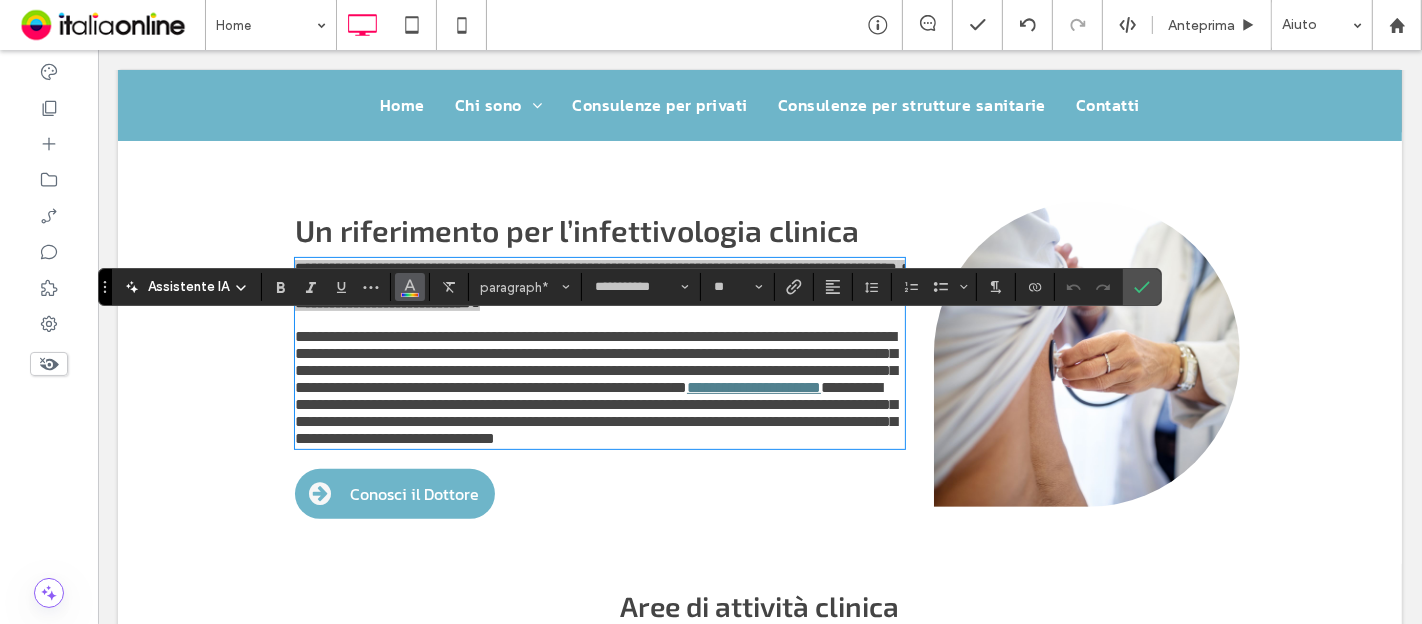 click 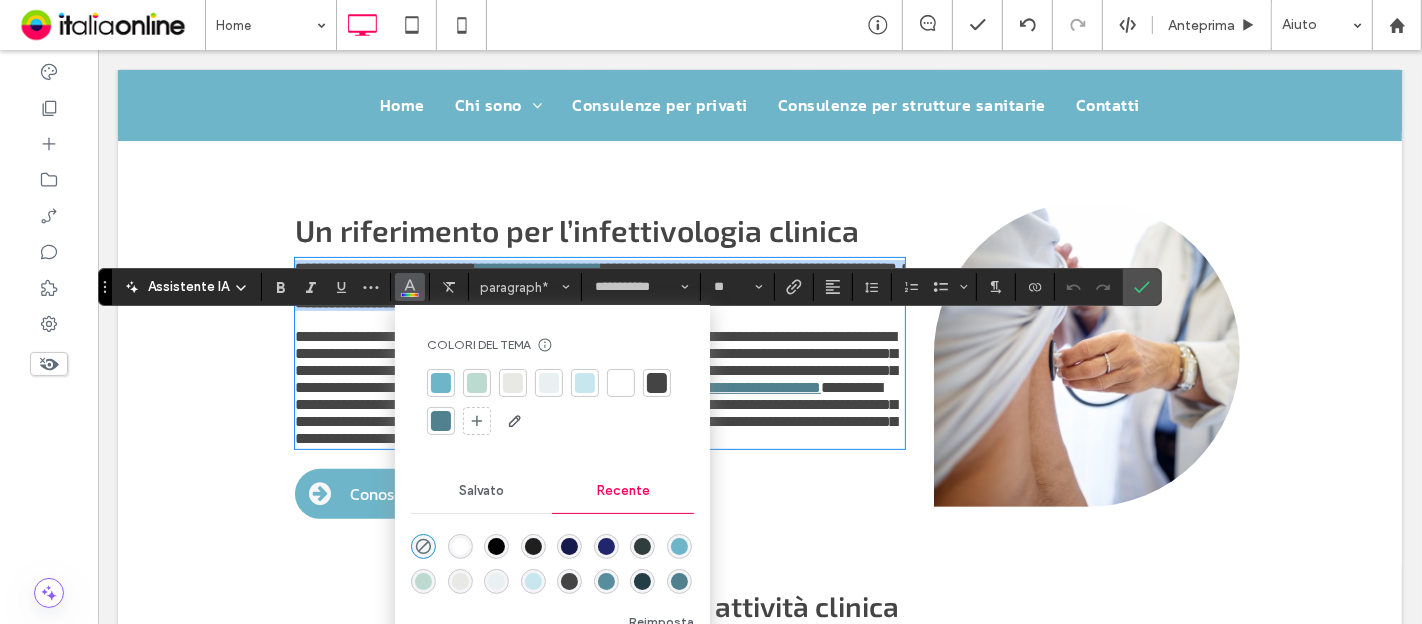click on "**********" at bounding box center [599, 365] 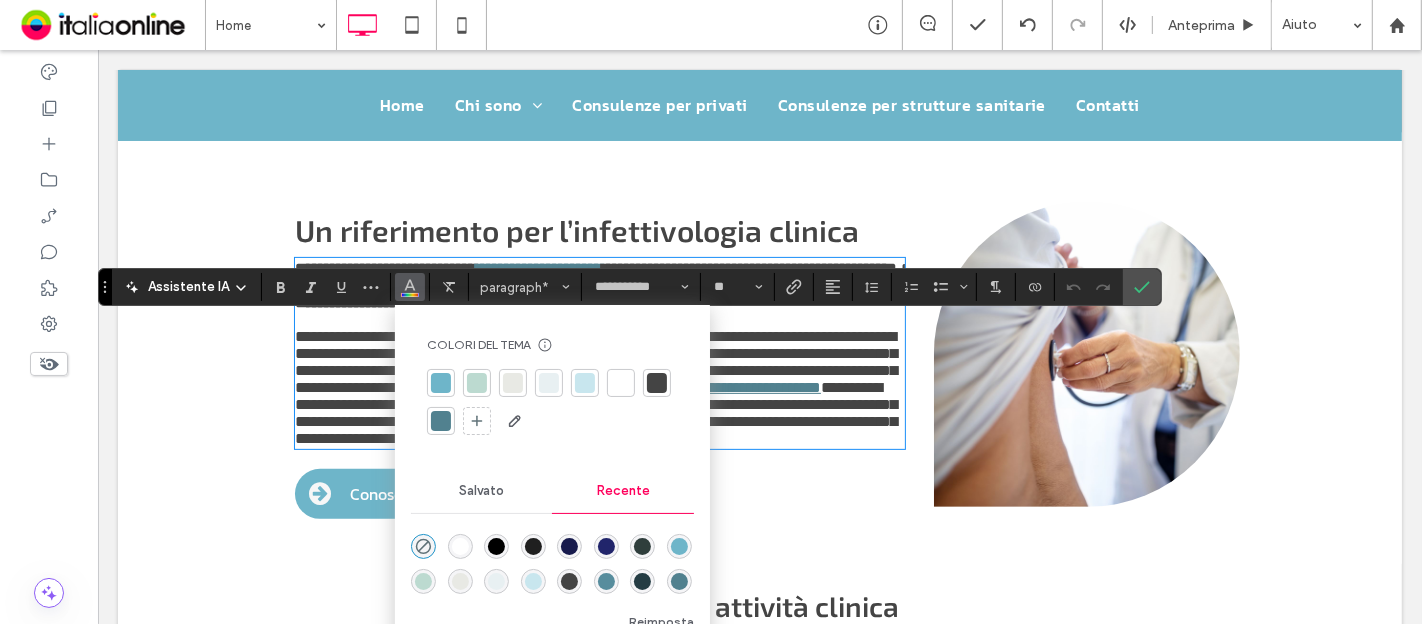 drag, startPoint x: 313, startPoint y: 378, endPoint x: 450, endPoint y: 395, distance: 138.05072 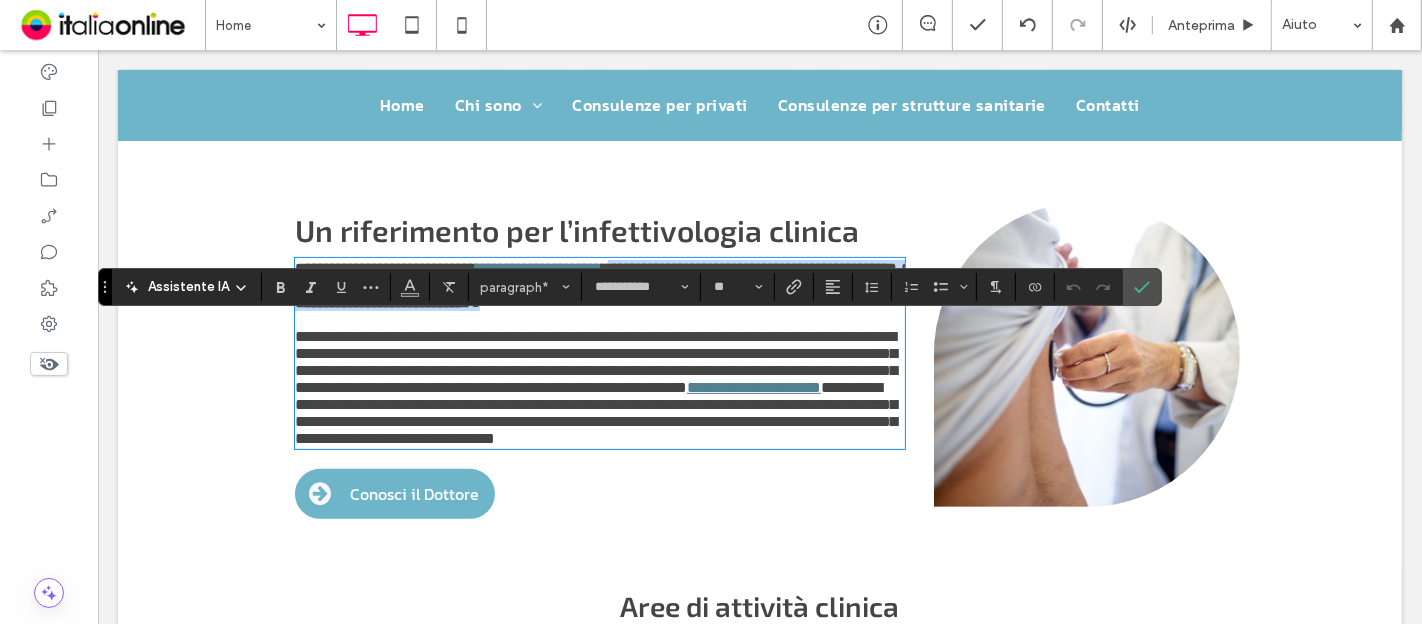 drag, startPoint x: 804, startPoint y: 388, endPoint x: 775, endPoint y: 331, distance: 63.953106 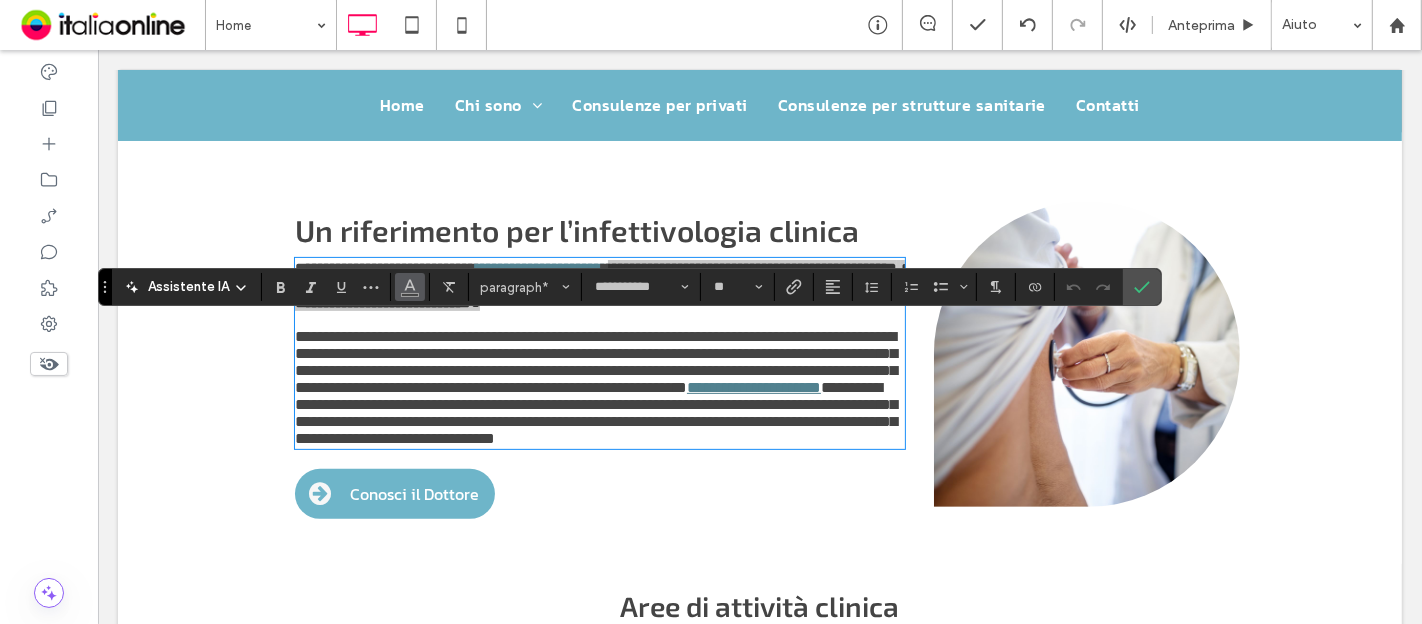 click 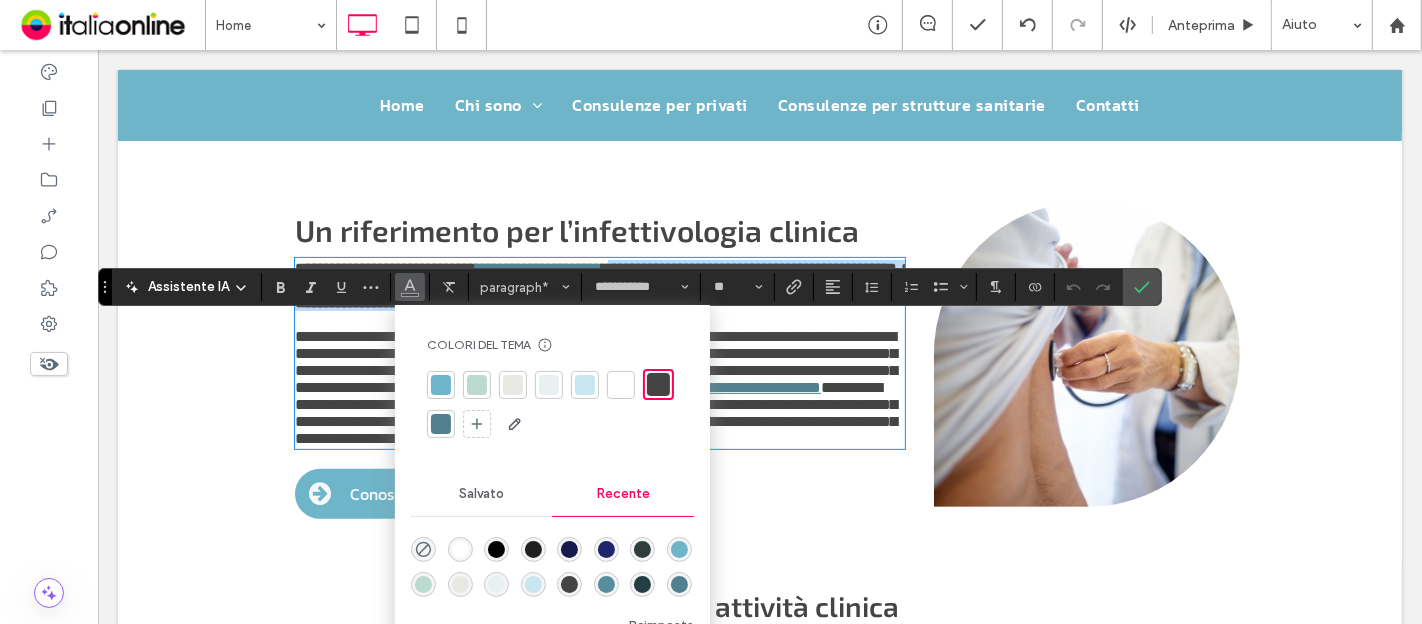 click on "**********" at bounding box center [594, 294] 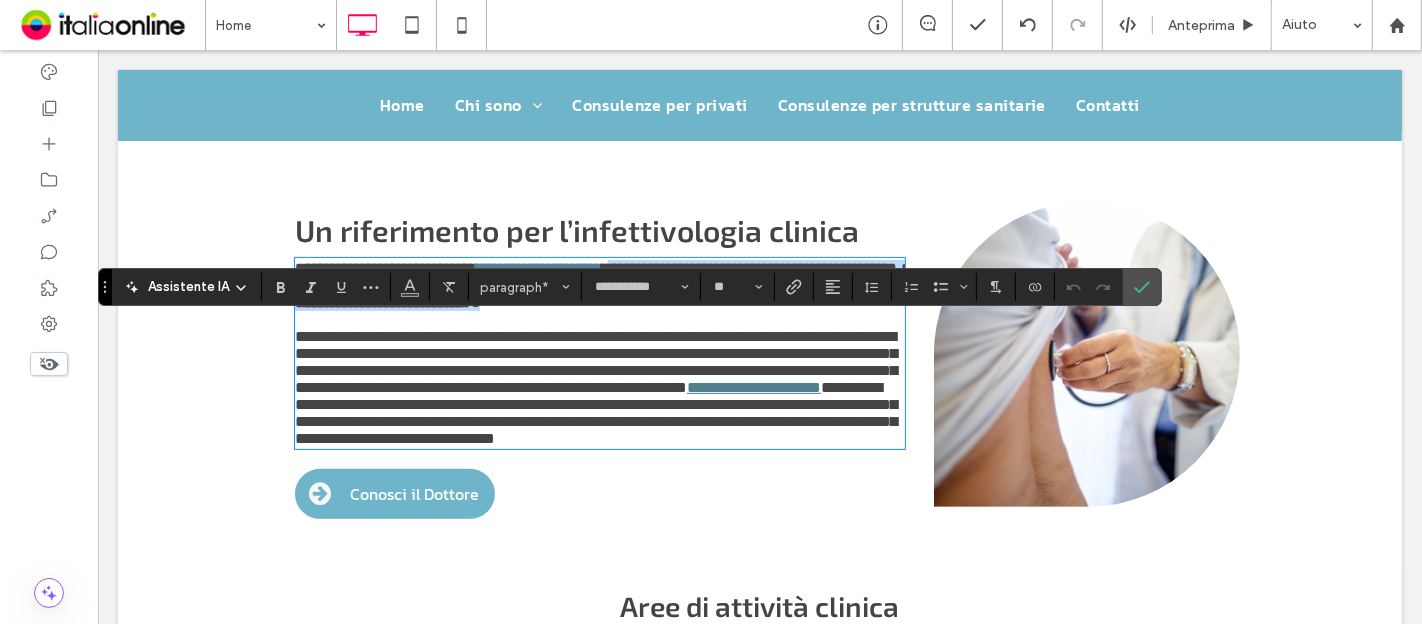 click on "**********" at bounding box center (599, 285) 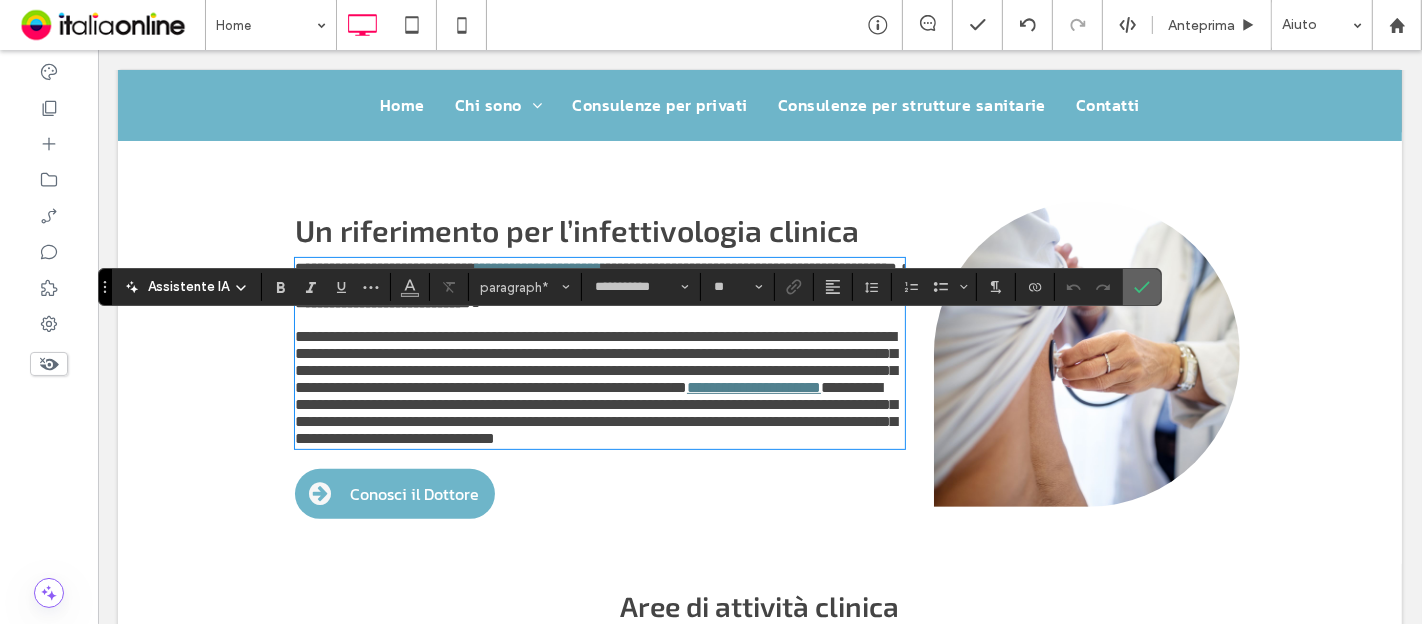 click 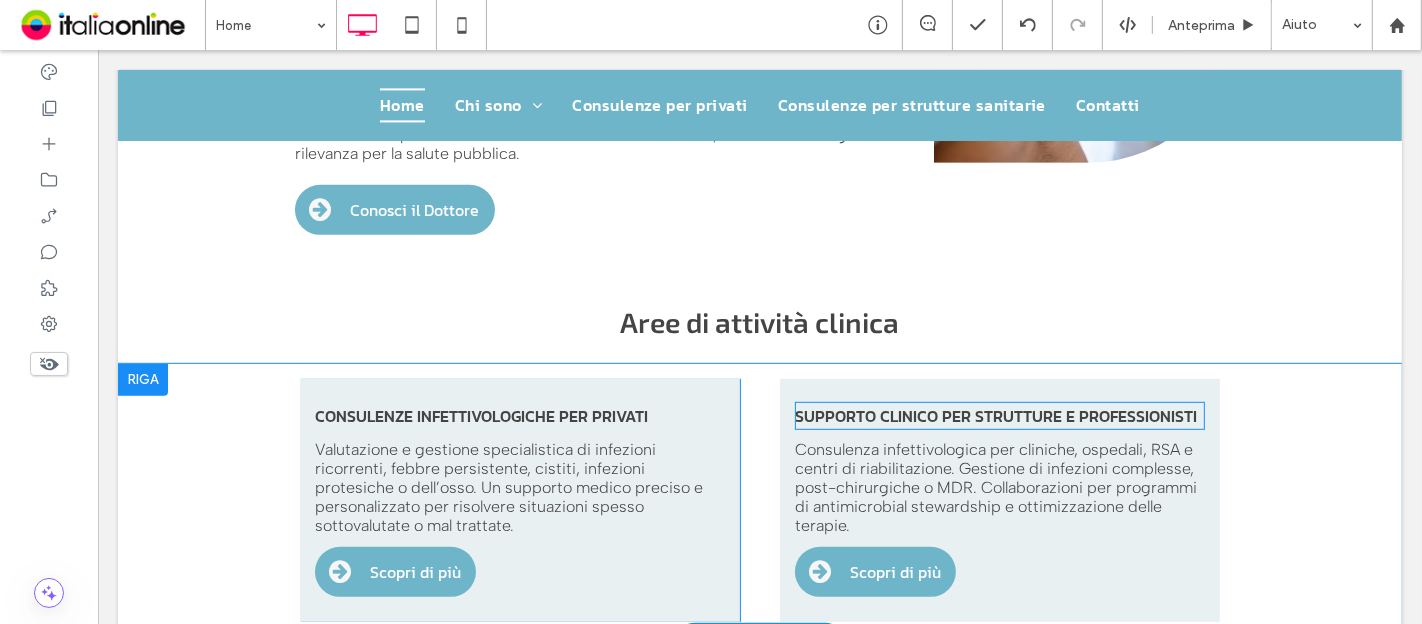 scroll, scrollTop: 819, scrollLeft: 0, axis: vertical 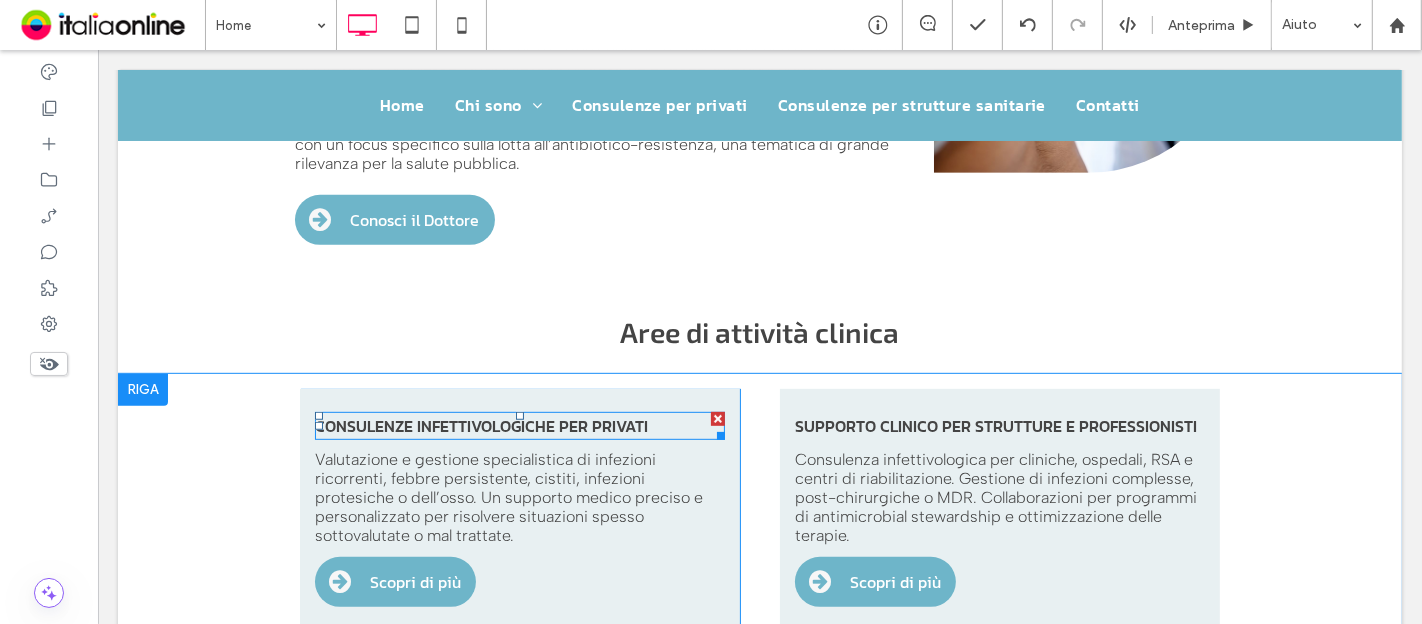click on "Consulenze infettivologiche per privati" at bounding box center [480, 426] 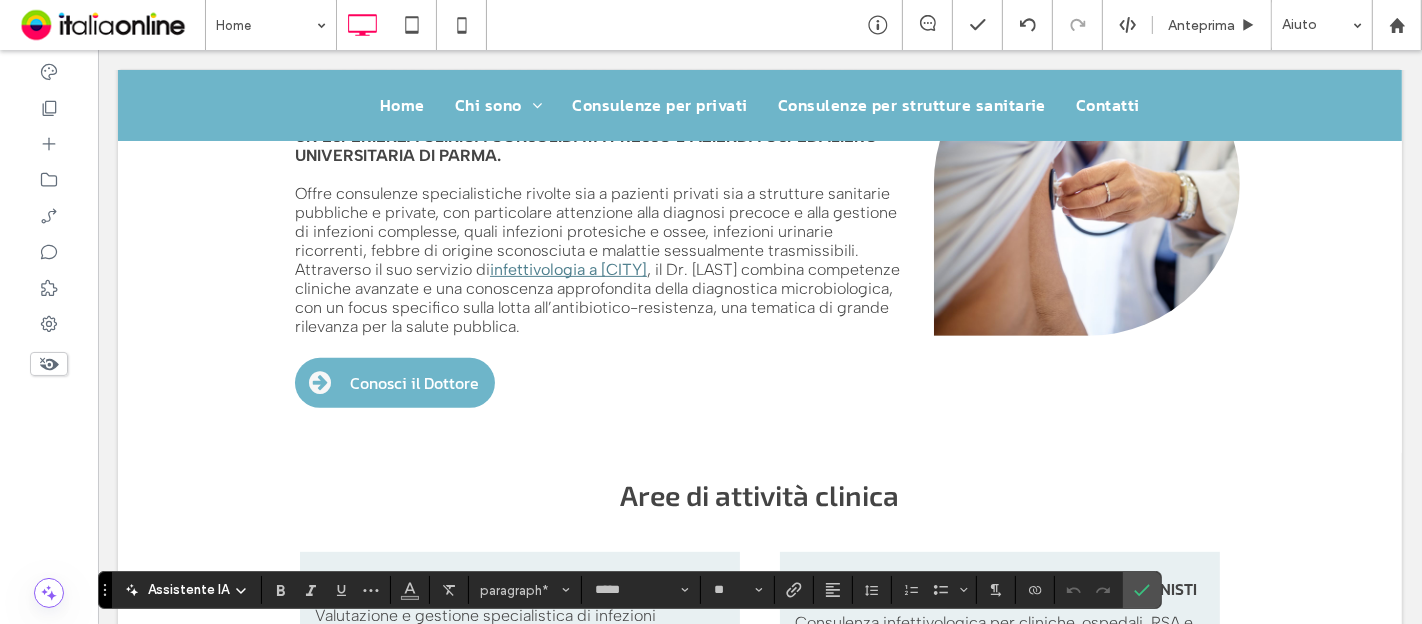 scroll, scrollTop: 485, scrollLeft: 0, axis: vertical 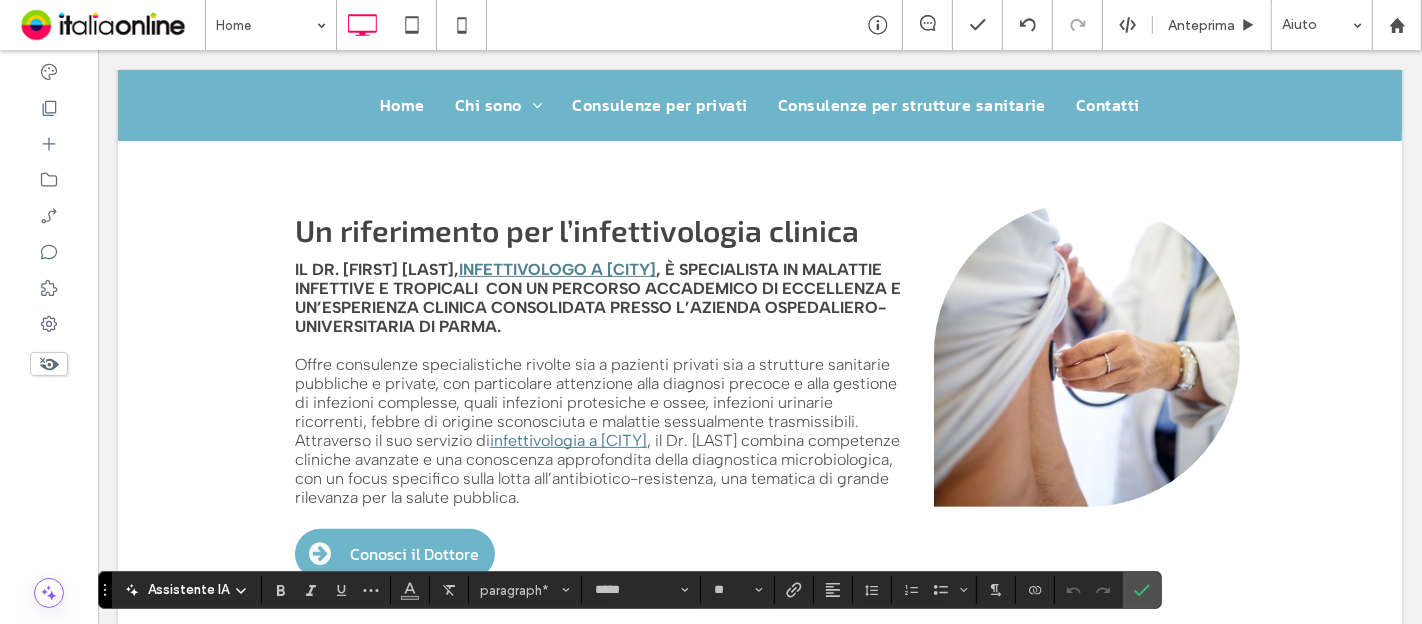 click on ", è specialista in Malattie Infettive e Tropicali" at bounding box center [587, 279] 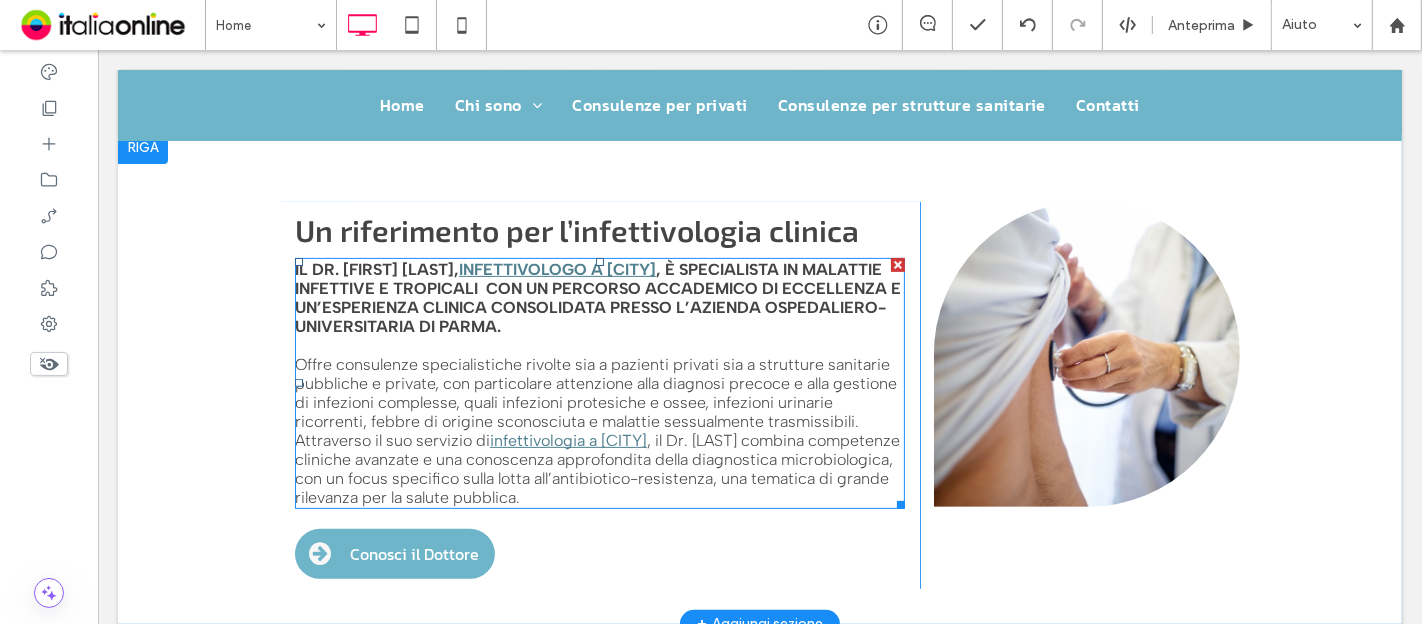 click on ", è specialista in Malattie Infettive e Tropicali" at bounding box center [587, 279] 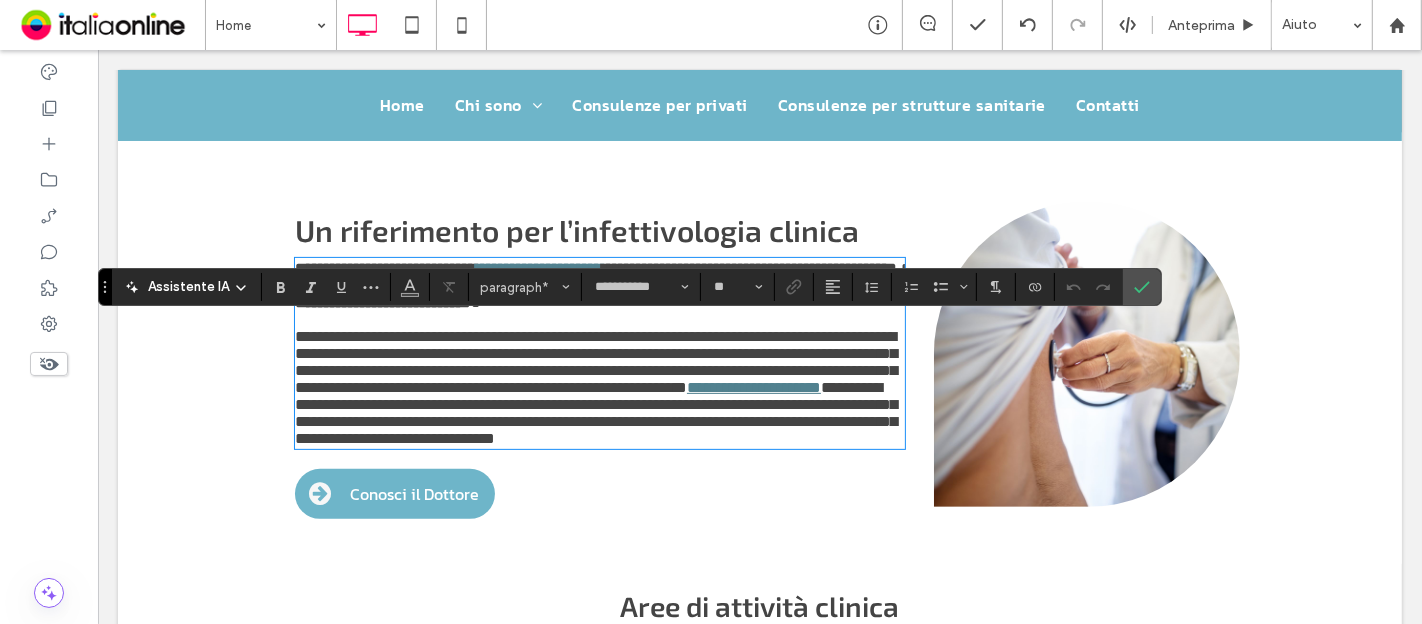 click on "**********" at bounding box center (748, 268) 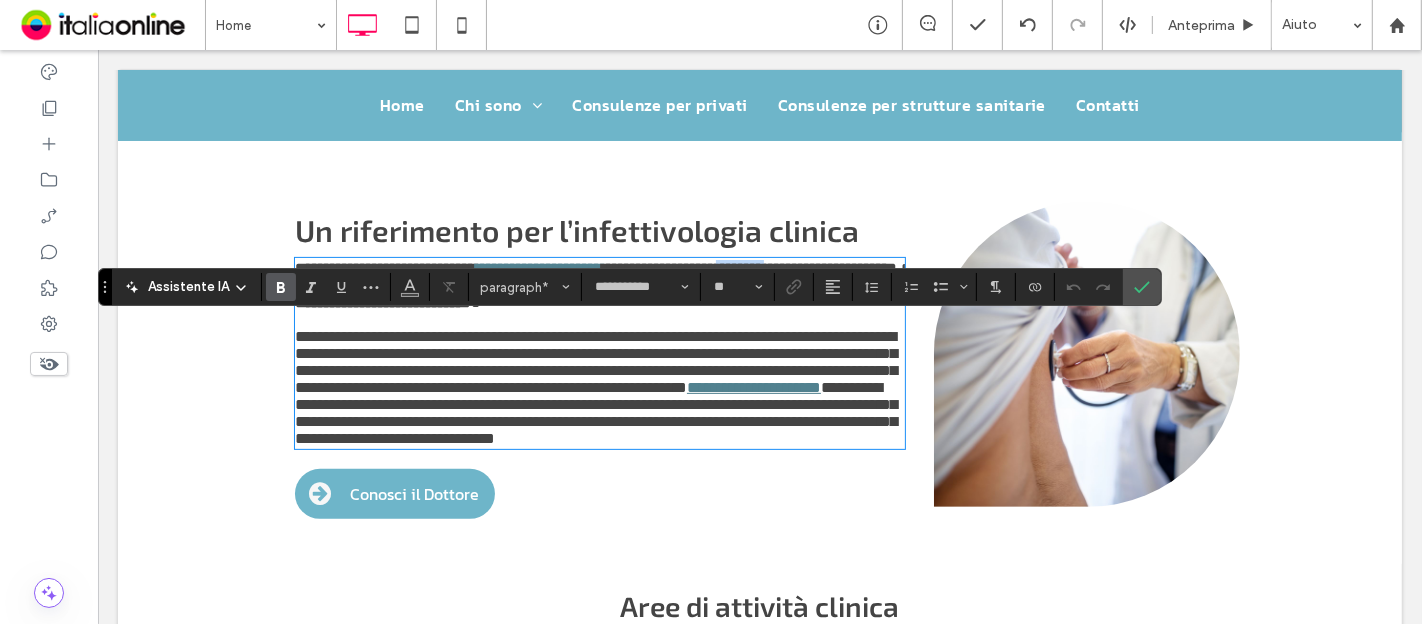 click on "**********" at bounding box center (748, 268) 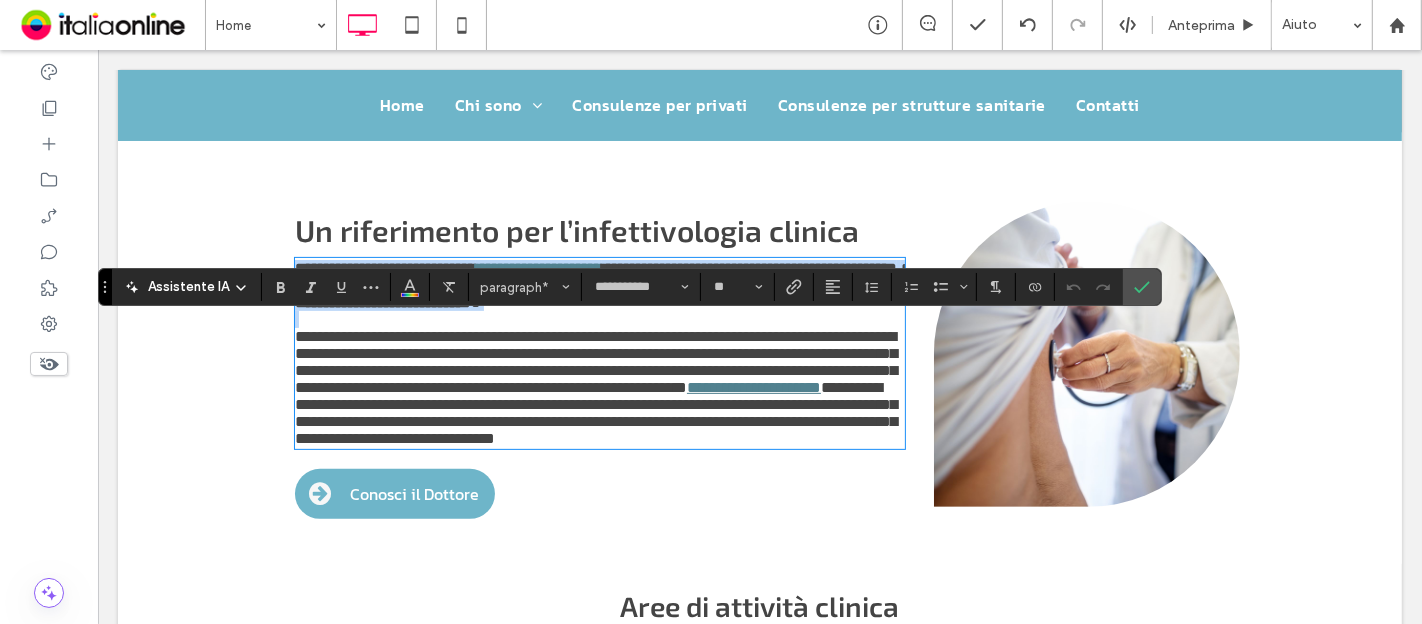 click on "**********" at bounding box center [748, 268] 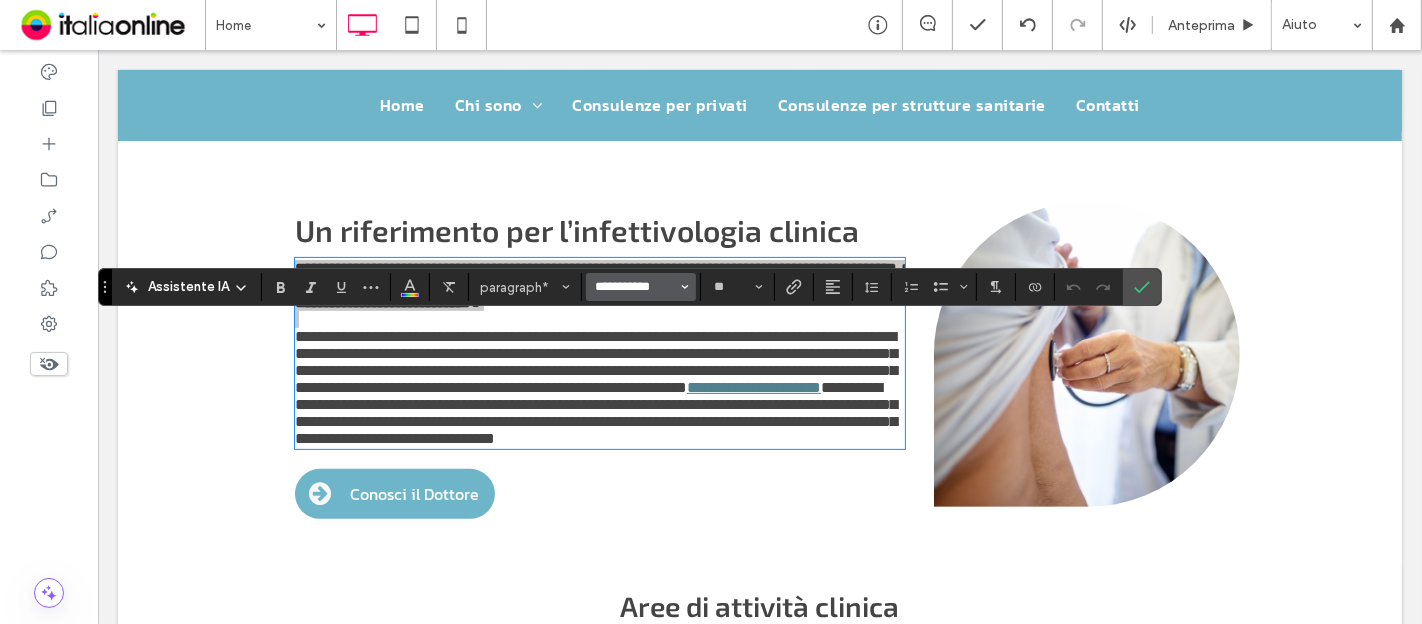 click on "**********" at bounding box center (635, 287) 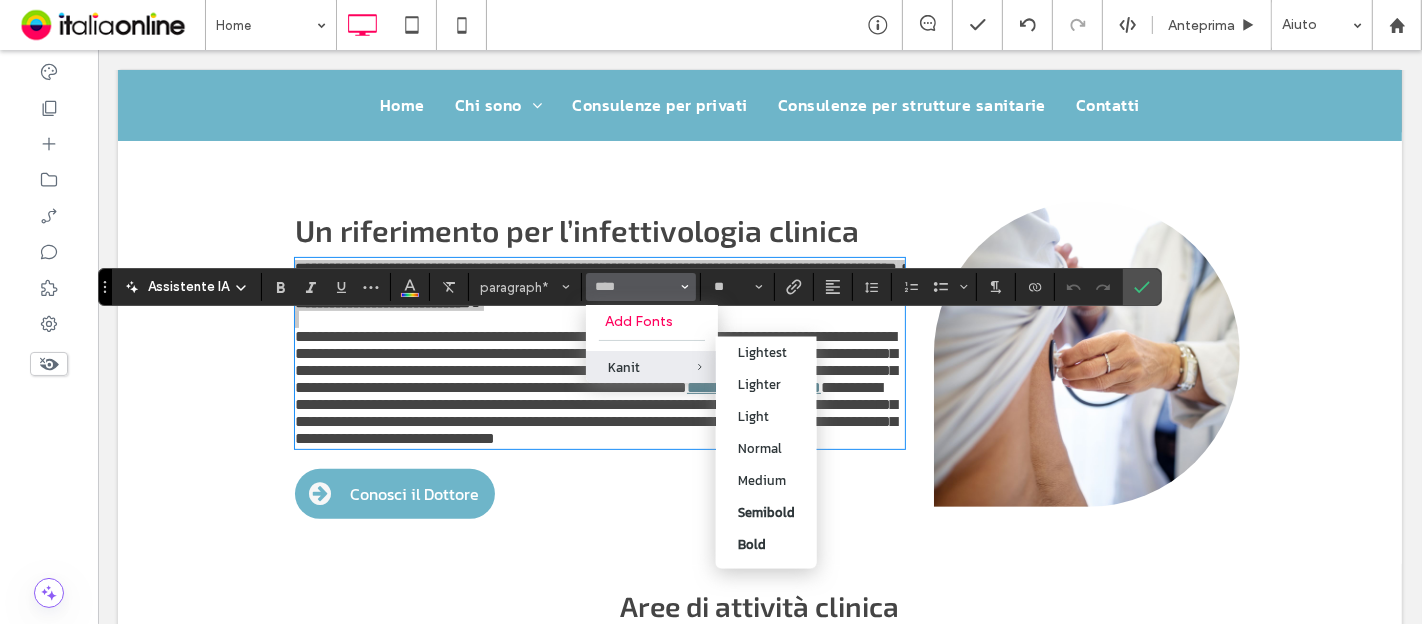 click on "Kanit" at bounding box center (652, 367) 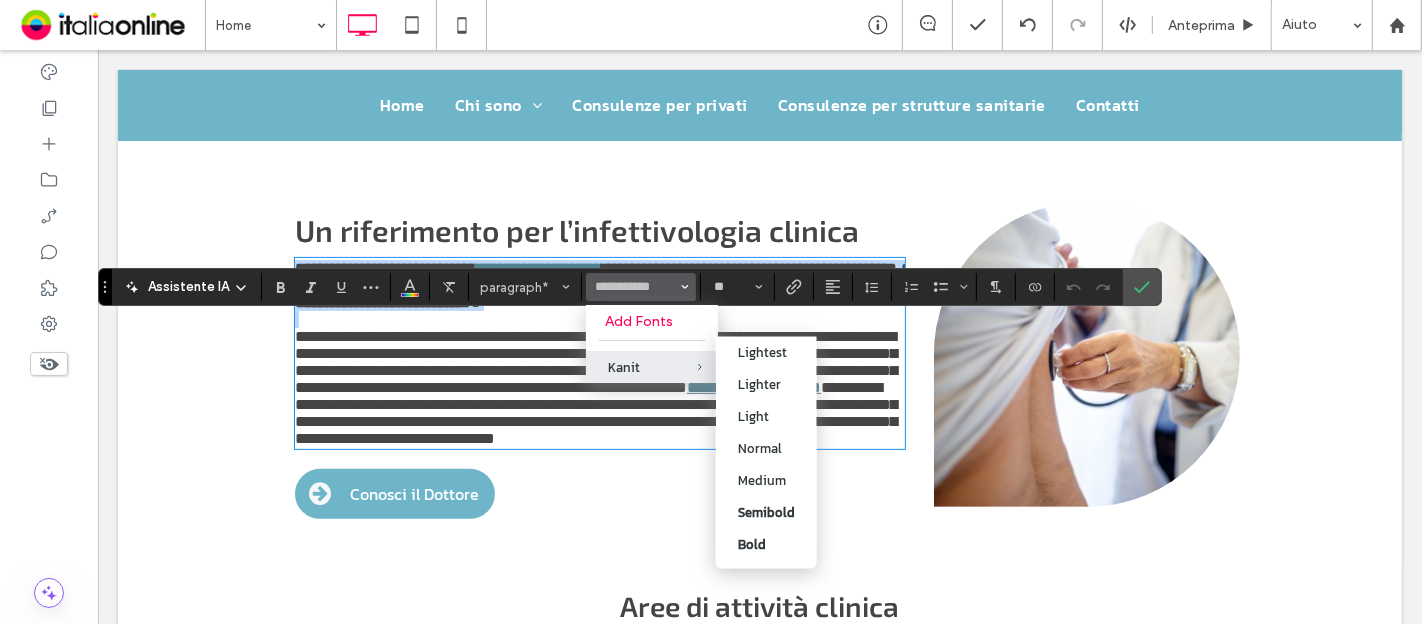 type on "*****" 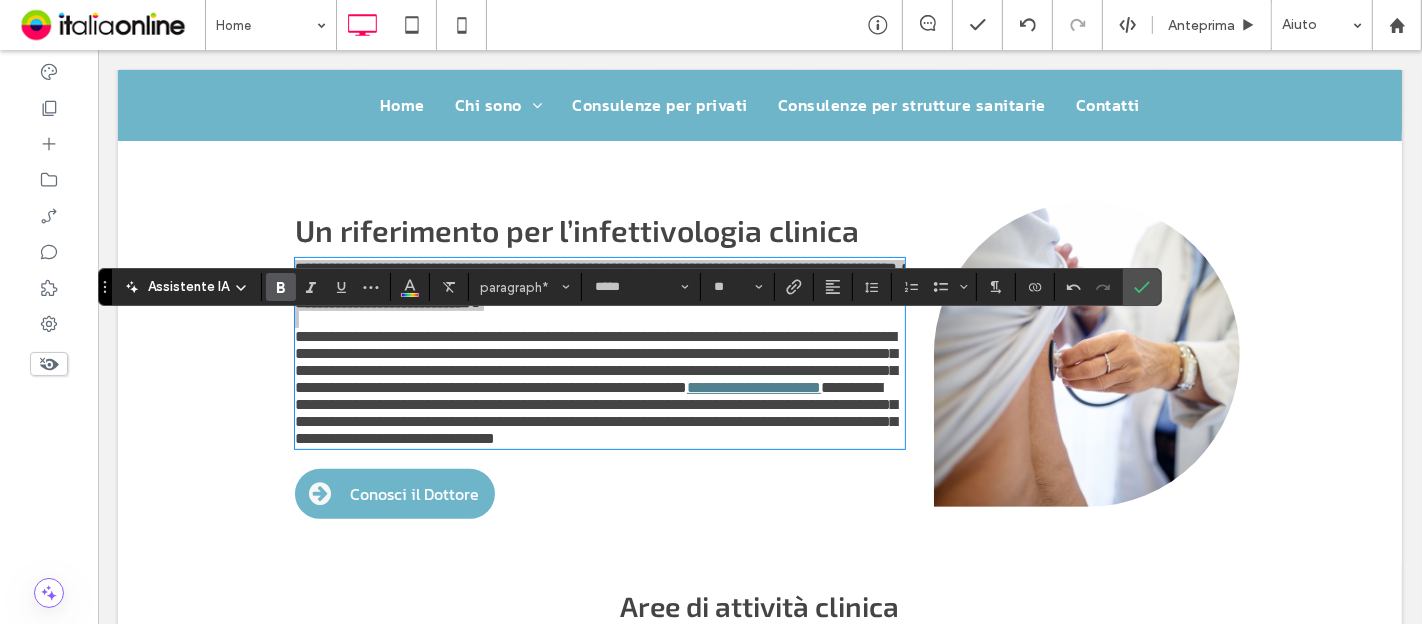 click 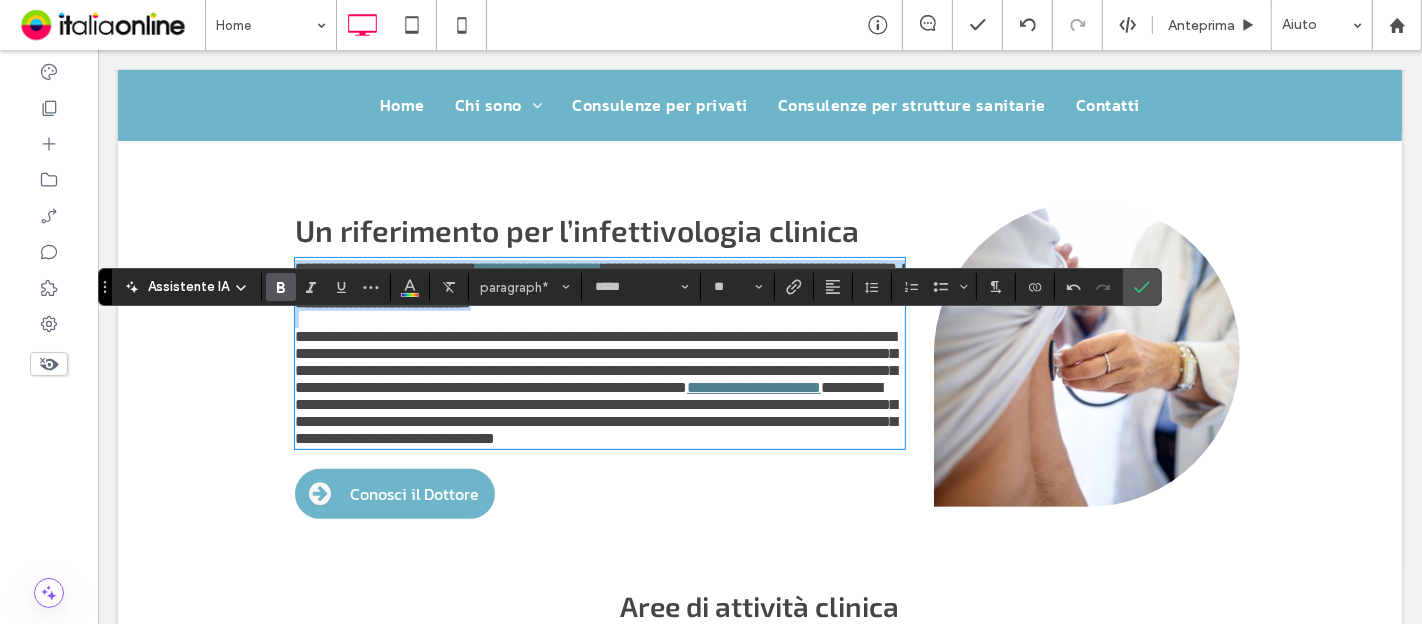 click on "**********" at bounding box center (599, 285) 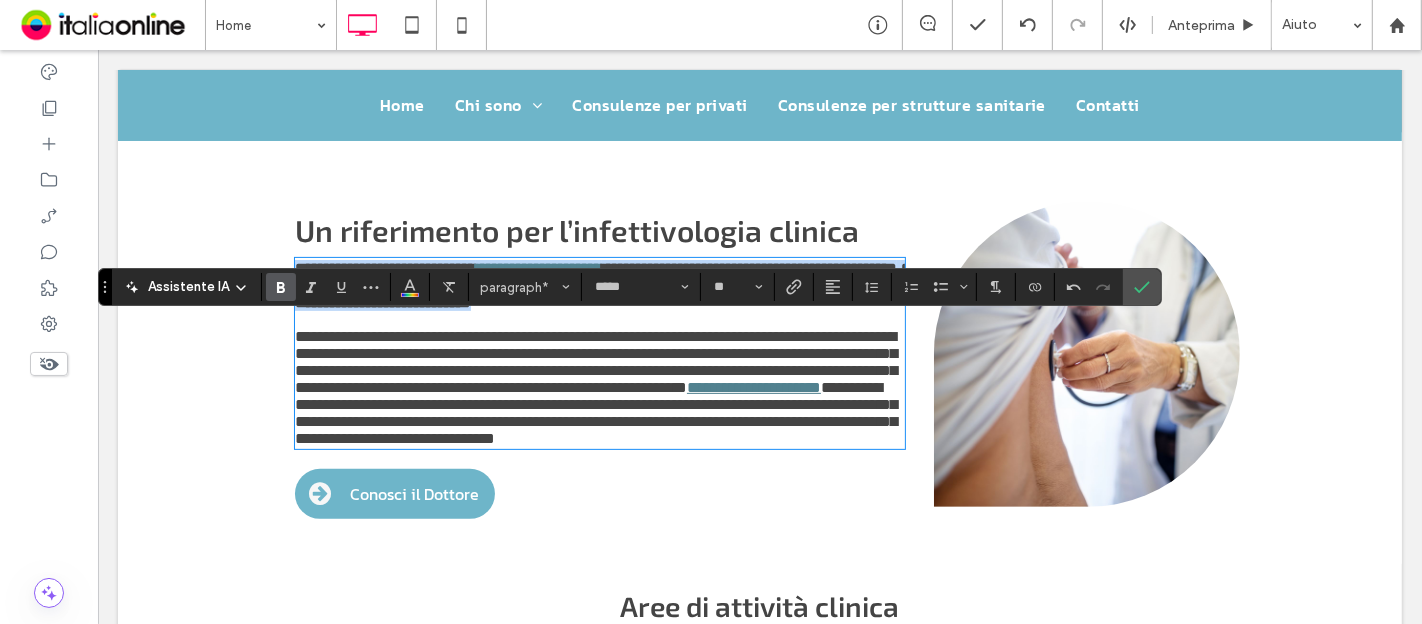 drag, startPoint x: 612, startPoint y: 396, endPoint x: 140, endPoint y: 265, distance: 489.8418 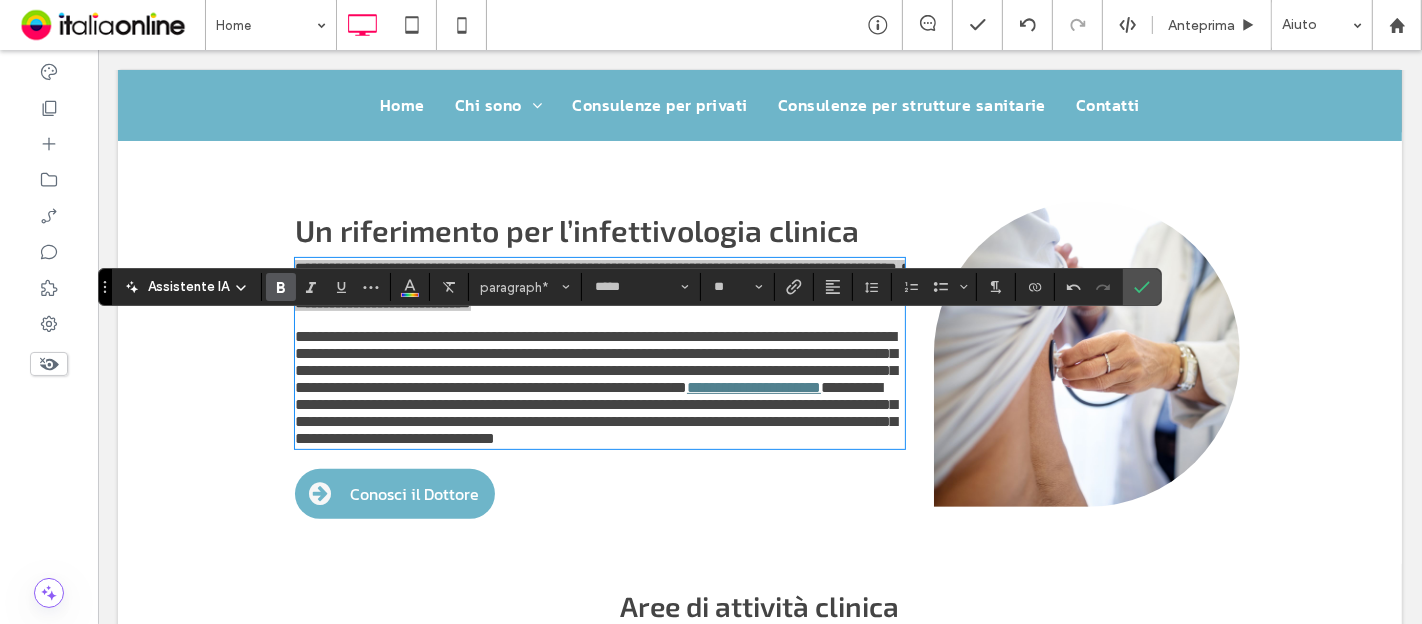click 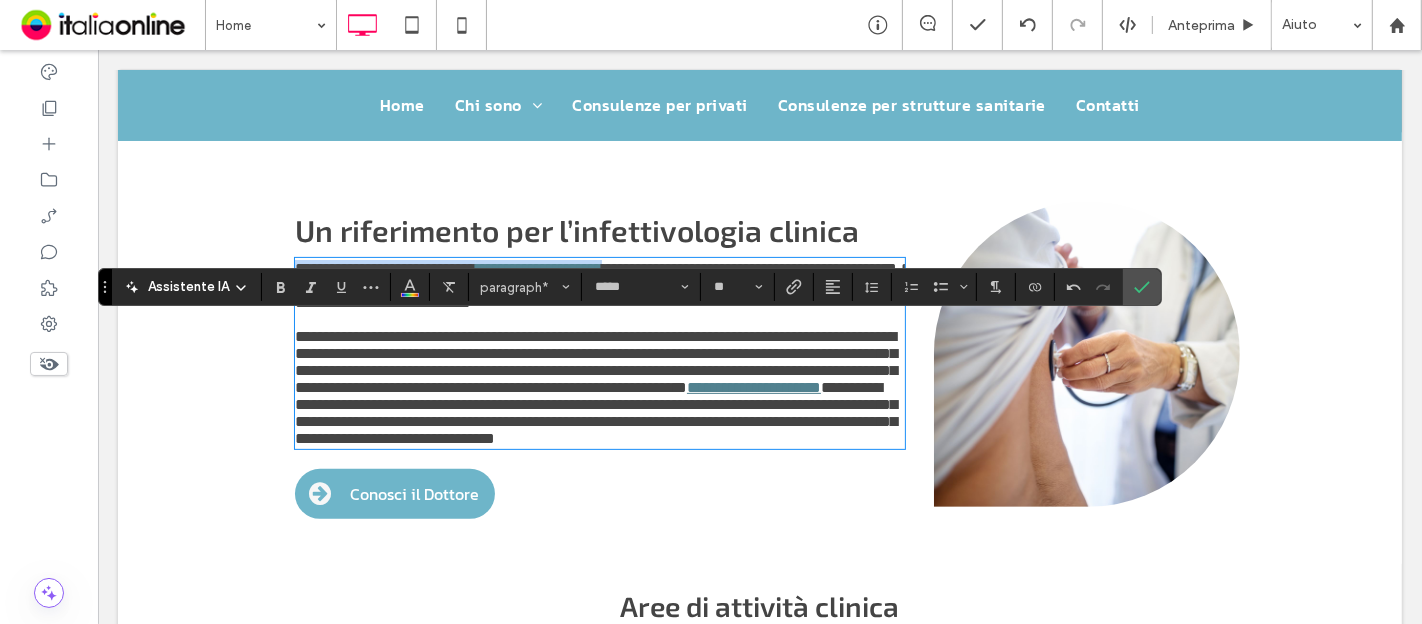click on "**********" at bounding box center [599, 285] 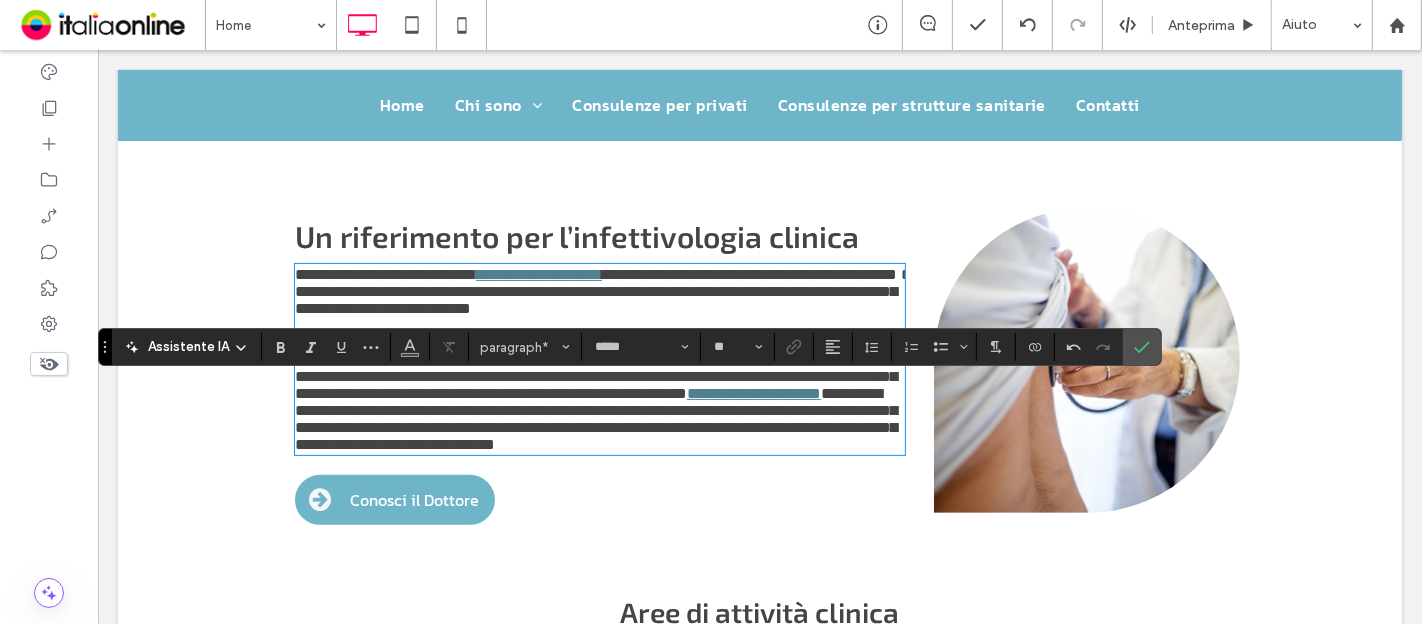 scroll, scrollTop: 374, scrollLeft: 0, axis: vertical 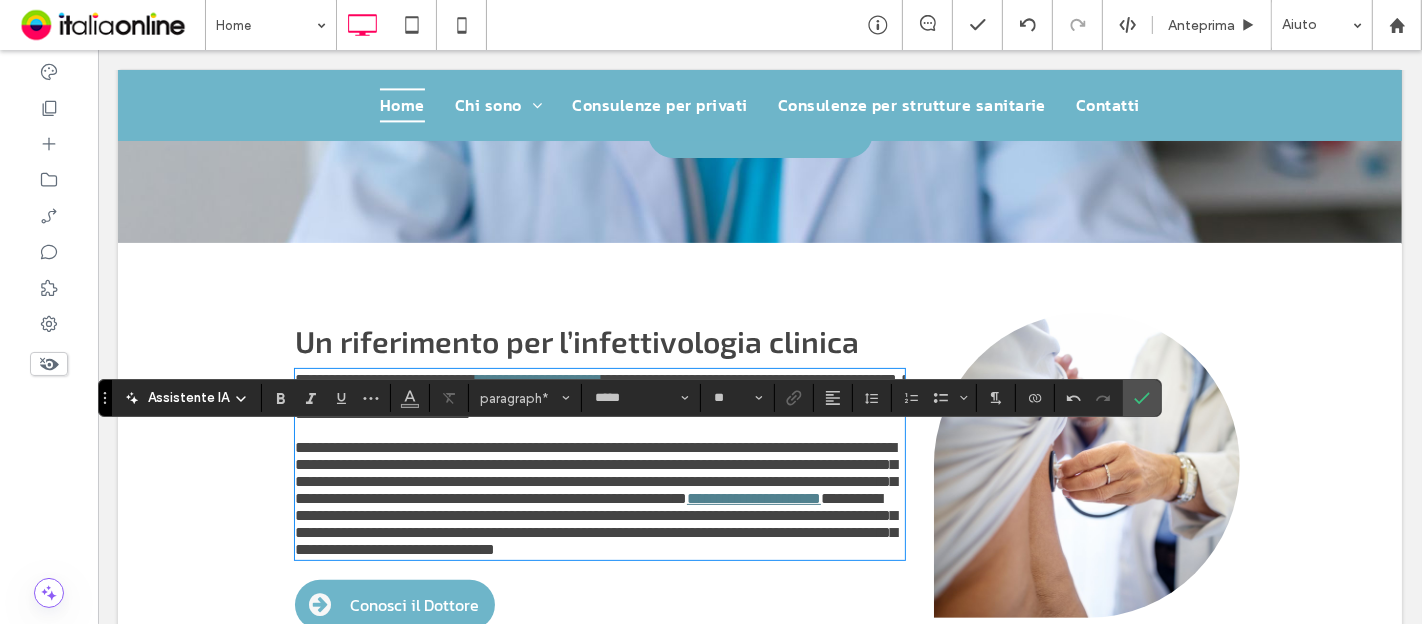 click at bounding box center [1089, 398] 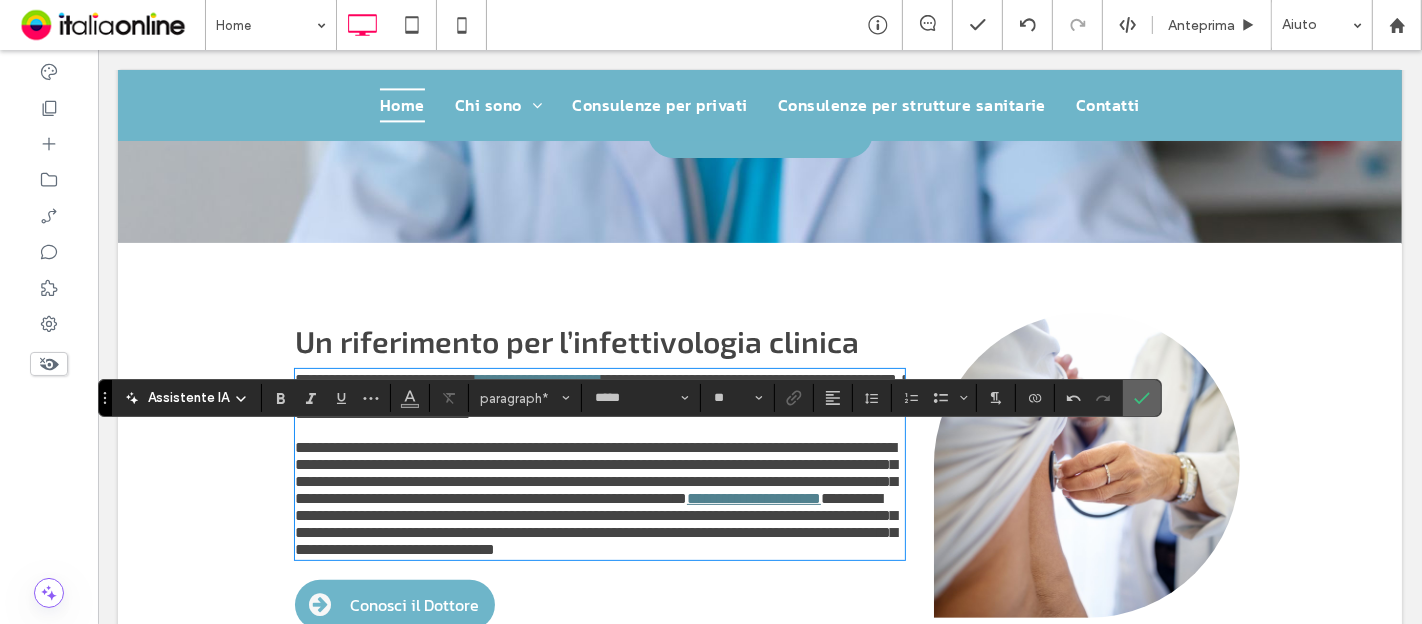 click 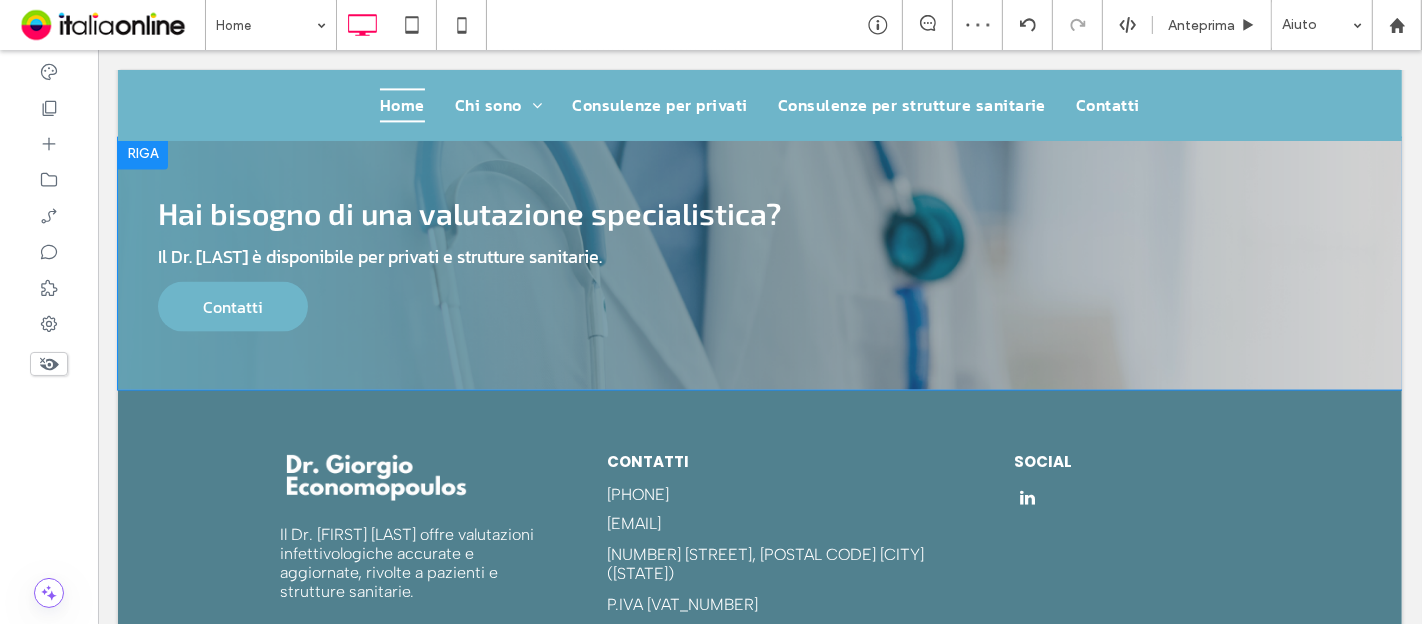 scroll, scrollTop: 2263, scrollLeft: 0, axis: vertical 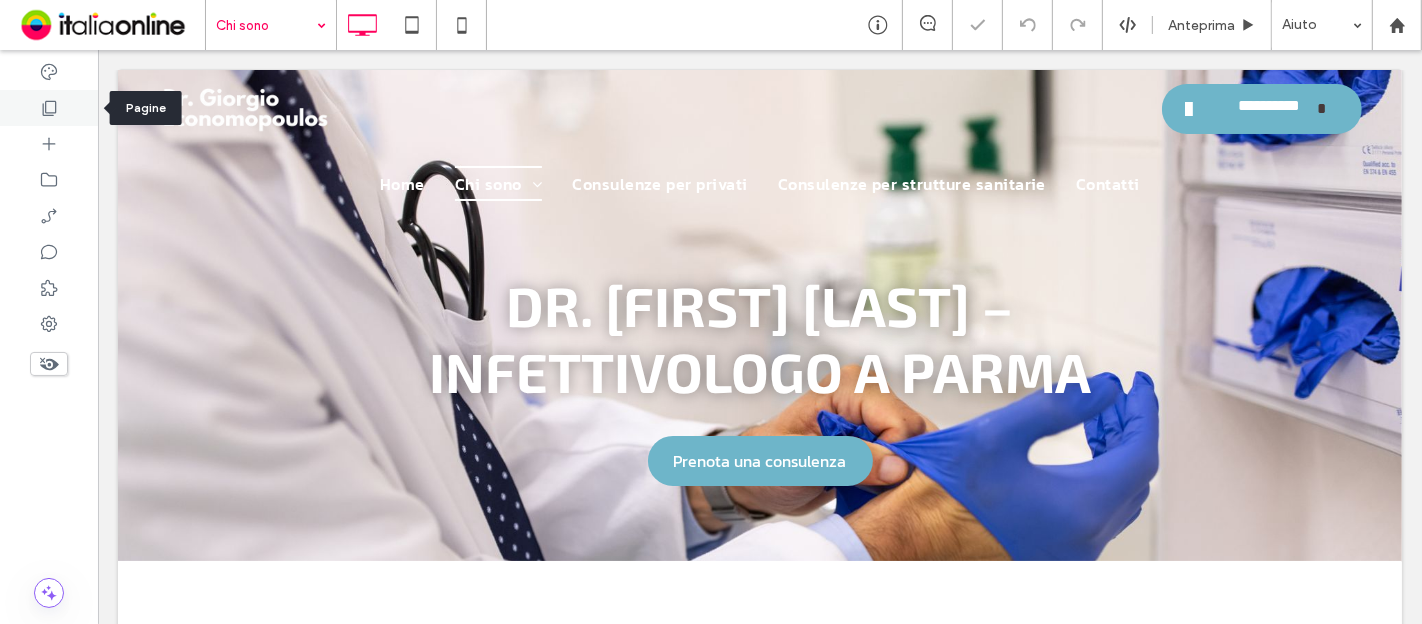 click at bounding box center (49, 108) 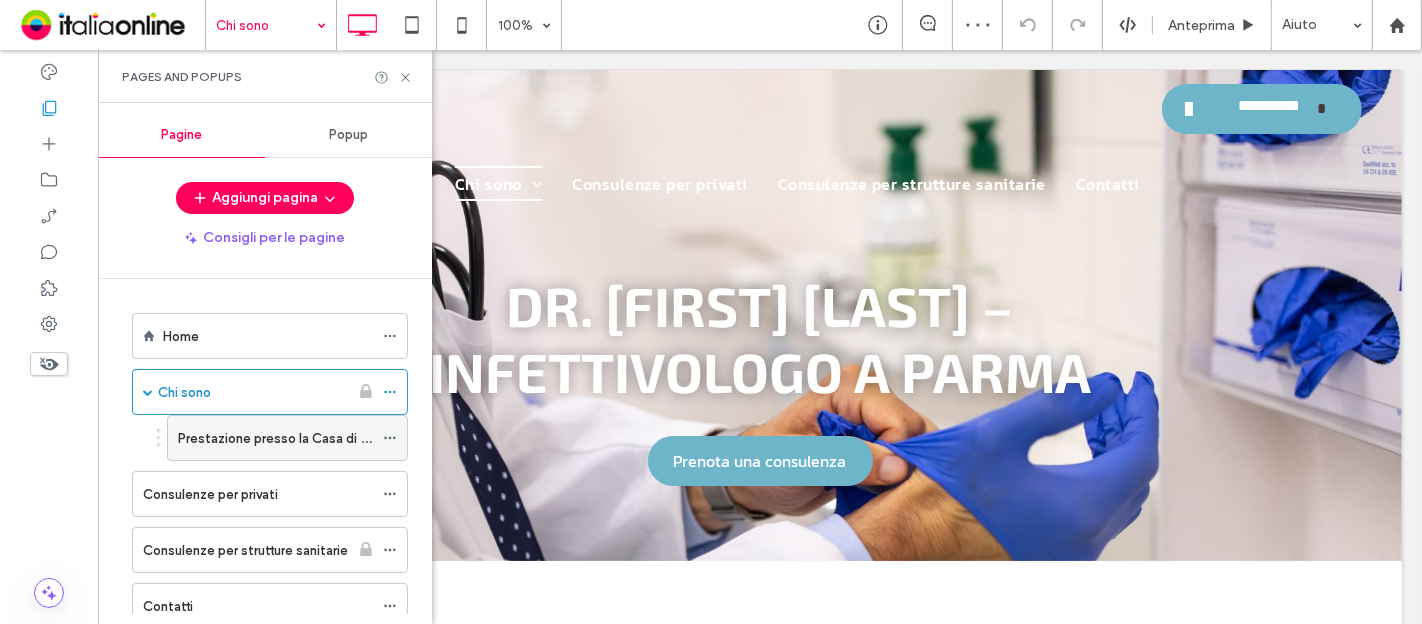 click 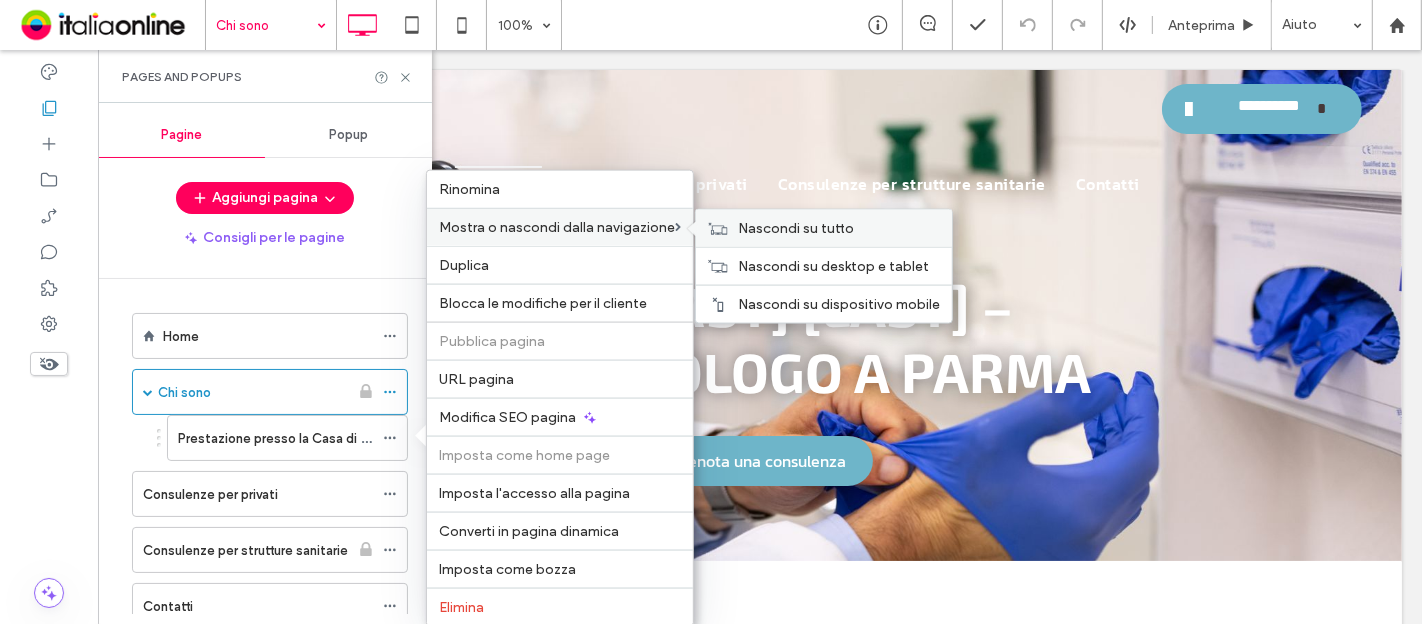 click on "Nascondi su tutto" at bounding box center [796, 228] 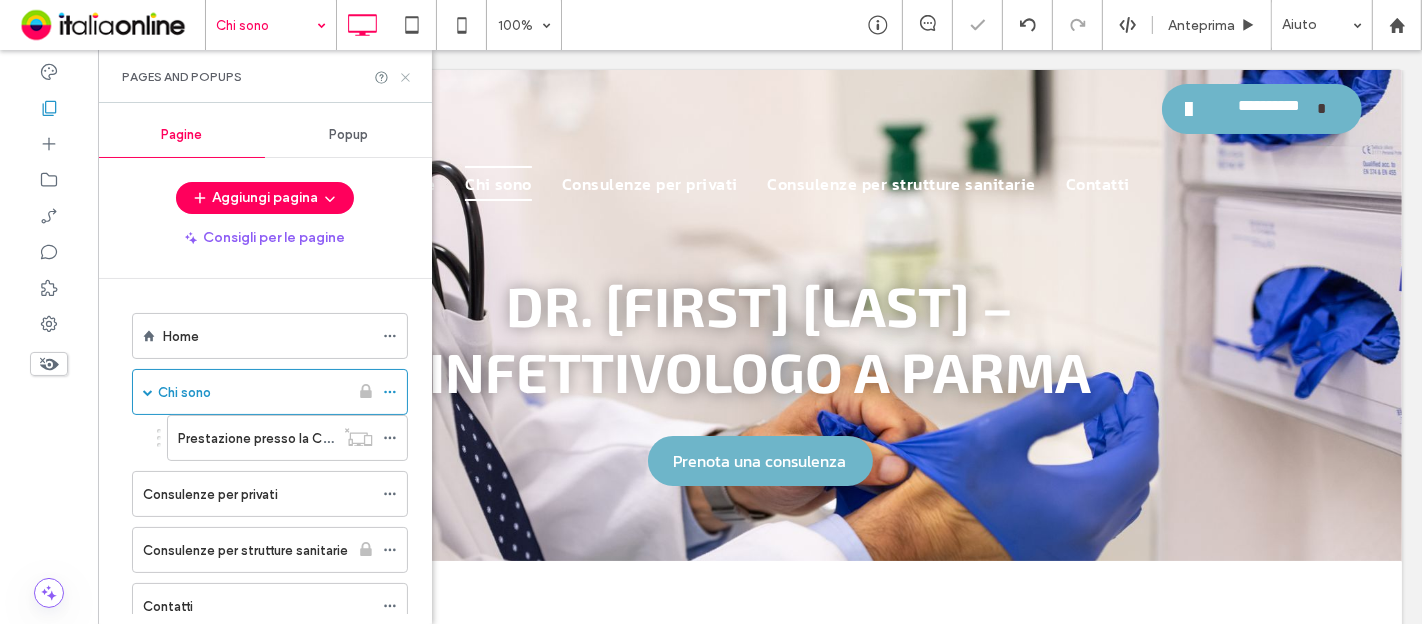 click 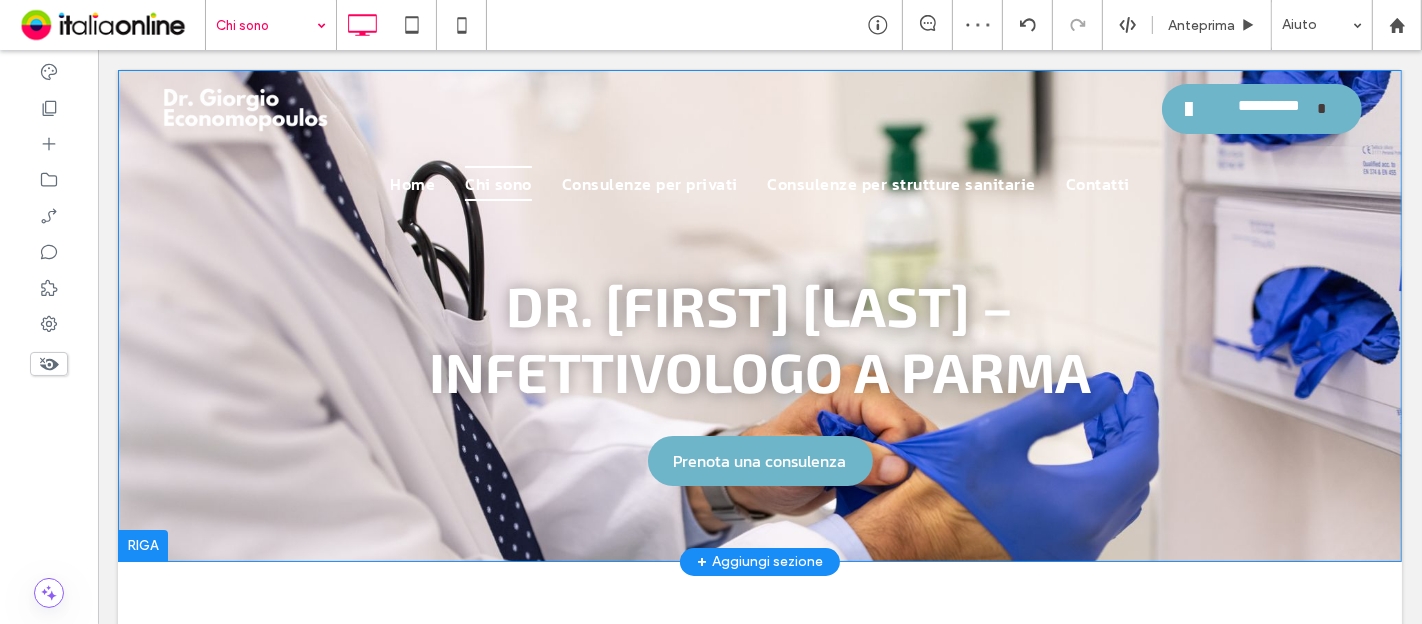 click on "Dr. Giorgio Economopoulos – INFETTIVOLOGO A PARMA
Prenota una consulenza
Click To Paste
Riga + Aggiungi sezione" at bounding box center [759, 316] 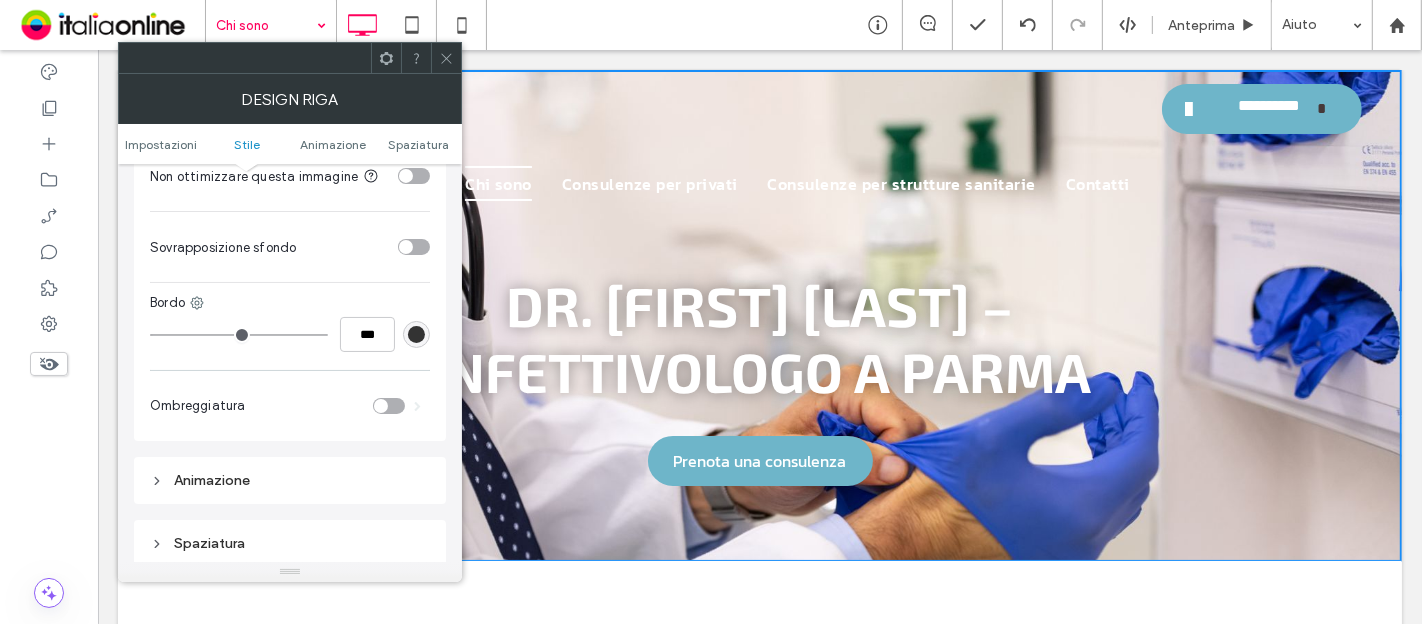 scroll, scrollTop: 666, scrollLeft: 0, axis: vertical 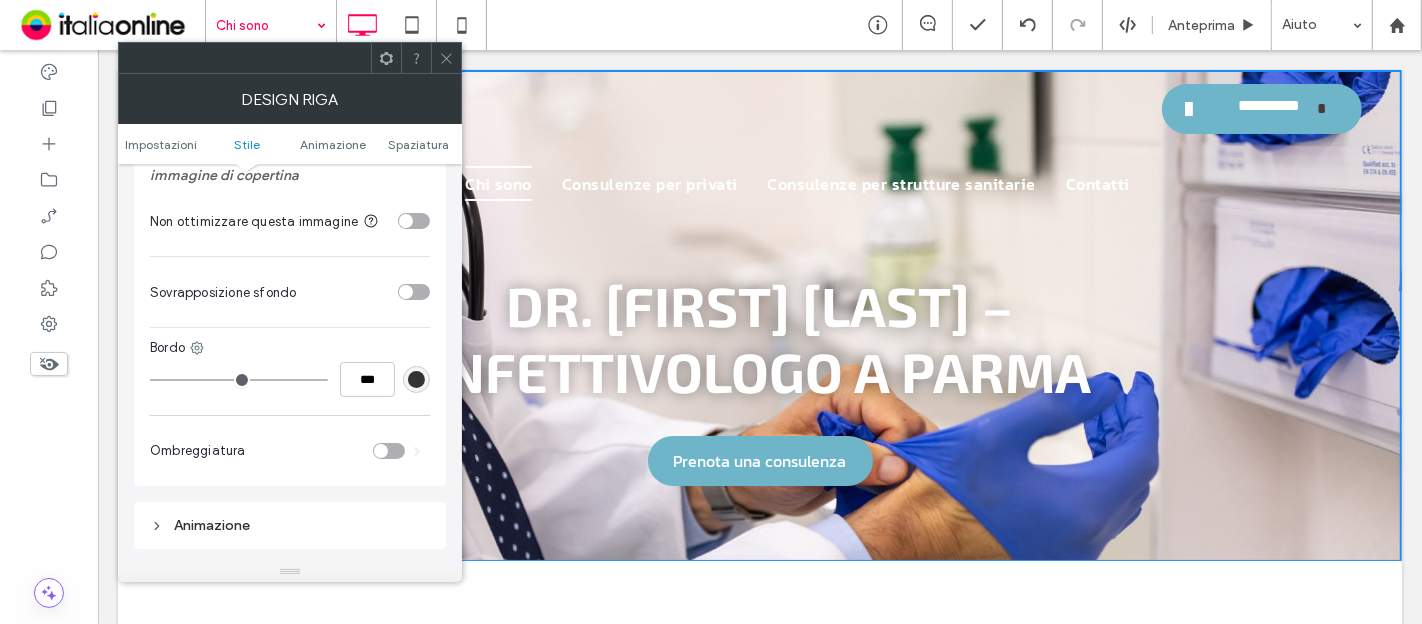 drag, startPoint x: 413, startPoint y: 286, endPoint x: 392, endPoint y: 303, distance: 27.018513 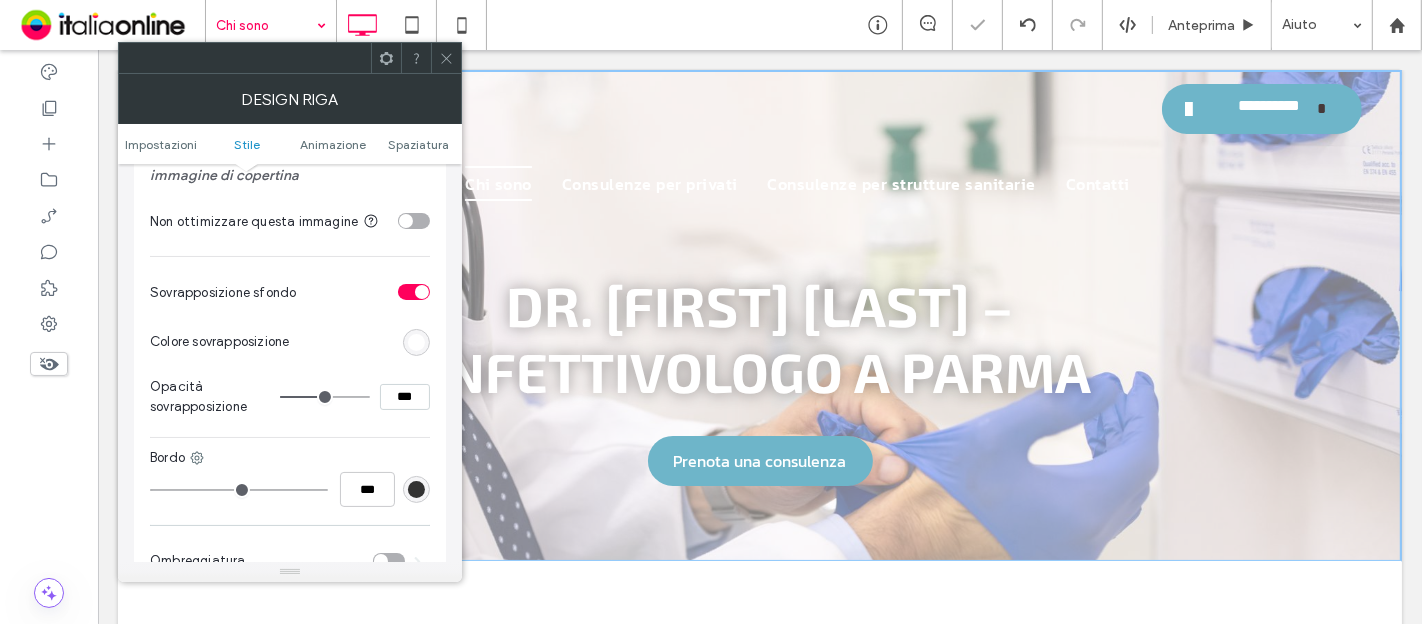 click at bounding box center [416, 342] 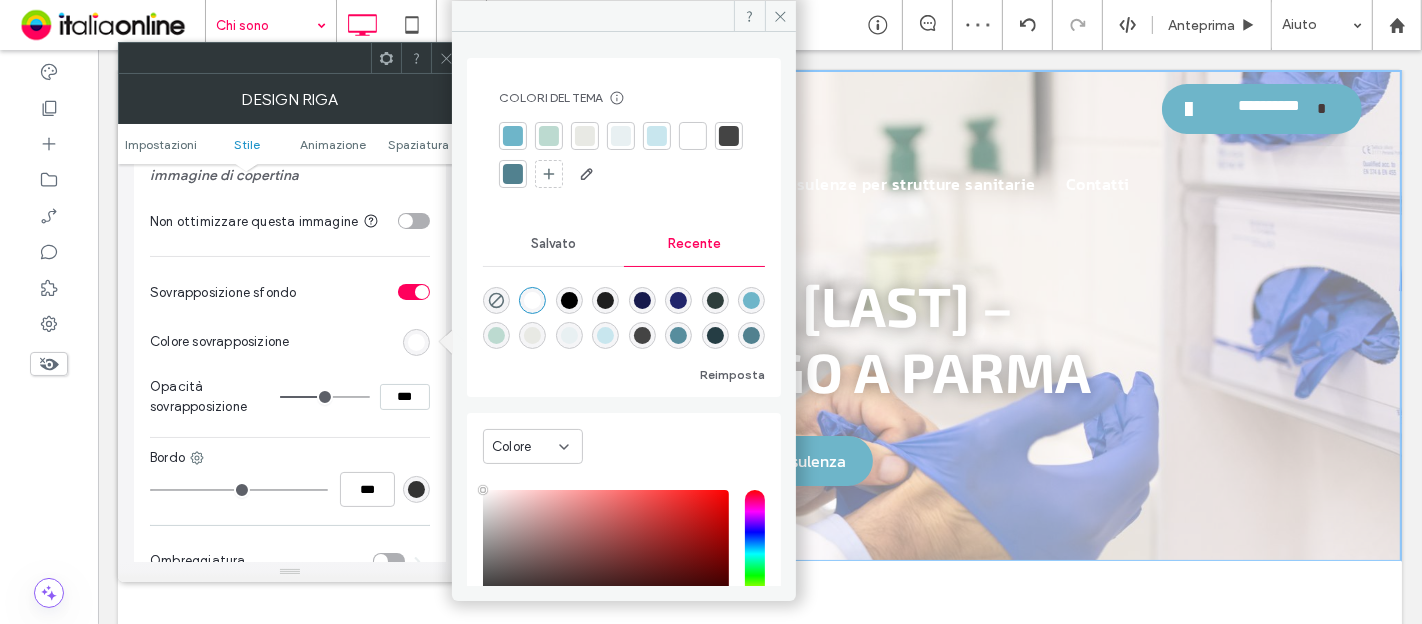 click at bounding box center [569, 300] 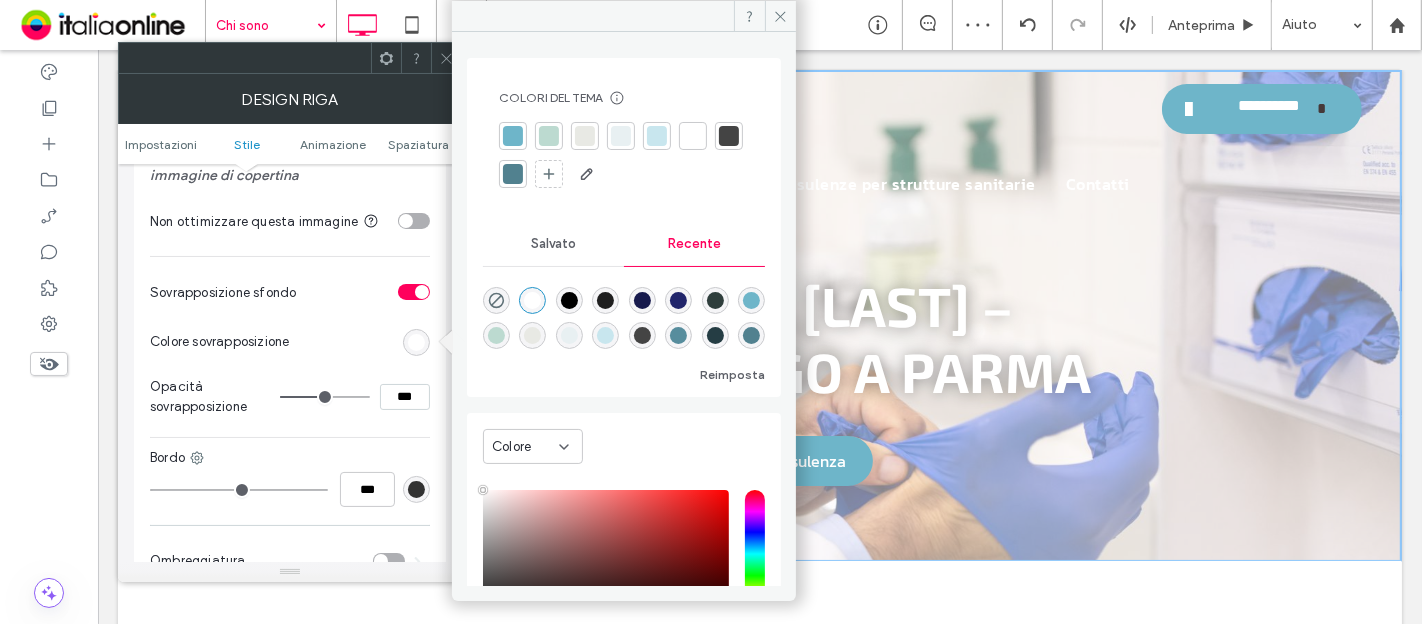 type on "*******" 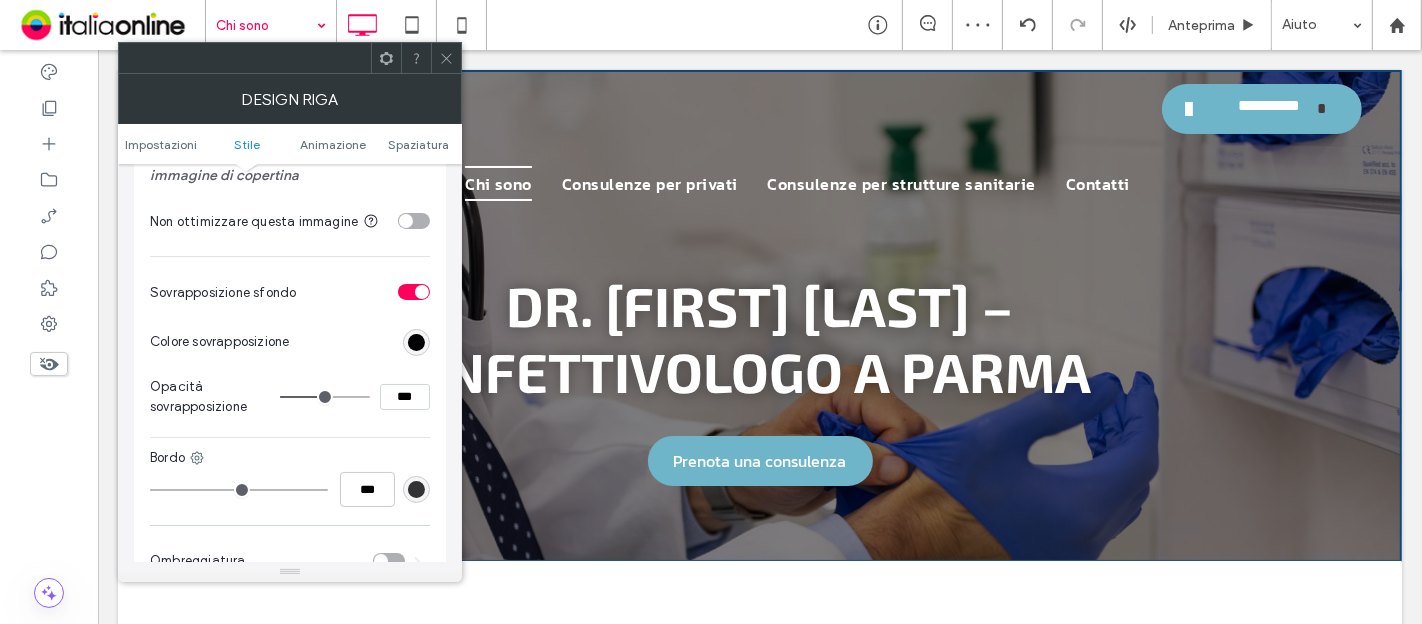 scroll, scrollTop: 555, scrollLeft: 0, axis: vertical 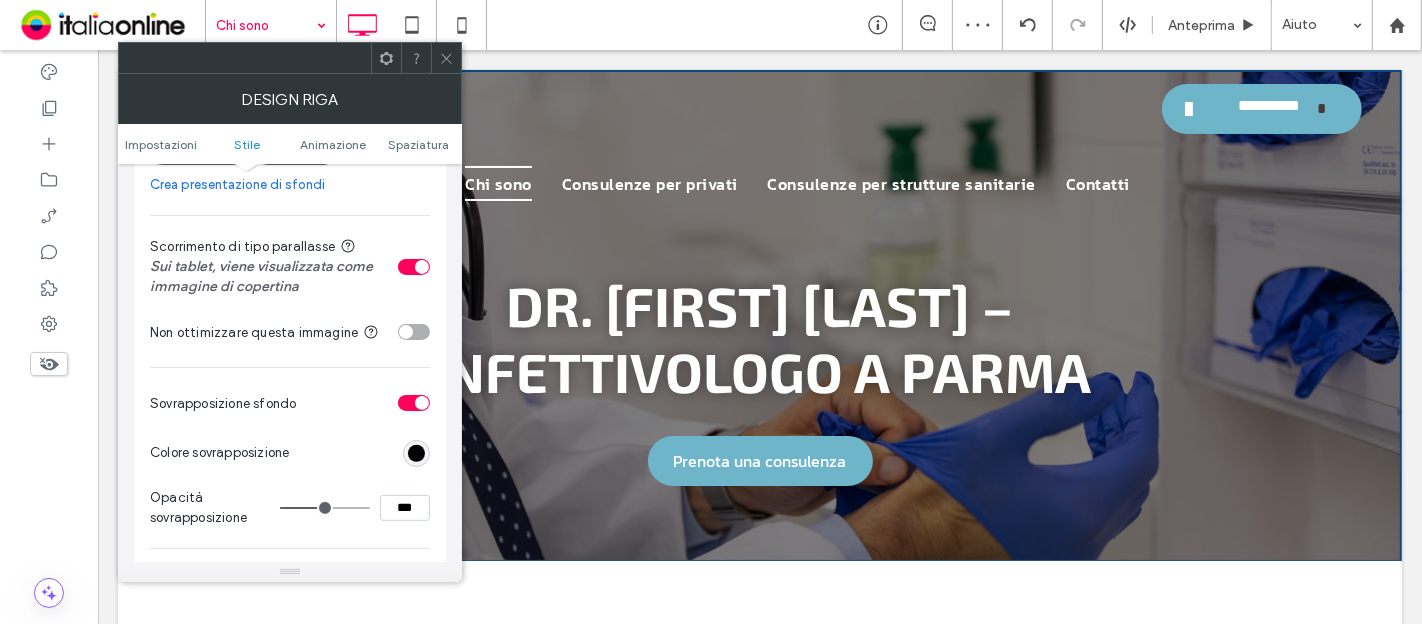 click at bounding box center (330, 508) 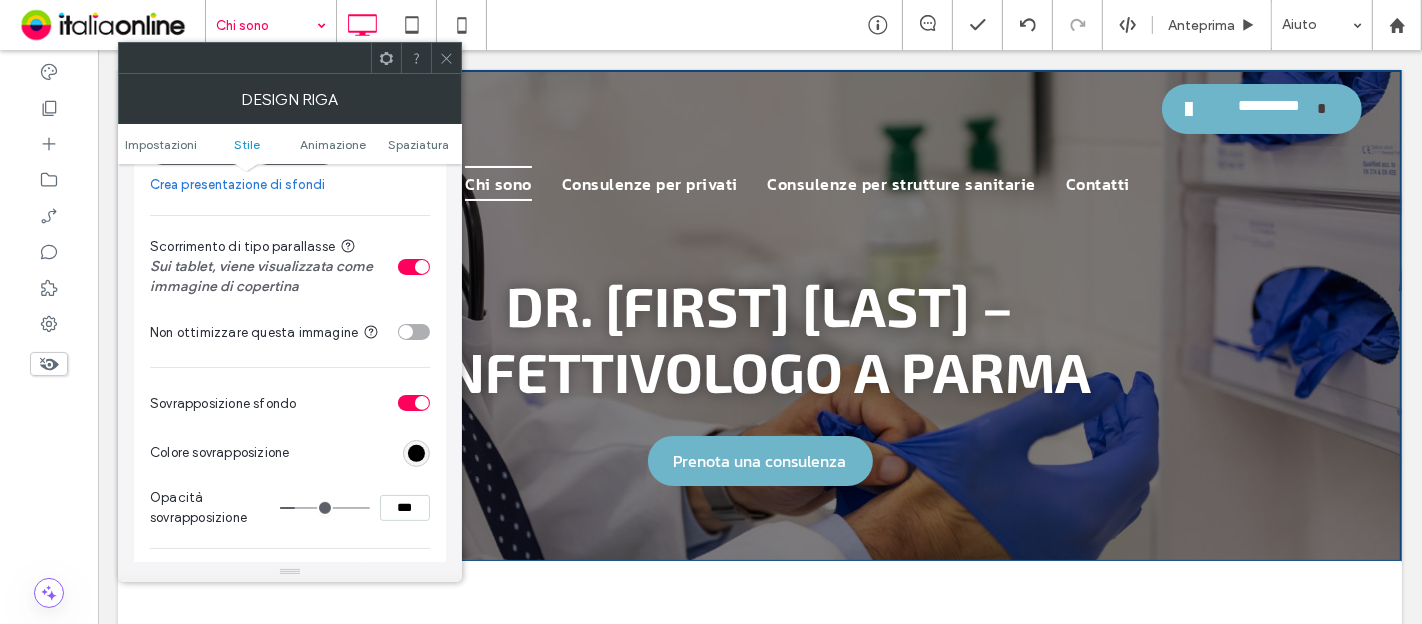 type on "**" 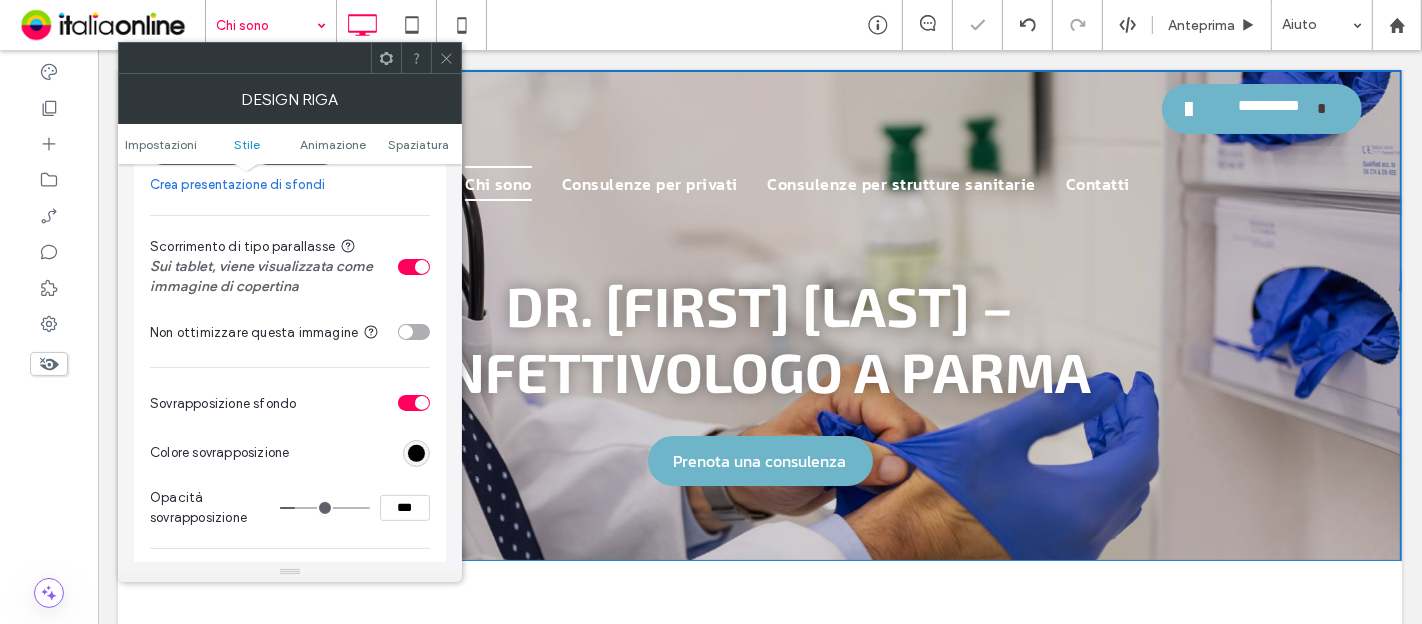 click at bounding box center (446, 58) 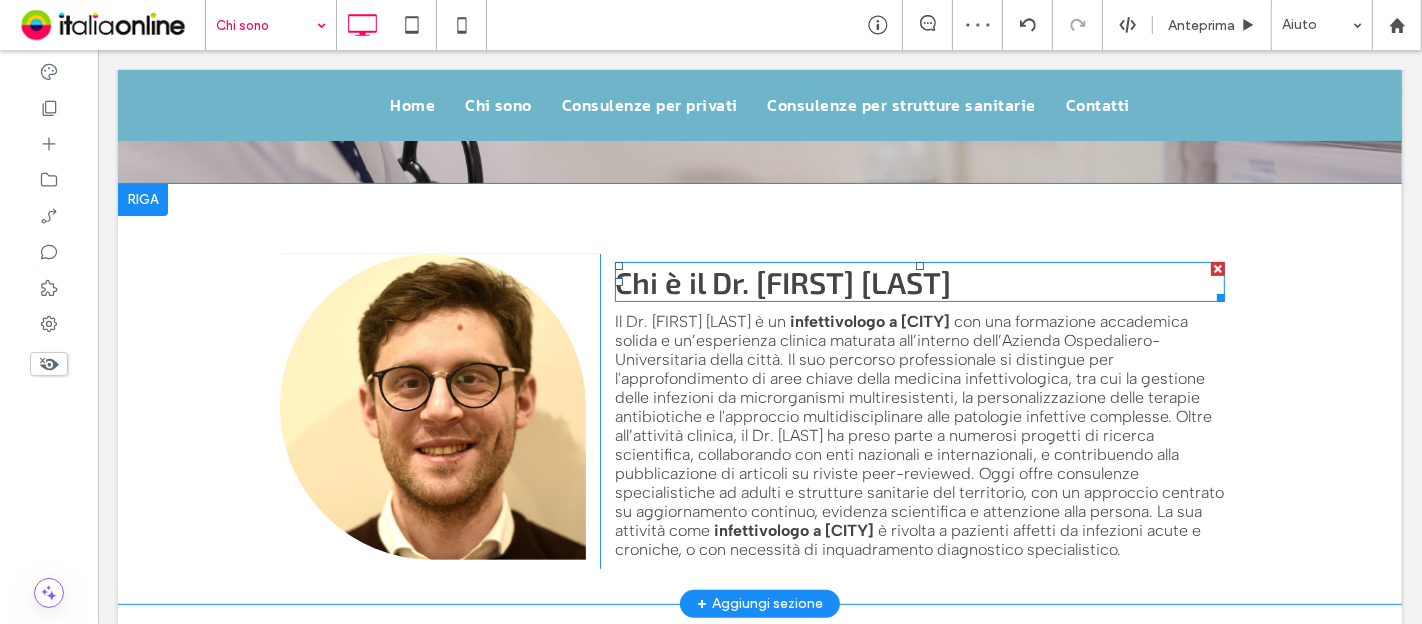 scroll, scrollTop: 444, scrollLeft: 0, axis: vertical 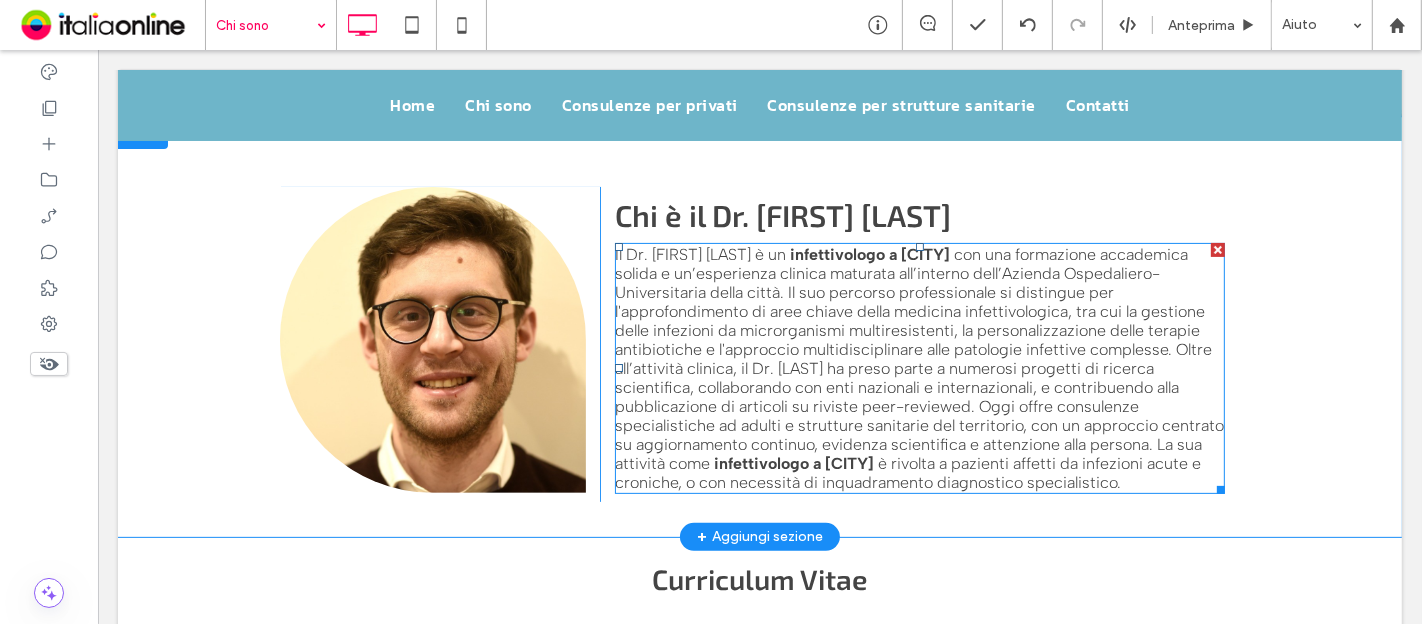 click on "con una formazione accademica solida e un’esperienza clinica maturata all’interno dell’Azienda Ospedaliero-Universitaria della città. Il suo percorso professionale si distingue per l'approfondimento di aree chiave della medicina infettivologica, tra cui la gestione delle infezioni da microrganismi multiresistenti, la personalizzazione delle terapie antibiotiche e l'approccio multidisciplinare alle patologie infettive complesse. Oltre all’attività clinica, il Dr. Economopoulos ha preso parte a numerosi progetti di ricerca scientifica, collaborando con enti nazionali e internazionali, e contribuendo alla pubblicazione di articoli su riviste peer-reviewed. Oggi offre consulenze specialistiche ad adulti e strutture sanitarie del territorio, con un approccio centrato su aggiornamento continuo, evidenza scientifica e attenzione alla persona. La sua attività come" at bounding box center (918, 359) 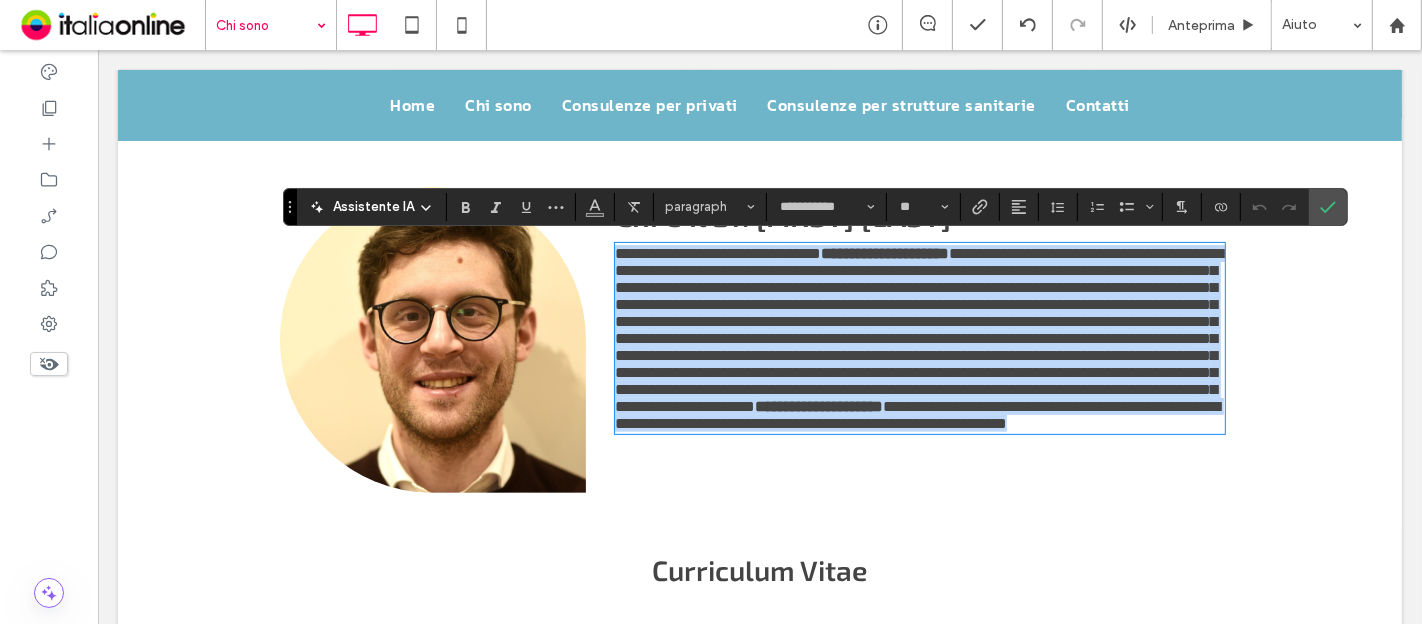 click on "**********" at bounding box center [919, 330] 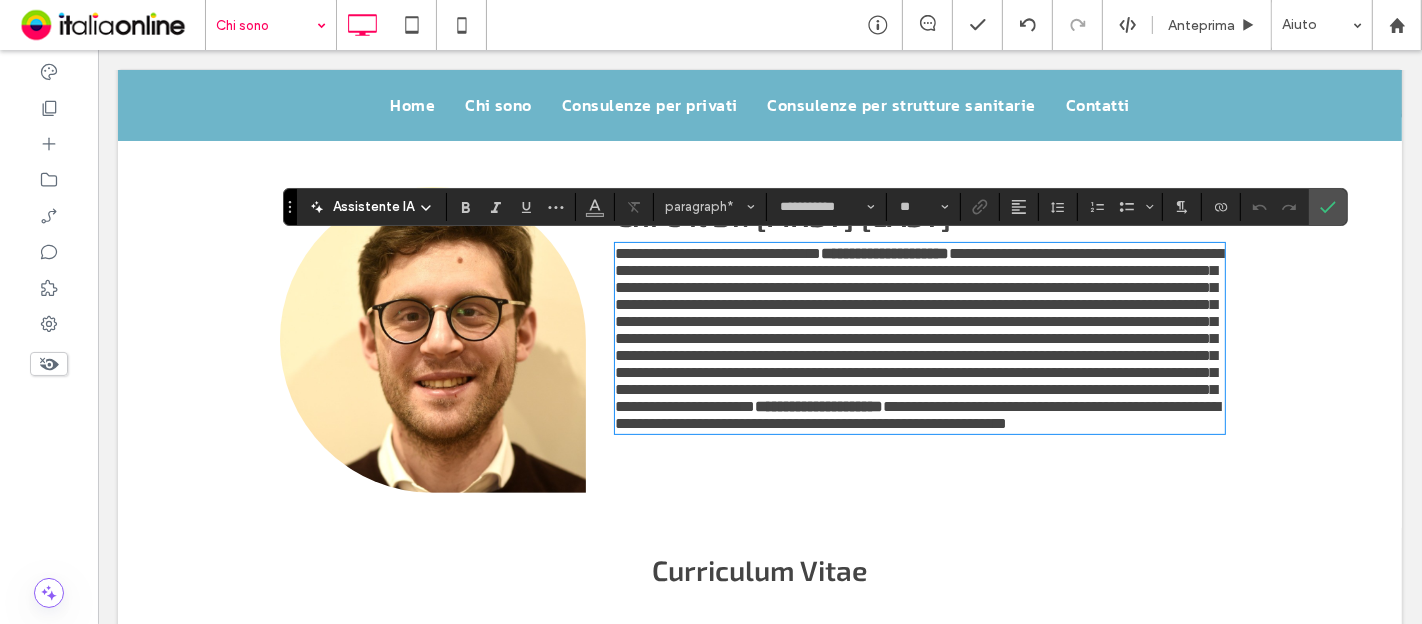 click on "**********" at bounding box center [919, 330] 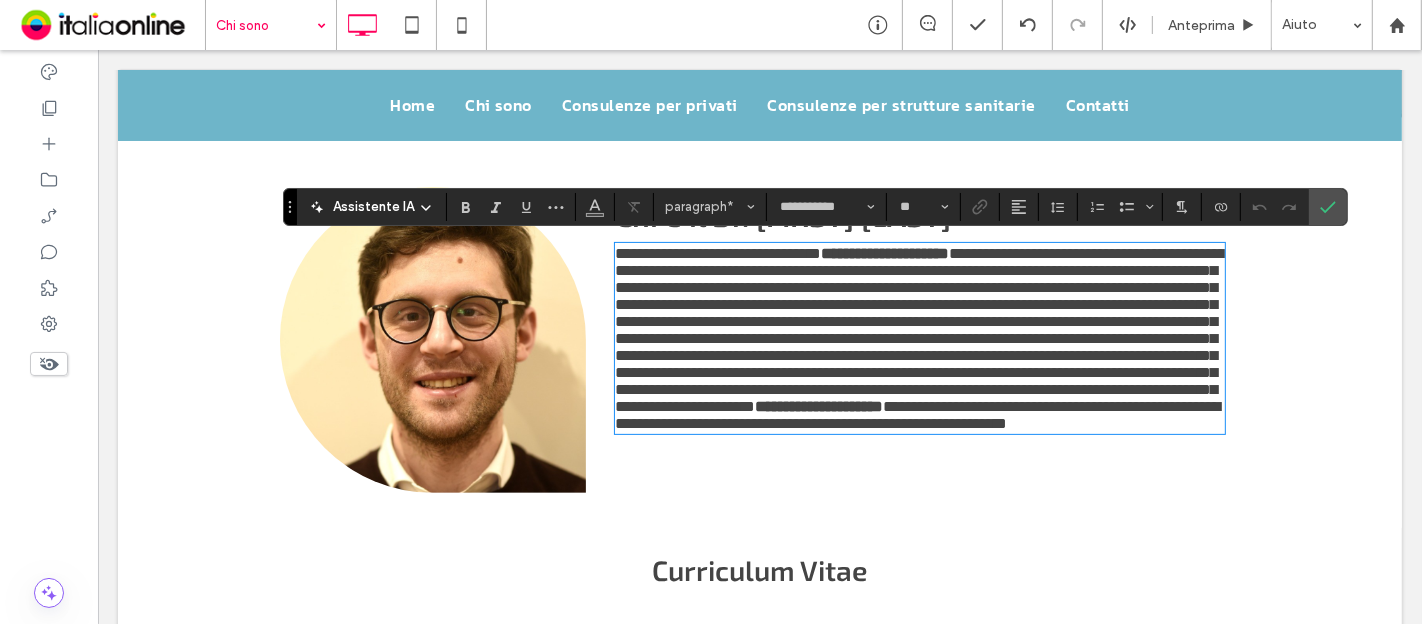 drag, startPoint x: 725, startPoint y: 367, endPoint x: 736, endPoint y: 365, distance: 11.18034 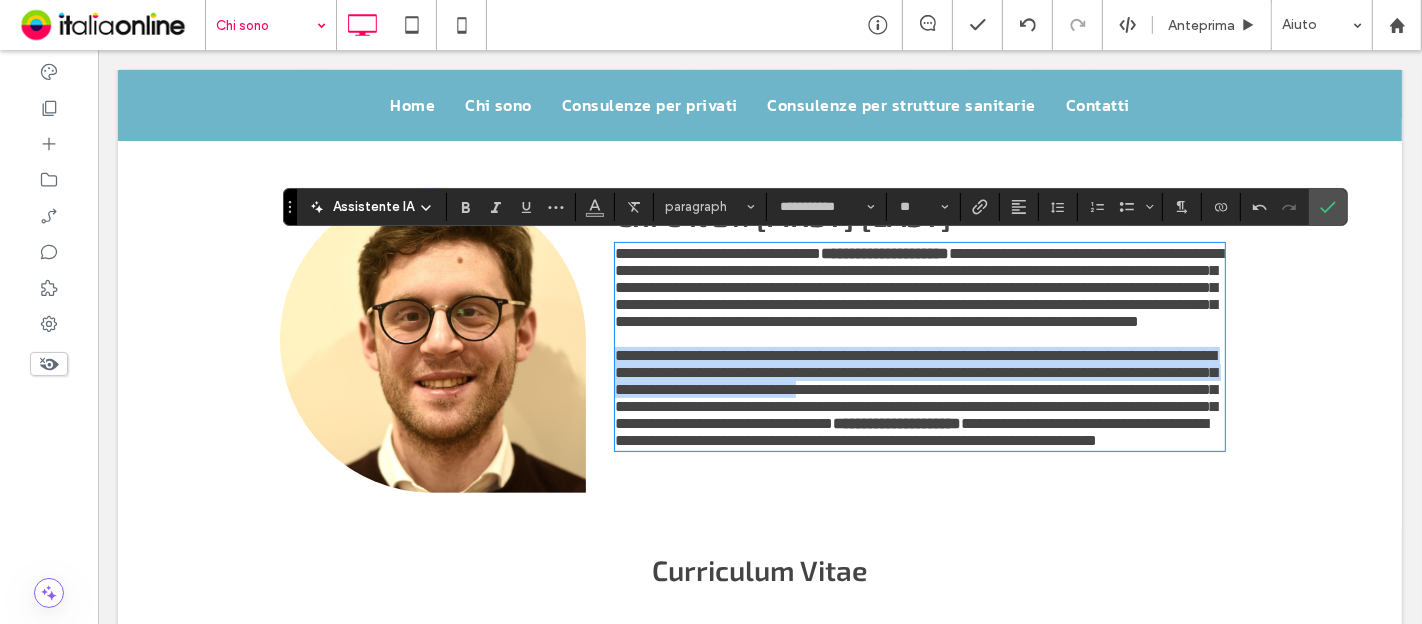 drag, startPoint x: 607, startPoint y: 387, endPoint x: 995, endPoint y: 424, distance: 389.7602 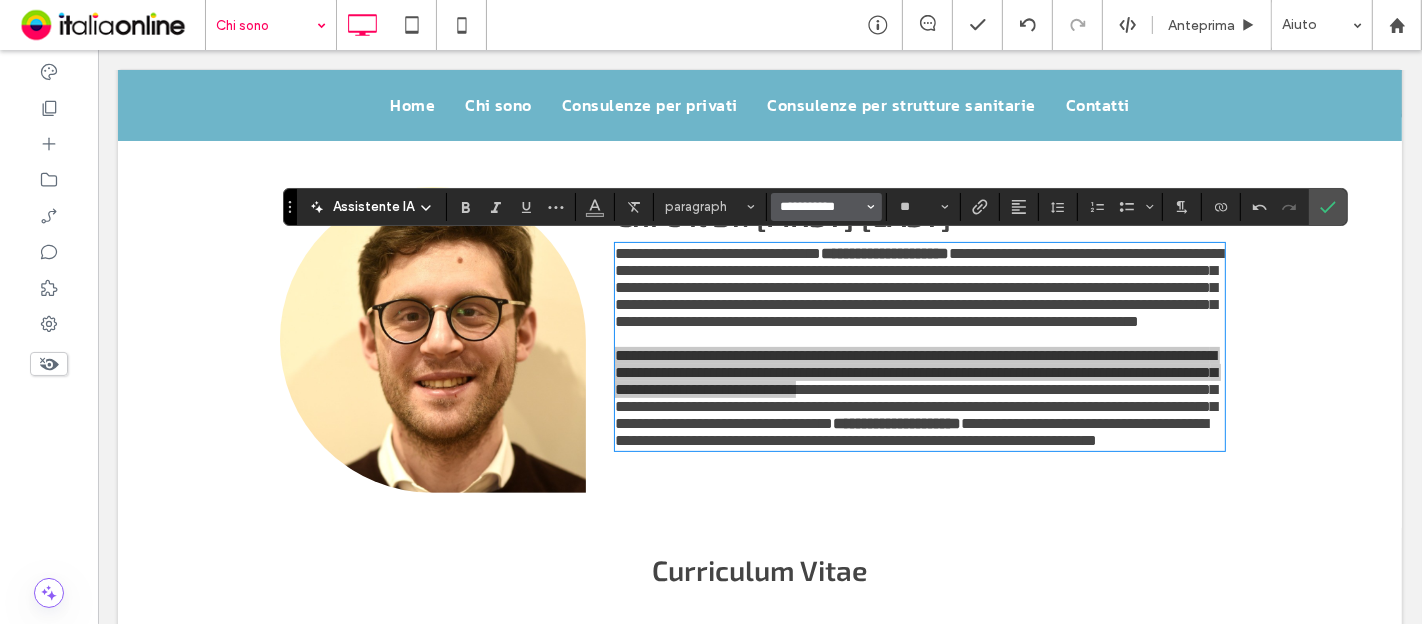 click on "**********" at bounding box center [820, 207] 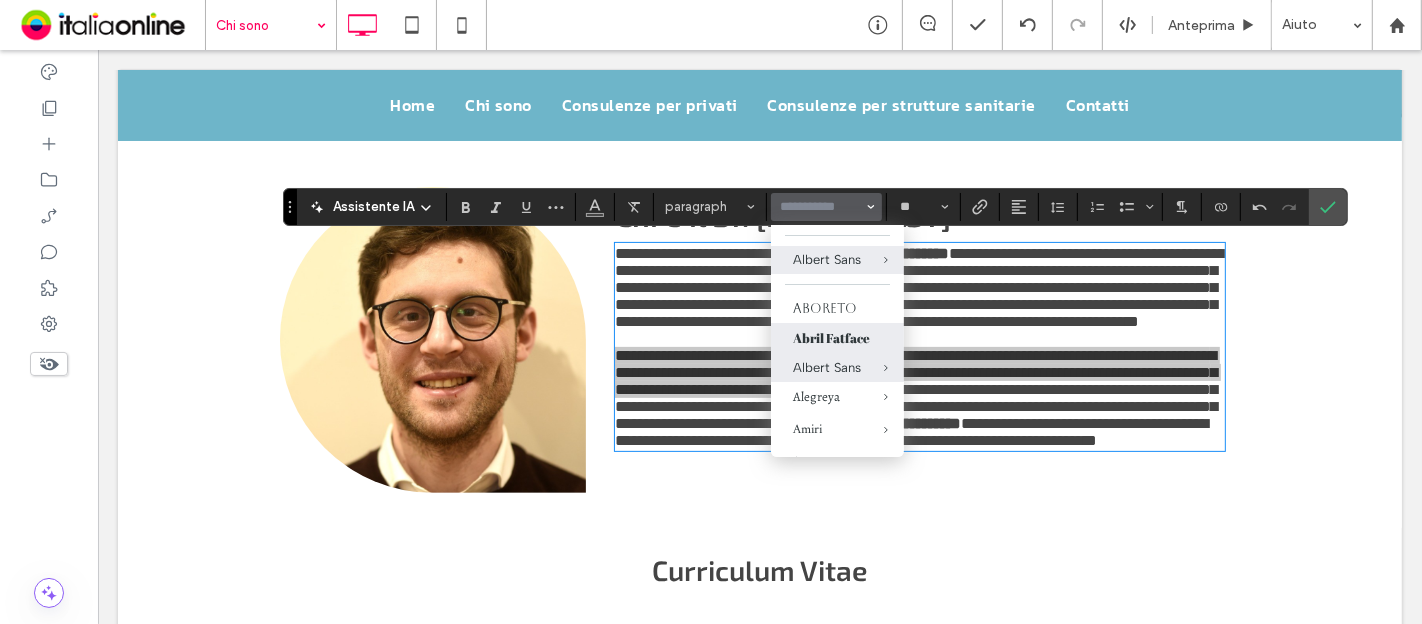 scroll, scrollTop: 0, scrollLeft: 0, axis: both 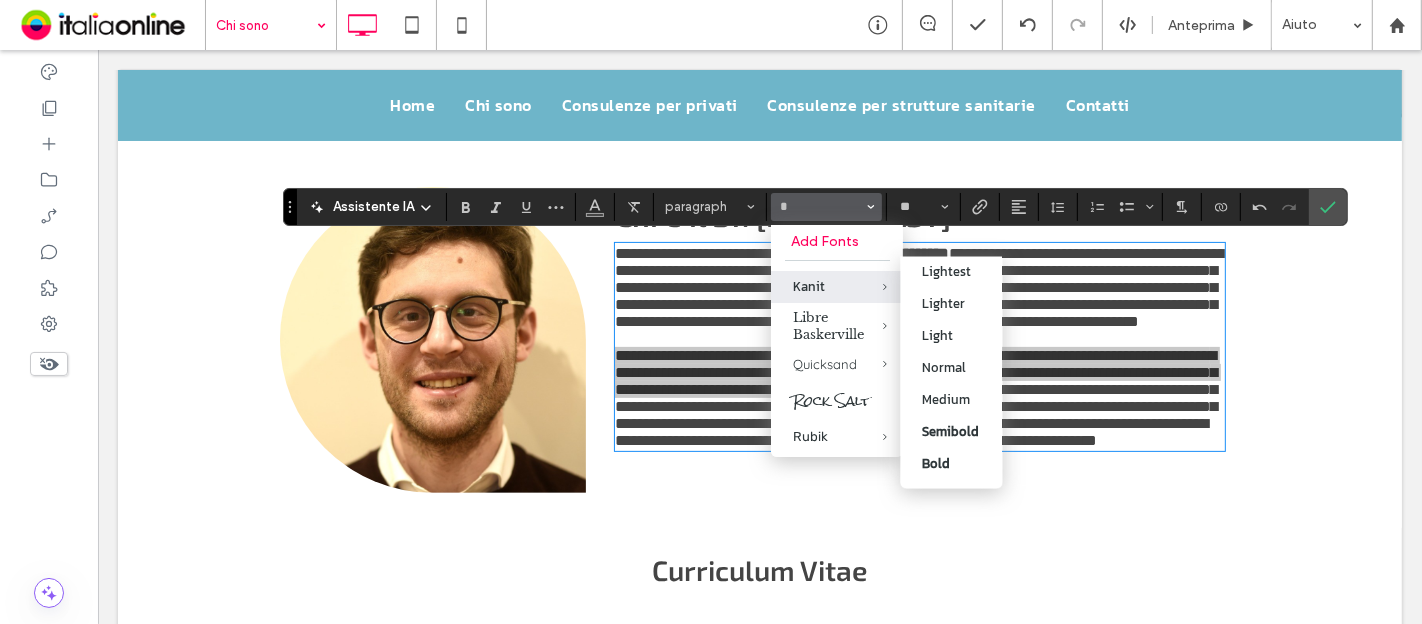 click on "Kanit" at bounding box center [837, 286] 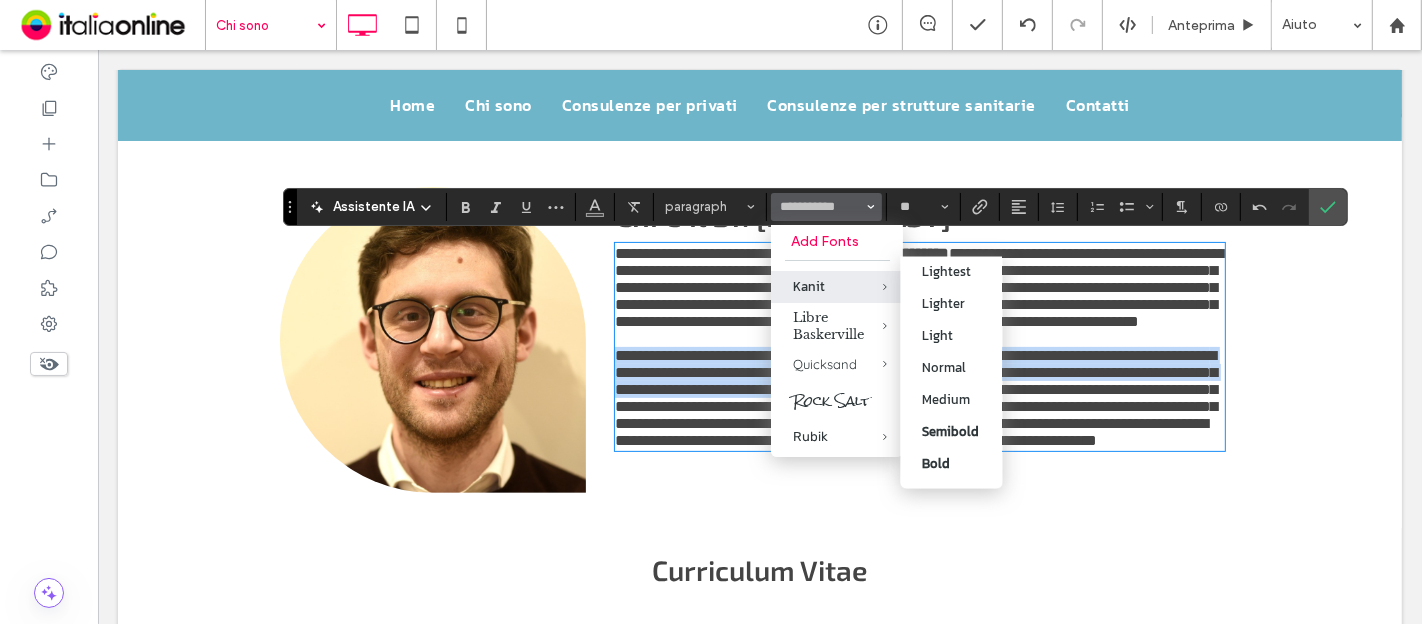 type on "*****" 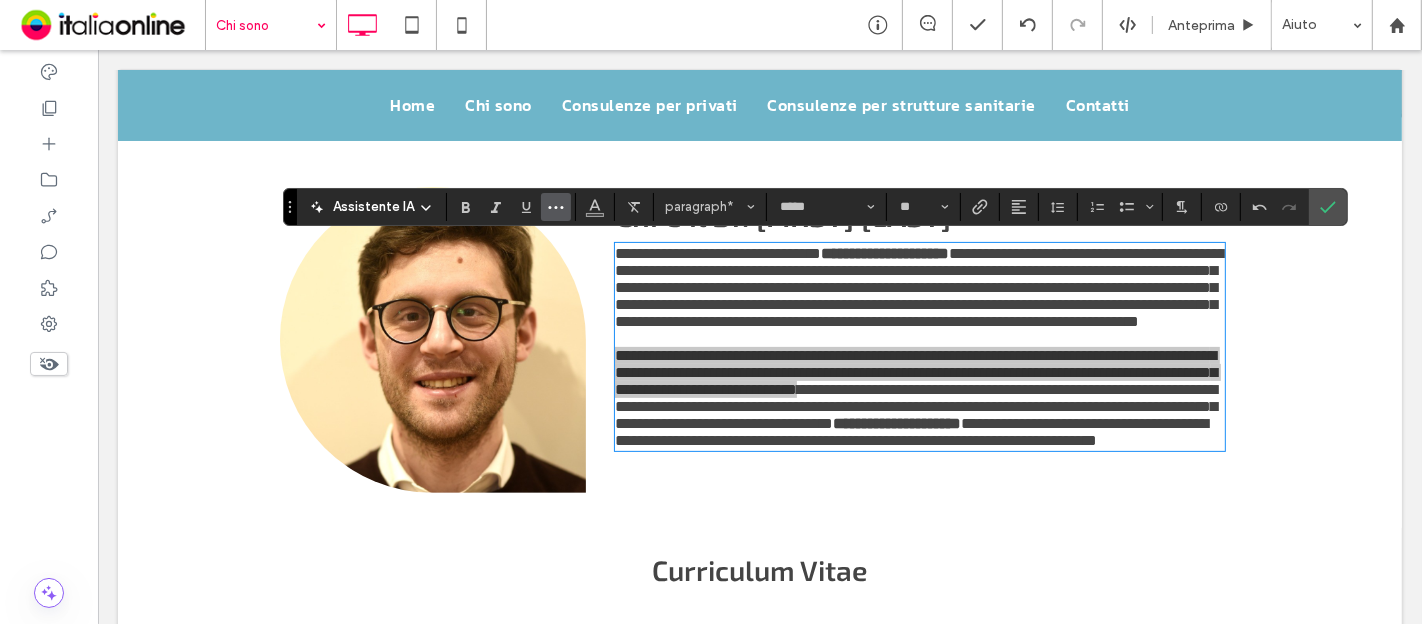 click 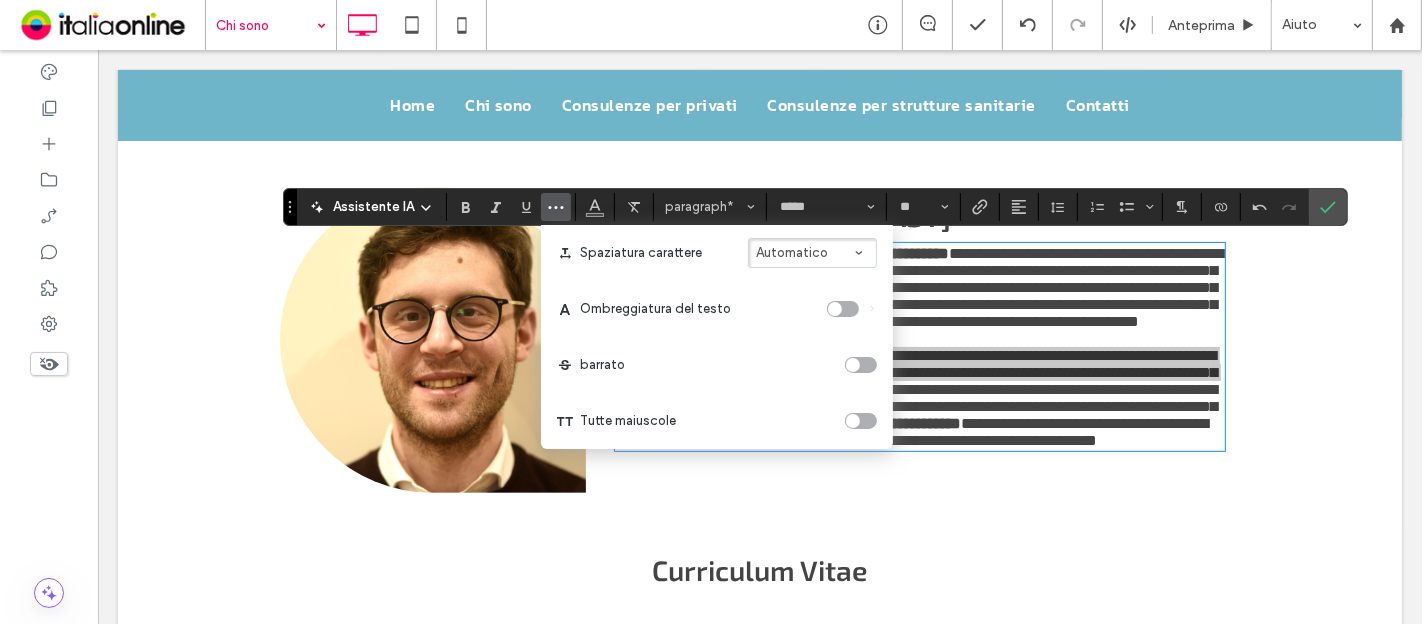 click at bounding box center (853, 421) 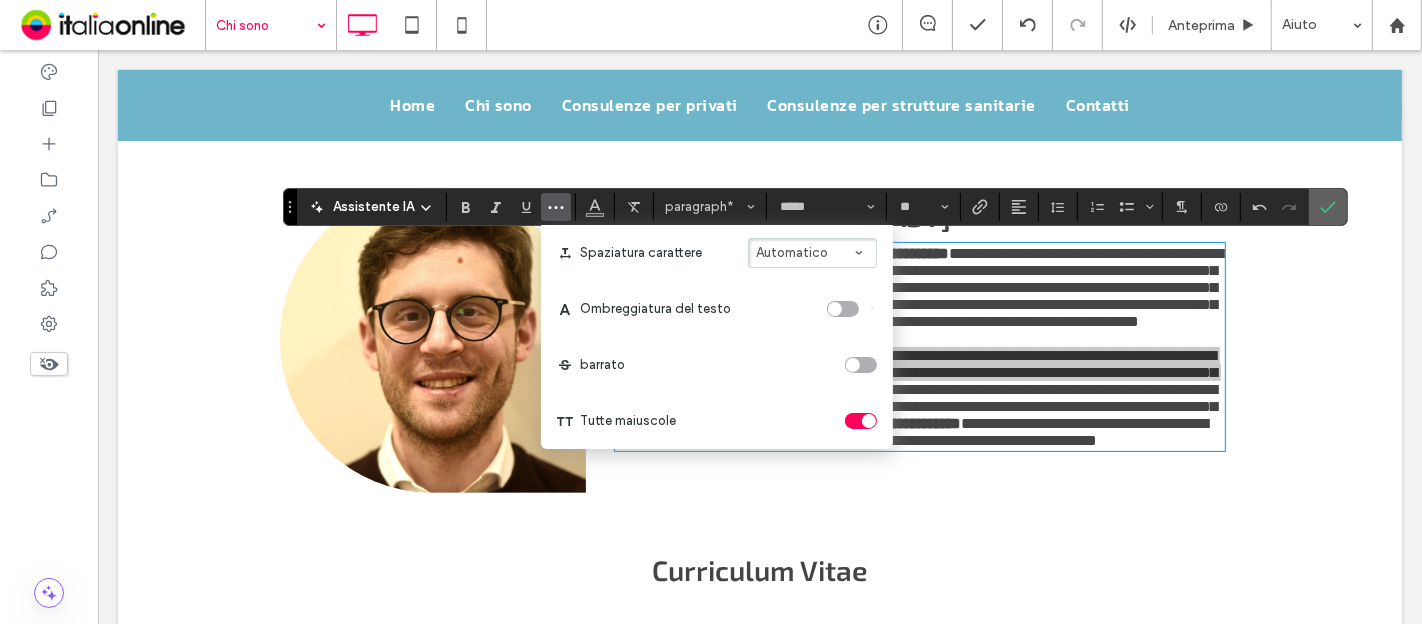 click 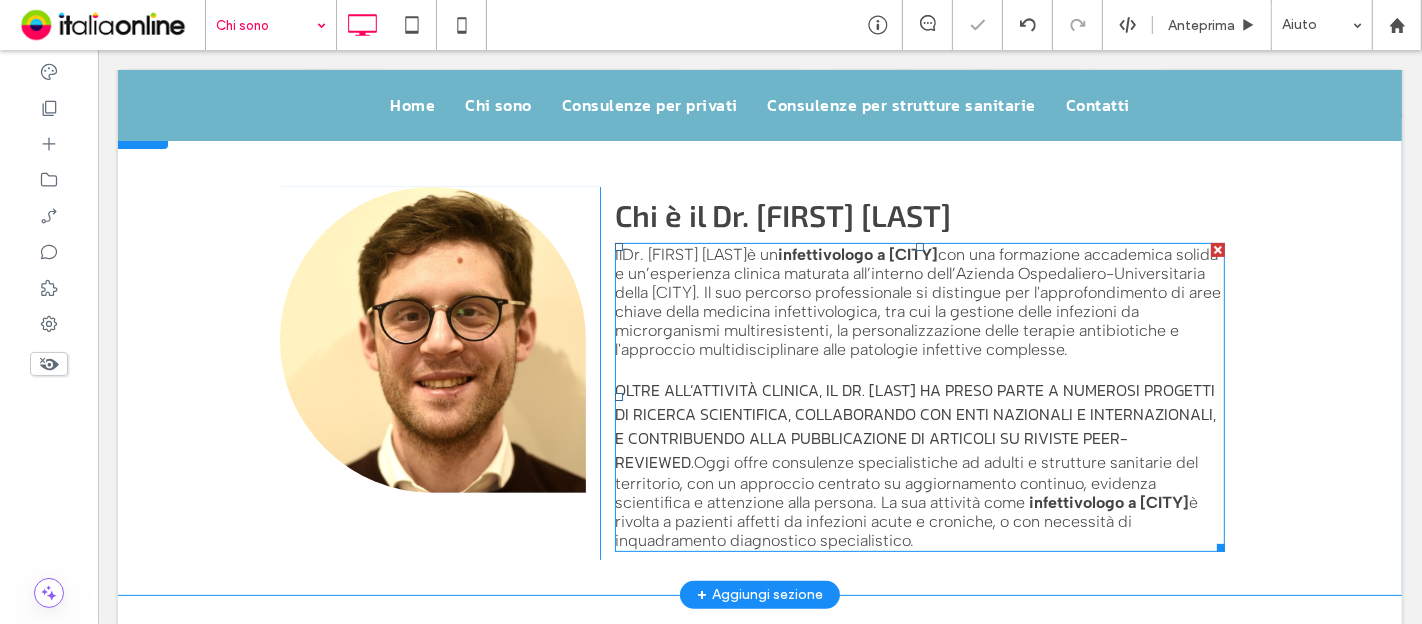 click on "Oggi offre consulenze specialistiche ad adulti e strutture sanitarie del territorio, con un approccio centrato su aggiornamento continuo, evidenza scientifica e attenzione alla persona. La sua attività come" at bounding box center [905, 482] 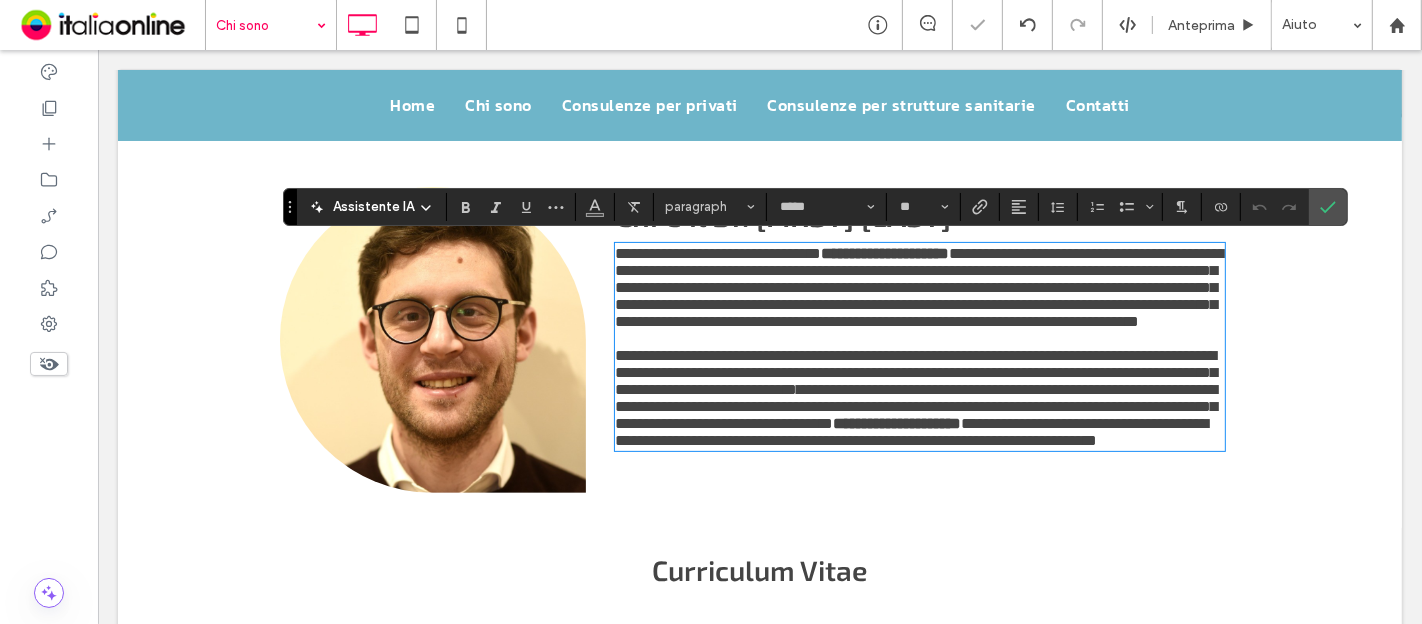 click on "**********" at bounding box center (915, 406) 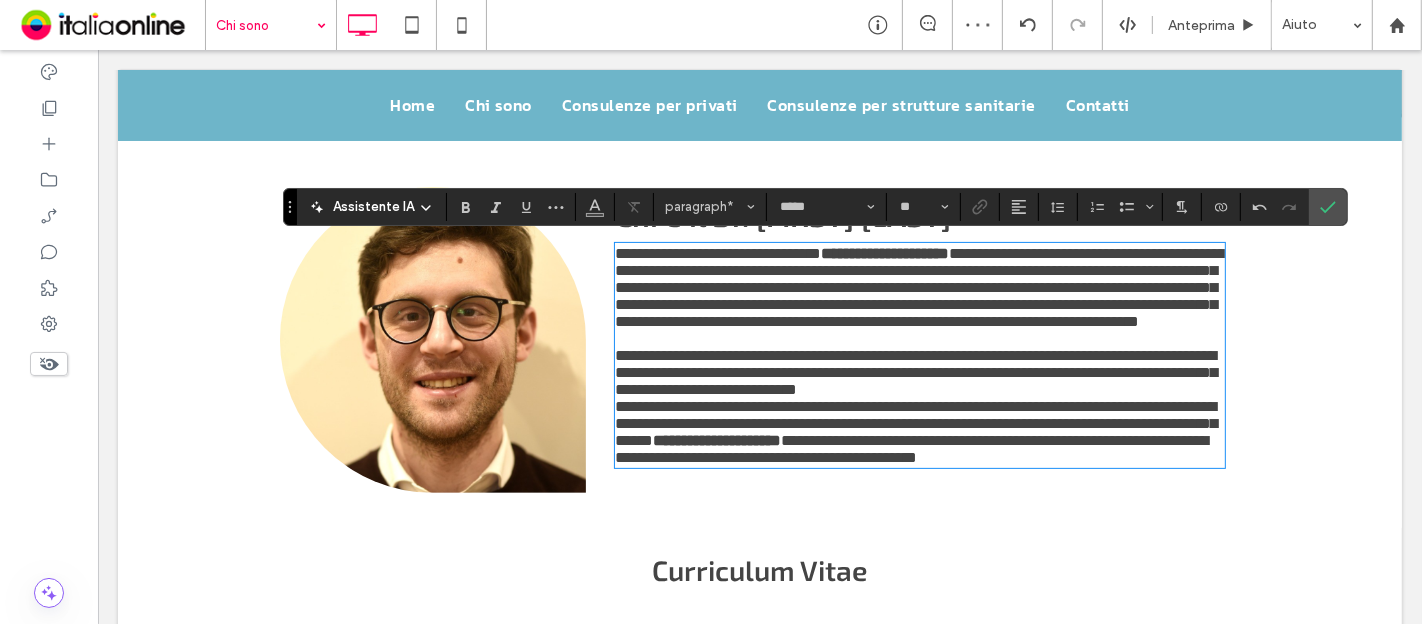 click on "**********" at bounding box center [915, 372] 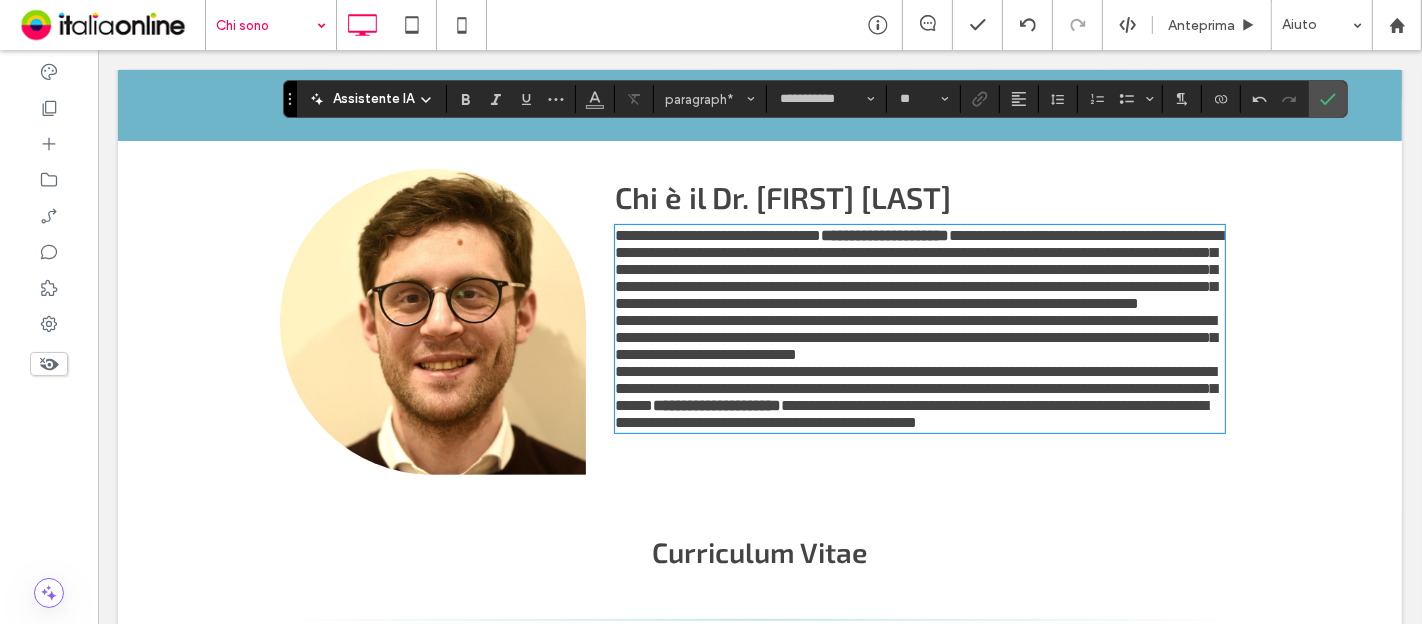 scroll, scrollTop: 444, scrollLeft: 0, axis: vertical 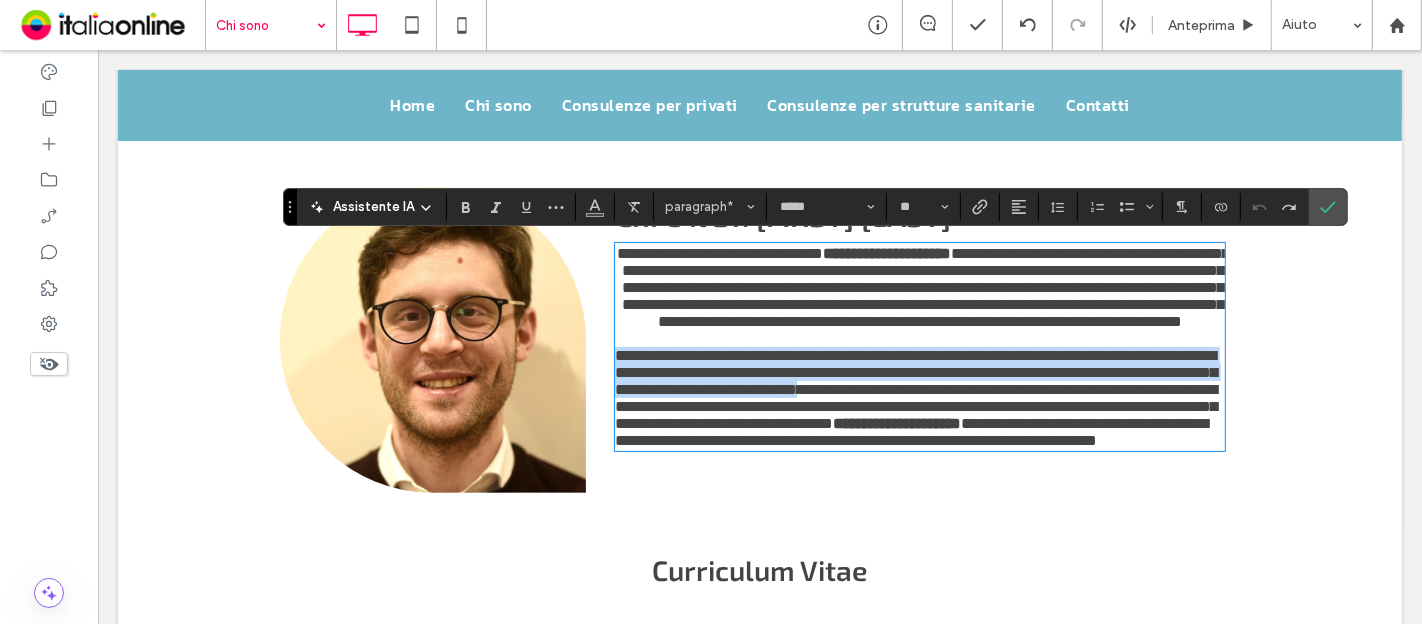 drag, startPoint x: 610, startPoint y: 388, endPoint x: 729, endPoint y: 461, distance: 139.60658 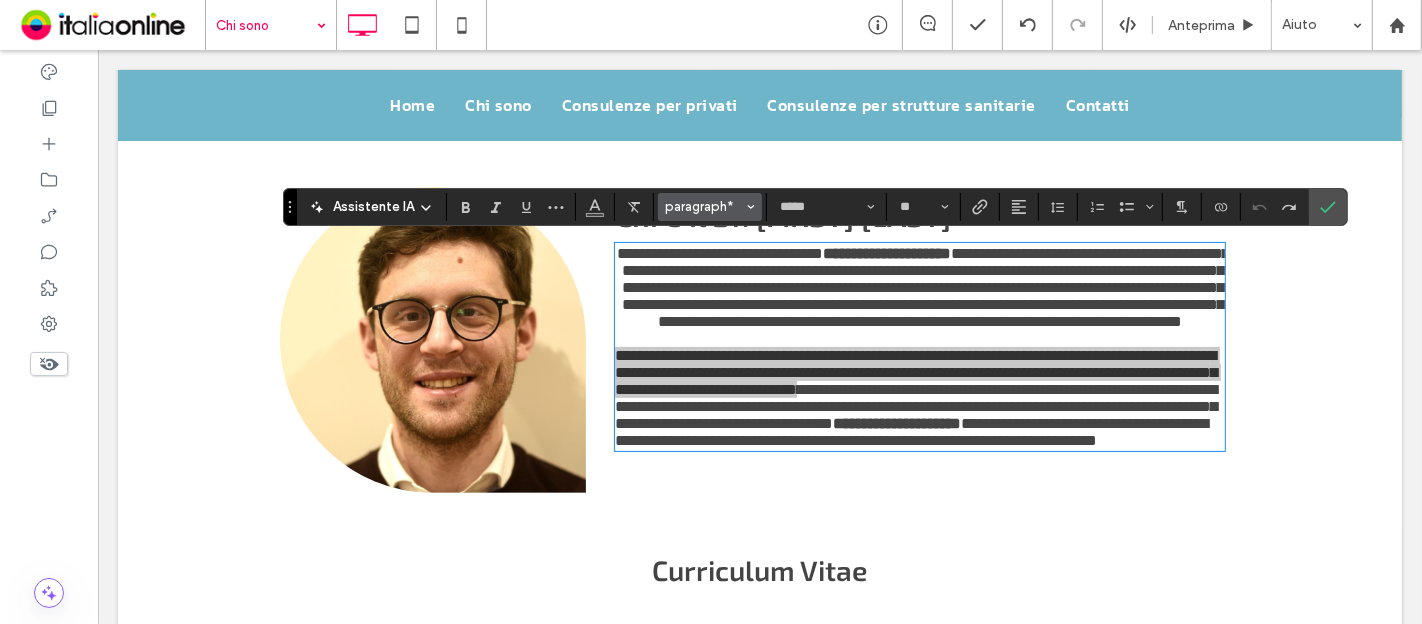 click on "paragraph*" at bounding box center (704, 206) 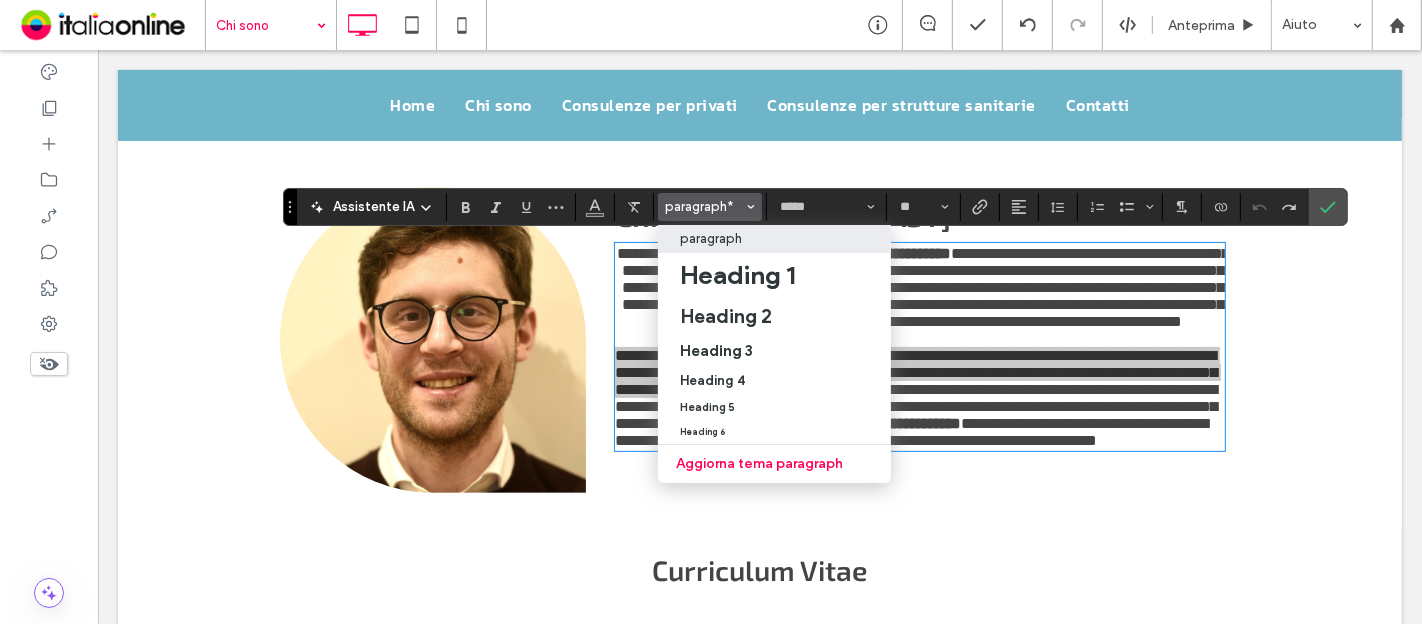 click on "paragraph" at bounding box center (712, 238) 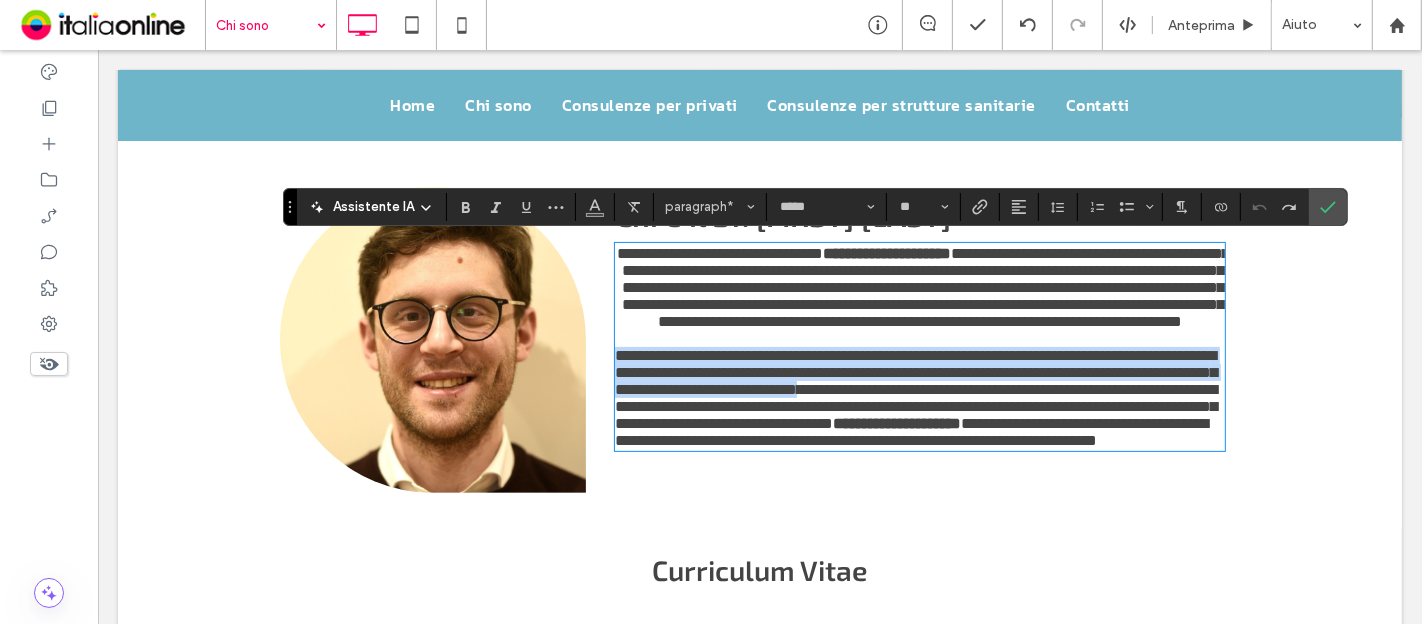 type on "**********" 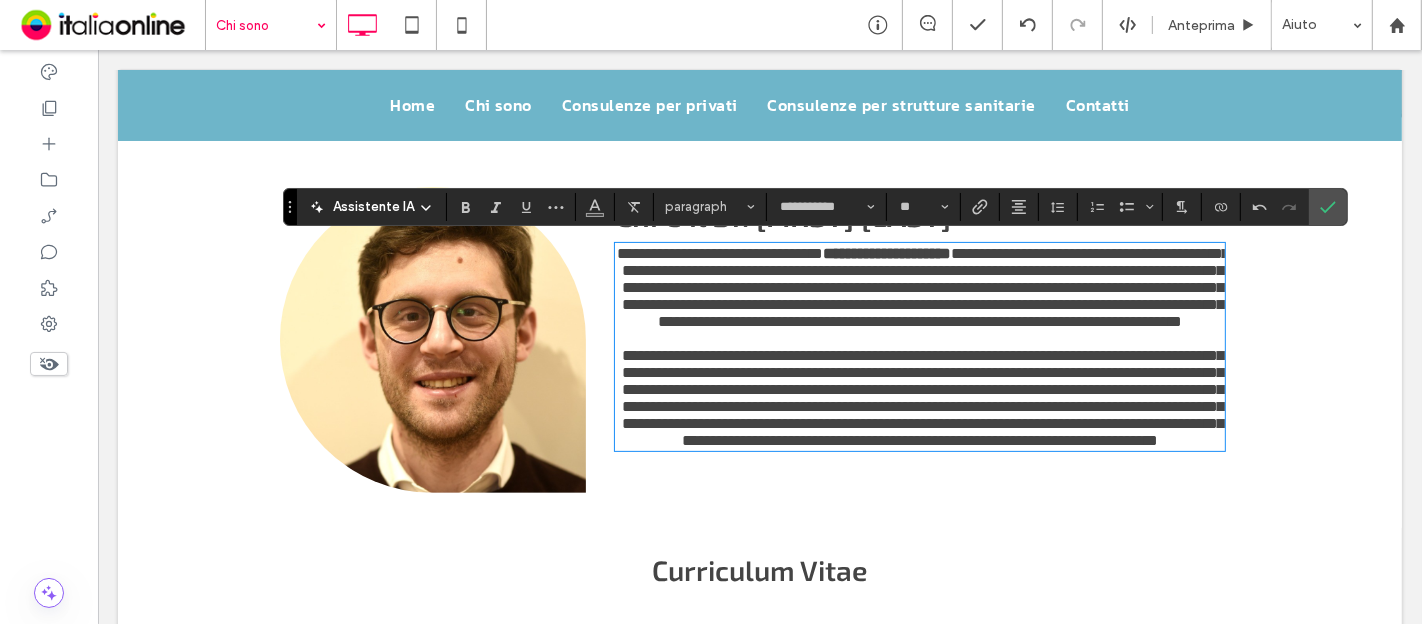 click on "**********" at bounding box center [922, 398] 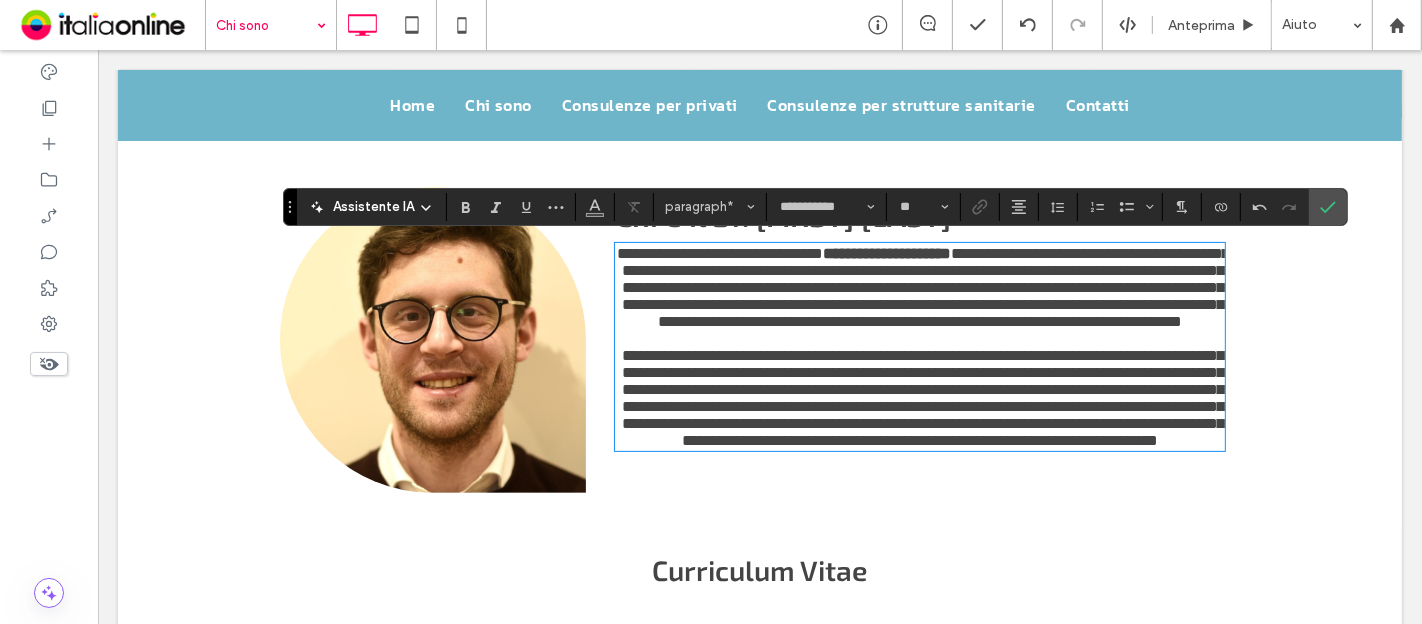 click on "**********" at bounding box center (919, 398) 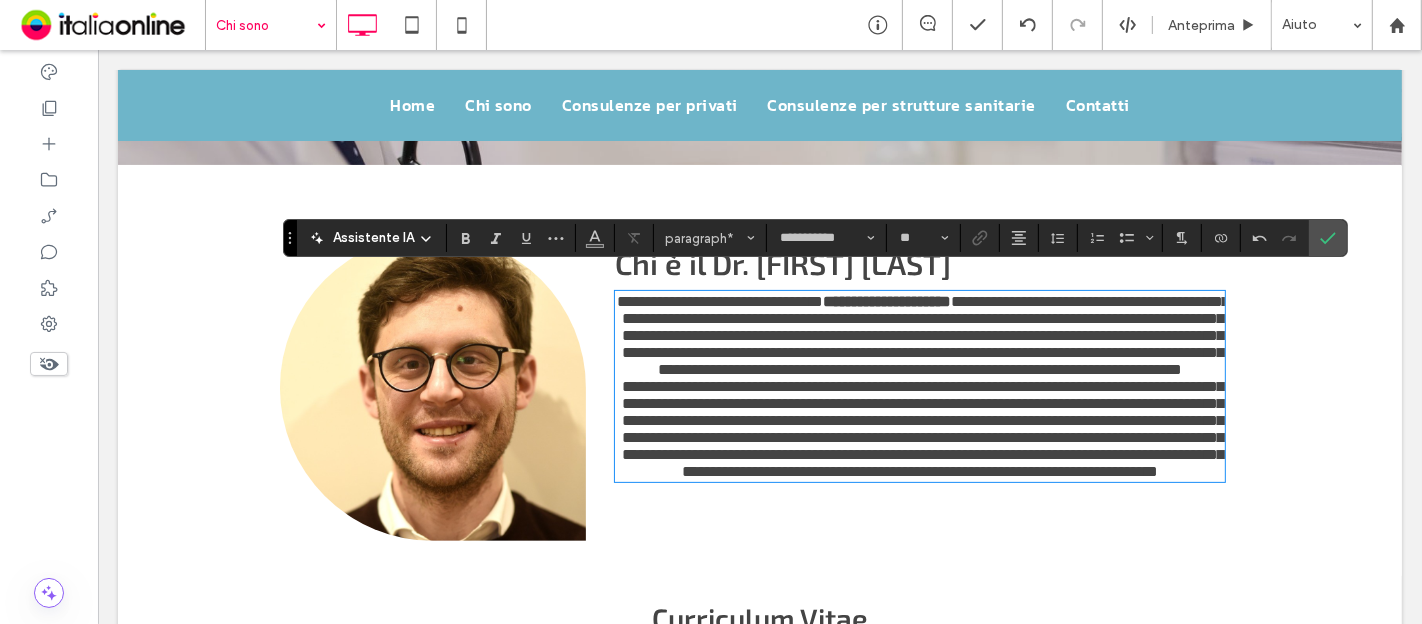 scroll, scrollTop: 444, scrollLeft: 0, axis: vertical 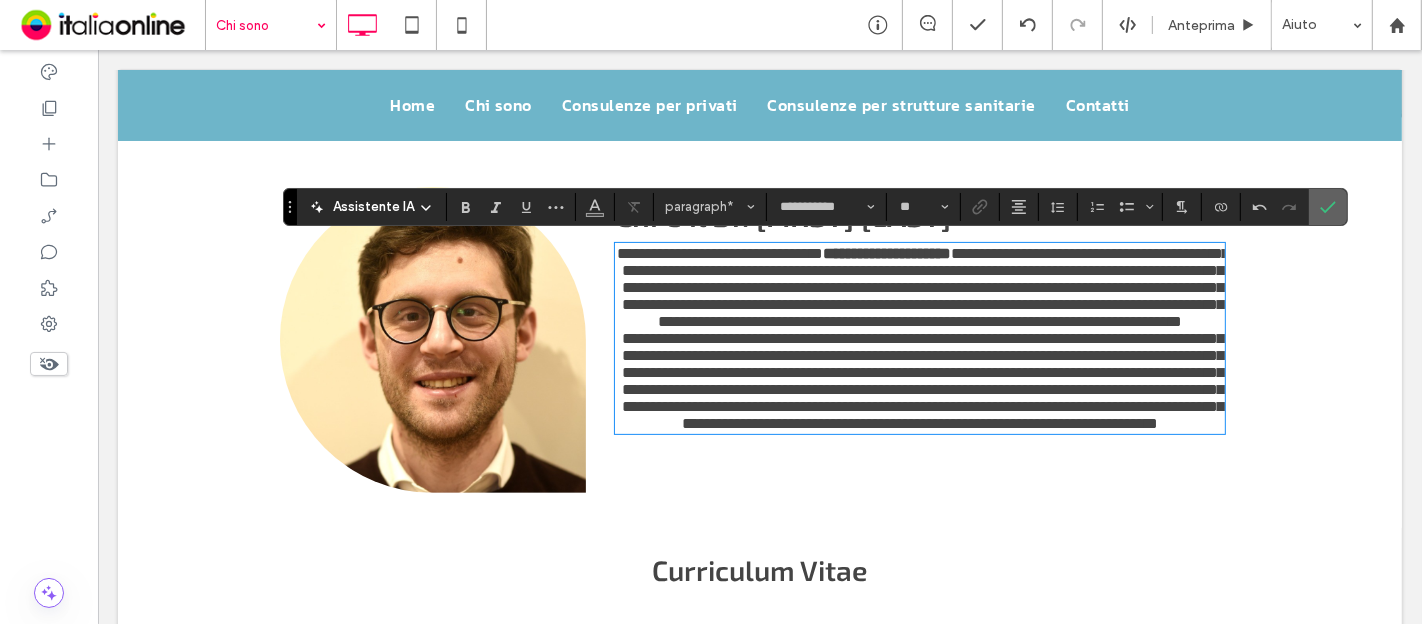 click 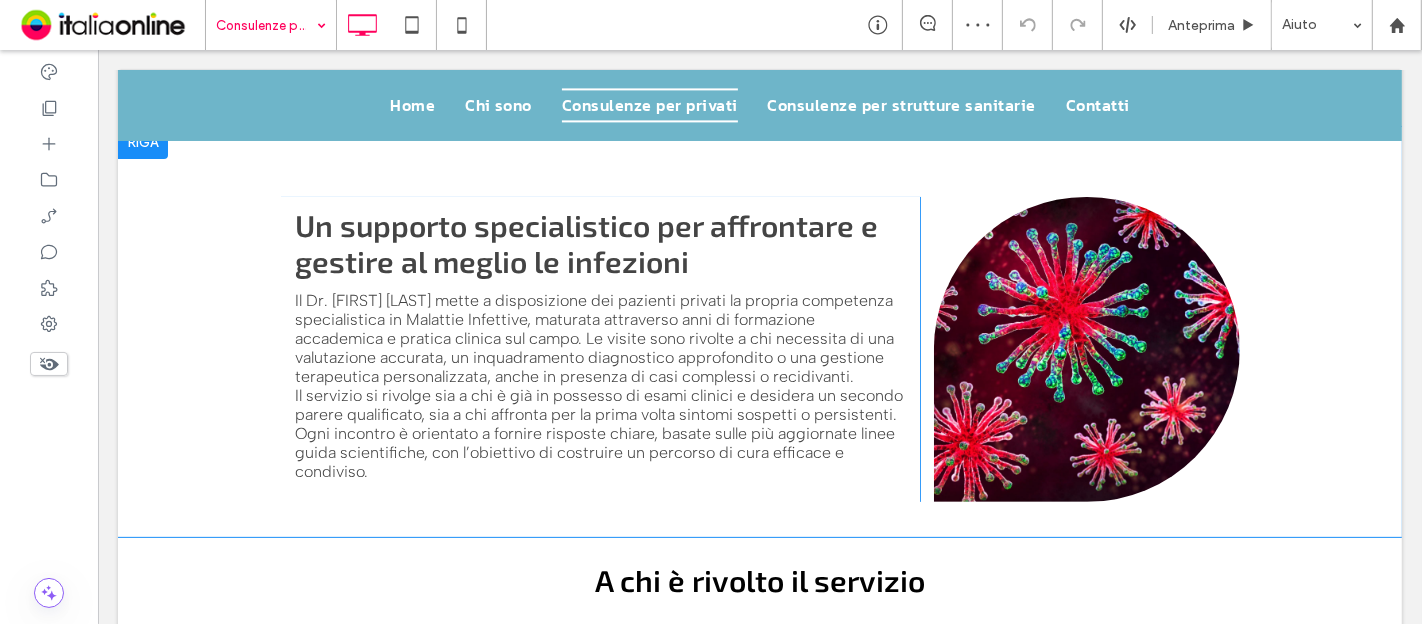 scroll, scrollTop: 333, scrollLeft: 0, axis: vertical 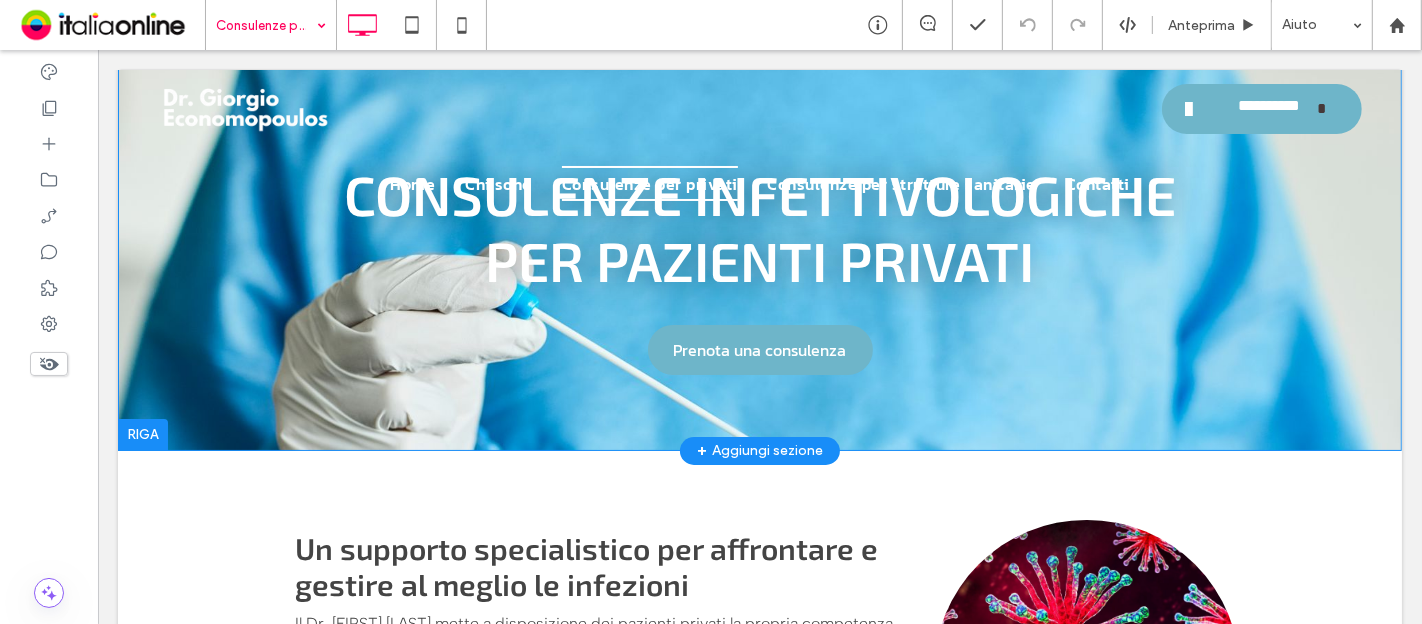 click on "Consulenze infettivologiche per pazienti privati
Prenota una consulenza
Click To Paste
Riga + Aggiungi sezione" at bounding box center [759, 205] 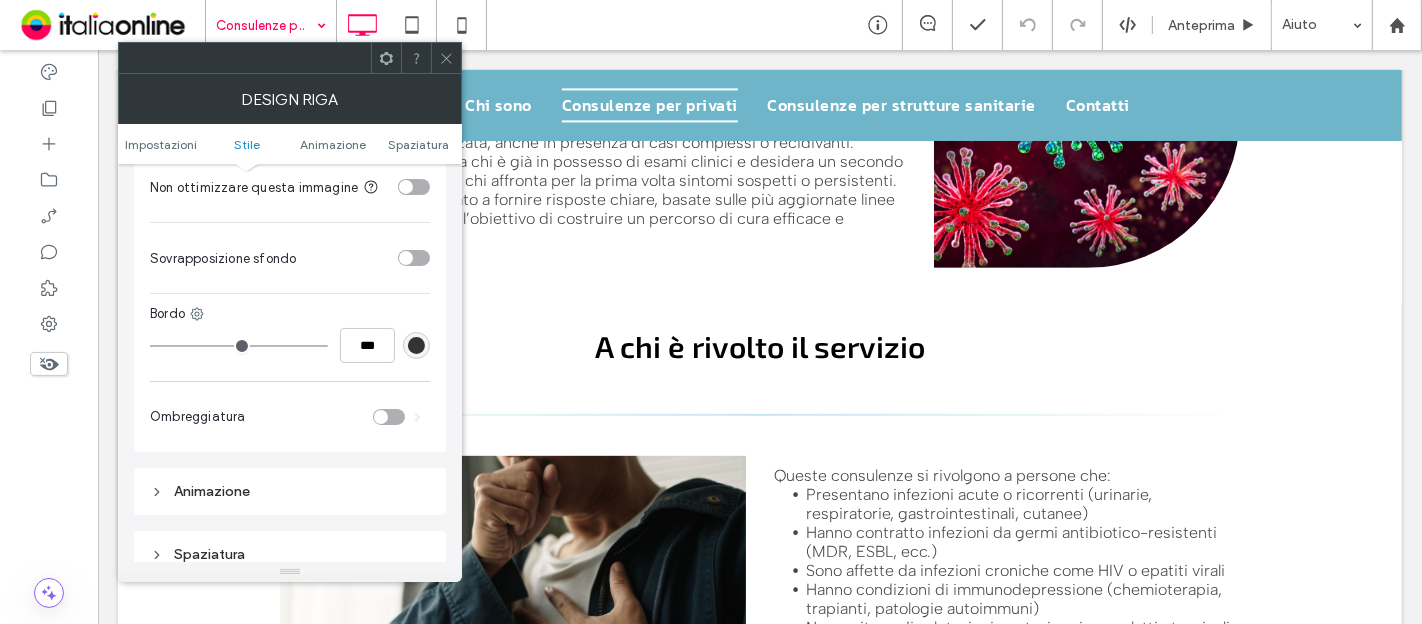 scroll, scrollTop: 666, scrollLeft: 0, axis: vertical 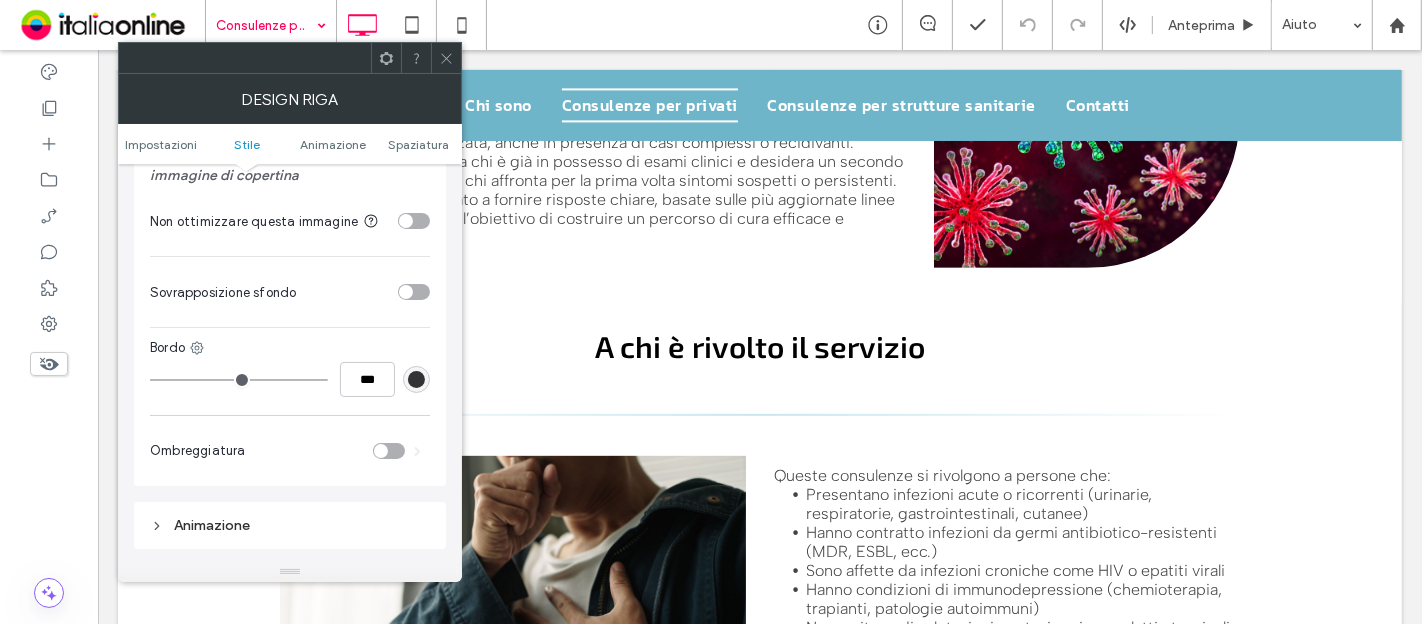 click at bounding box center [414, 292] 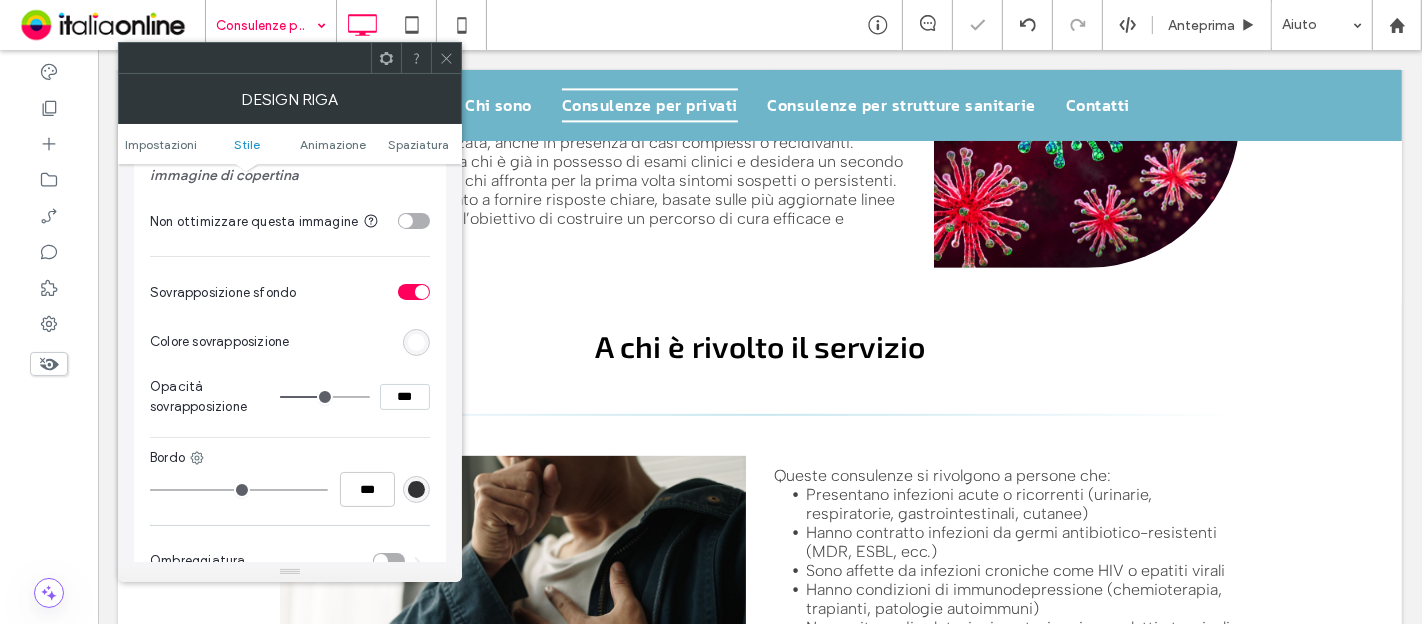 type on "**" 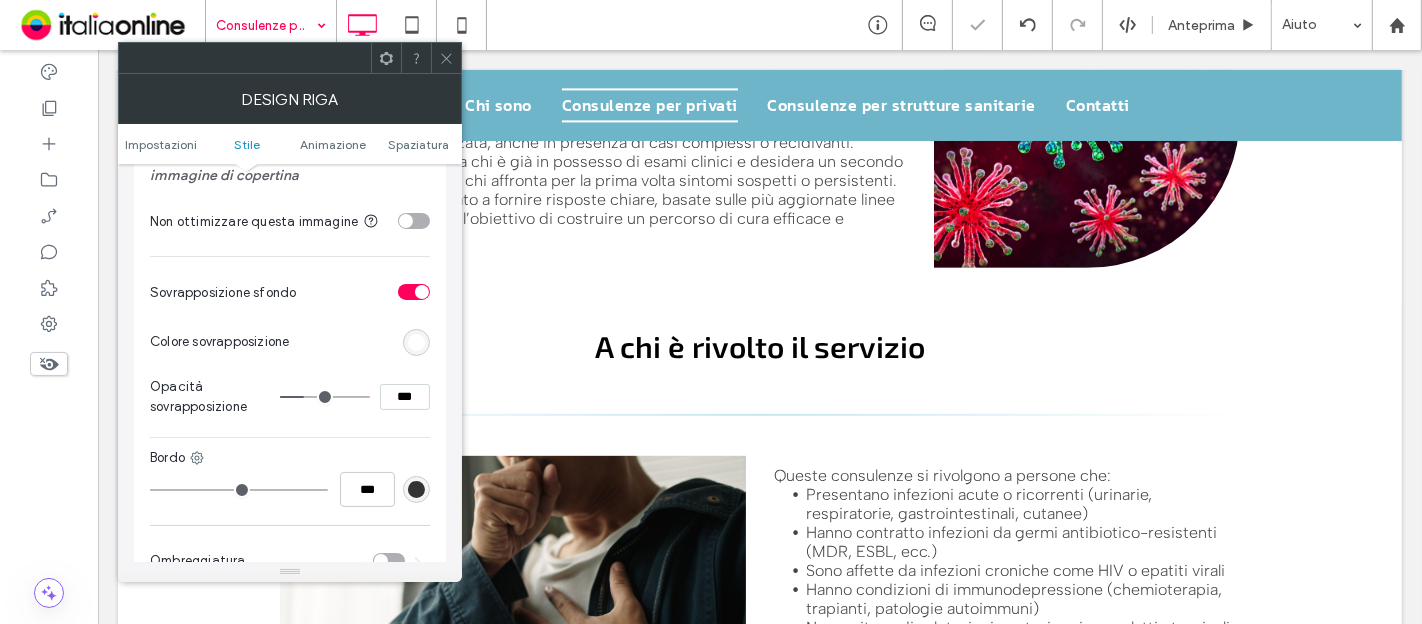 type on "**" 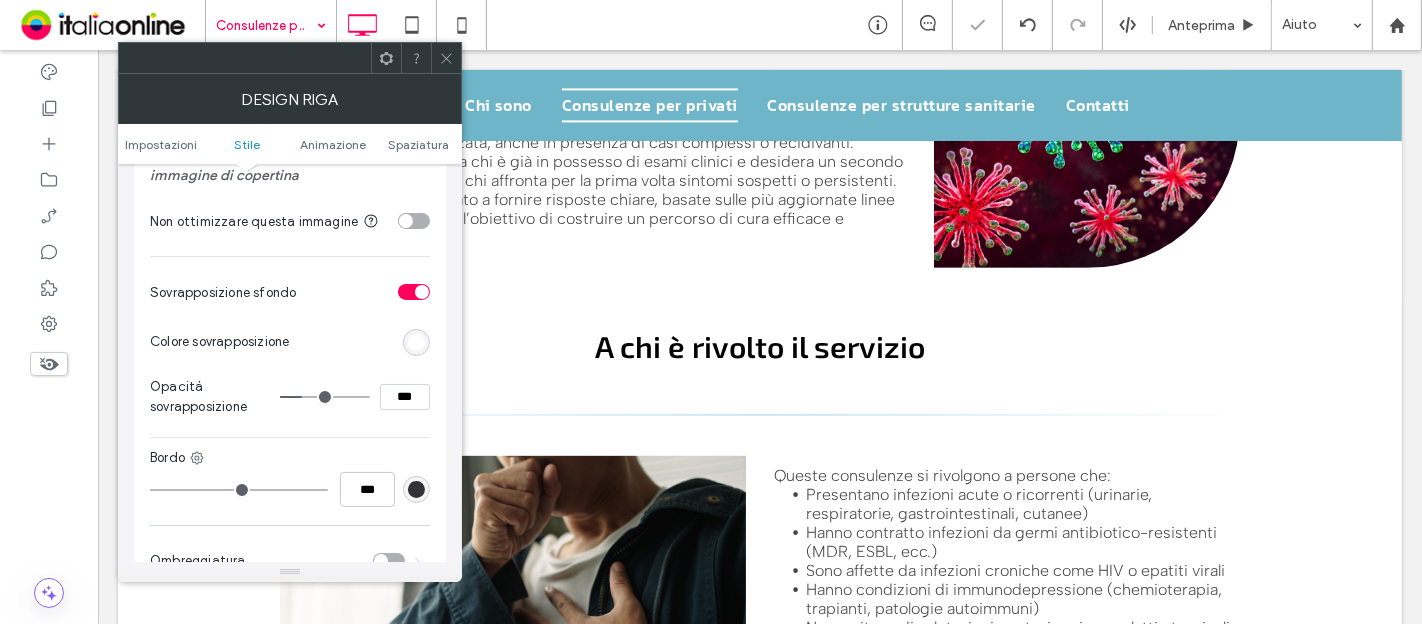 type on "**" 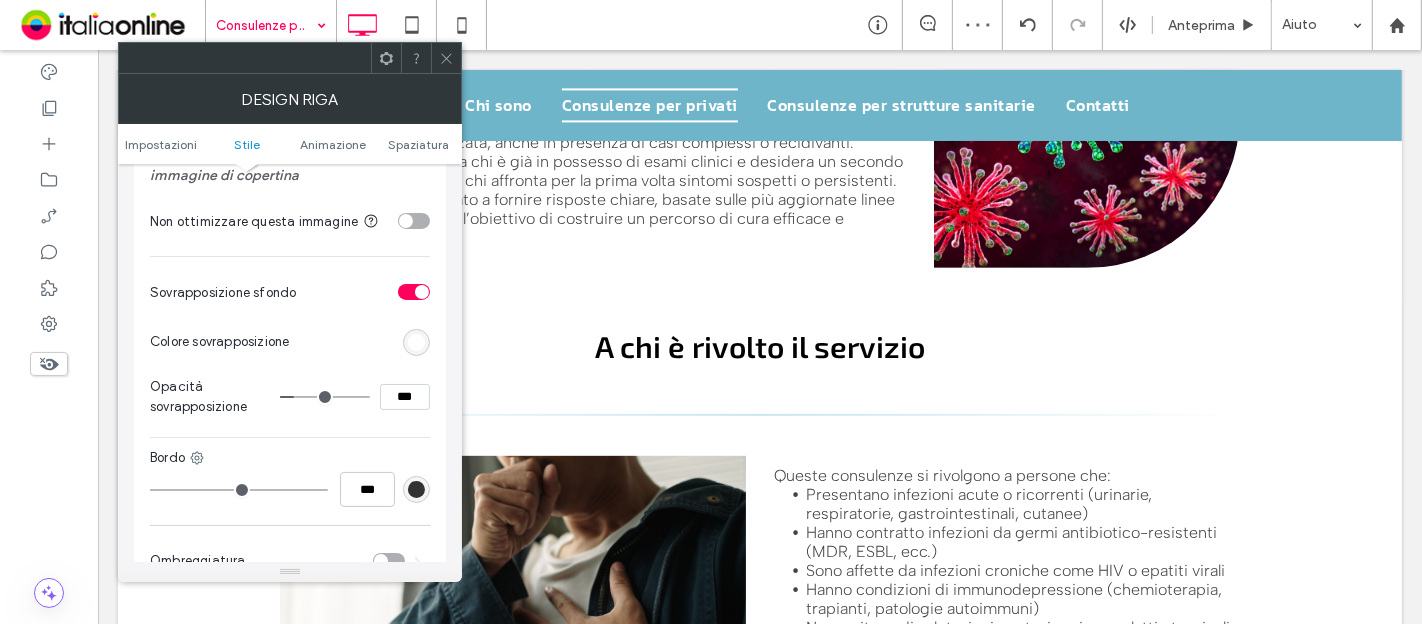 type on "**" 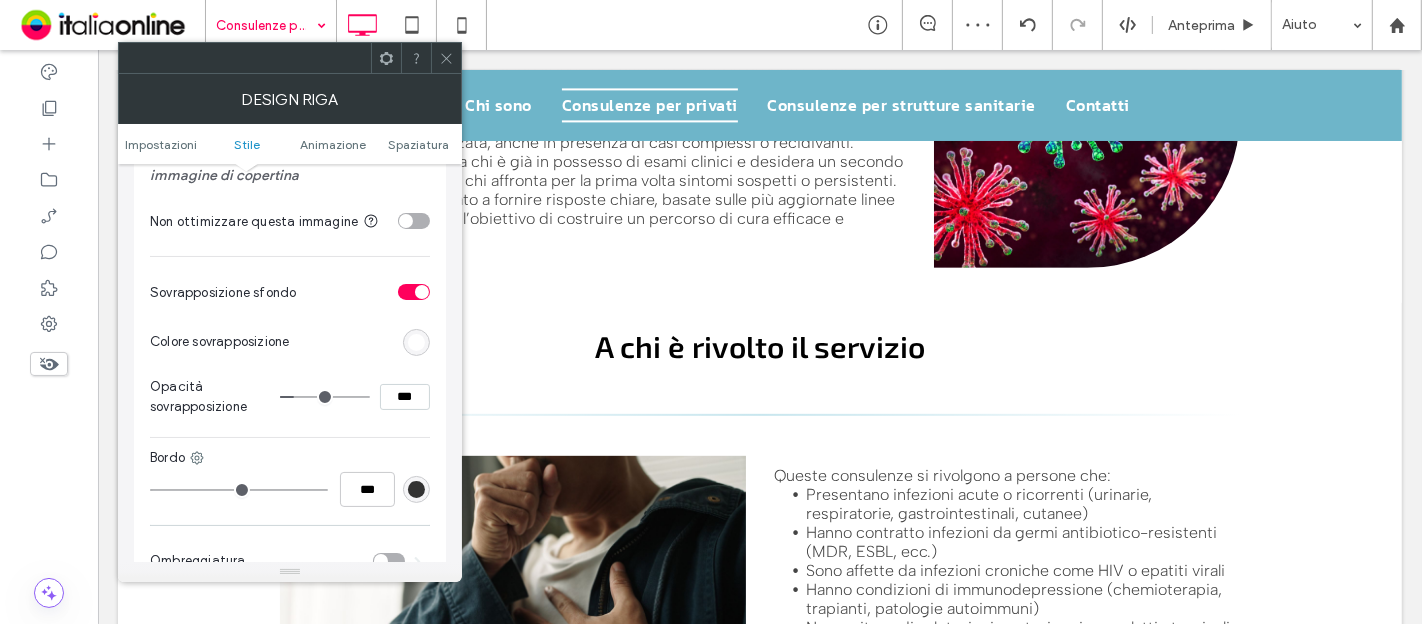 type on "***" 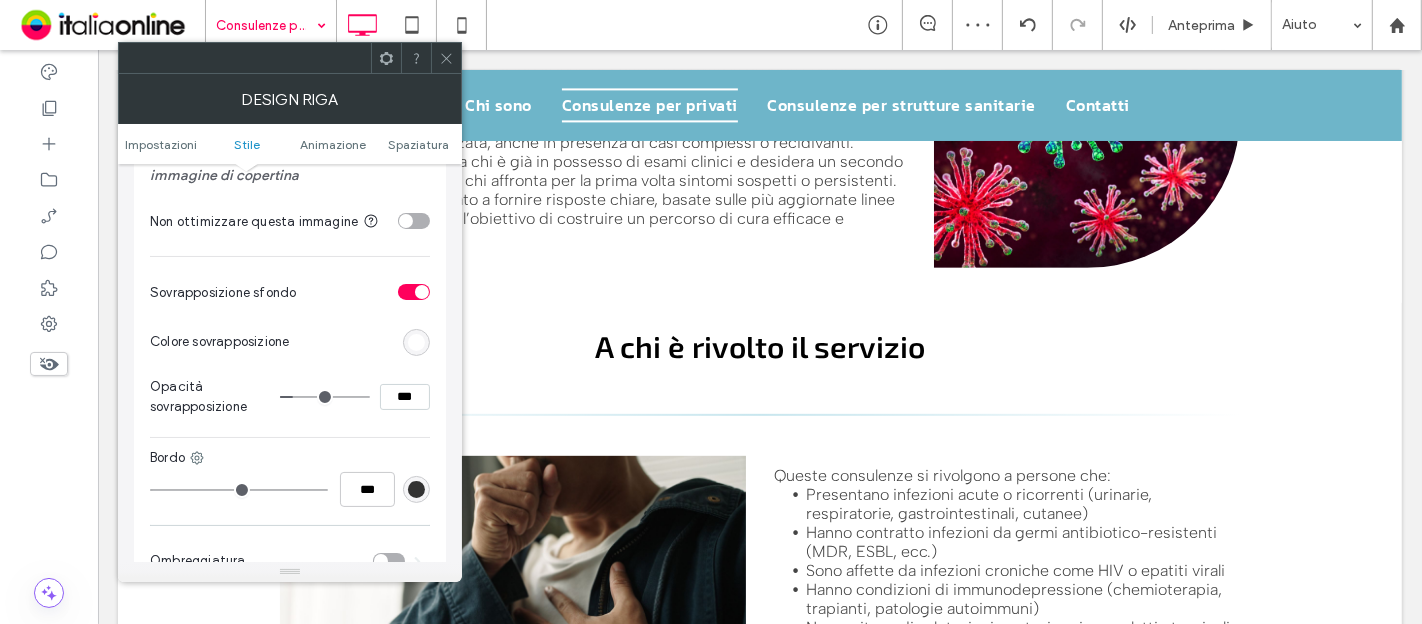 drag, startPoint x: 417, startPoint y: 340, endPoint x: 402, endPoint y: 348, distance: 17 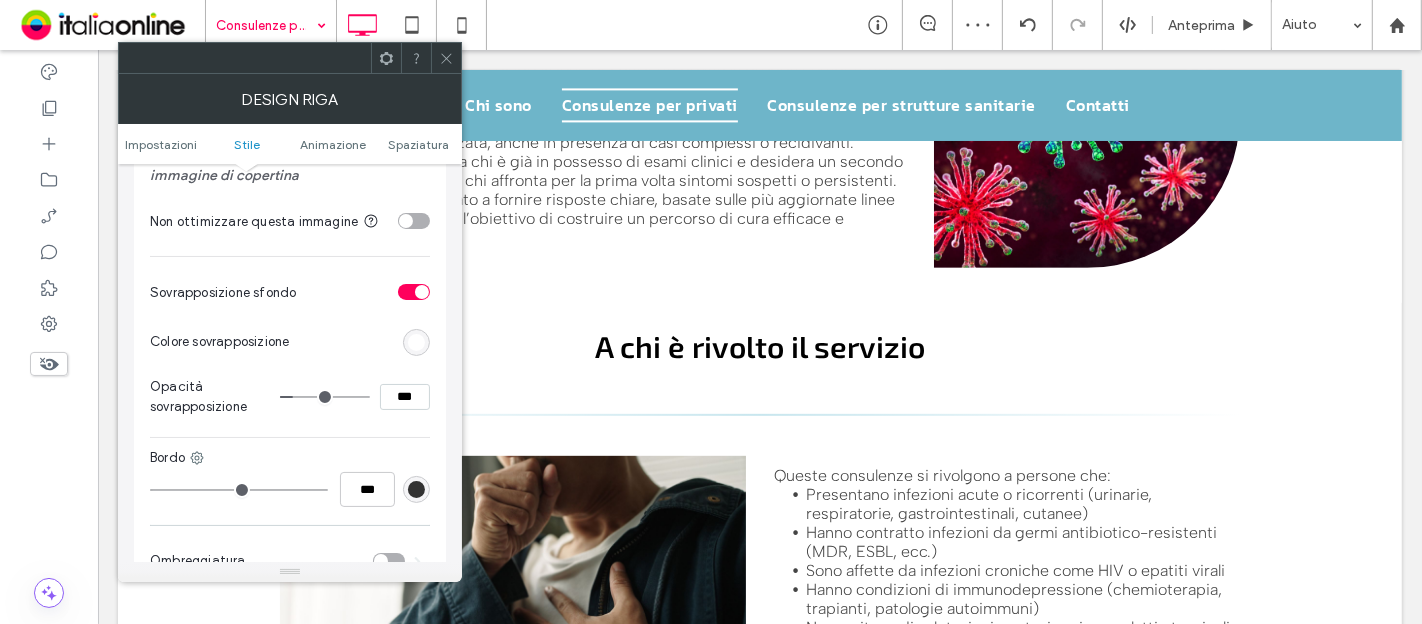 click at bounding box center (416, 342) 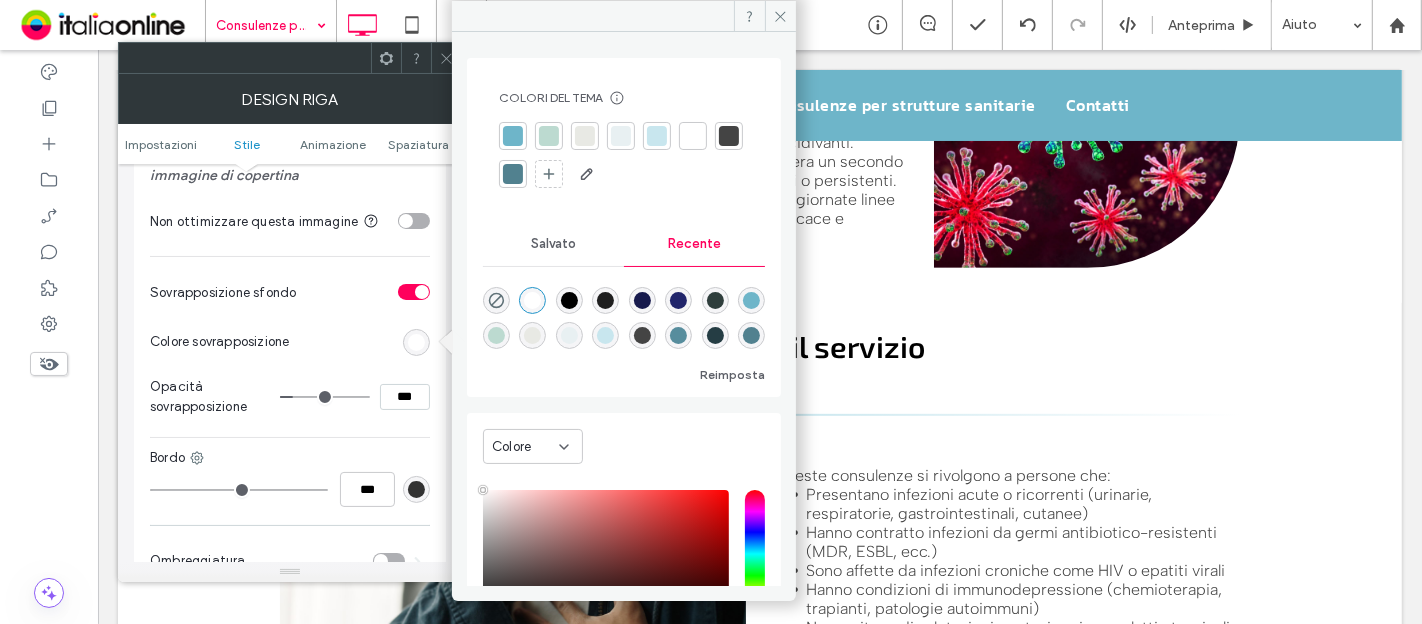 click at bounding box center (569, 300) 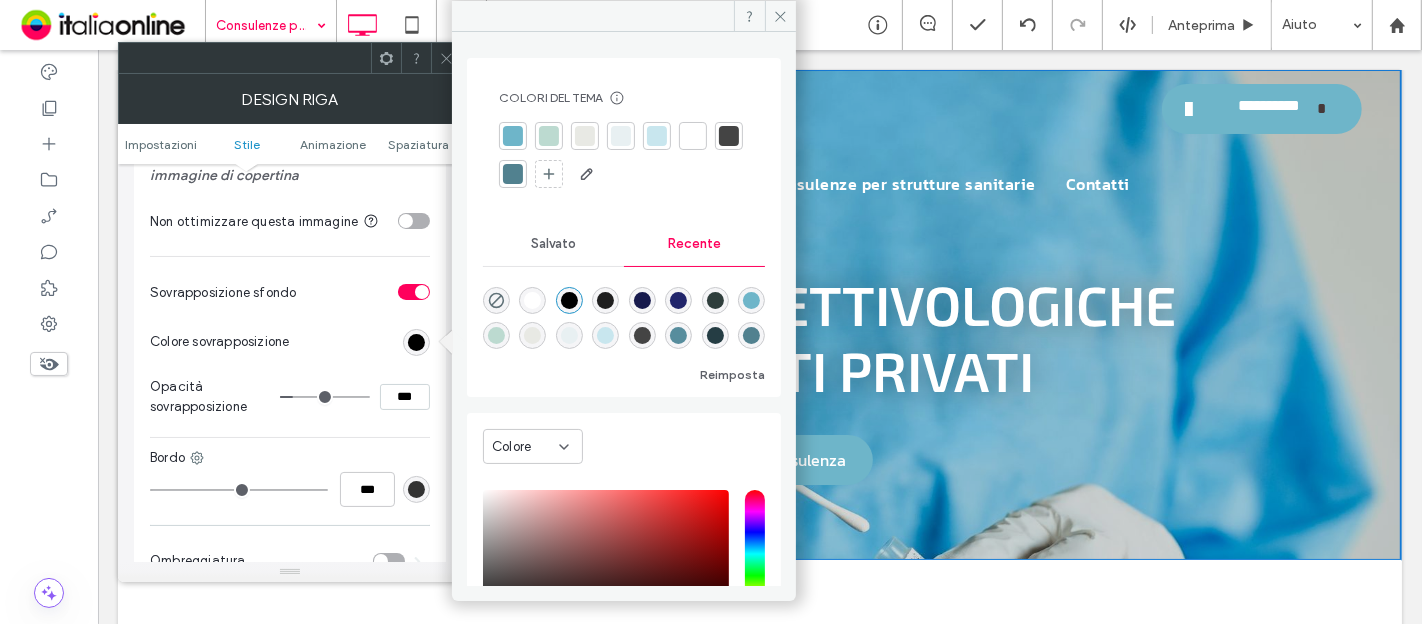 scroll, scrollTop: 0, scrollLeft: 0, axis: both 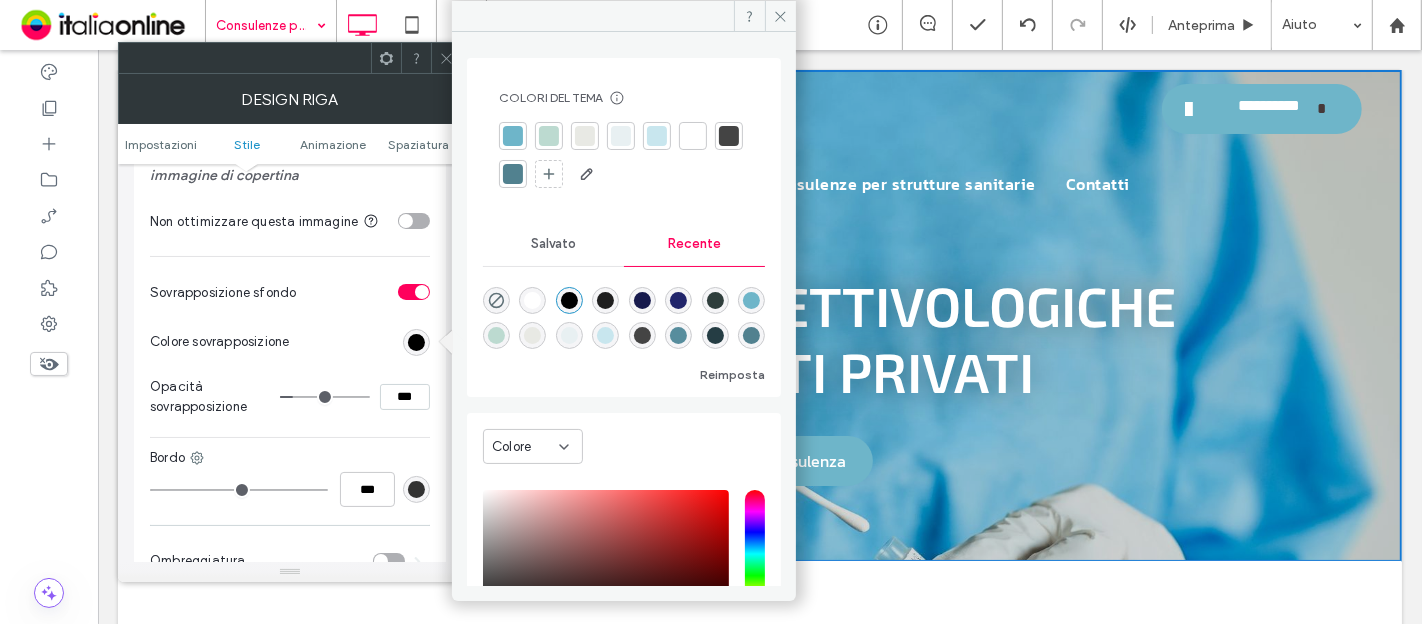 click at bounding box center (446, 58) 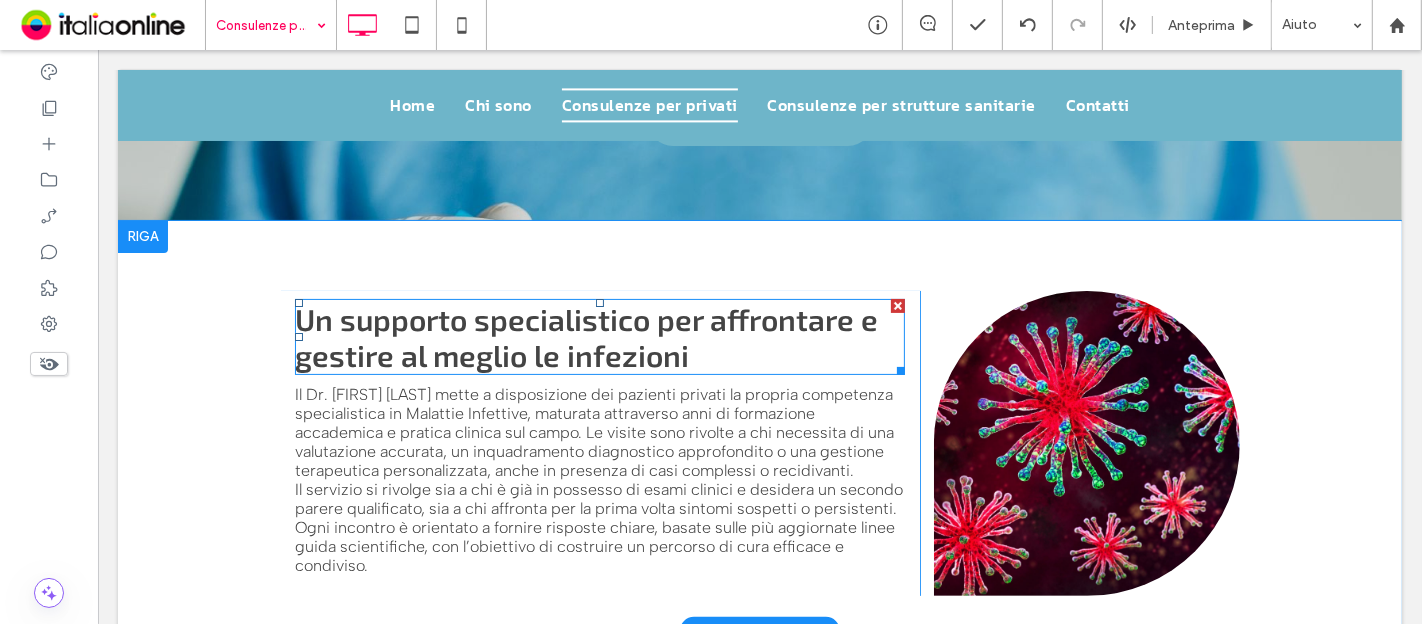 scroll, scrollTop: 444, scrollLeft: 0, axis: vertical 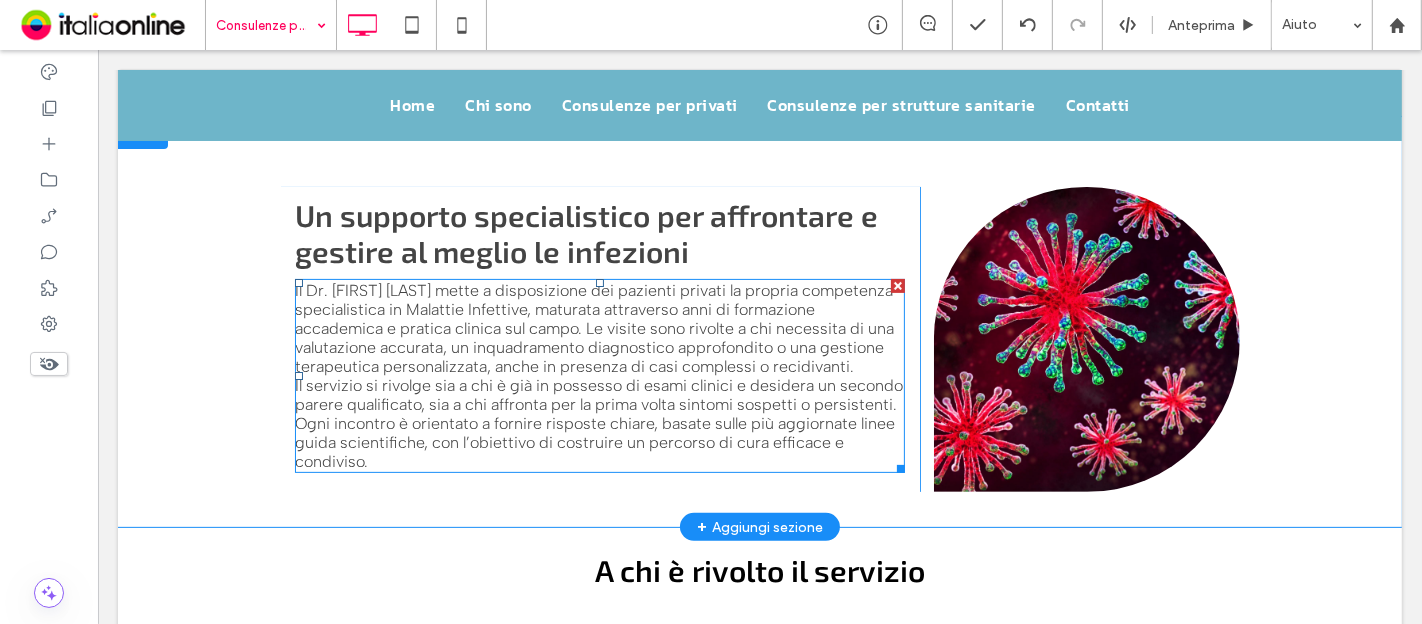 click on "﻿ Il servizio si rivolge sia a chi è già in possesso di esami clinici e desidera un secondo parere qualificato, sia a chi affronta per la prima volta sintomi sospetti o persistenti. Ogni incontro è orientato a fornire risposte chiare, basate sulle più aggiornate linee guida scientifiche, con l’obiettivo di costruire un percorso di cura efficace e condiviso." at bounding box center (598, 423) 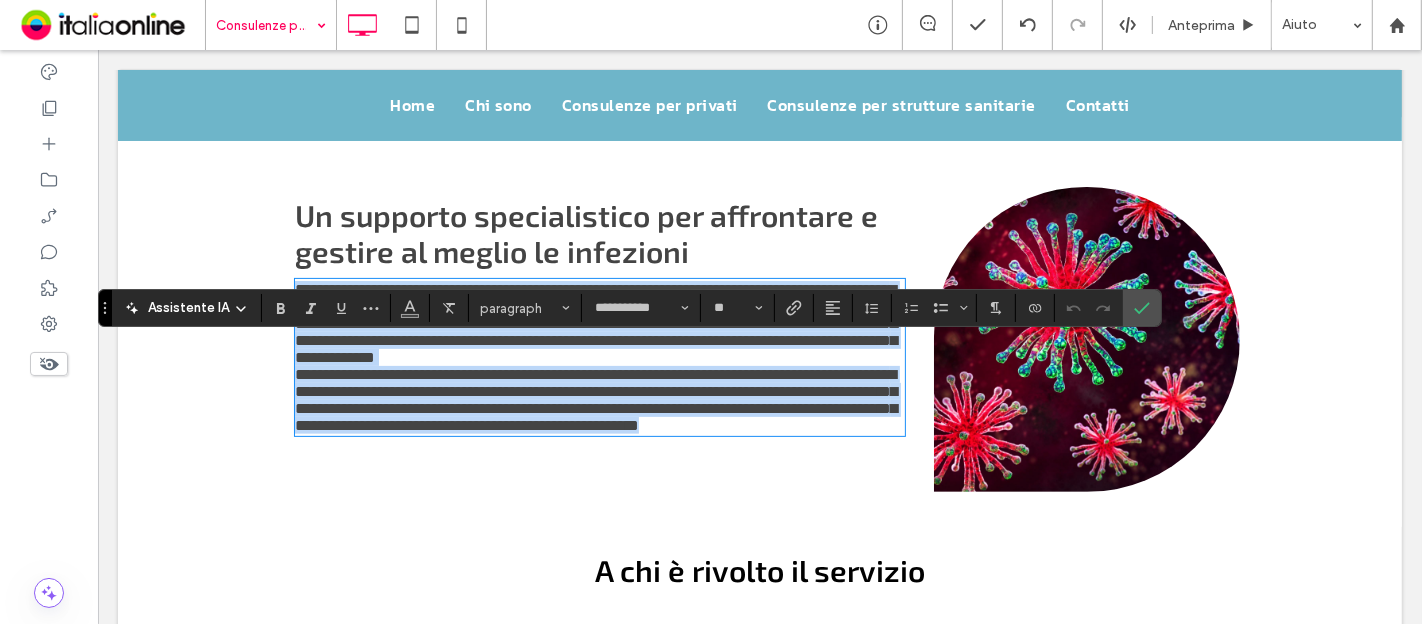 click on "**********" at bounding box center (595, 400) 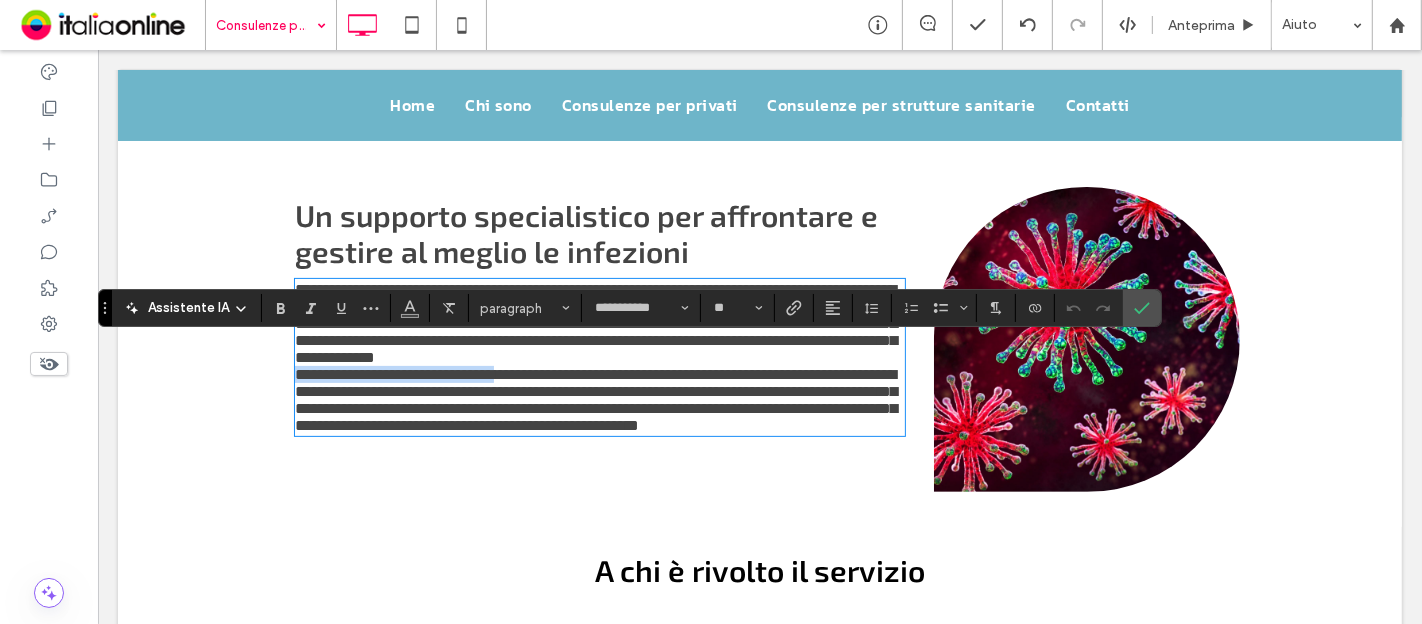 drag, startPoint x: 489, startPoint y: 464, endPoint x: 233, endPoint y: 476, distance: 256.2811 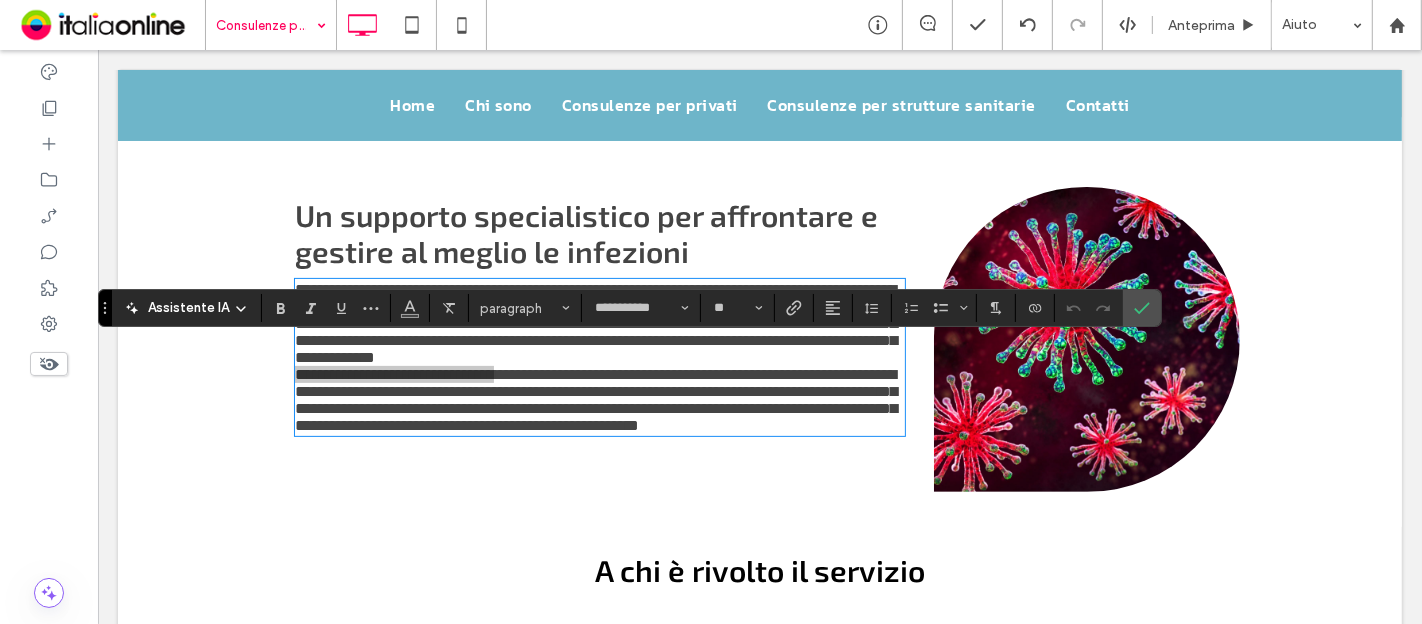 drag, startPoint x: 362, startPoint y: 301, endPoint x: 389, endPoint y: 312, distance: 29.15476 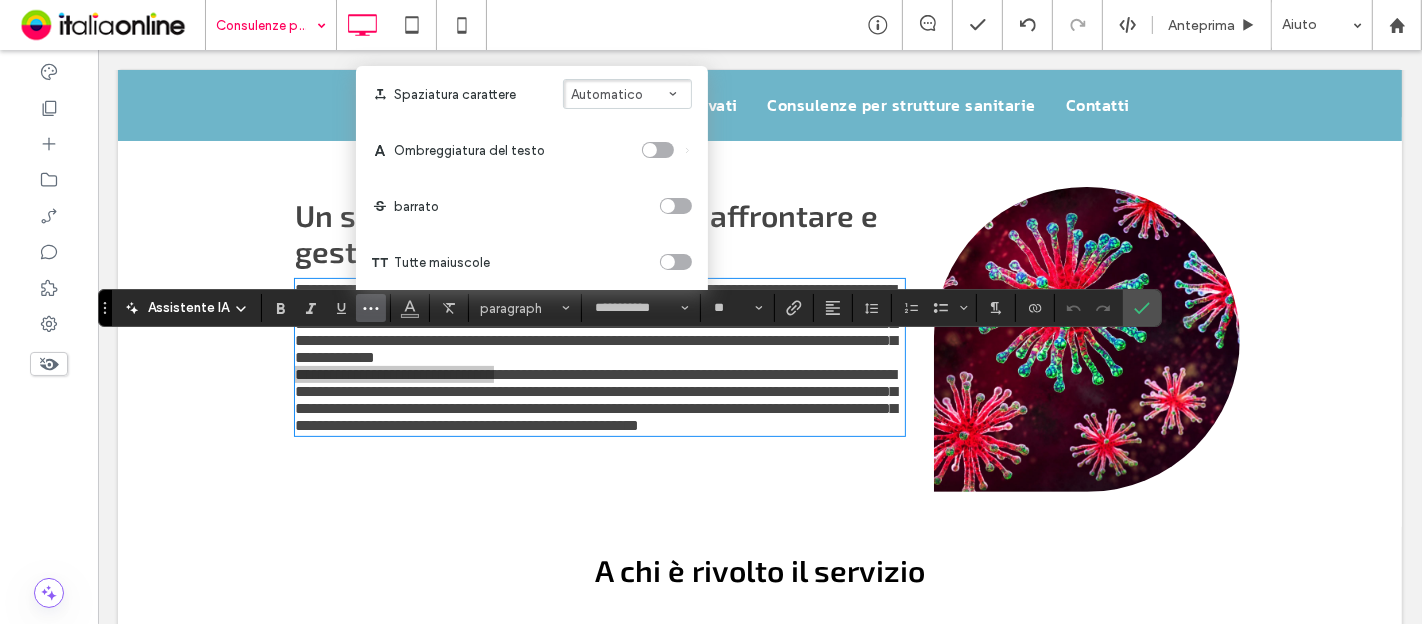 drag, startPoint x: 680, startPoint y: 257, endPoint x: 645, endPoint y: 265, distance: 35.902645 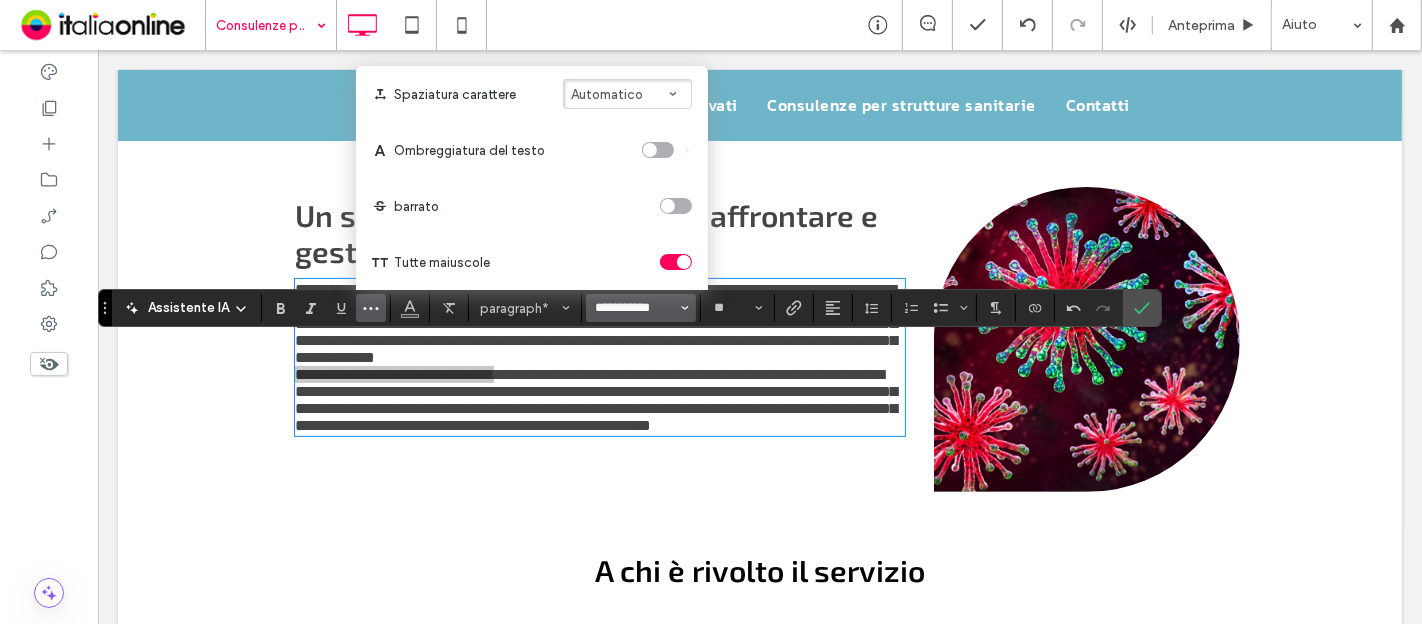 click on "**********" at bounding box center [635, 308] 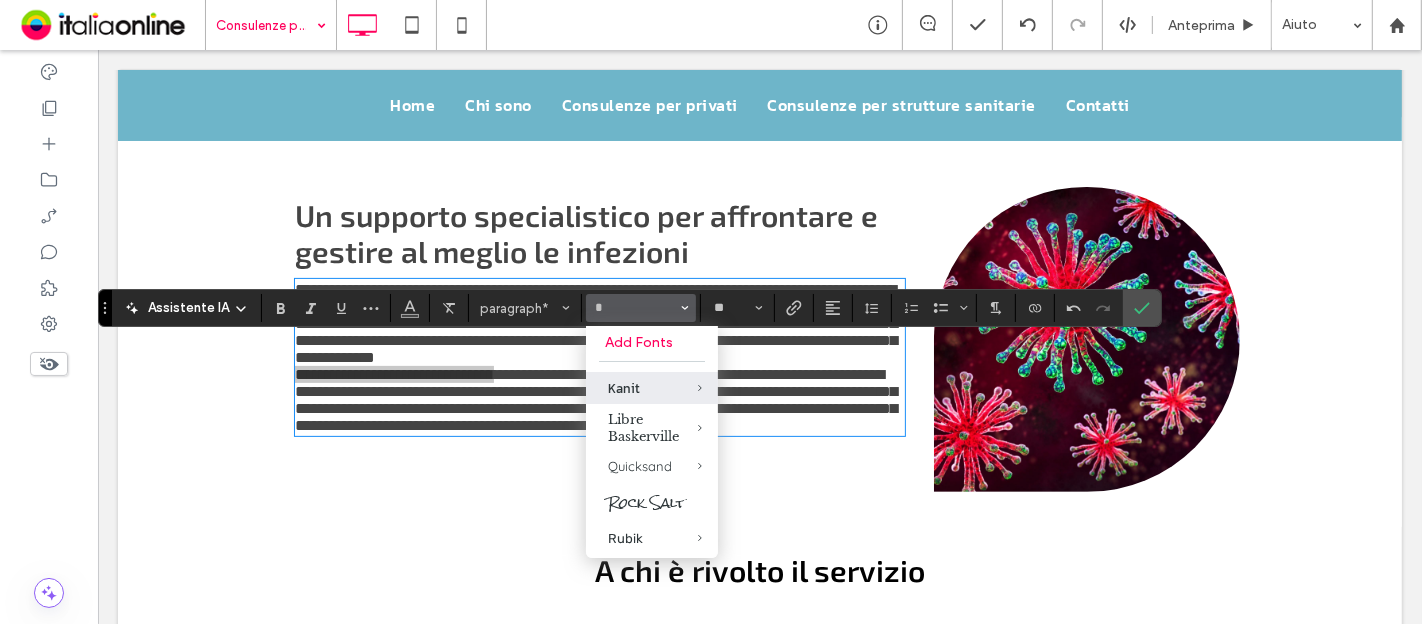 click on "Kanit" at bounding box center [652, 388] 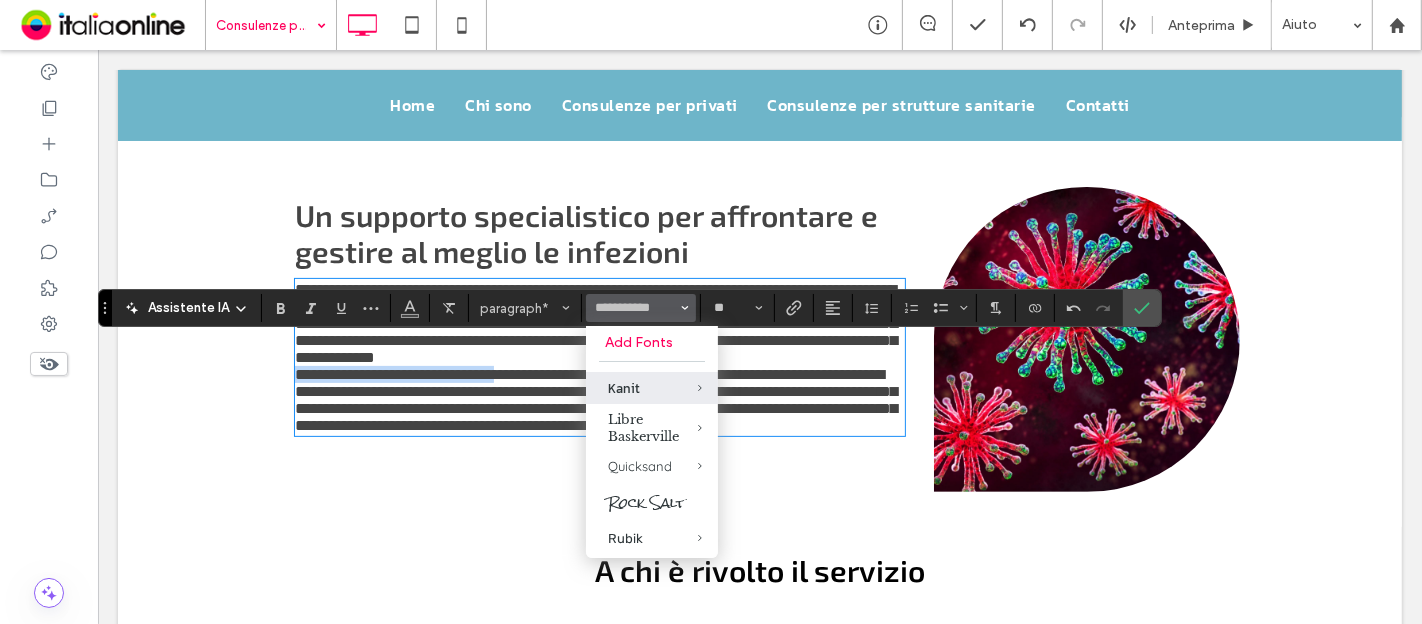 type on "*****" 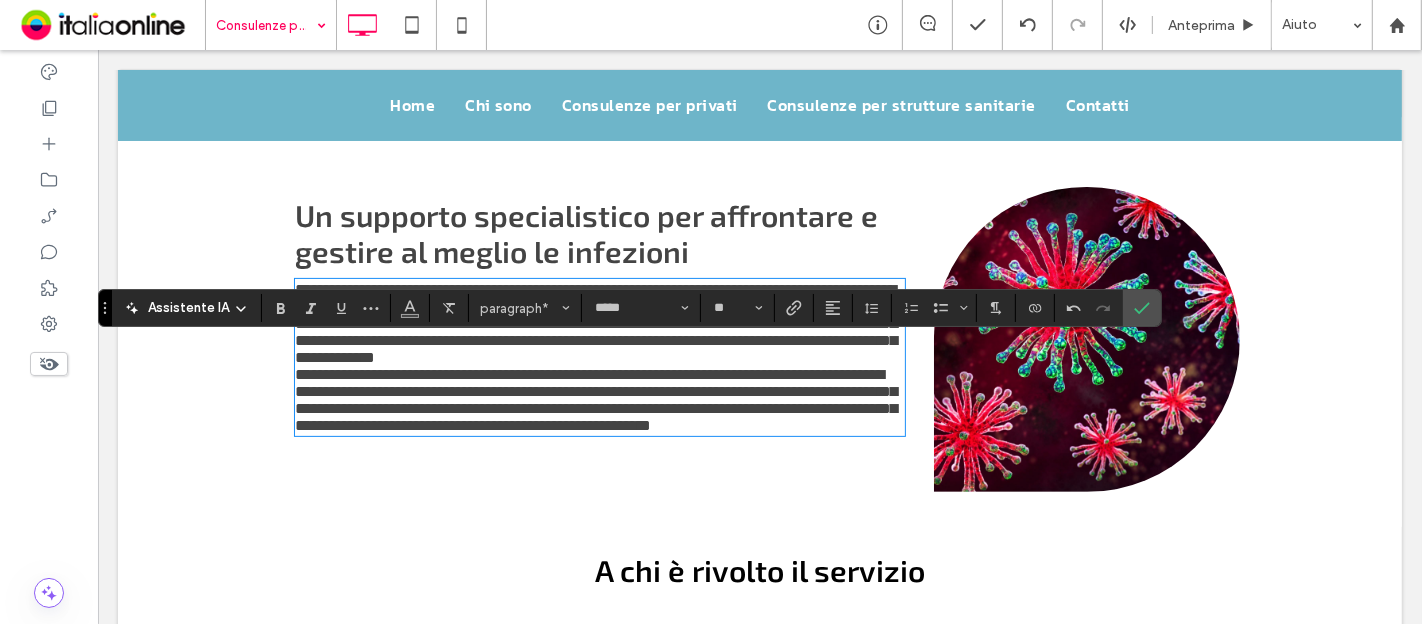 click on "**********" at bounding box center [595, 400] 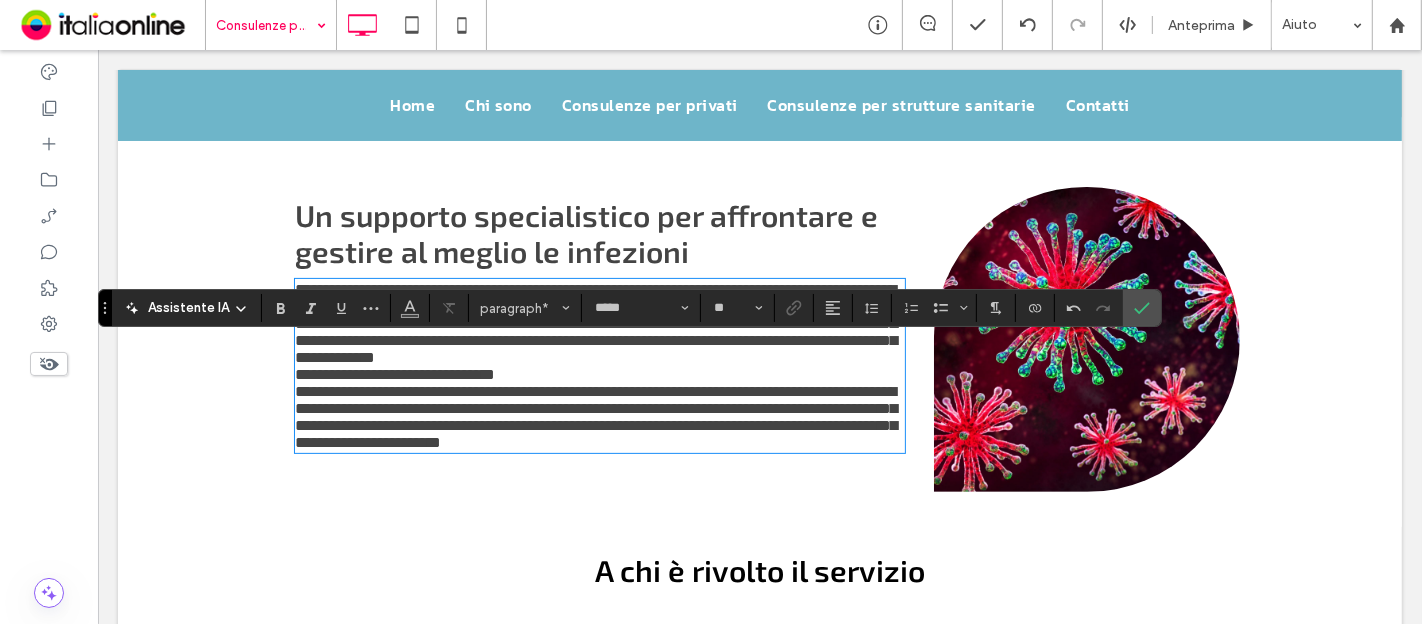 click on "**********" at bounding box center [599, 374] 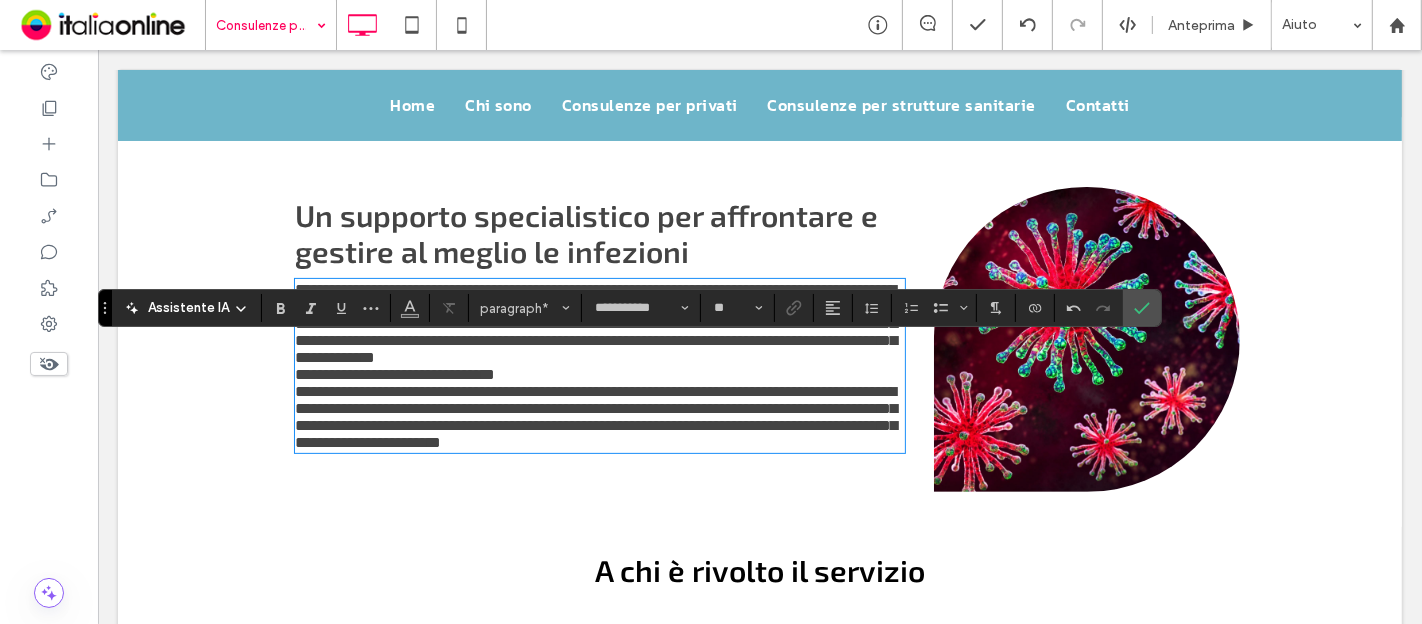 click on "**********" at bounding box center [595, 323] 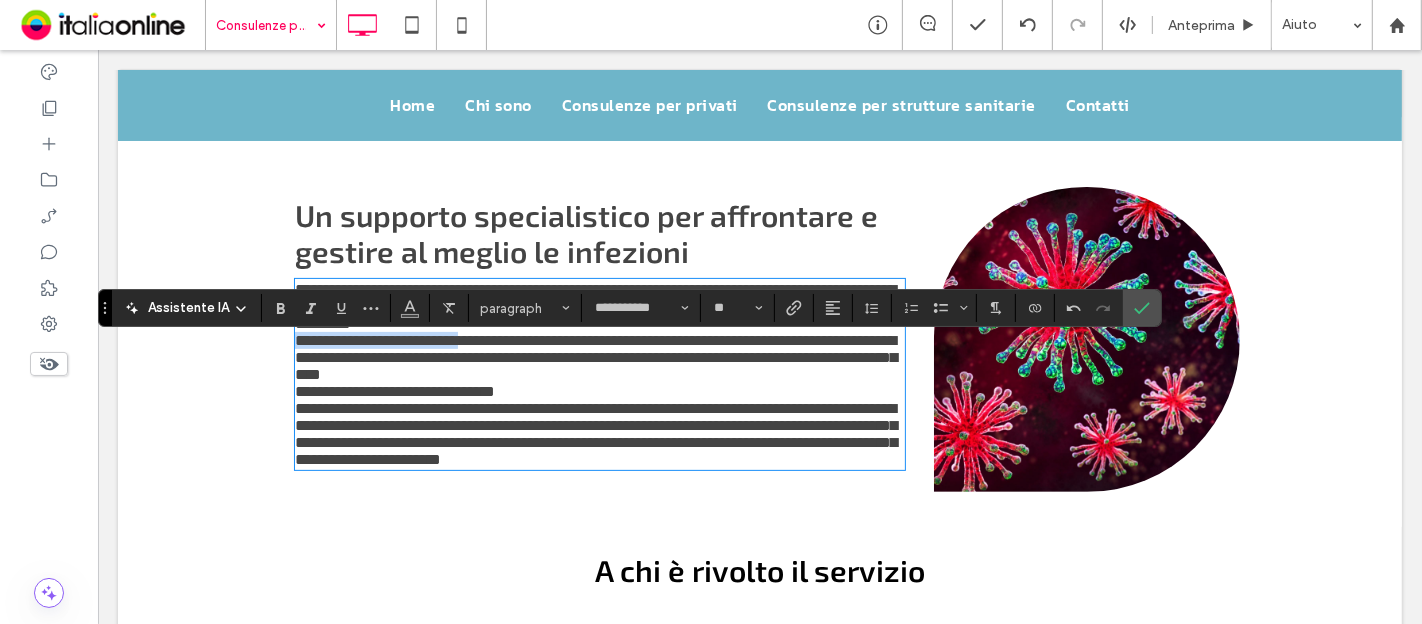 drag, startPoint x: 470, startPoint y: 410, endPoint x: 250, endPoint y: 434, distance: 221.30522 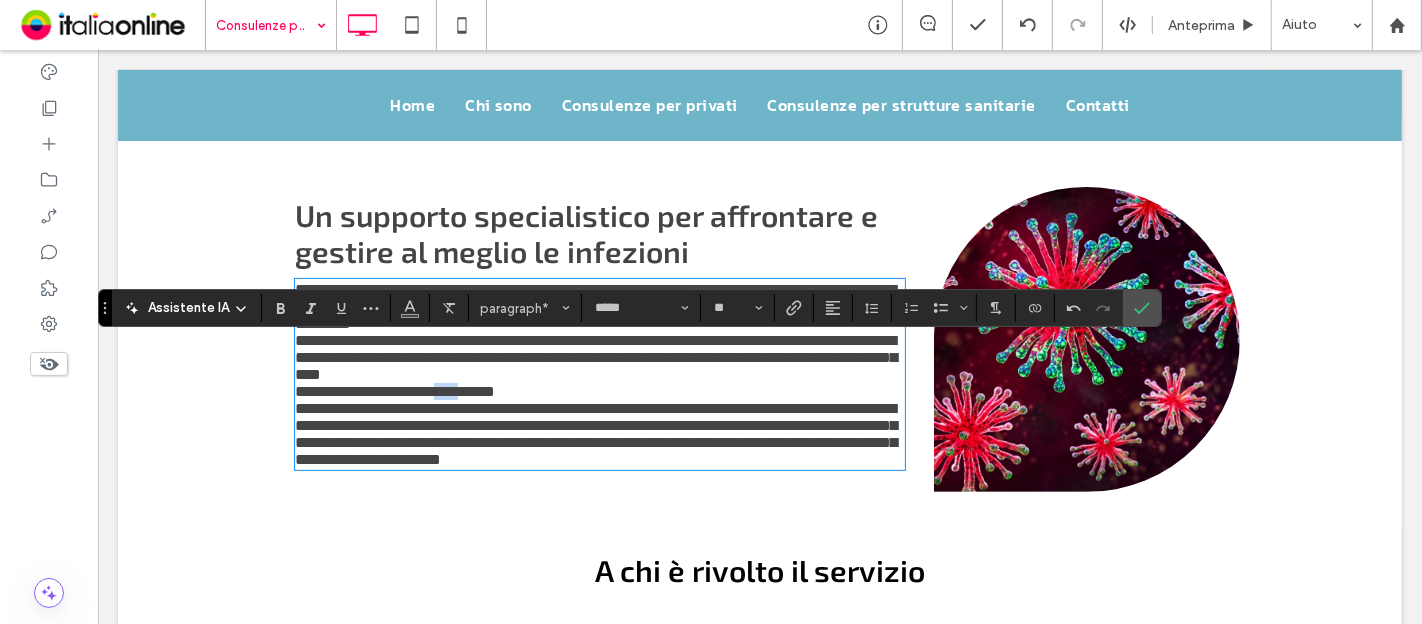 drag, startPoint x: 451, startPoint y: 464, endPoint x: 476, endPoint y: 462, distance: 25.079872 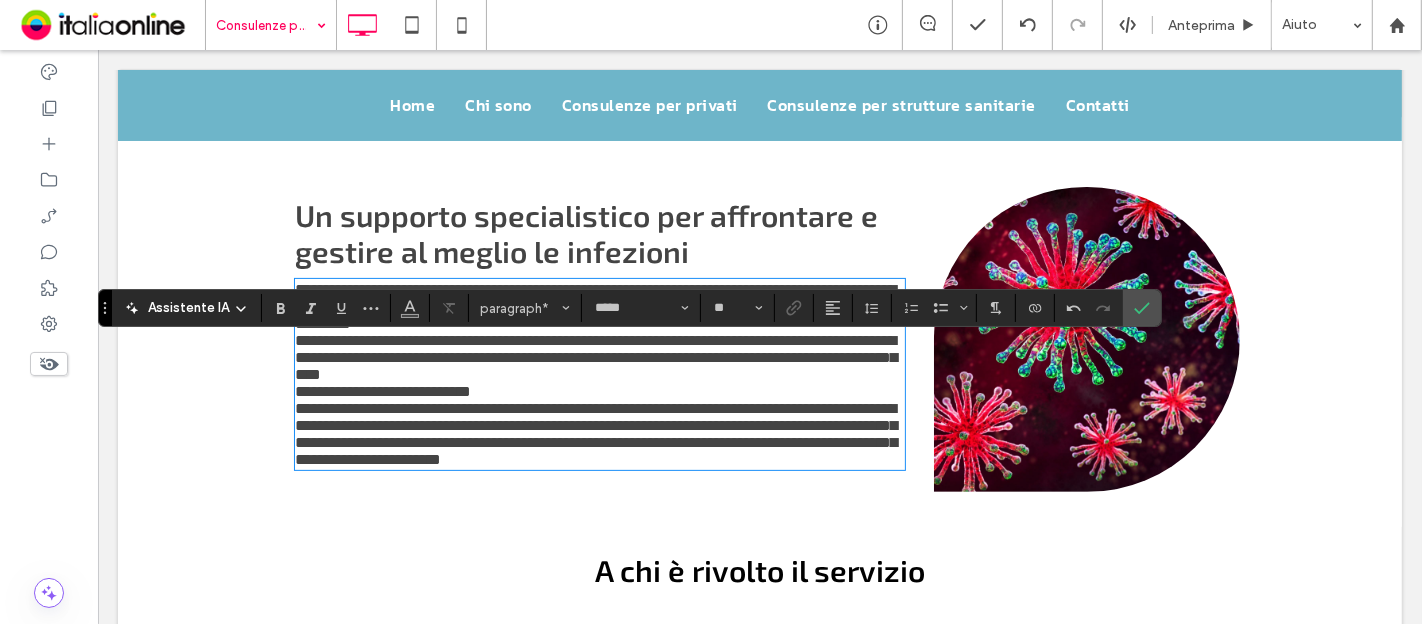 type on "**********" 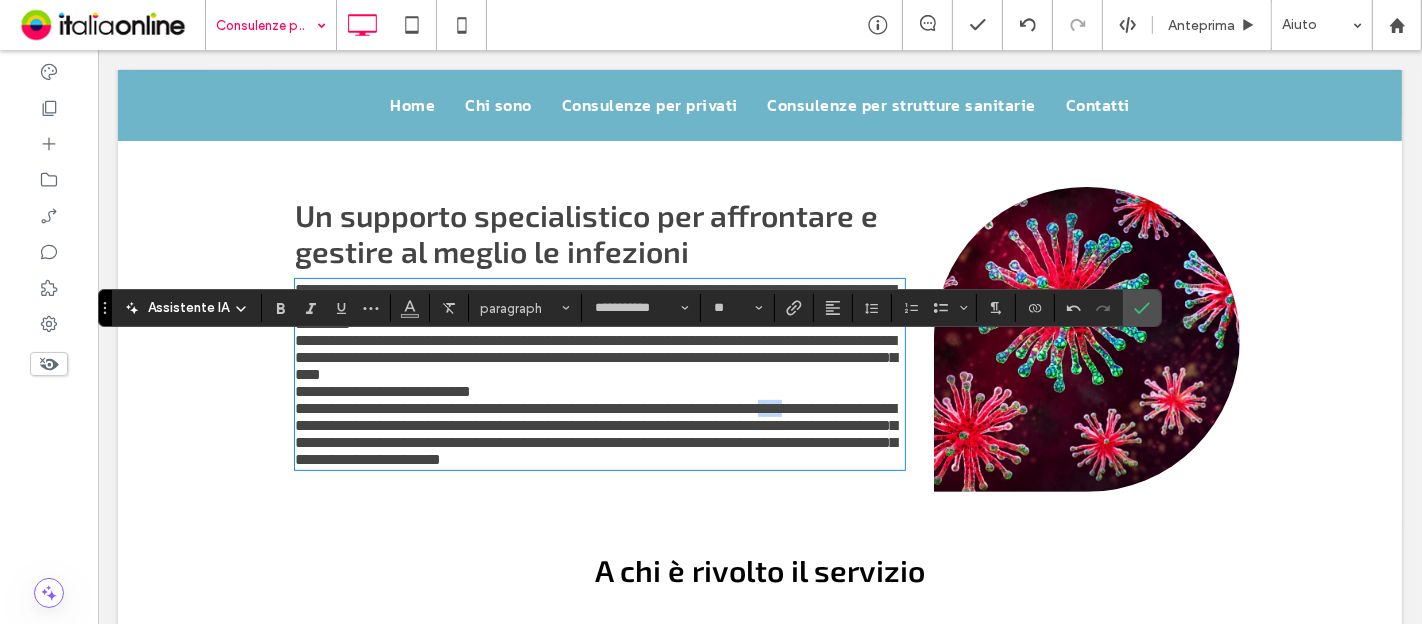 drag, startPoint x: 855, startPoint y: 488, endPoint x: 830, endPoint y: 498, distance: 26.925823 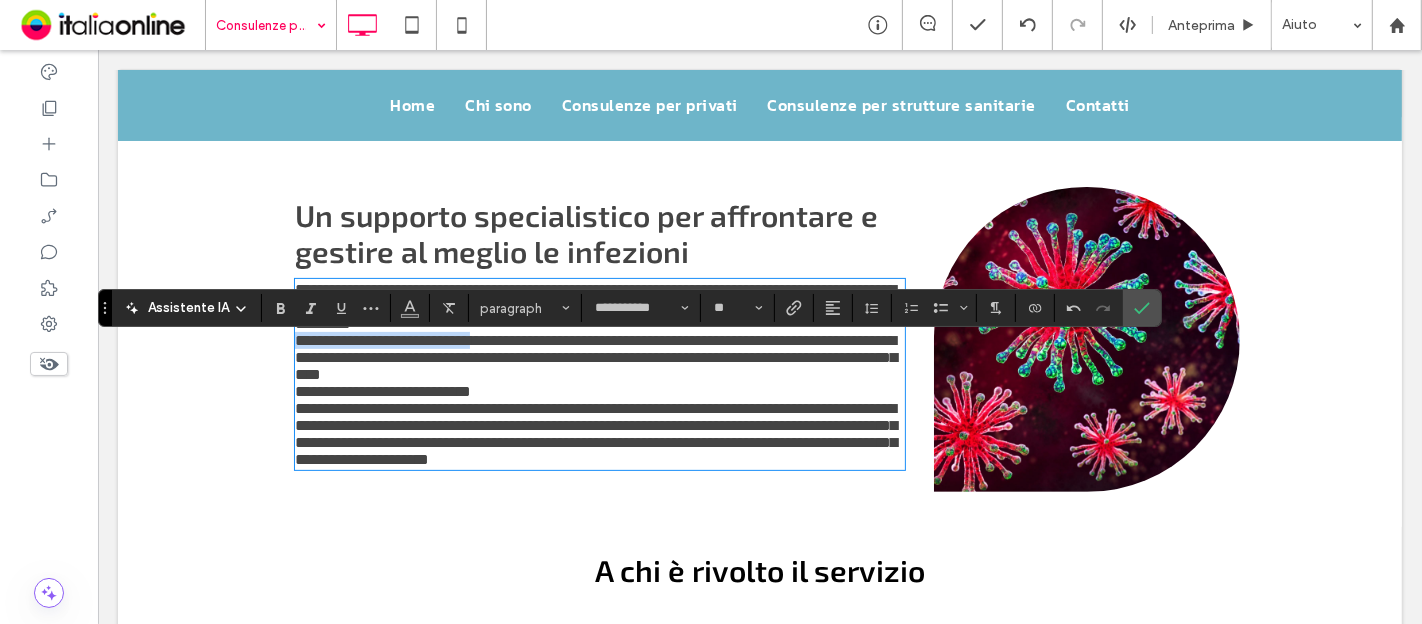 drag, startPoint x: 285, startPoint y: 407, endPoint x: 479, endPoint y: 407, distance: 194 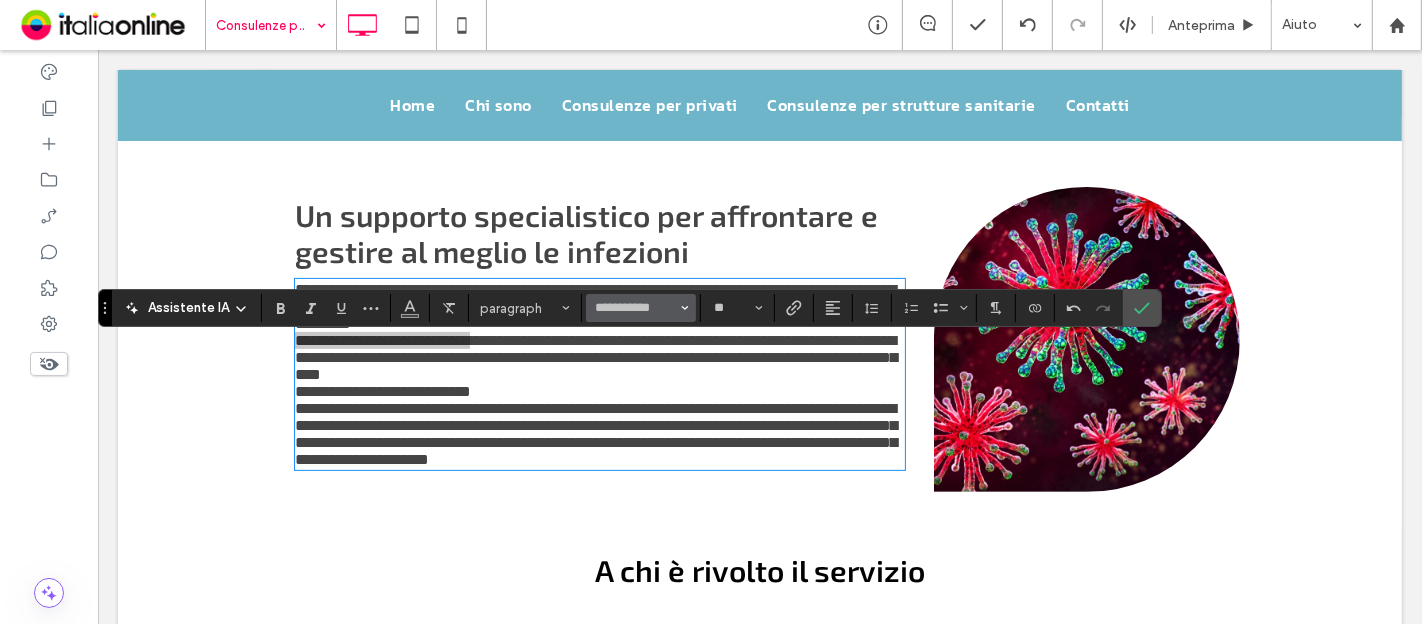 click on "**********" at bounding box center [635, 308] 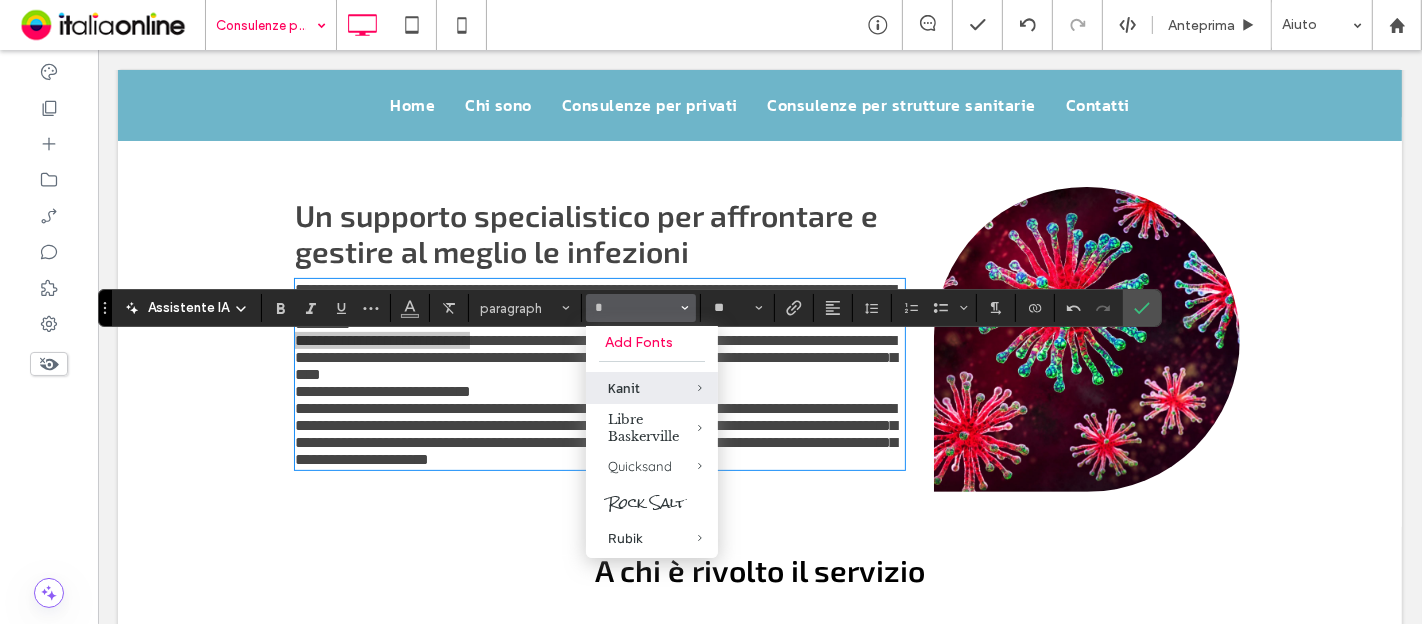 drag, startPoint x: 516, startPoint y: 325, endPoint x: 625, endPoint y: 382, distance: 123.00407 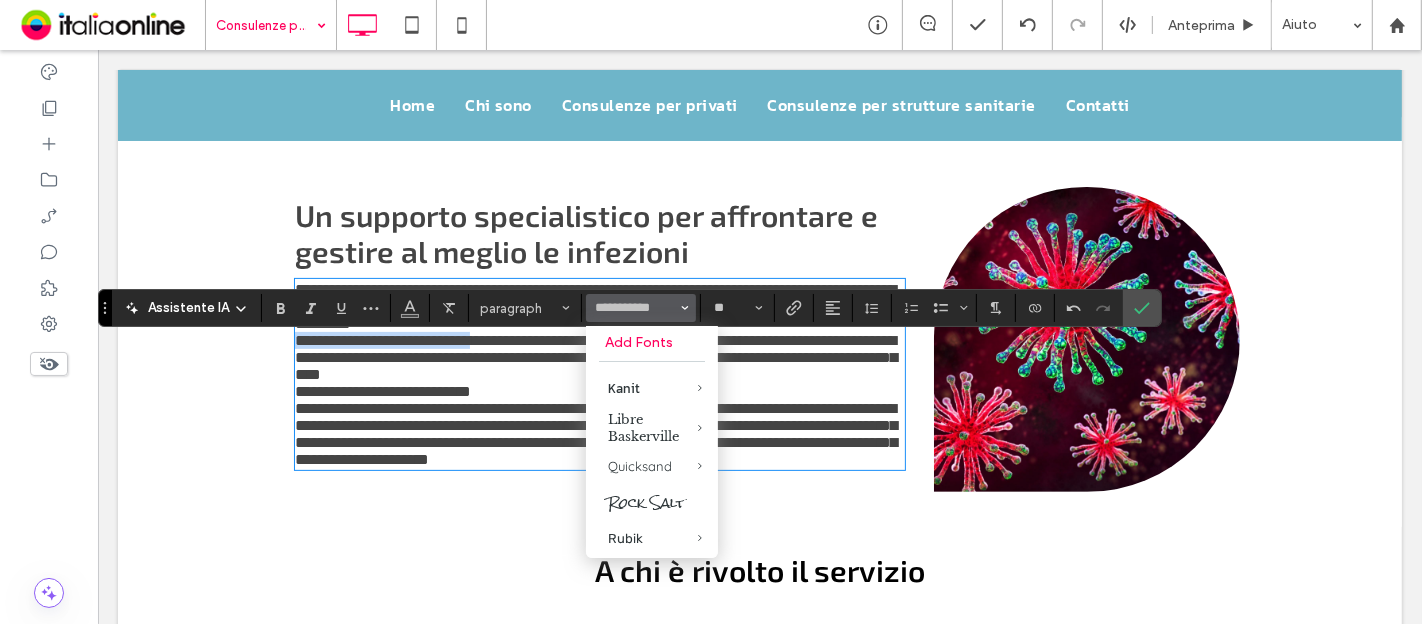type on "*****" 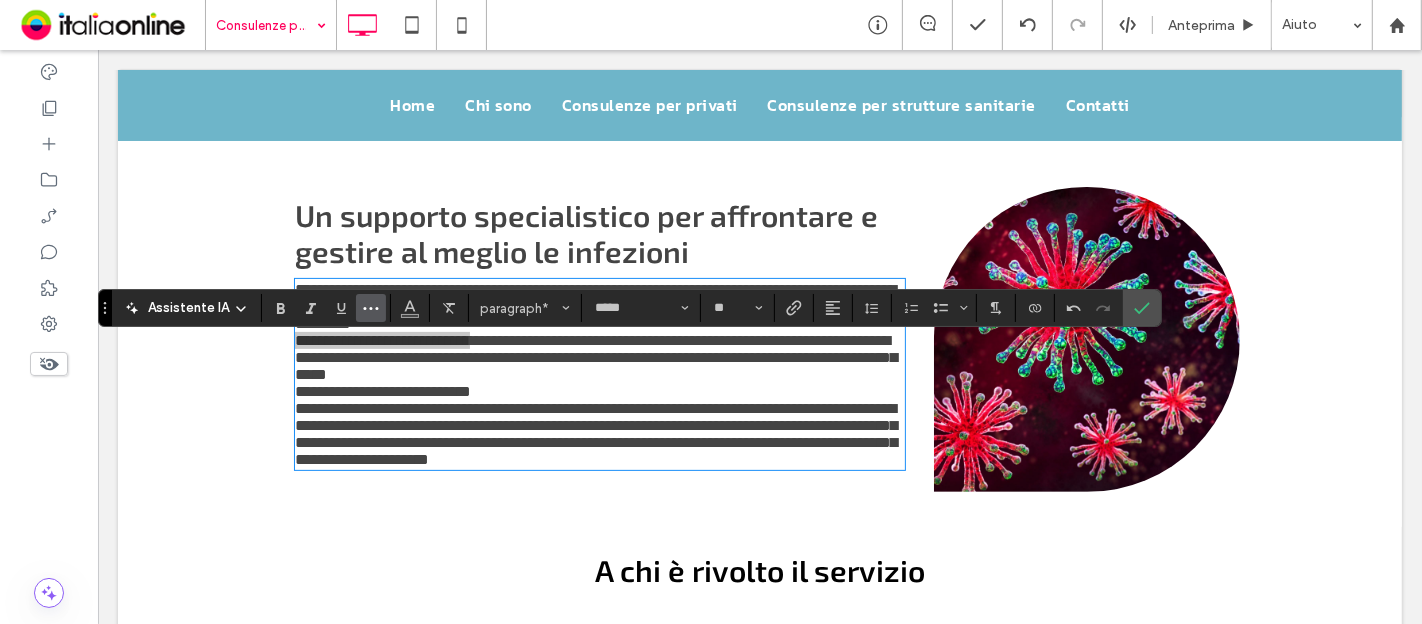 click 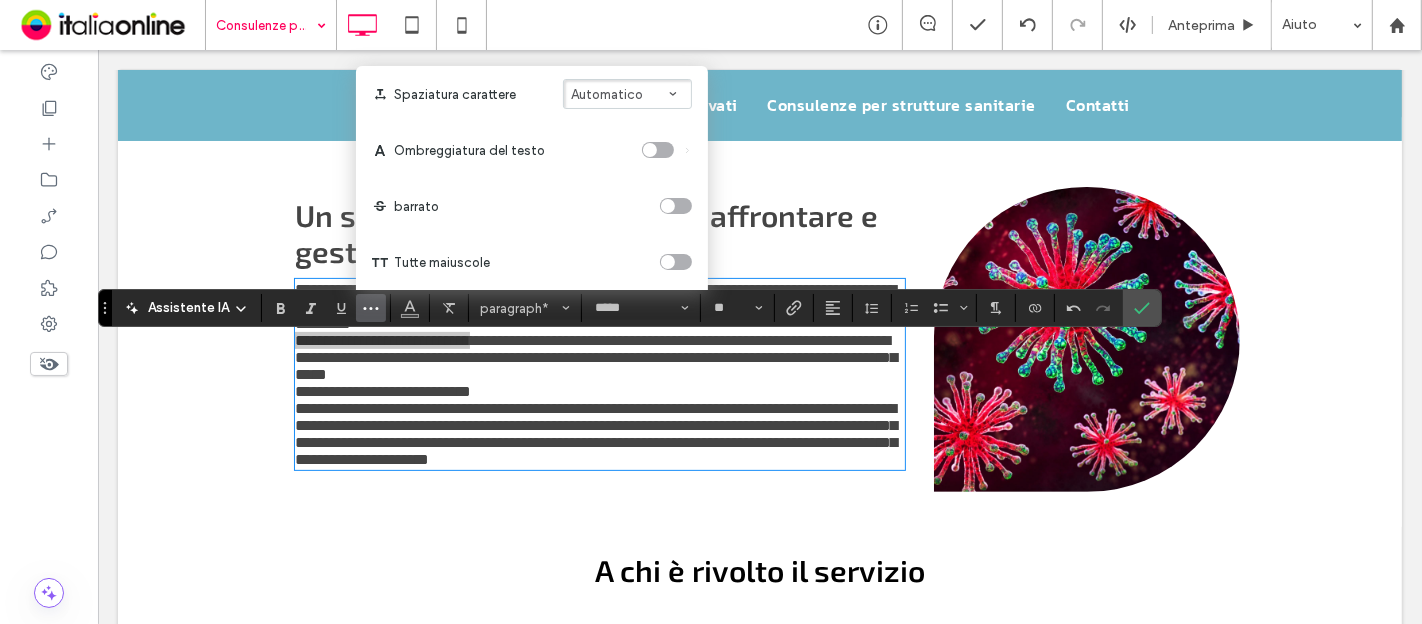 click at bounding box center [676, 262] 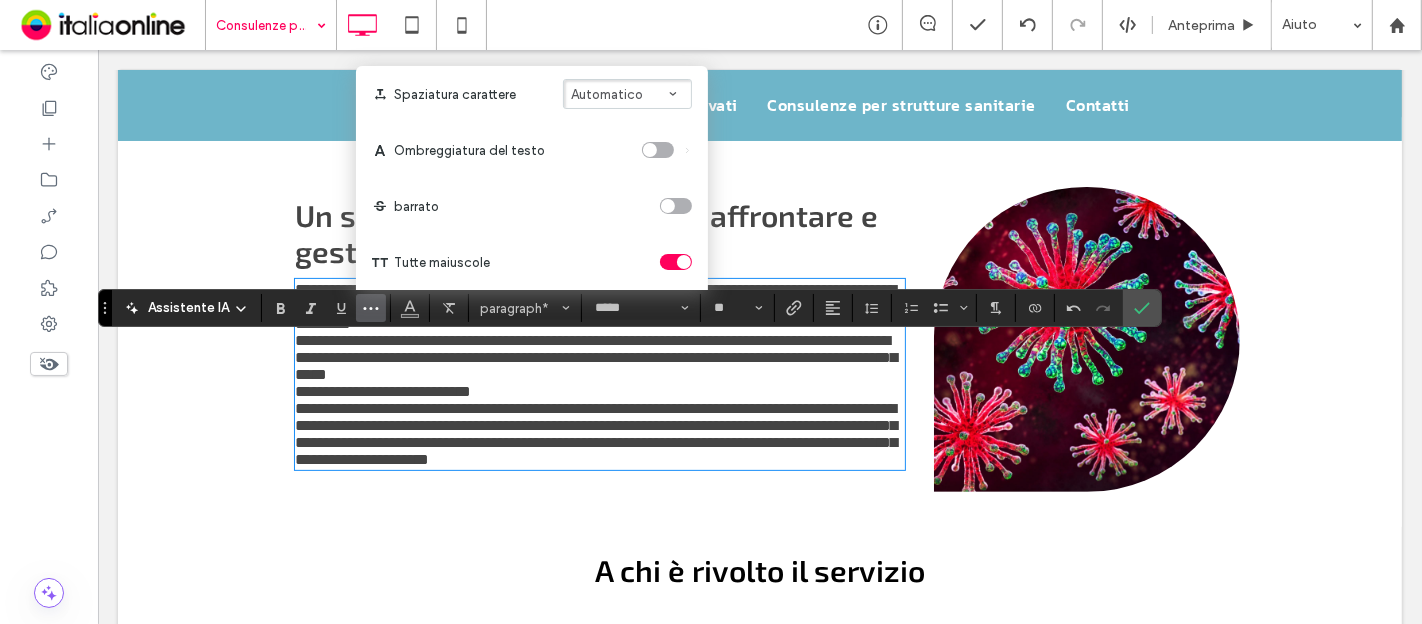 click on "**********" at bounding box center [595, 357] 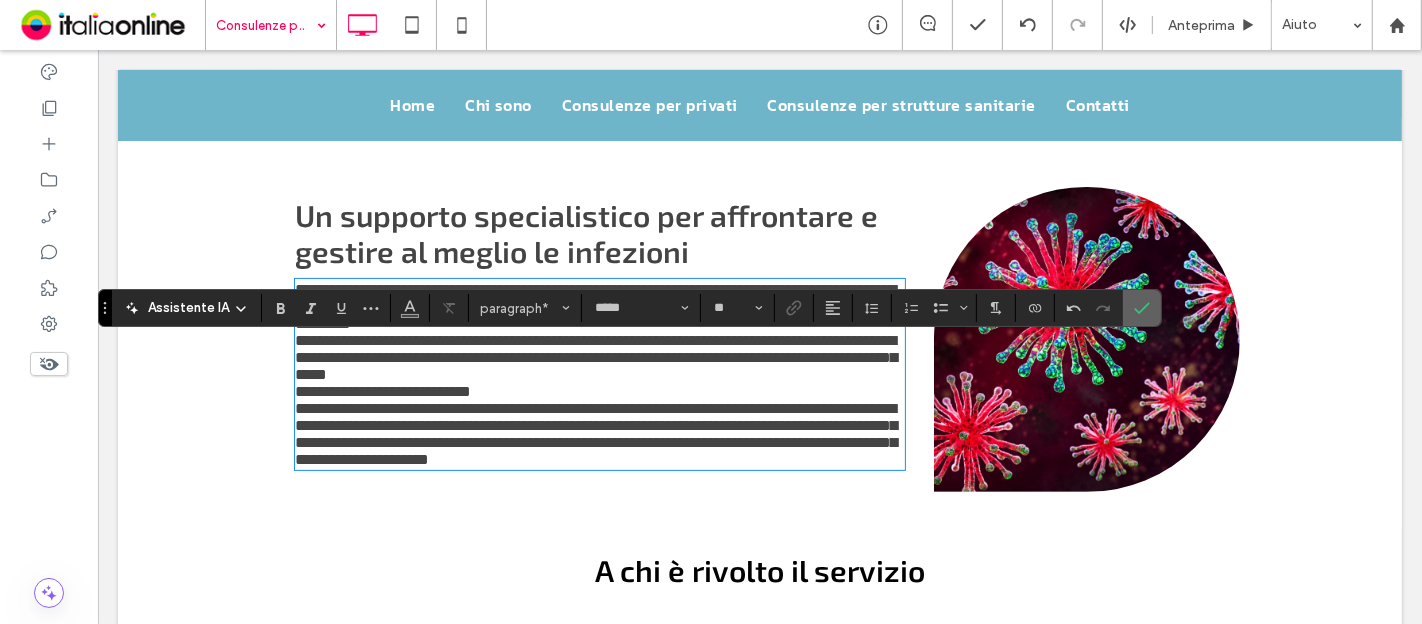 click 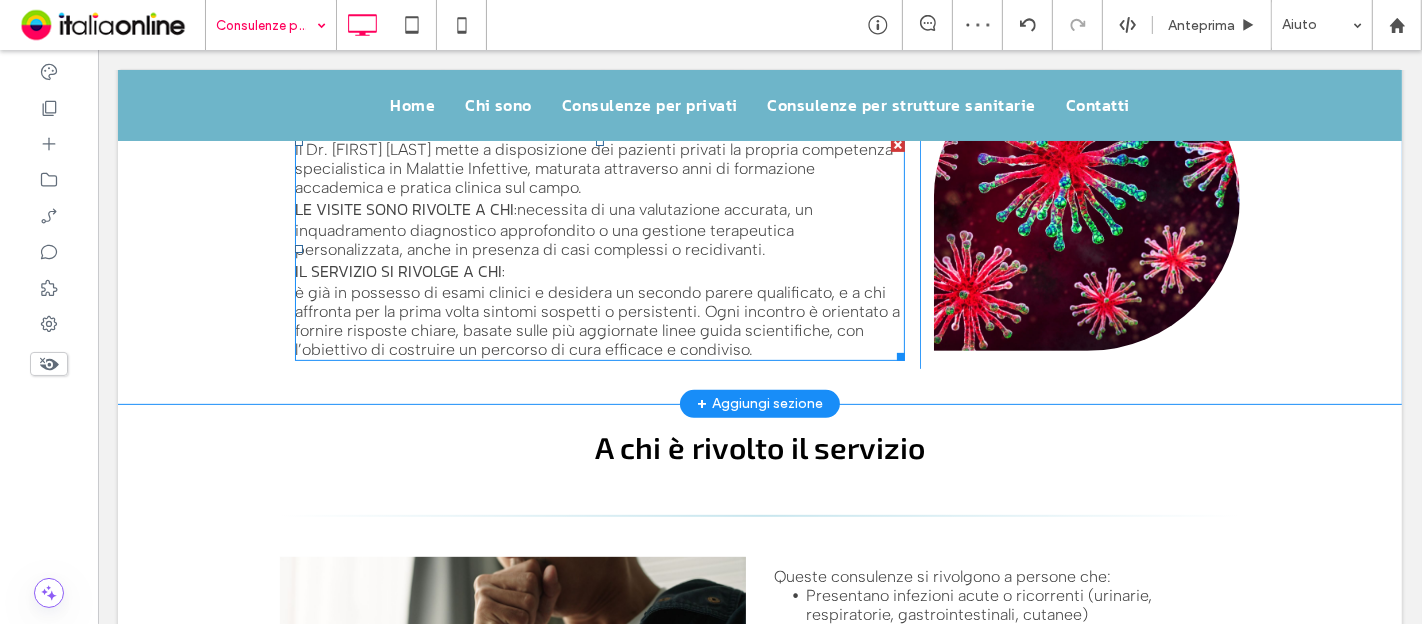 scroll, scrollTop: 666, scrollLeft: 0, axis: vertical 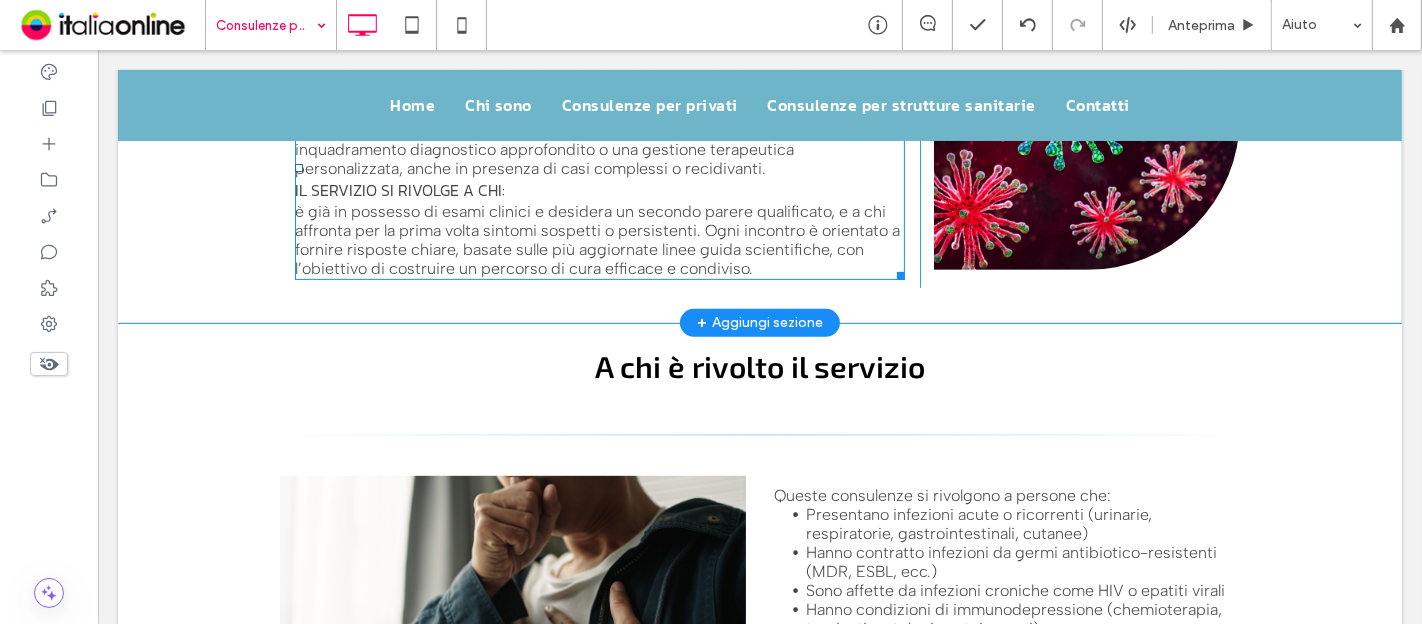 click on "necessita di una valutazione accurata, un inquadramento diagnostico approfondito o una gestione terapeutica personalizzata, anche in presenza di casi complessi o recidivanti." at bounding box center (553, 148) 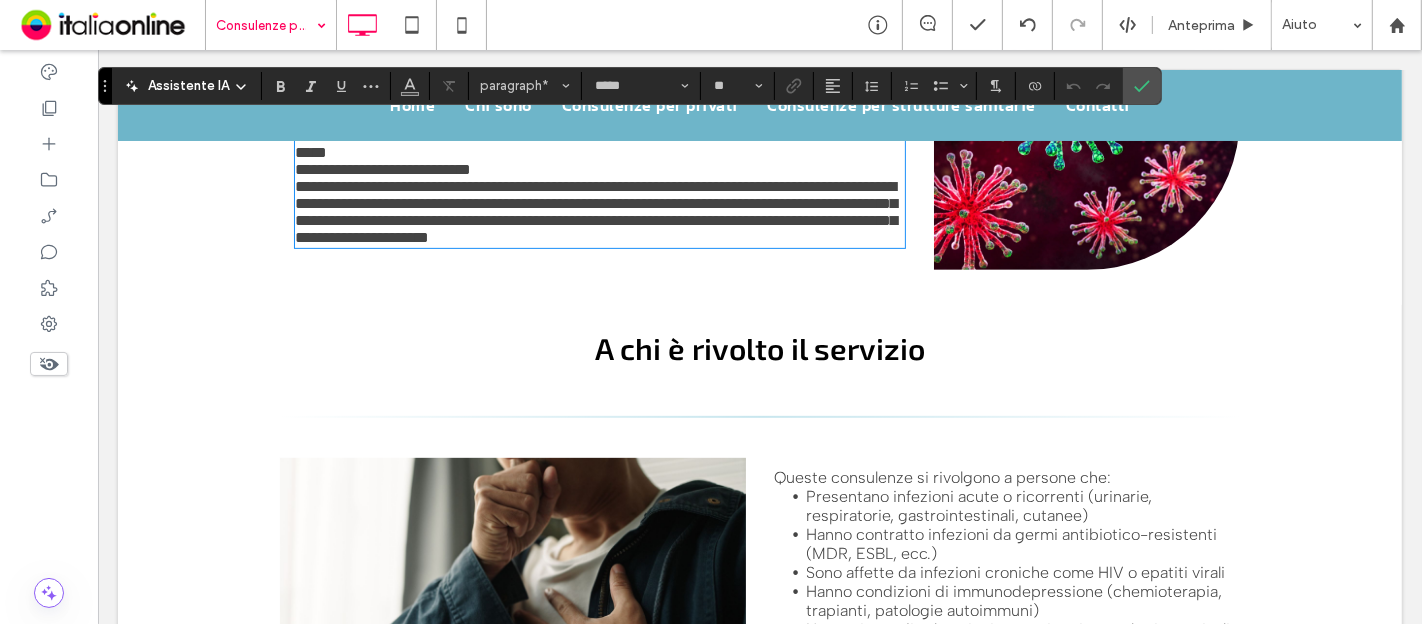 type 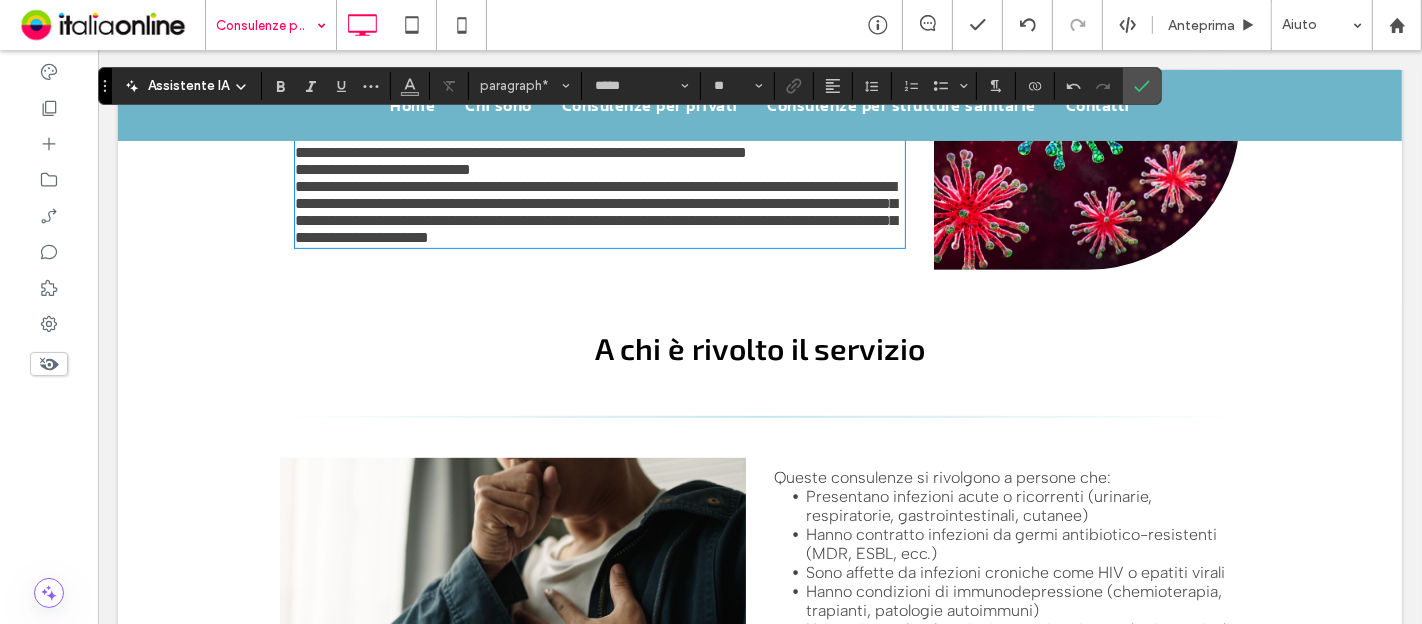 type on "**********" 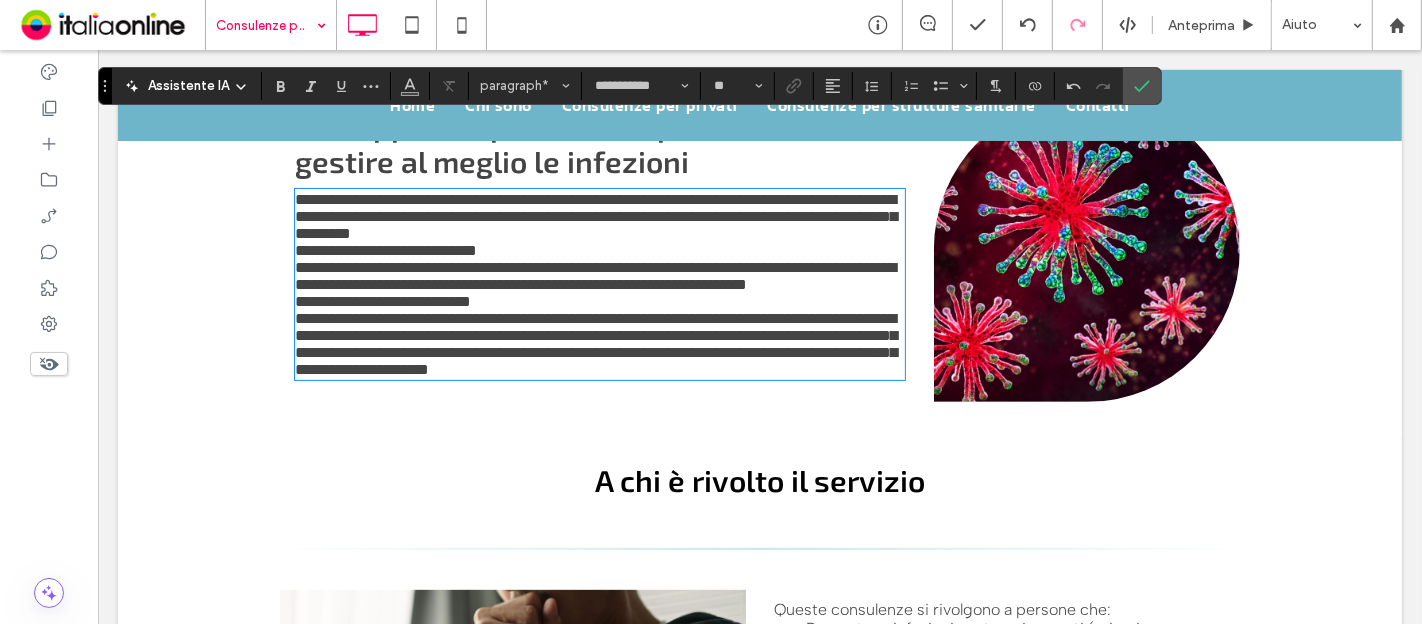 scroll, scrollTop: 444, scrollLeft: 0, axis: vertical 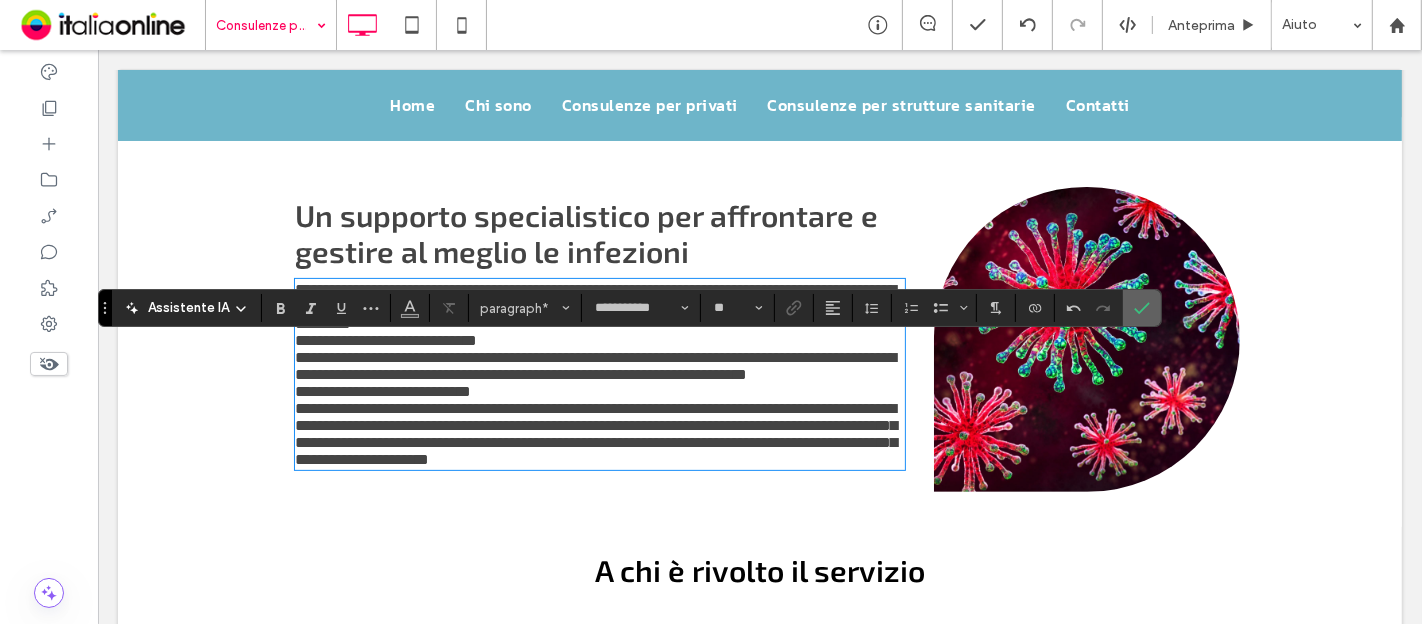 drag, startPoint x: 1003, startPoint y: 238, endPoint x: 1150, endPoint y: 304, distance: 161.13658 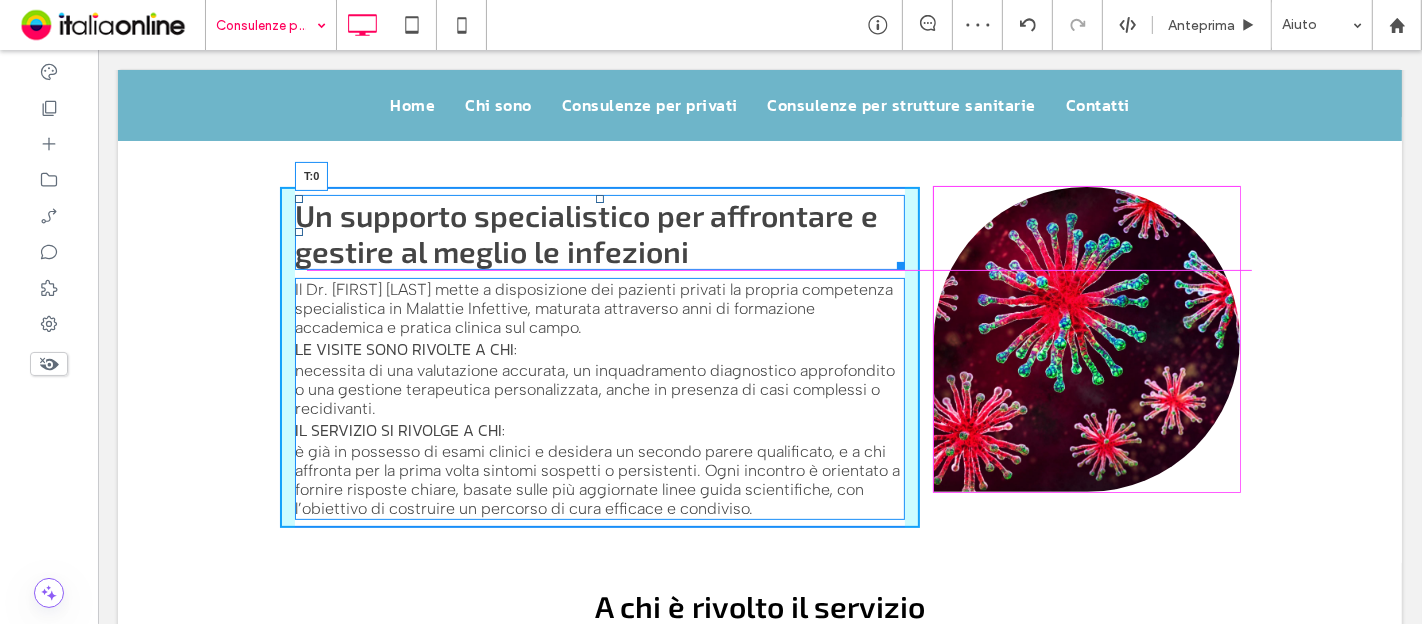 drag, startPoint x: 590, startPoint y: 264, endPoint x: 614, endPoint y: 255, distance: 25.632011 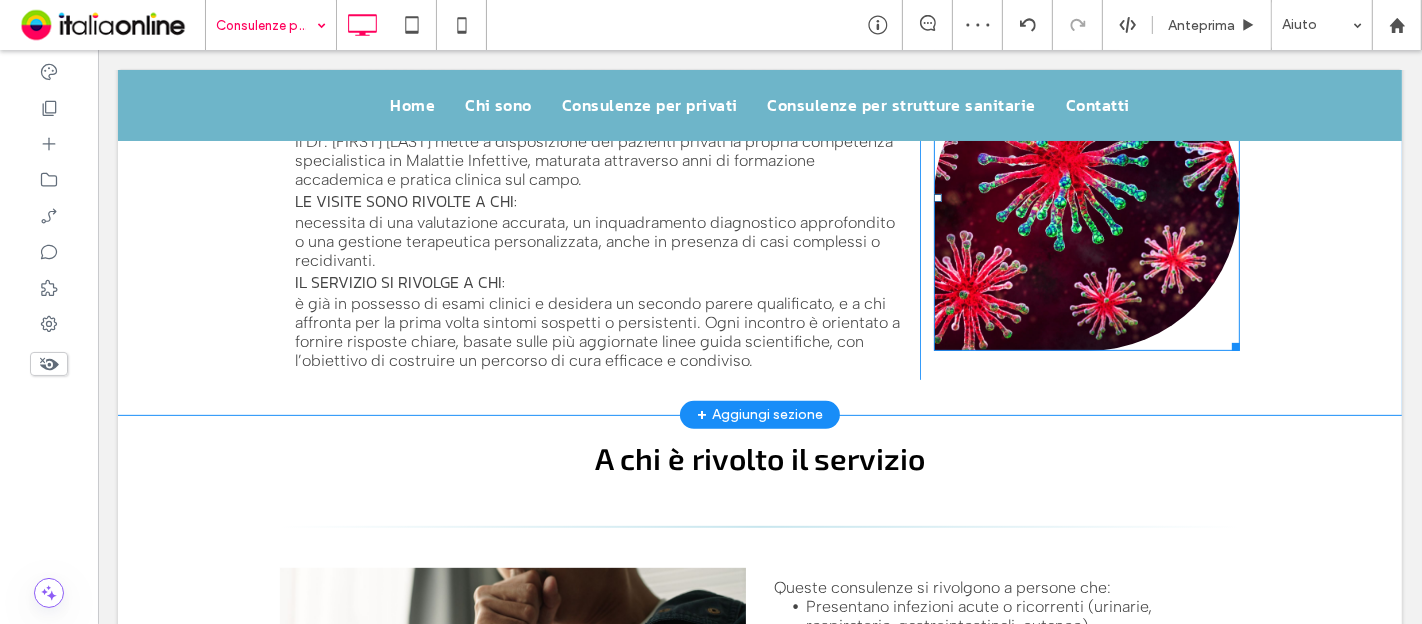 scroll, scrollTop: 666, scrollLeft: 0, axis: vertical 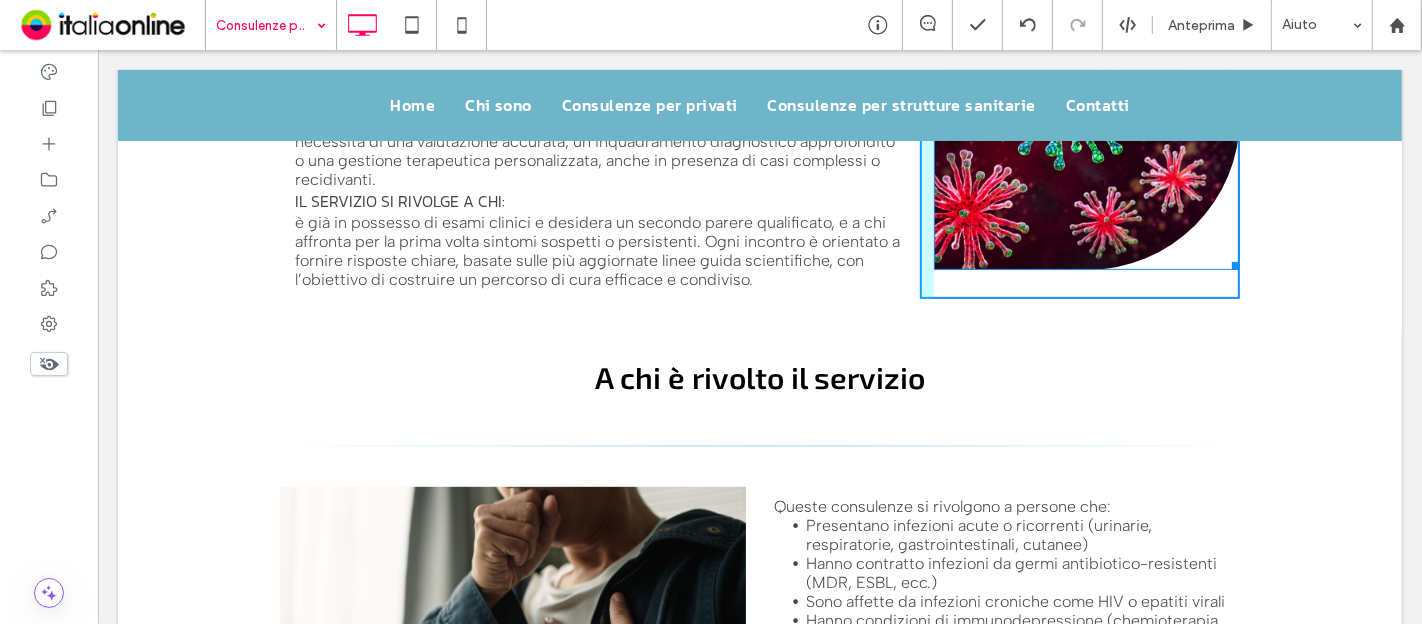 drag, startPoint x: 1216, startPoint y: 327, endPoint x: 1234, endPoint y: 381, distance: 56.920998 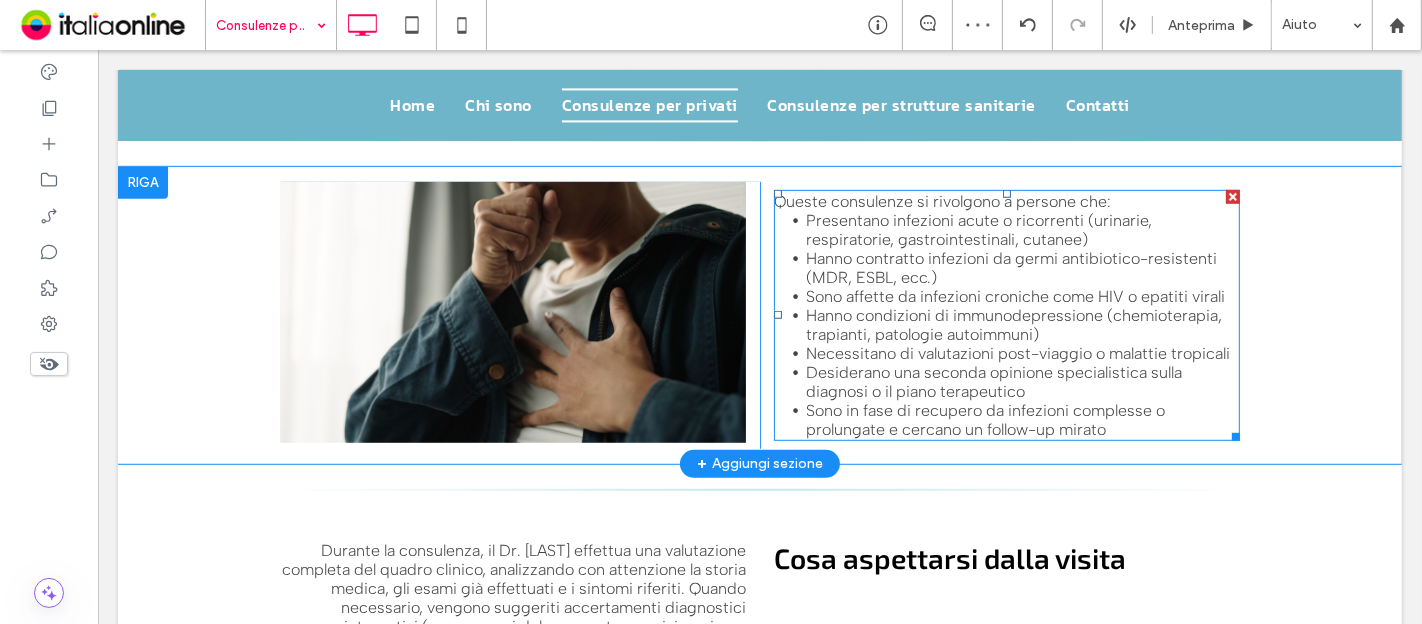 scroll, scrollTop: 888, scrollLeft: 0, axis: vertical 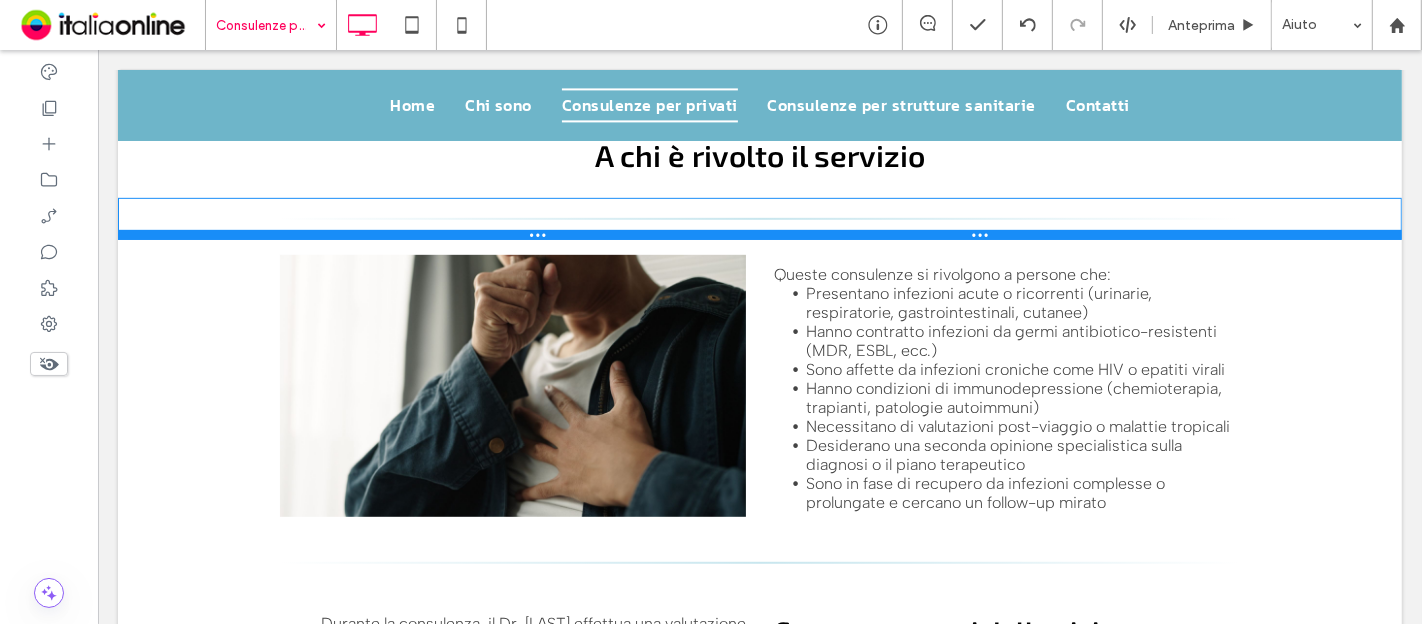 drag, startPoint x: 593, startPoint y: 310, endPoint x: 576, endPoint y: 301, distance: 19.235384 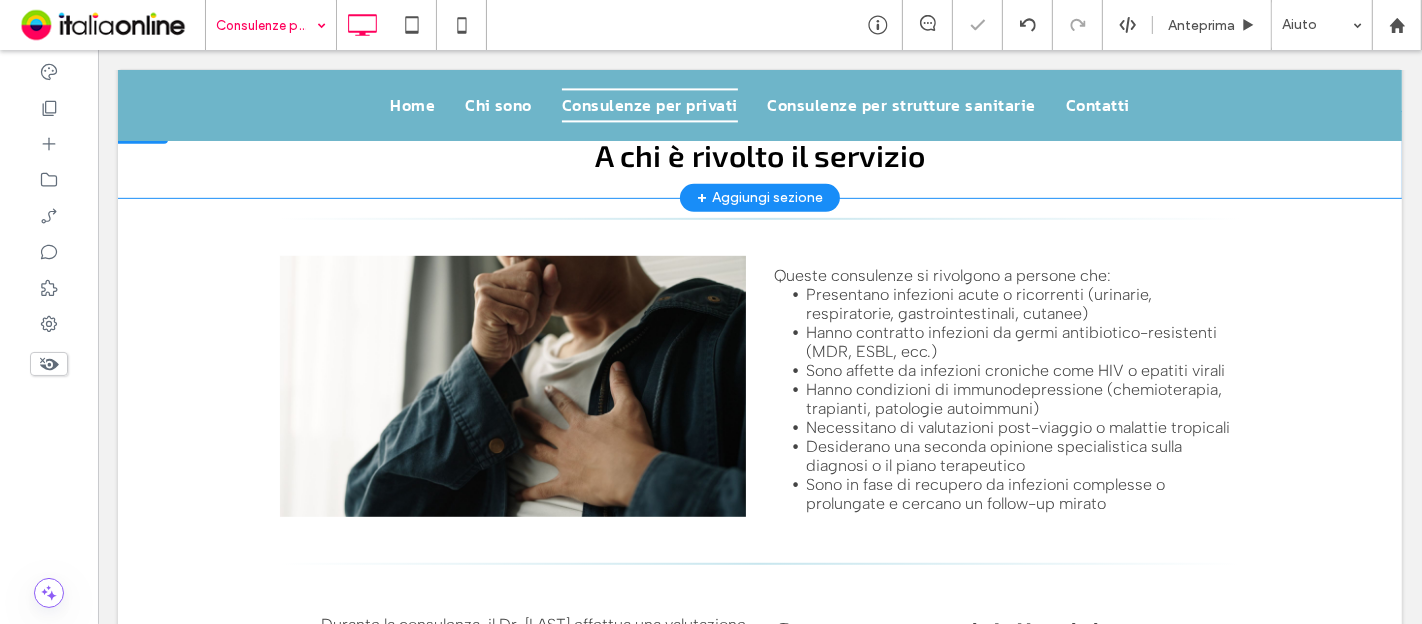 click on "A chi è rivolto il servizio
Click To Paste
Riga + Aggiungi sezione" at bounding box center [759, 155] 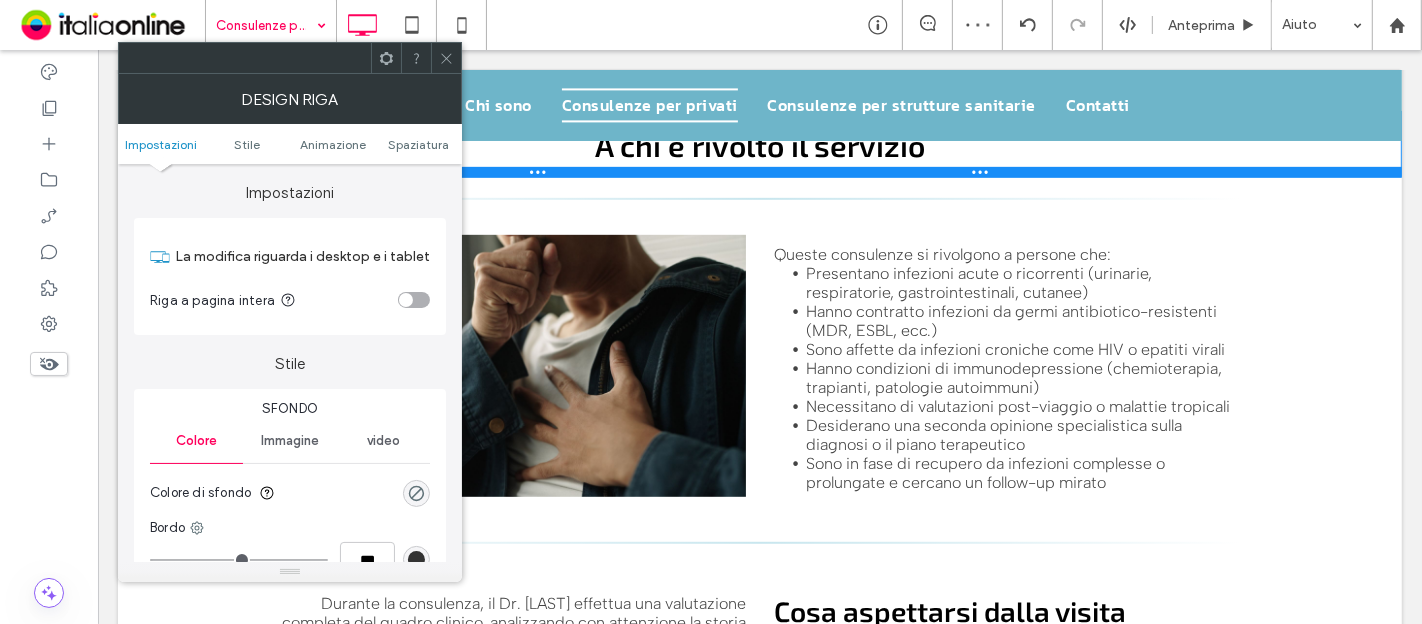 drag, startPoint x: 619, startPoint y: 258, endPoint x: 620, endPoint y: 238, distance: 20.024984 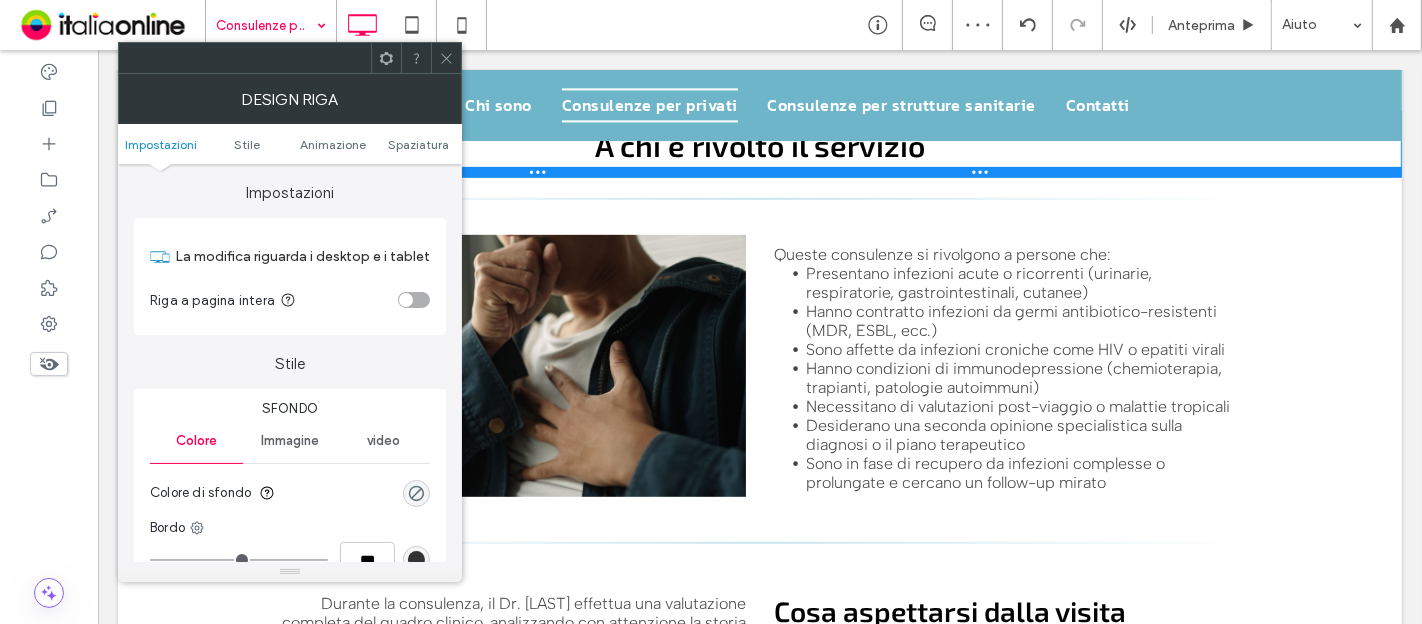 click at bounding box center [759, 172] 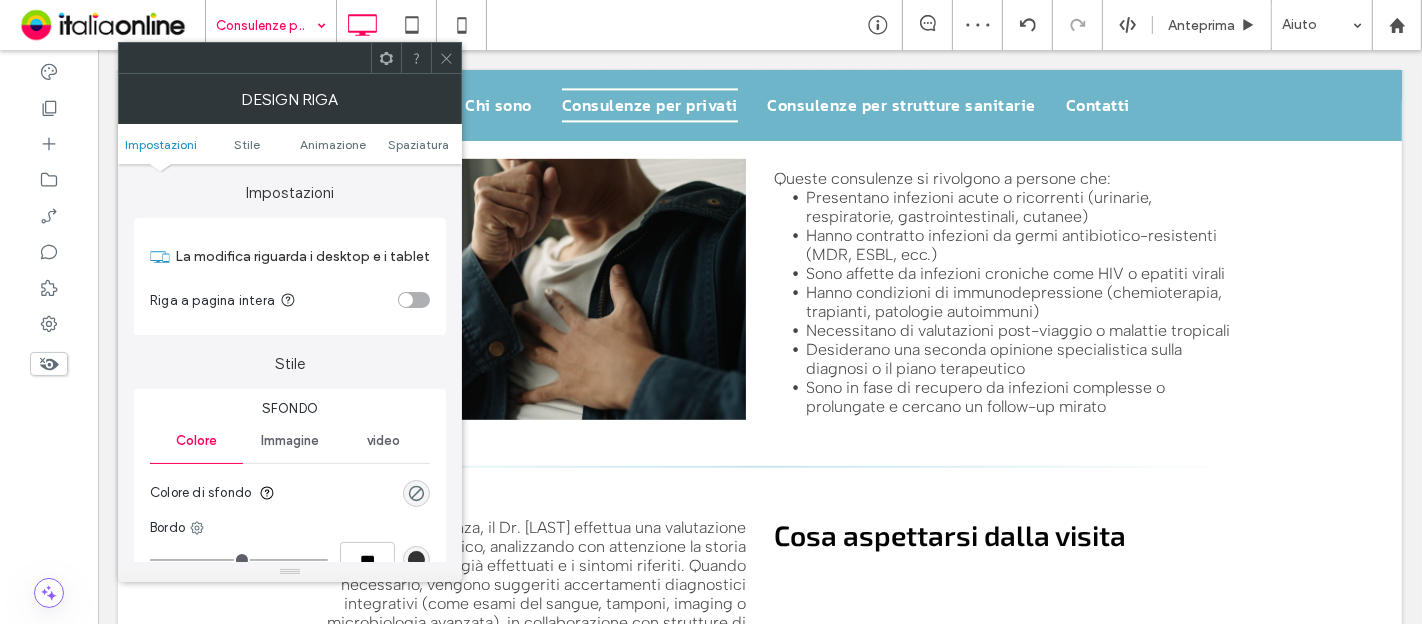 scroll, scrollTop: 1000, scrollLeft: 0, axis: vertical 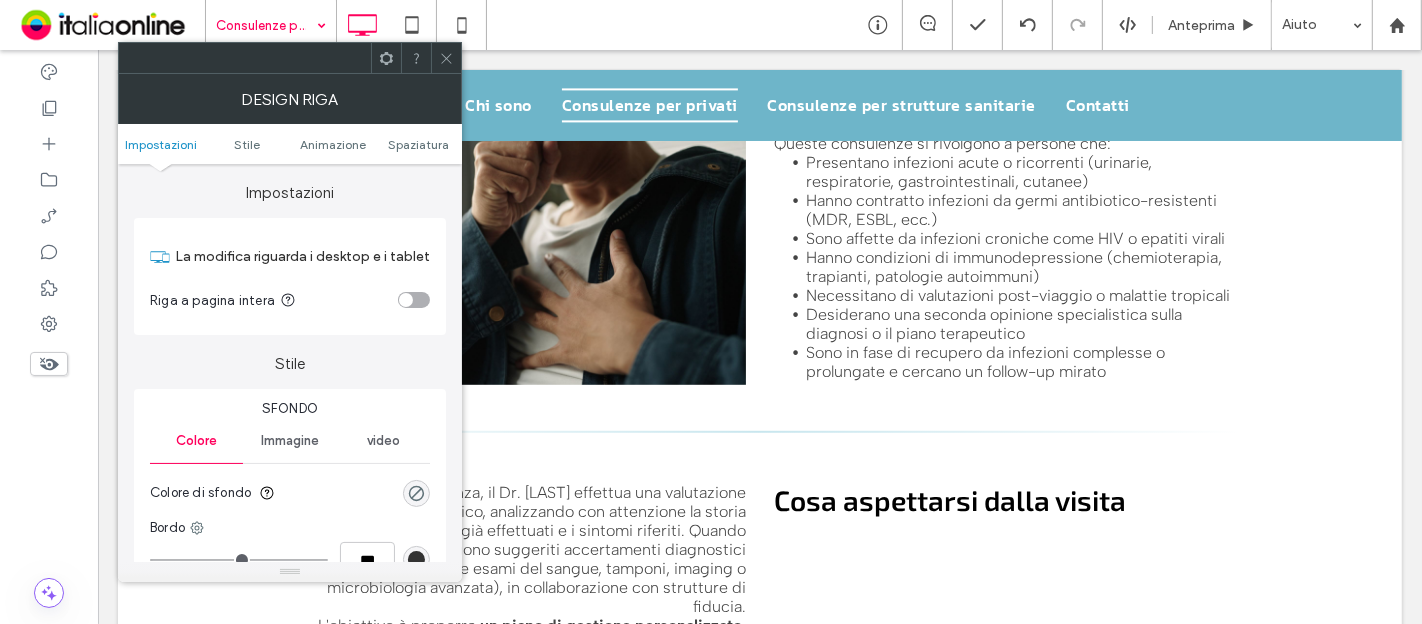 click at bounding box center [446, 58] 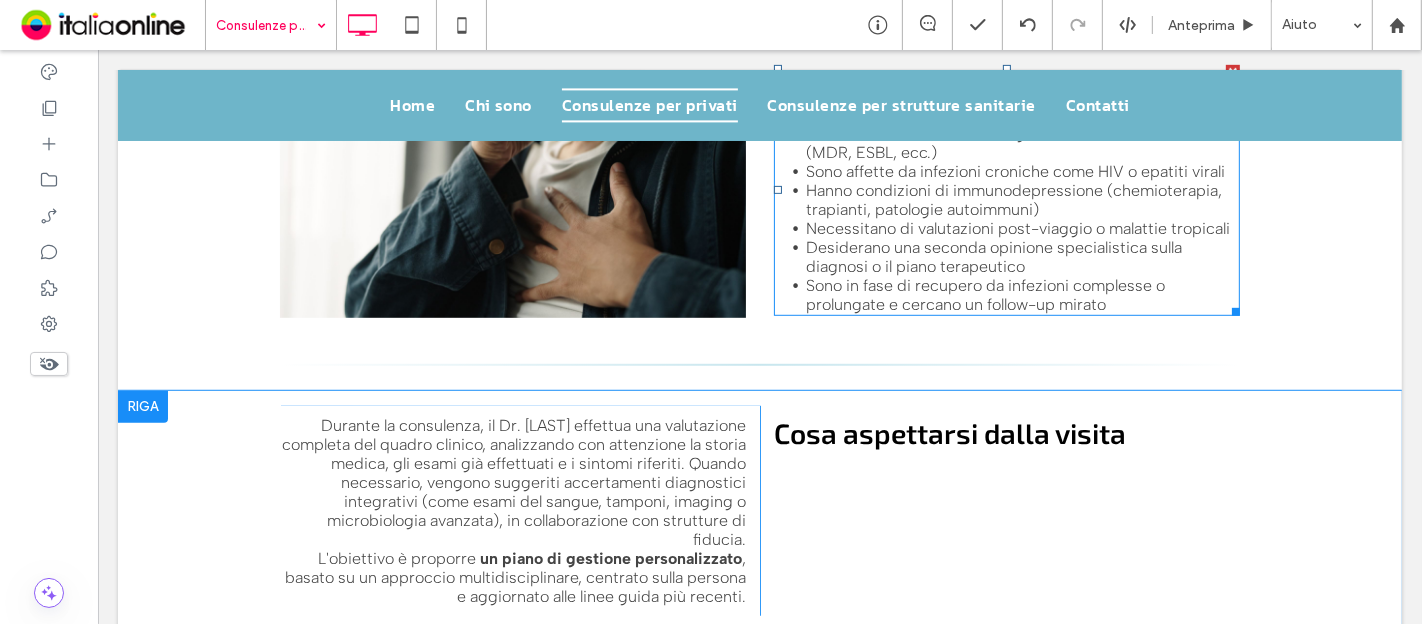 scroll, scrollTop: 1220, scrollLeft: 0, axis: vertical 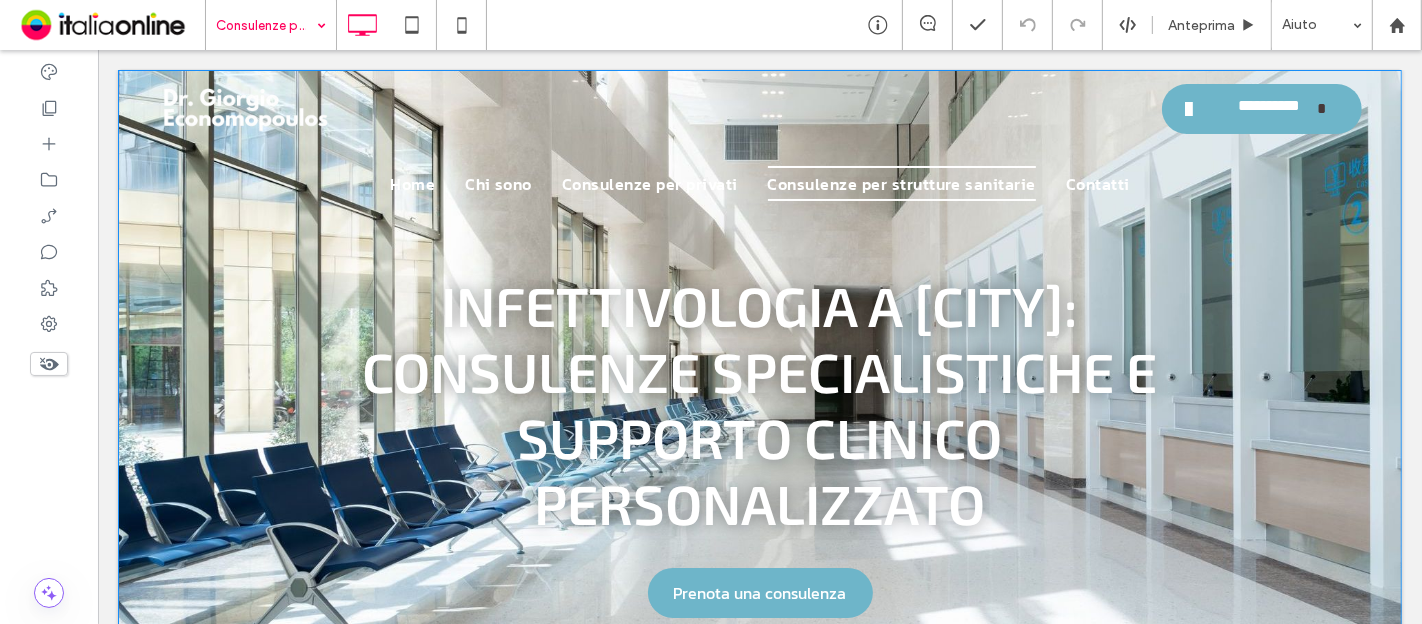 click on "Infettivologia a Parma: consulenze specialistiche e supporto clinico personalizzato
Prenota una consulenza
Click To Paste
Riga + Aggiungi sezione" at bounding box center [759, 382] 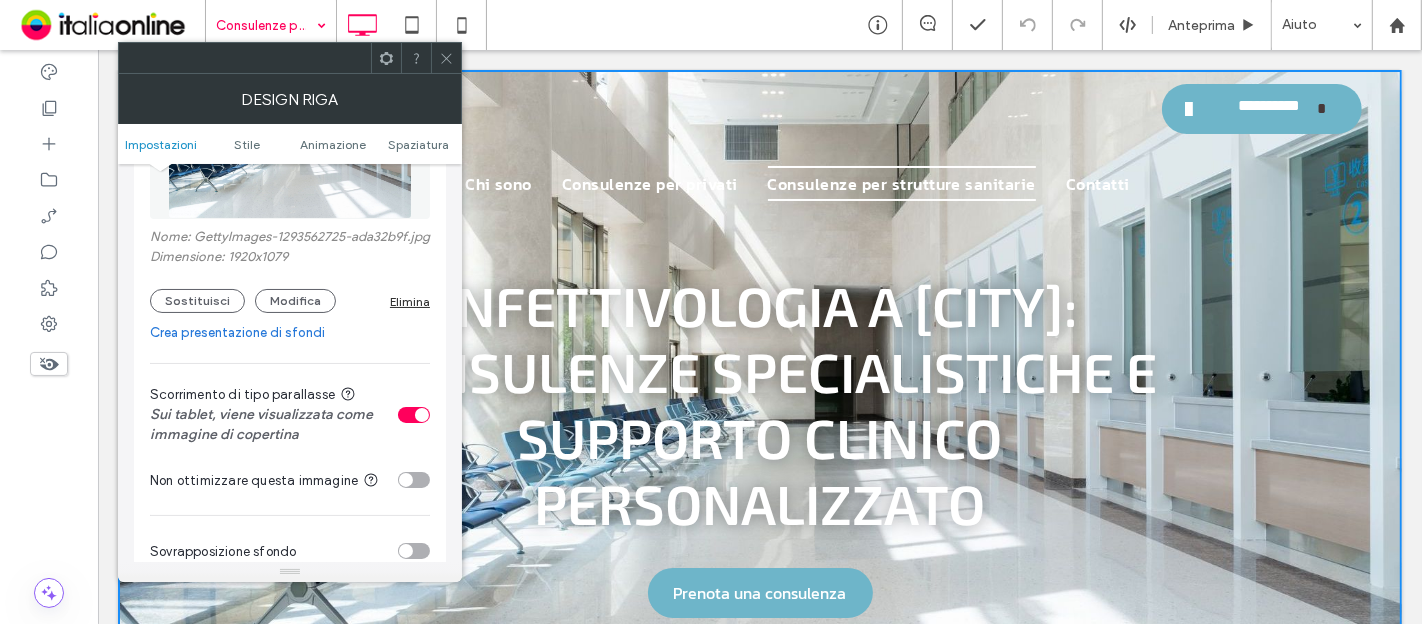 scroll, scrollTop: 555, scrollLeft: 0, axis: vertical 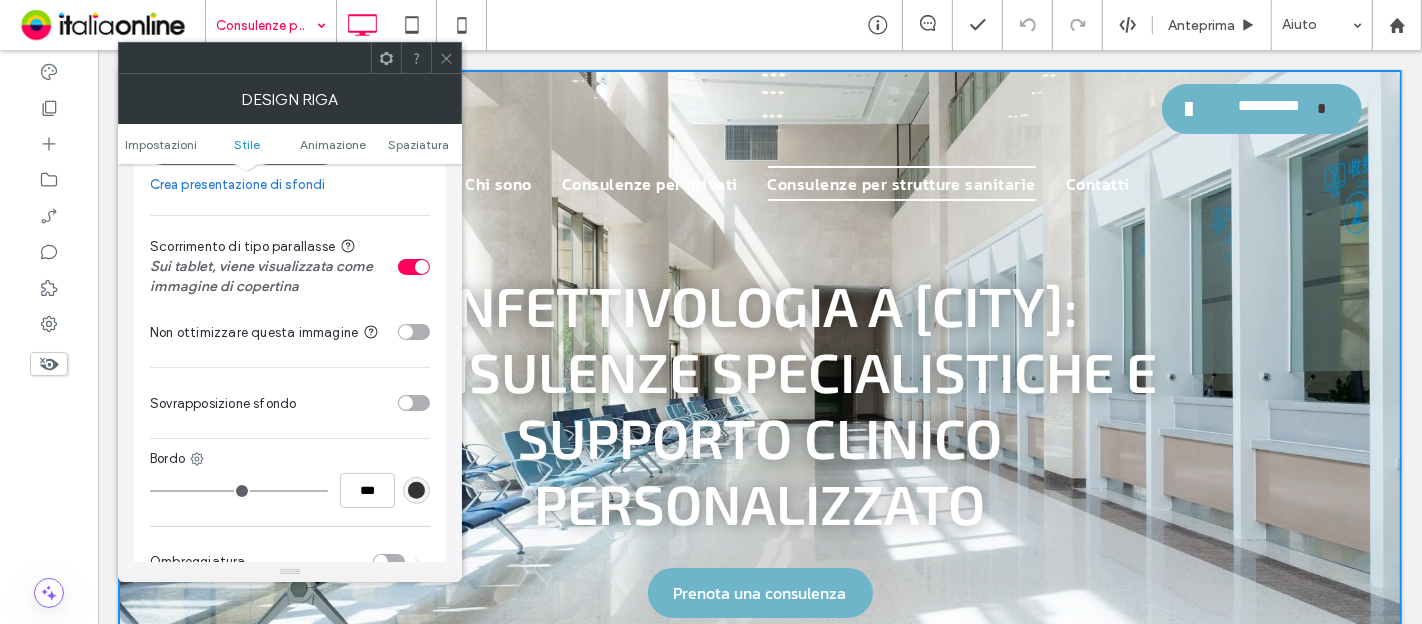 click at bounding box center (414, 403) 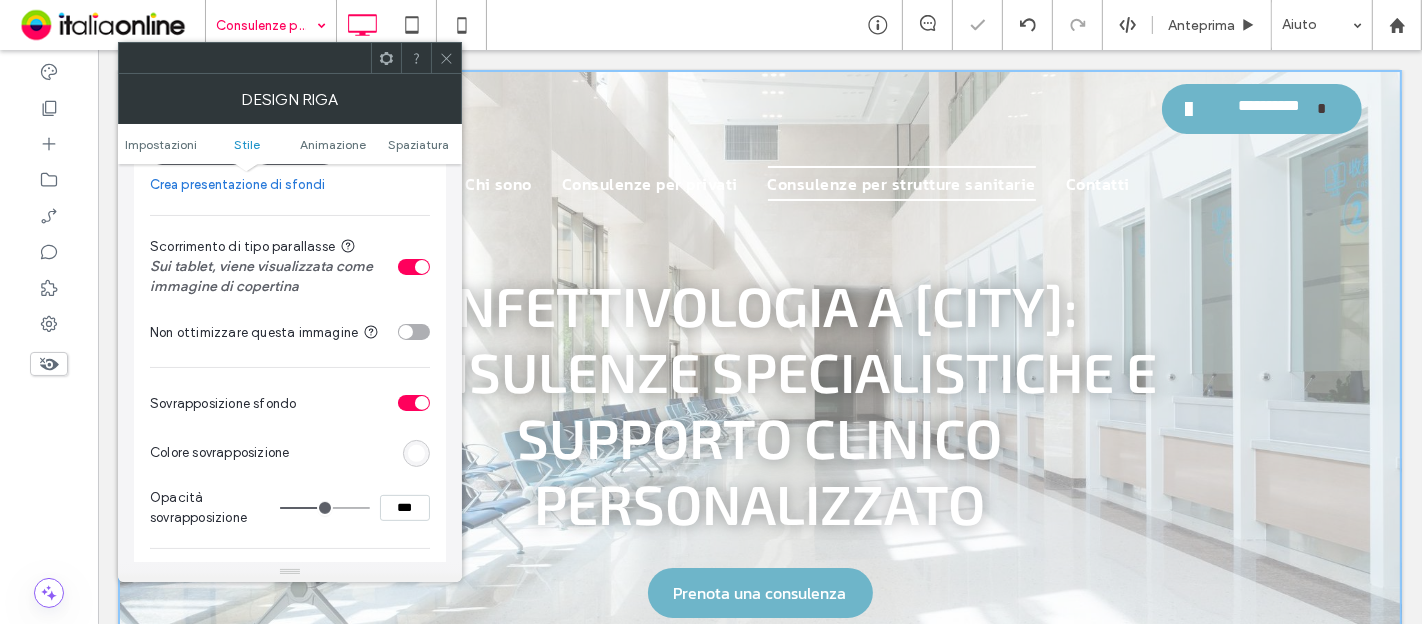 click at bounding box center [416, 453] 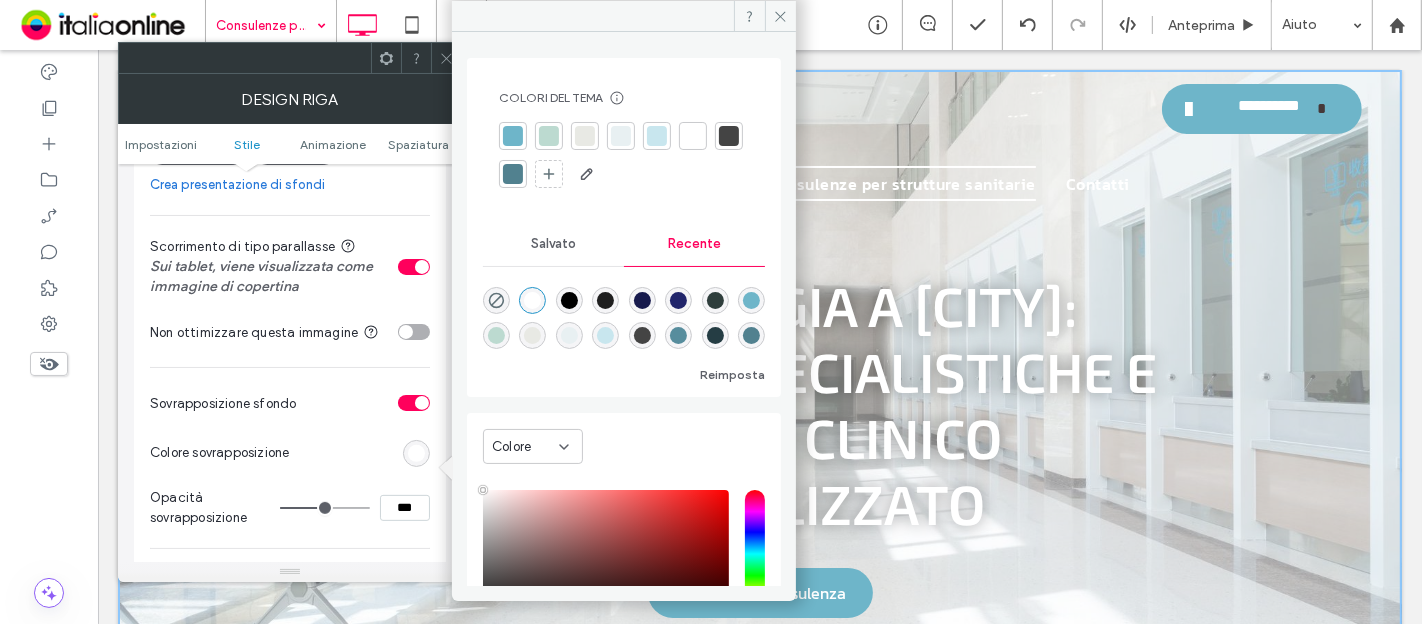 drag, startPoint x: 579, startPoint y: 308, endPoint x: 390, endPoint y: 442, distance: 231.68297 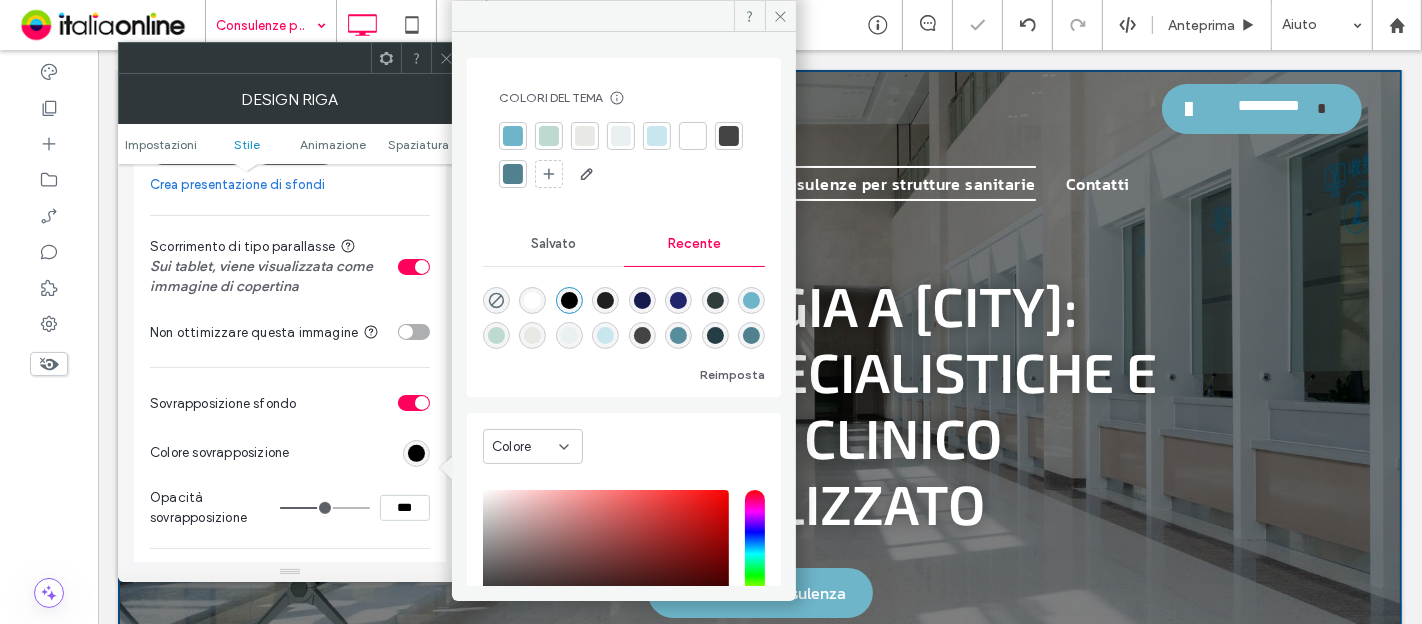type on "**" 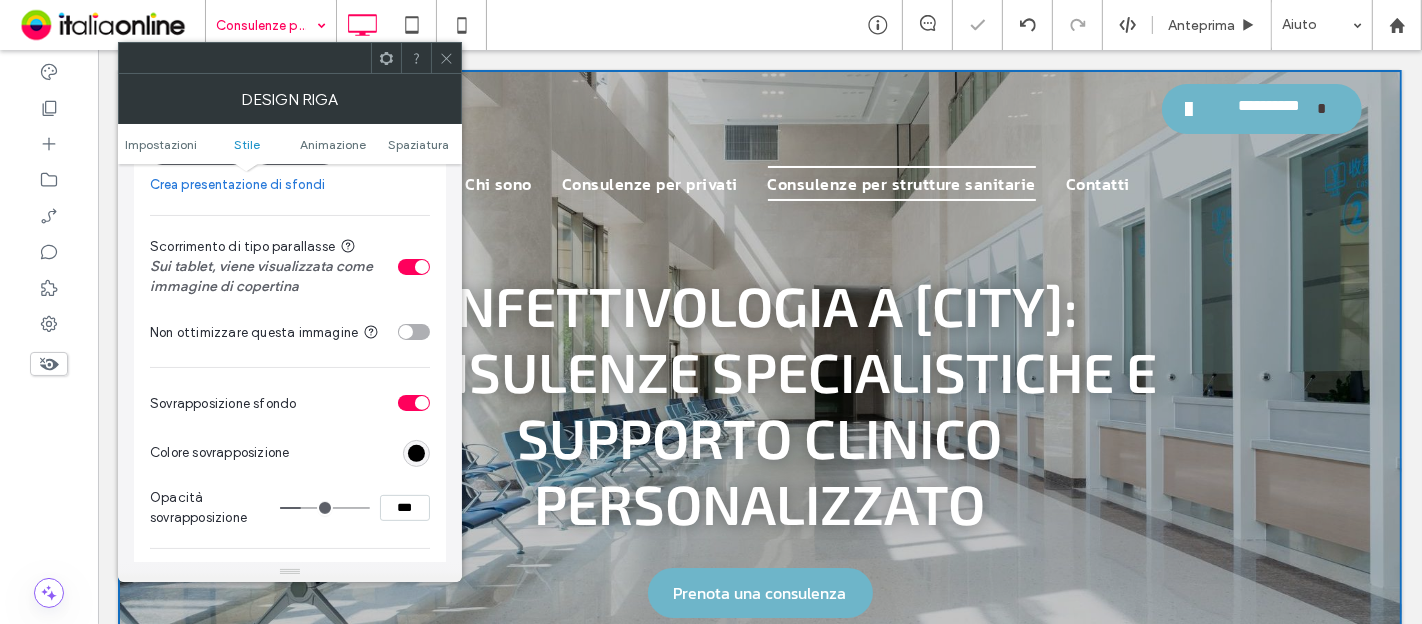 click 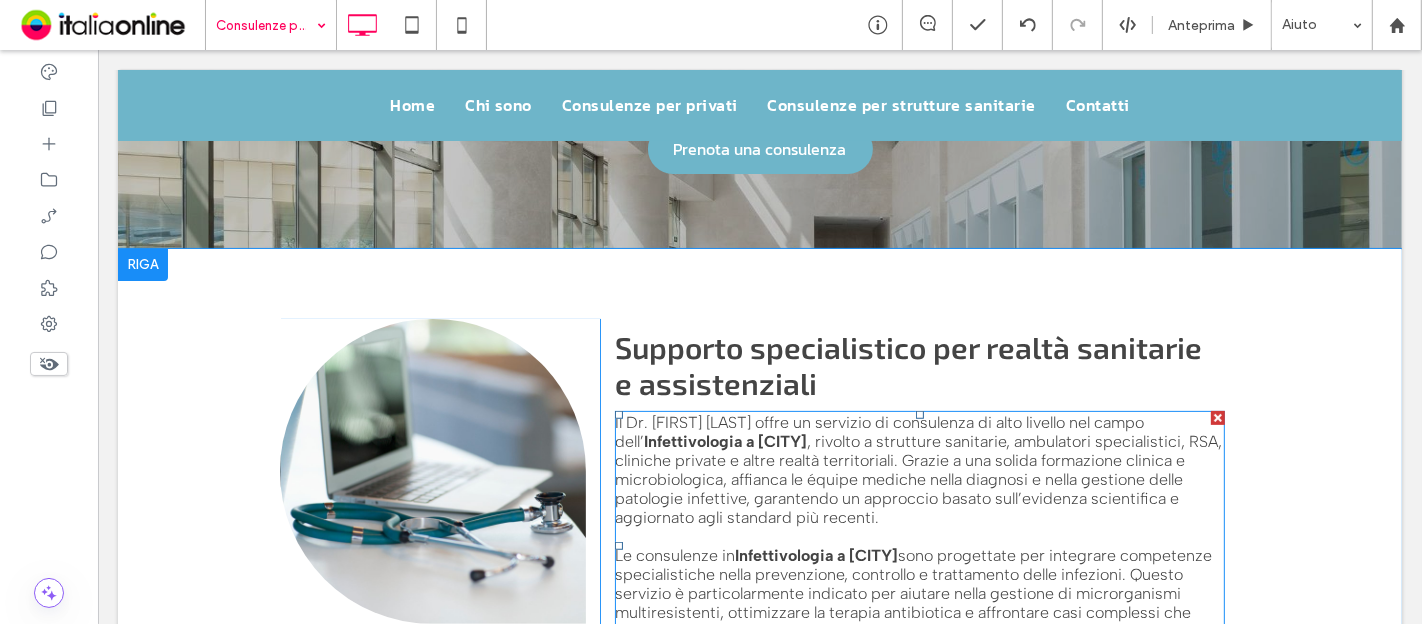 scroll, scrollTop: 666, scrollLeft: 0, axis: vertical 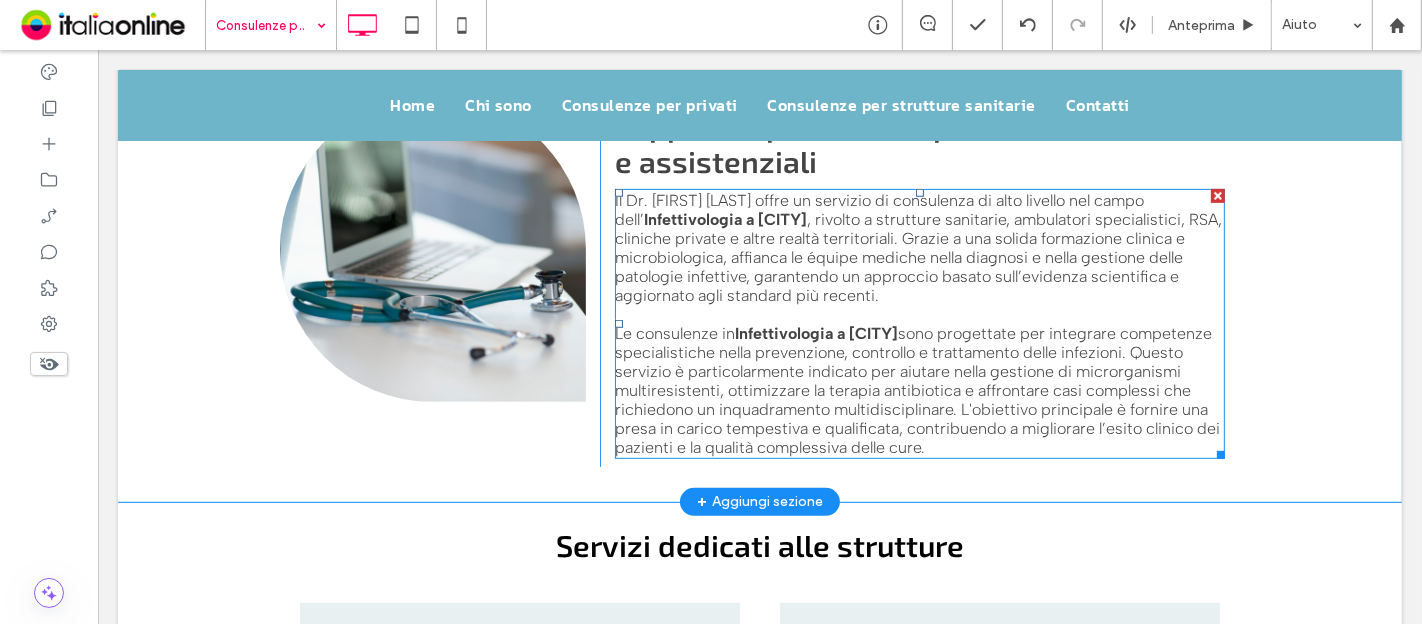 click on "Infettivologia a Parma" at bounding box center [815, 333] 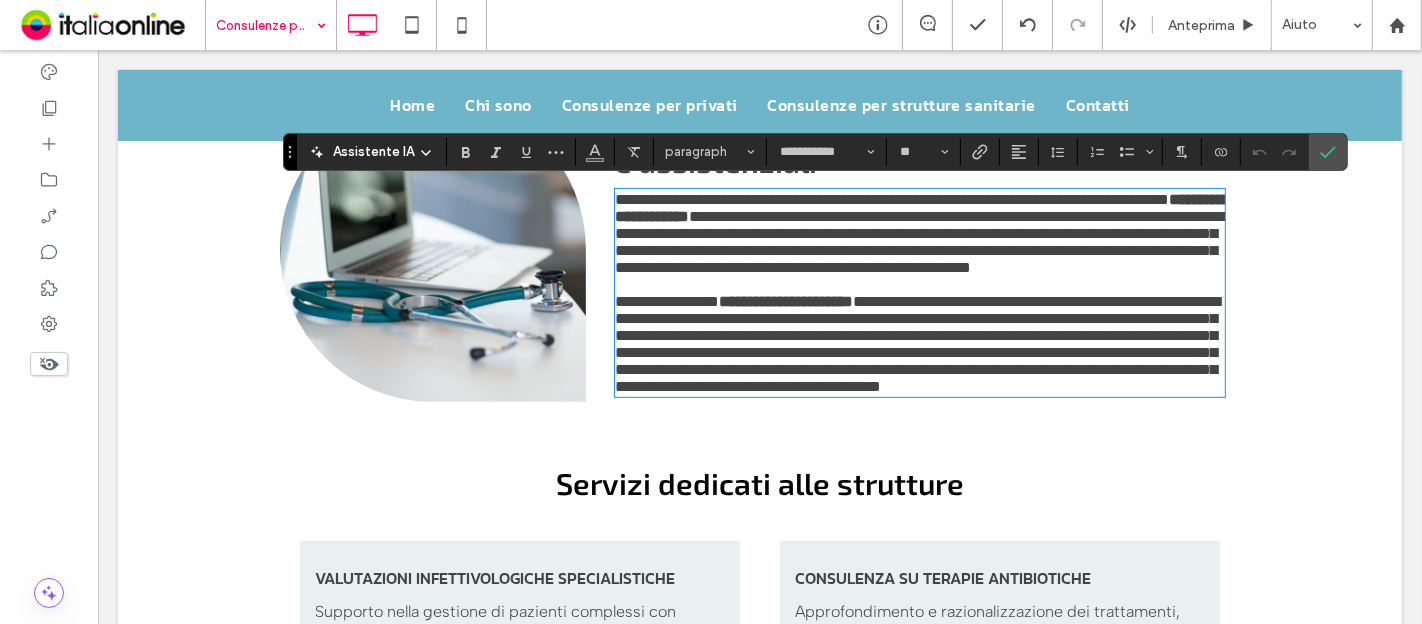 click on "**********" at bounding box center [666, 301] 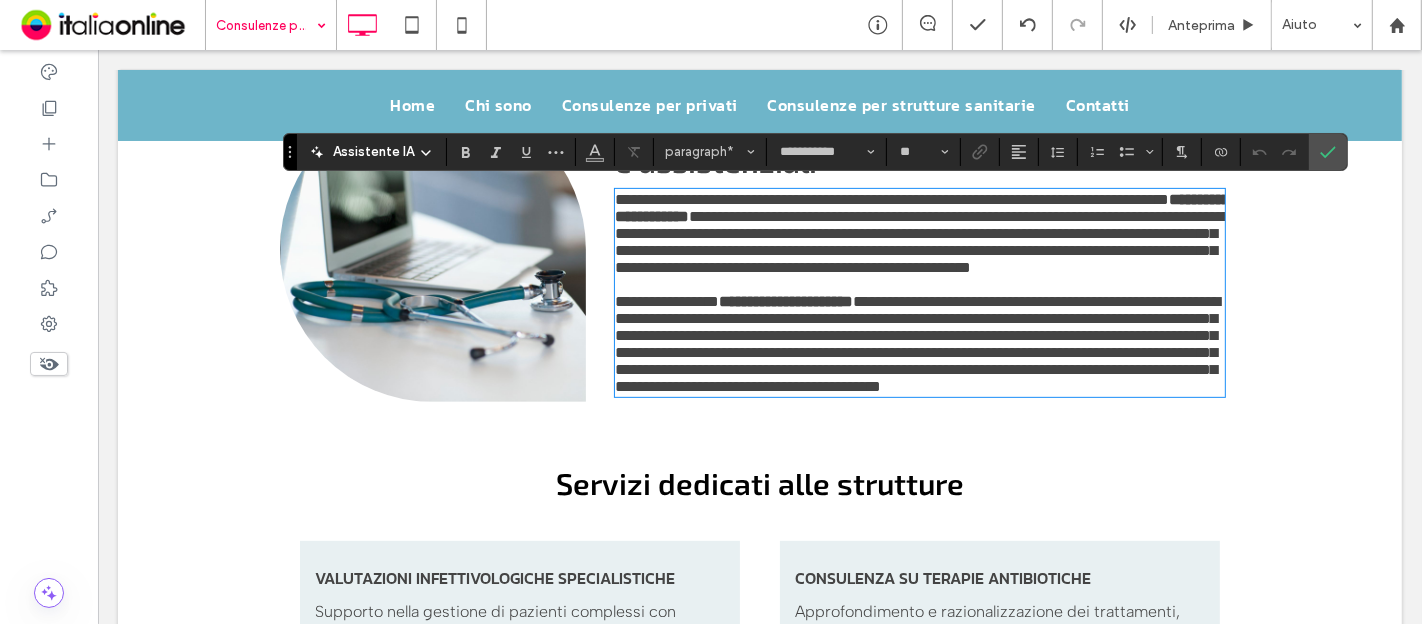click on "**********" at bounding box center (666, 301) 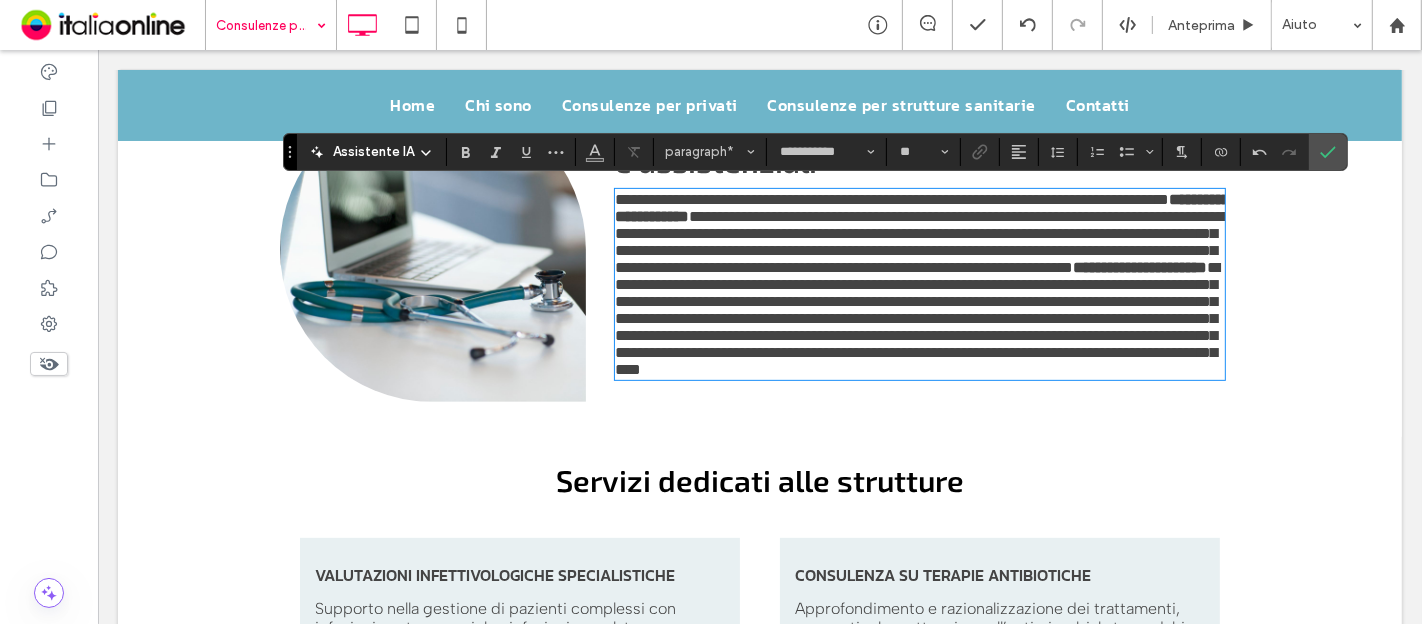 type 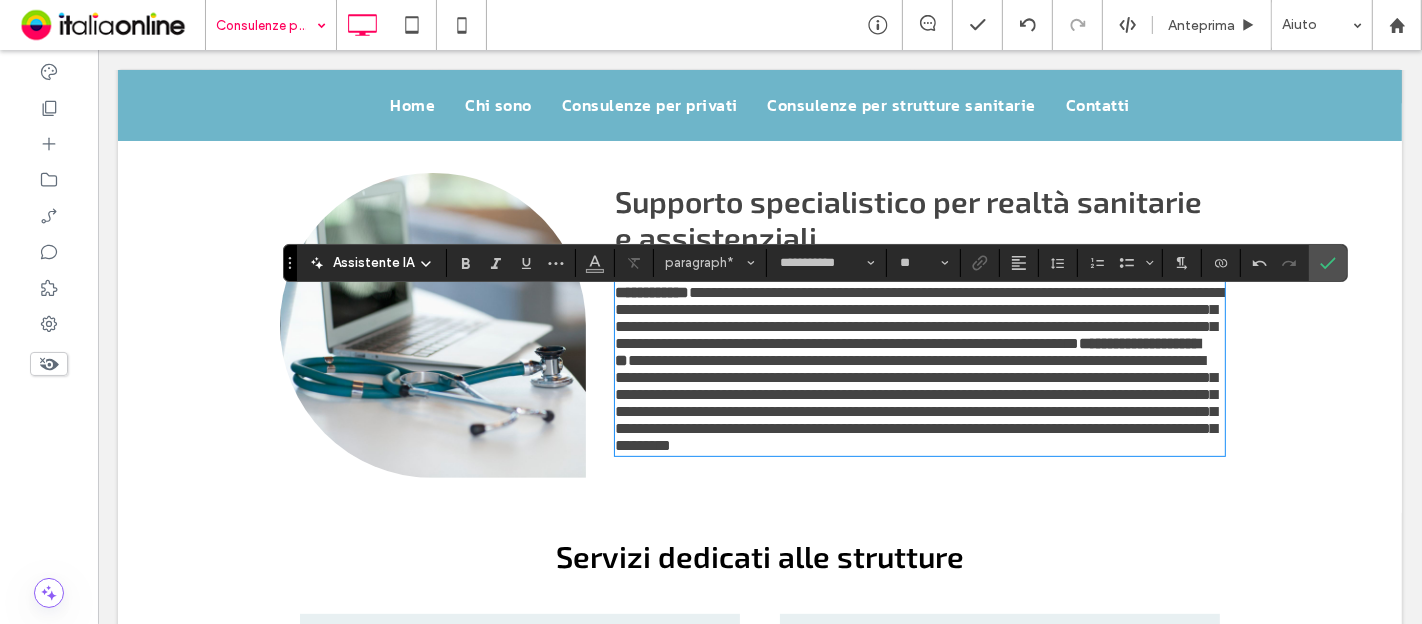 scroll, scrollTop: 555, scrollLeft: 0, axis: vertical 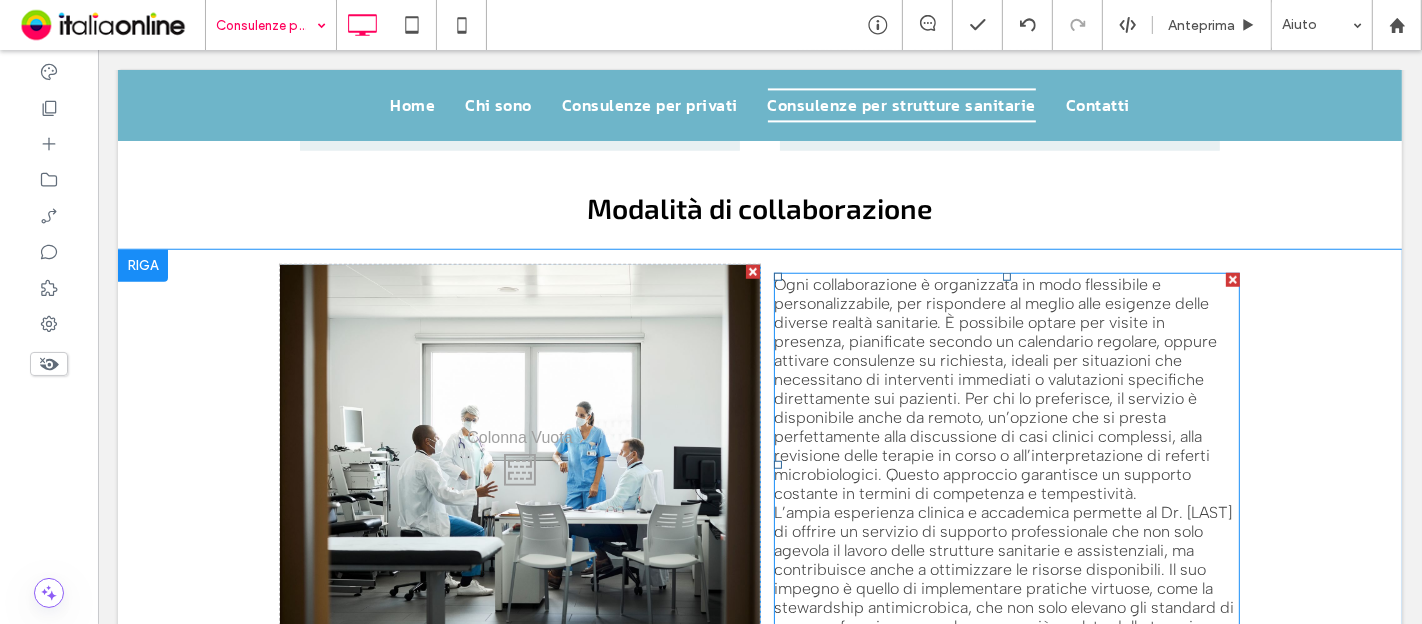 click on "Ogni collaborazione è organizzata in modo flessibile e personalizzabile, per rispondere al meglio alle esigenze delle diverse realtà sanitarie. È possibile optare per visite in presenza, pianificate secondo un calendario regolare, oppure attivare consulenze su richiesta, ideali per situazioni che necessitano di interventi immediati o valutazioni specifiche direttamente sui pazienti. Per chi lo preferisce, il servizio è disponibile anche da remoto, un’opzione che si presta perfettamente alla discussione di casi clinici complessi, alla revisione delle terapie in corso o all’interpretazione di referti microbiologici. Questo approccio garantisce un supporto costante in termini di competenza e tempestività." at bounding box center (994, 389) 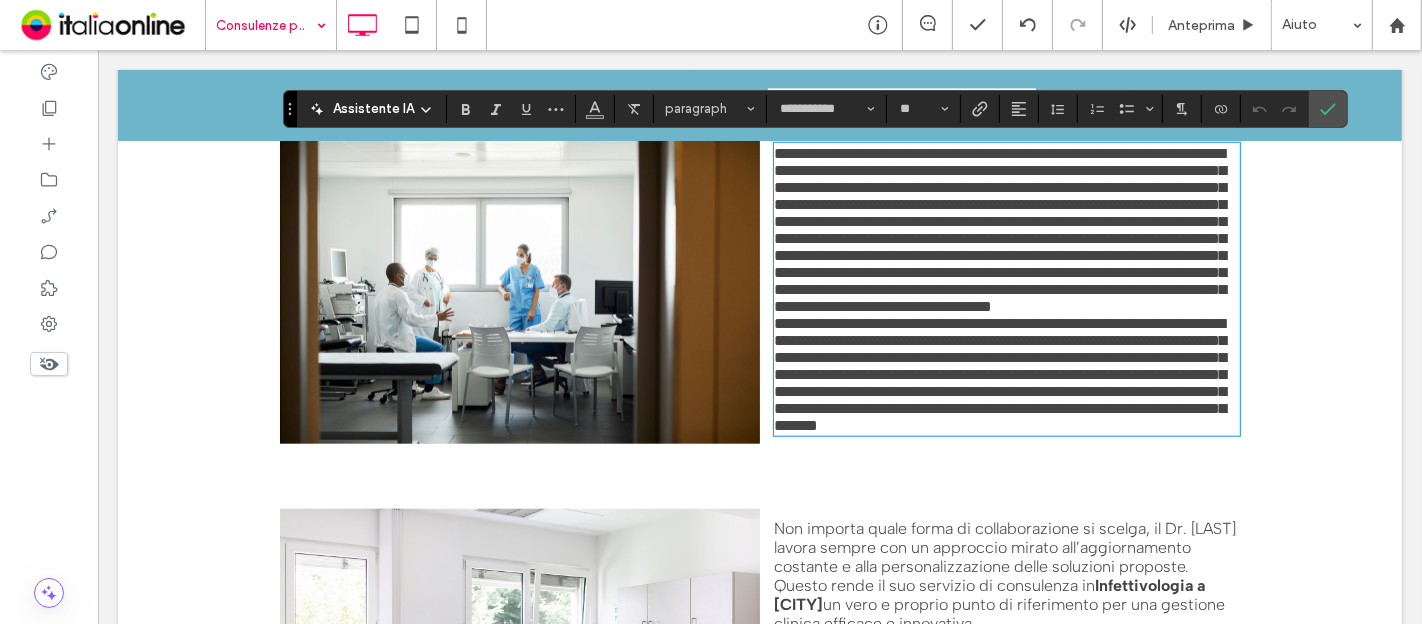 click on "**********" at bounding box center (999, 374) 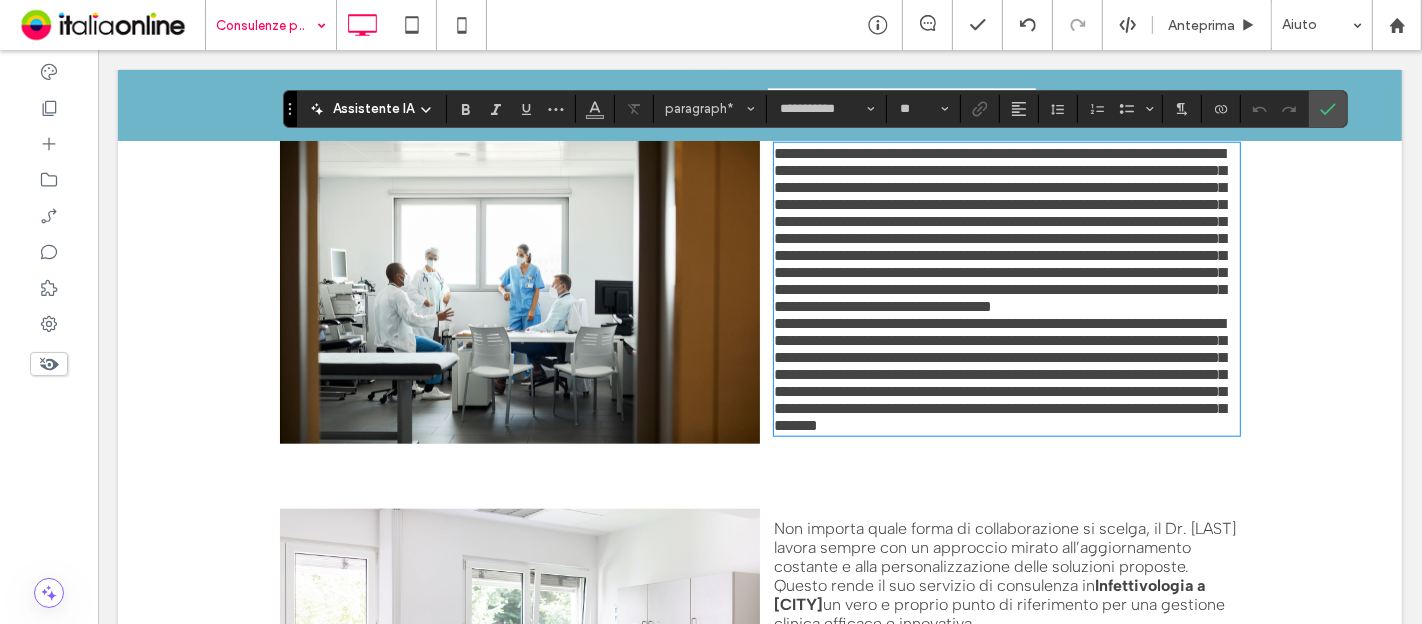 click on "**********" at bounding box center (1006, 230) 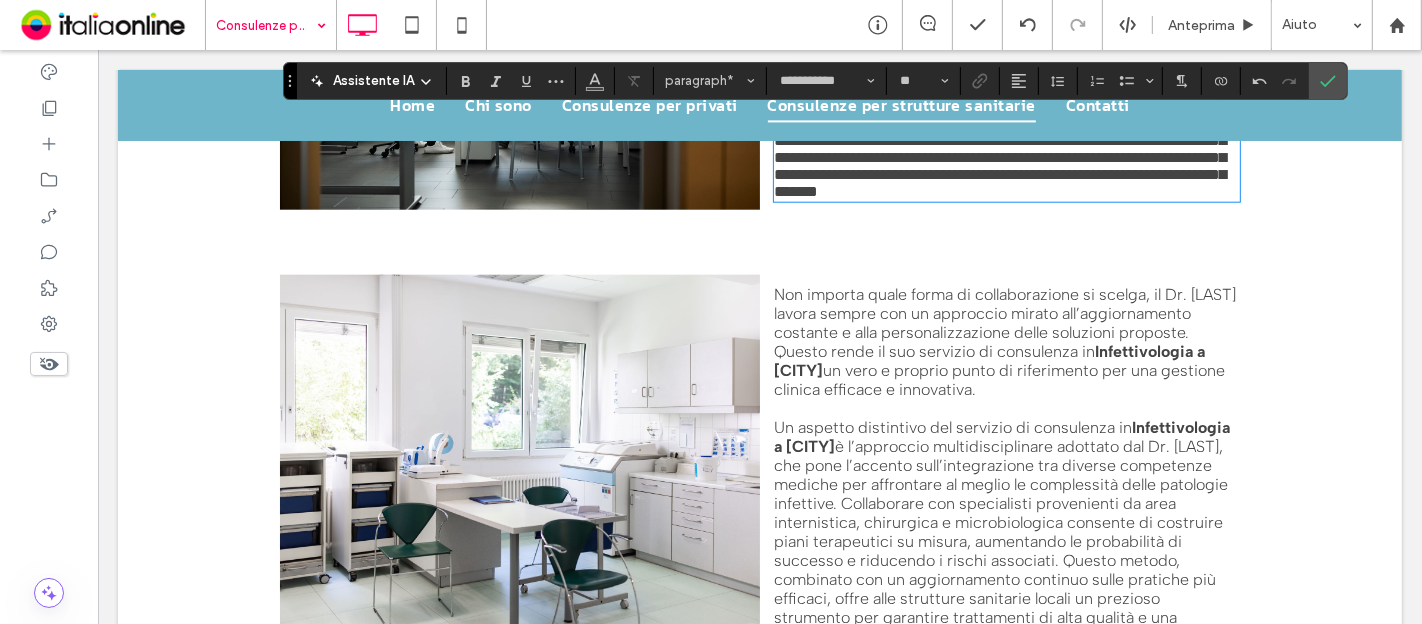 scroll, scrollTop: 2019, scrollLeft: 0, axis: vertical 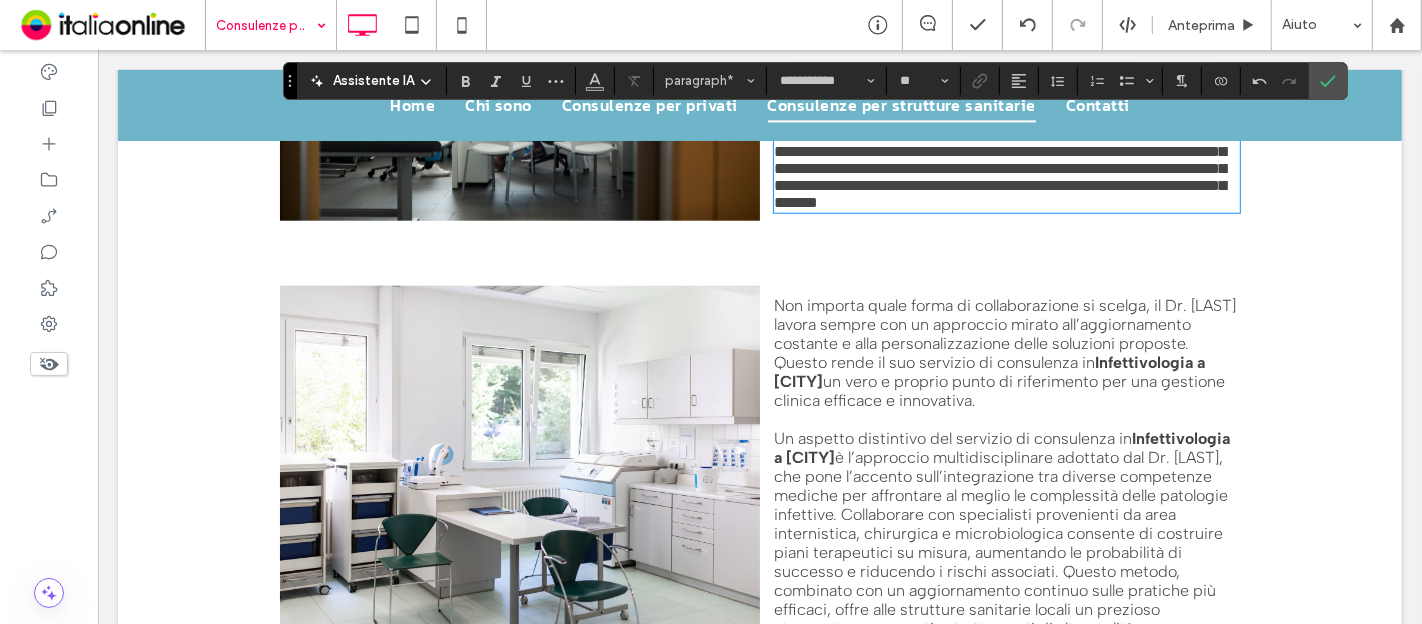 click on "**********" at bounding box center (999, 151) 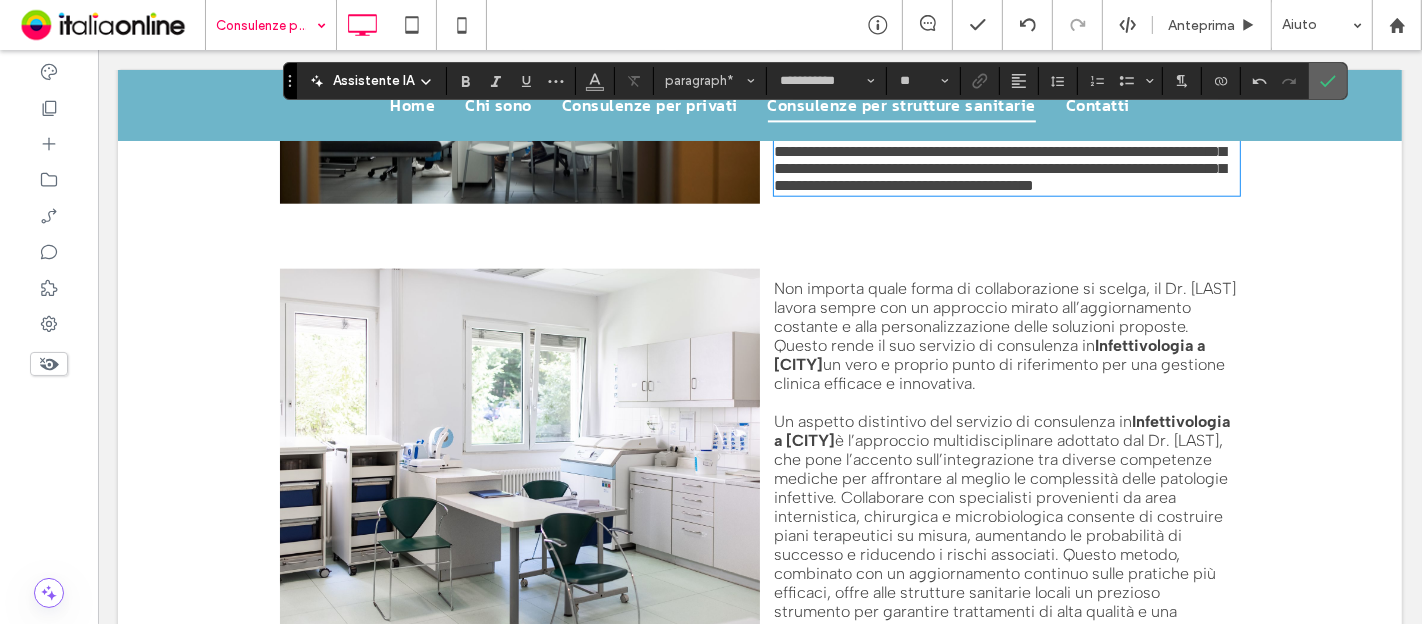 click at bounding box center [1324, 81] 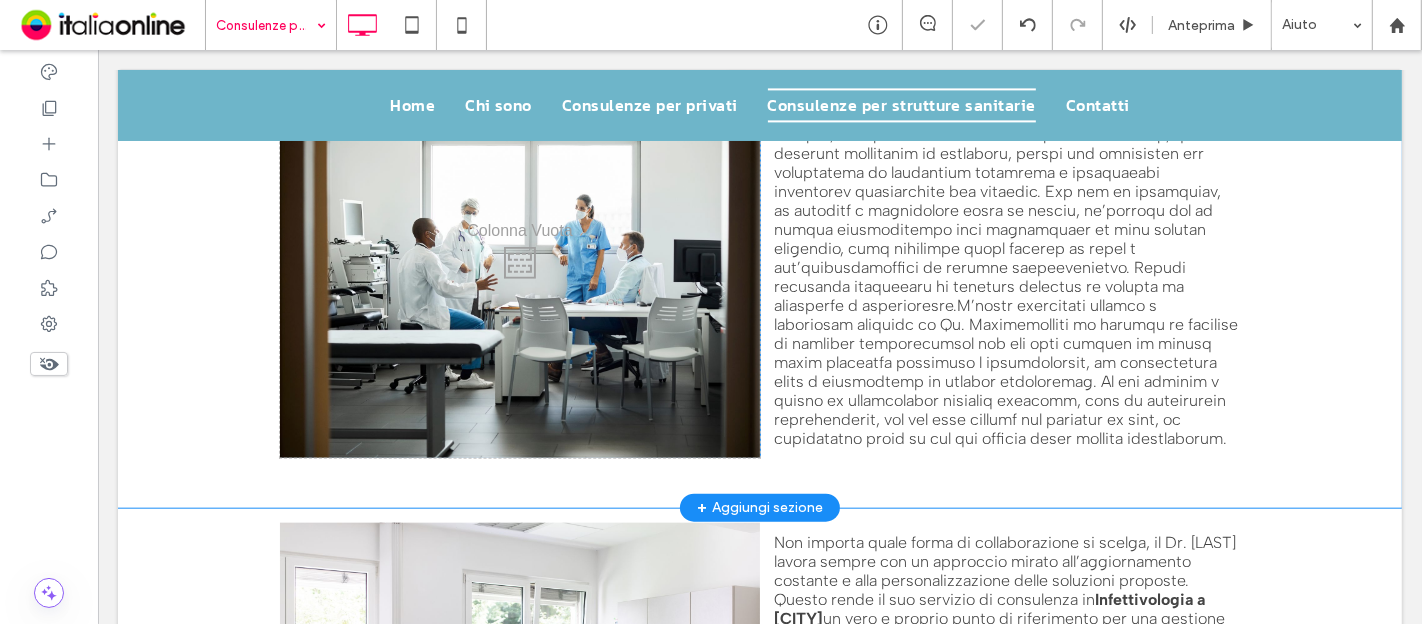 scroll, scrollTop: 1685, scrollLeft: 0, axis: vertical 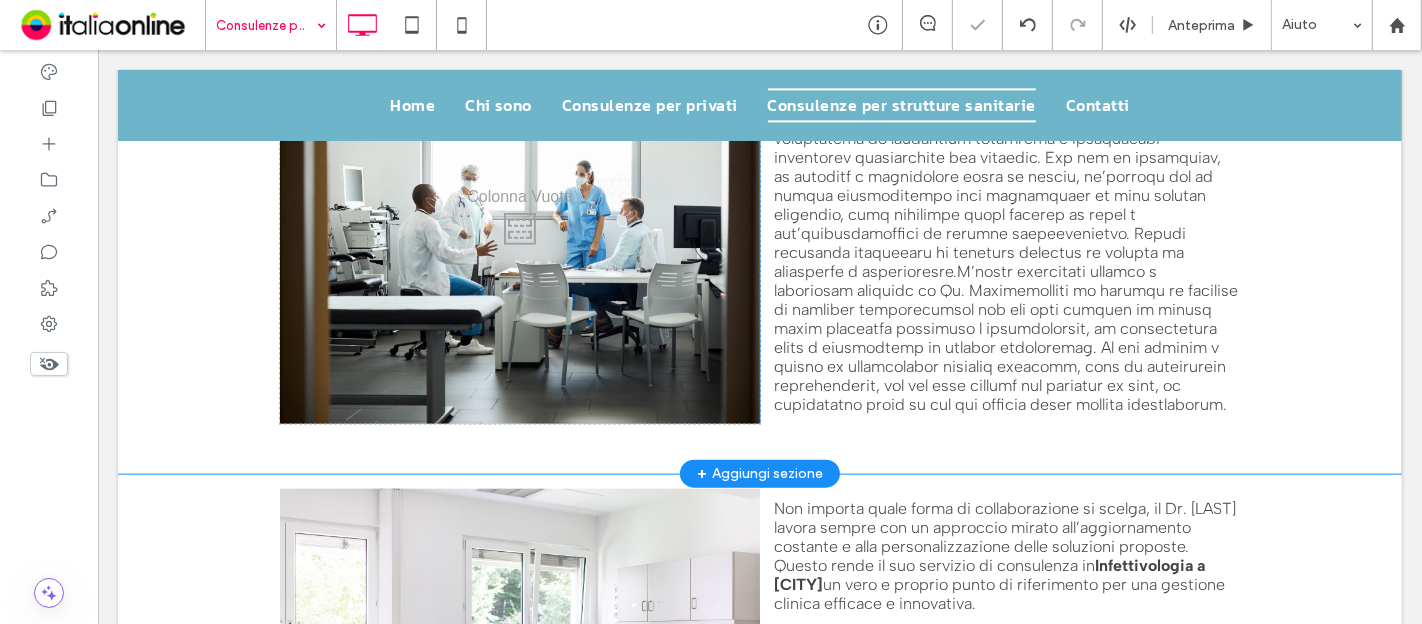 click on "+ Aggiungi sezione" at bounding box center (759, 474) 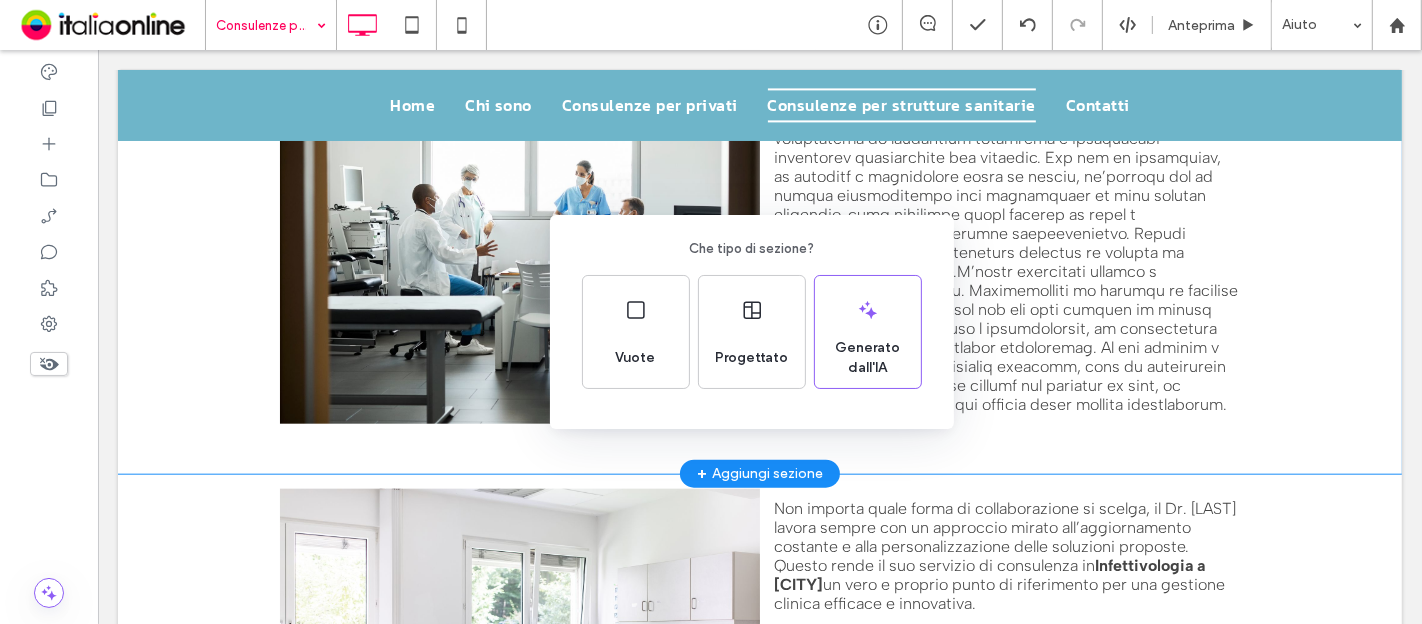 click on "Che tipo di sezione? Vuote Progettato Generato dall'IA" at bounding box center [711, 361] 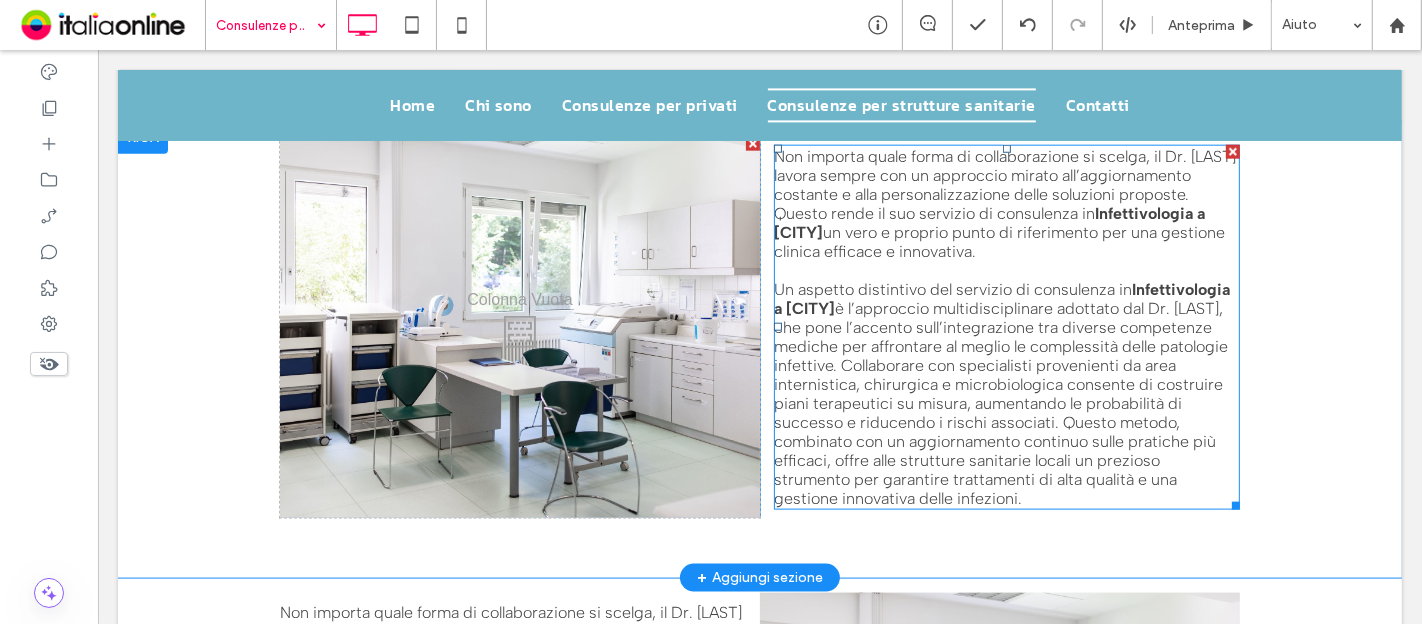 scroll, scrollTop: 2130, scrollLeft: 0, axis: vertical 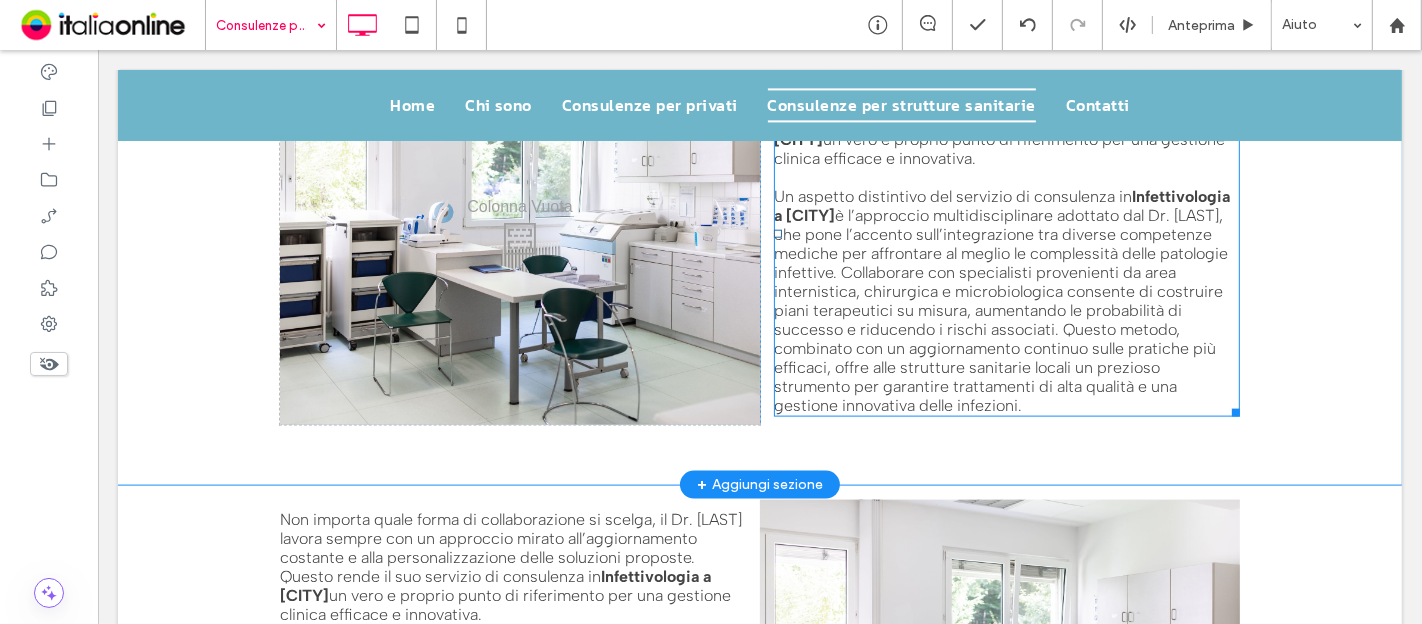 click on "è l’approccio multidisciplinare adottato dal Dr. Economopoulos, che pone l’accento sull’integrazione tra diverse competenze mediche per affrontare al meglio le complessità delle patologie infettive. Collaborare con specialisti provenienti da area internistica, chirurgica e microbiologica consente di costruire piani terapeutici su misura, aumentando le probabilità di successo e riducendo i rischi associati. Questo metodo, combinato con un aggiornamento continuo sulle pratiche più efficaci, offre alle strutture sanitarie locali un prezioso strumento per garantire trattamenti di alta qualità e una gestione innovativa delle infezioni." at bounding box center [1000, 310] 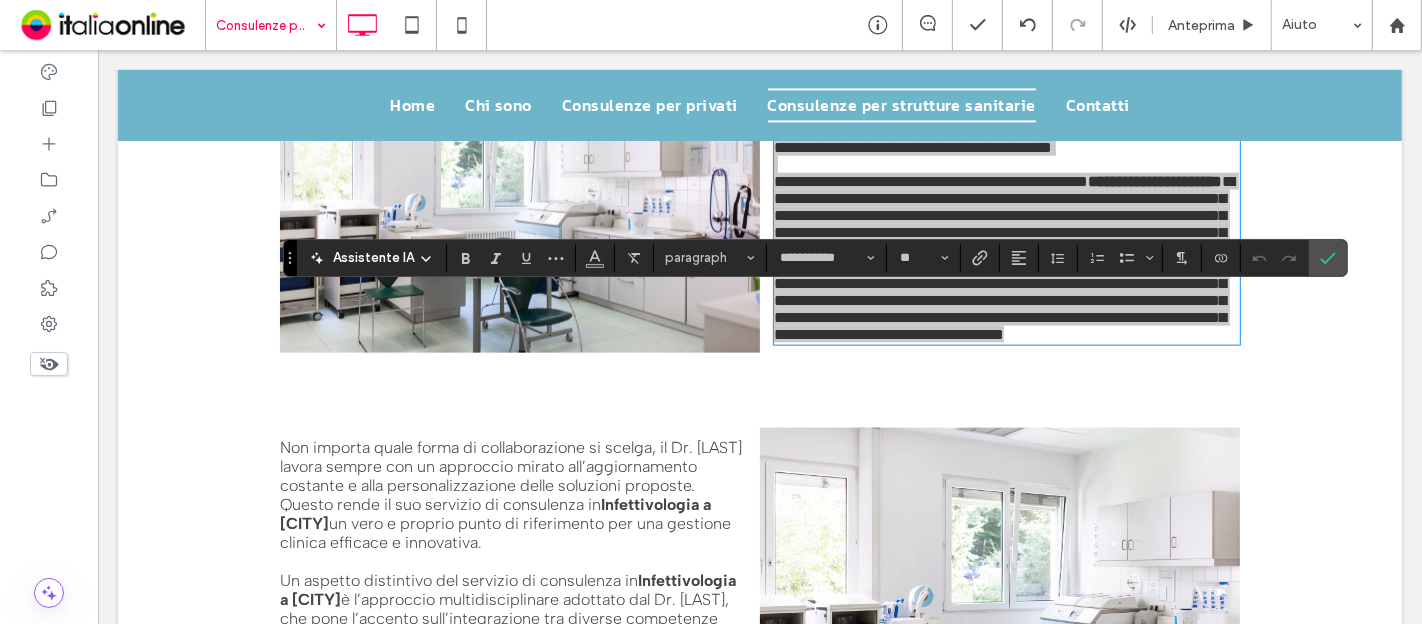 scroll, scrollTop: 1794, scrollLeft: 0, axis: vertical 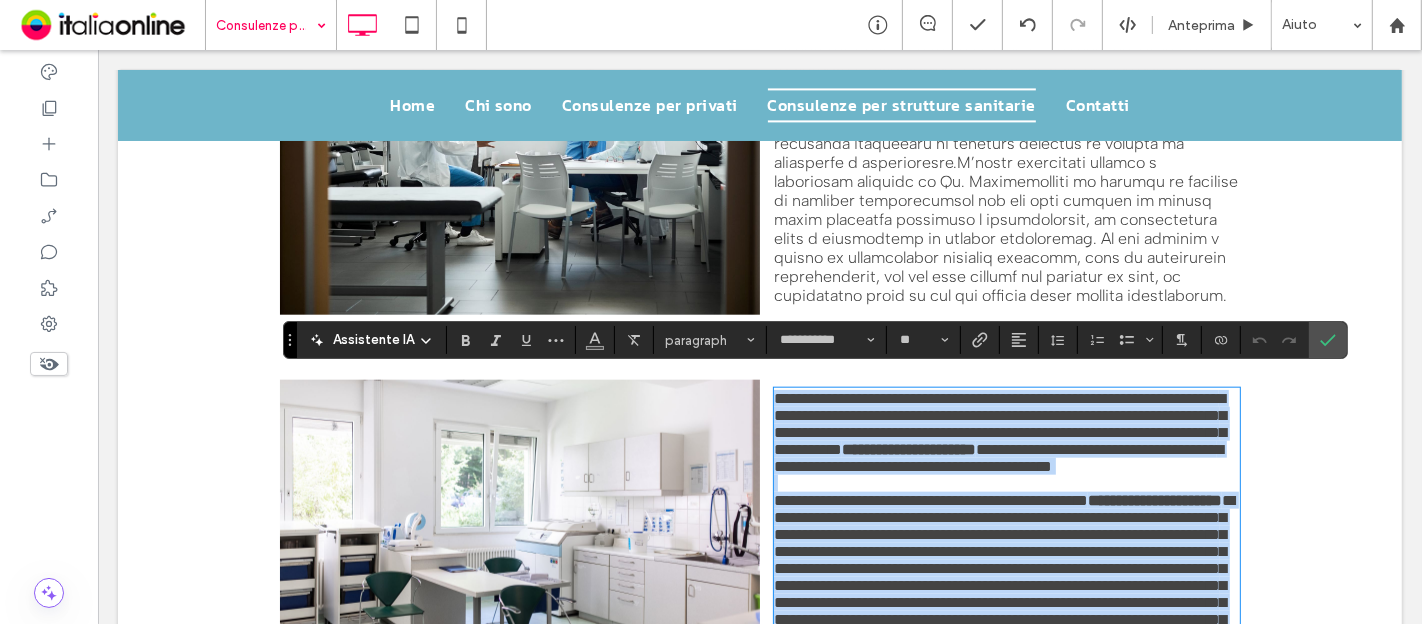 click at bounding box center [1006, 483] 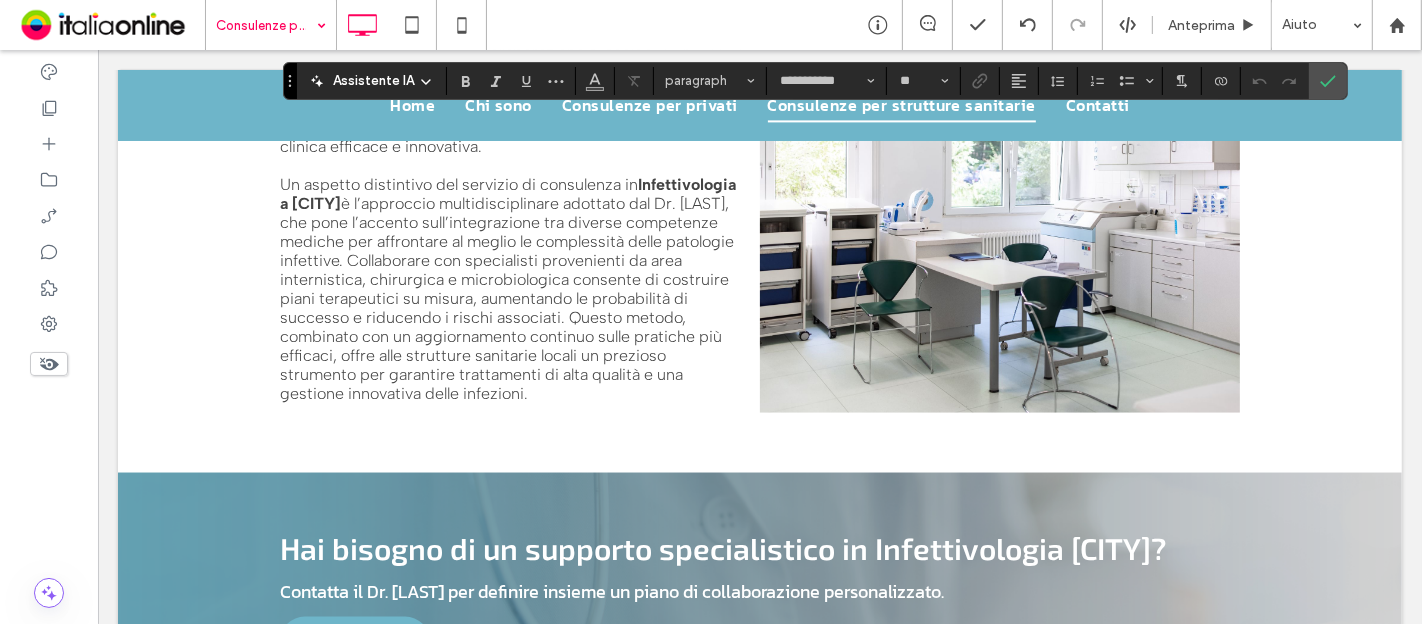 scroll, scrollTop: 2238, scrollLeft: 0, axis: vertical 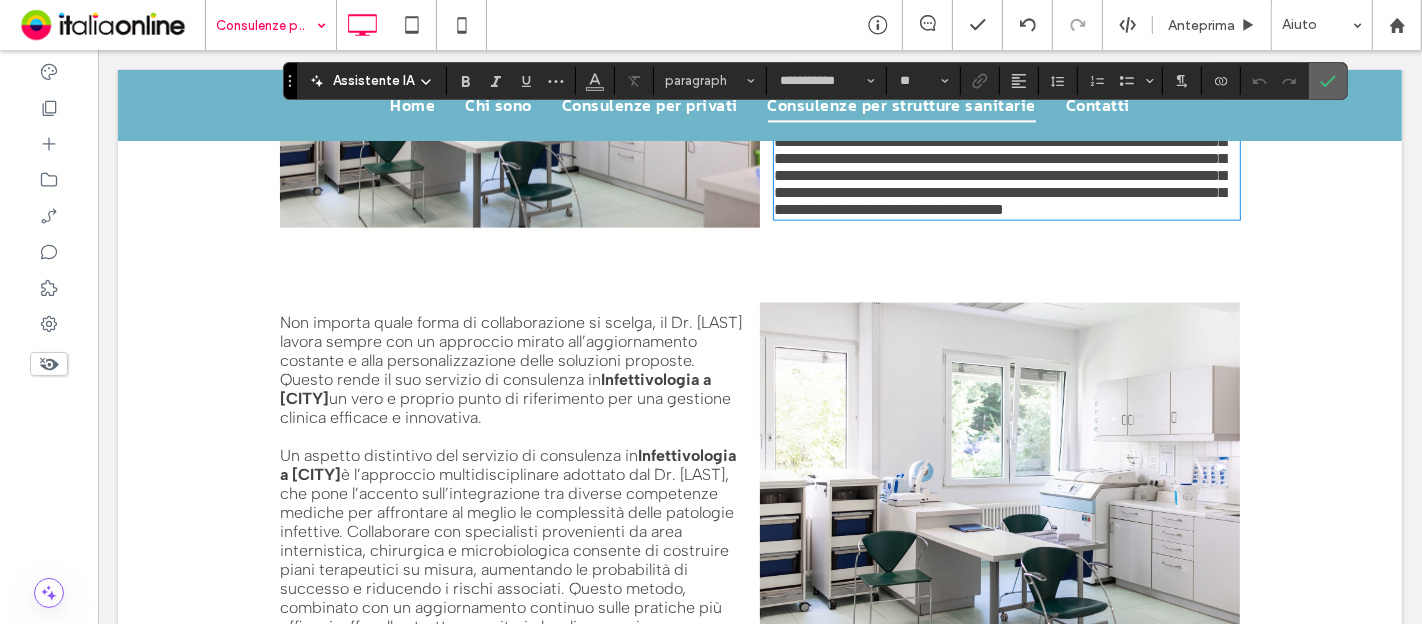 click at bounding box center [1324, 81] 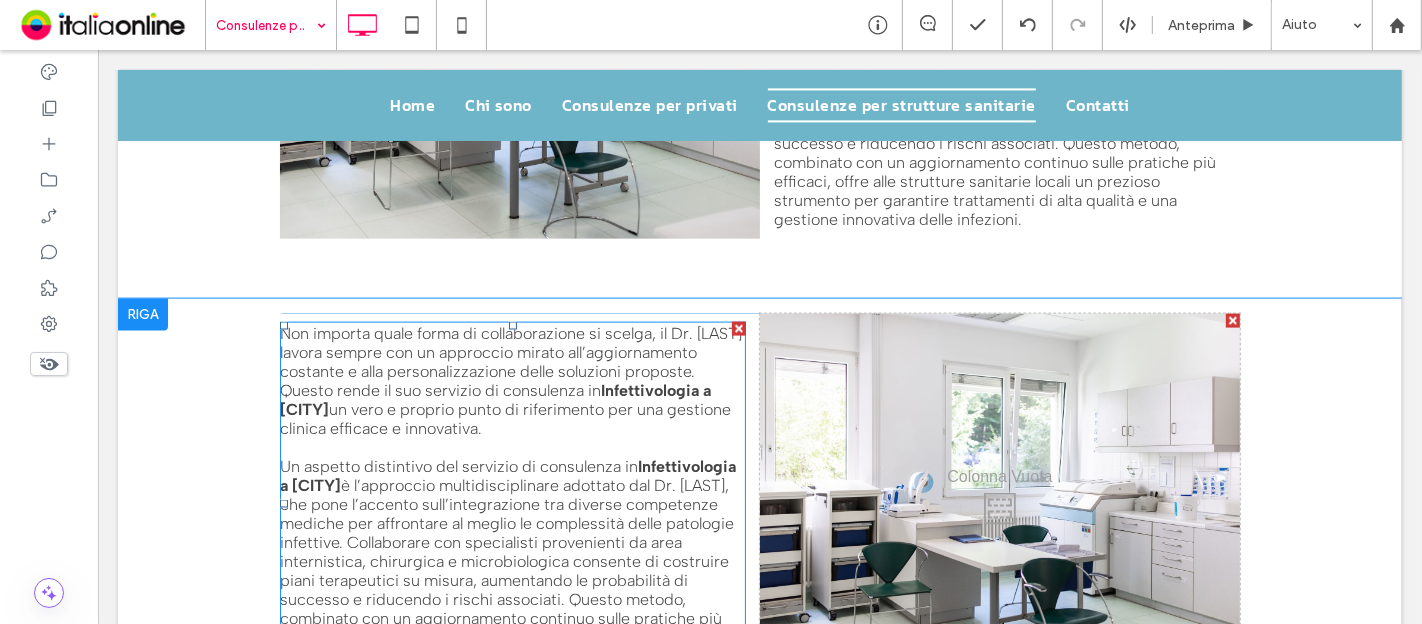 scroll, scrollTop: 2127, scrollLeft: 0, axis: vertical 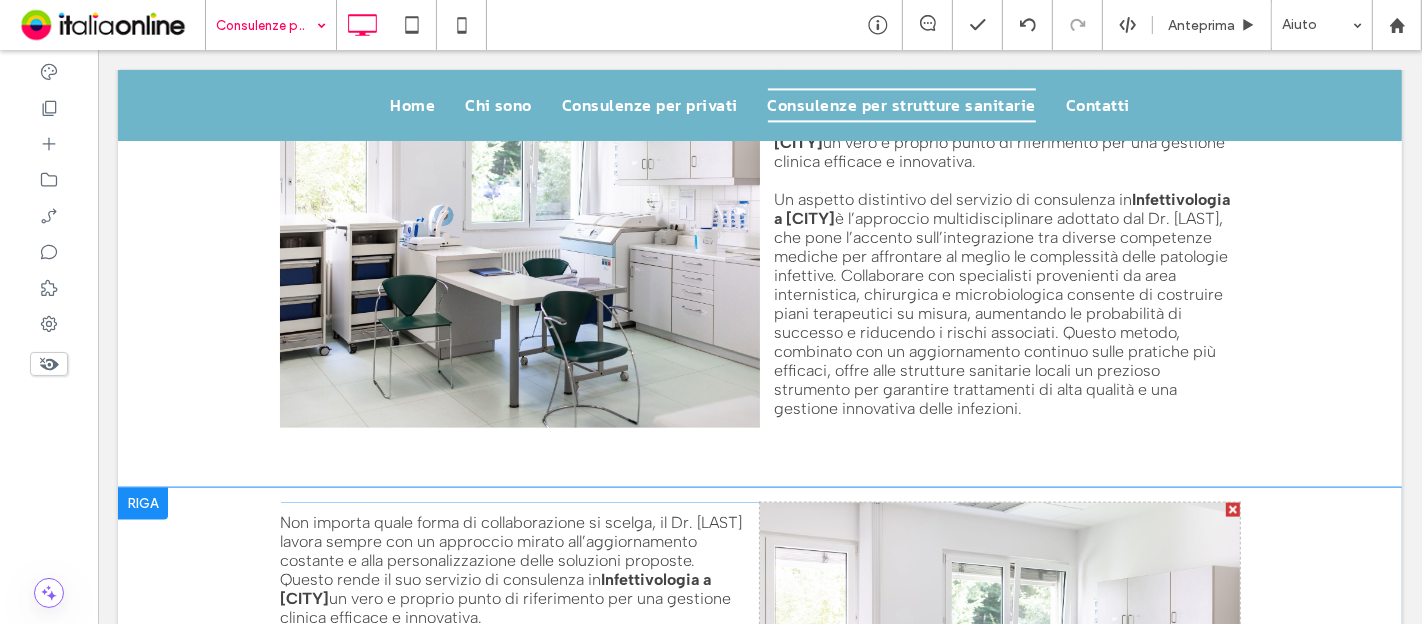click at bounding box center [142, 504] 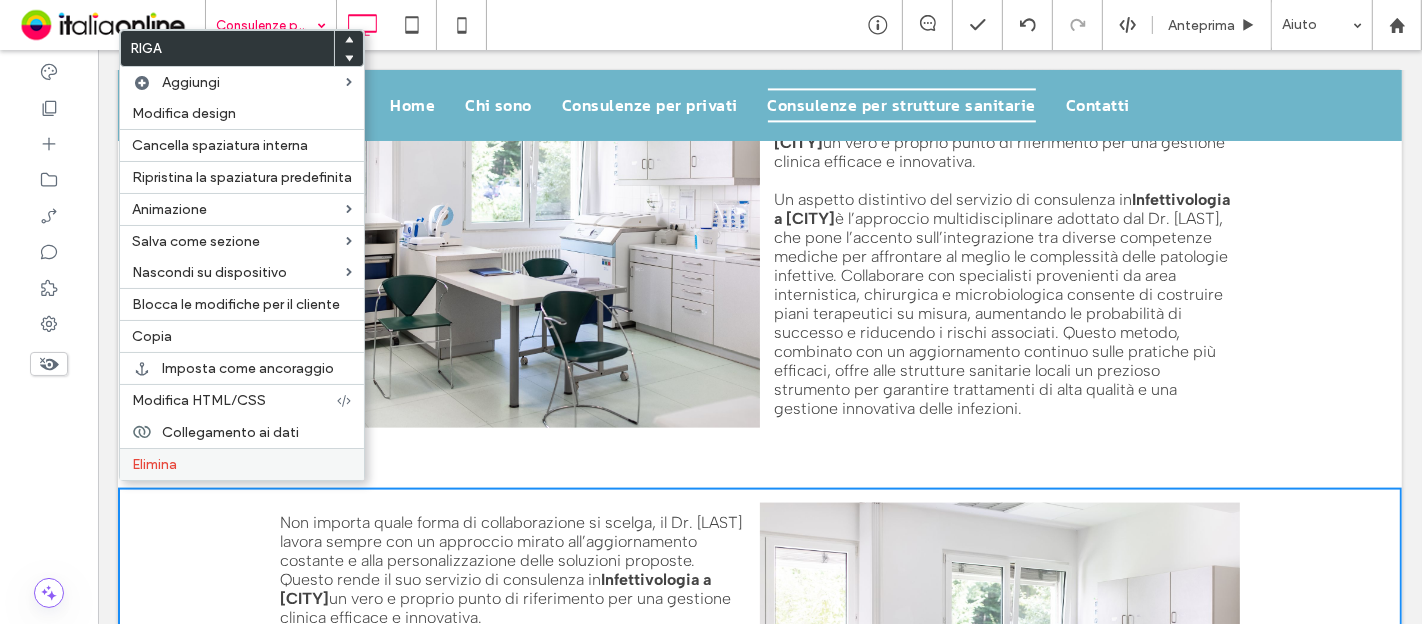 click on "Elimina" at bounding box center [242, 464] 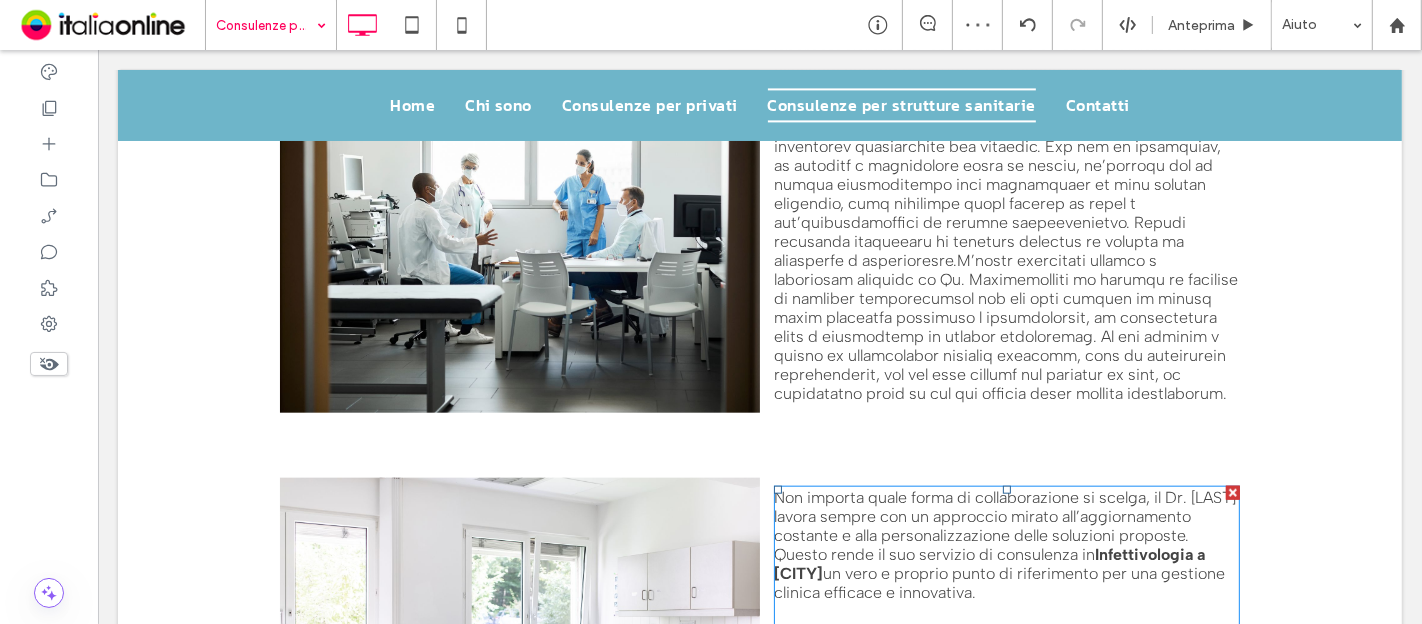 scroll, scrollTop: 1682, scrollLeft: 0, axis: vertical 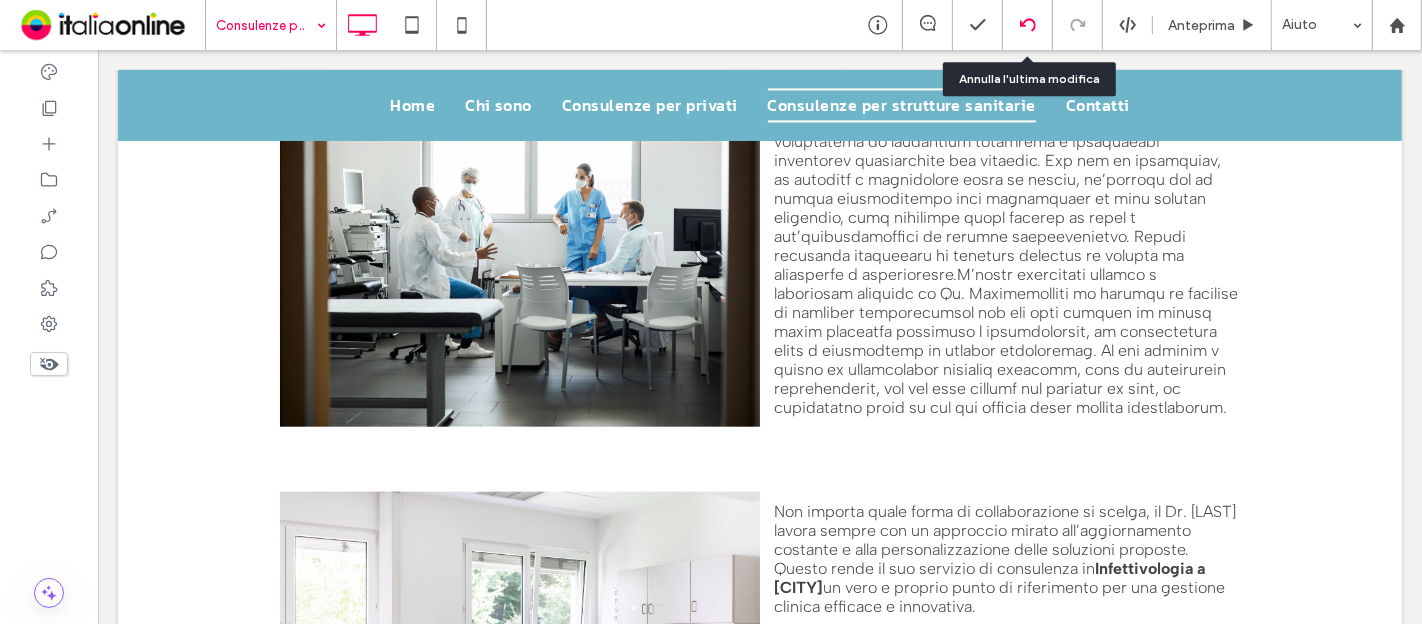click at bounding box center (1028, 25) 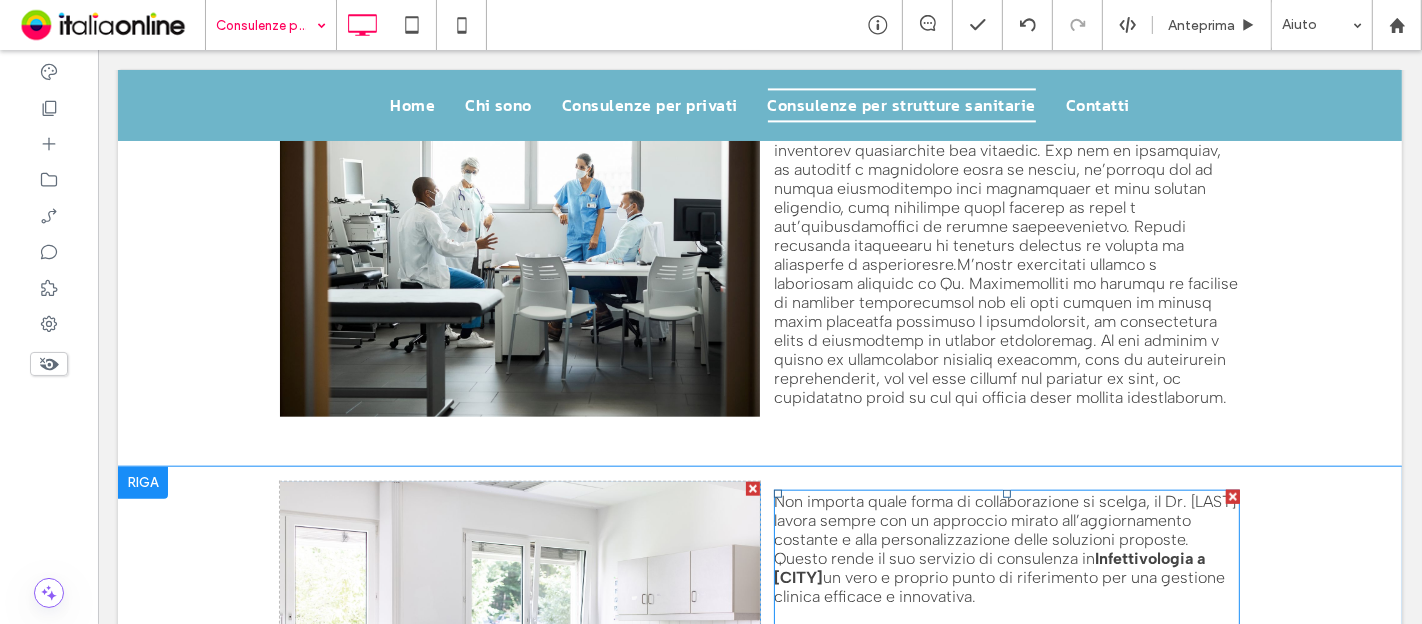 scroll, scrollTop: 1460, scrollLeft: 0, axis: vertical 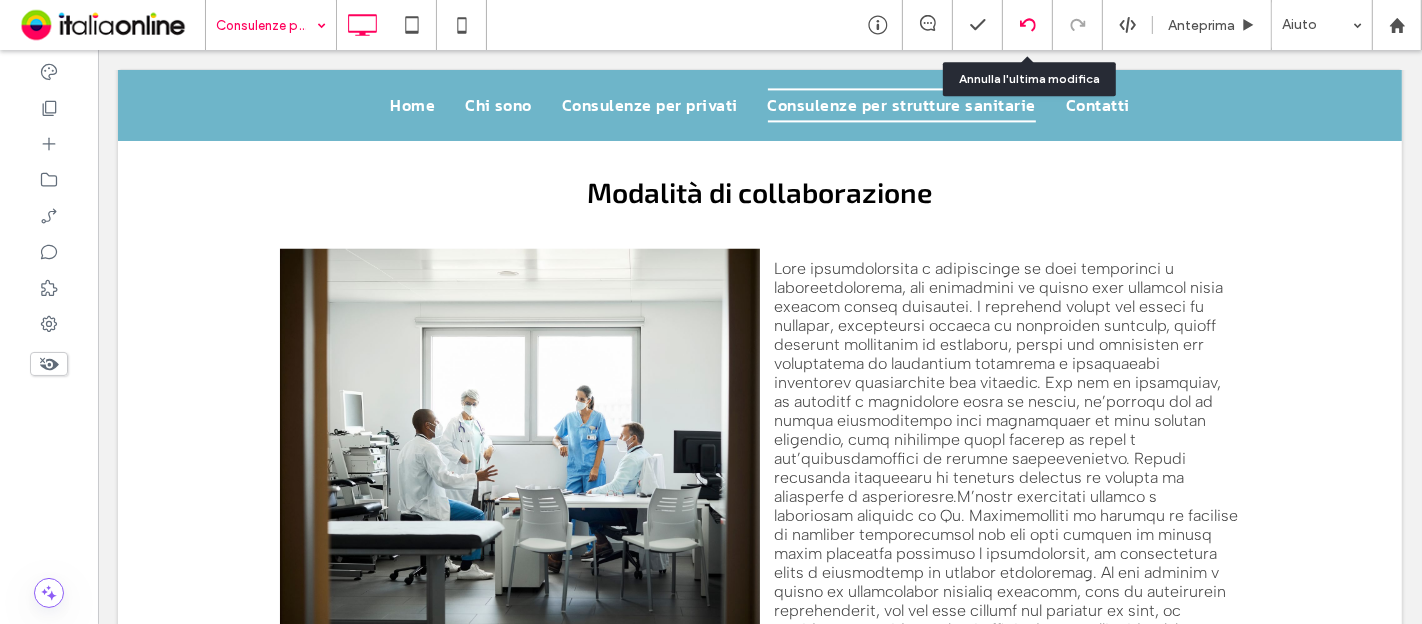click 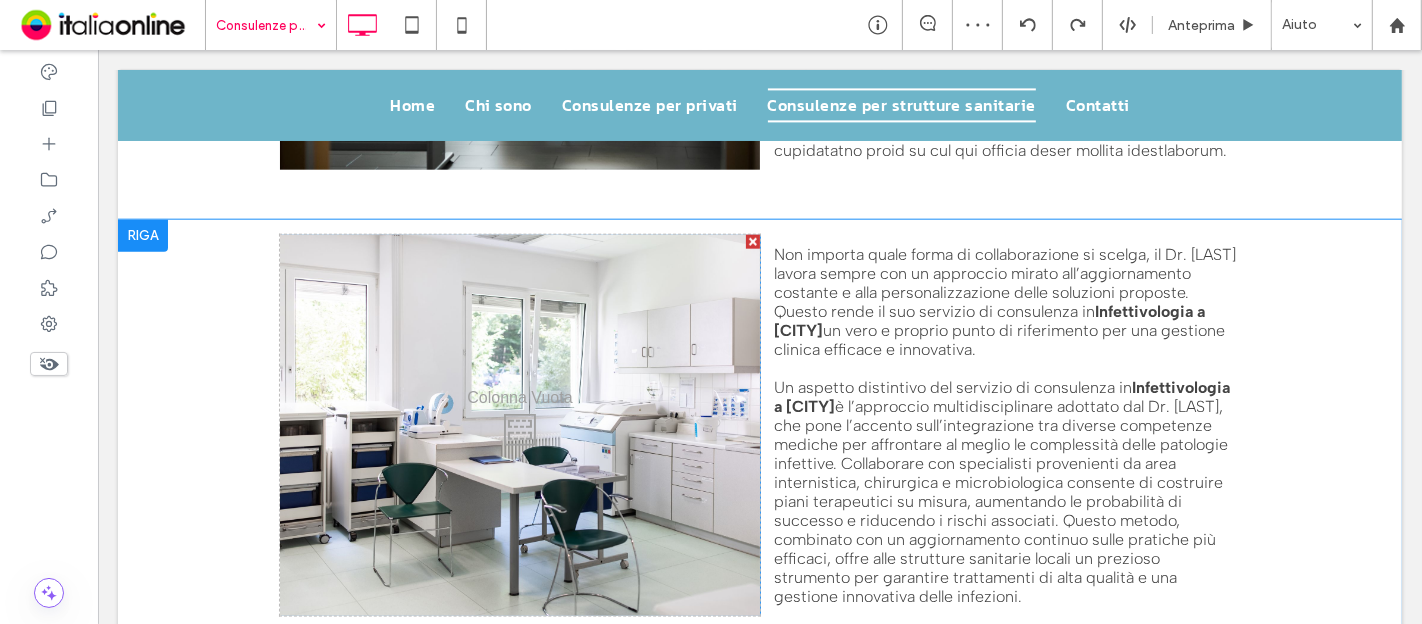 scroll, scrollTop: 1888, scrollLeft: 0, axis: vertical 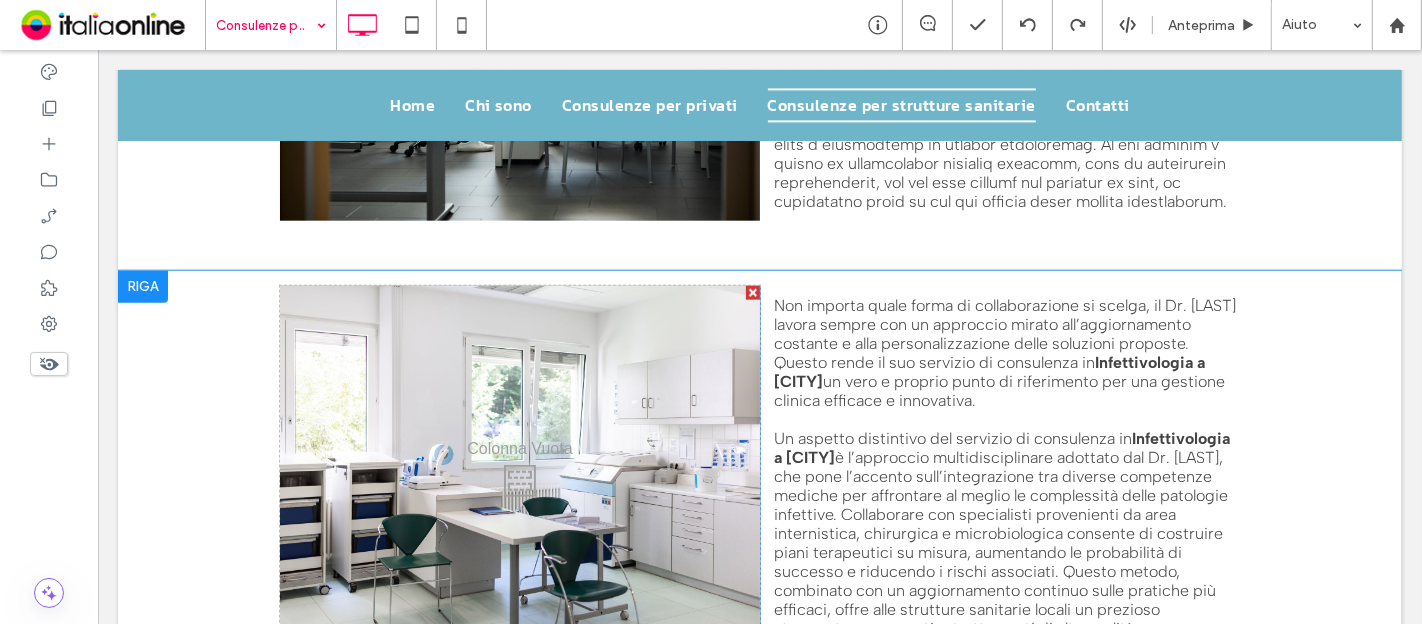 click at bounding box center (142, 287) 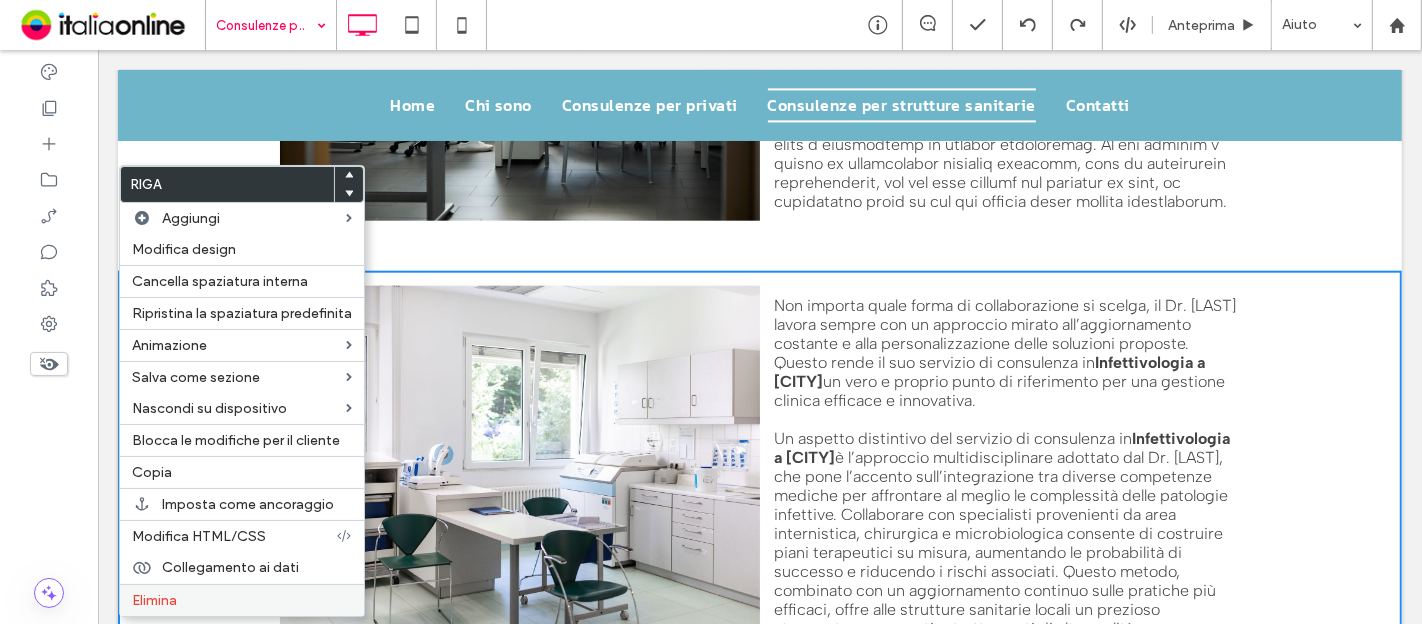 click on "Elimina" at bounding box center (242, 600) 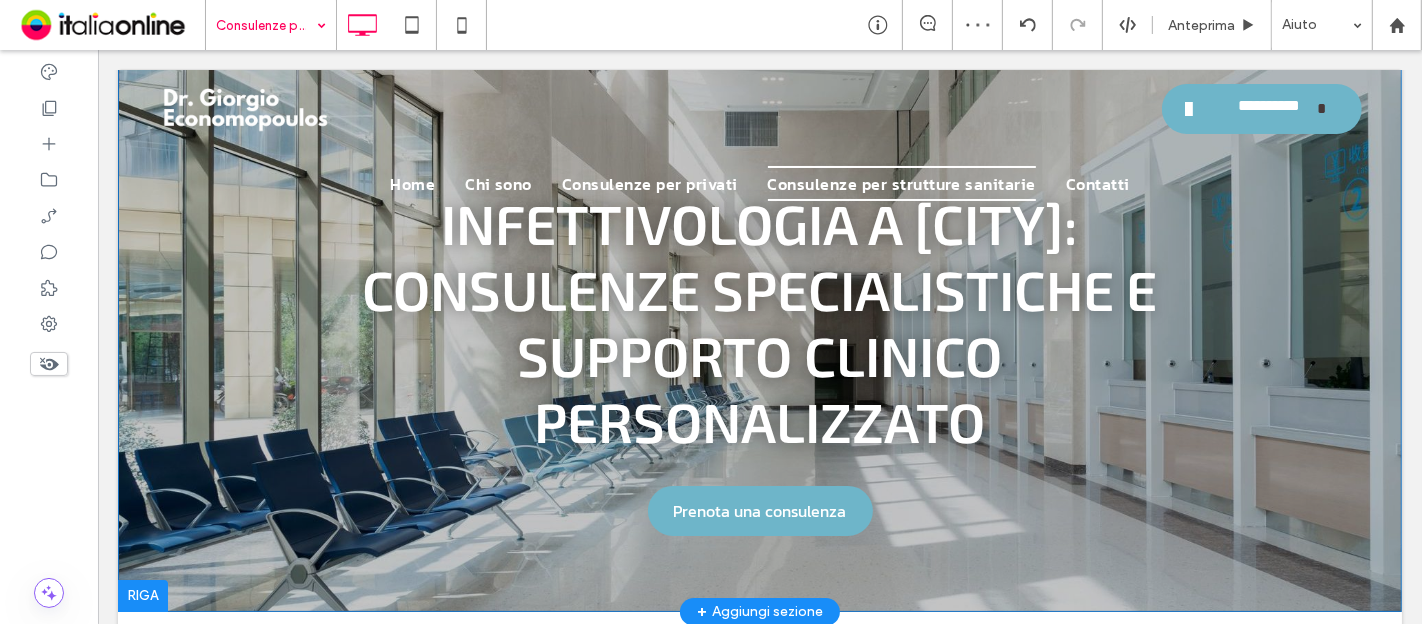 scroll, scrollTop: 0, scrollLeft: 0, axis: both 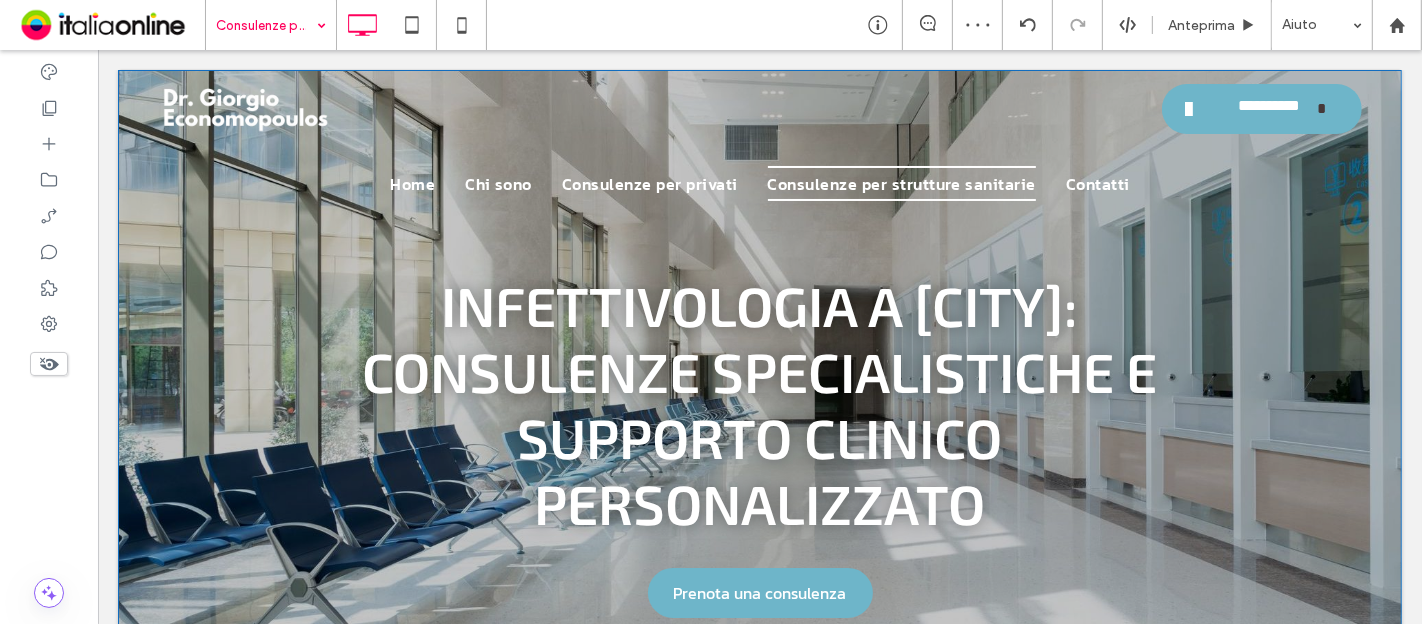 click on "Infettivologia a Parma: consulenze specialistiche e supporto clinico personalizzato
Prenota una consulenza
Click To Paste
Riga + Aggiungi sezione" at bounding box center (759, 382) 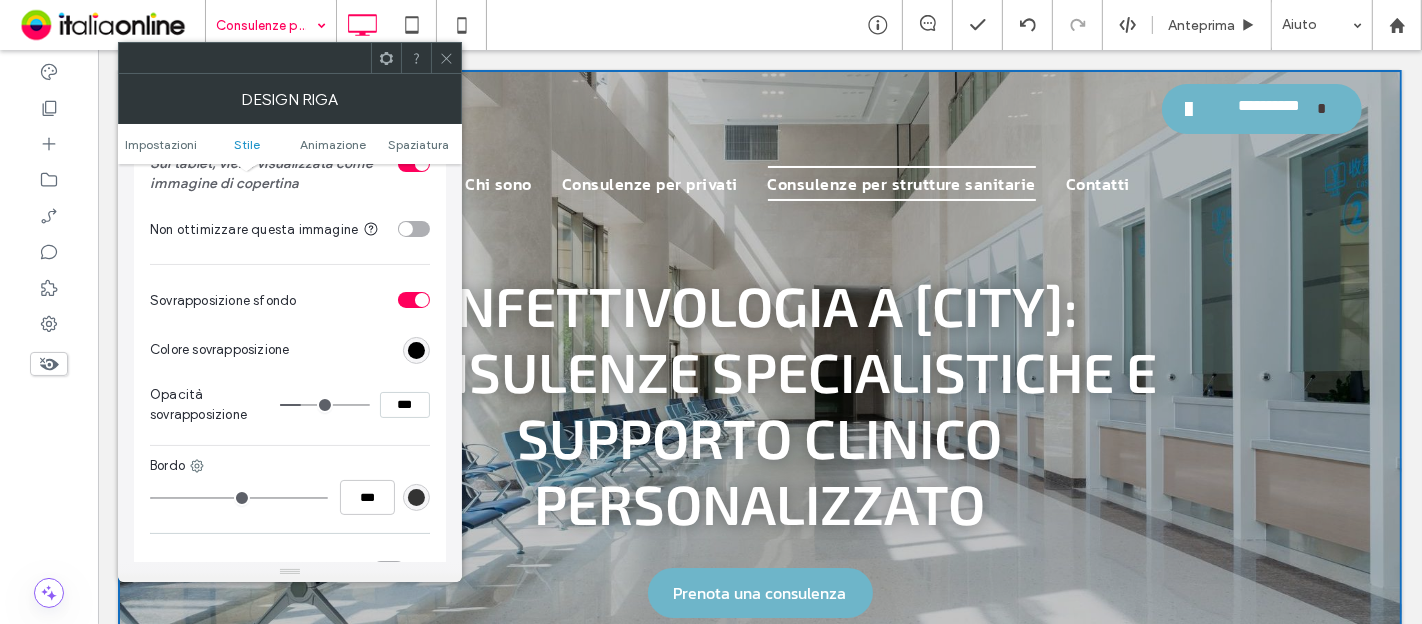 scroll, scrollTop: 777, scrollLeft: 0, axis: vertical 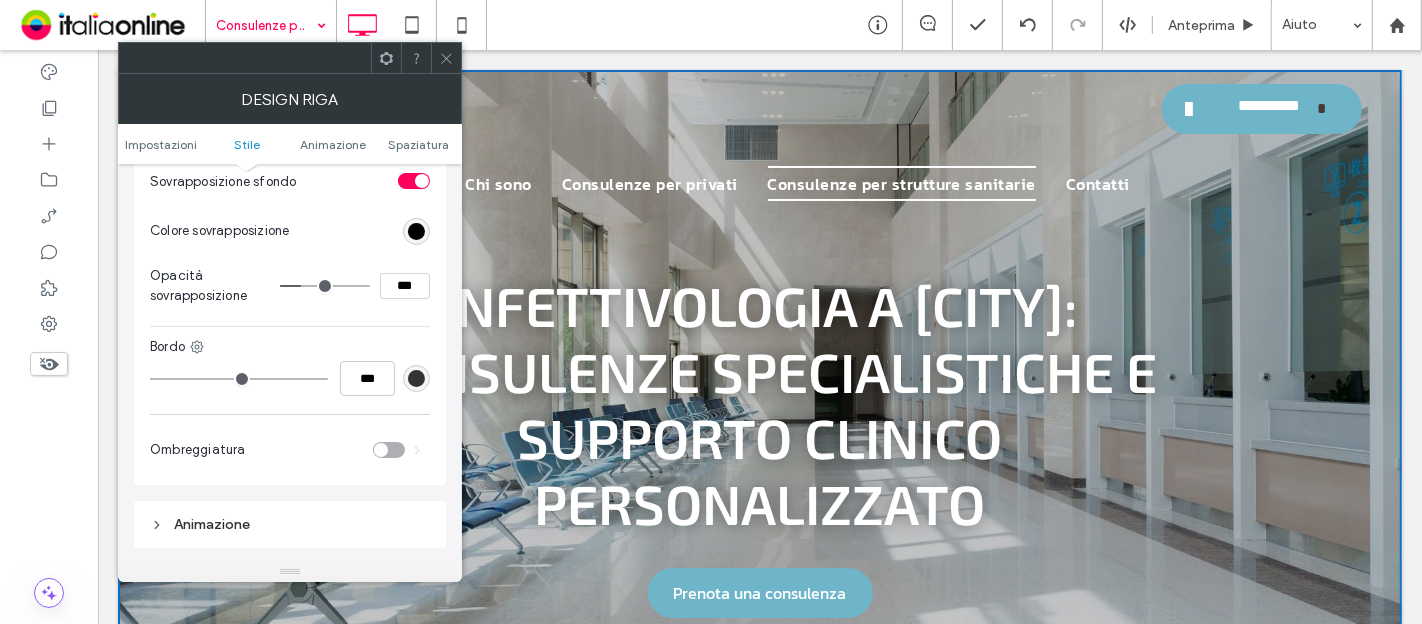 type on "**" 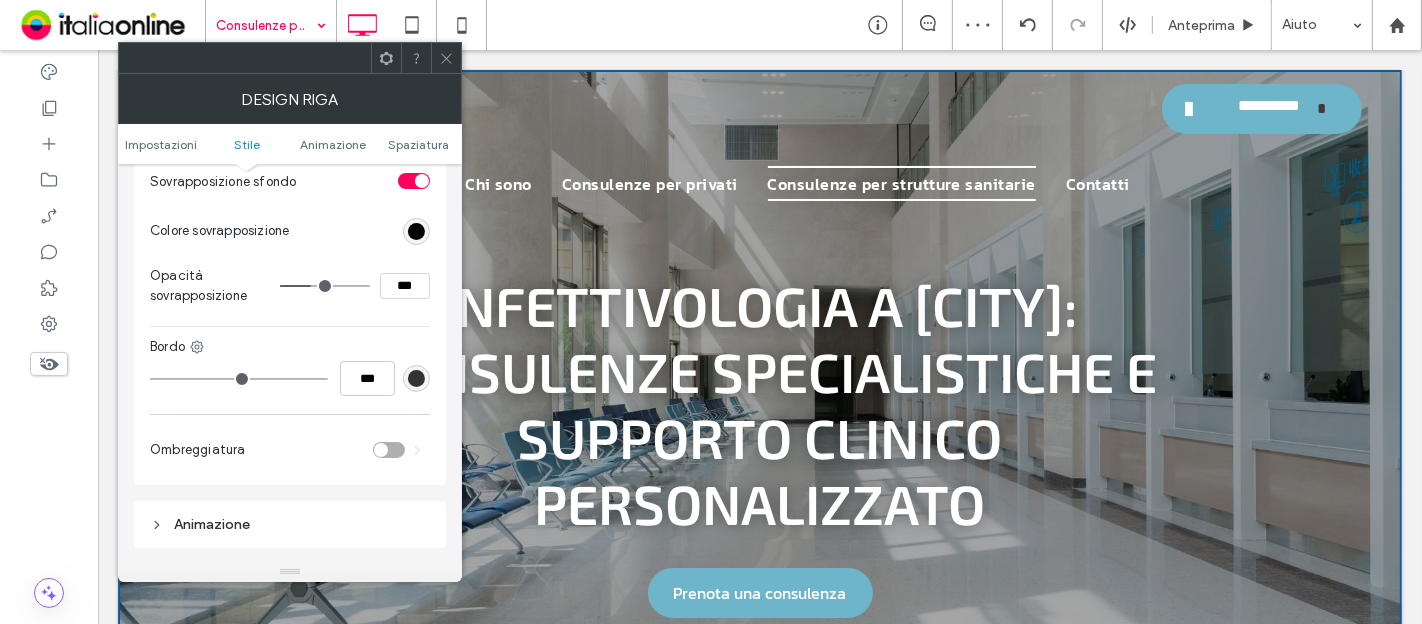 click 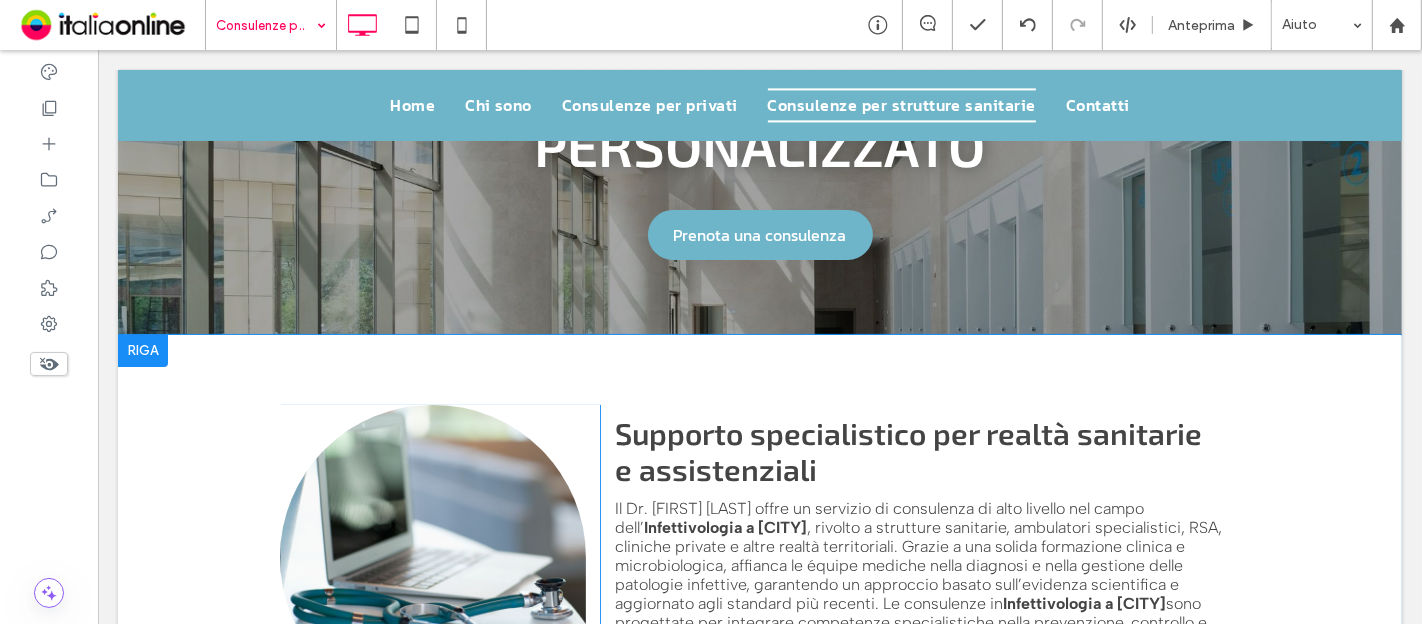 scroll, scrollTop: 0, scrollLeft: 0, axis: both 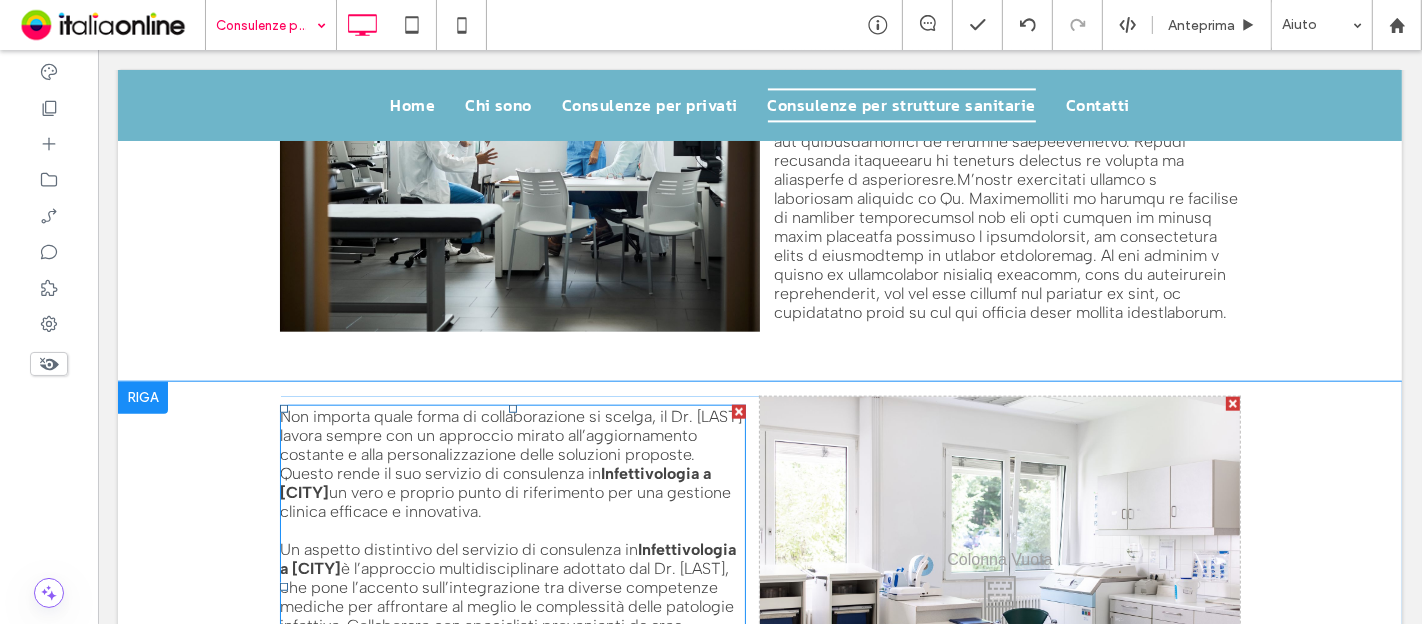 click on "Non importa quale forma di collaborazione si scelga, il Dr. Economopoulos lavora sempre con un approccio mirato all’aggiornamento costante e alla personalizzazione delle soluzioni proposte. Questo rende il suo servizio di consulenza in" at bounding box center (510, 445) 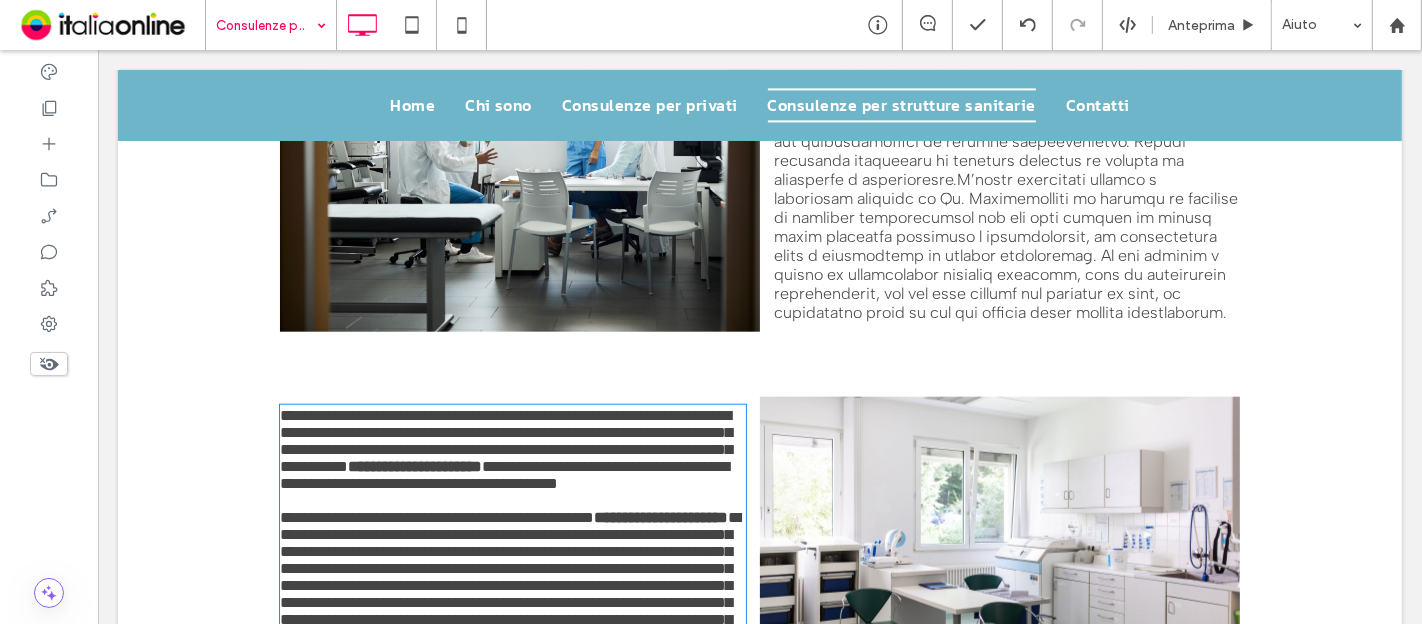 type on "**********" 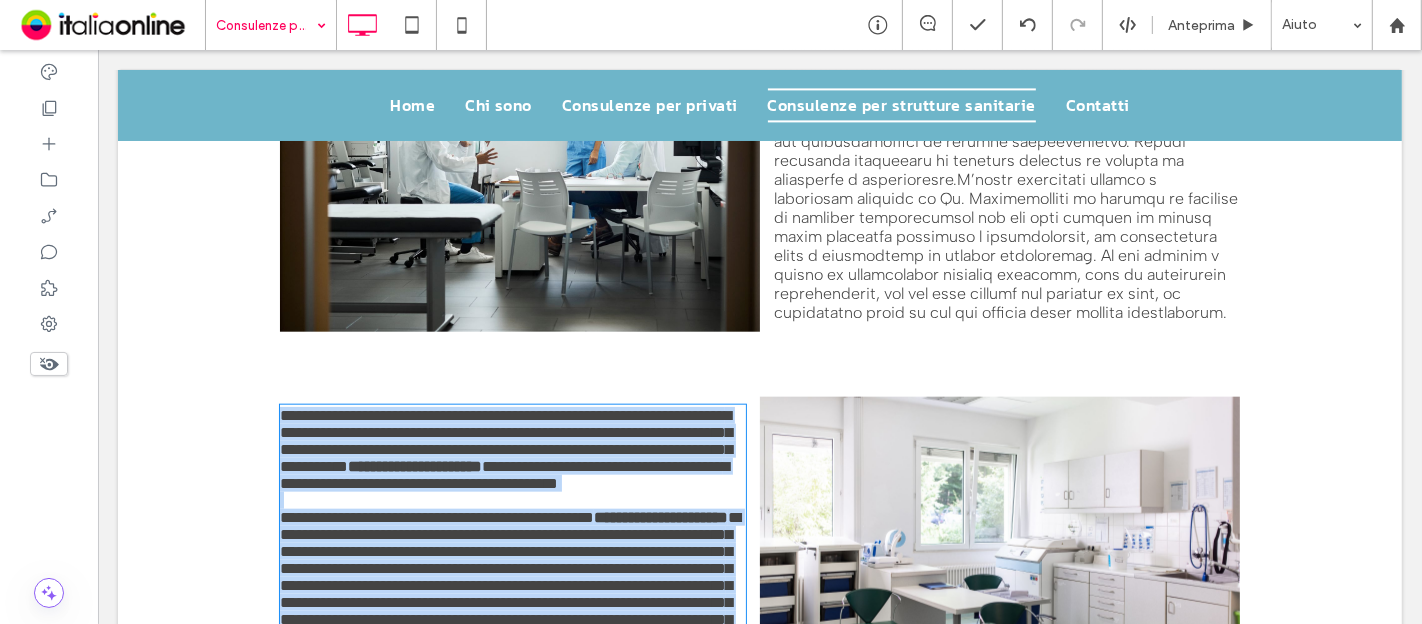 scroll, scrollTop: 2016, scrollLeft: 0, axis: vertical 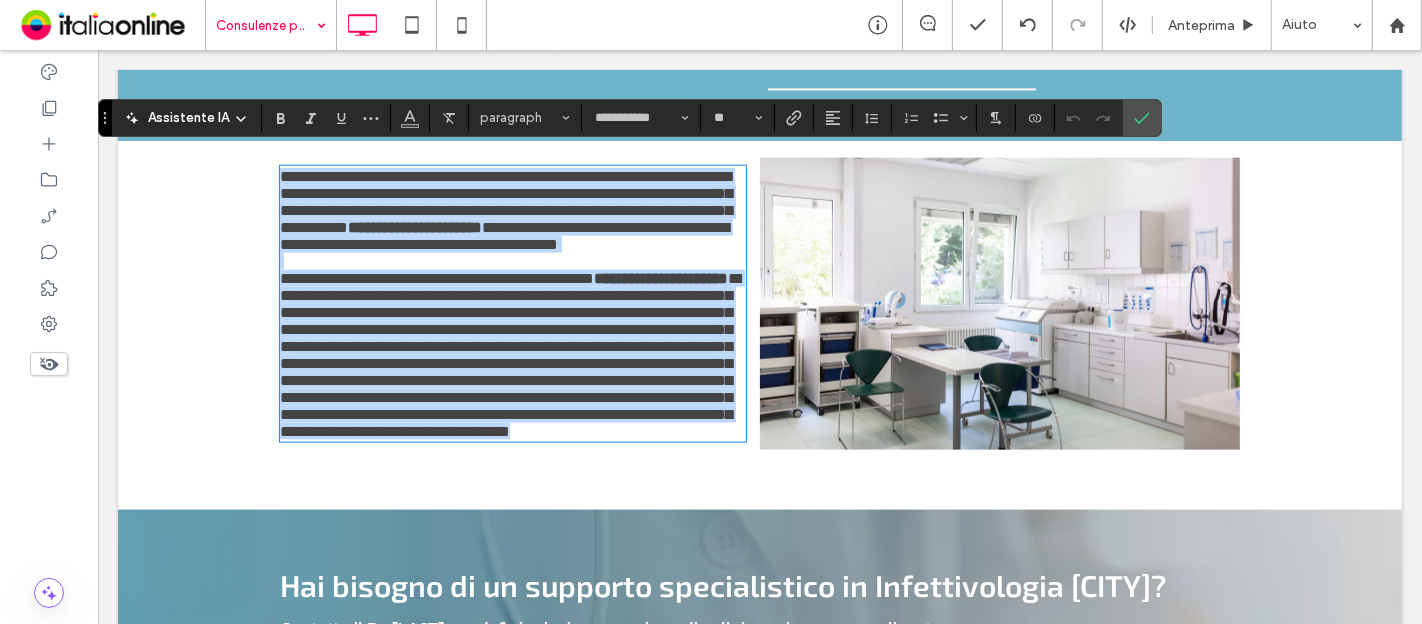 click on "**********" at bounding box center [503, 236] 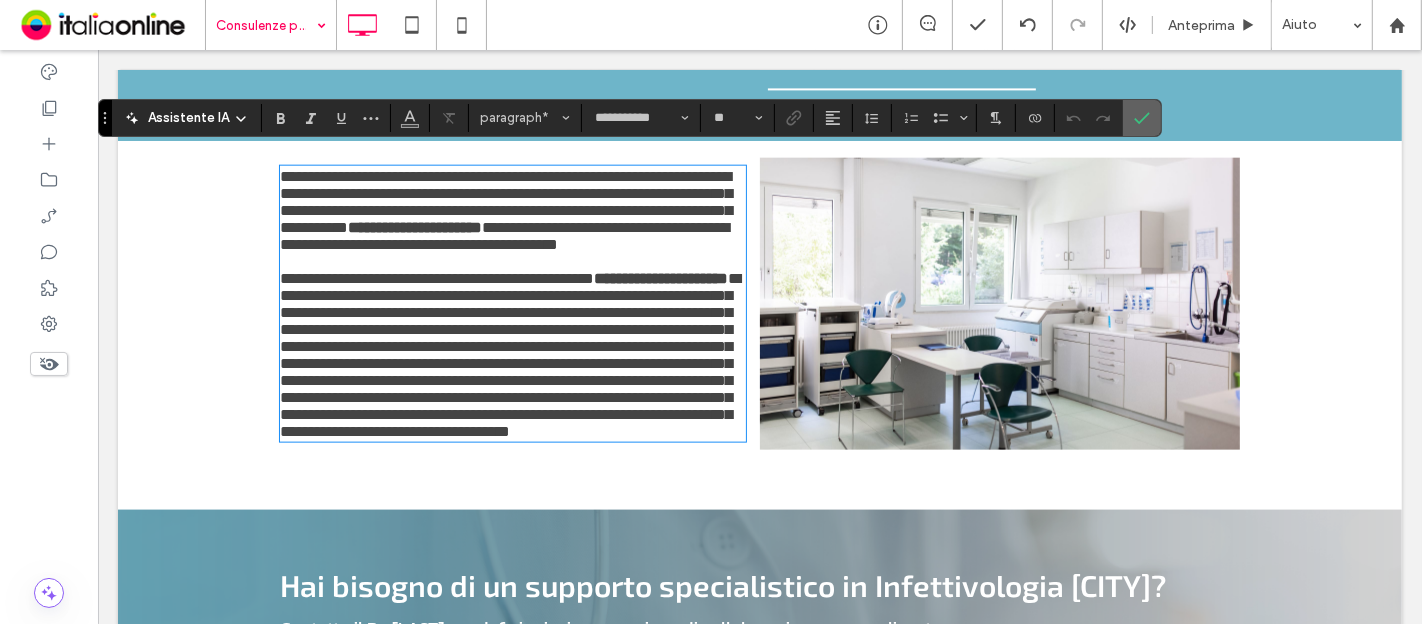 click 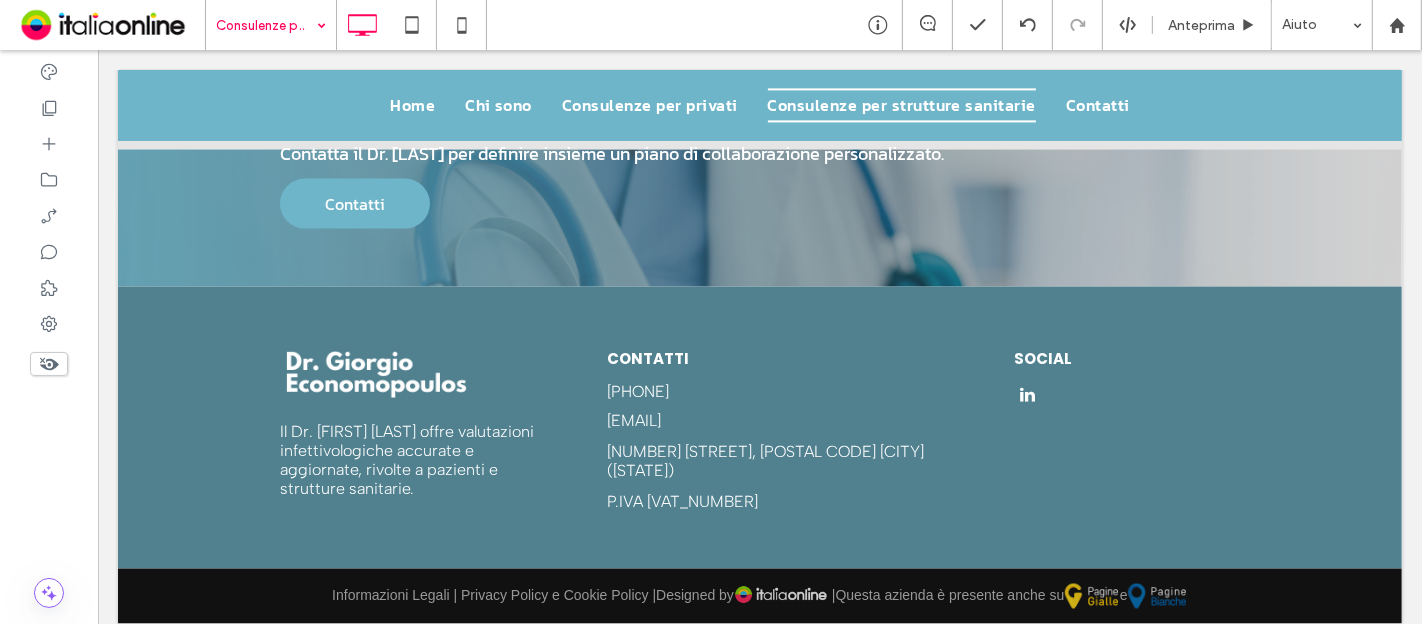 scroll, scrollTop: 2238, scrollLeft: 0, axis: vertical 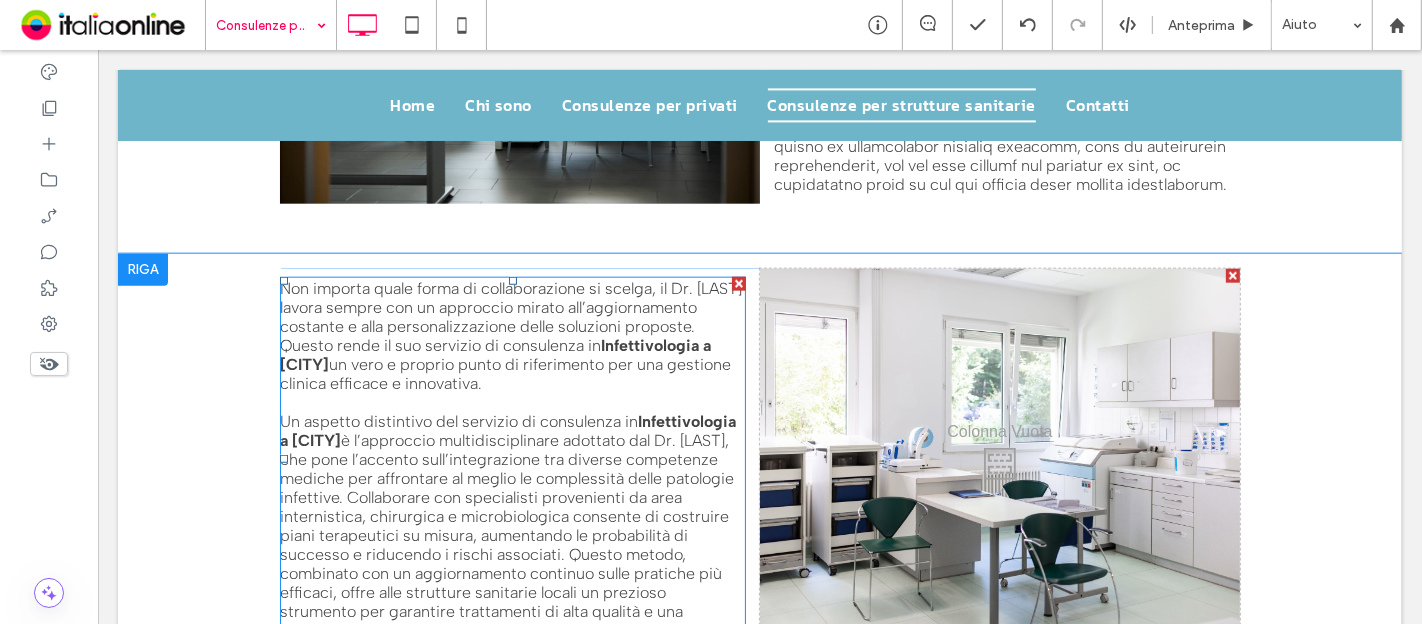 click on "Un aspetto distintivo del servizio di consulenza in" at bounding box center (458, 421) 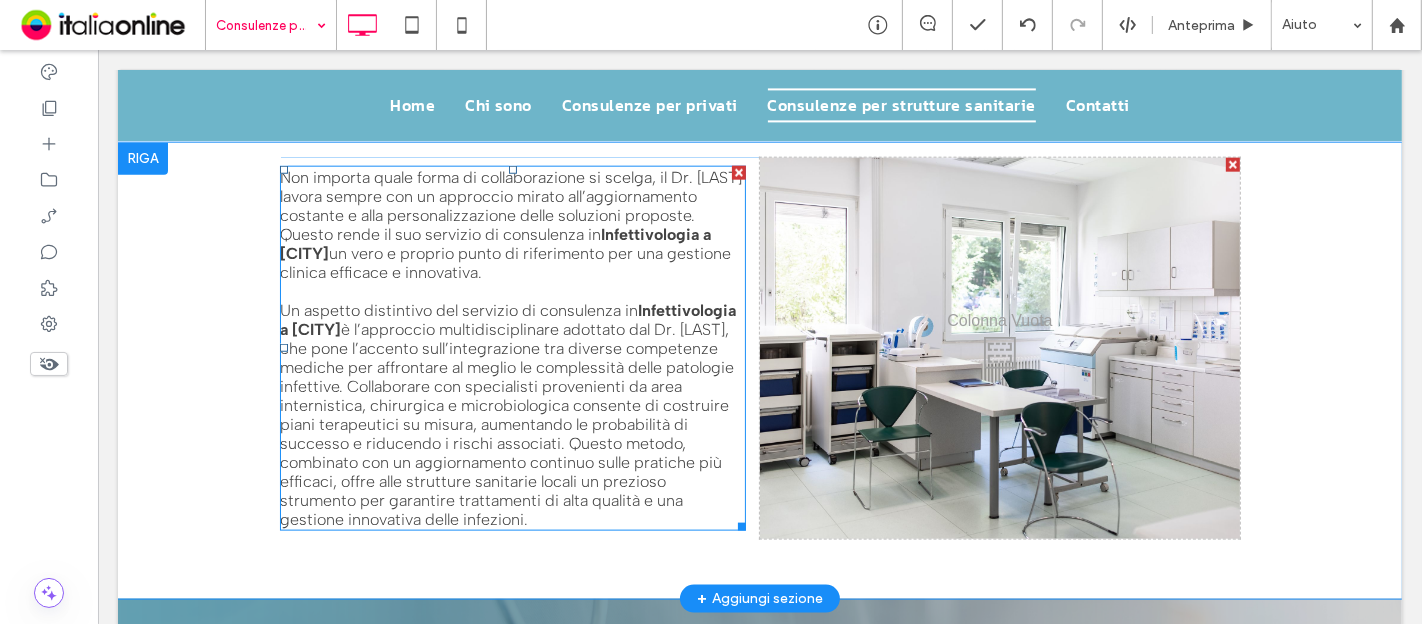 type on "**********" 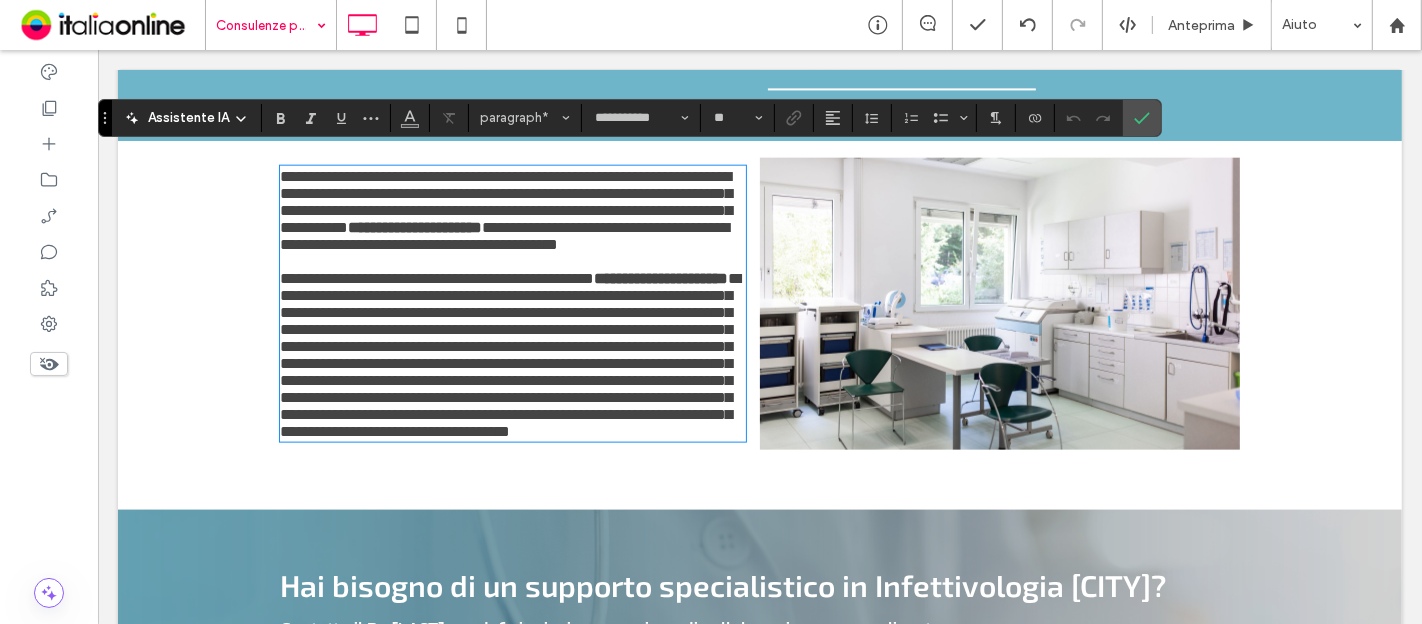 click on "**********" at bounding box center [509, 355] 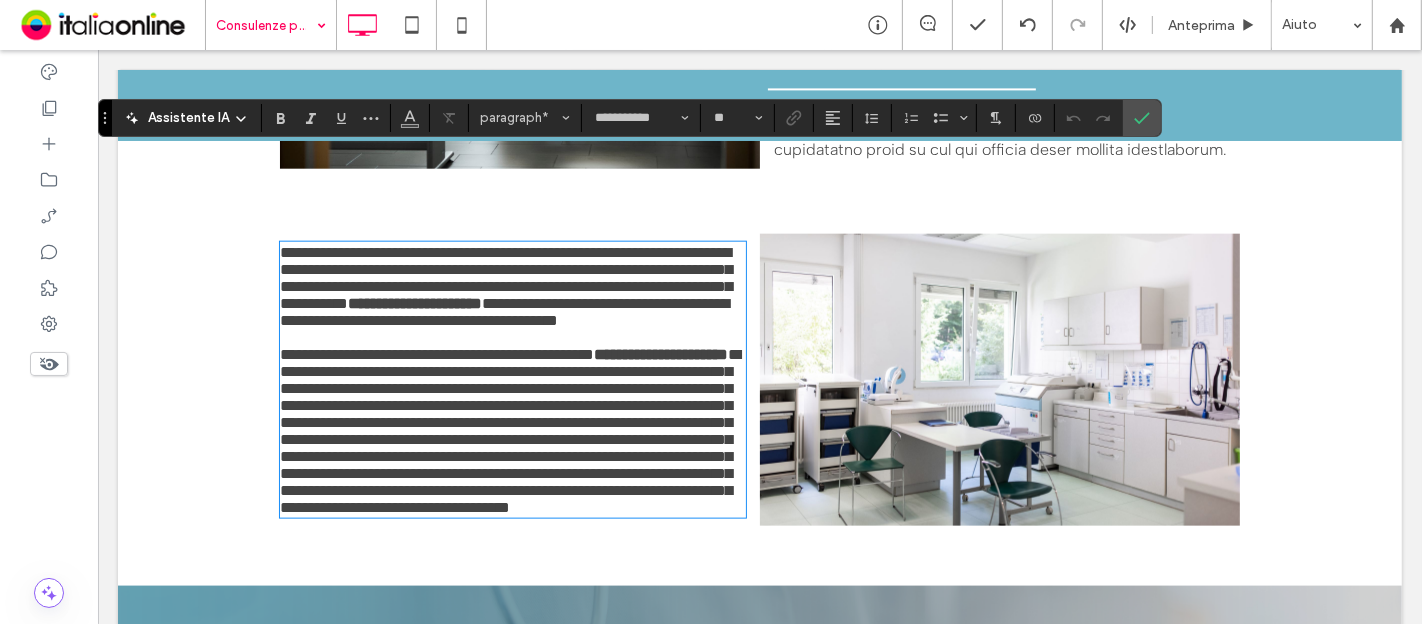 scroll, scrollTop: 1905, scrollLeft: 0, axis: vertical 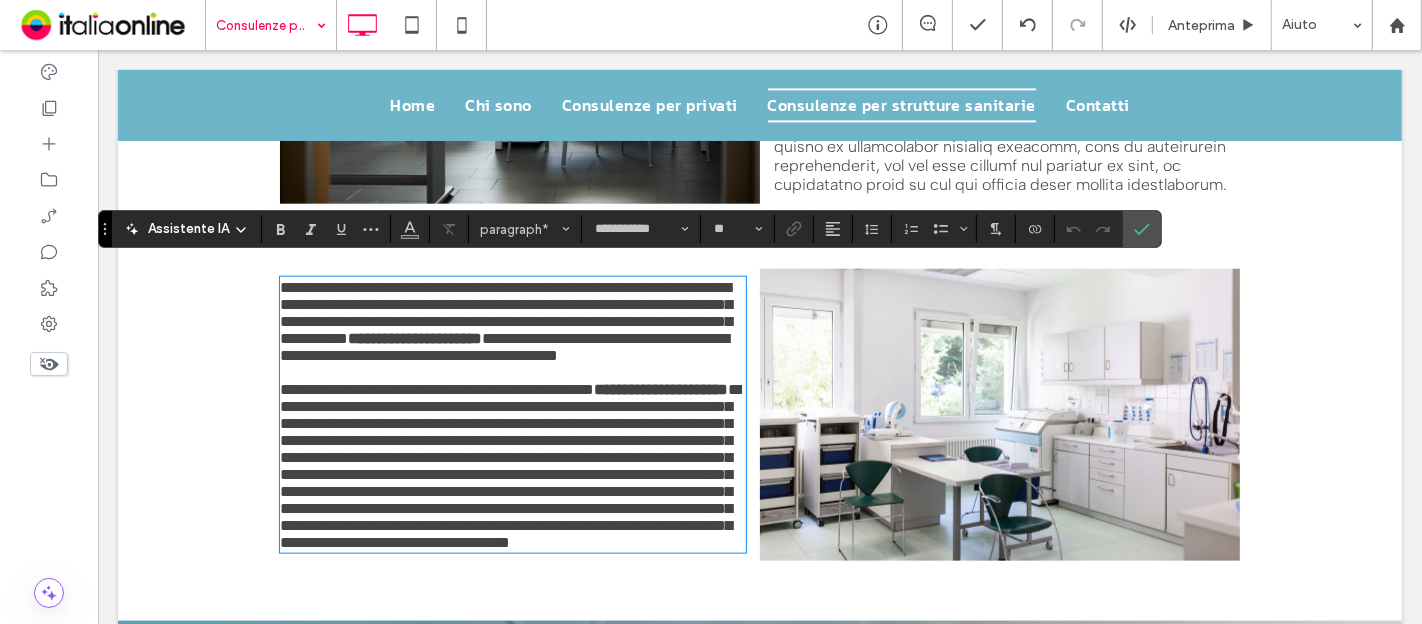 click on "**********" at bounding box center [505, 313] 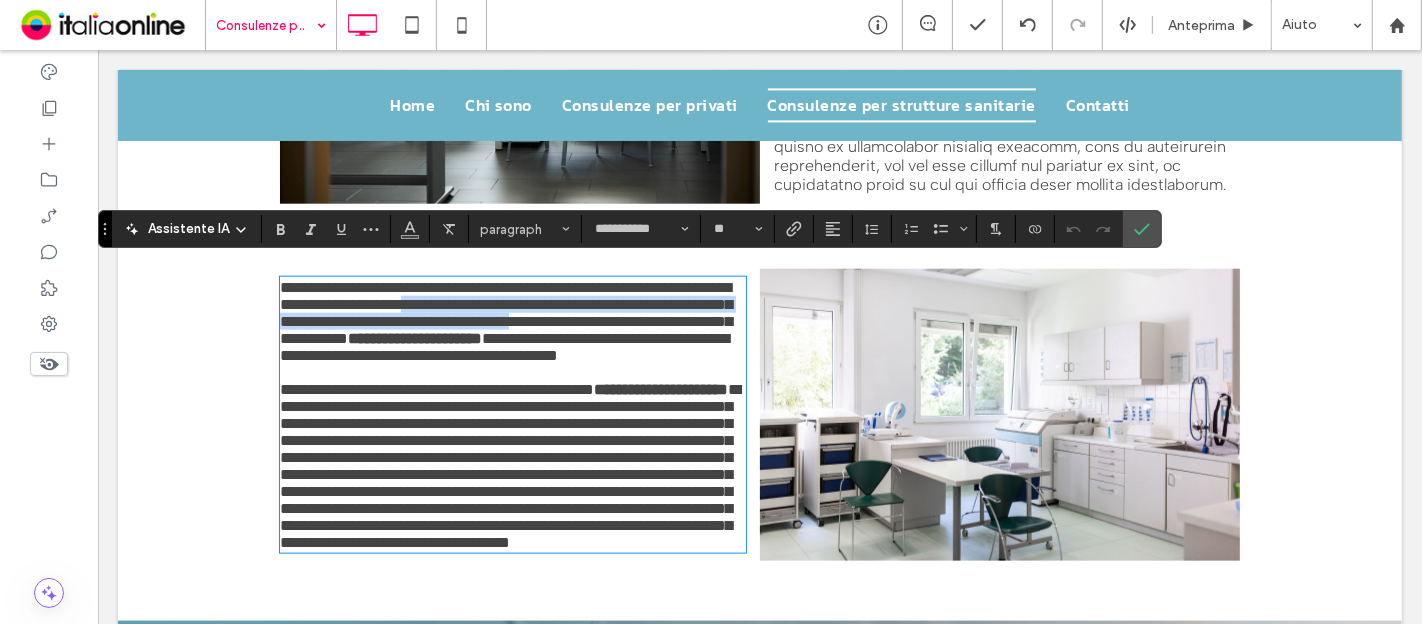 drag, startPoint x: 556, startPoint y: 292, endPoint x: 381, endPoint y: 270, distance: 176.37744 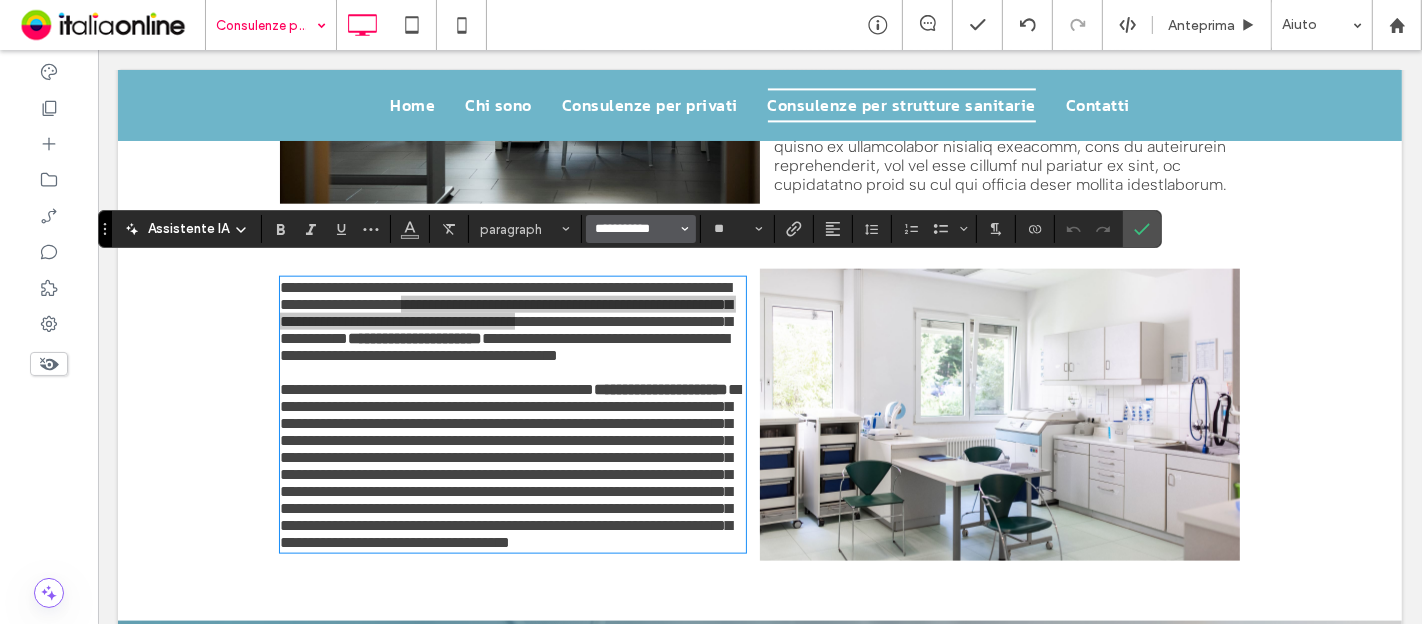 click on "**********" at bounding box center (635, 229) 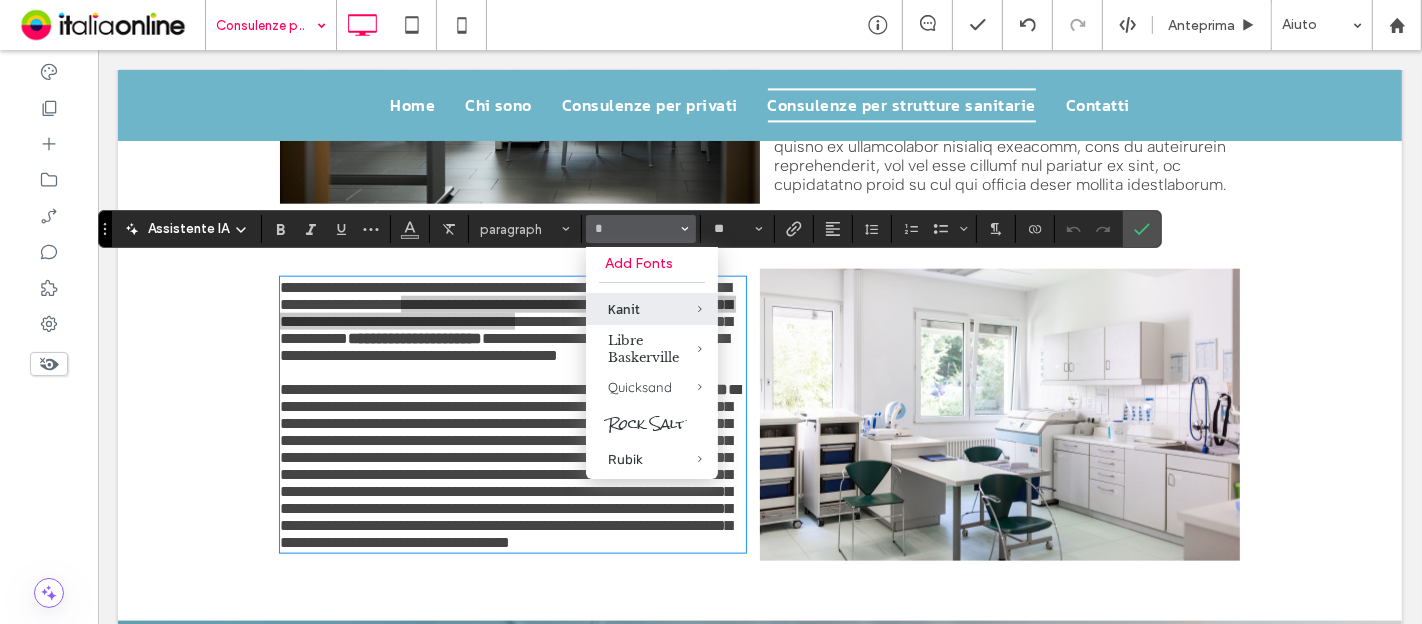 click on "Kanit" at bounding box center [652, 309] 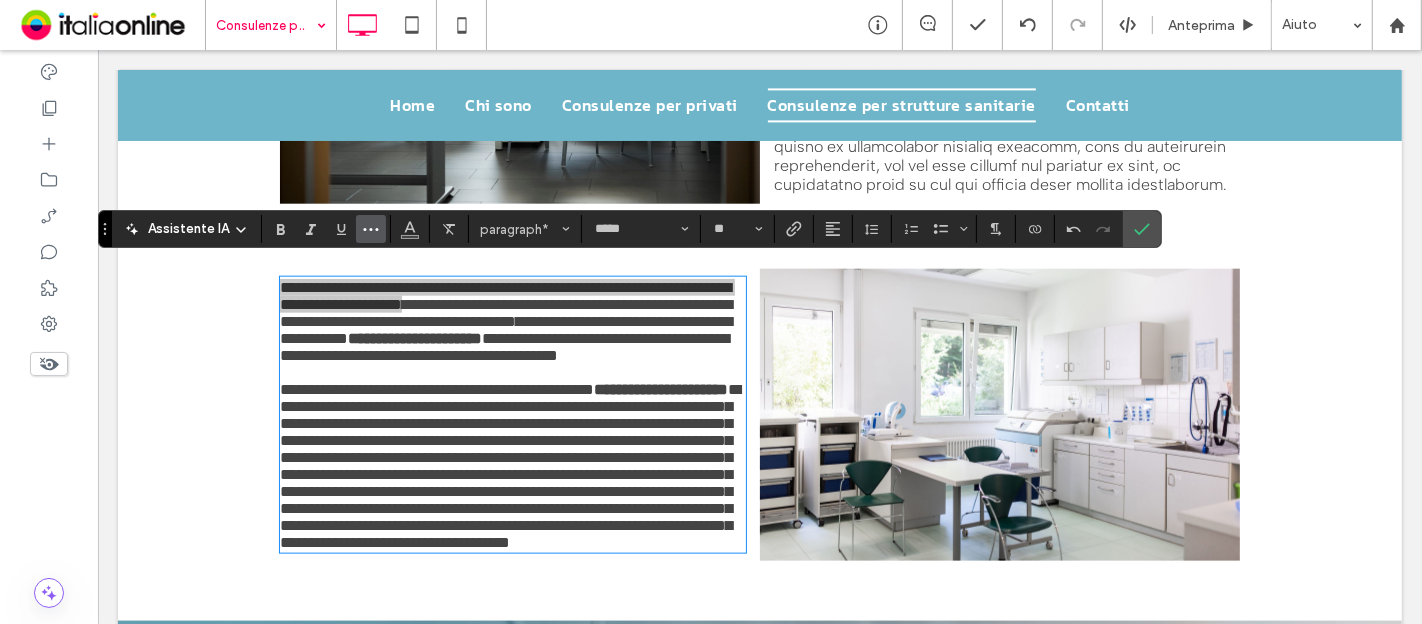 click 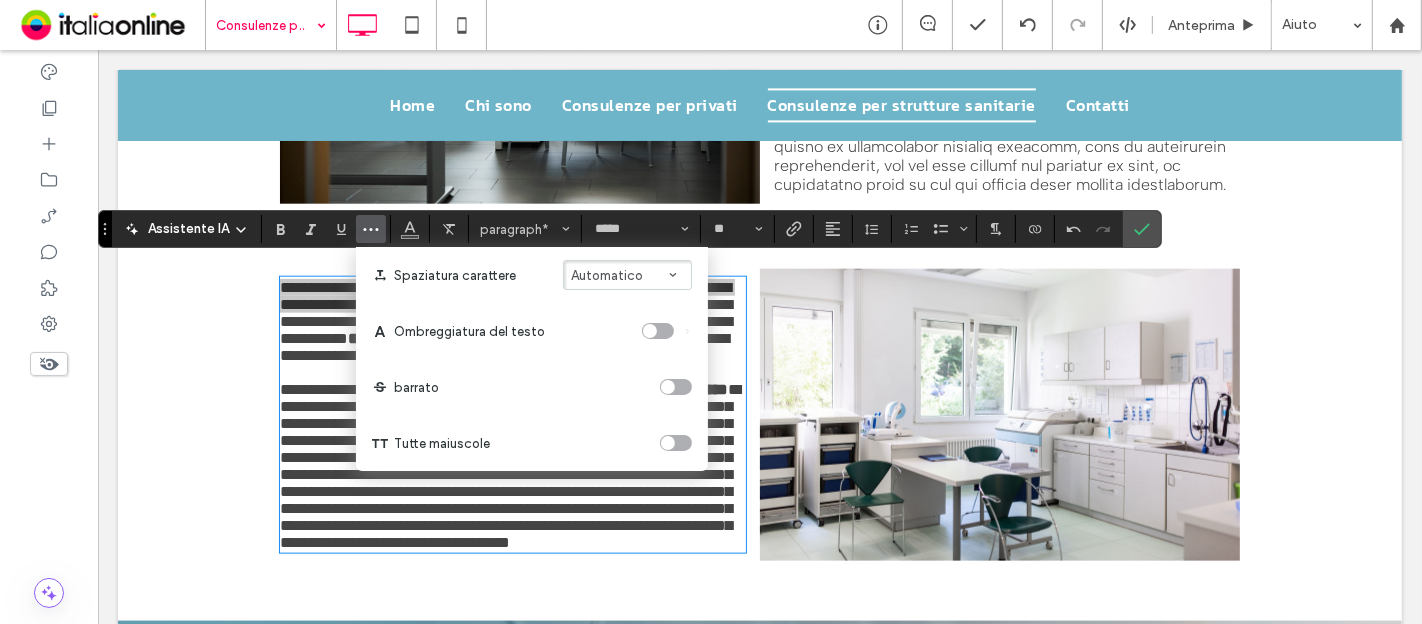 click at bounding box center [676, 443] 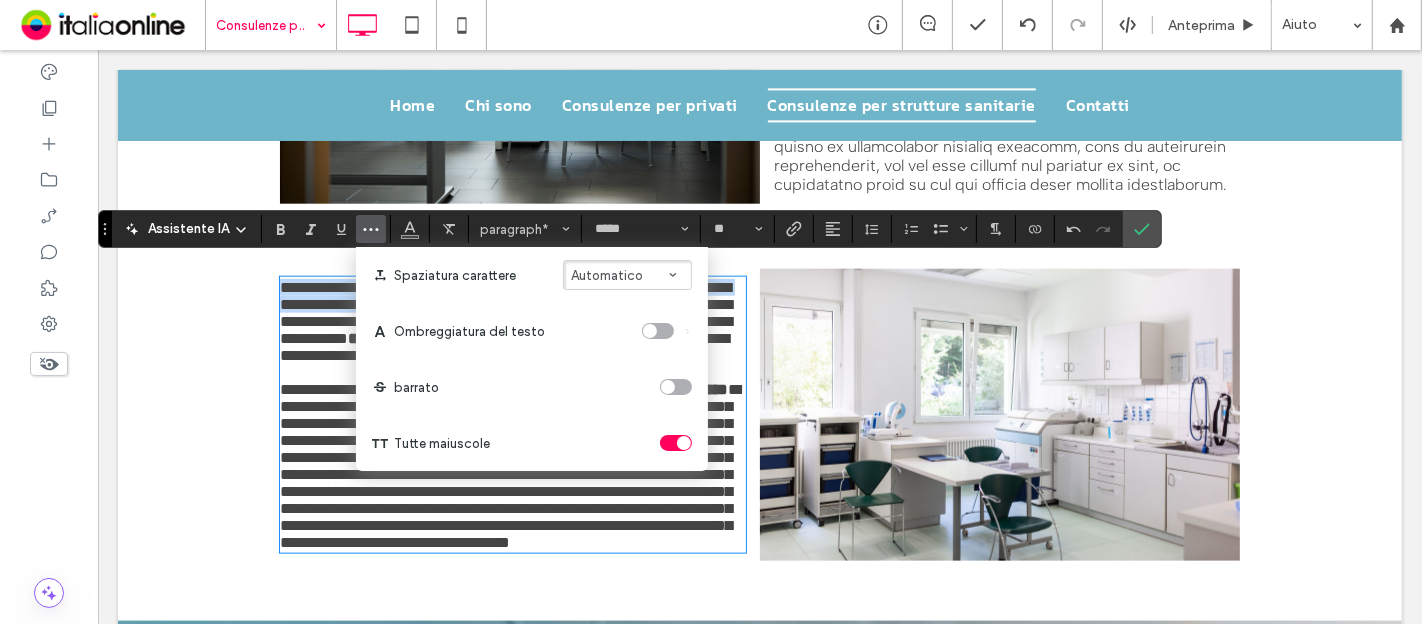 click on "**********" at bounding box center (505, 313) 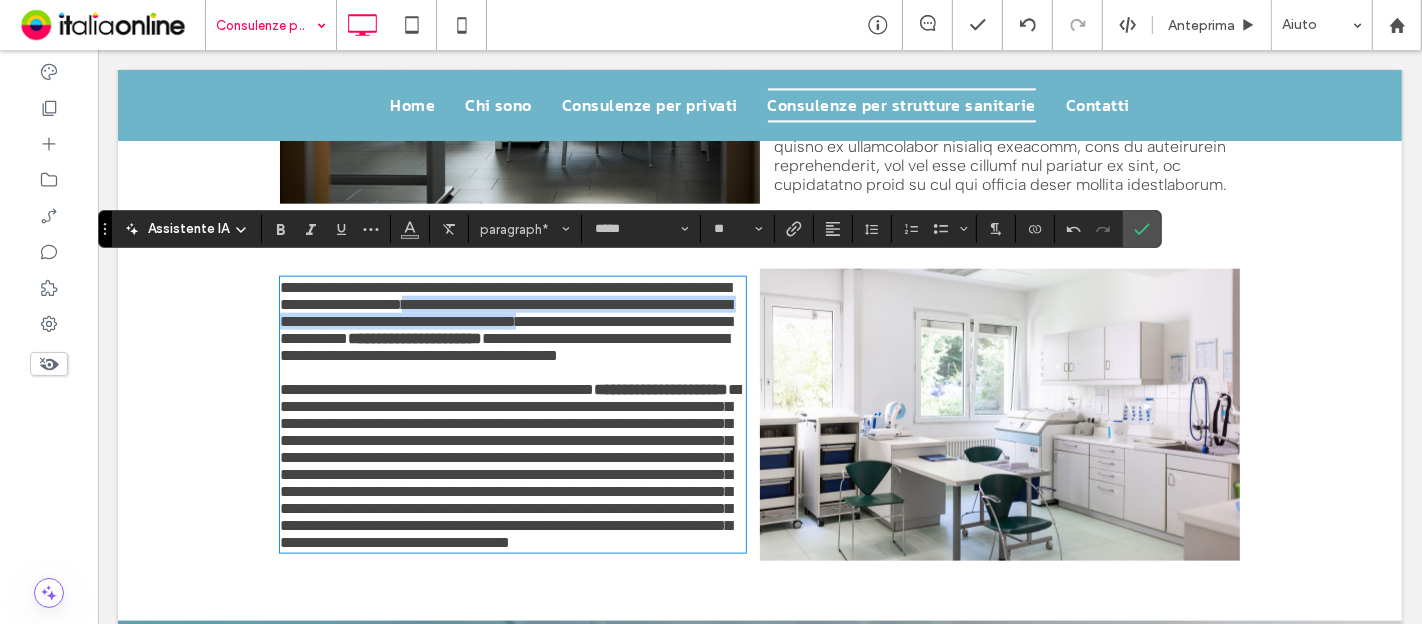 drag, startPoint x: 477, startPoint y: 344, endPoint x: 555, endPoint y: 299, distance: 90.04999 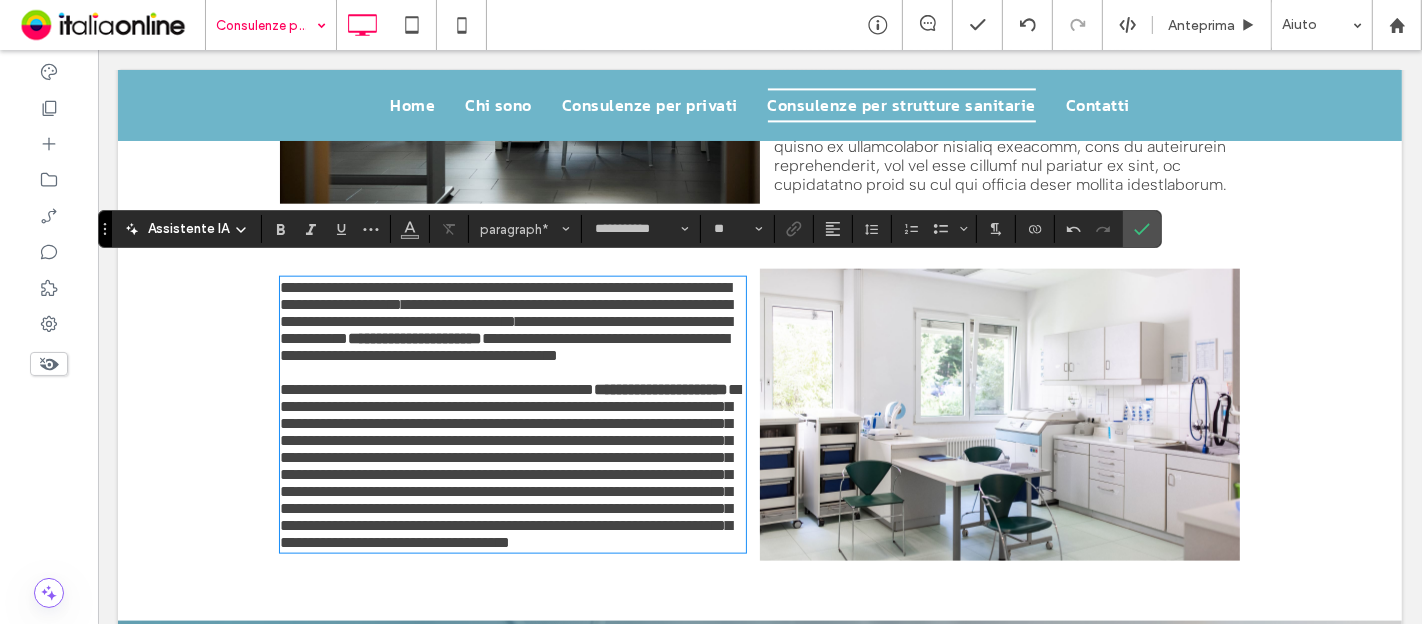 click on "**********" at bounding box center [504, 296] 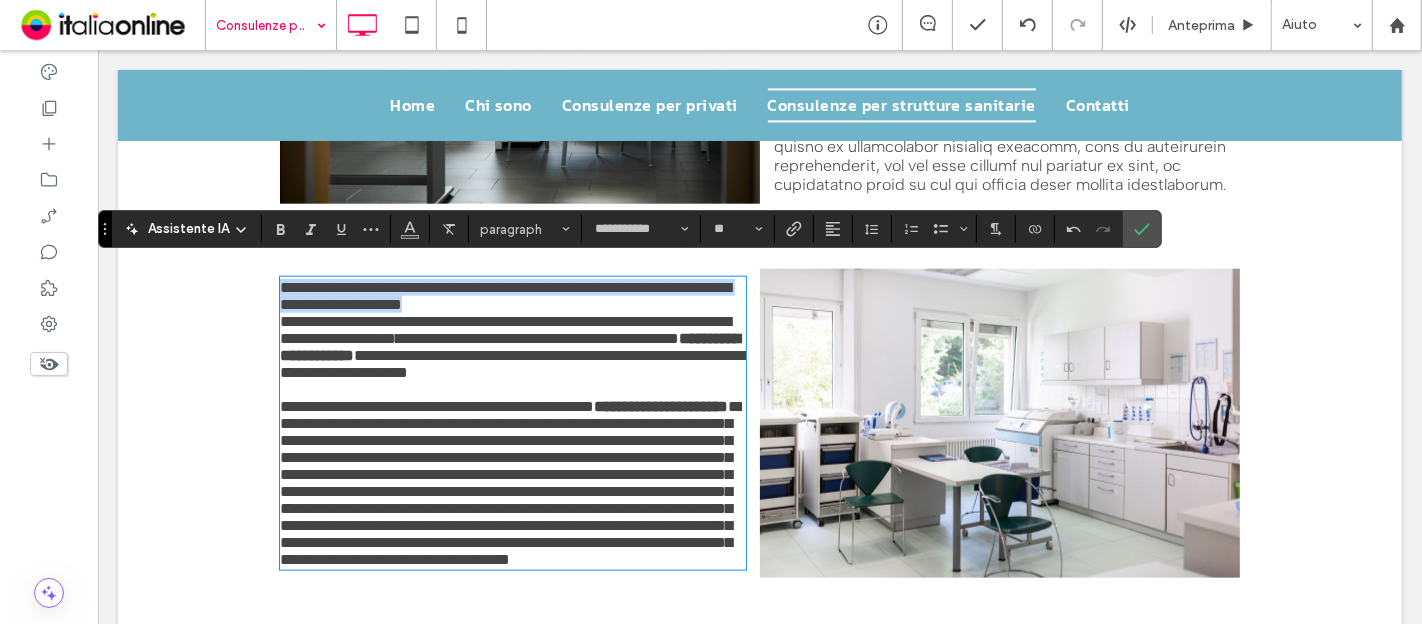 drag, startPoint x: 556, startPoint y: 287, endPoint x: 256, endPoint y: 263, distance: 300.95847 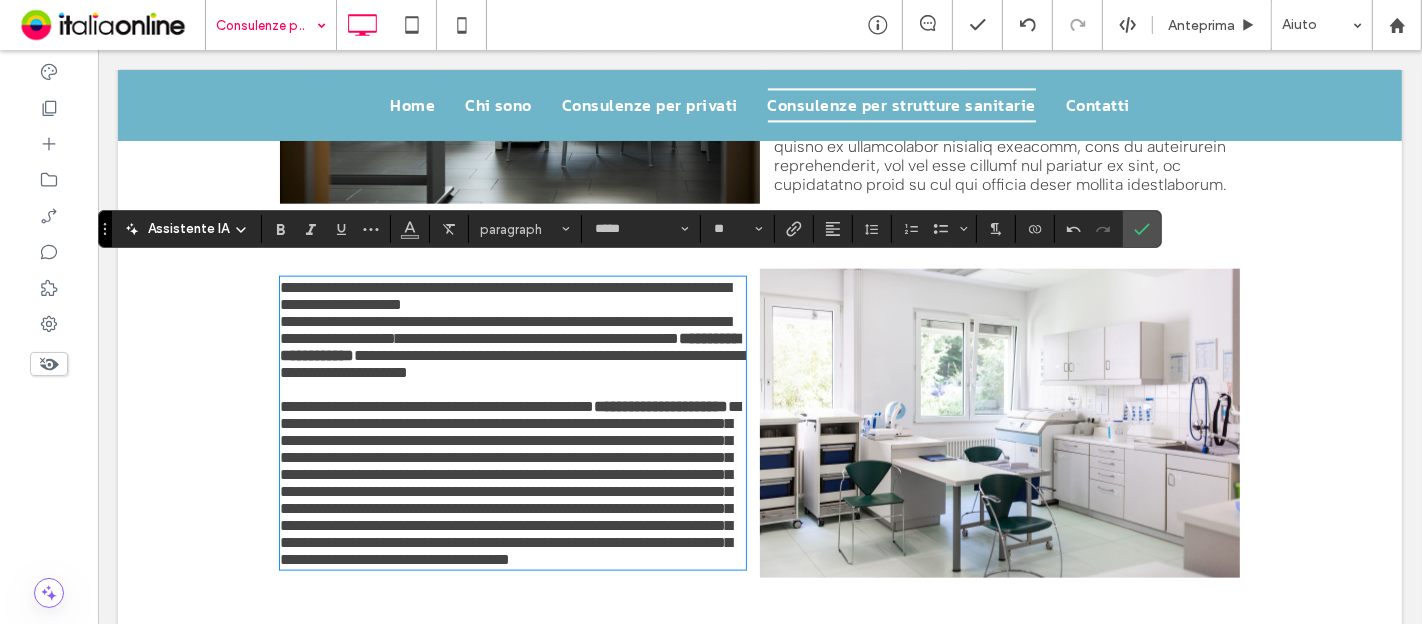 click on "**********" at bounding box center [504, 330] 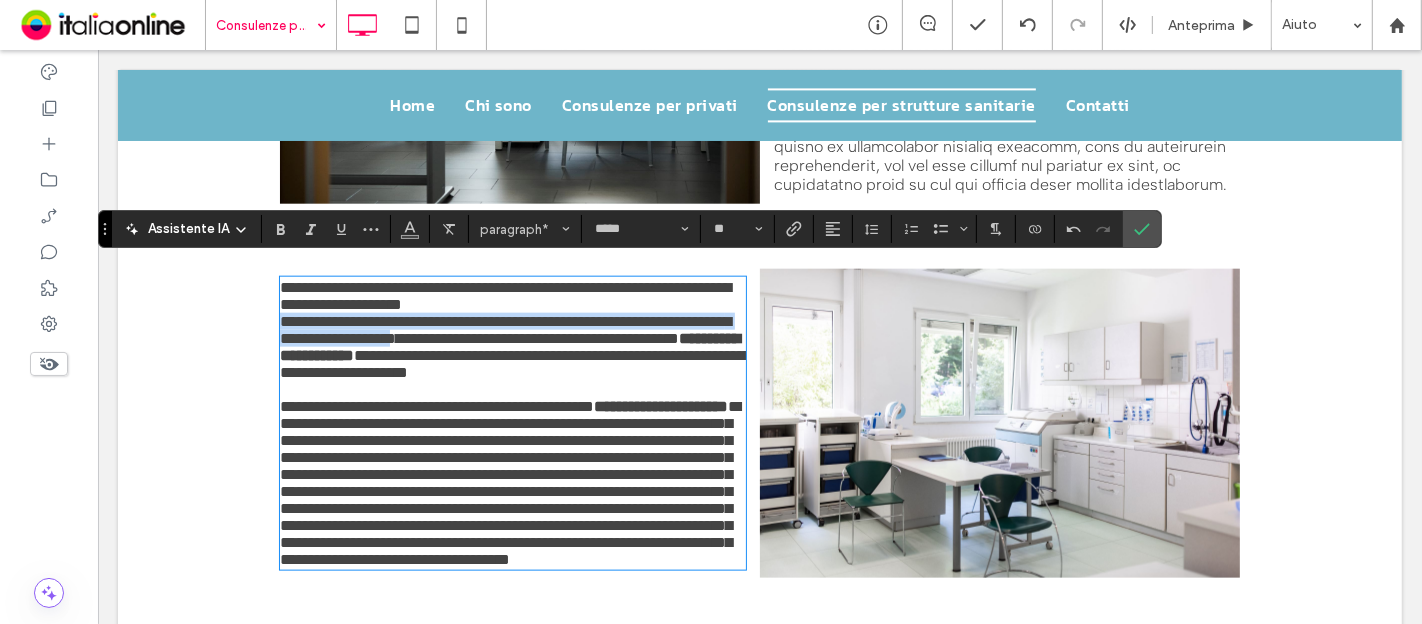 drag, startPoint x: 619, startPoint y: 340, endPoint x: 206, endPoint y: 312, distance: 413.94806 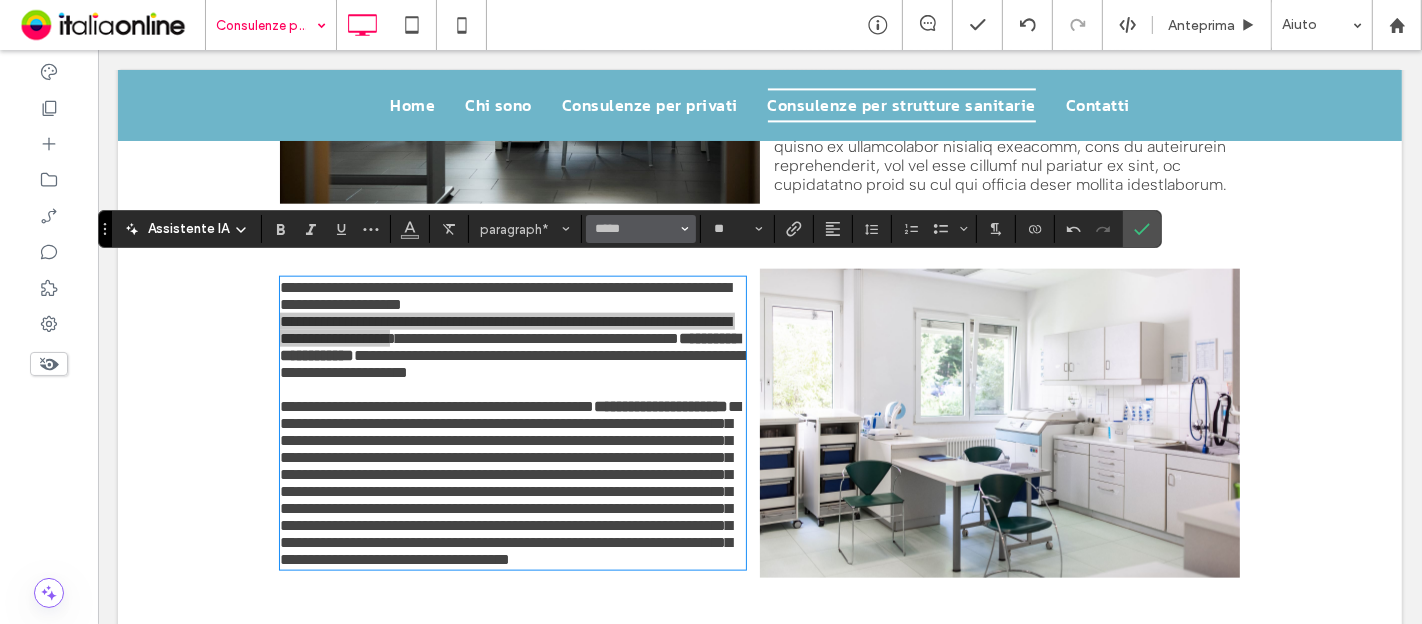 click on "*****" at bounding box center [641, 229] 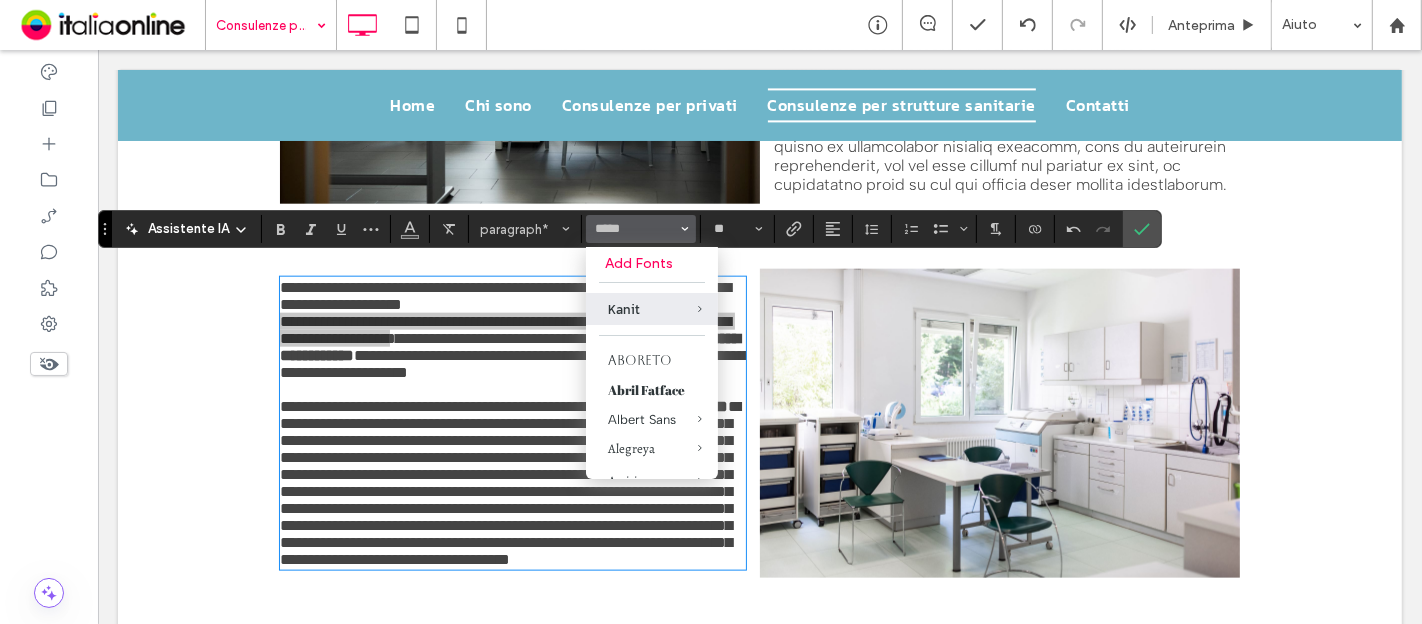 type 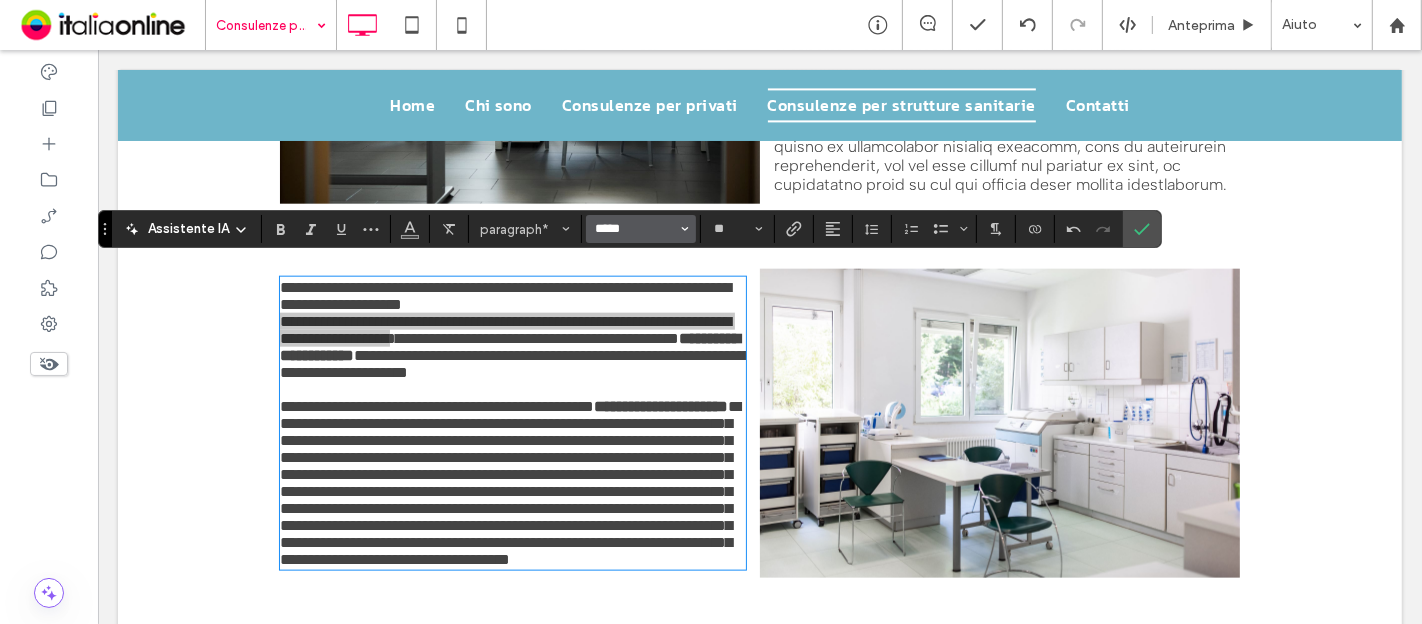 click on "*****" at bounding box center [635, 229] 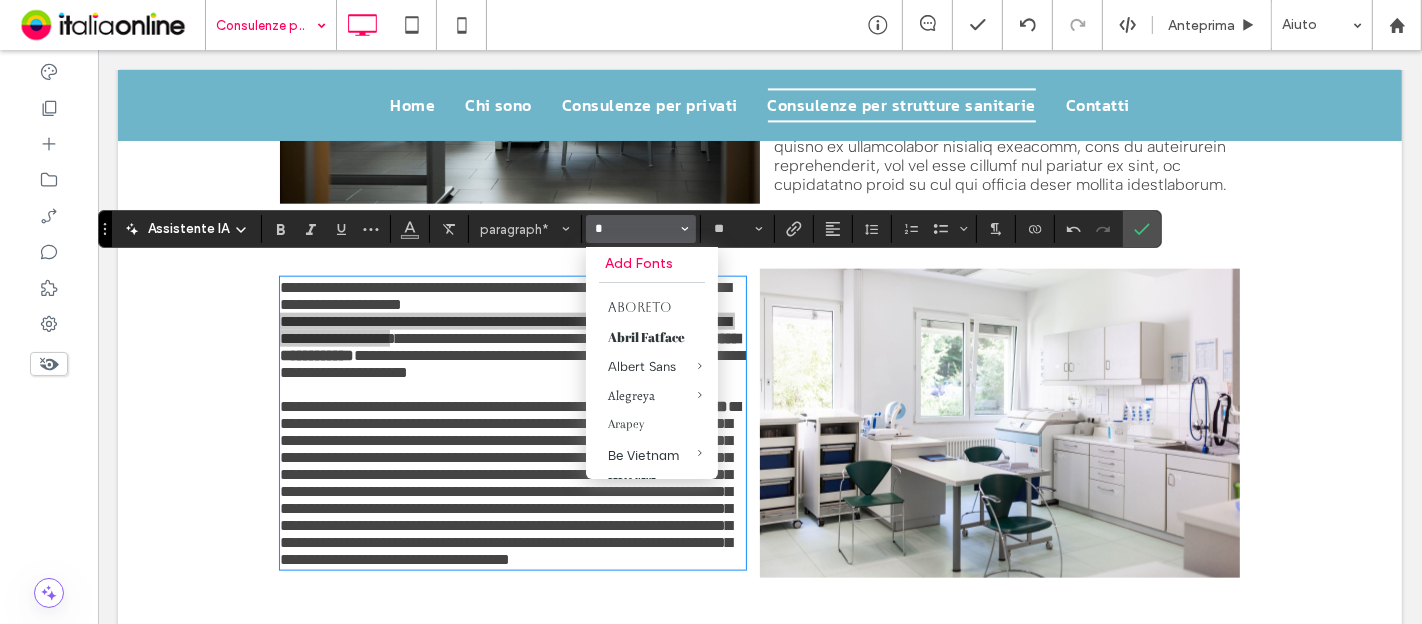 drag, startPoint x: 628, startPoint y: 223, endPoint x: 618, endPoint y: 228, distance: 11.18034 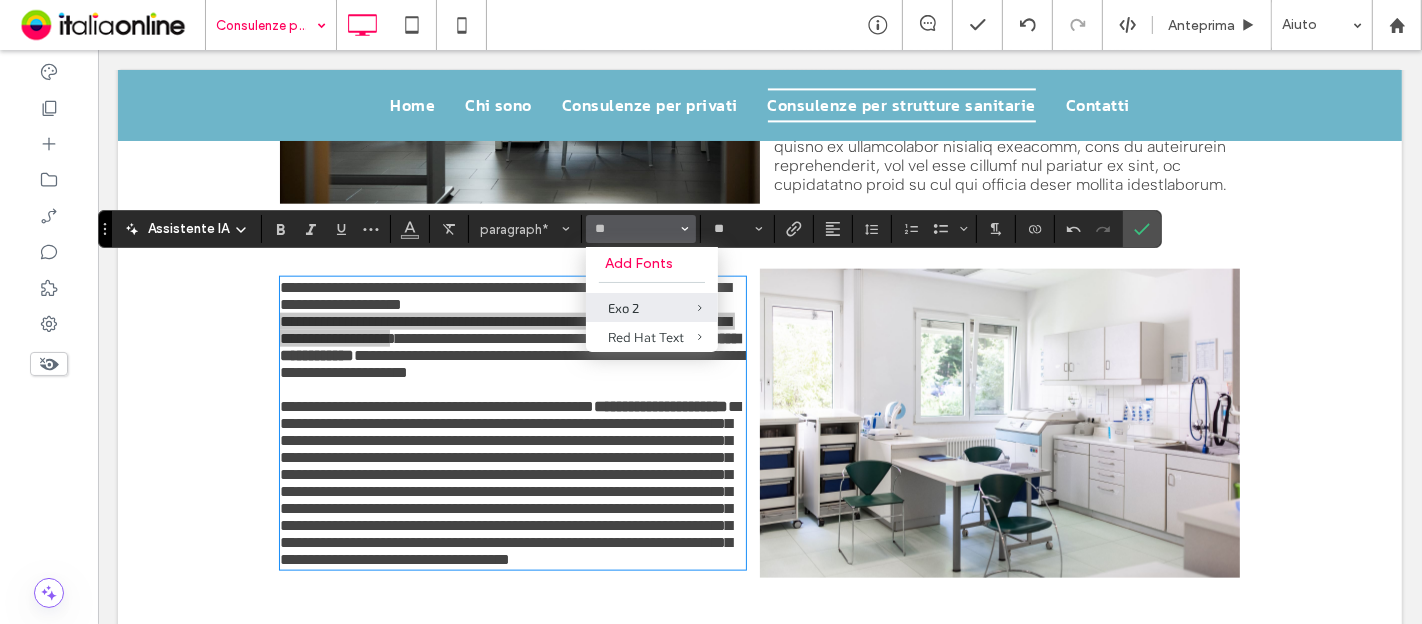 click on "Exo 2" at bounding box center (652, 308) 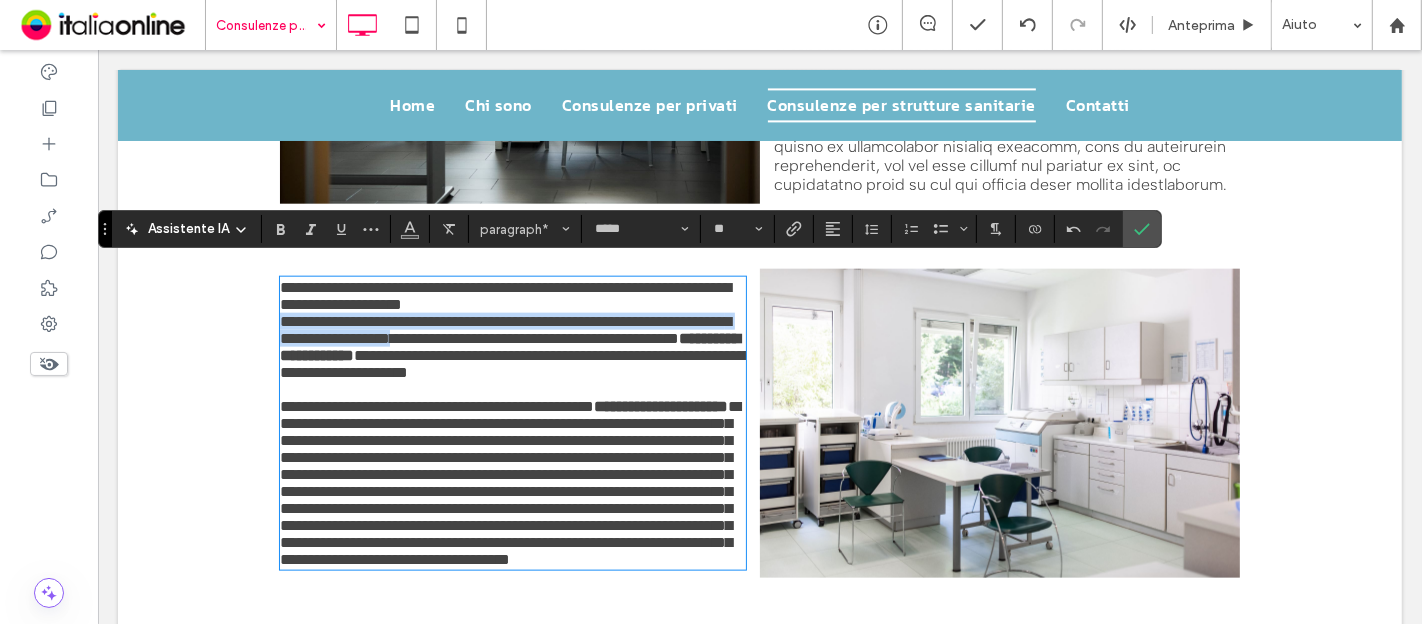type on "**********" 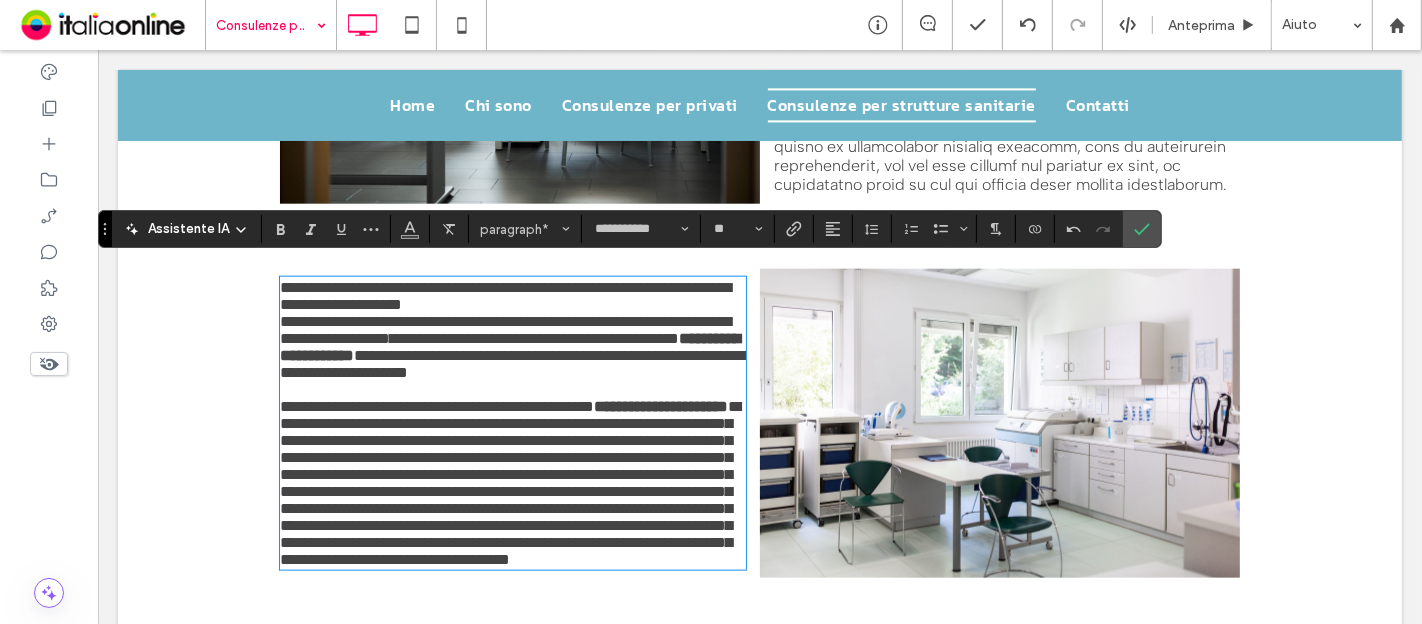 click on "**********" at bounding box center [536, 338] 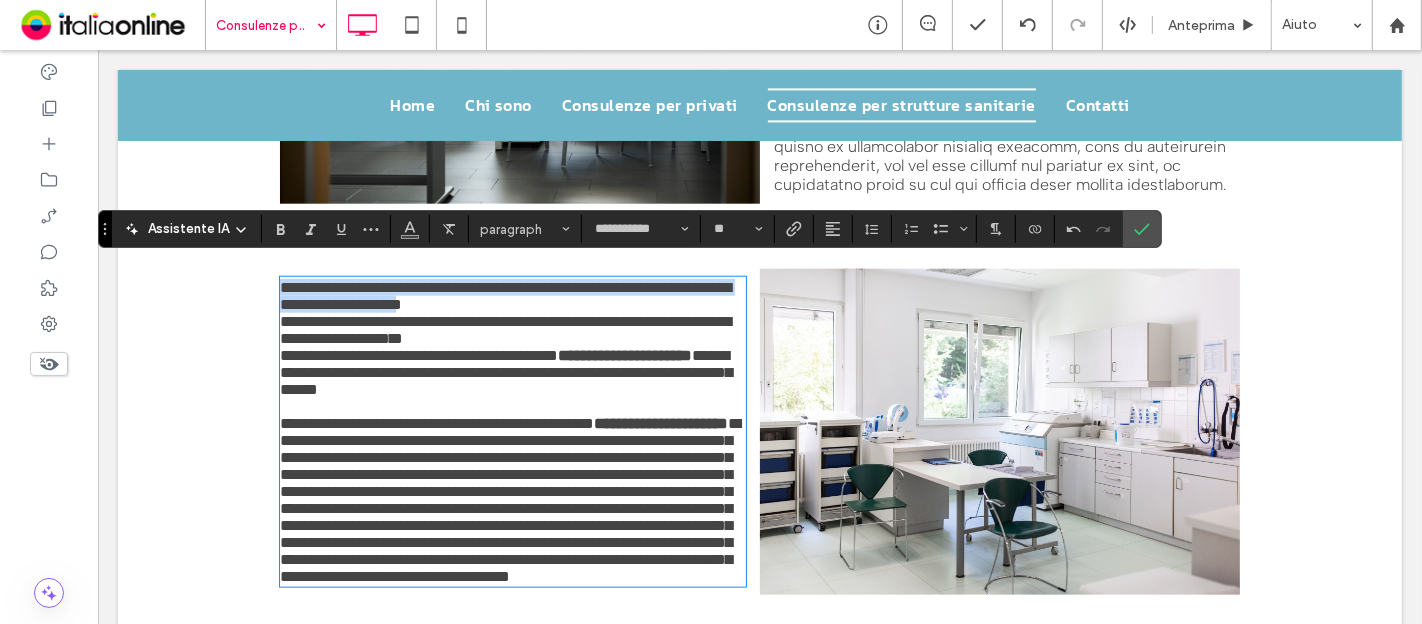 drag, startPoint x: 553, startPoint y: 297, endPoint x: 233, endPoint y: 270, distance: 321.13705 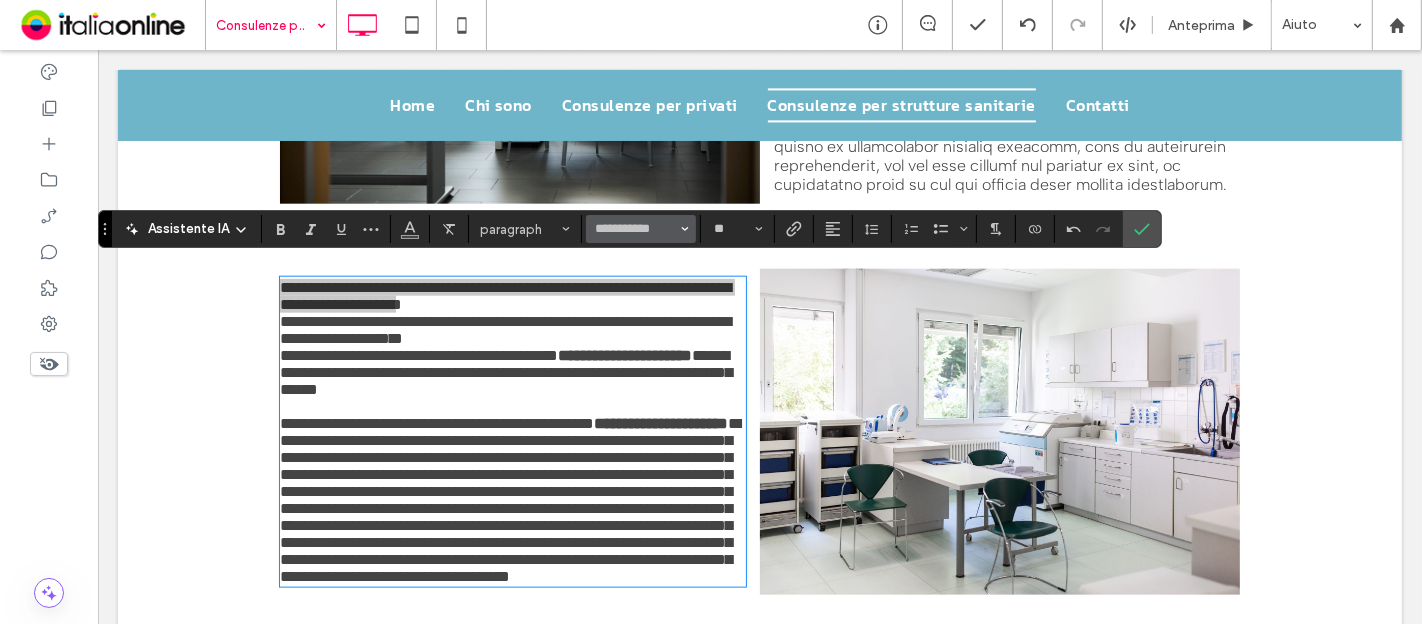 click on "**********" at bounding box center [635, 229] 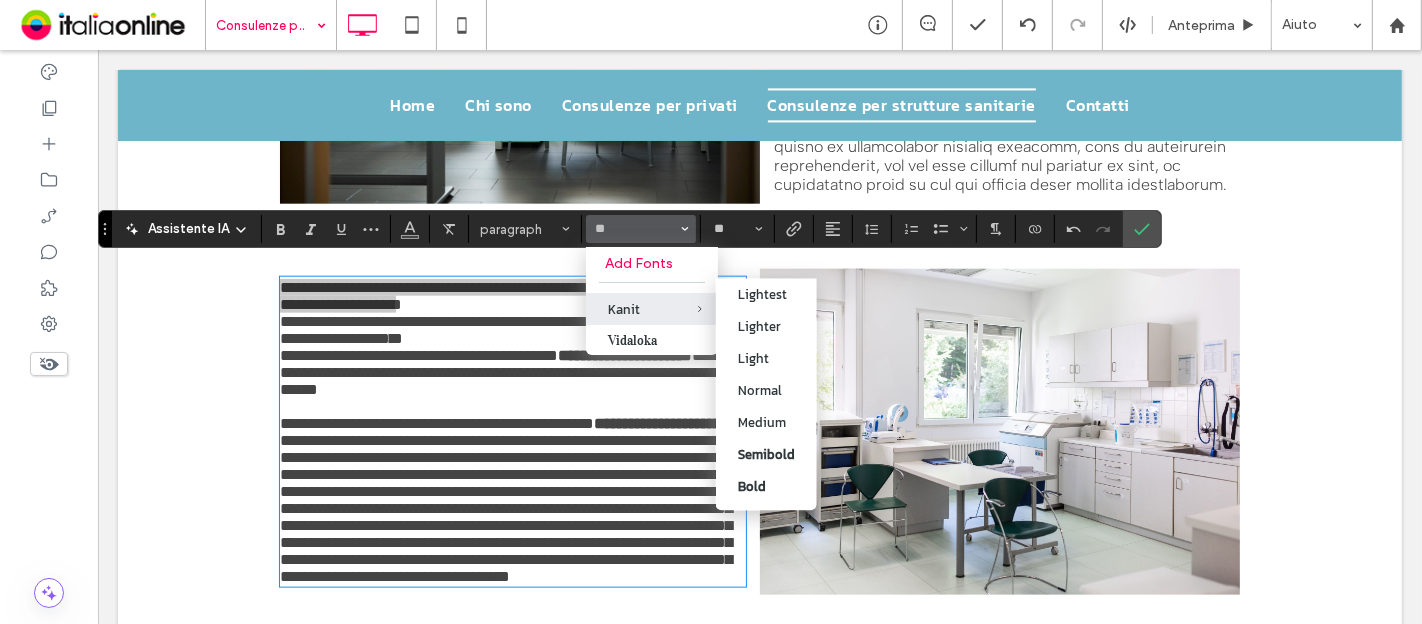 click at bounding box center [685, 309] 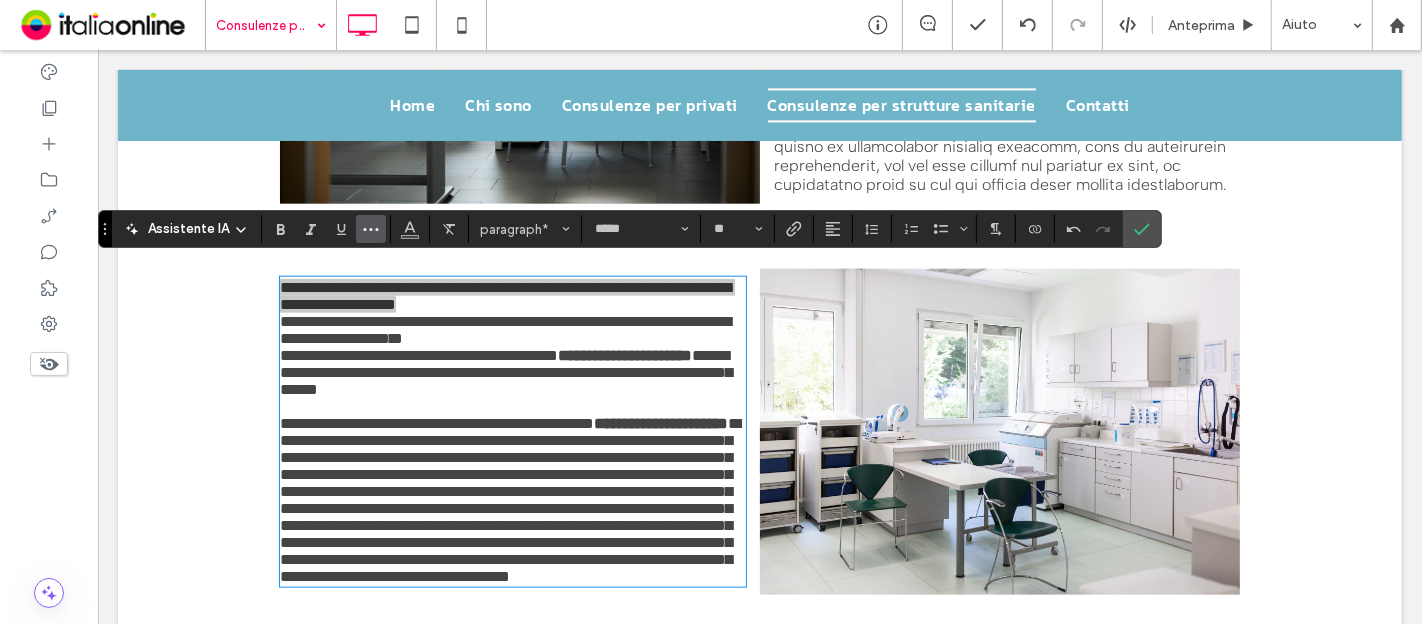 drag, startPoint x: 368, startPoint y: 229, endPoint x: 382, endPoint y: 232, distance: 14.3178215 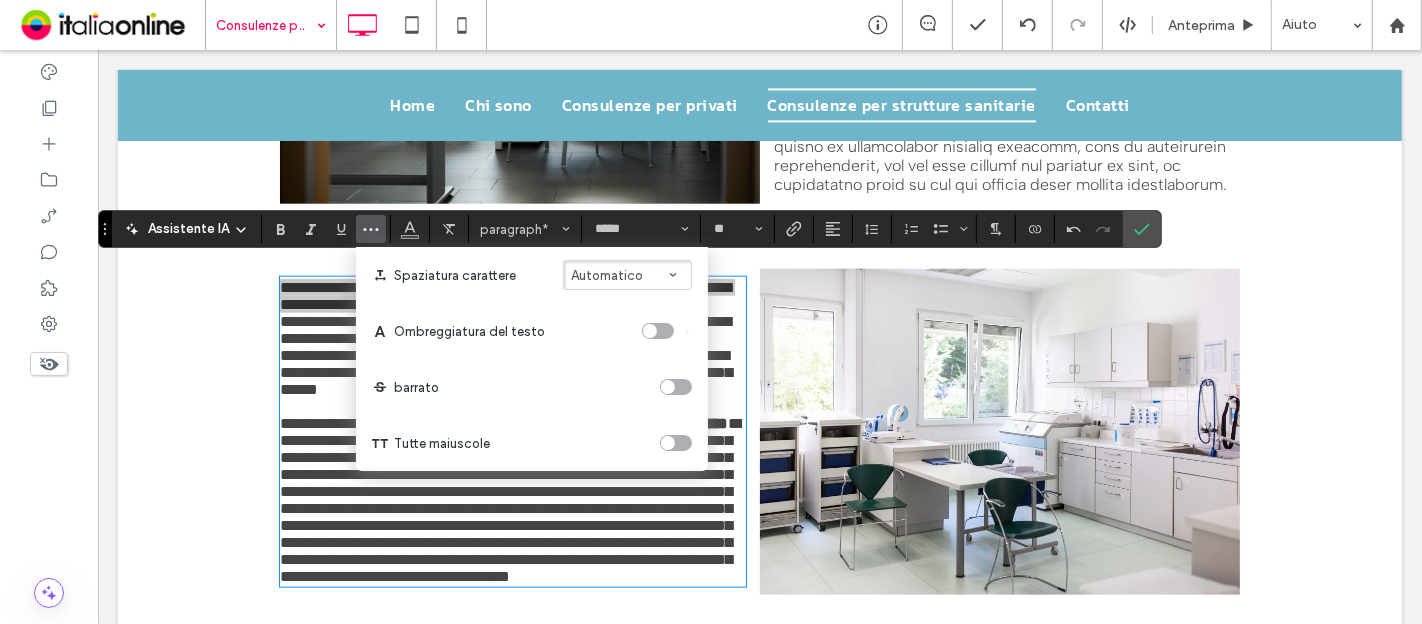 drag, startPoint x: 674, startPoint y: 446, endPoint x: 639, endPoint y: 430, distance: 38.483765 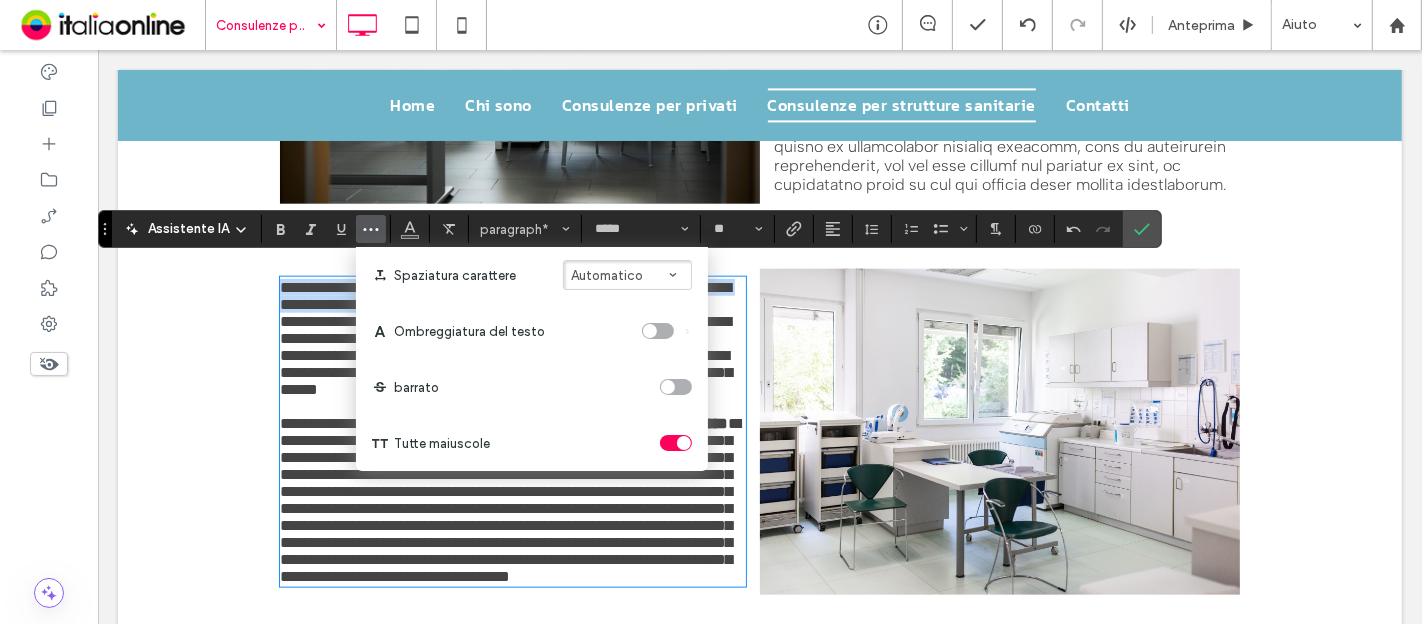 type on "*****" 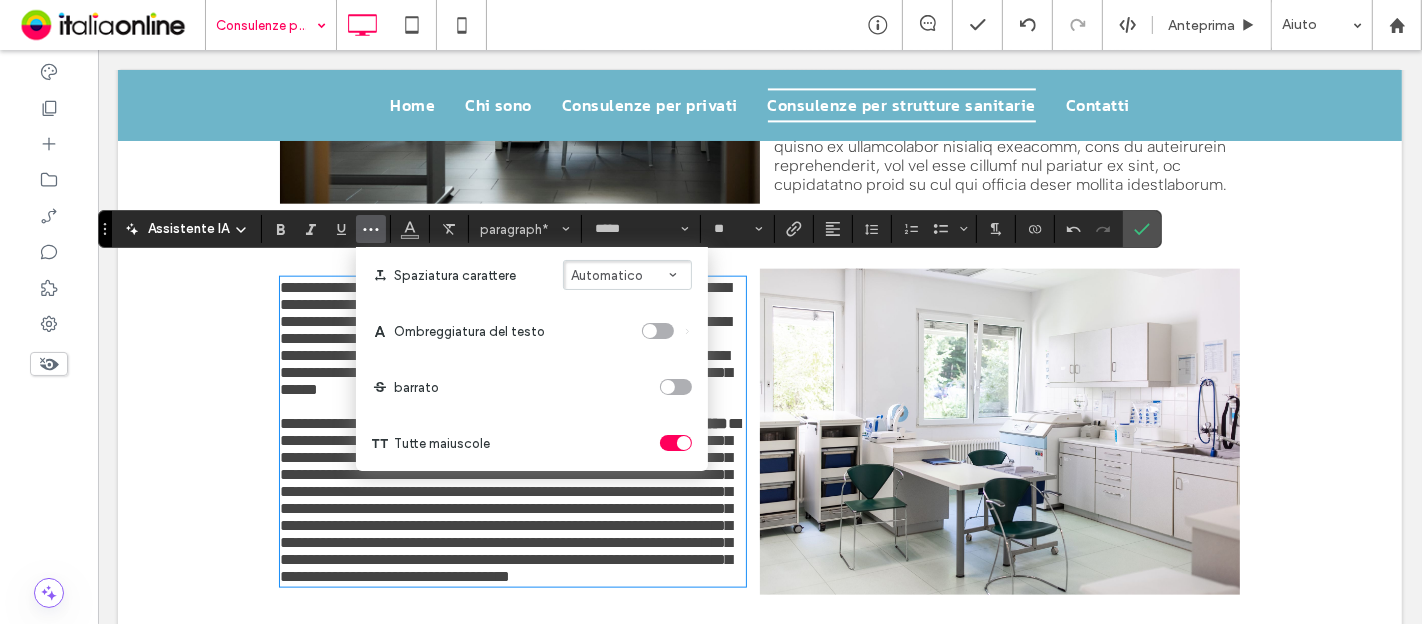 click on "**********" at bounding box center [504, 330] 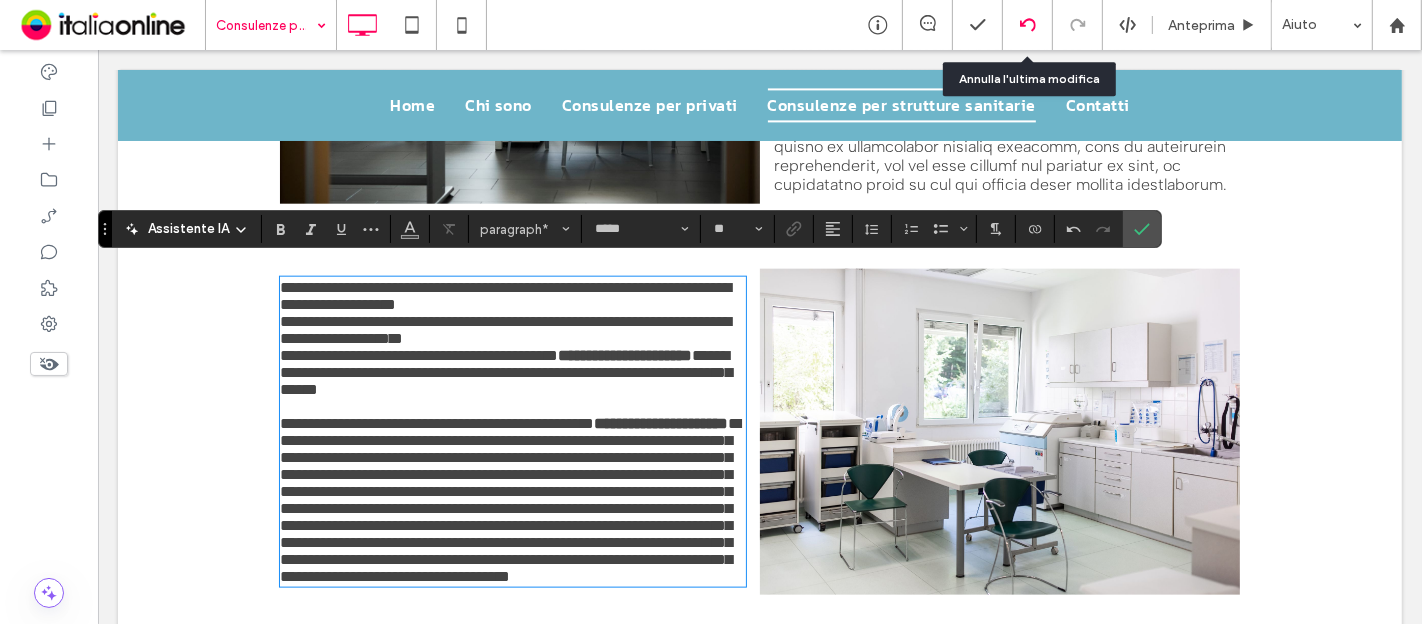 click at bounding box center [1028, 25] 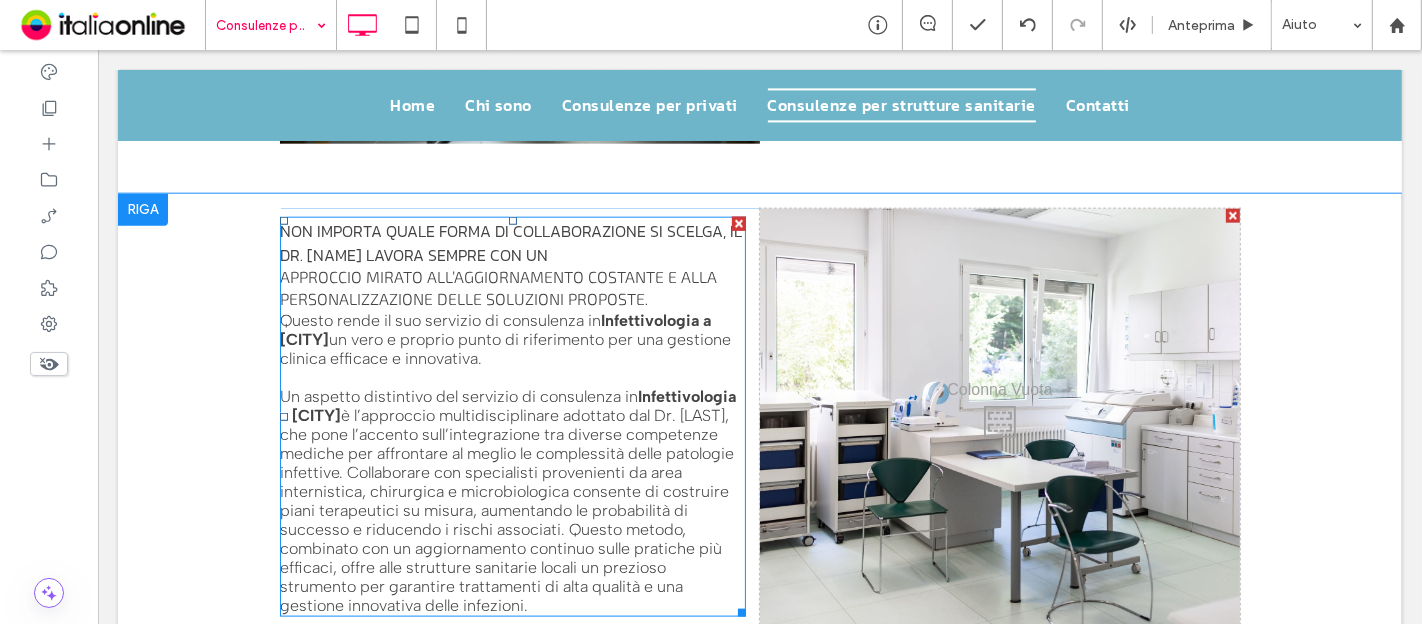 scroll, scrollTop: 1838, scrollLeft: 0, axis: vertical 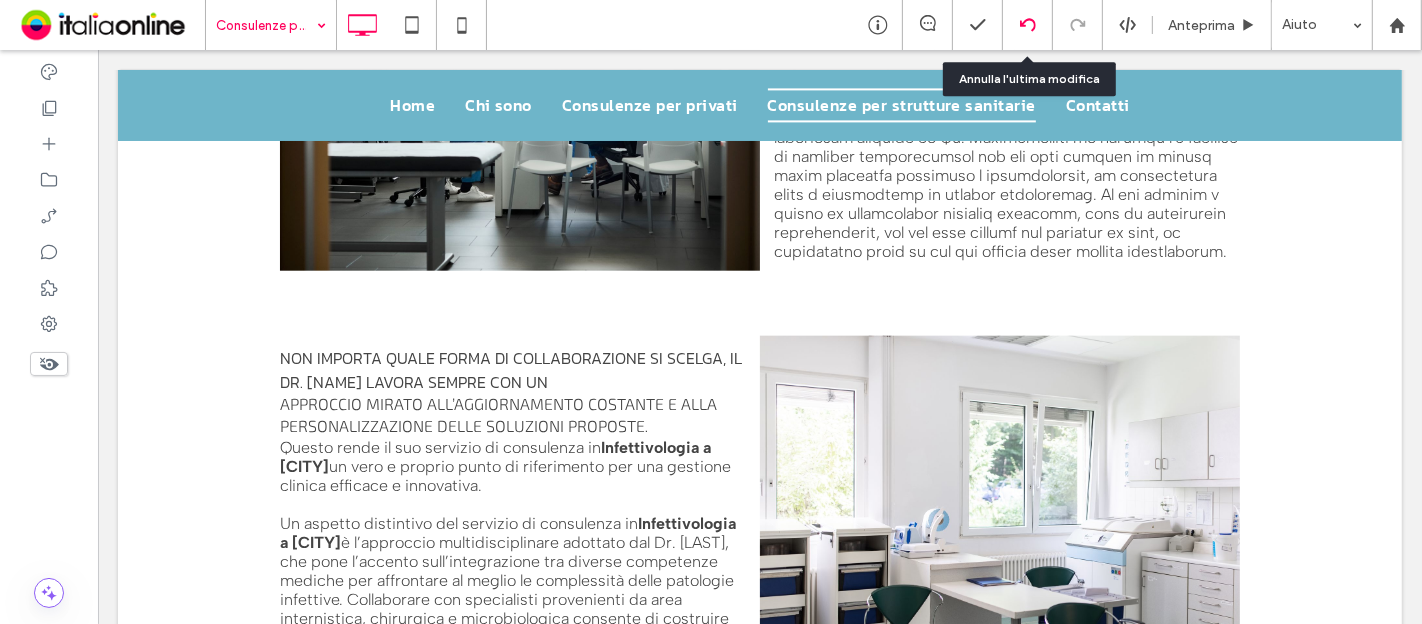 click 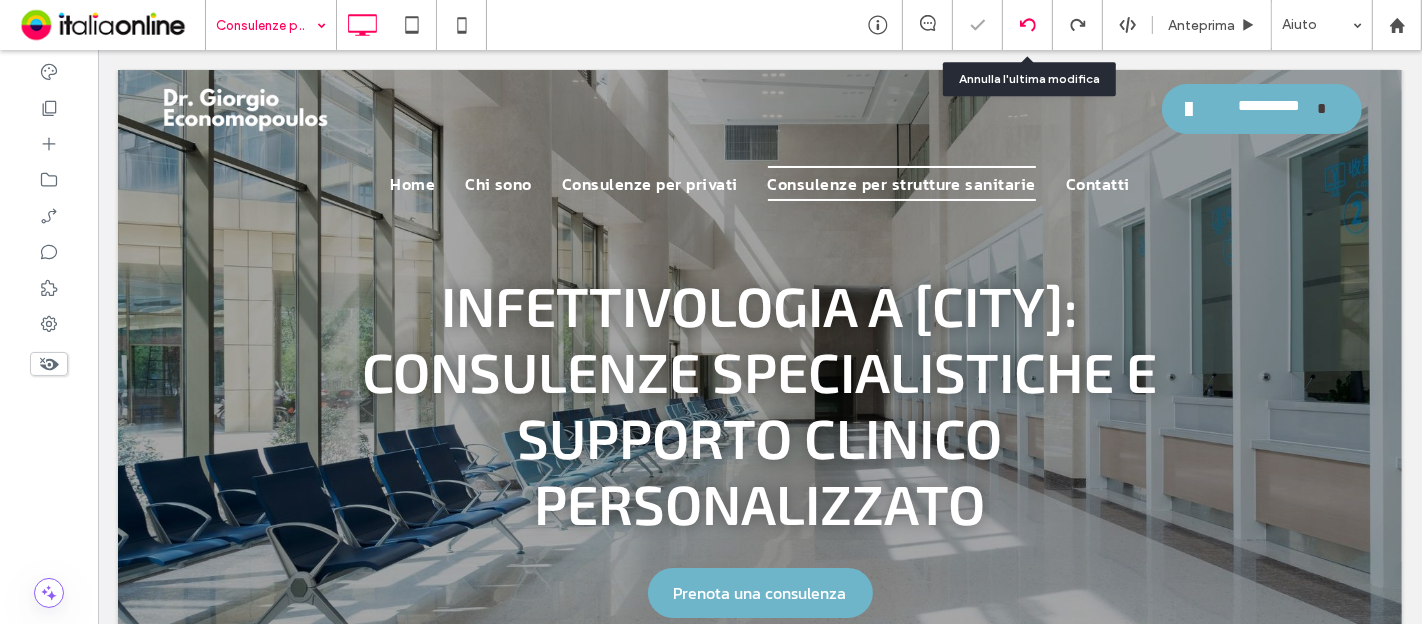 scroll, scrollTop: 0, scrollLeft: 0, axis: both 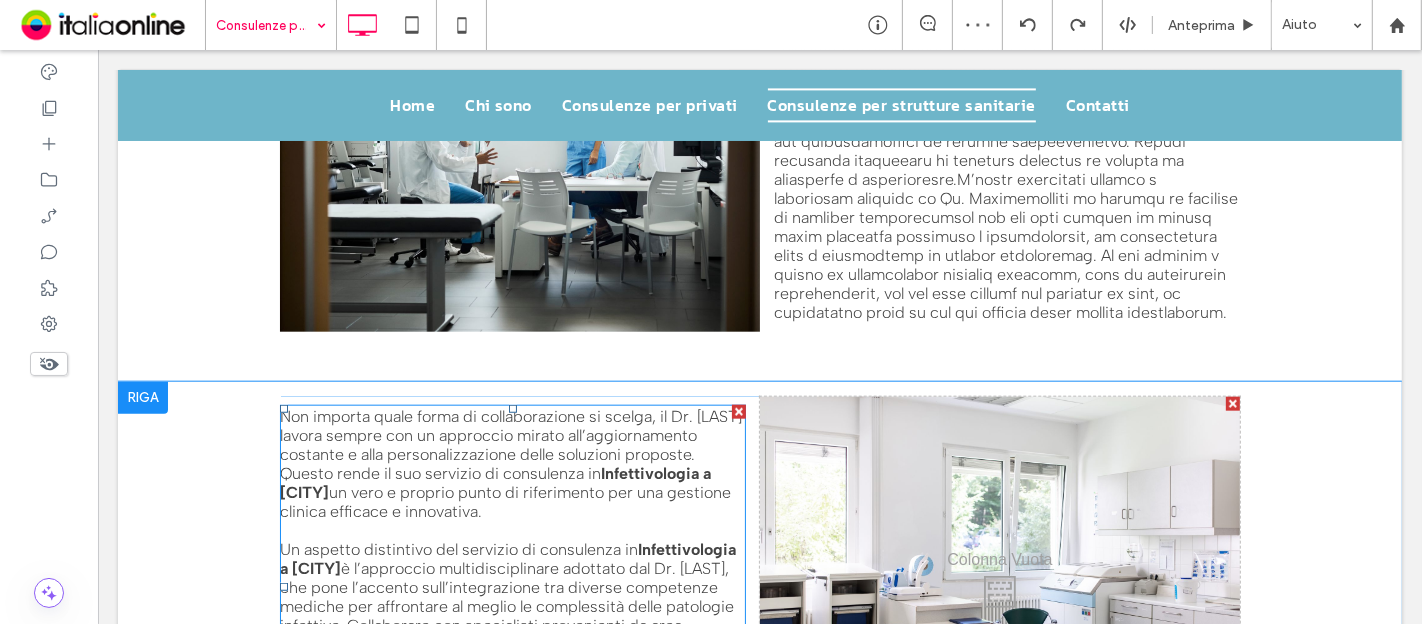 click on "Non importa quale forma di collaborazione si scelga, il Dr. Economopoulos lavora sempre con un approccio mirato all’aggiornamento costante e alla personalizzazione delle soluzioni proposte. Questo rende il suo servizio di consulenza in" at bounding box center [510, 445] 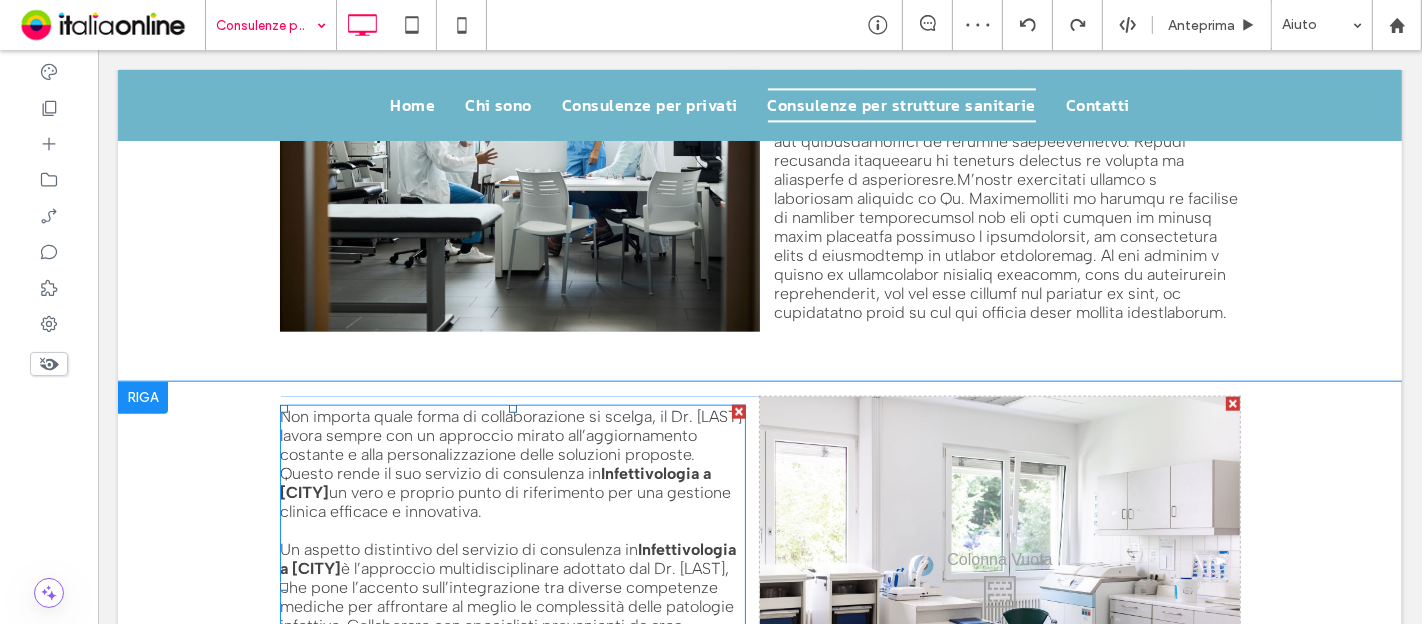 type on "**********" 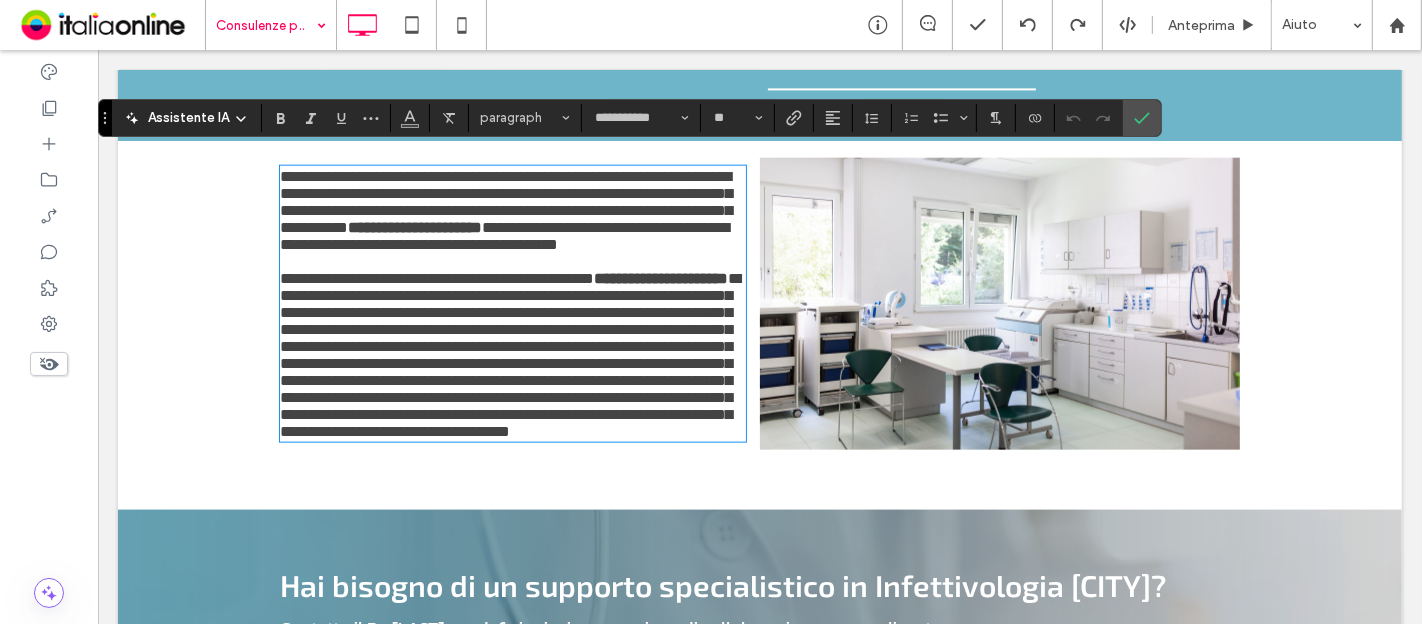 click on "**********" at bounding box center (509, 355) 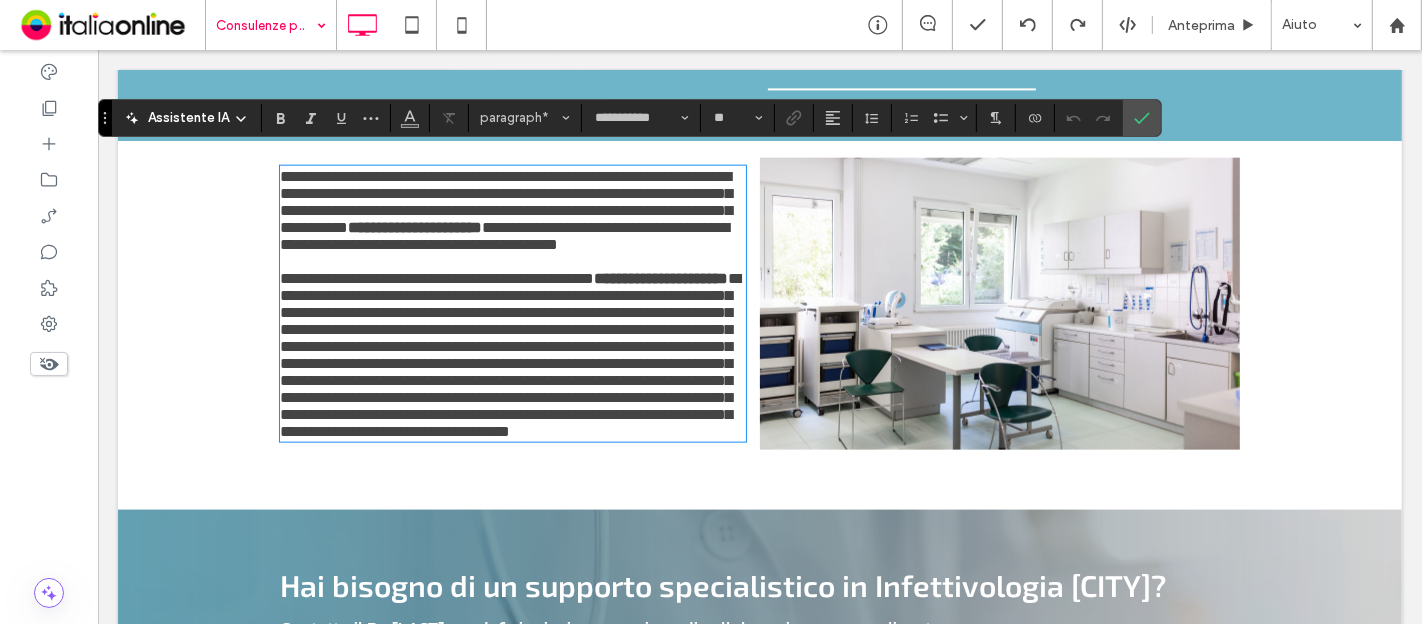 click on "**********" at bounding box center (509, 355) 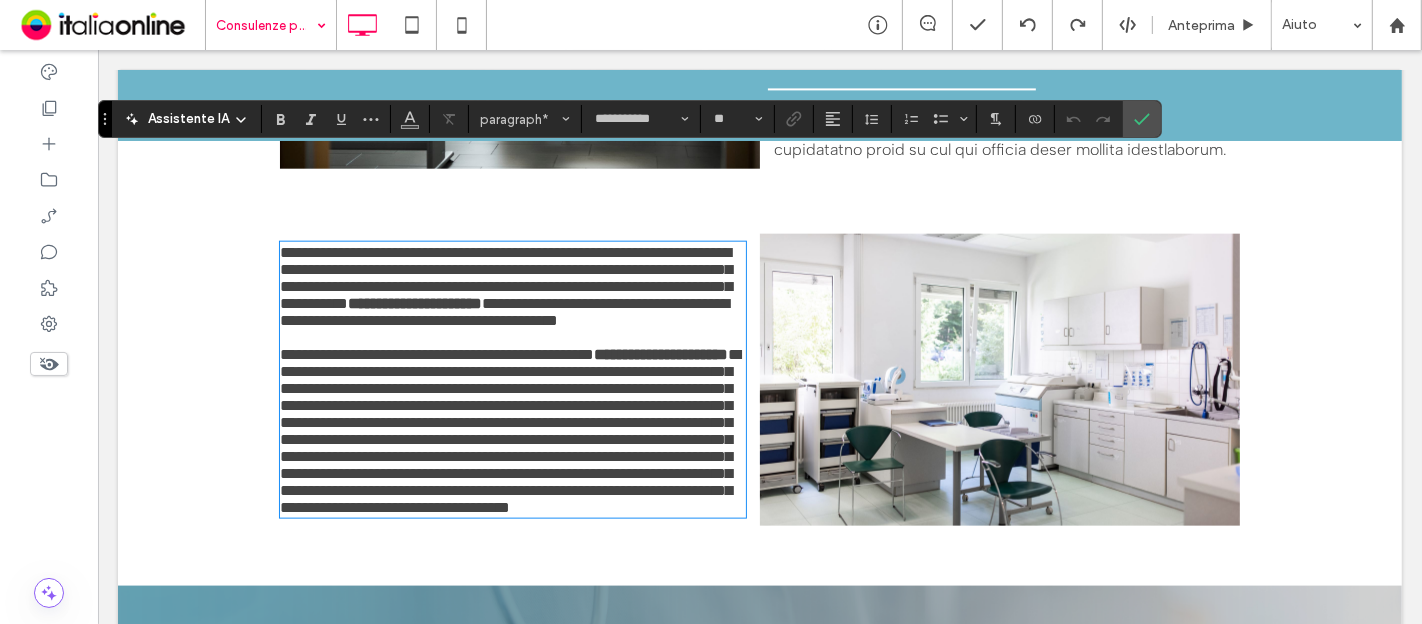 scroll, scrollTop: 1905, scrollLeft: 0, axis: vertical 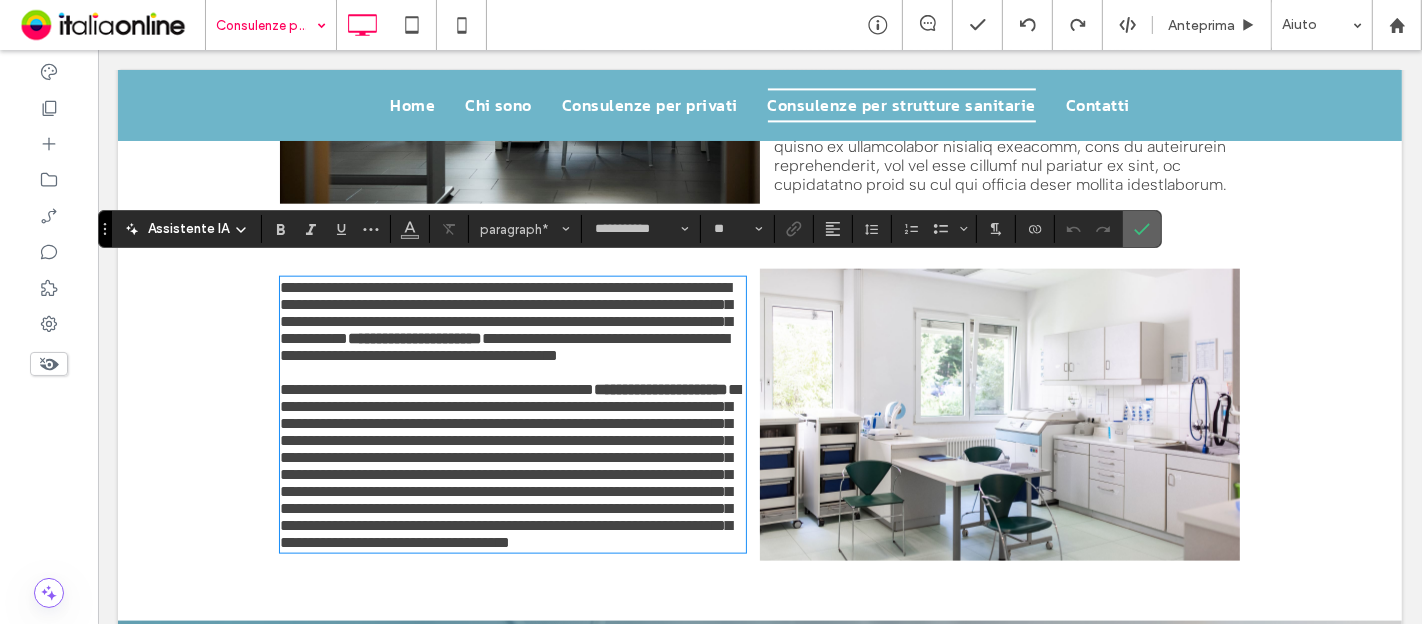 drag, startPoint x: 1035, startPoint y: 177, endPoint x: 1146, endPoint y: 225, distance: 120.93387 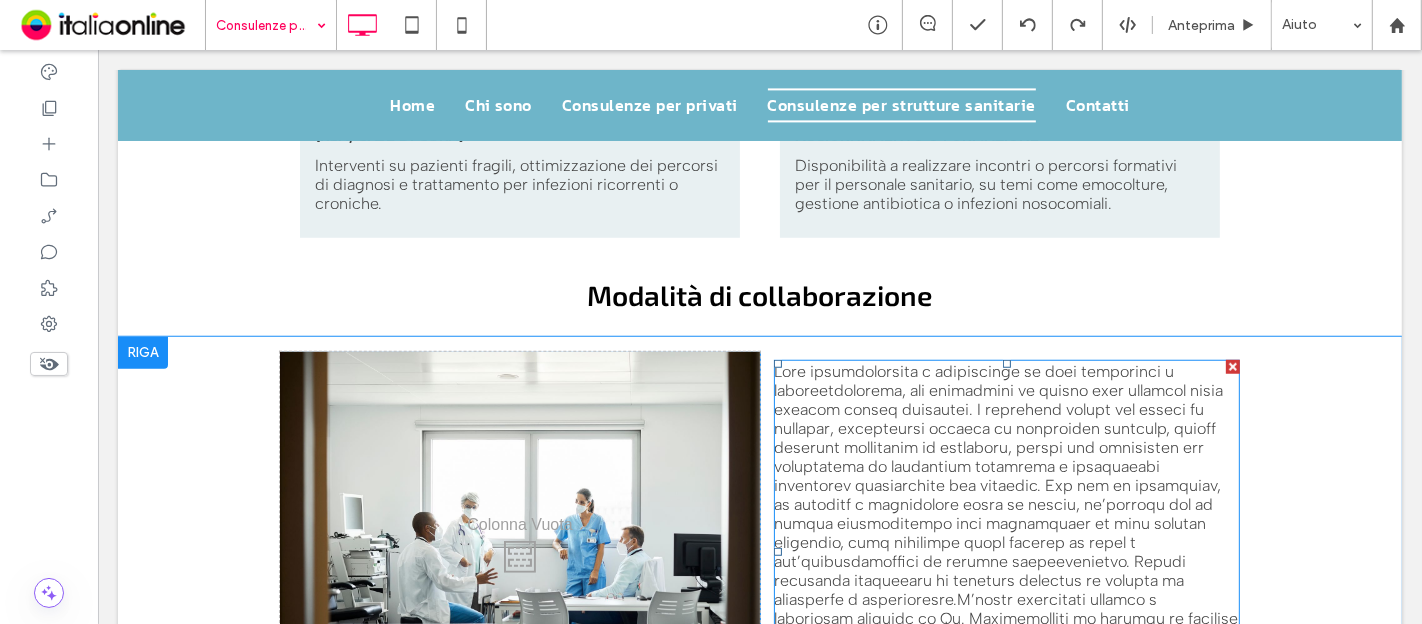 scroll, scrollTop: 1349, scrollLeft: 0, axis: vertical 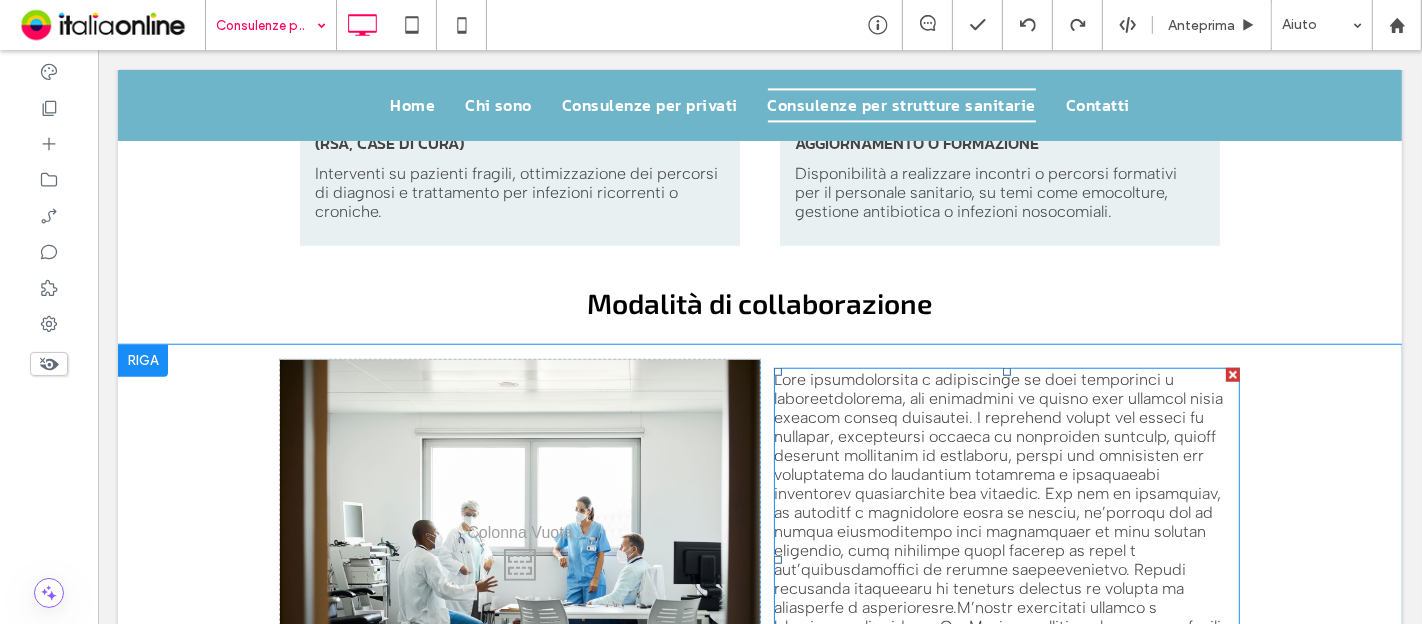 click at bounding box center (1005, 560) 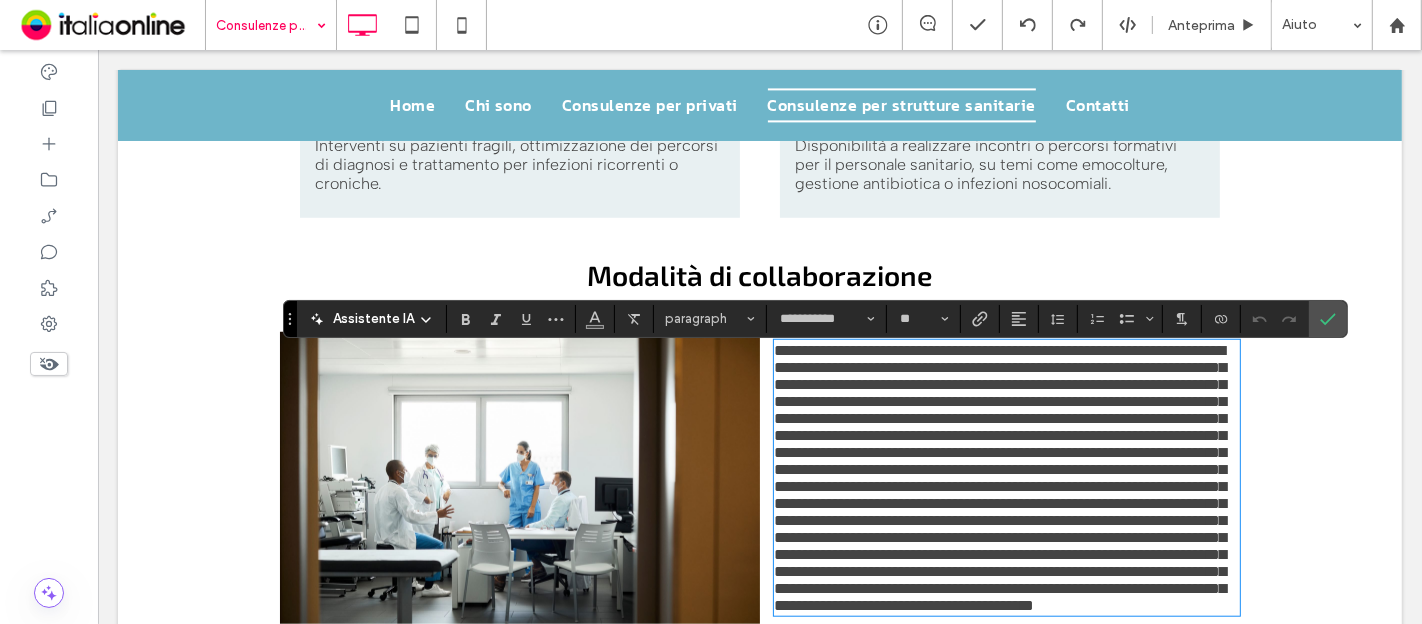 scroll, scrollTop: 1342, scrollLeft: 0, axis: vertical 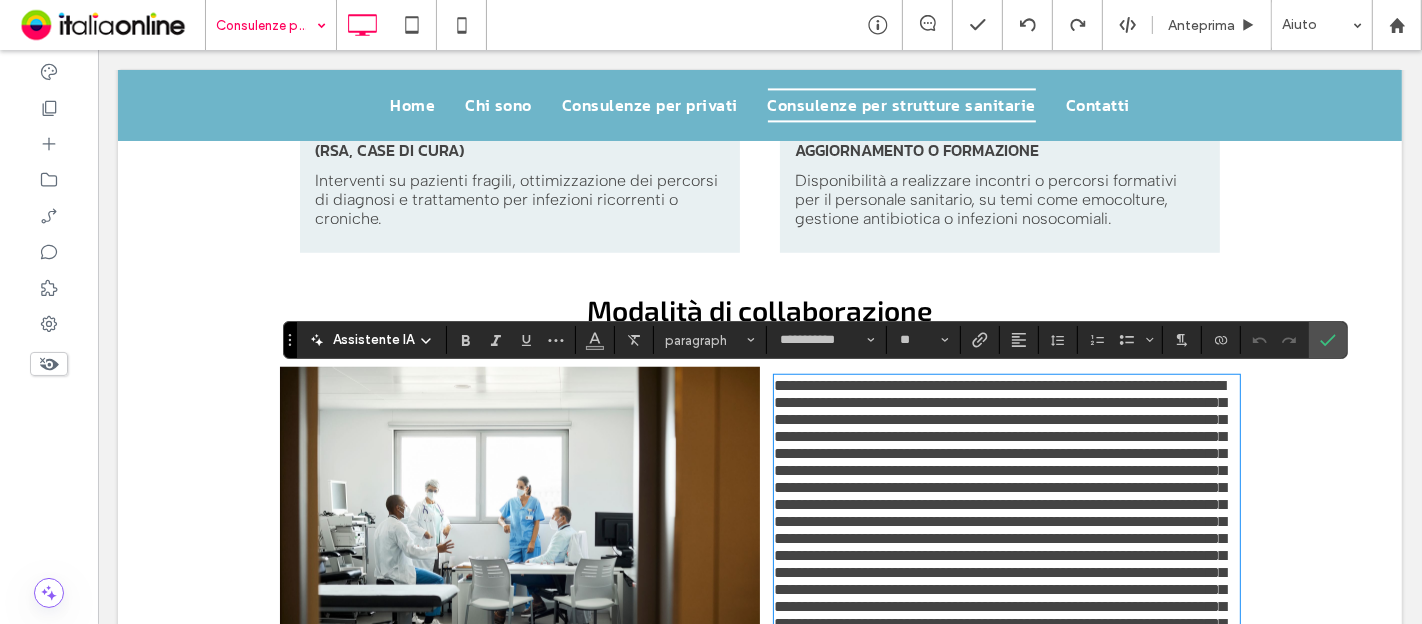 drag, startPoint x: 958, startPoint y: 430, endPoint x: 946, endPoint y: 432, distance: 12.165525 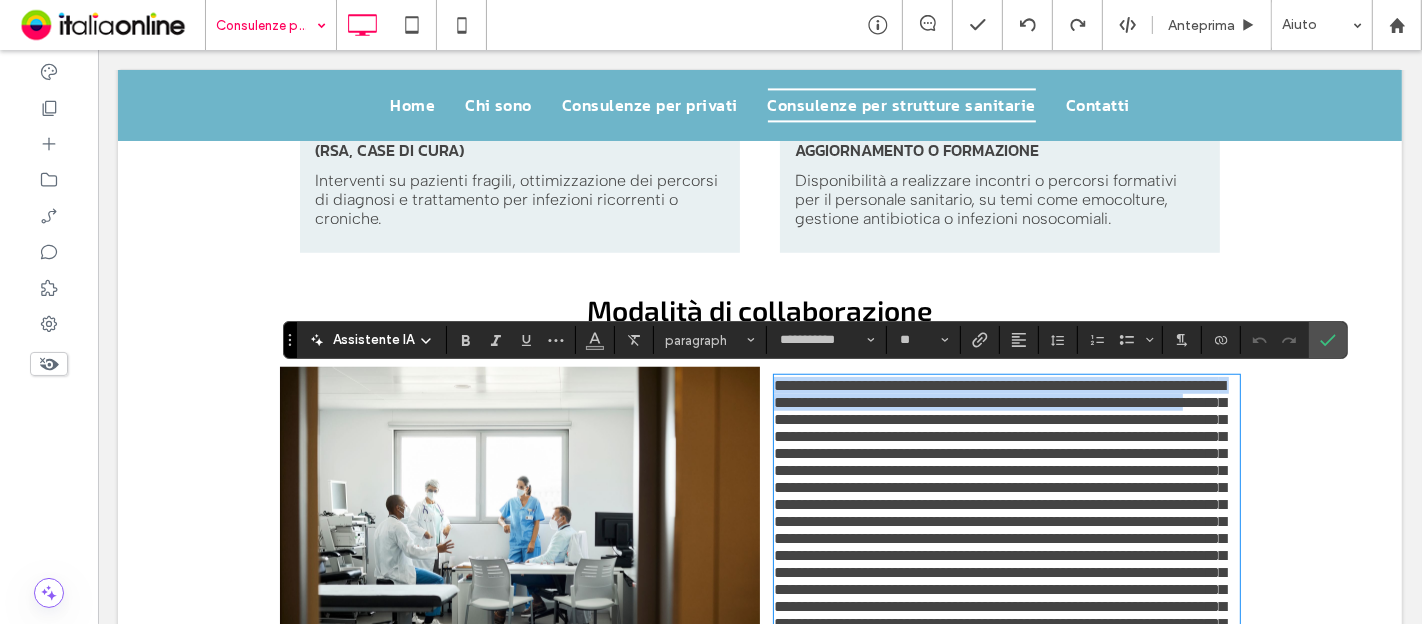 drag, startPoint x: 931, startPoint y: 418, endPoint x: 673, endPoint y: 352, distance: 266.3081 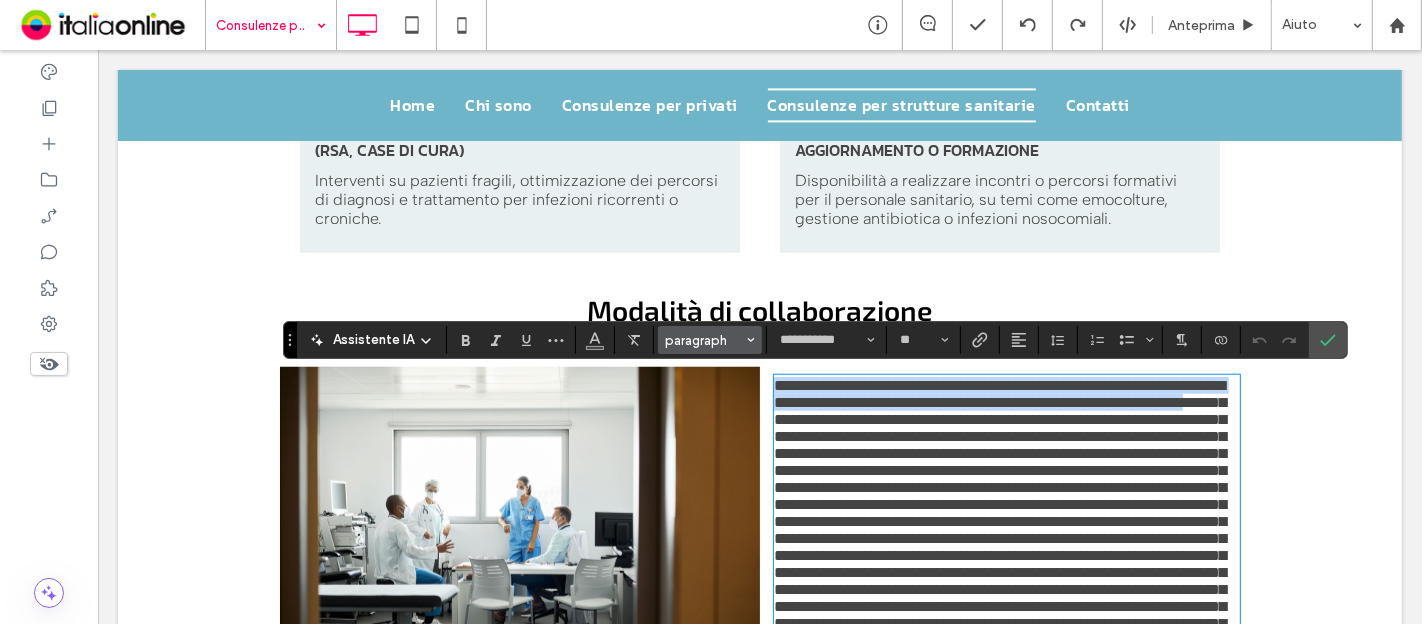copy on "**********" 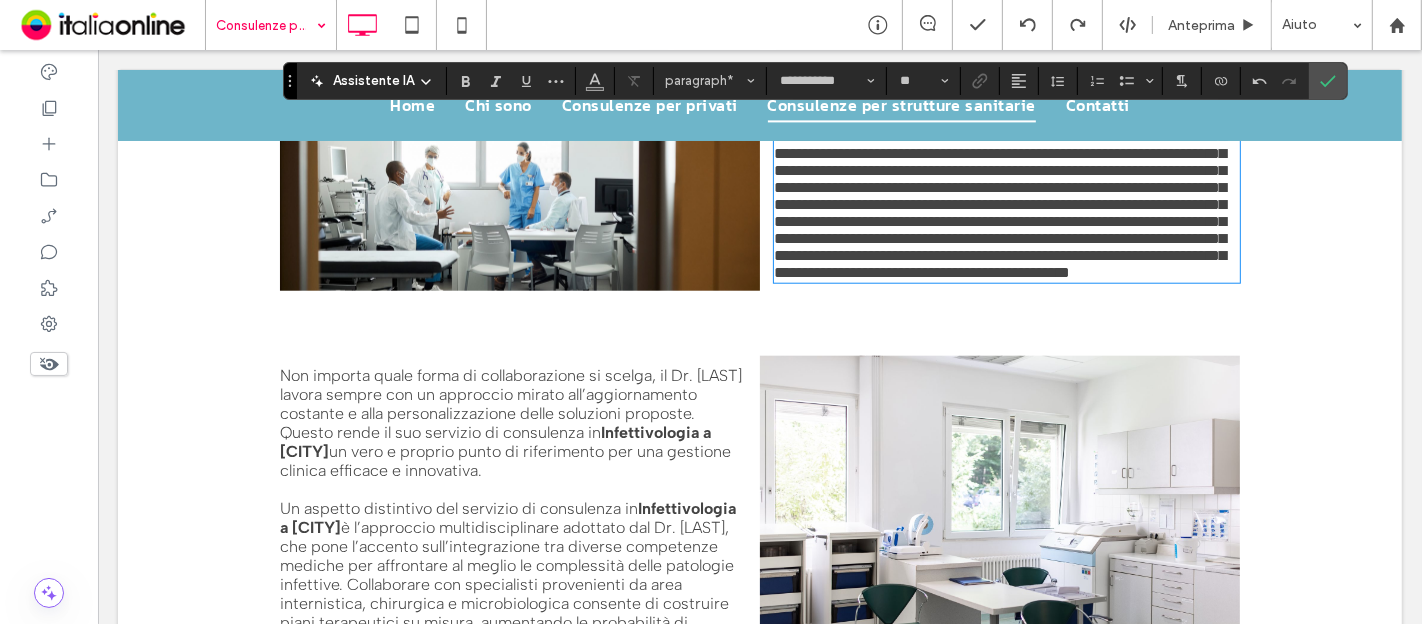 scroll, scrollTop: 1231, scrollLeft: 0, axis: vertical 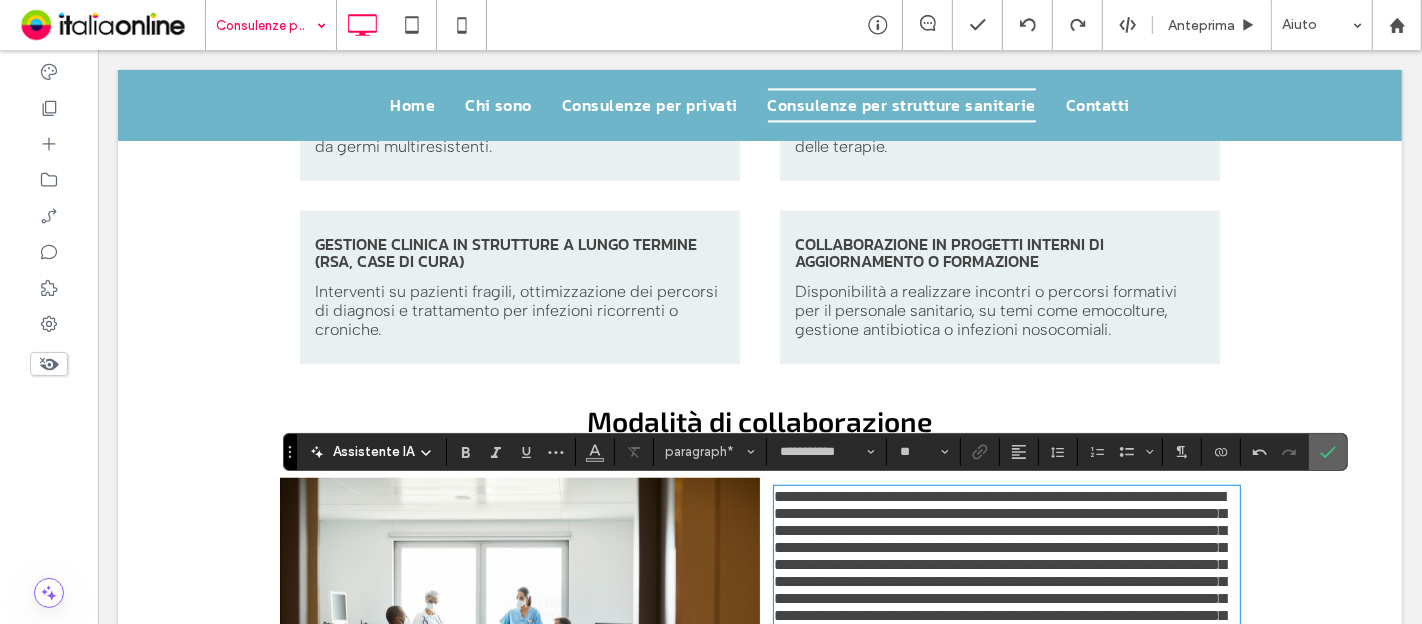 click 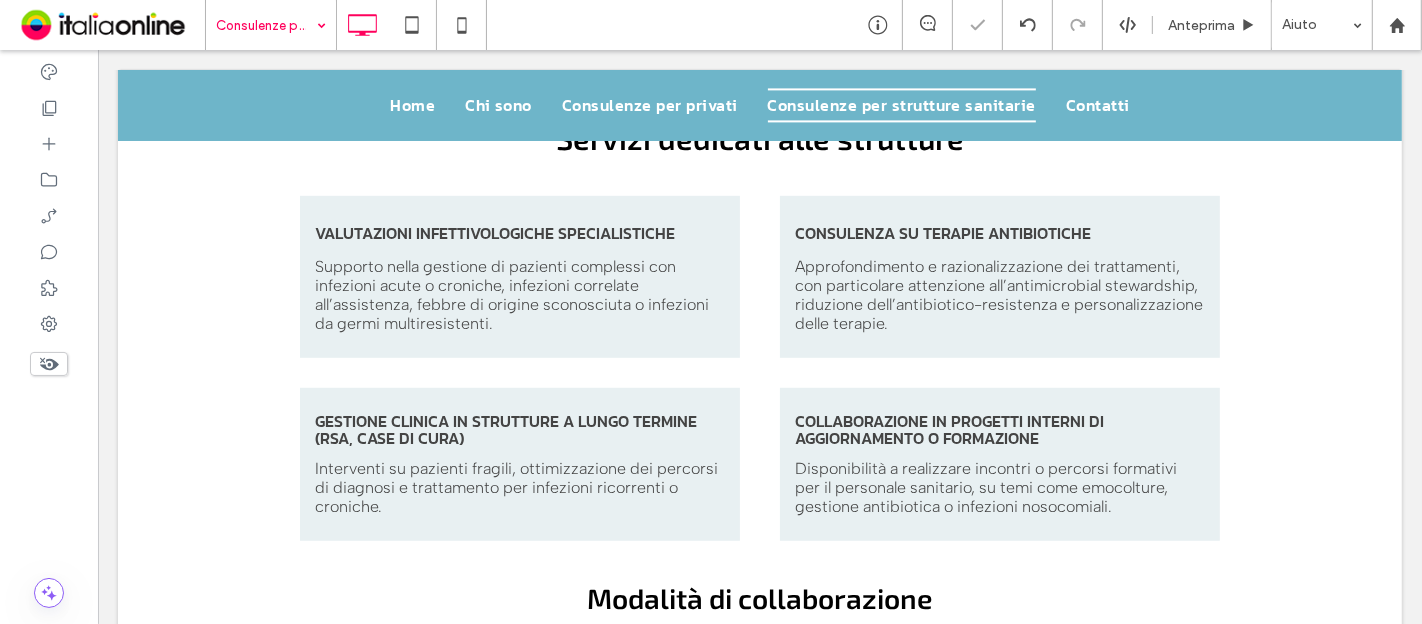 scroll, scrollTop: 1454, scrollLeft: 0, axis: vertical 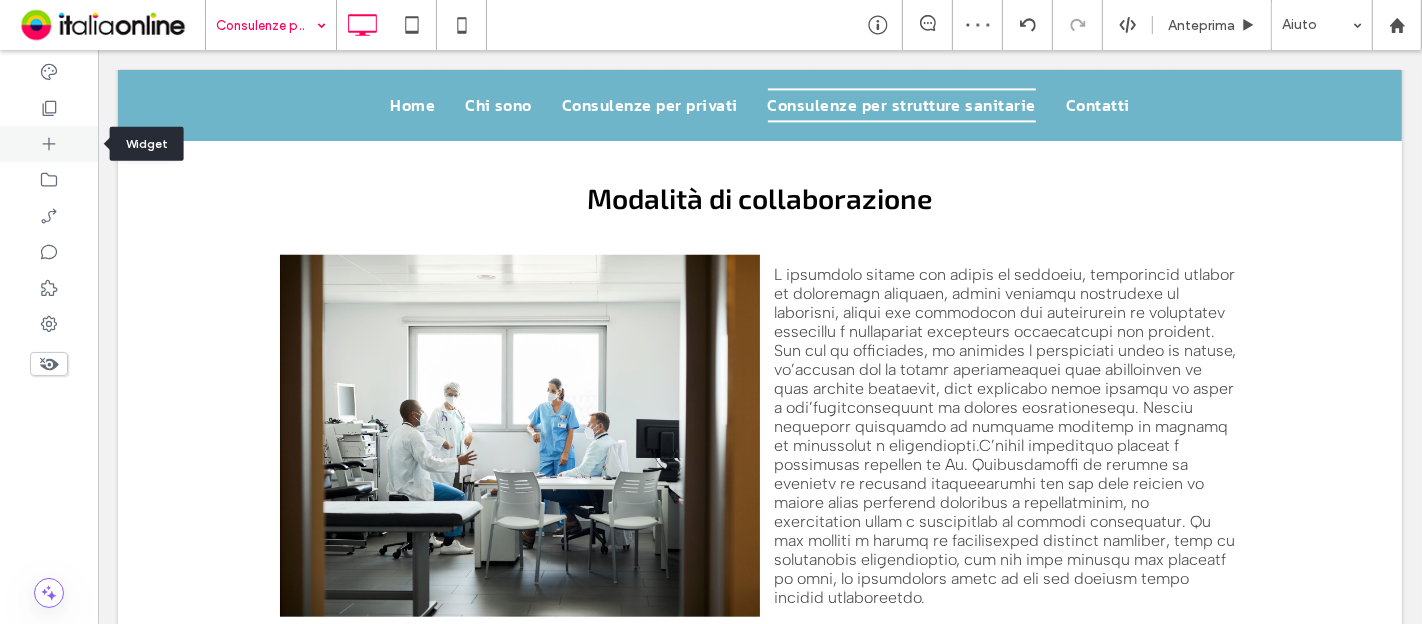 drag, startPoint x: 57, startPoint y: 133, endPoint x: 57, endPoint y: 149, distance: 16 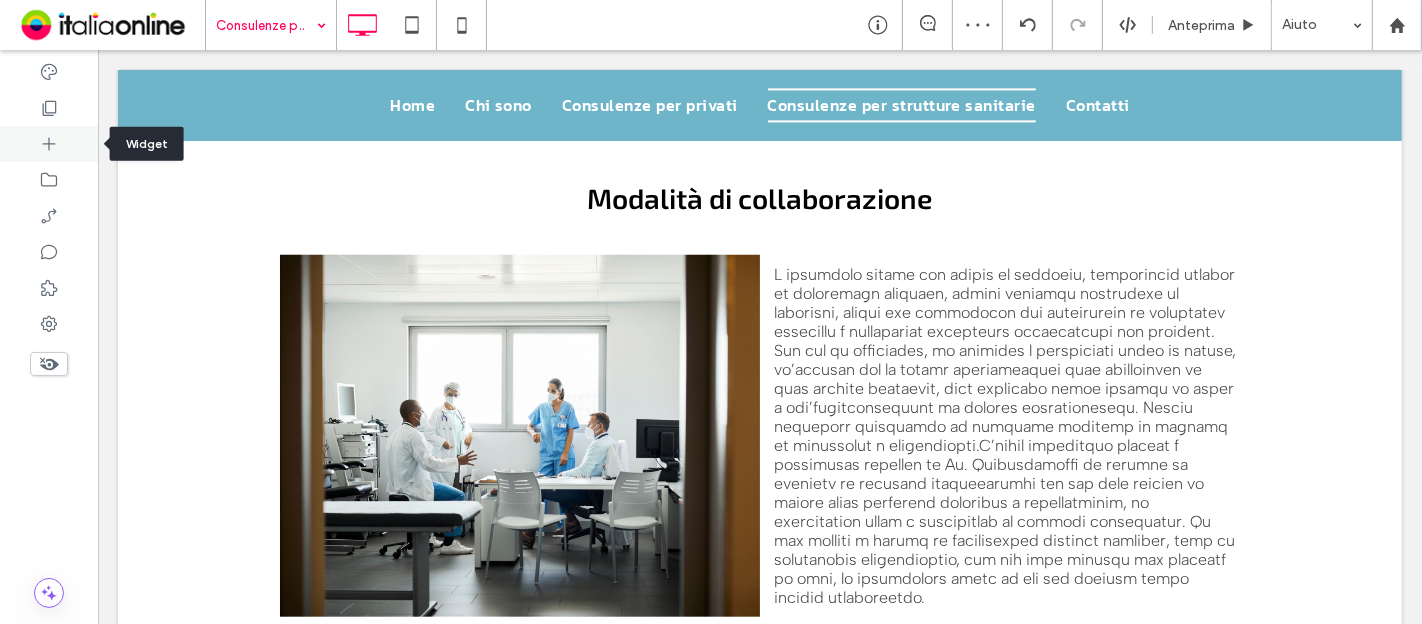 click 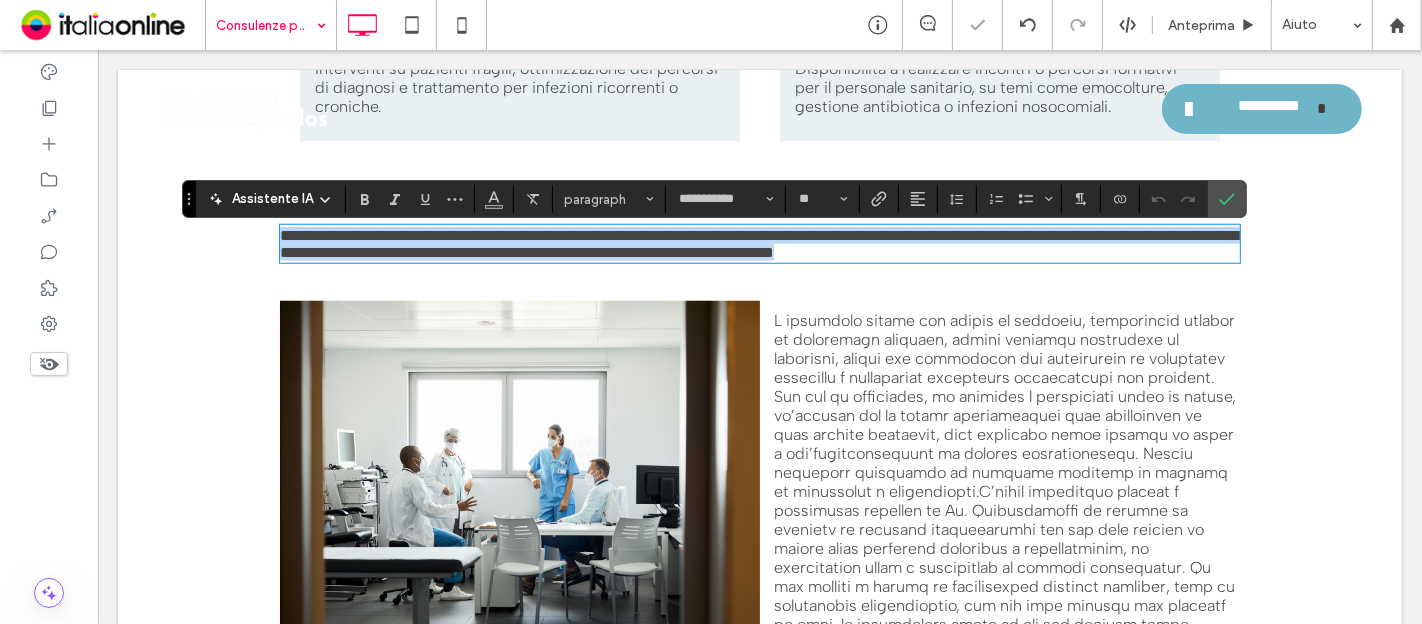 click on "**********" at bounding box center [759, 244] 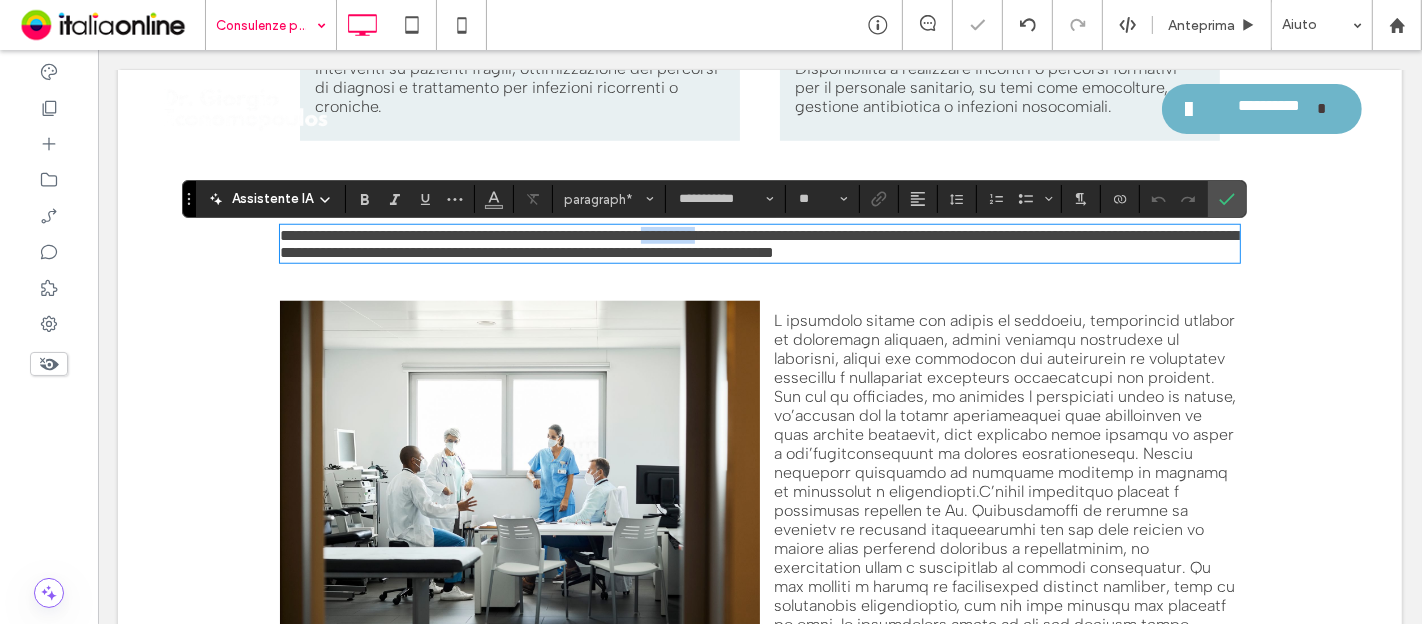 click on "**********" at bounding box center [759, 244] 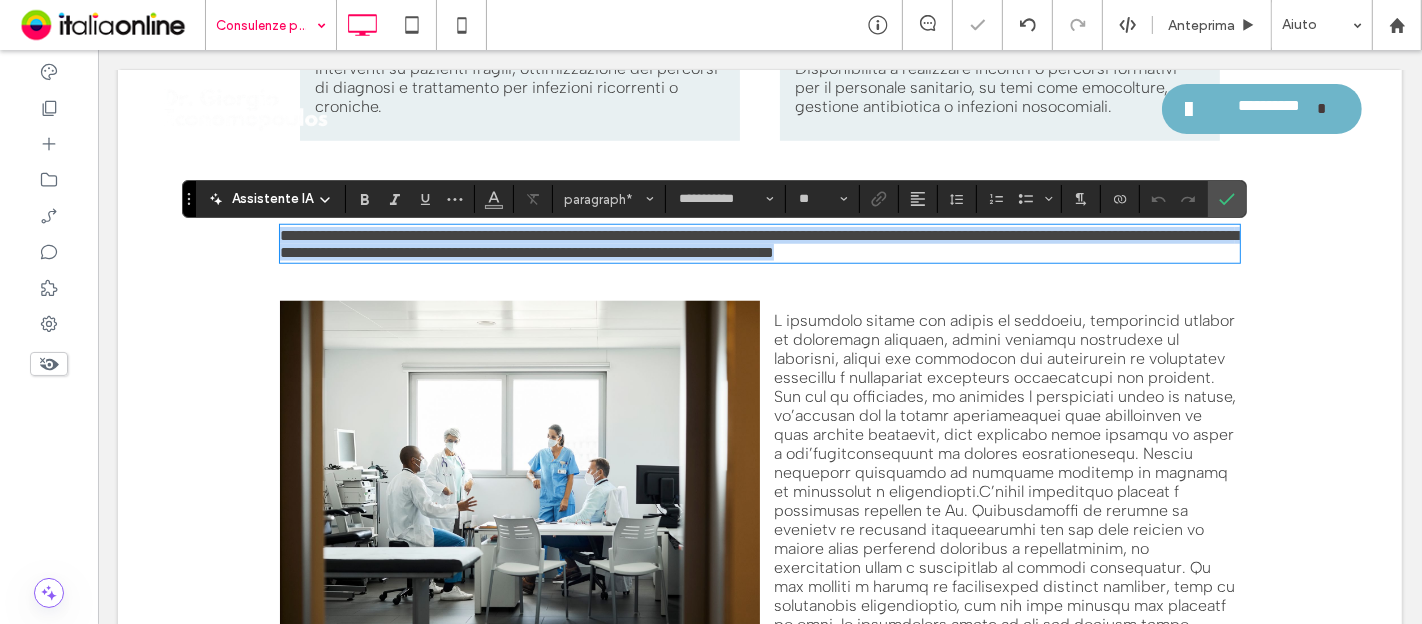click on "**********" at bounding box center (759, 244) 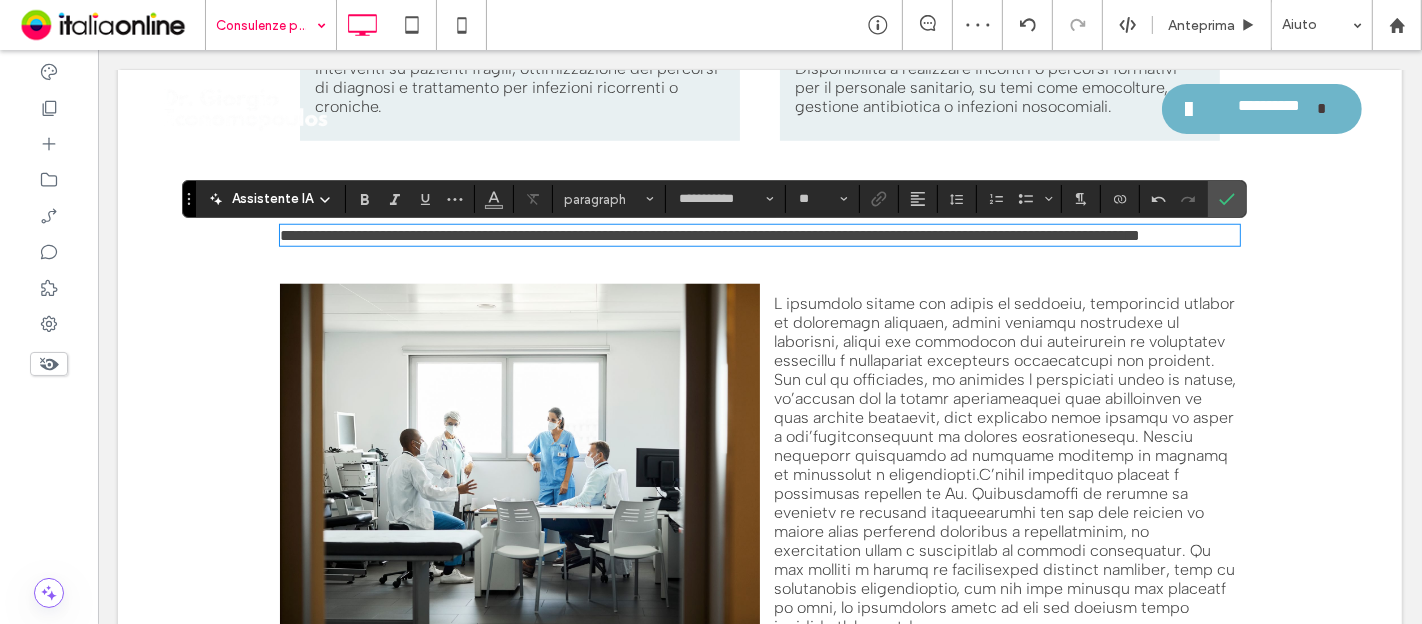 click on "**********" at bounding box center (709, 235) 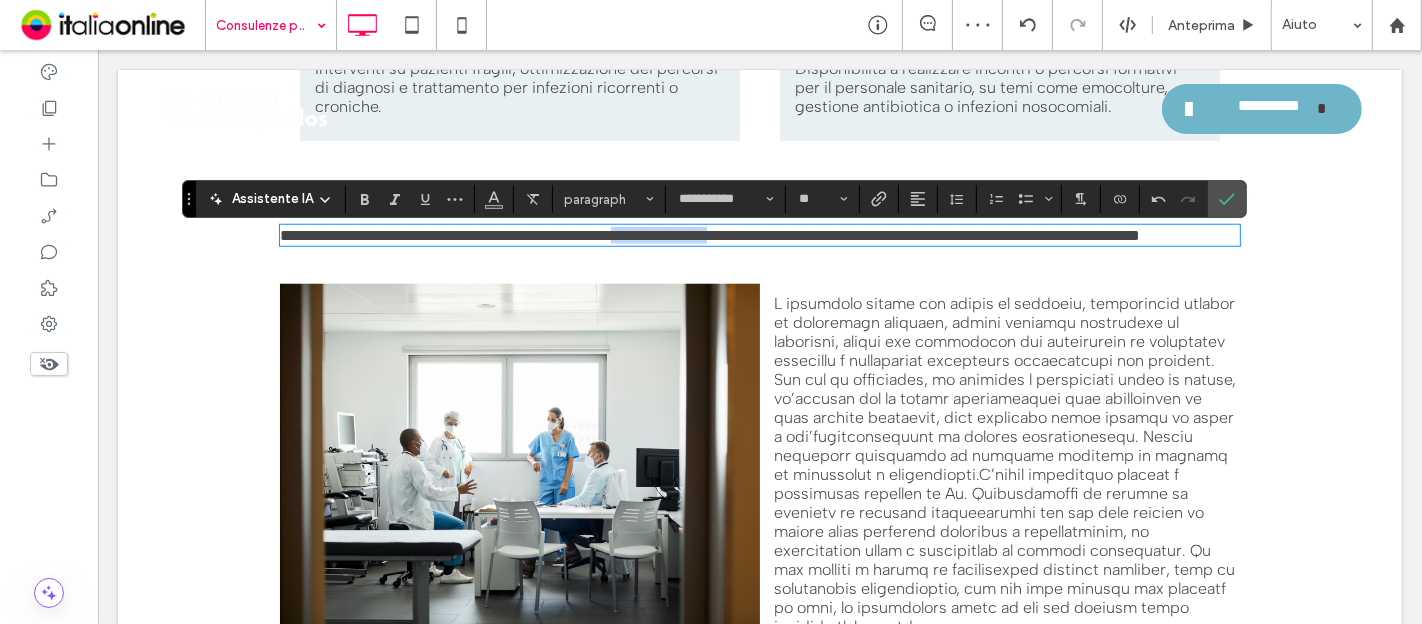 click on "**********" at bounding box center (709, 235) 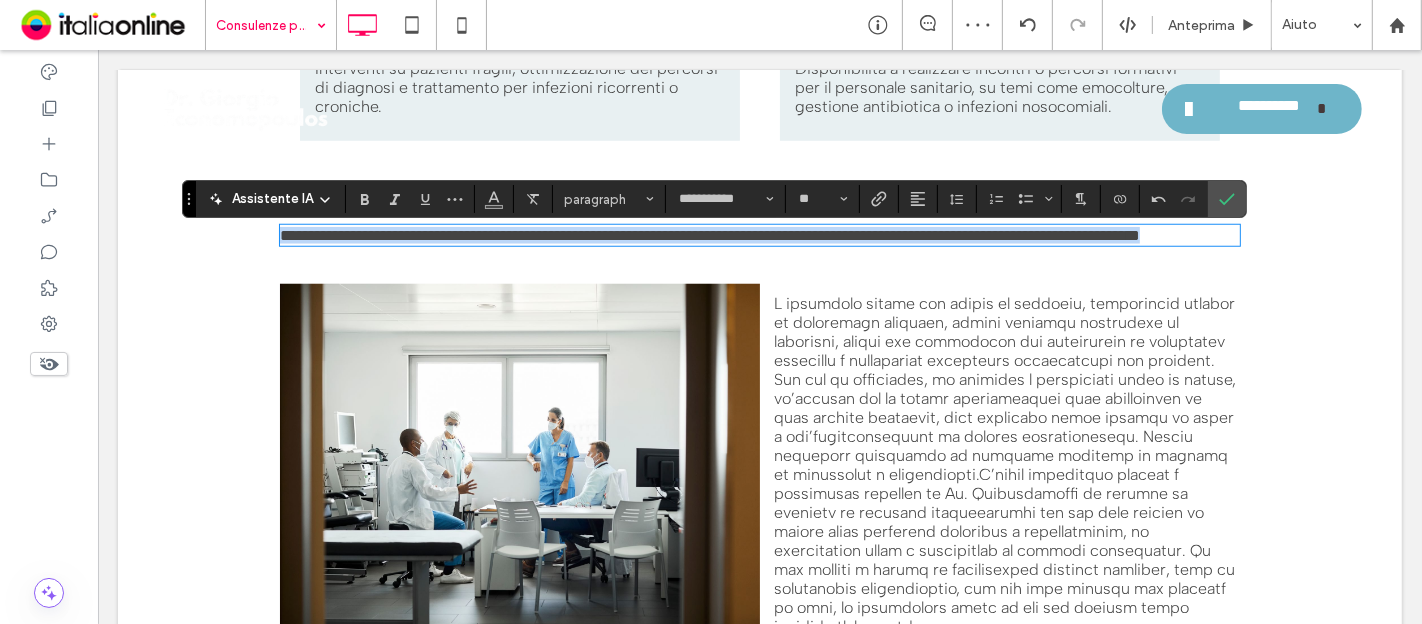 click on "**********" at bounding box center [709, 235] 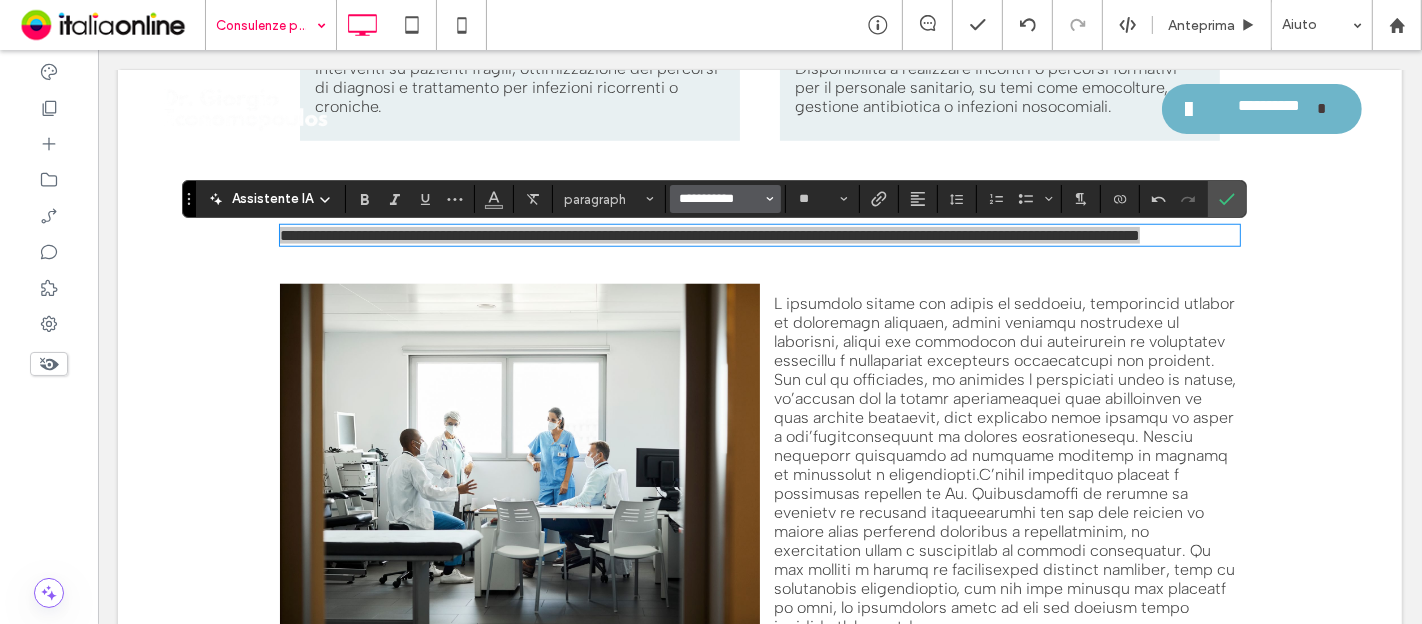 click on "**********" at bounding box center (719, 199) 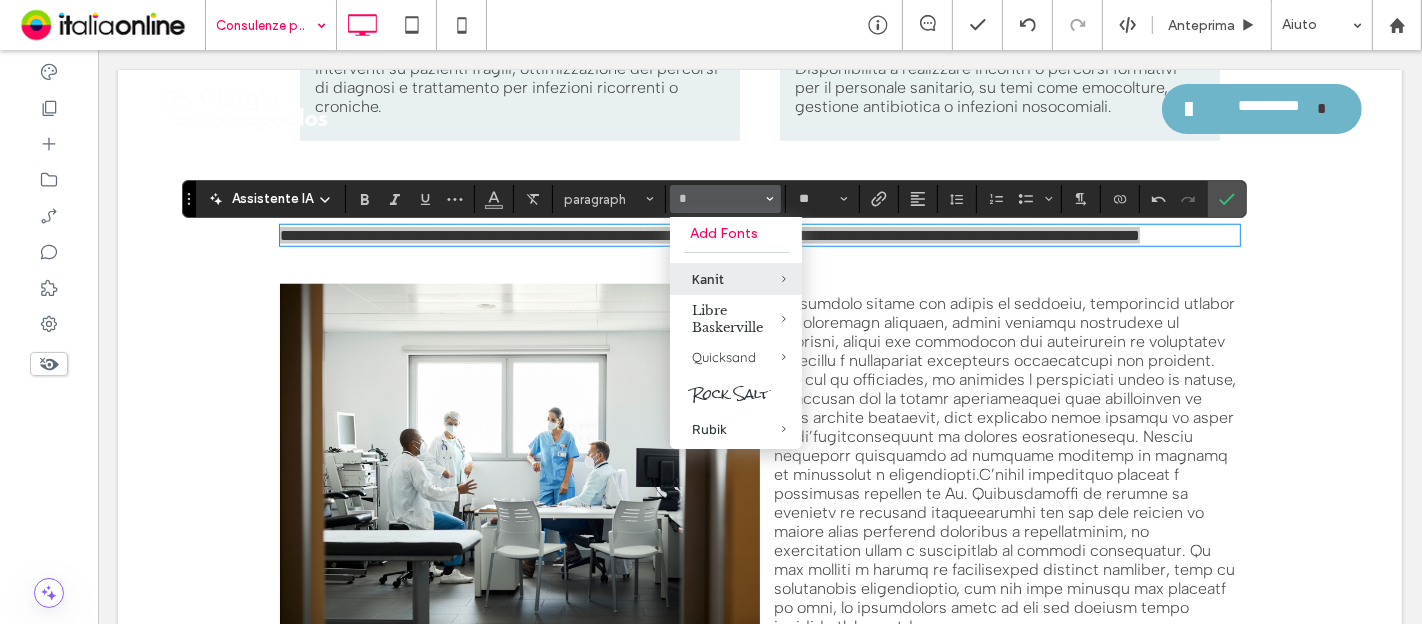 click on "Kanit" at bounding box center (736, 279) 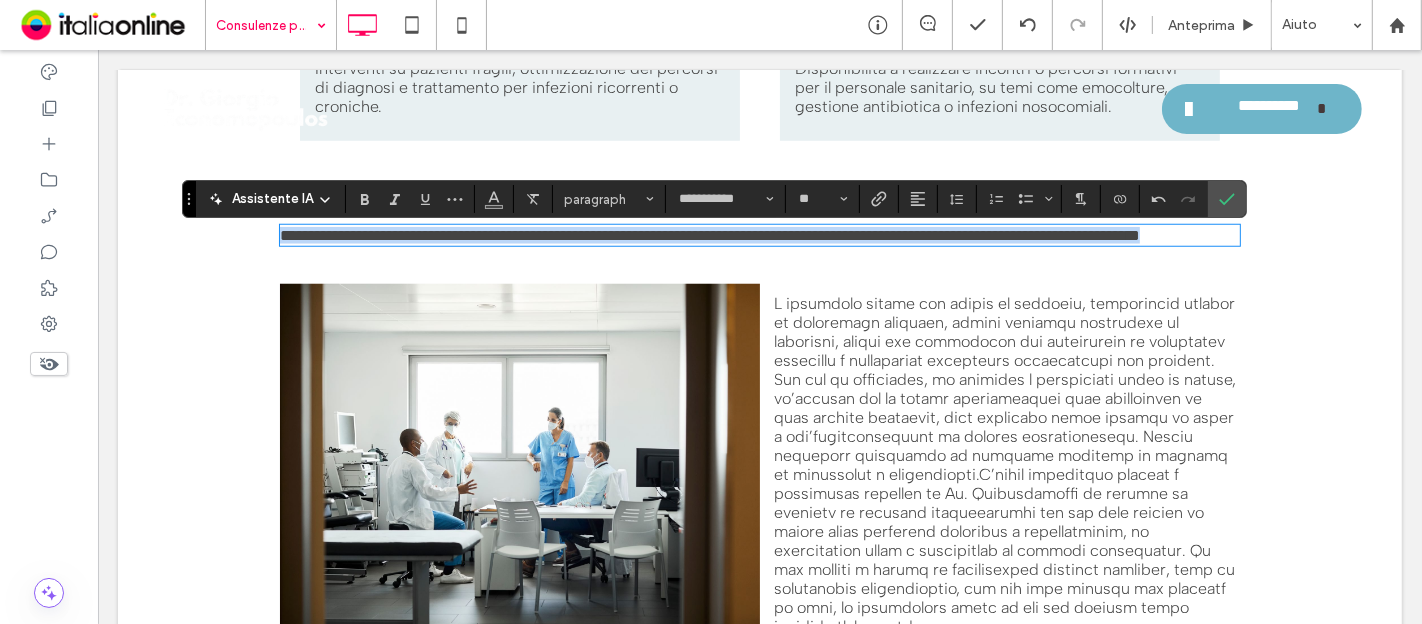 type on "*****" 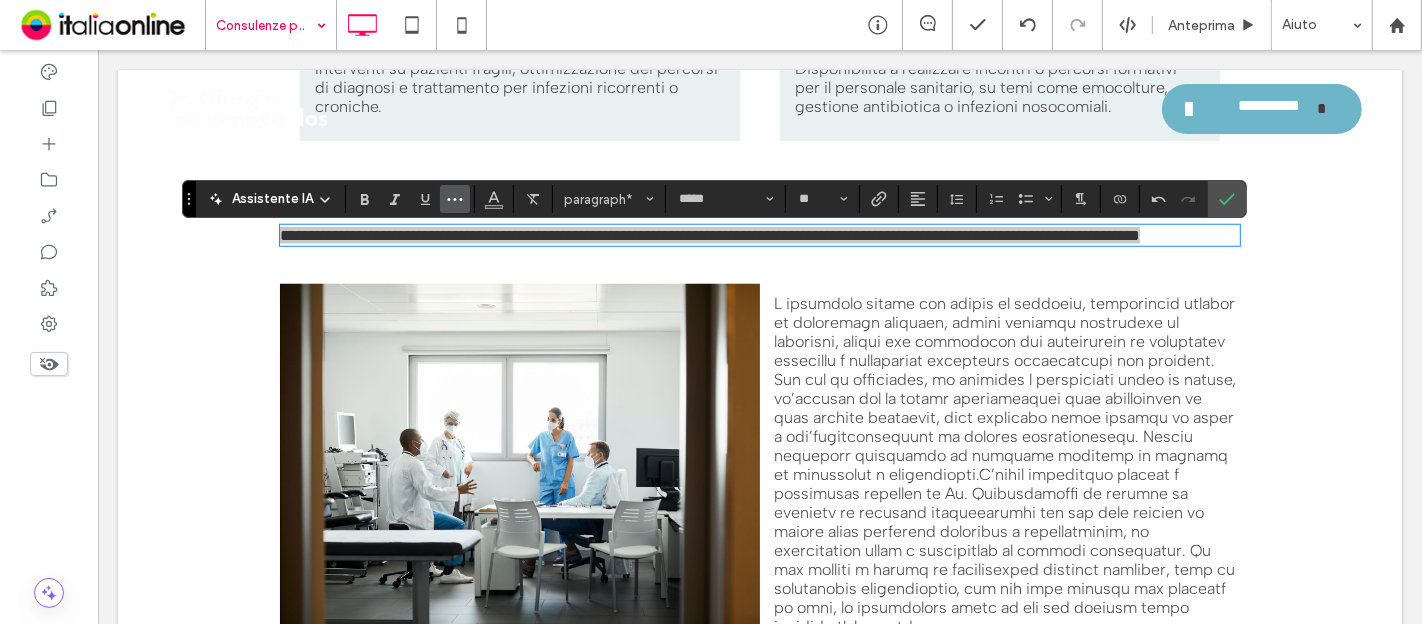 click at bounding box center [455, 199] 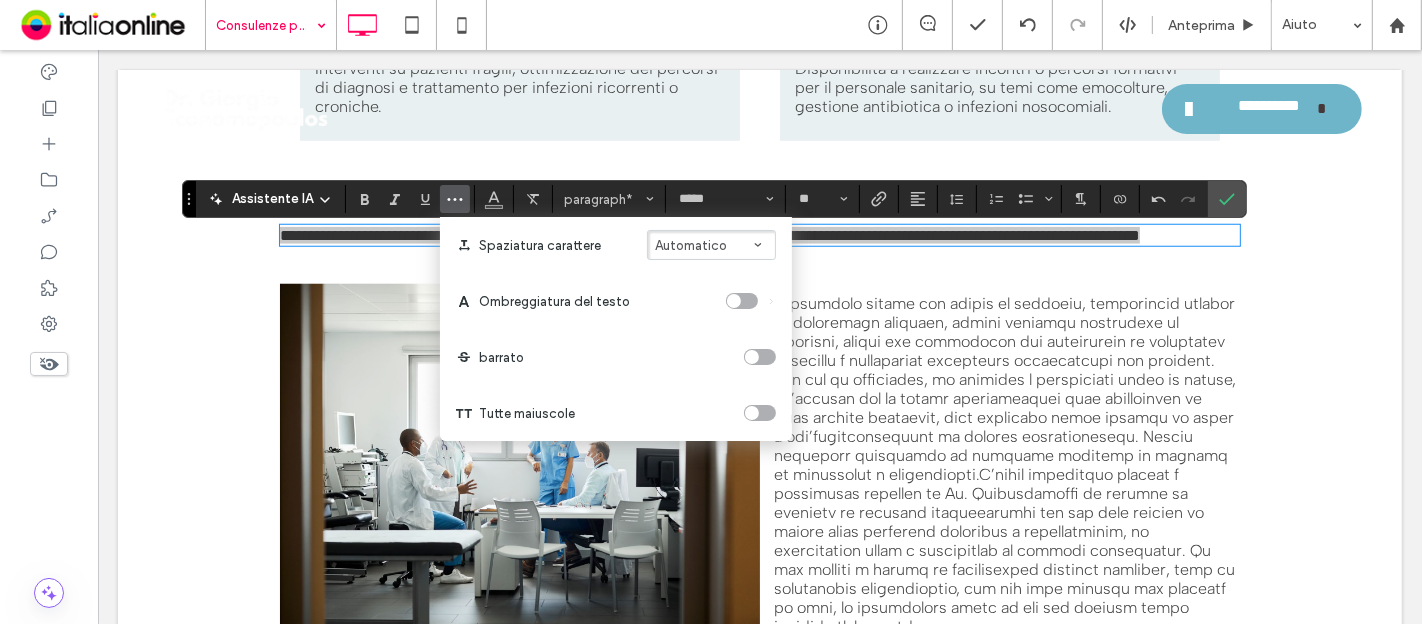 click at bounding box center (760, 413) 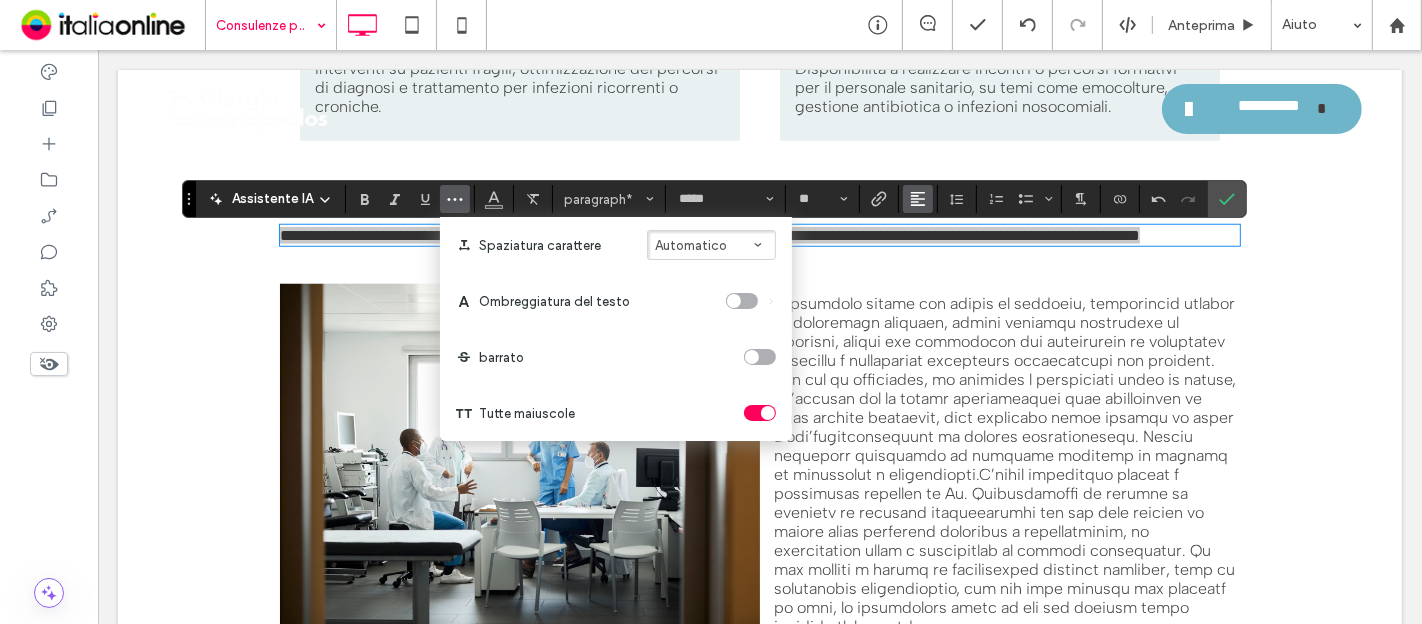 click 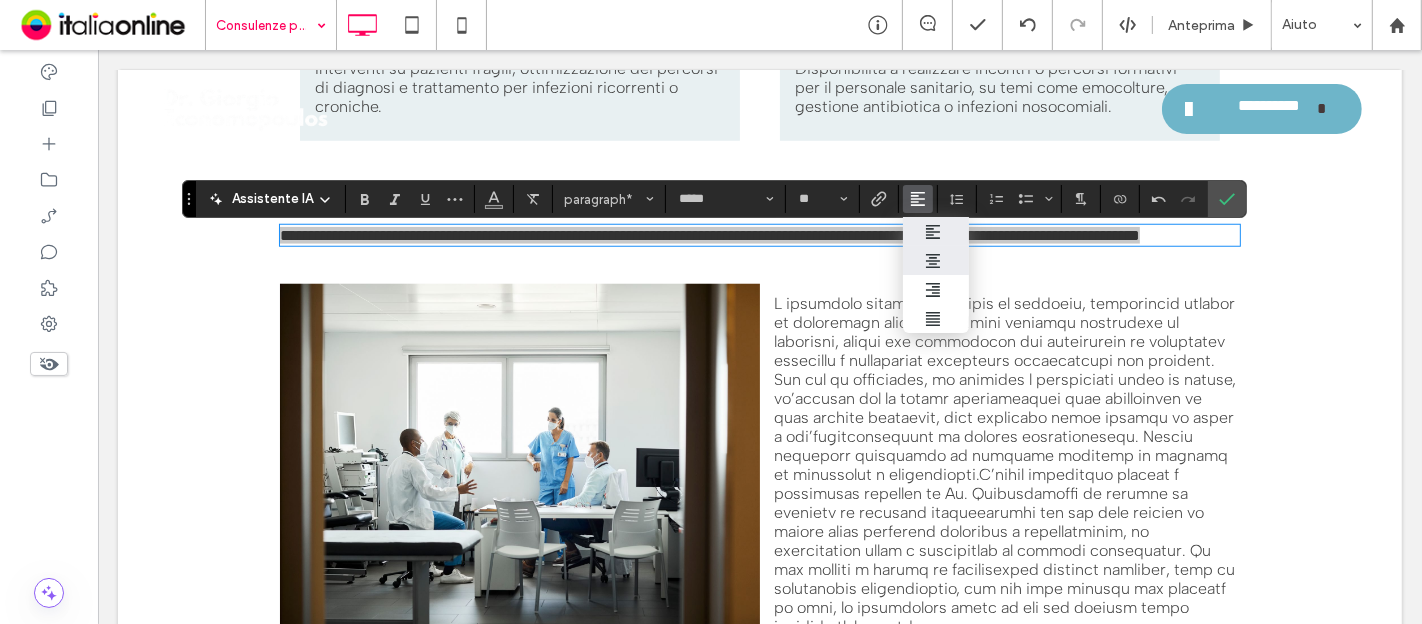 click 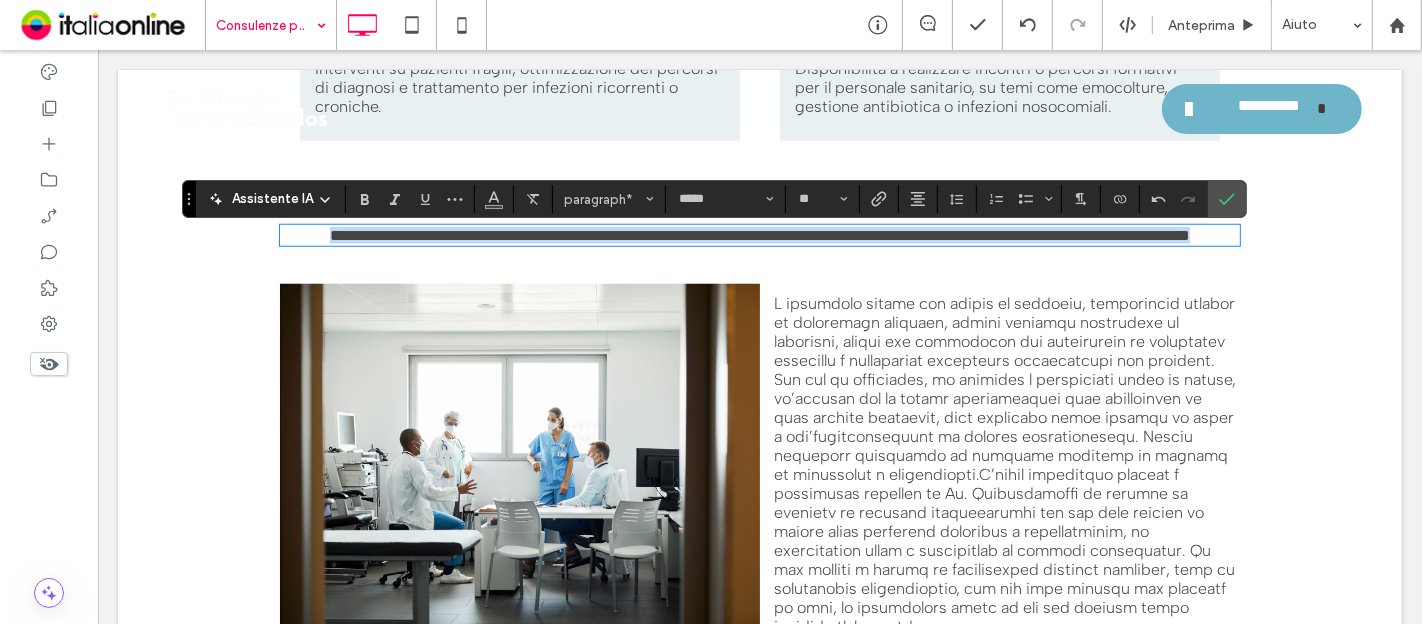 click on "**********" at bounding box center [759, 235] 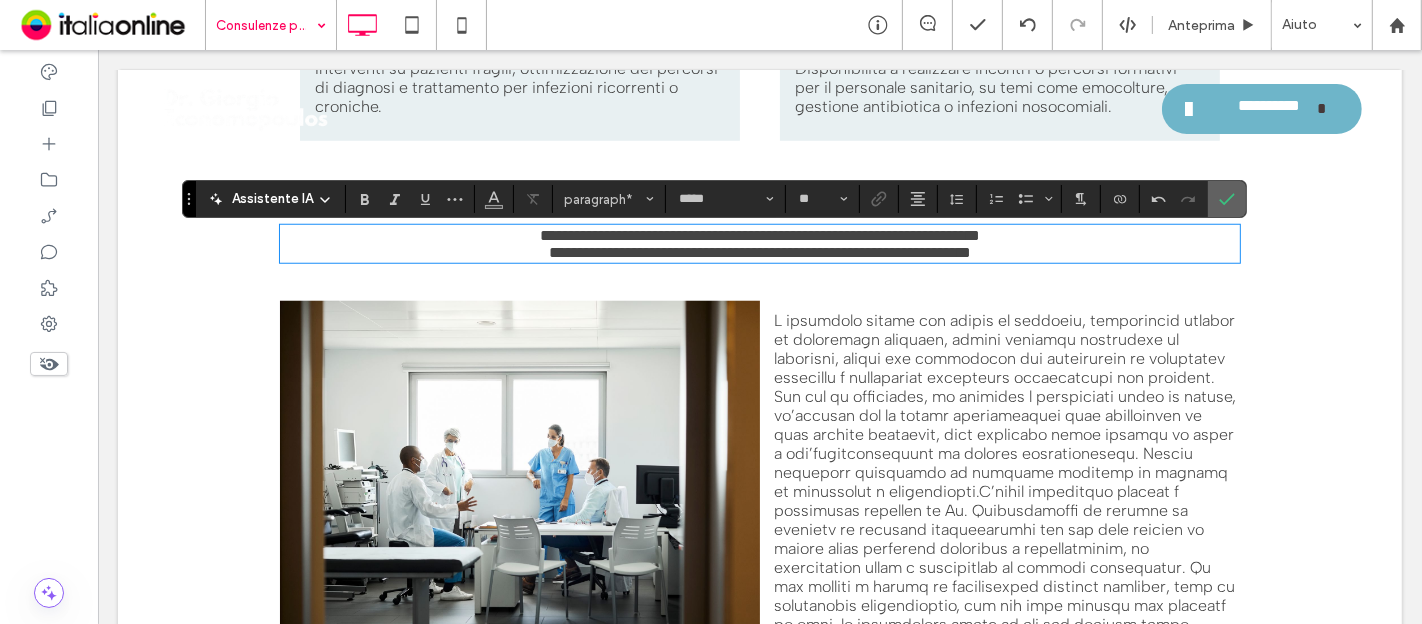 drag, startPoint x: 1090, startPoint y: 146, endPoint x: 1219, endPoint y: 187, distance: 135.35878 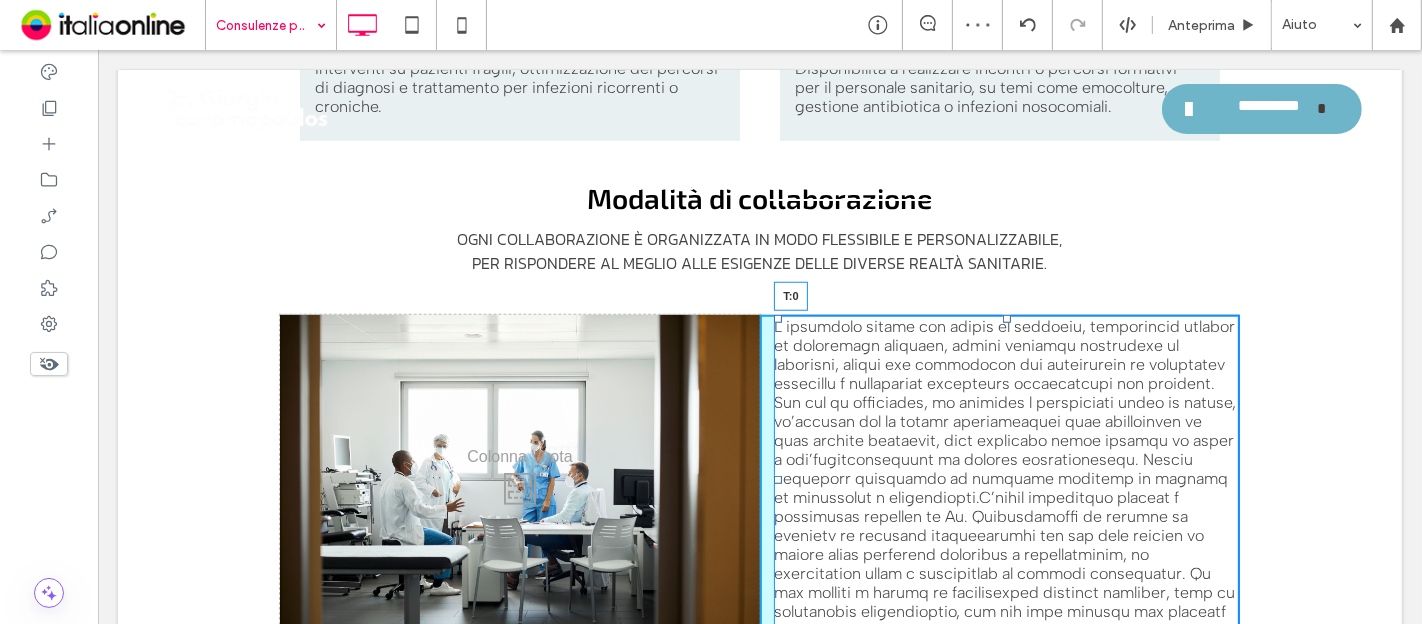 drag, startPoint x: 999, startPoint y: 330, endPoint x: 987, endPoint y: 327, distance: 12.369317 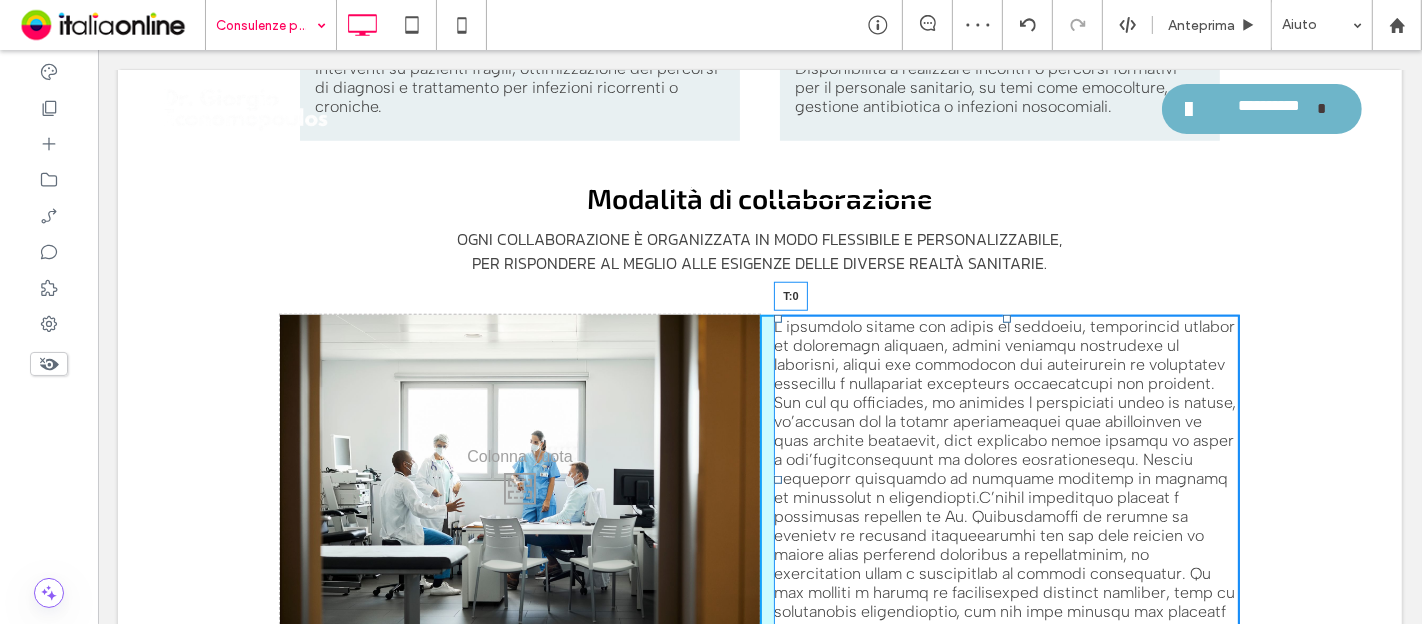 click on "T:0" at bounding box center (1006, 480) 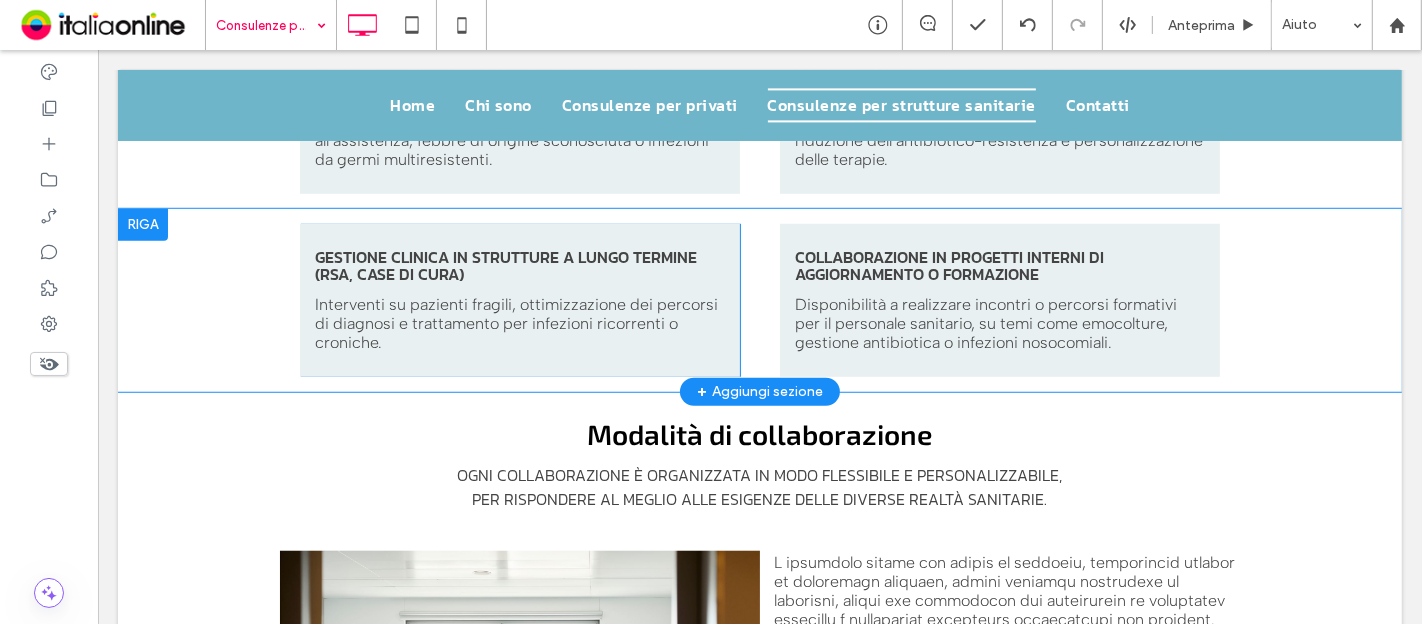 scroll, scrollTop: 1120, scrollLeft: 0, axis: vertical 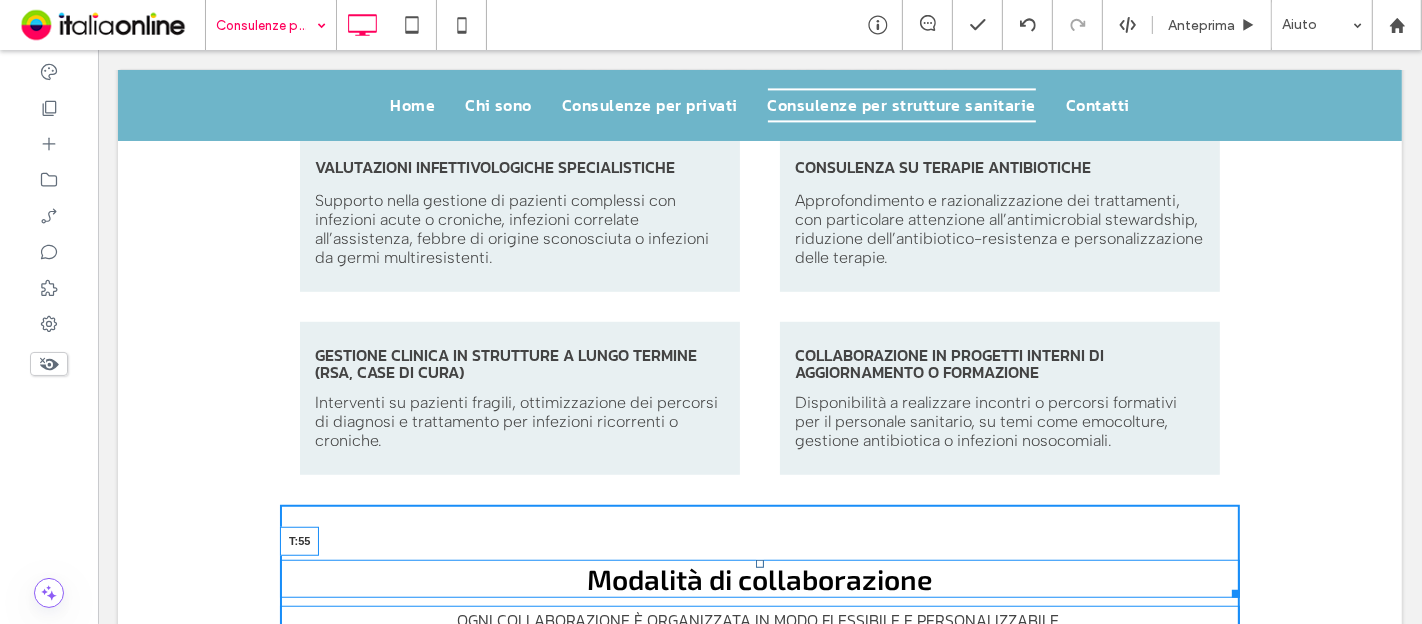 drag, startPoint x: 752, startPoint y: 515, endPoint x: 754, endPoint y: 561, distance: 46.043457 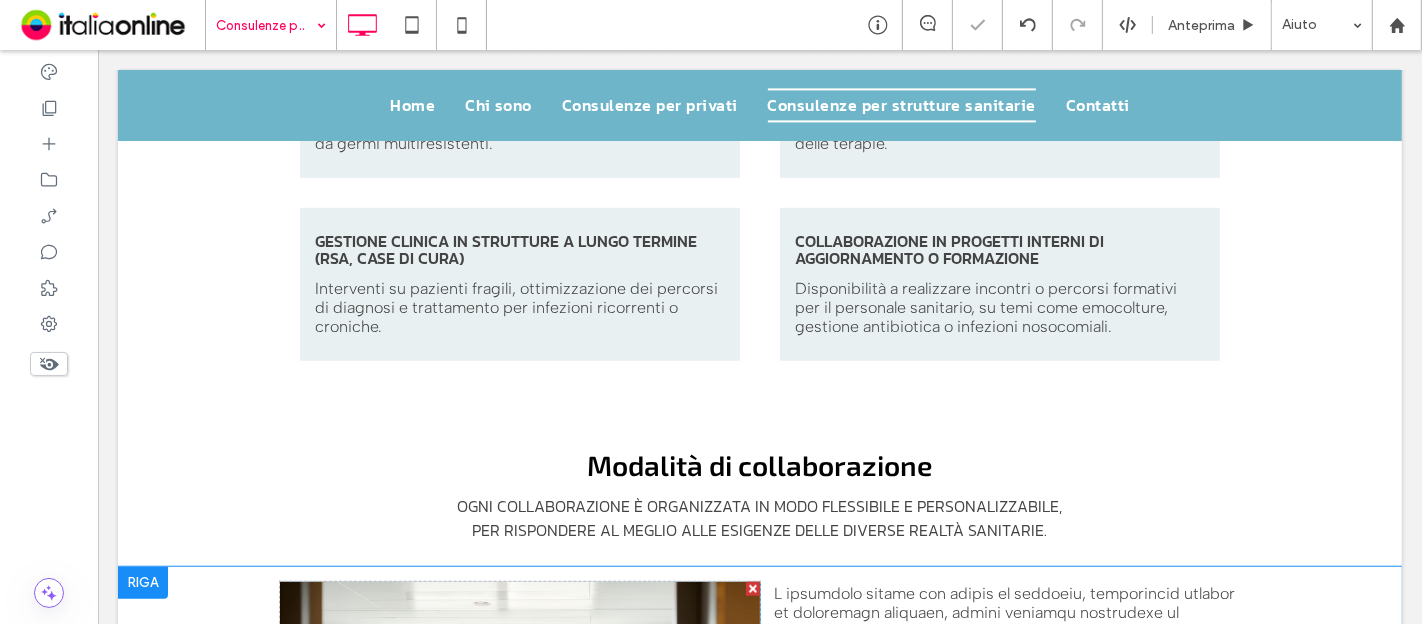 scroll, scrollTop: 1342, scrollLeft: 0, axis: vertical 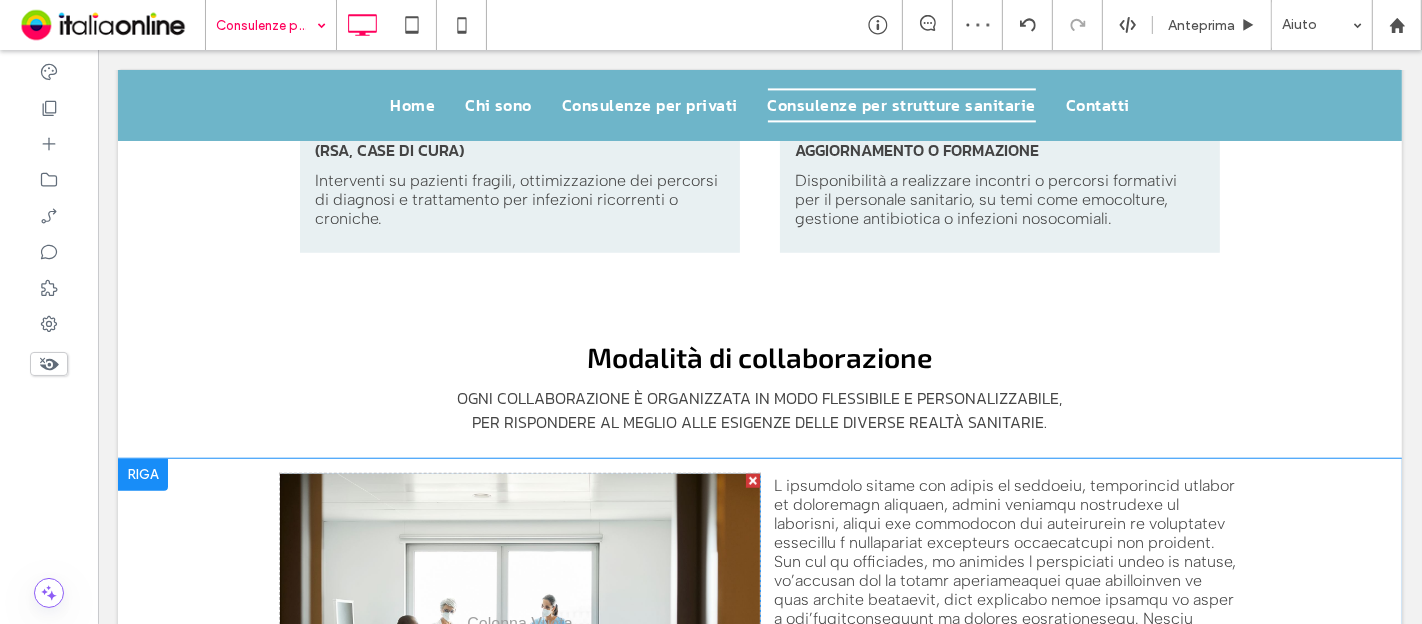 click on "Click To Paste
Click To Paste
Riga + Aggiungi sezione" at bounding box center [759, 668] 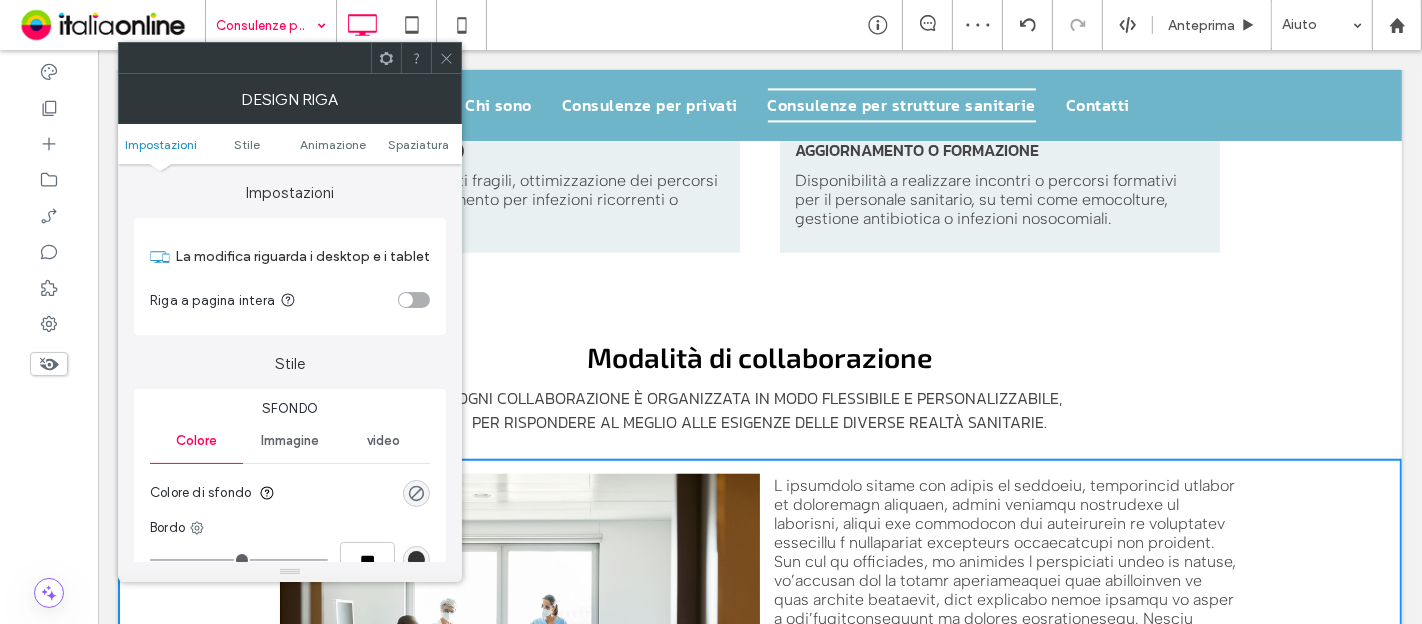 click on "Modalità di collaborazione
Ogni collaborazione è organizzata in modo flessibile e personalizzabile,  ﻿ per rispondere al meglio alle esigenze delle diverse realtà sanitarie. Click To Paste
Riga + Aggiungi sezione" at bounding box center (759, 363) 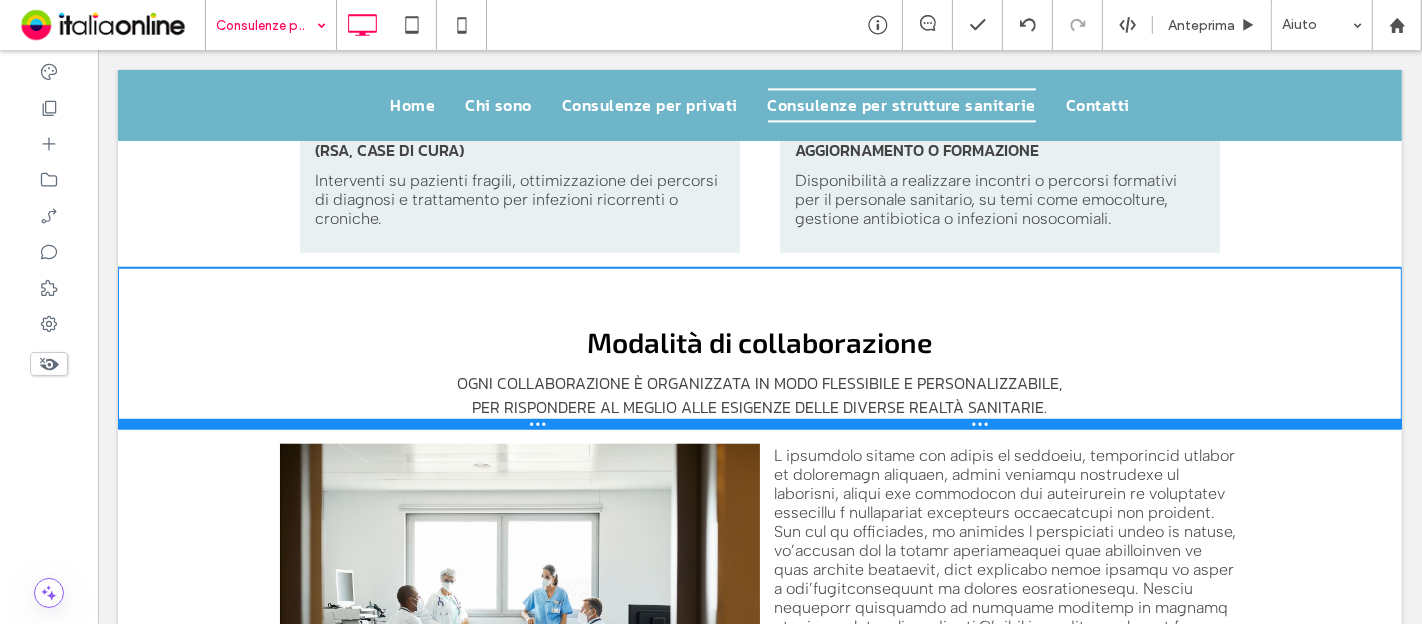 drag, startPoint x: 419, startPoint y: 450, endPoint x: 402, endPoint y: 419, distance: 35.35534 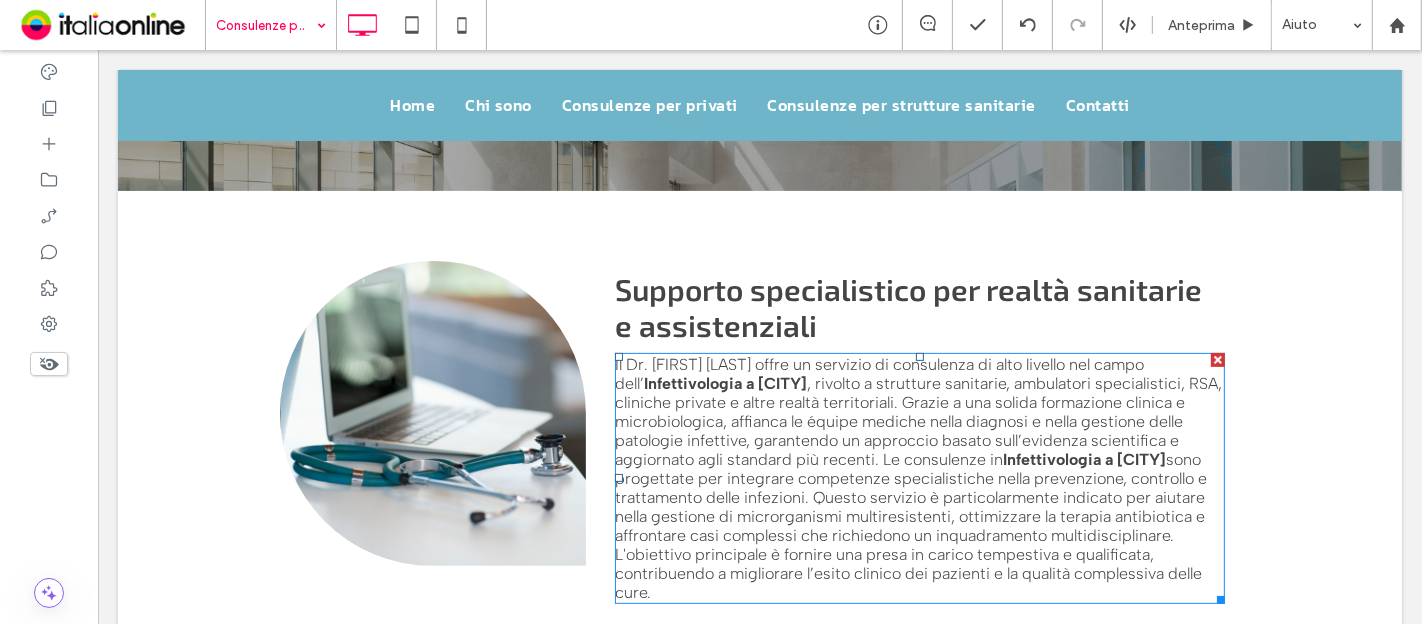 scroll, scrollTop: 454, scrollLeft: 0, axis: vertical 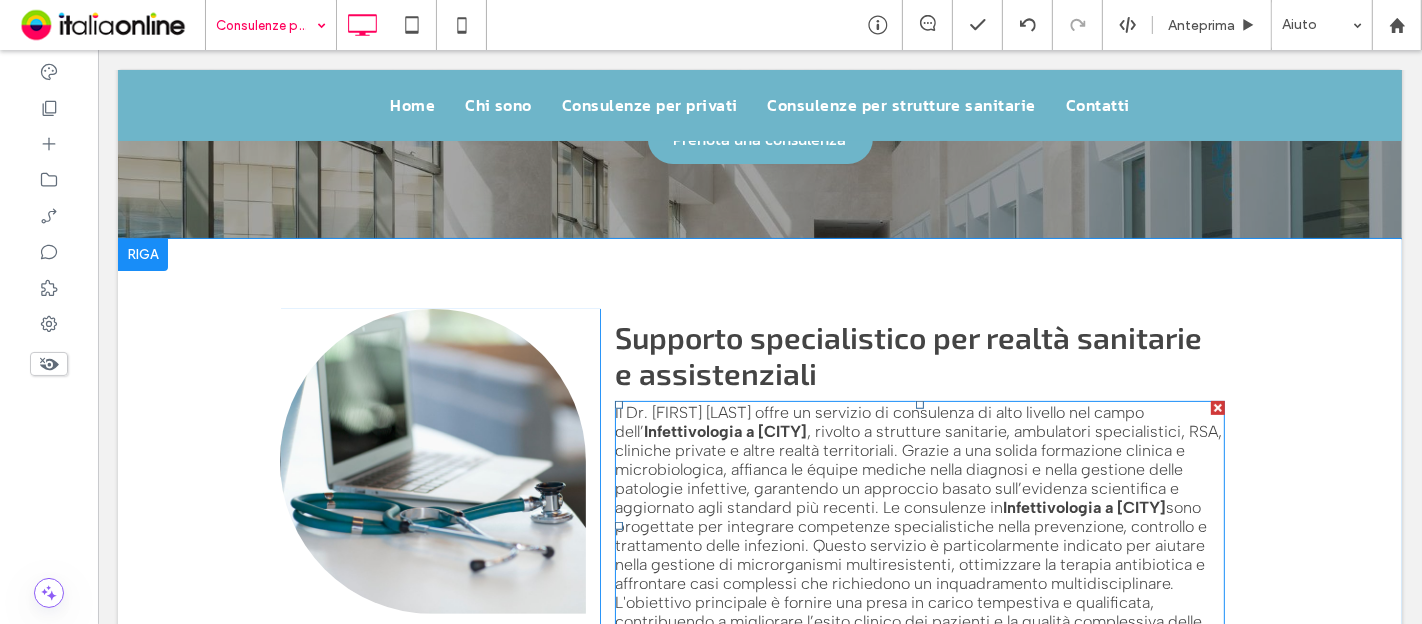 click on ", rivolto a strutture sanitarie, ambulatori specialistici, RSA, cliniche private e altre realtà territoriali. Grazie a una solida formazione clinica e microbiologica, affianca le équipe mediche nella diagnosi e nella gestione delle patologie infettive, garantendo un approccio basato sull’evidenza scientifica e aggiornato agli standard più recenti. Le consulenze in" at bounding box center [917, 469] 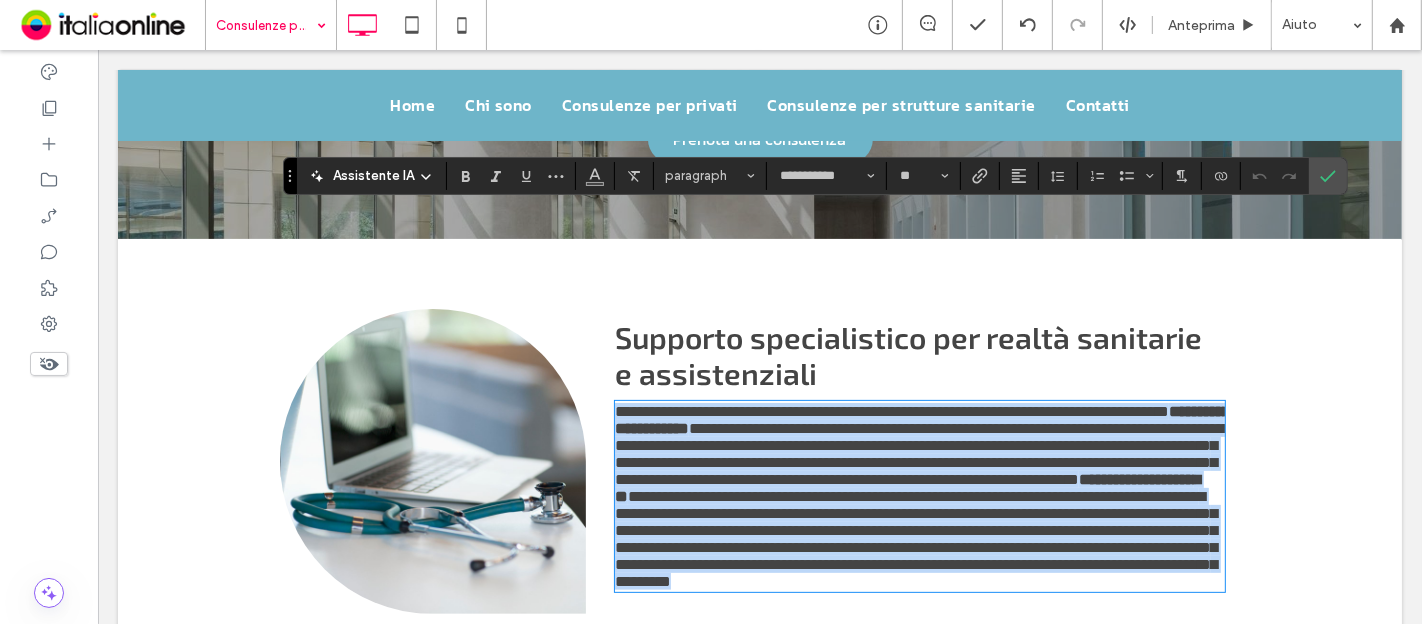 scroll, scrollTop: 642, scrollLeft: 0, axis: vertical 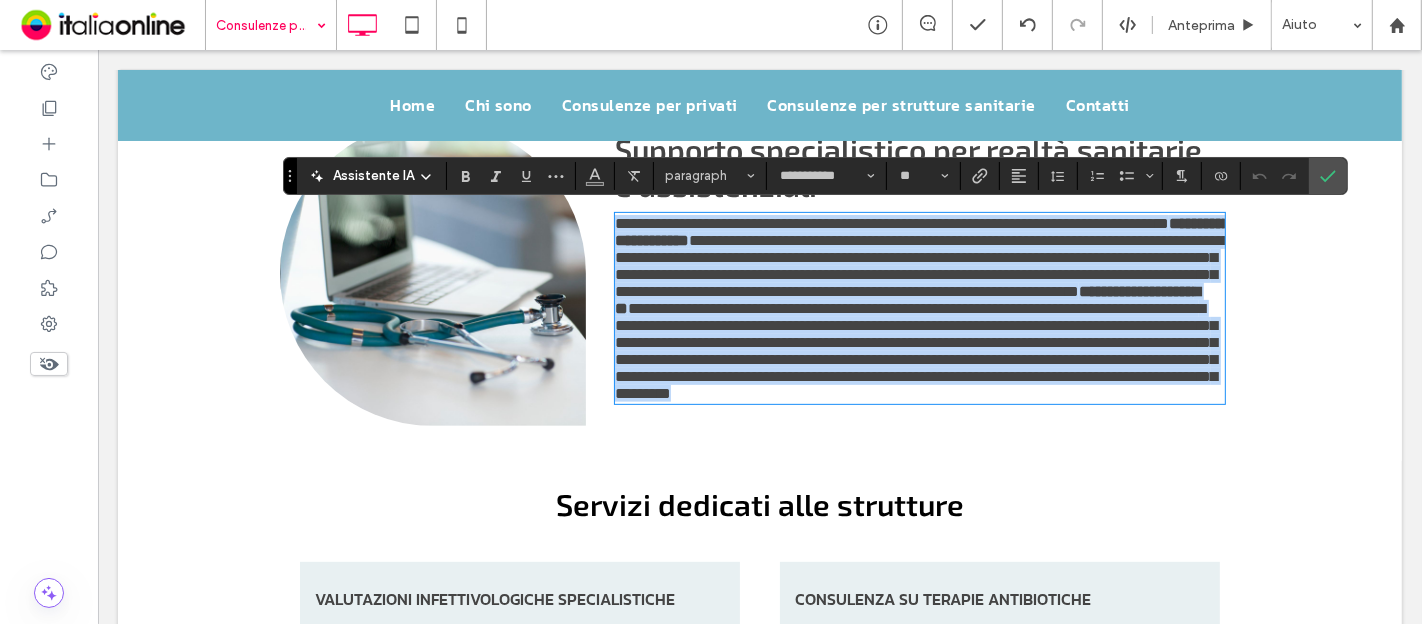 click on "**********" at bounding box center [921, 266] 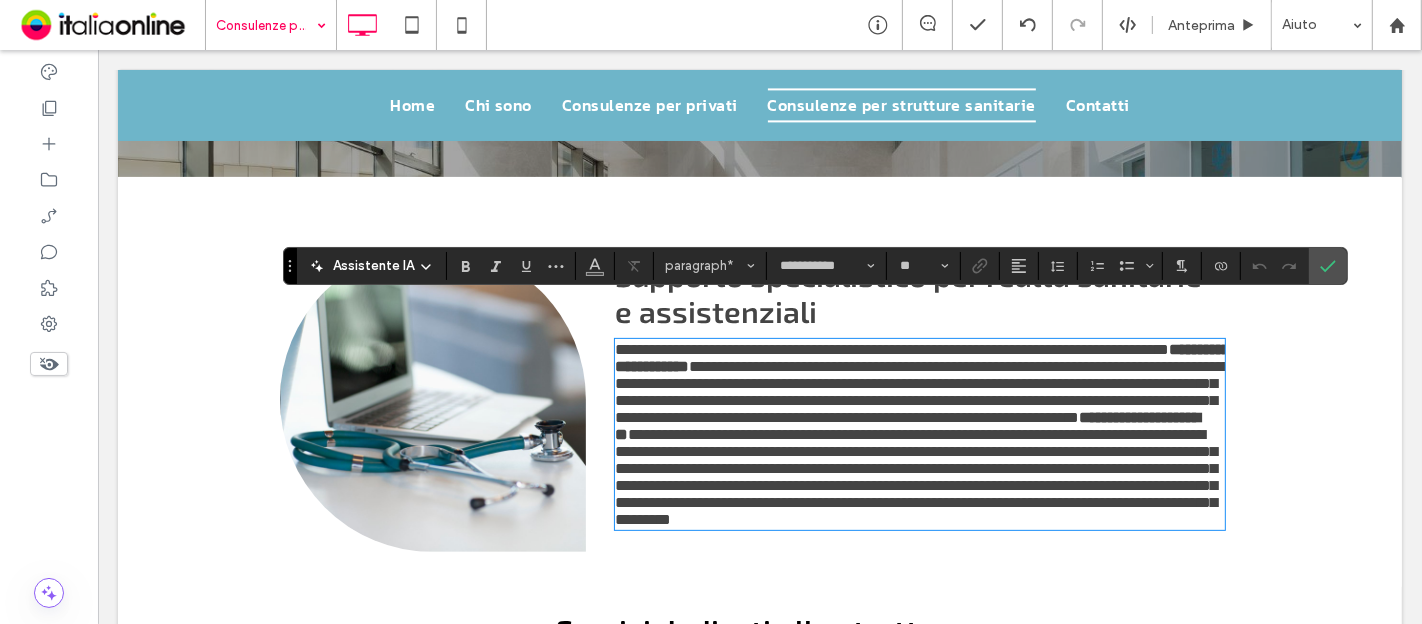 scroll, scrollTop: 420, scrollLeft: 0, axis: vertical 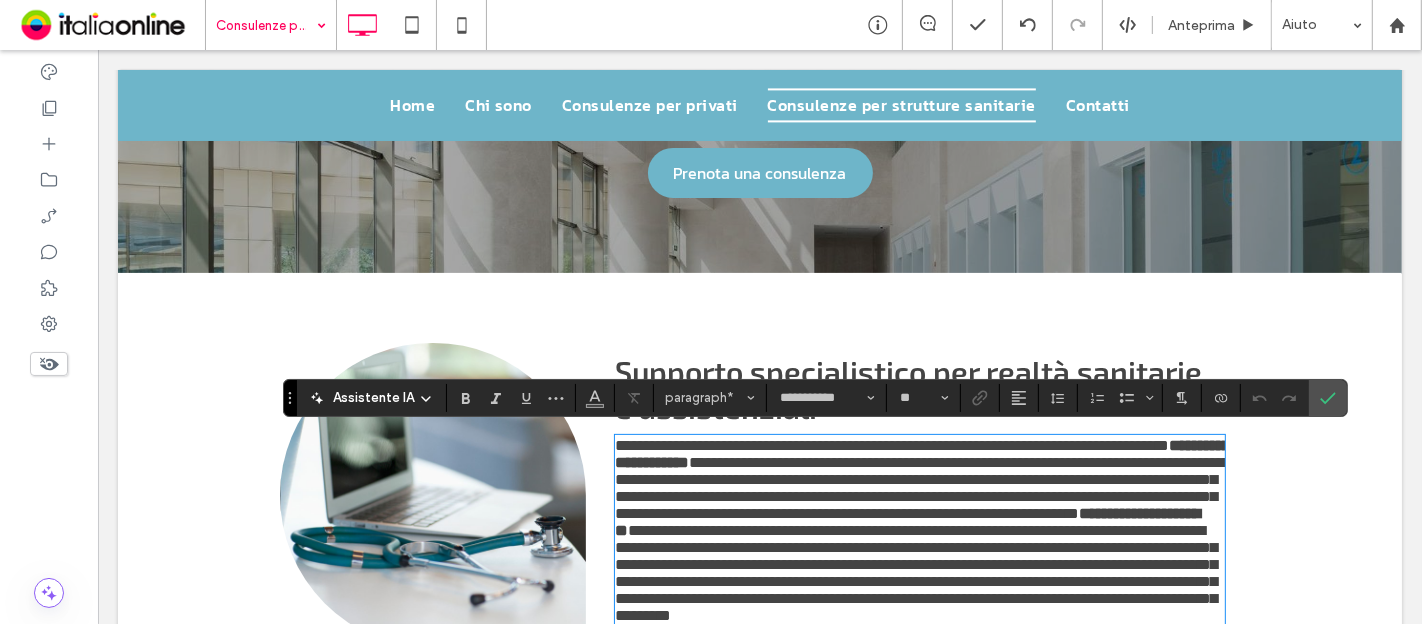 click on "**********" at bounding box center [921, 488] 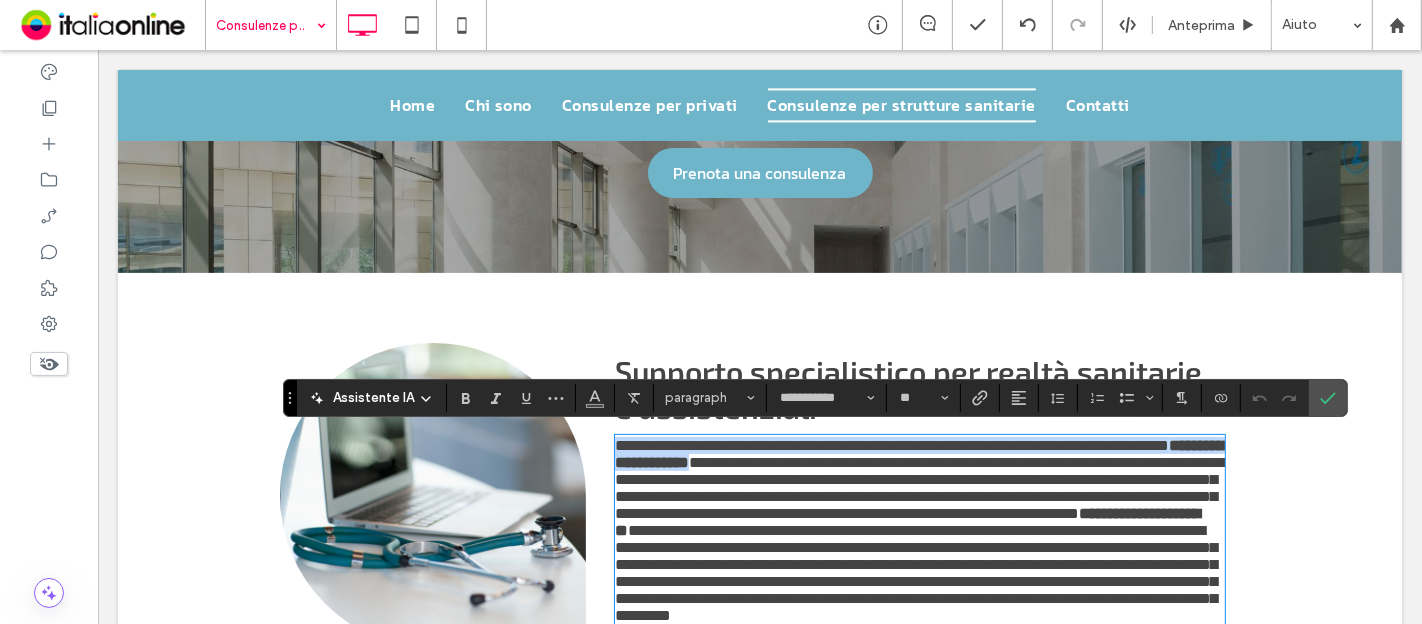 drag, startPoint x: 850, startPoint y: 461, endPoint x: 570, endPoint y: 428, distance: 281.93793 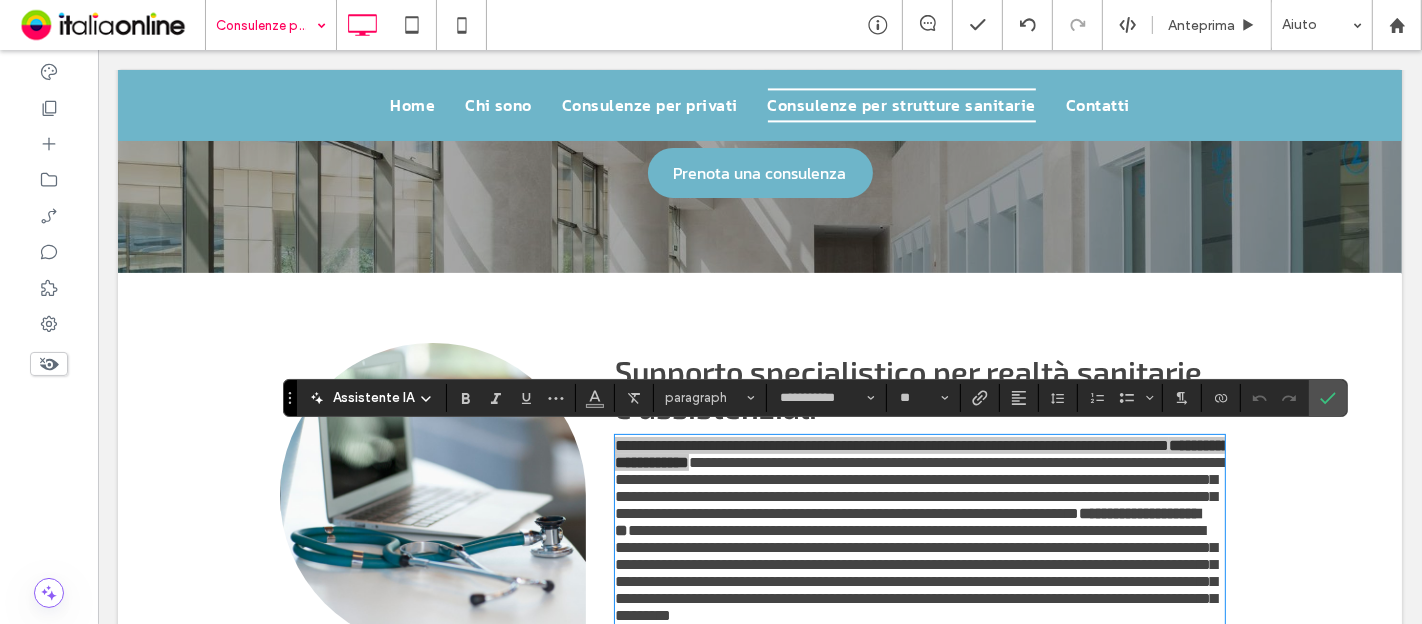 drag, startPoint x: 548, startPoint y: 384, endPoint x: 571, endPoint y: 407, distance: 32.526913 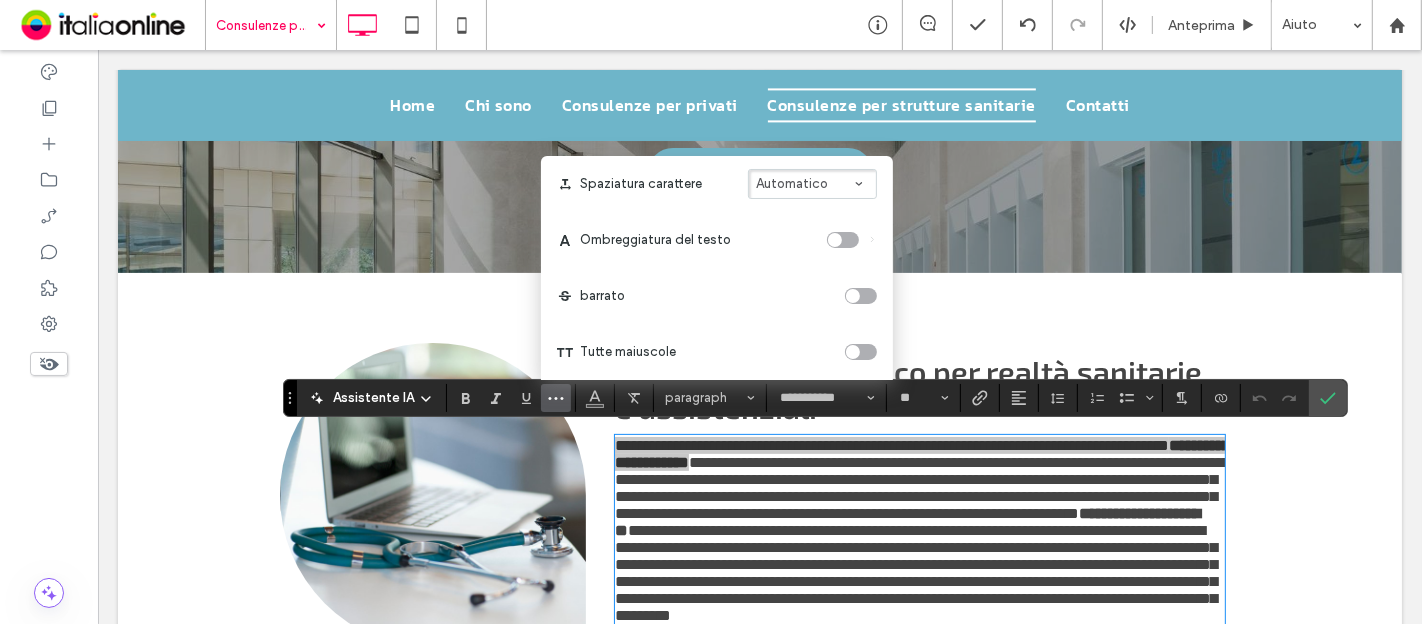 click at bounding box center (861, 352) 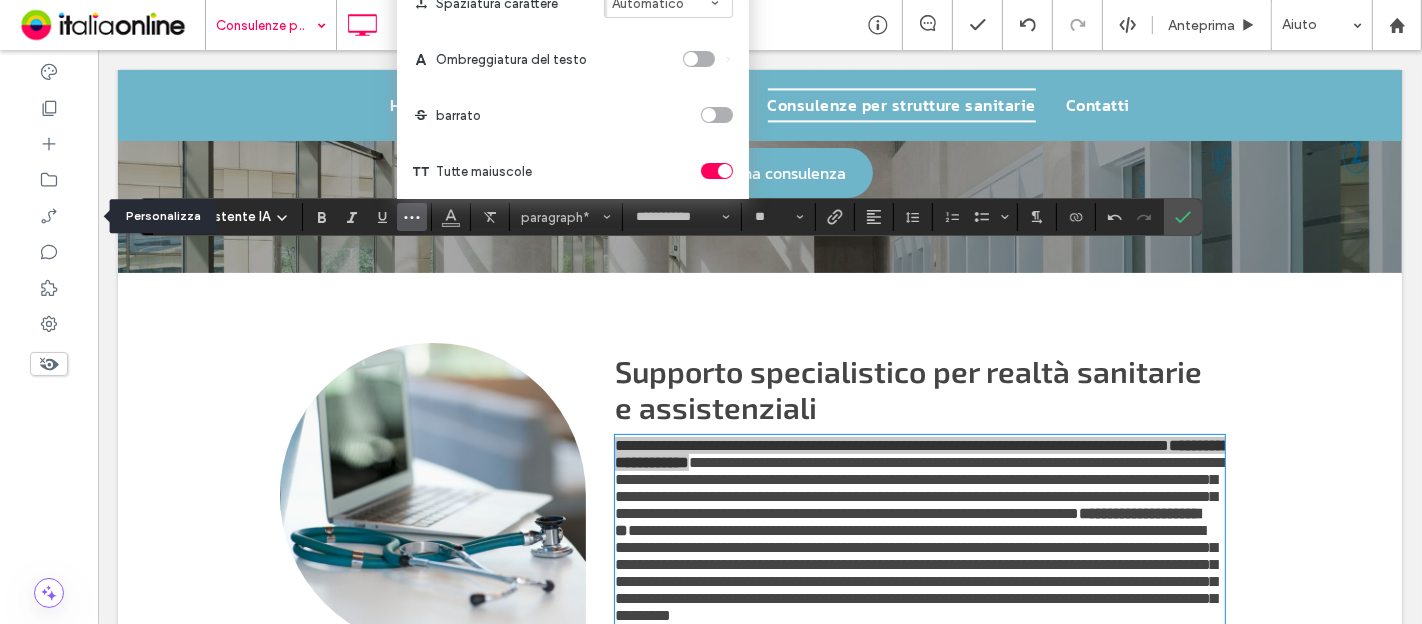 drag, startPoint x: 291, startPoint y: 396, endPoint x: 428, endPoint y: 447, distance: 146.18481 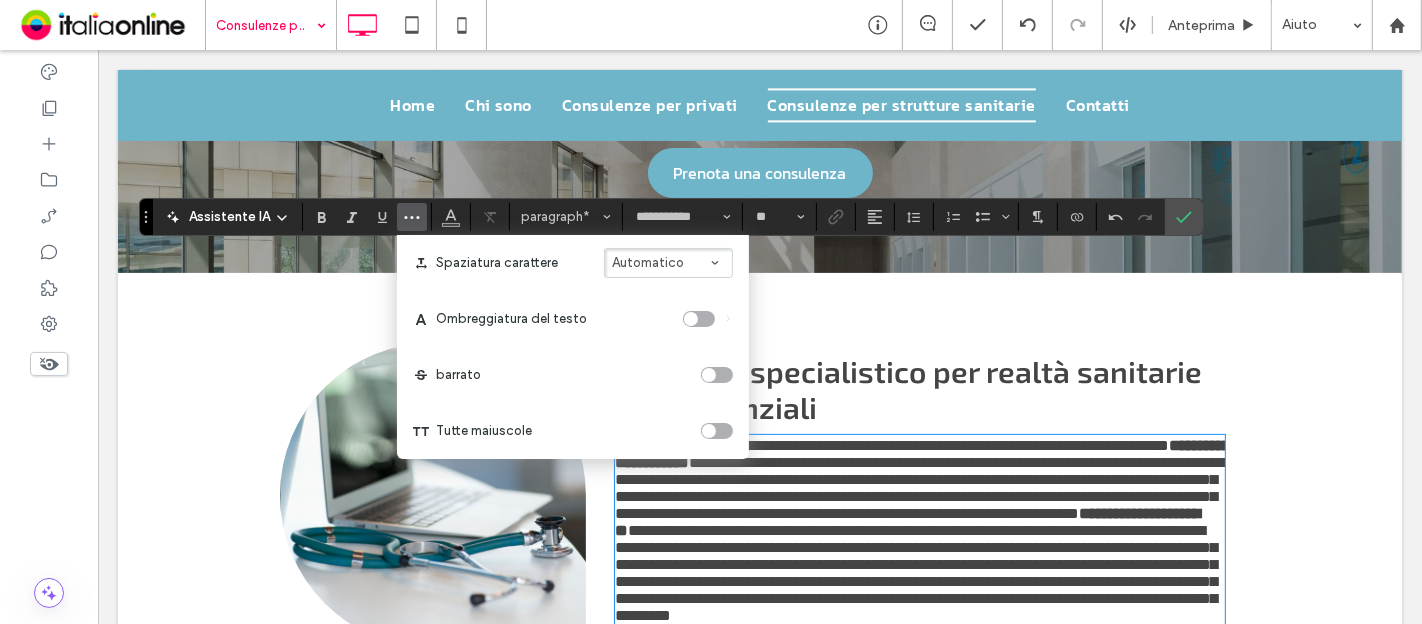 click on "**********" at bounding box center (921, 488) 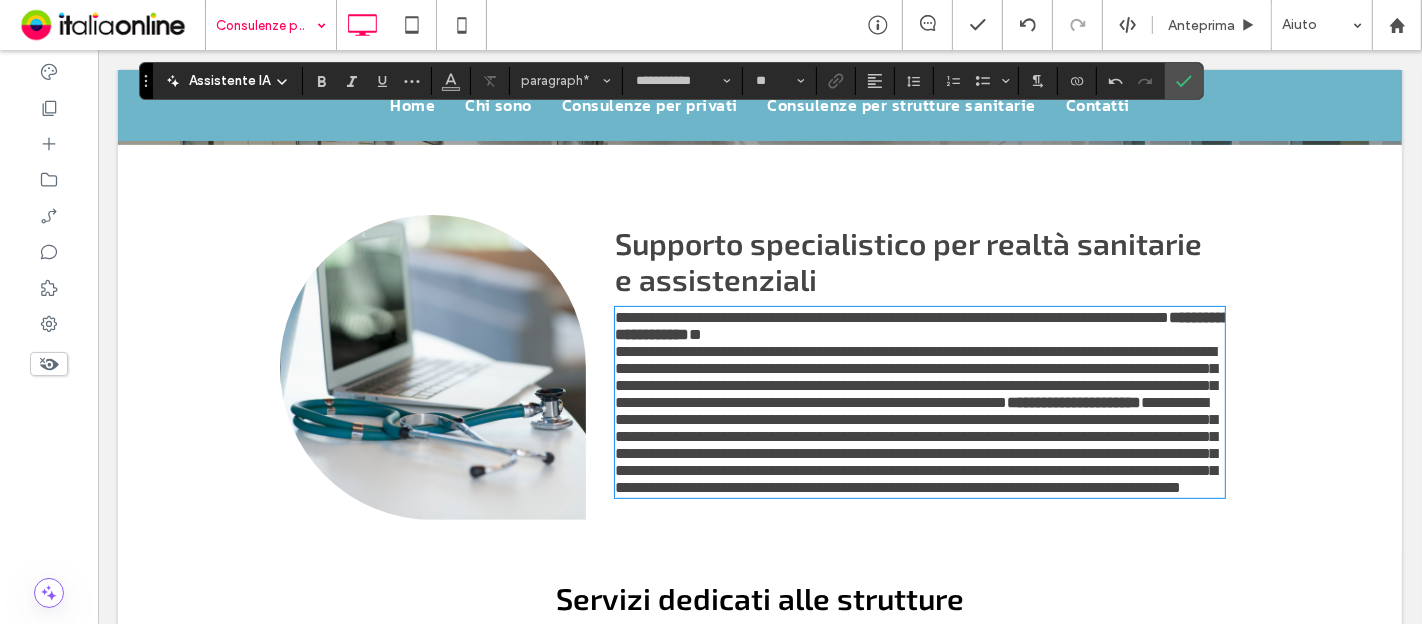 scroll, scrollTop: 420, scrollLeft: 0, axis: vertical 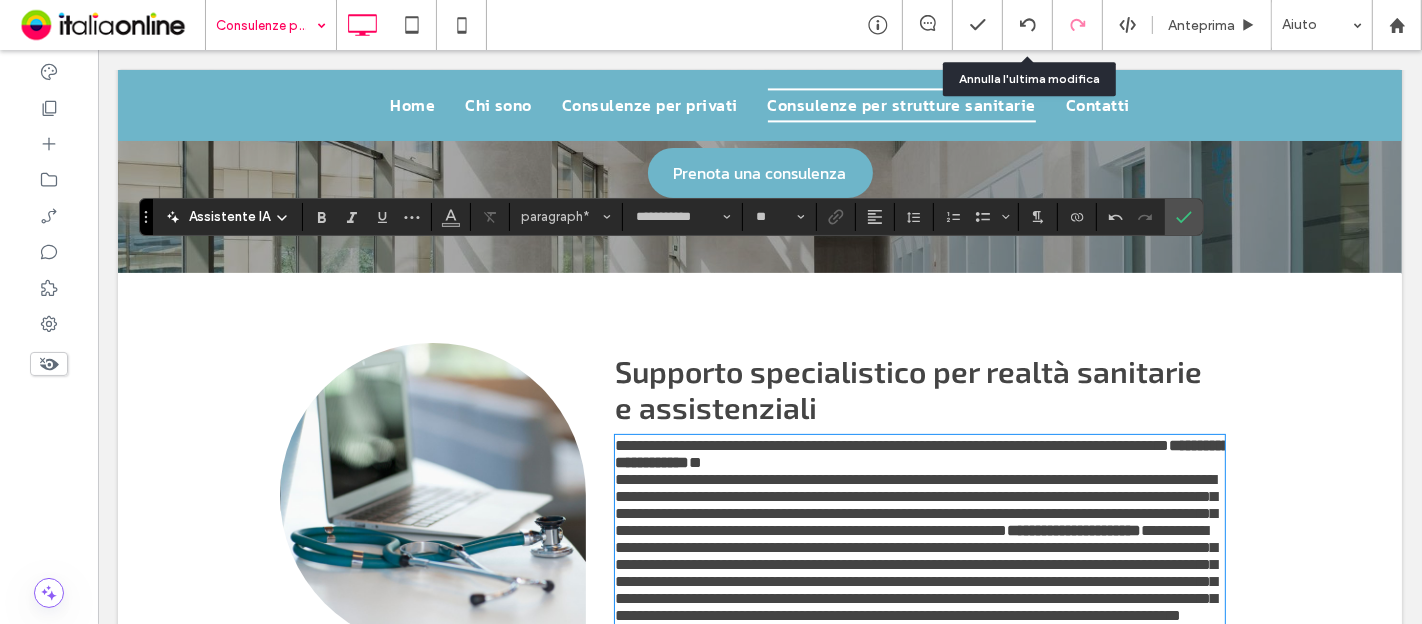 click at bounding box center (1078, 25) 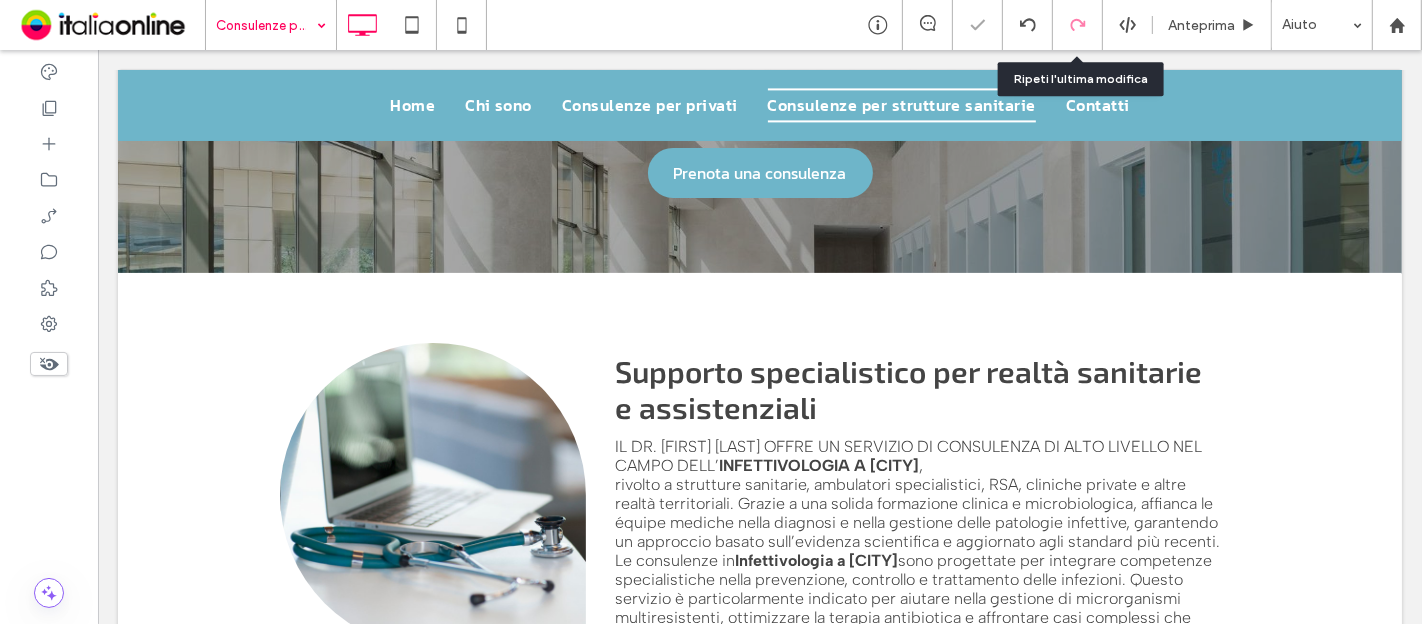 click at bounding box center (1078, 25) 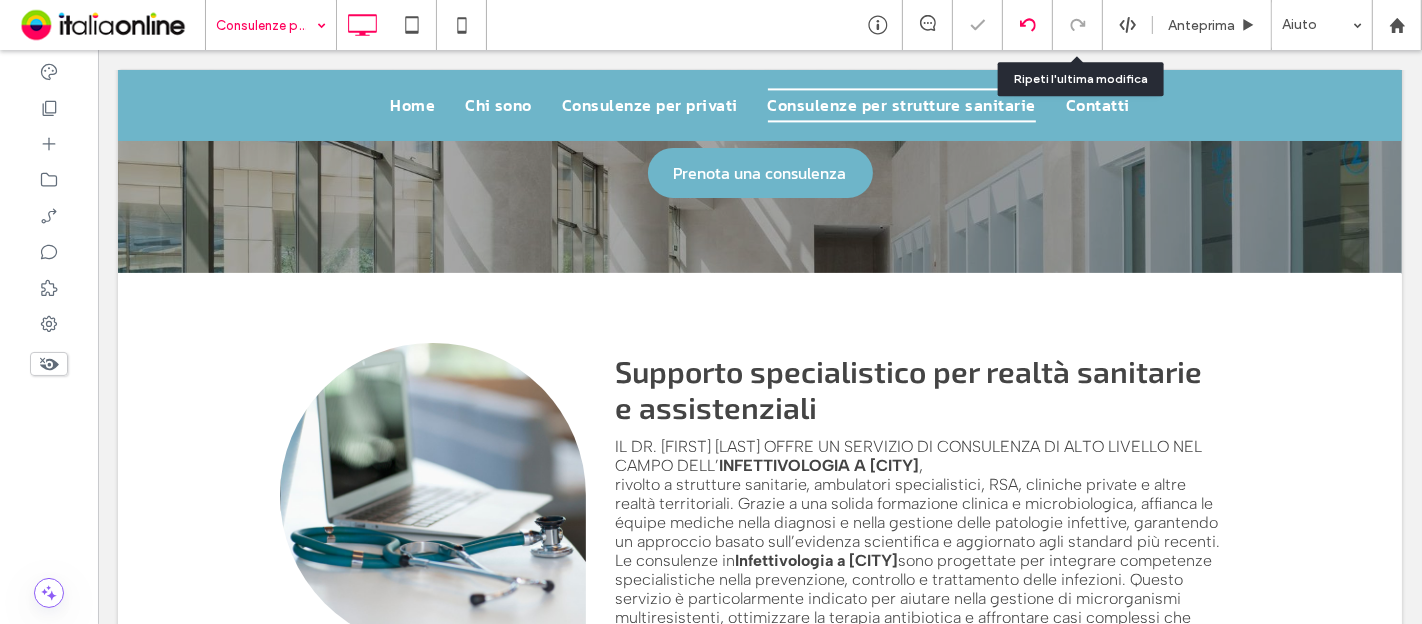 click at bounding box center [1028, 25] 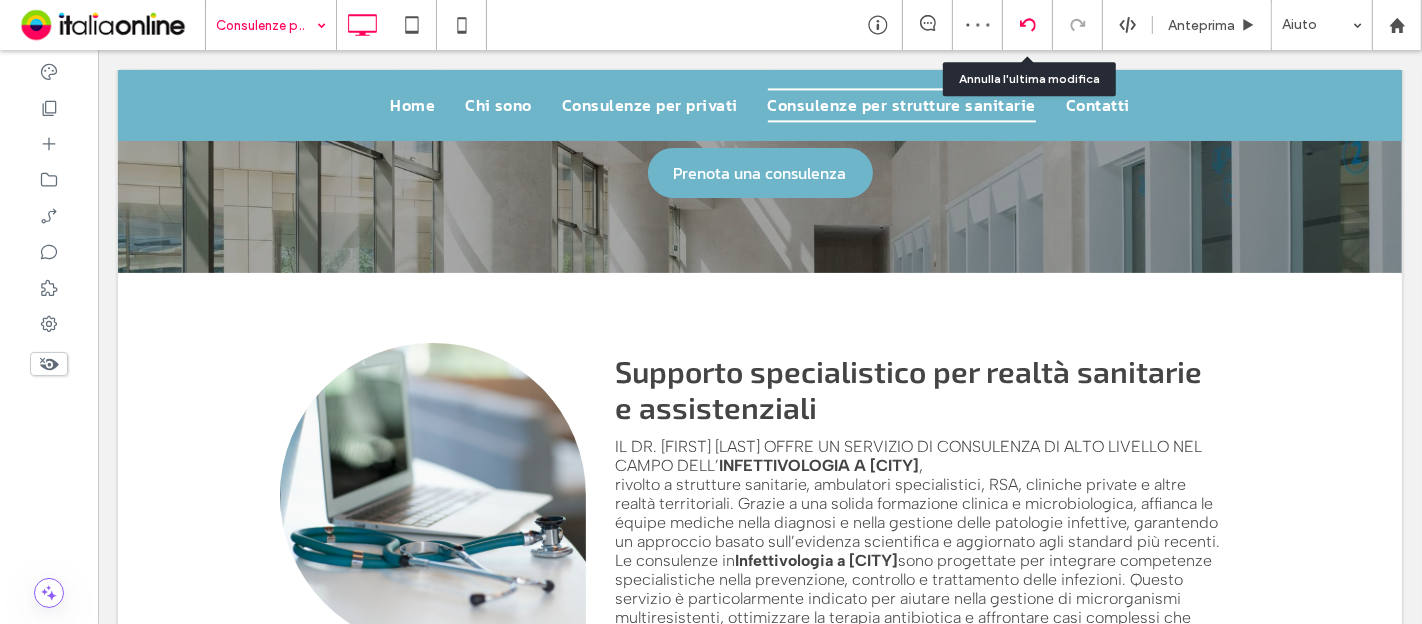 click at bounding box center [1028, 25] 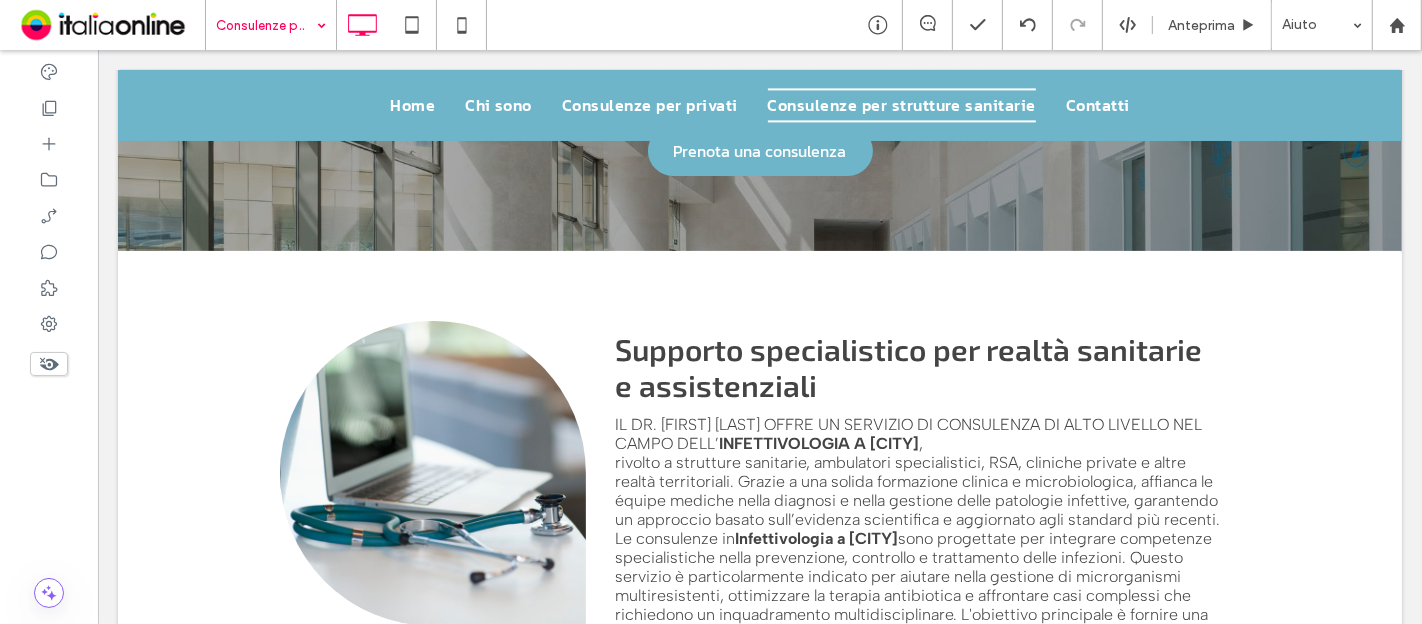 scroll, scrollTop: 309, scrollLeft: 0, axis: vertical 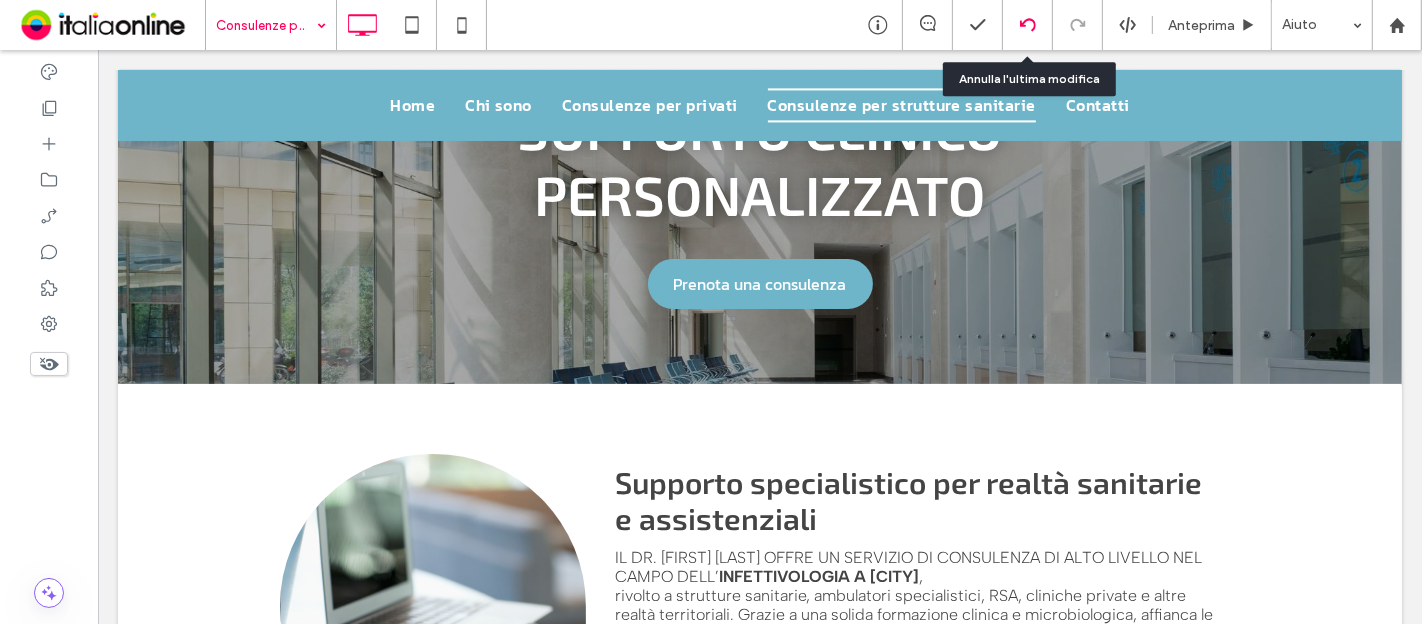 click at bounding box center (1028, 25) 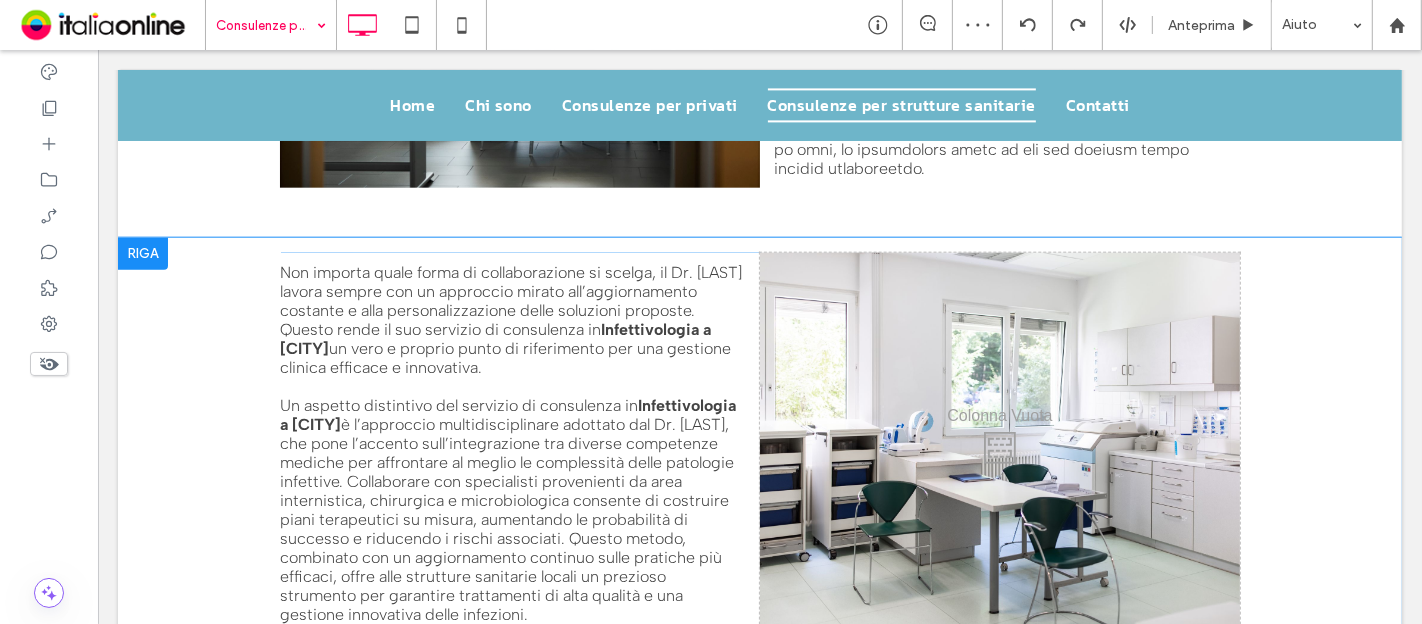 scroll, scrollTop: 2333, scrollLeft: 0, axis: vertical 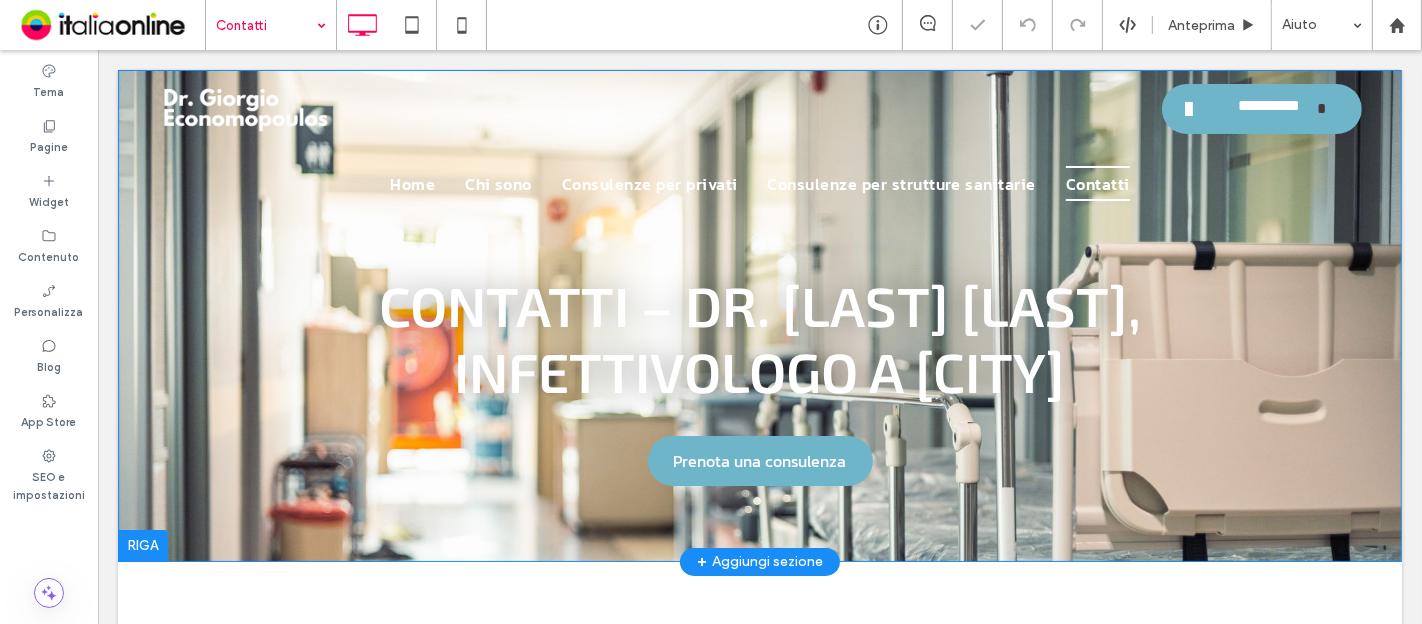 click on "Contatti – Dr. Giorgio Economopoulos, Infettivologo a Collecchio
Prenota una consulenza
Click To Paste
Riga + Aggiungi sezione" at bounding box center [759, 316] 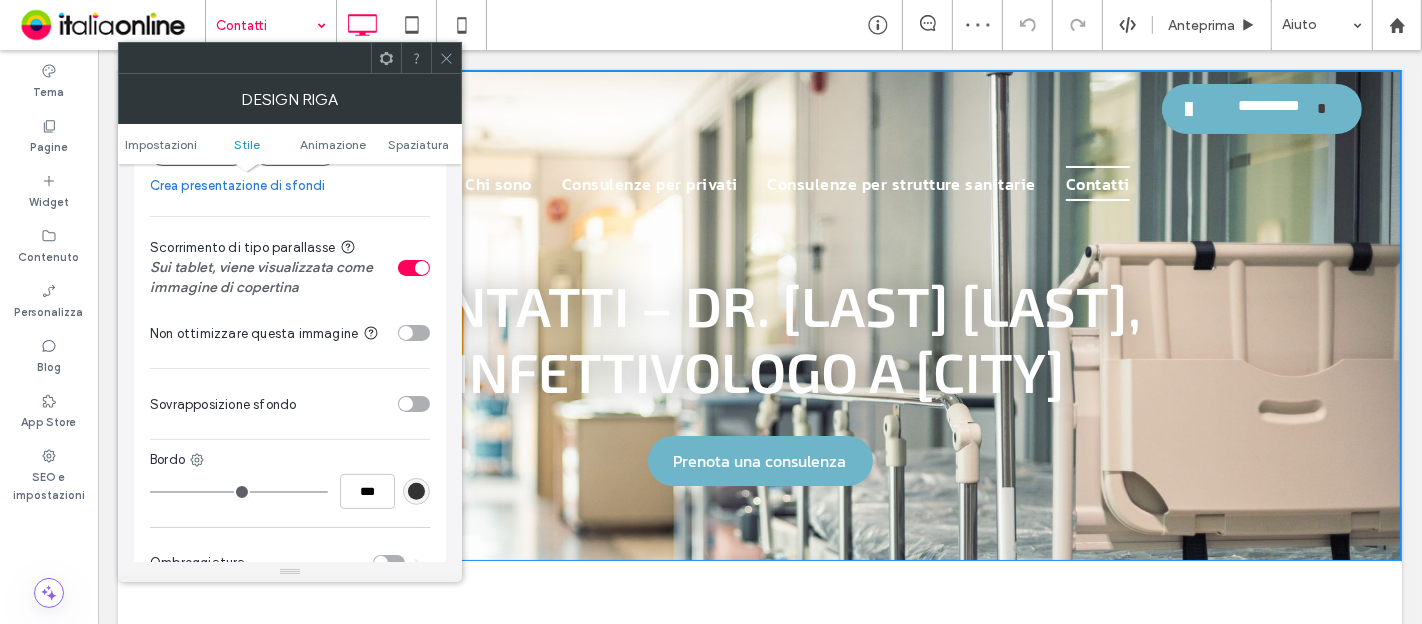 scroll, scrollTop: 555, scrollLeft: 0, axis: vertical 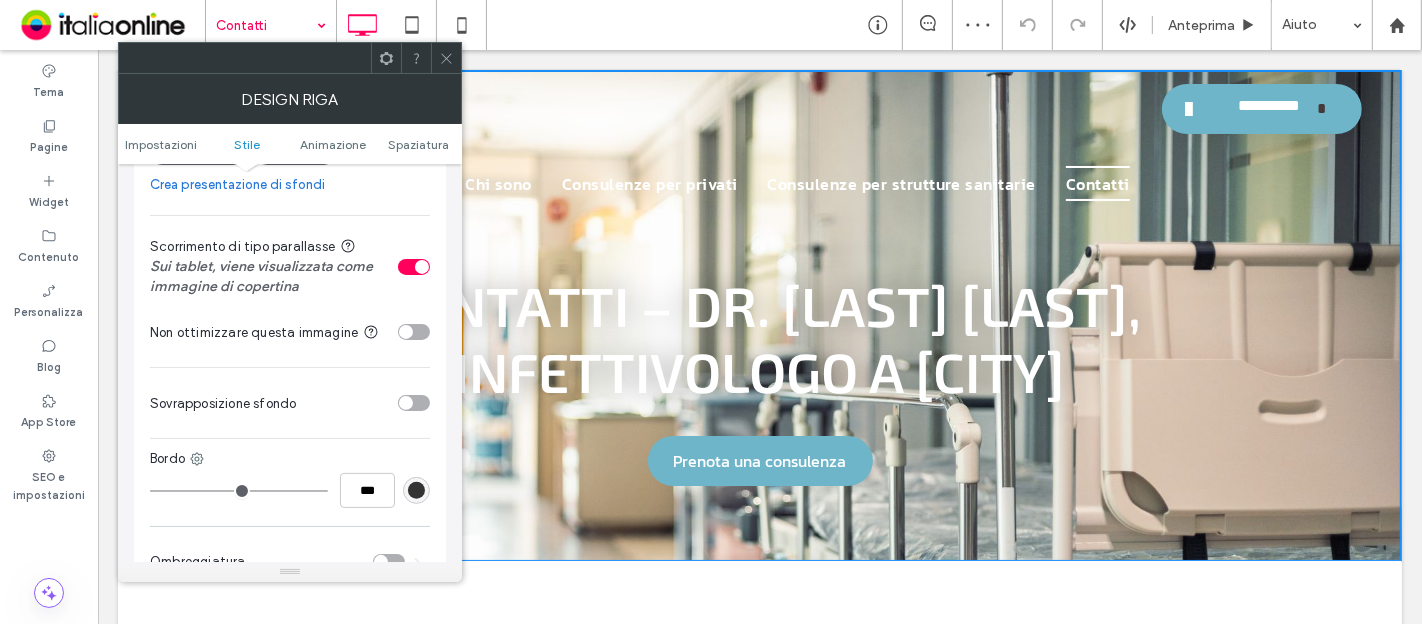 click at bounding box center (406, 403) 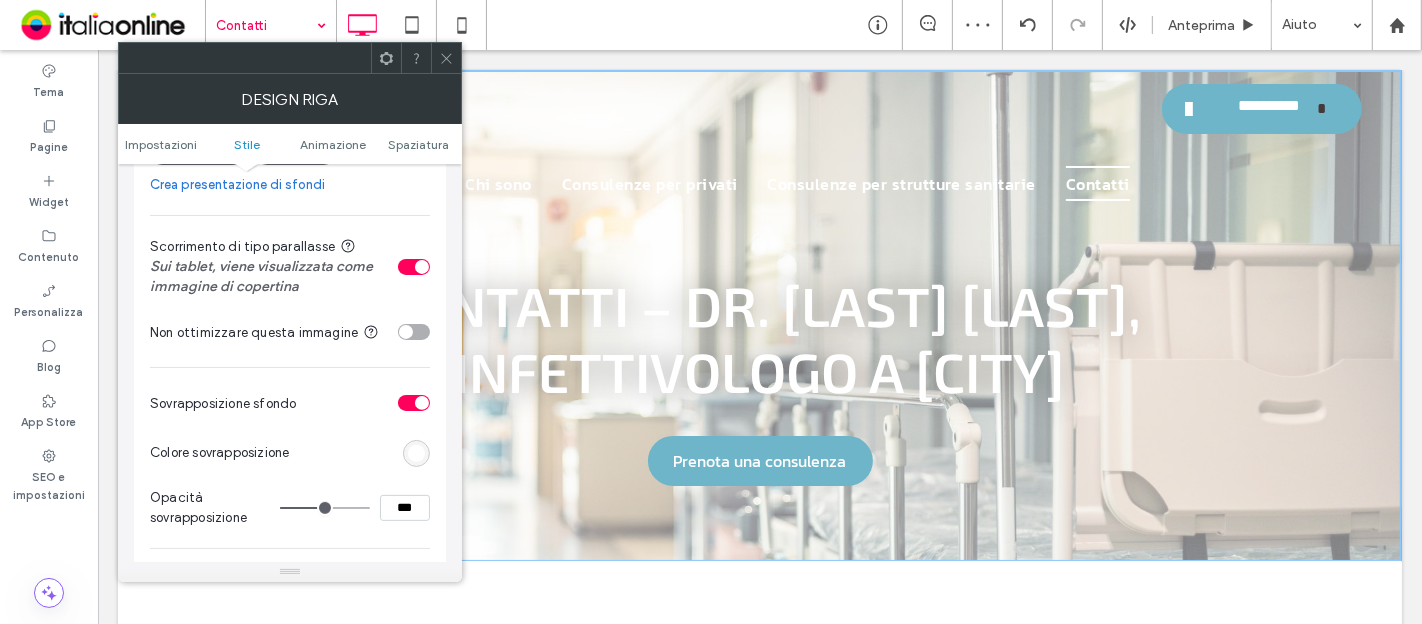 click at bounding box center (416, 453) 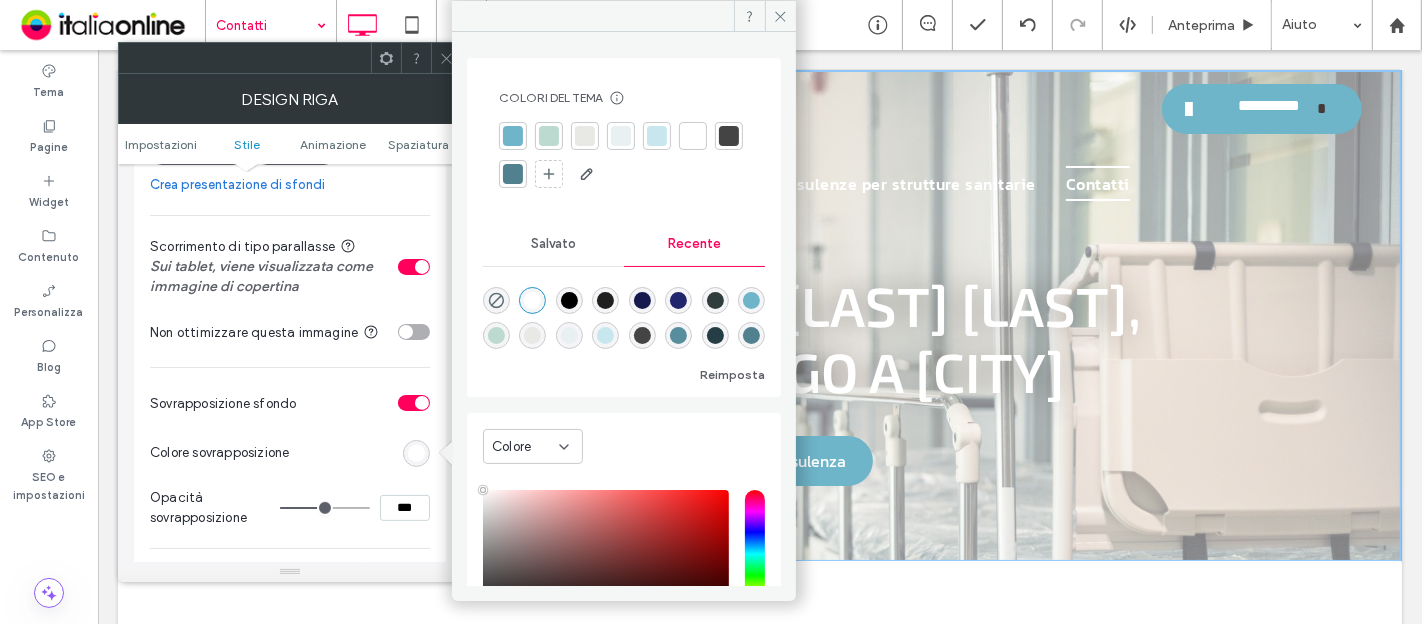 click at bounding box center [569, 300] 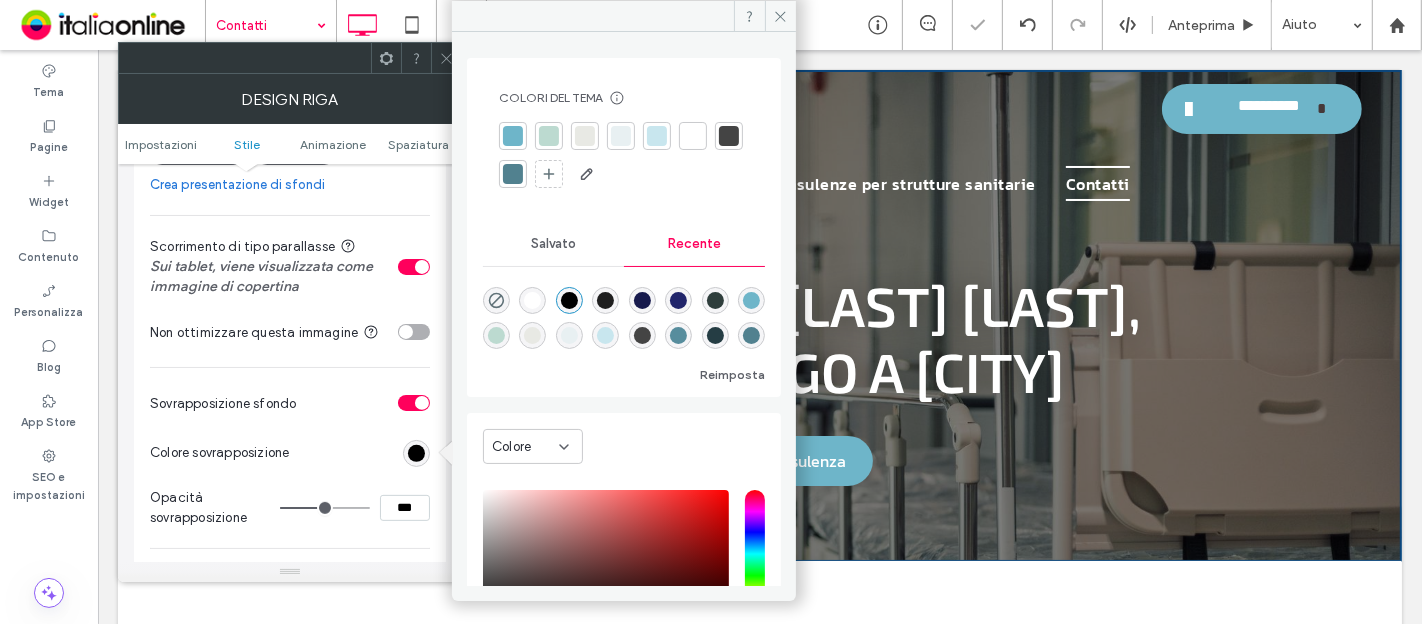 type on "**" 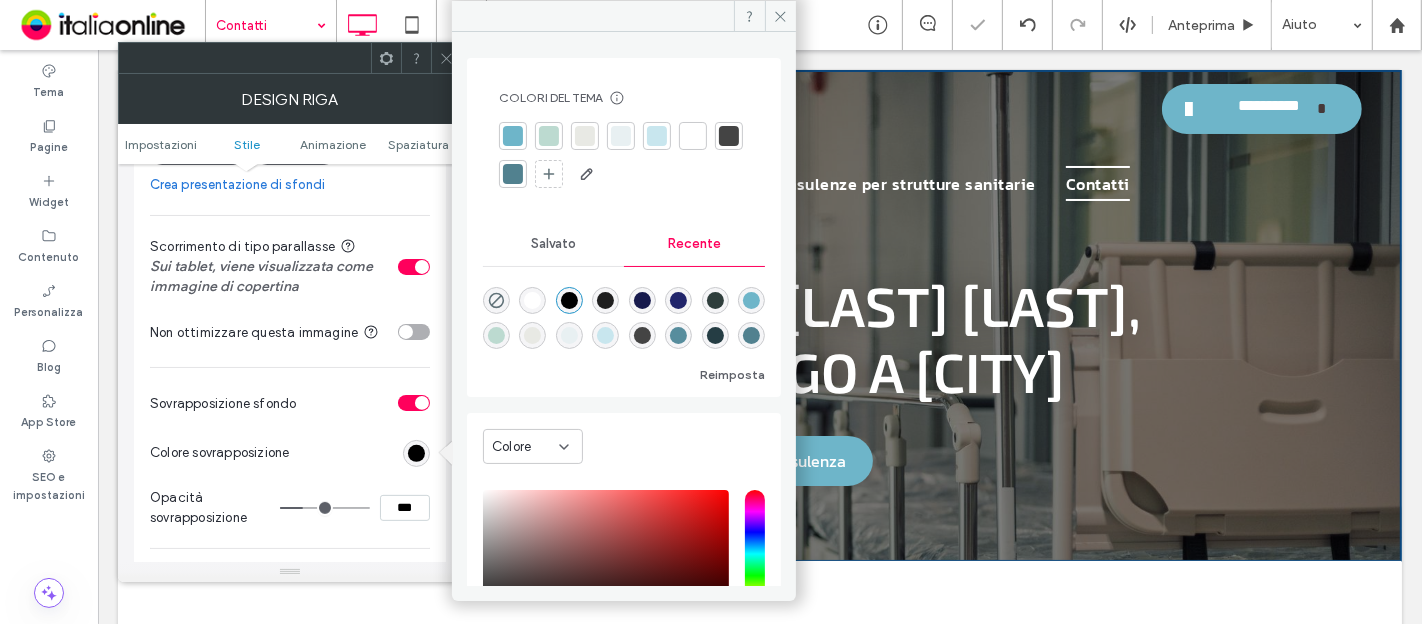 type on "**" 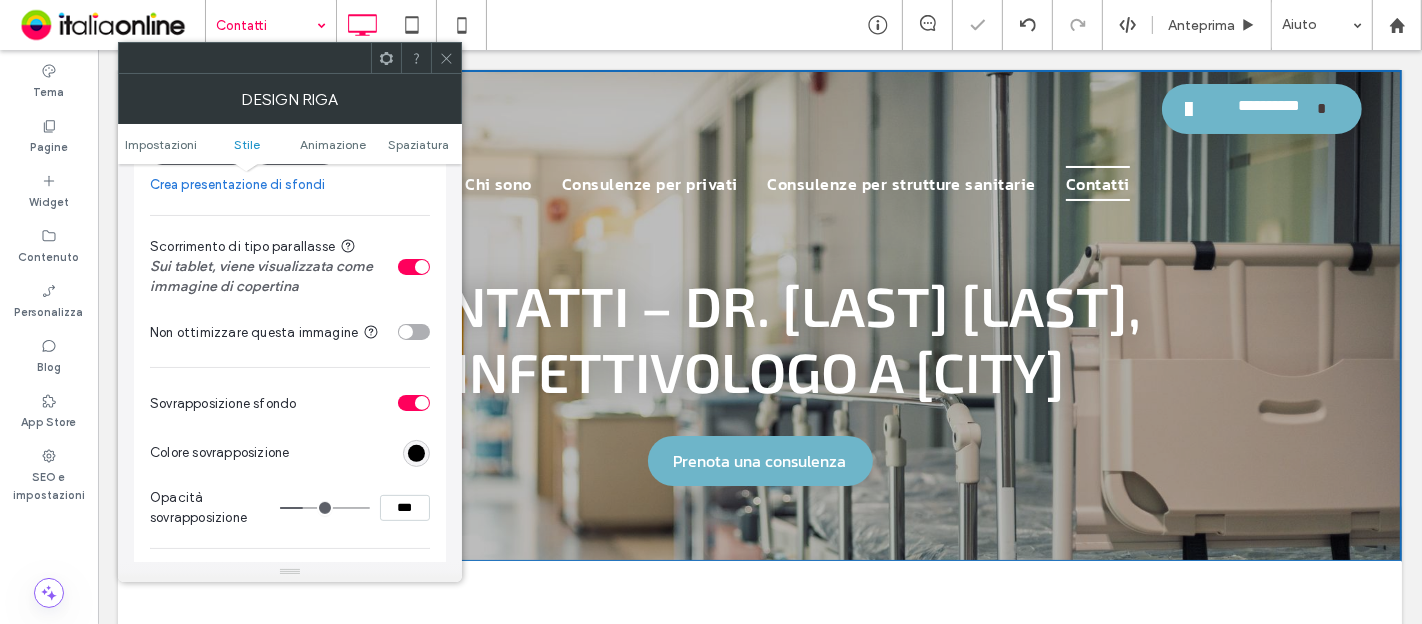 drag, startPoint x: 446, startPoint y: 62, endPoint x: 461, endPoint y: 69, distance: 16.552946 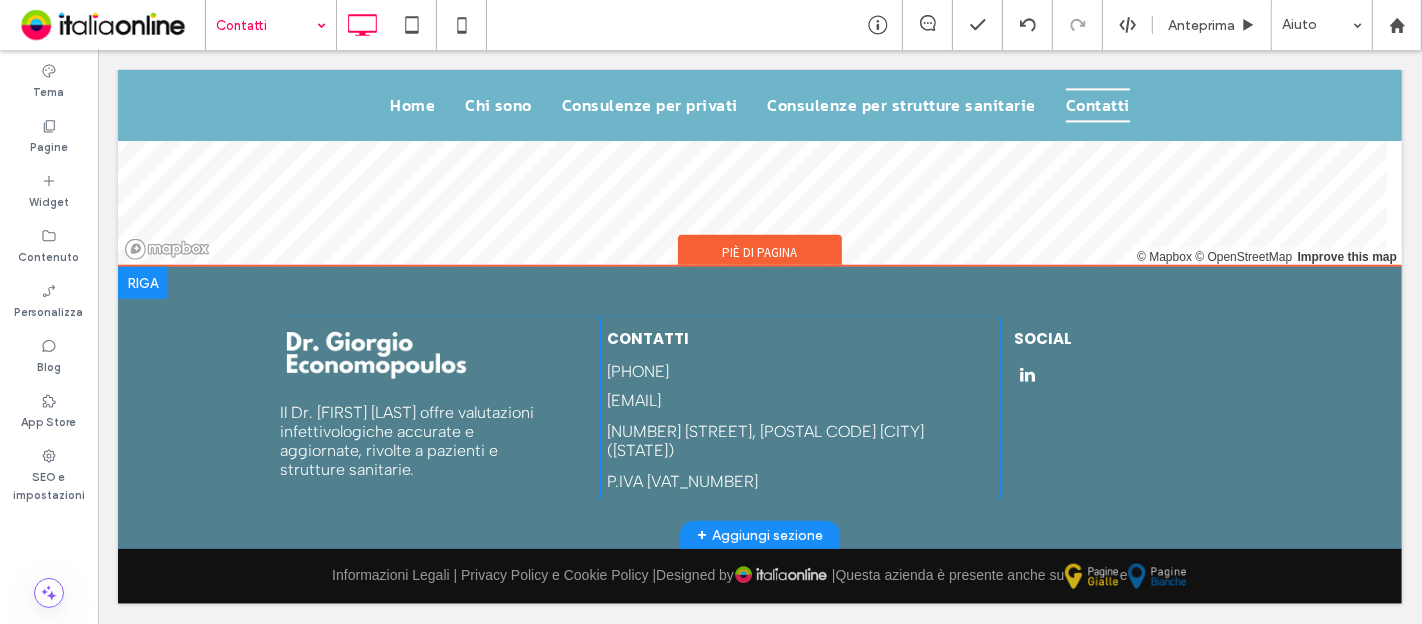 scroll, scrollTop: 1372, scrollLeft: 0, axis: vertical 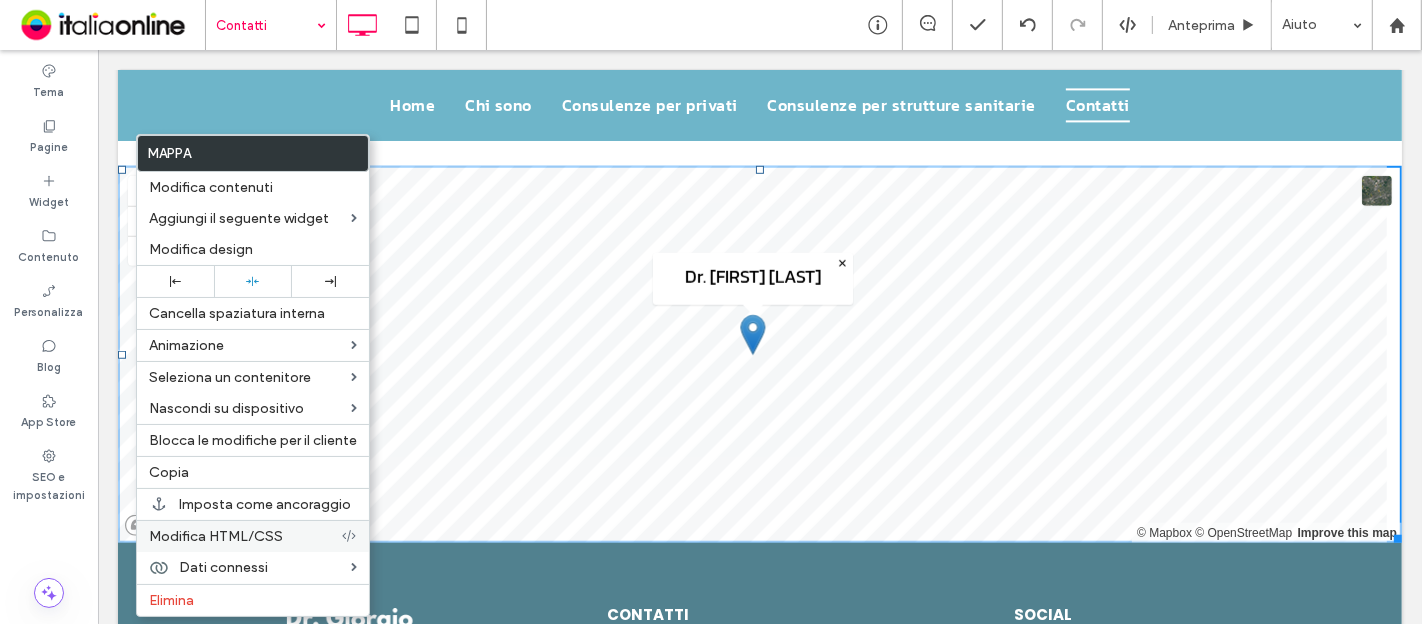 click on "Modifica HTML/CSS" at bounding box center (216, 536) 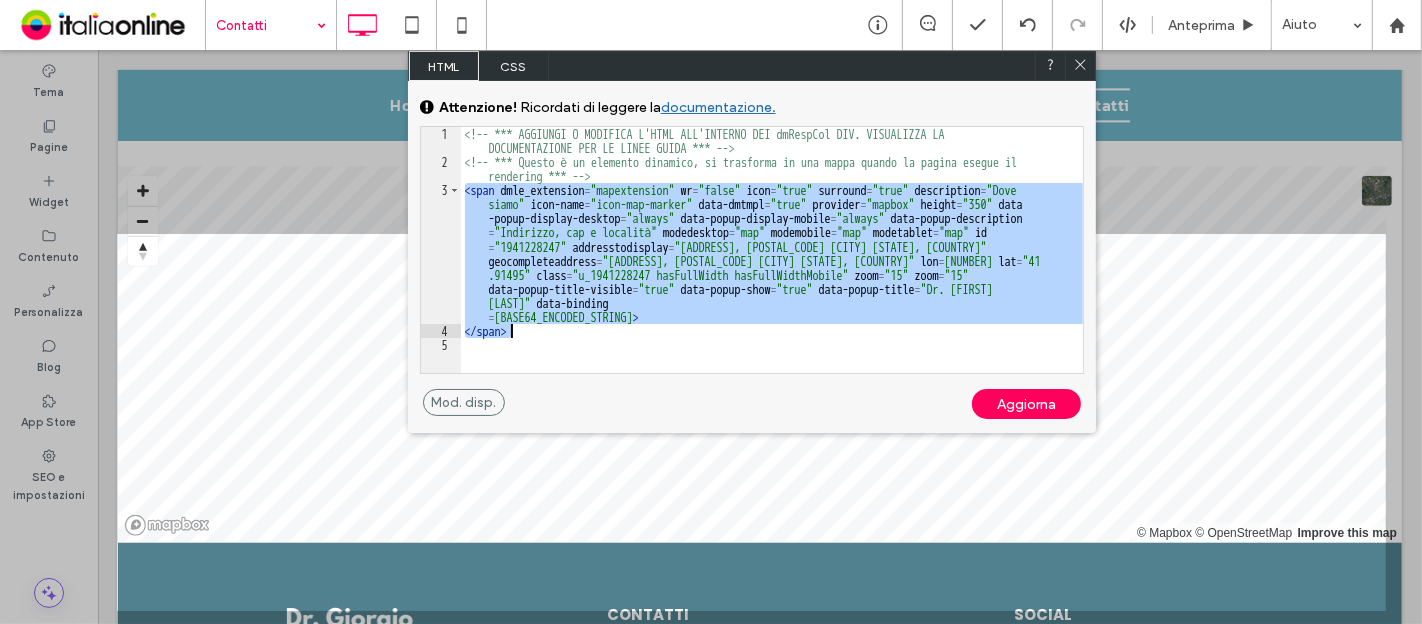 drag, startPoint x: 462, startPoint y: 196, endPoint x: 530, endPoint y: 327, distance: 147.59743 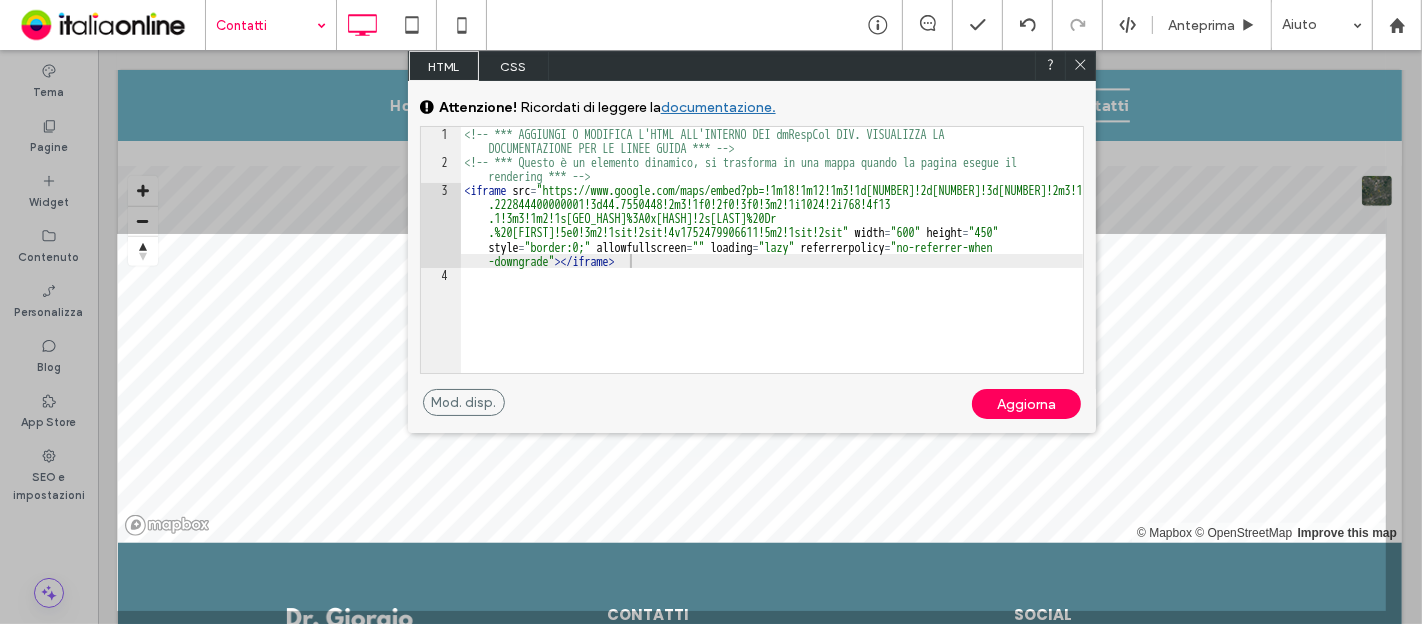 click on "Aggiorna" at bounding box center [1026, 404] 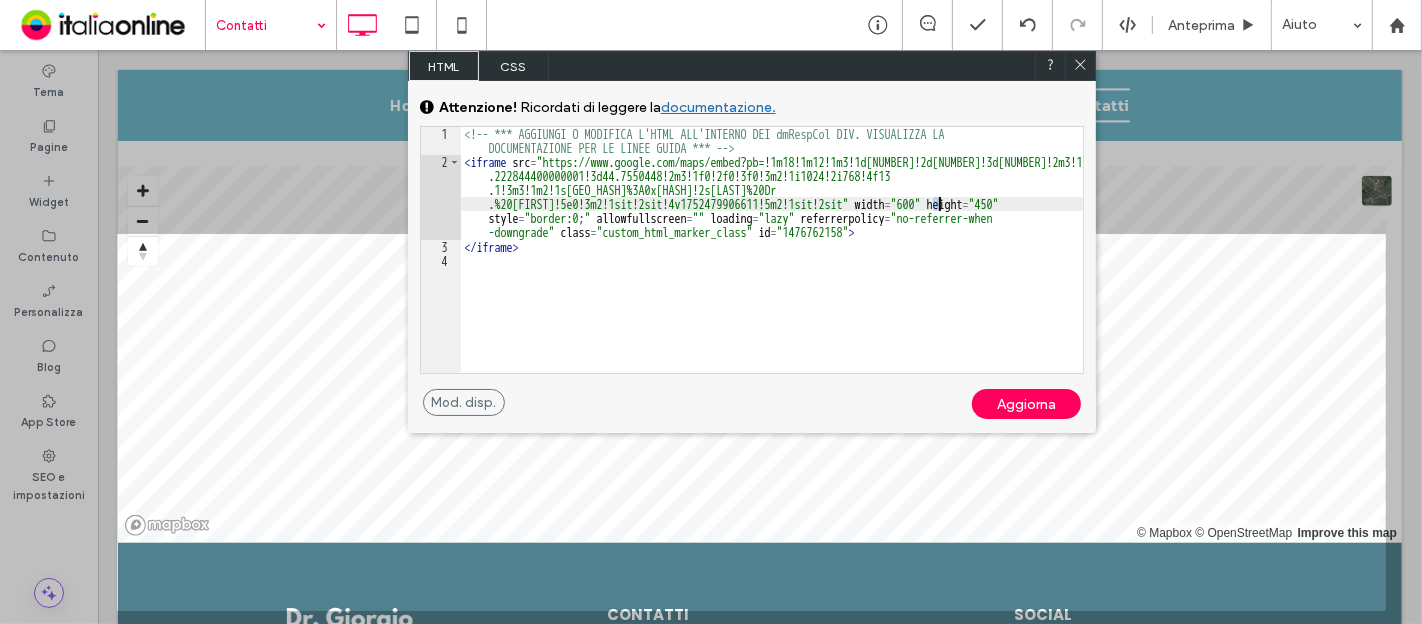 click on "<!-- *** AGGIUNGI O MODIFICA L'HTML ALL'INTERNO DEI dmRespCol DIV. VISUALIZZA LA       DOCUMENTAZIONE PER LE LINEE GUIDA *** --> < iframe   src = "https://www.google.com/maps/embed?pb=!1m18!1m12!1m3!1d2833.2632932577253!2d10      .222844400000001!3d44.7550448!2m3!1f0!2f0!3f0!3m2!1i1024!2i768!4f13      .1!3m3!1m2!1s0x47806eb871948efb%3A0x865ef20ceca19029!2sEconomopoulos%20Dr      .%20Thomas!5e0!3m2!1sit!2sit!4v1752479906611!5m2!1sit!2sit"   width = "600"   height = "450"        style = "border:0;"   allowfullscreen = ""   loading = "lazy"   referrerpolicy = "no-referrer-when      -downgrade"   class = "custom_html_marker_class"   id = "1476762158" > </ iframe >" at bounding box center [772, 271] 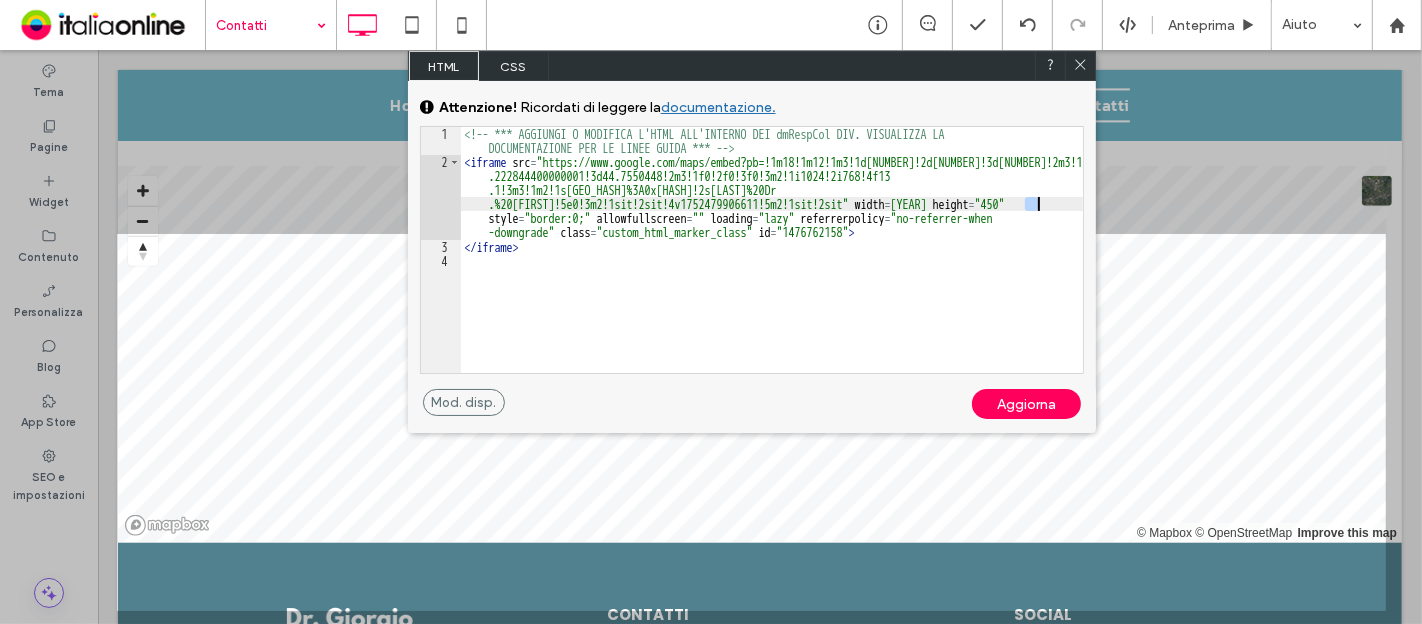 drag, startPoint x: 1025, startPoint y: 204, endPoint x: 1035, endPoint y: 199, distance: 11.18034 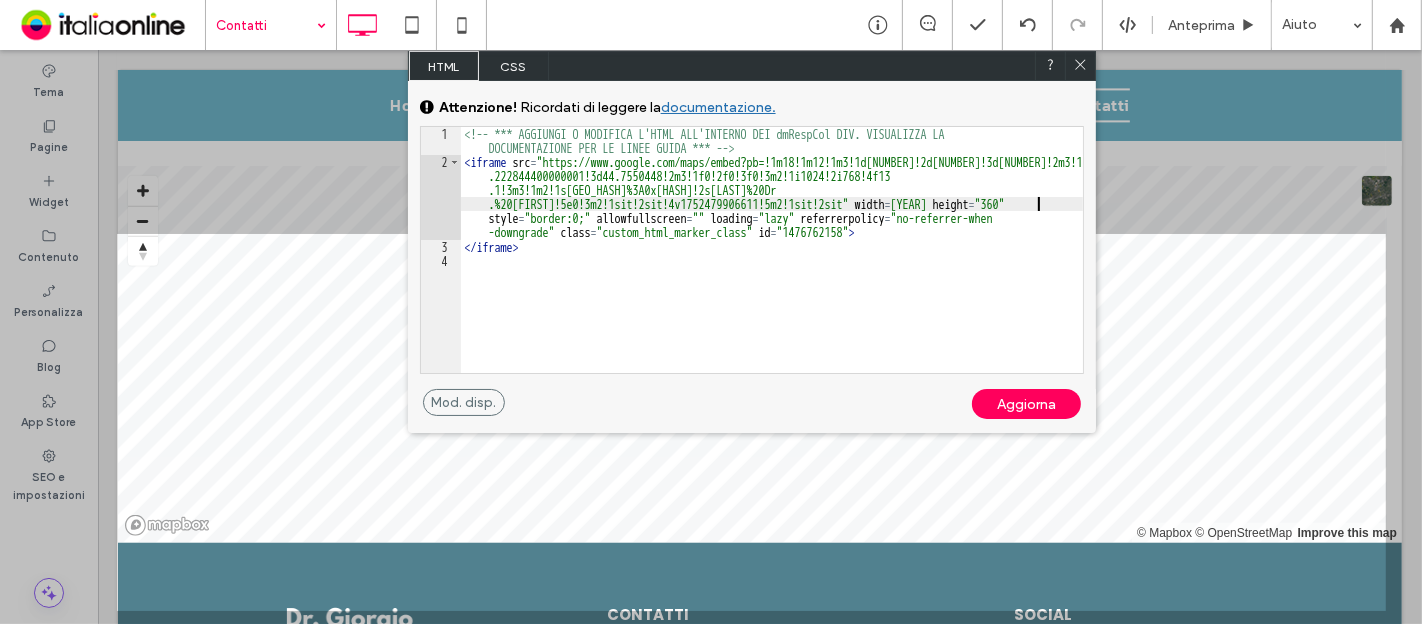 click on "Aggiorna" at bounding box center [1026, 404] 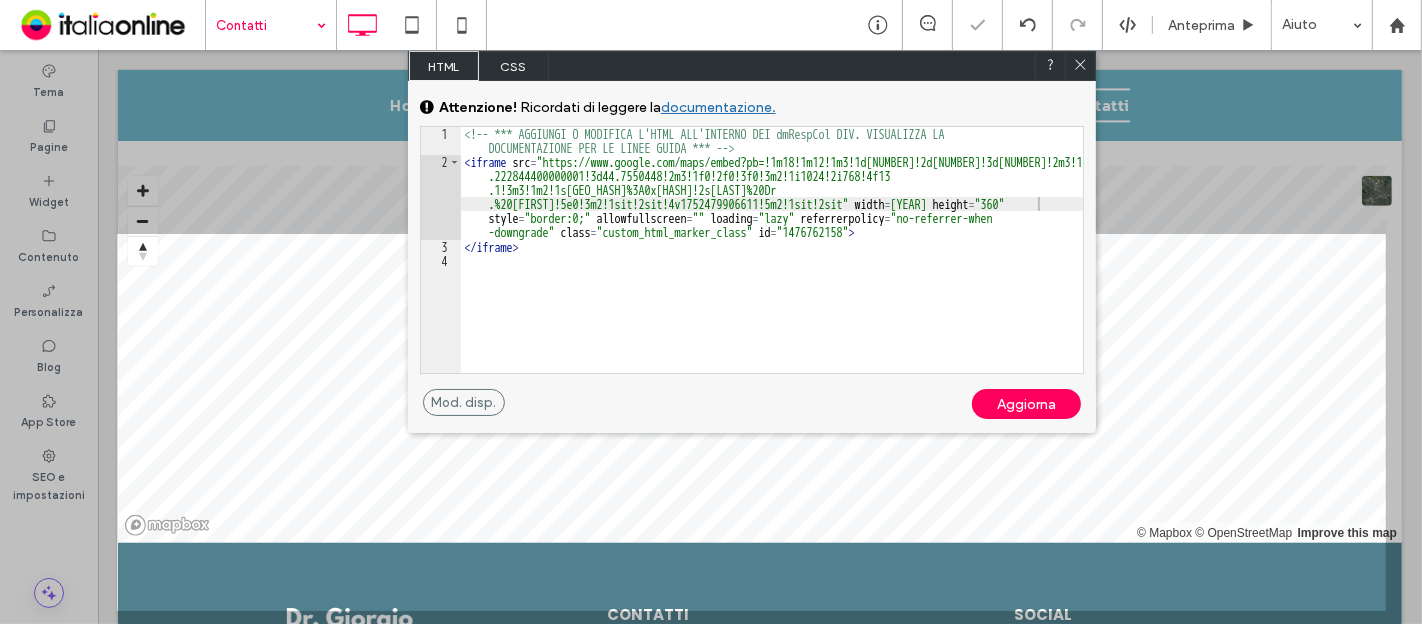 drag, startPoint x: 1084, startPoint y: 64, endPoint x: 964, endPoint y: 8, distance: 132.42357 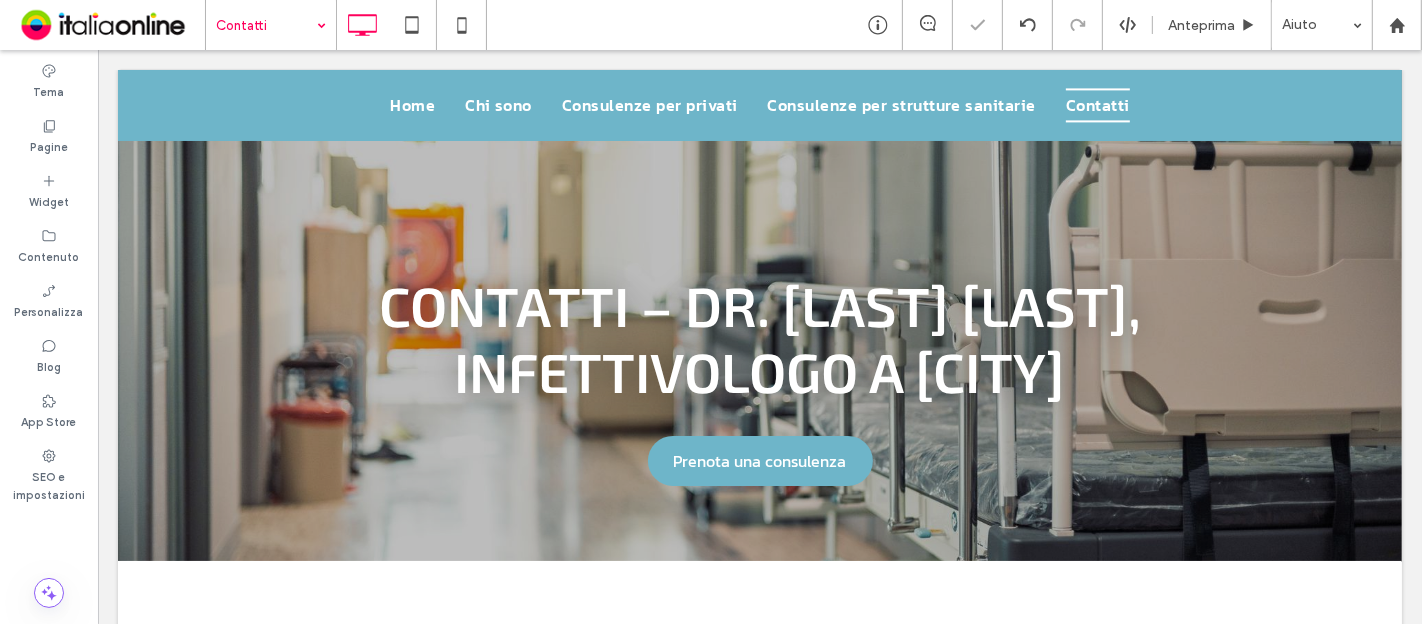 scroll, scrollTop: 1372, scrollLeft: 0, axis: vertical 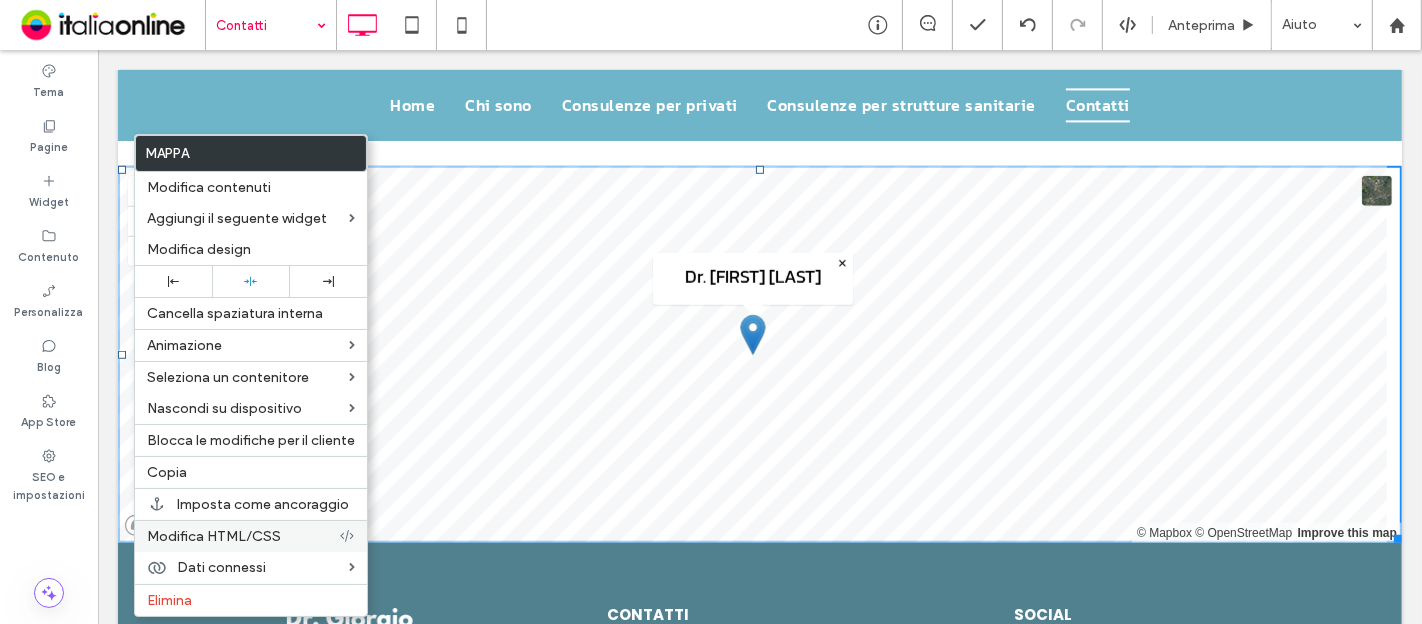 click on "Modifica HTML/CSS" at bounding box center (214, 536) 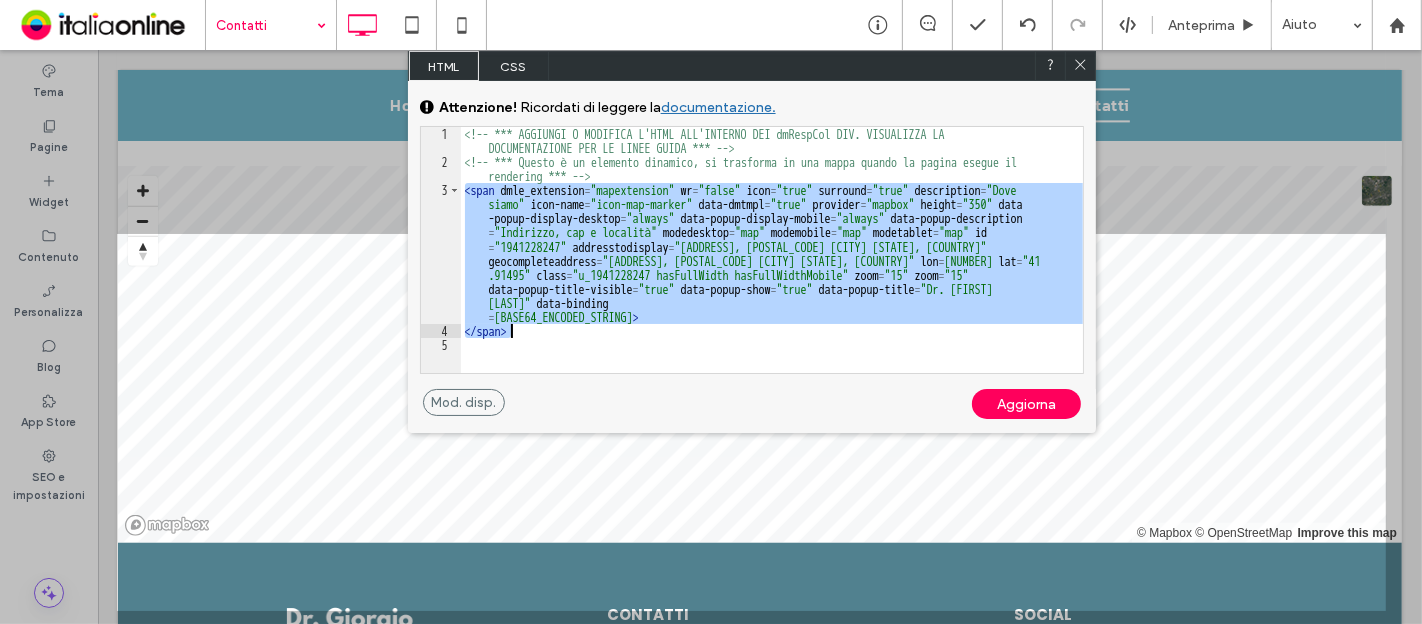 drag, startPoint x: 465, startPoint y: 187, endPoint x: 554, endPoint y: 332, distance: 170.13524 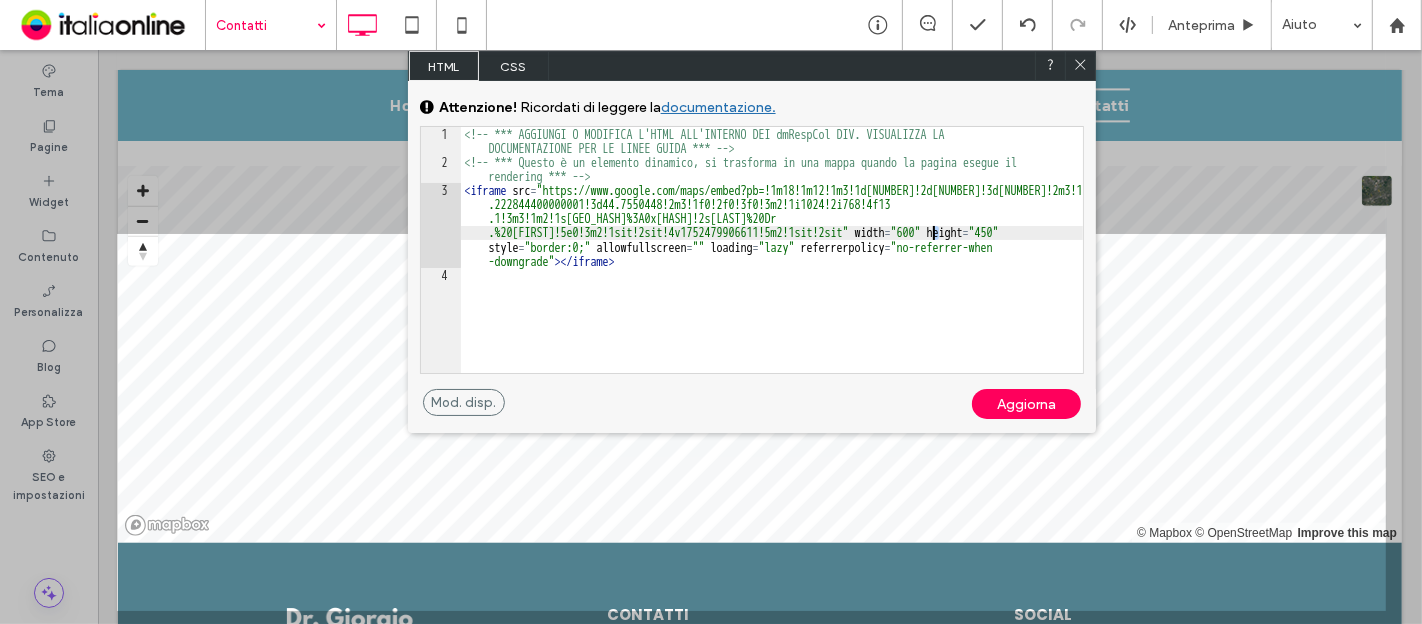 click on "<!-- *** AGGIUNGI O MODIFICA L'HTML ALL'INTERNO DEI dmRespCol DIV. VISUALIZZA LA       DOCUMENTAZIONE PER LE LINEE GUIDA *** --> <!-- *** Questo è un elemento dinamico, si trasforma in una mappa quando la pagina esegue il       rendering *** --> < iframe   src = "https://www.google.com/maps/embed?pb=!1m18!1m12!1m3!1d2833.2632932577253!2d10      .222844400000001!3d44.7550448!2m3!1f0!2f0!3f0!3m2!1i1024!2i768!4f13      .1!3m3!1m2!1s0x47806eb871948efb%3A0x865ef20ceca19029!2sEconomopoulos%20Dr      .%20Thomas!5e0!3m2!1sit!2sit!4v1752479906611!5m2!1sit!2sit"   width = "600"   height = "450"        style = "border:0;"   allowfullscreen = ""   loading = "lazy"   referrerpolicy = "no-referrer-when      -downgrade" > </ iframe >" at bounding box center [772, 271] 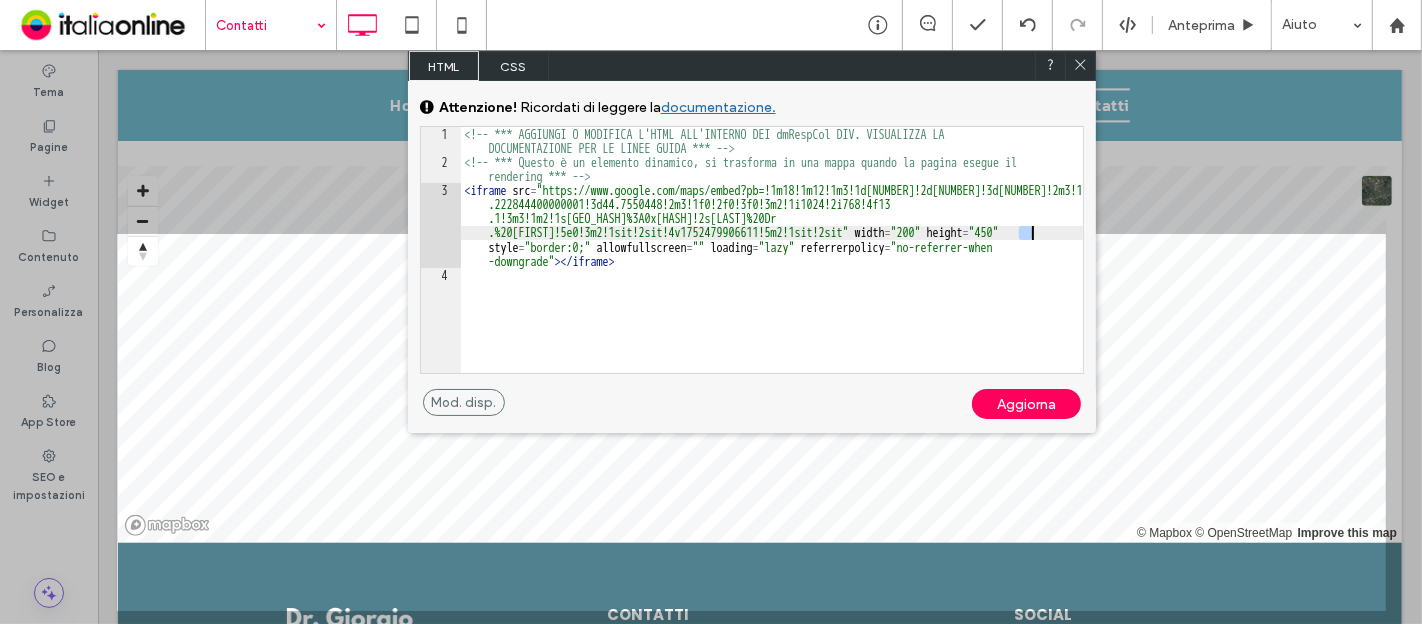 drag, startPoint x: 1016, startPoint y: 235, endPoint x: 1034, endPoint y: 234, distance: 18.027756 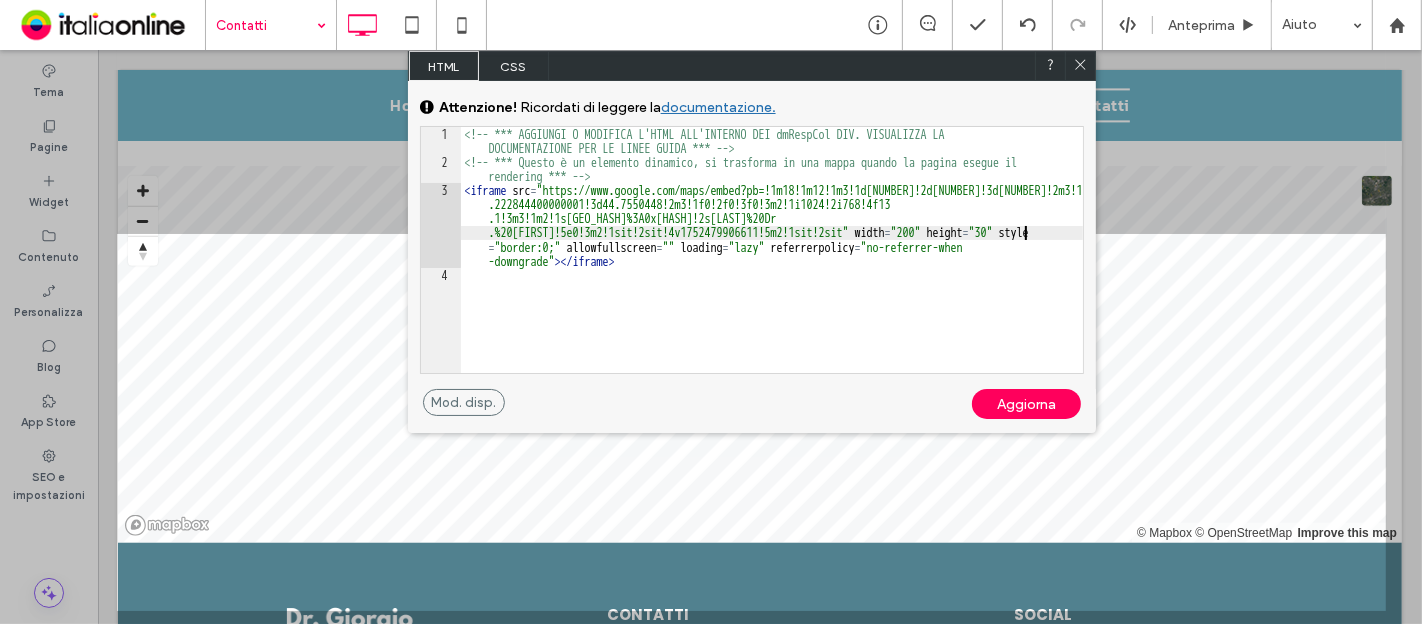 type on "**" 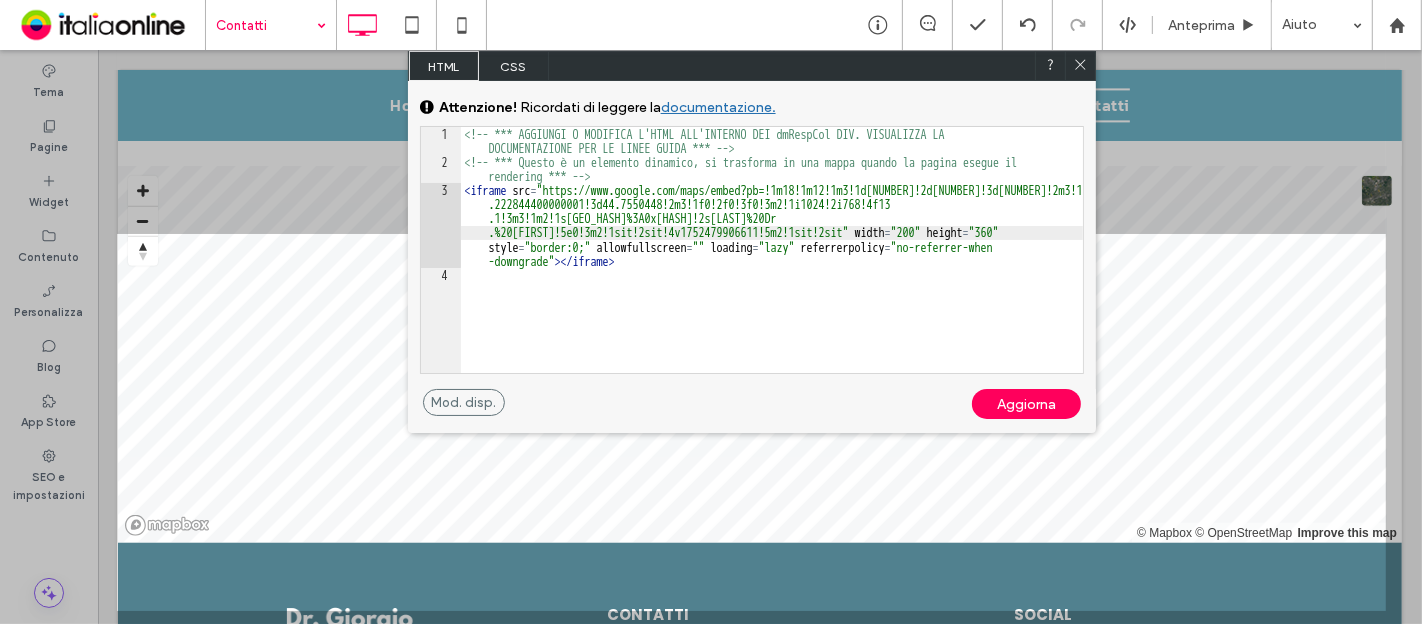 click on "Aggiorna" at bounding box center [1026, 404] 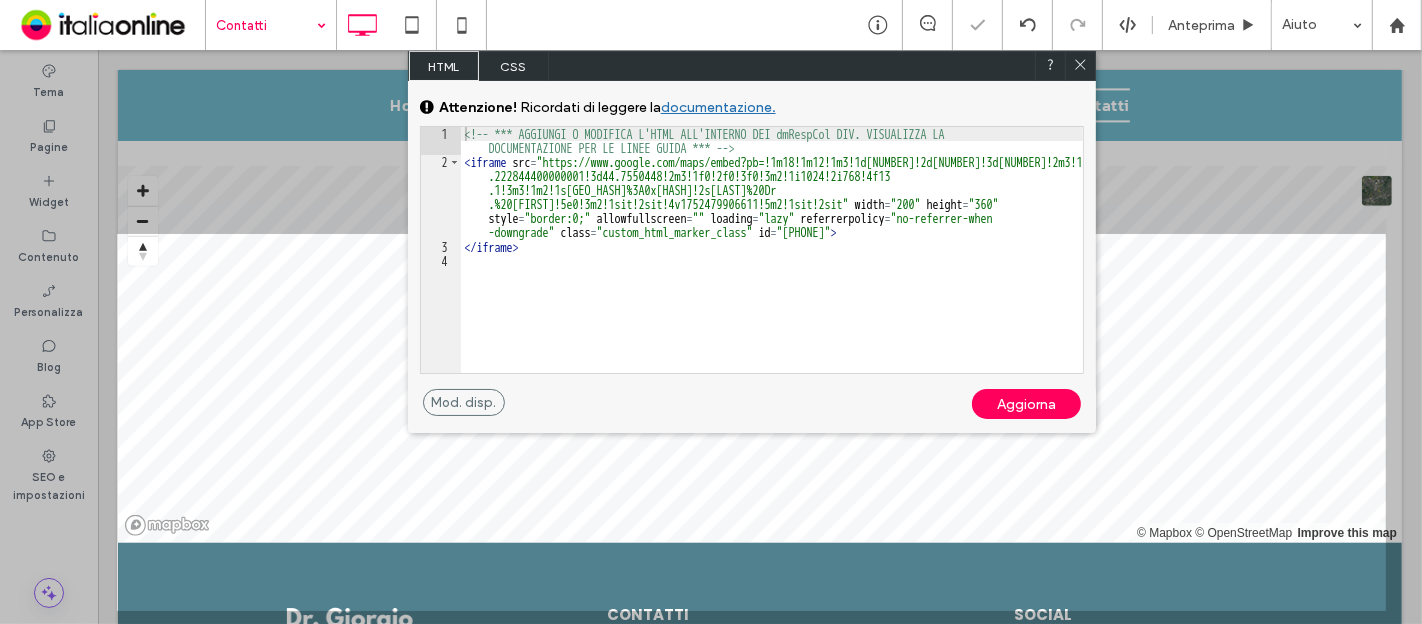 click on "Aggiorna" at bounding box center (1026, 404) 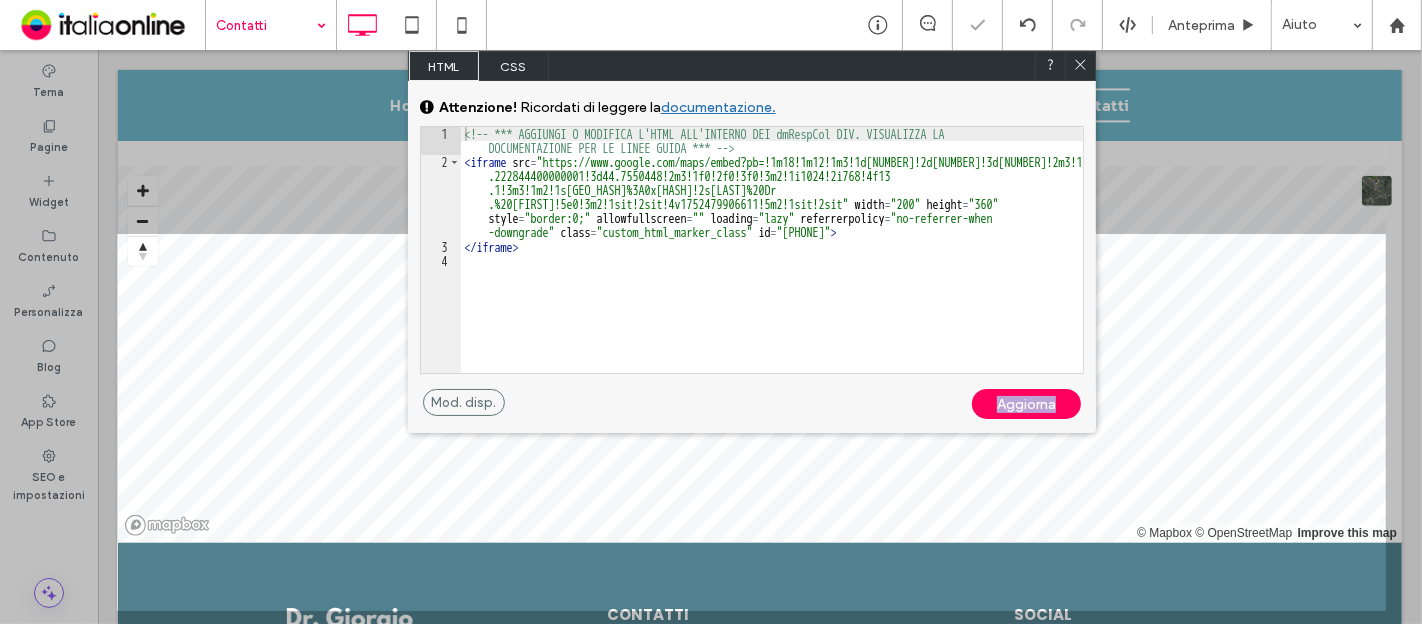 click on "Aggiorna" at bounding box center [1026, 404] 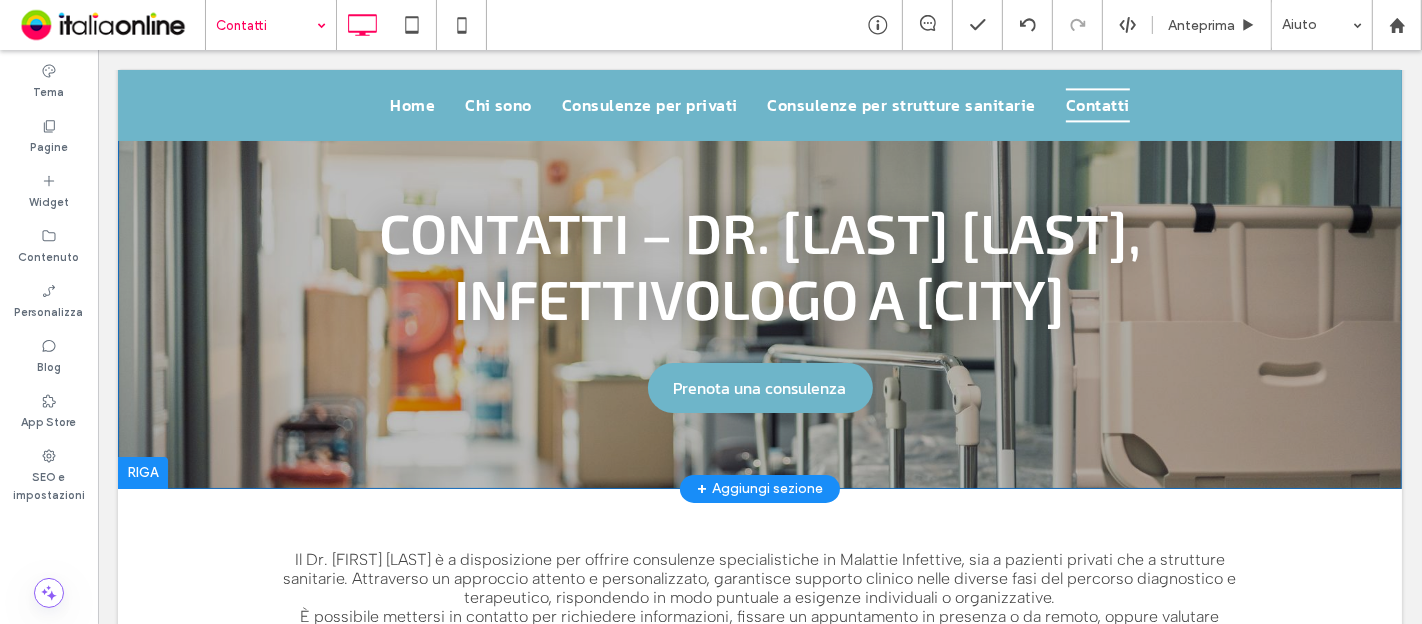 scroll, scrollTop: 0, scrollLeft: 0, axis: both 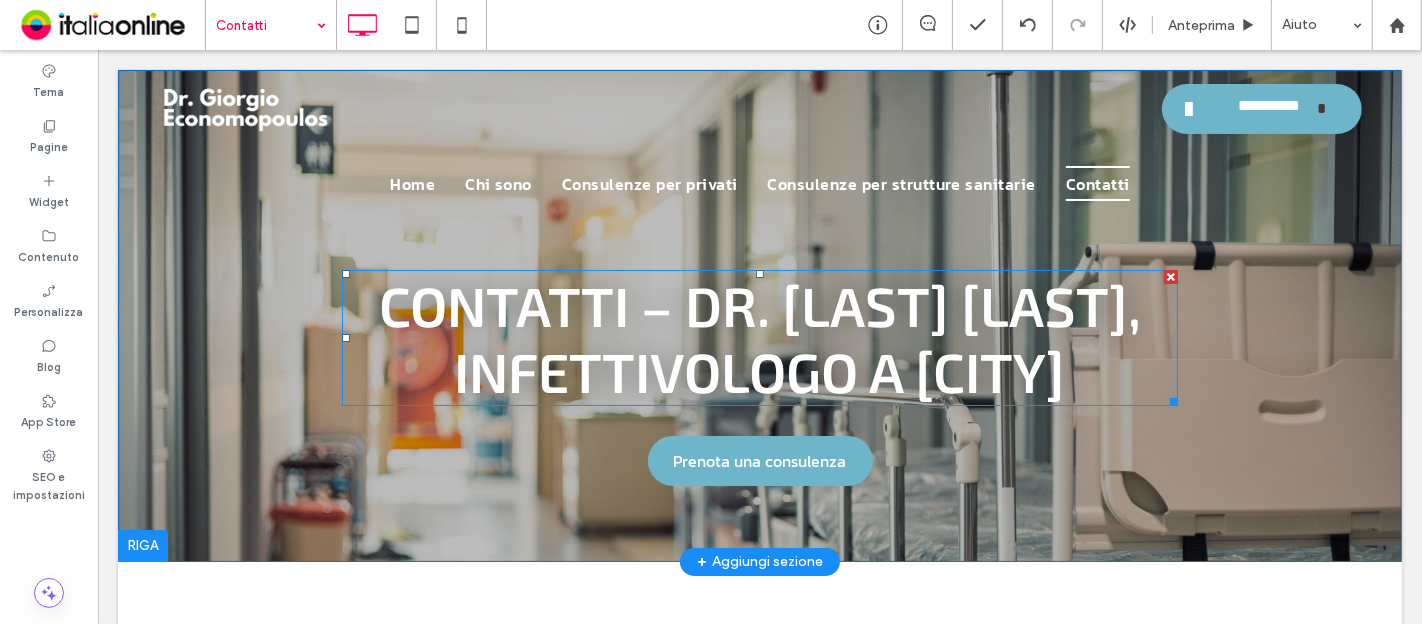 click on "Contatti – Dr. Giorgio Economopoulos, Infettivologo a Collecchio" at bounding box center (759, 338) 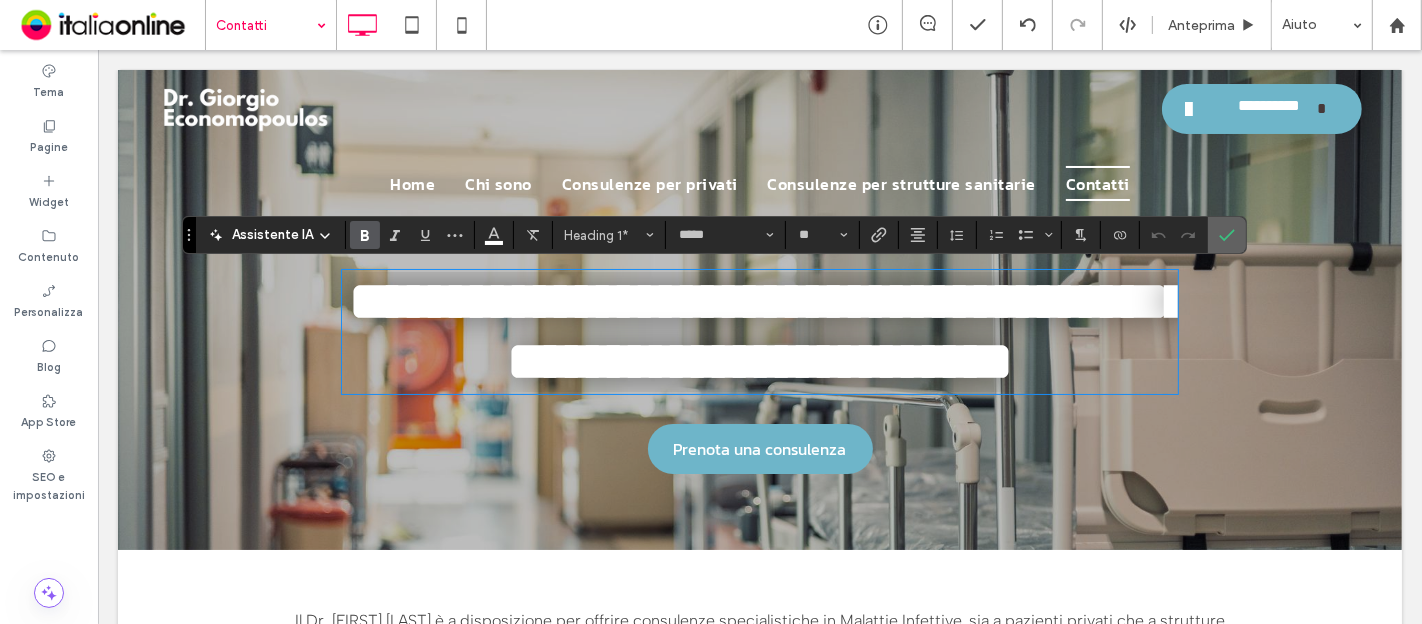 click 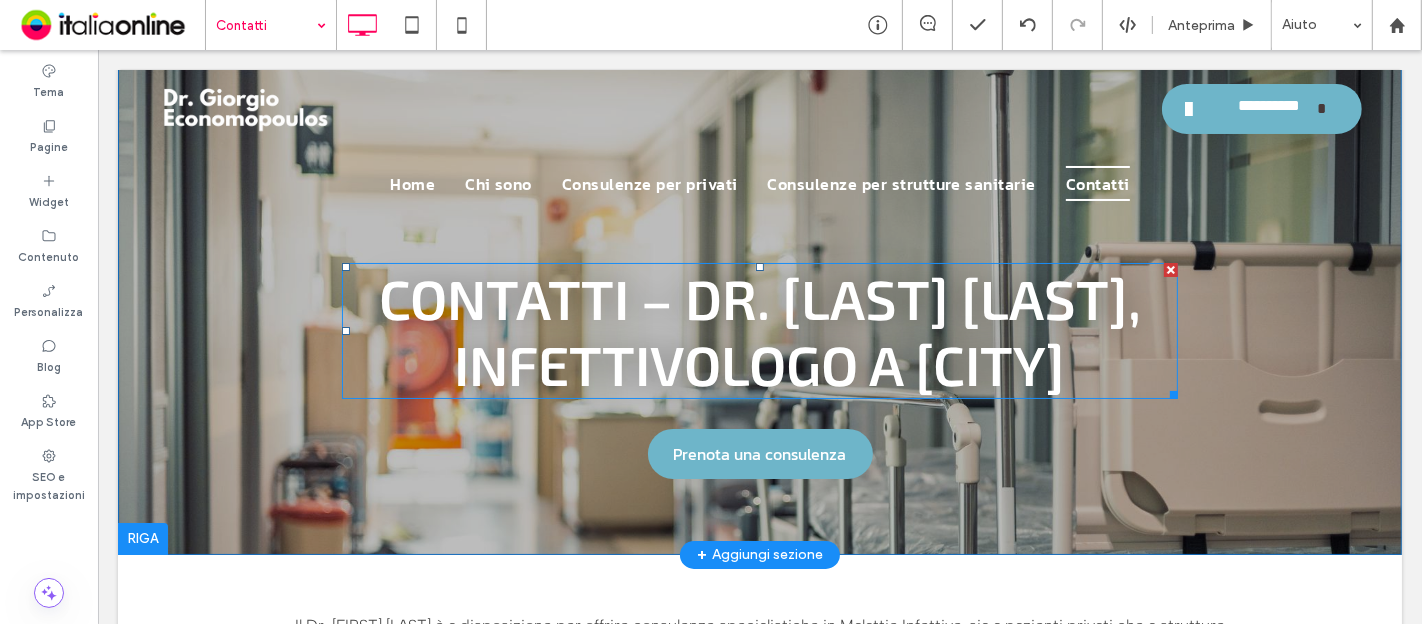 scroll, scrollTop: 333, scrollLeft: 0, axis: vertical 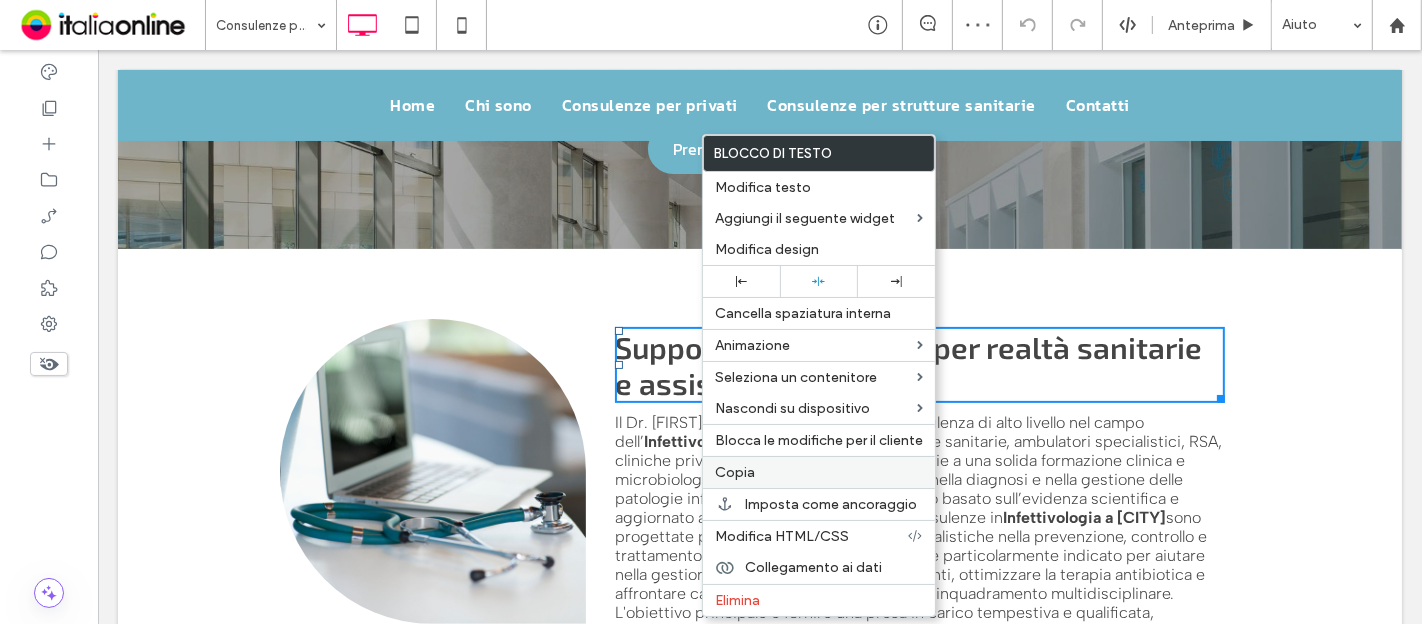 click on "Copia" at bounding box center (819, 472) 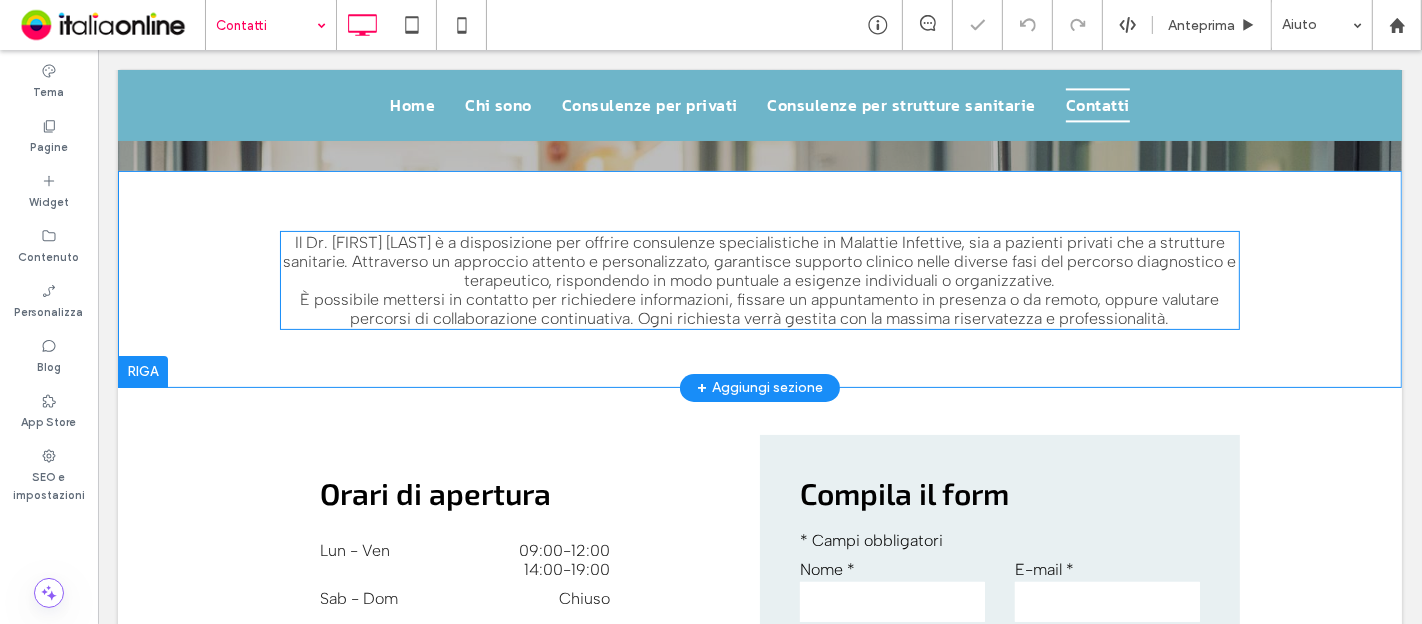 scroll, scrollTop: 333, scrollLeft: 0, axis: vertical 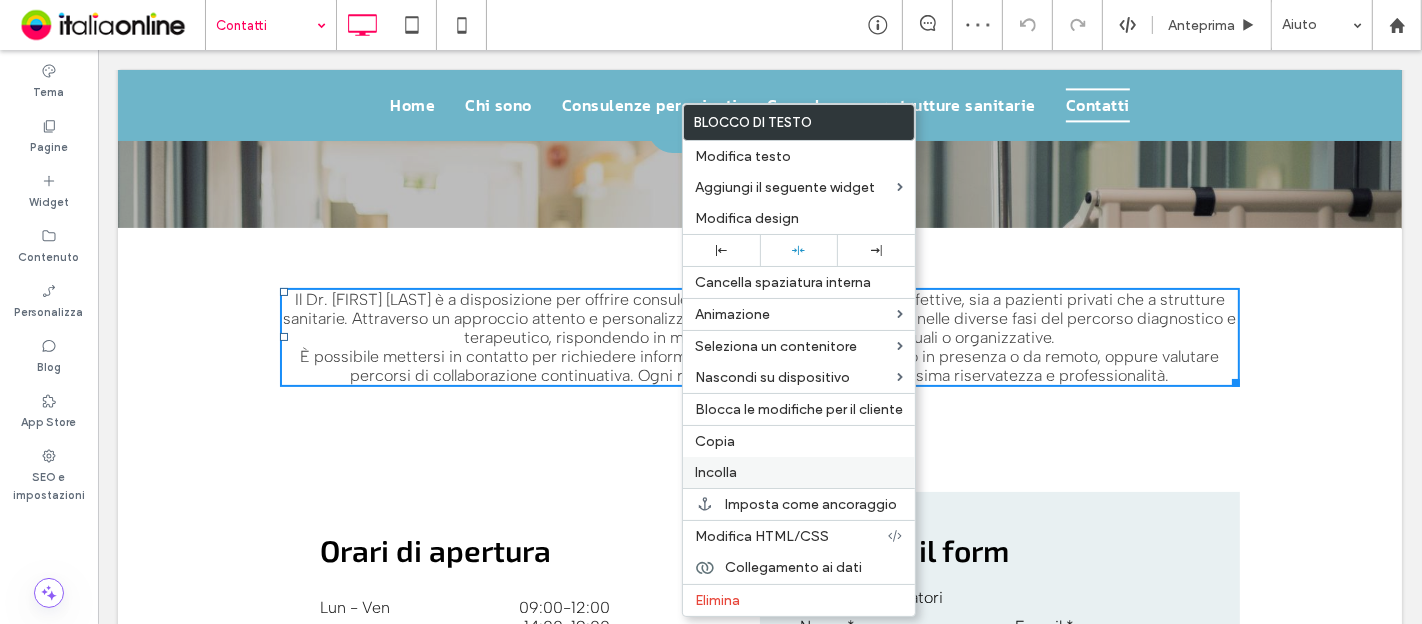 click on "Incolla" at bounding box center [799, 472] 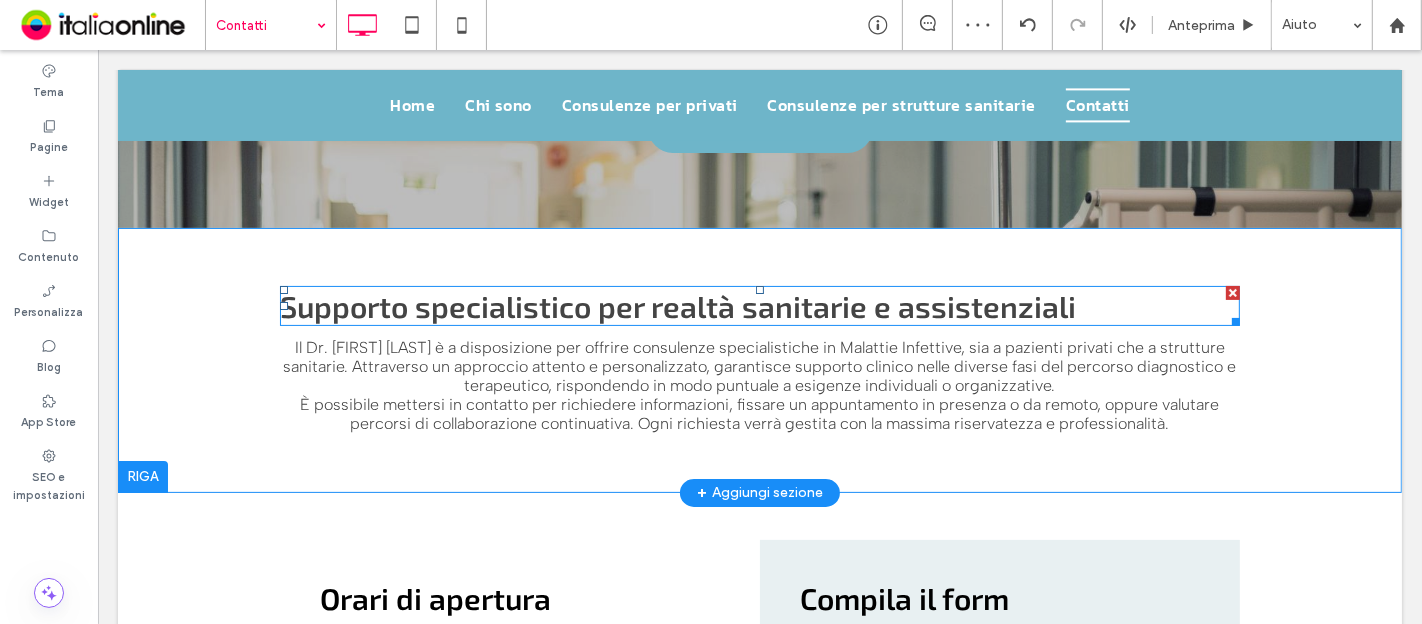 click on "Supporto specialistico per realtà sanitarie e assistenziali" at bounding box center (677, 306) 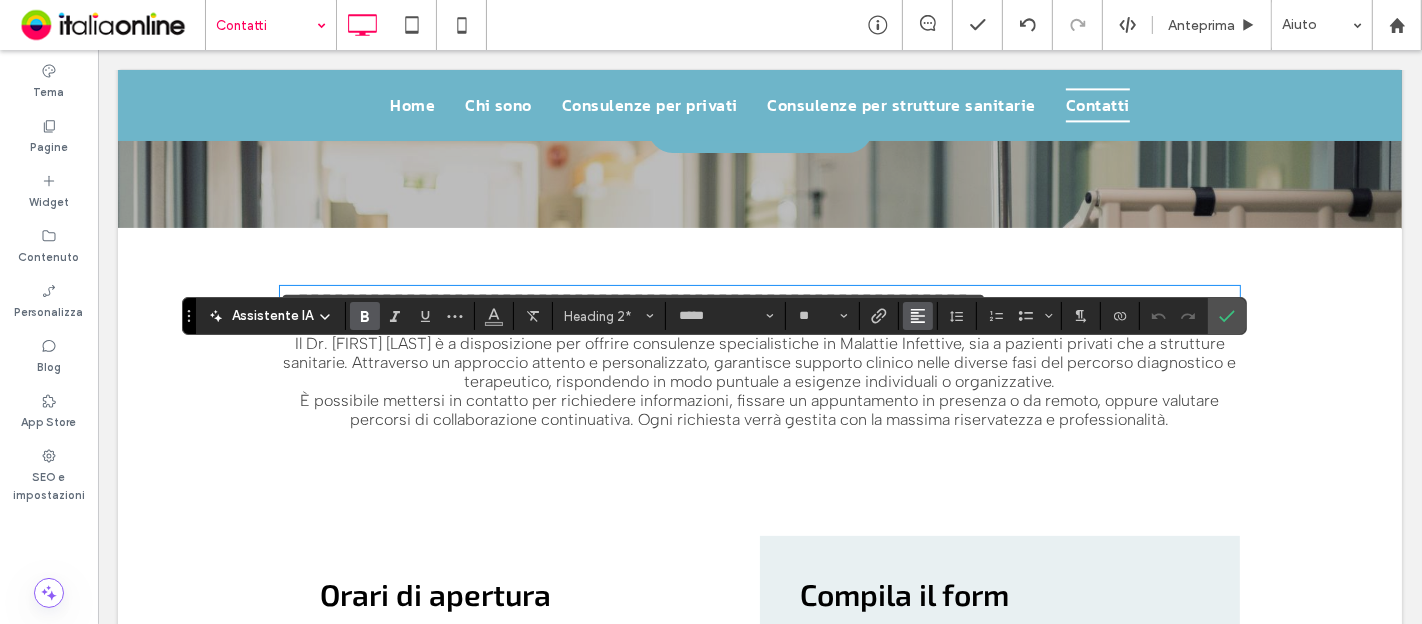 click 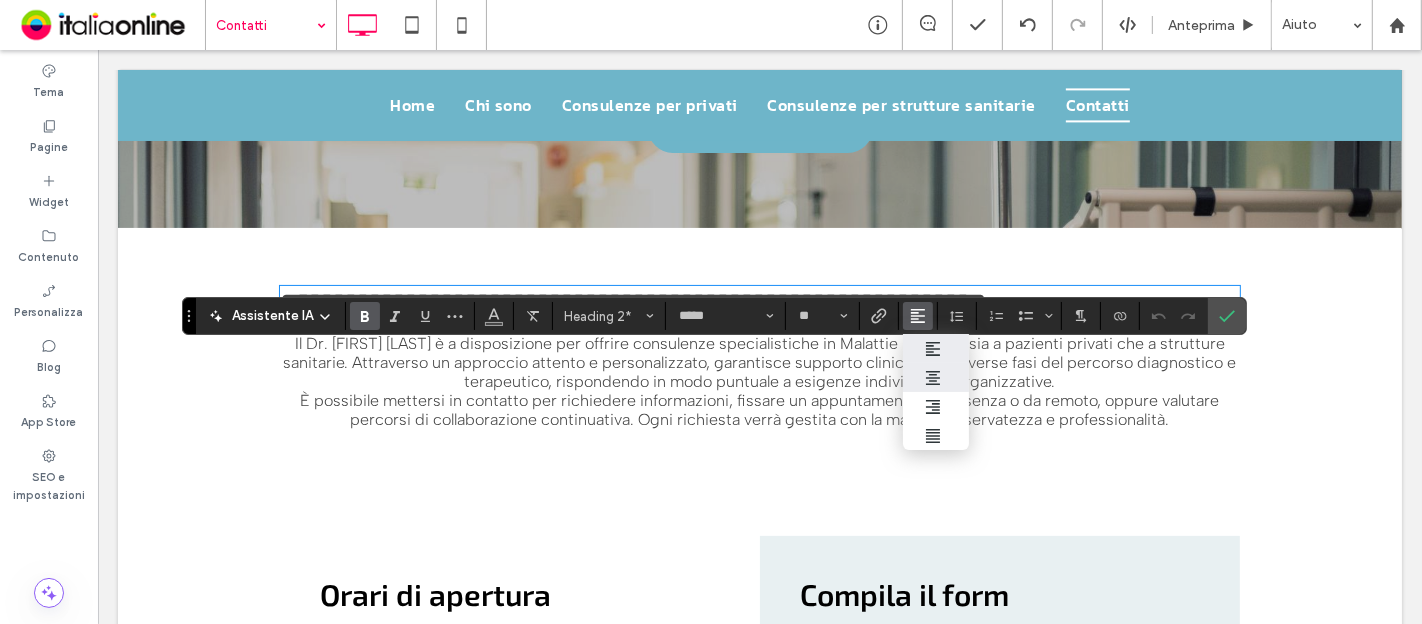 click at bounding box center (936, 377) 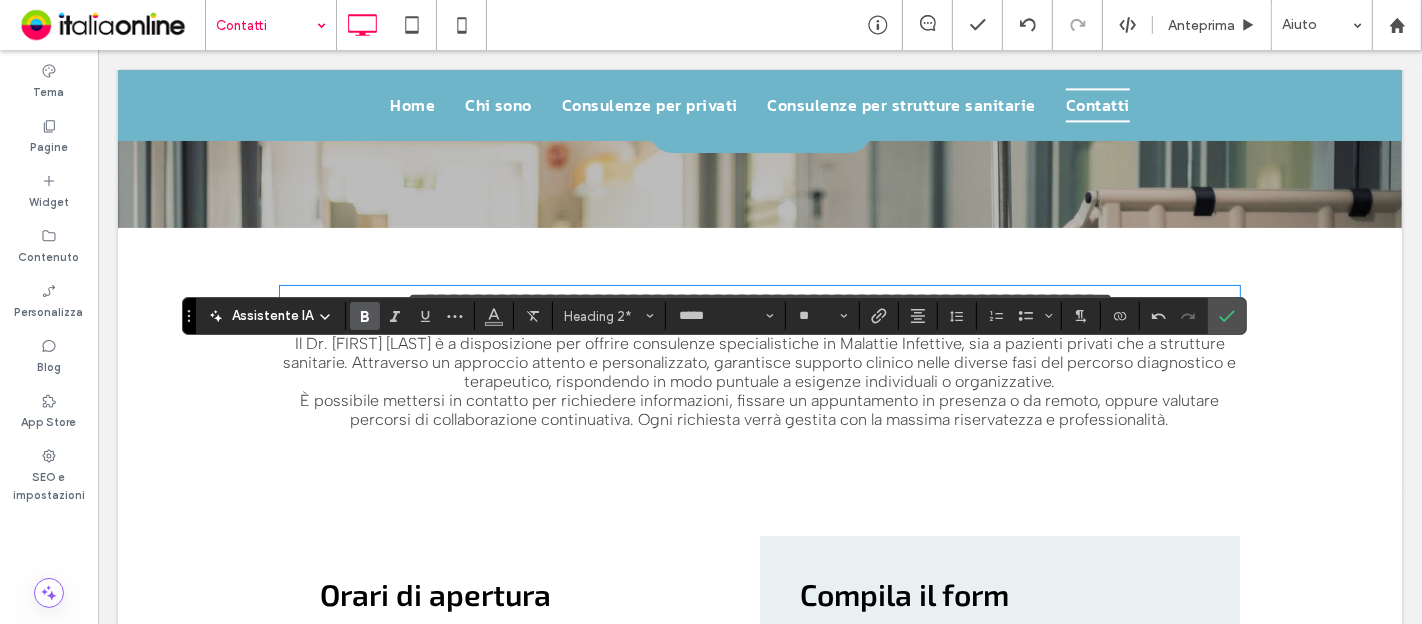 click on "Il Dr. Giorgio Economopoulos è a disposizione per offrire consulenze specialistiche in Malattie Infettive, sia a pazienti privati che a strutture sanitarie. Attraverso un approccio attento e personalizzato, garantisce supporto clinico nelle diverse fasi del percorso diagnostico e terapeutico, rispondendo in modo puntuale a esigenze individuali o organizzative.  È possibile mettersi in contatto per richiedere informazioni, fissare un appuntamento in presenza o da remoto, oppure valutare percorsi di collaborazione continuativa. Ogni richiesta verrà gestita con la massima riservatezza e professionalità." at bounding box center (759, 381) 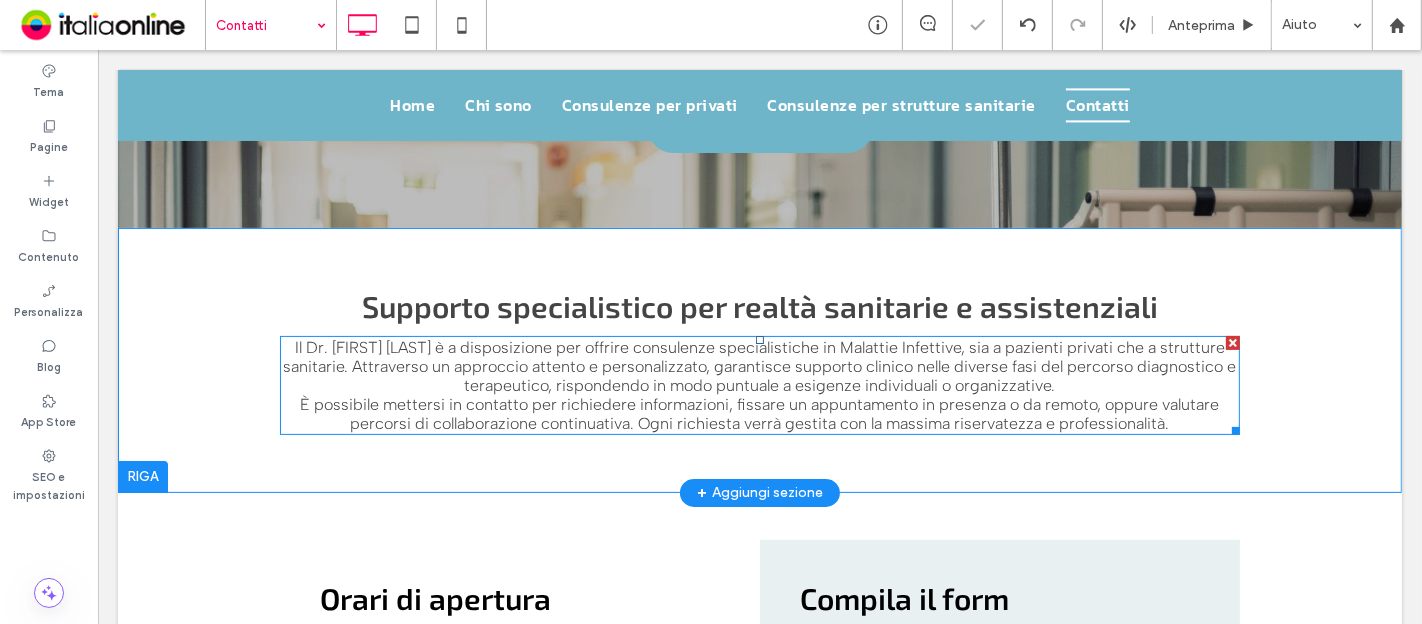 click on "Il Dr. Giorgio Economopoulos è a disposizione per offrire consulenze specialistiche in Malattie Infettive, sia a pazienti privati che a strutture sanitarie. Attraverso un approccio attento e personalizzato, garantisce supporto clinico nelle diverse fasi del percorso diagnostico e terapeutico, rispondendo in modo puntuale a esigenze individuali o organizzative.  È possibile mettersi in contatto per richiedere informazioni, fissare un appuntamento in presenza o da remoto, oppure valutare percorsi di collaborazione continuativa. Ogni richiesta verrà gestita con la massima riservatezza e professionalità." at bounding box center [759, 385] 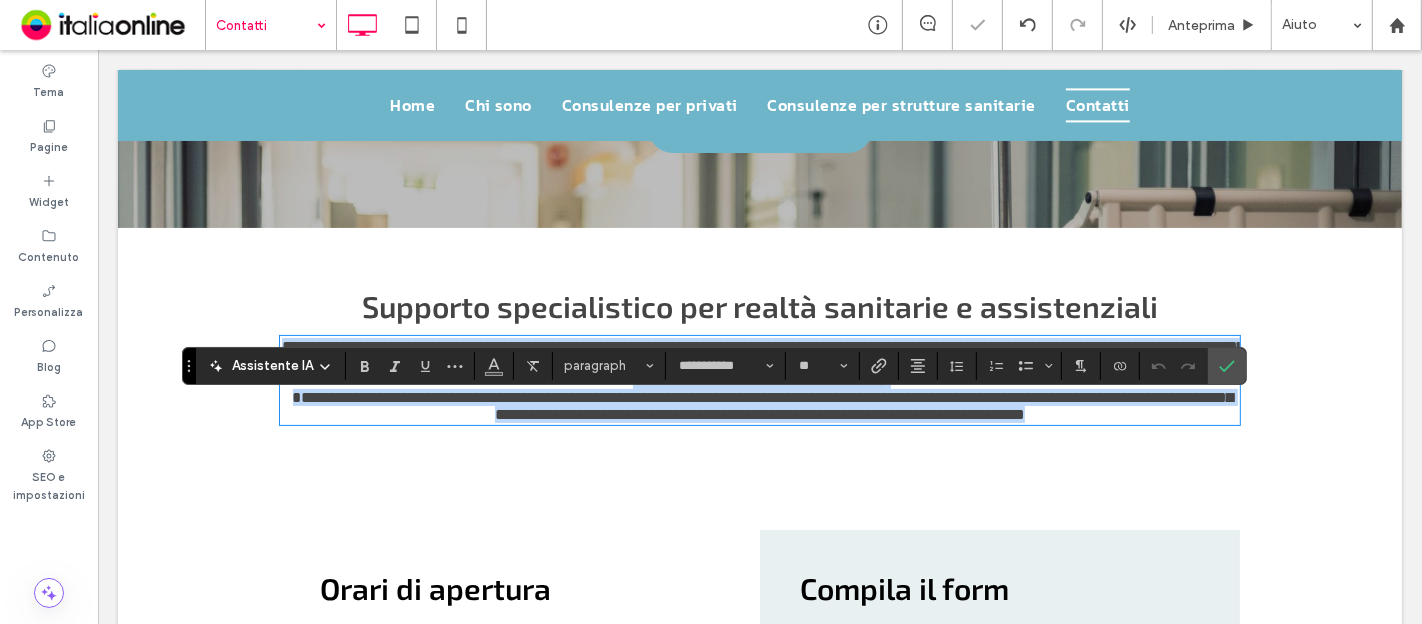 click on "**********" at bounding box center (762, 380) 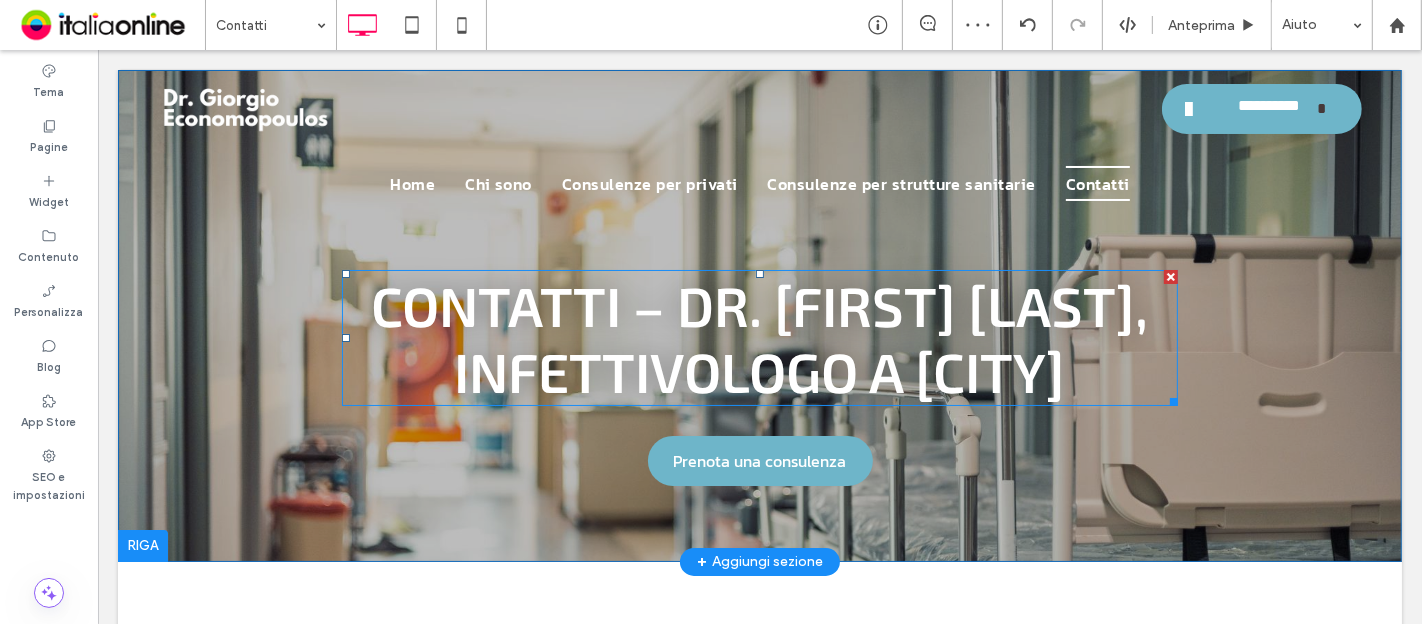 scroll, scrollTop: 0, scrollLeft: 0, axis: both 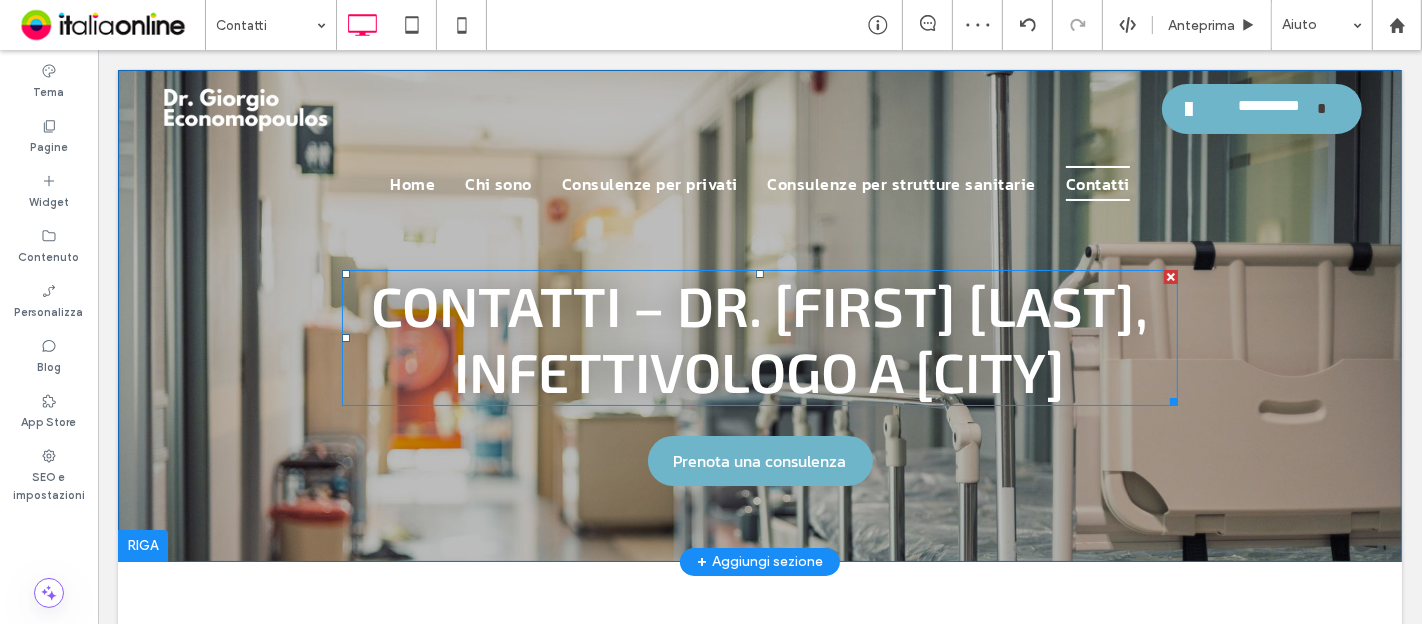click on "Contatti – Dr. Giorgio Economopoulos, Infettivologo a Collecchio" at bounding box center (759, 338) 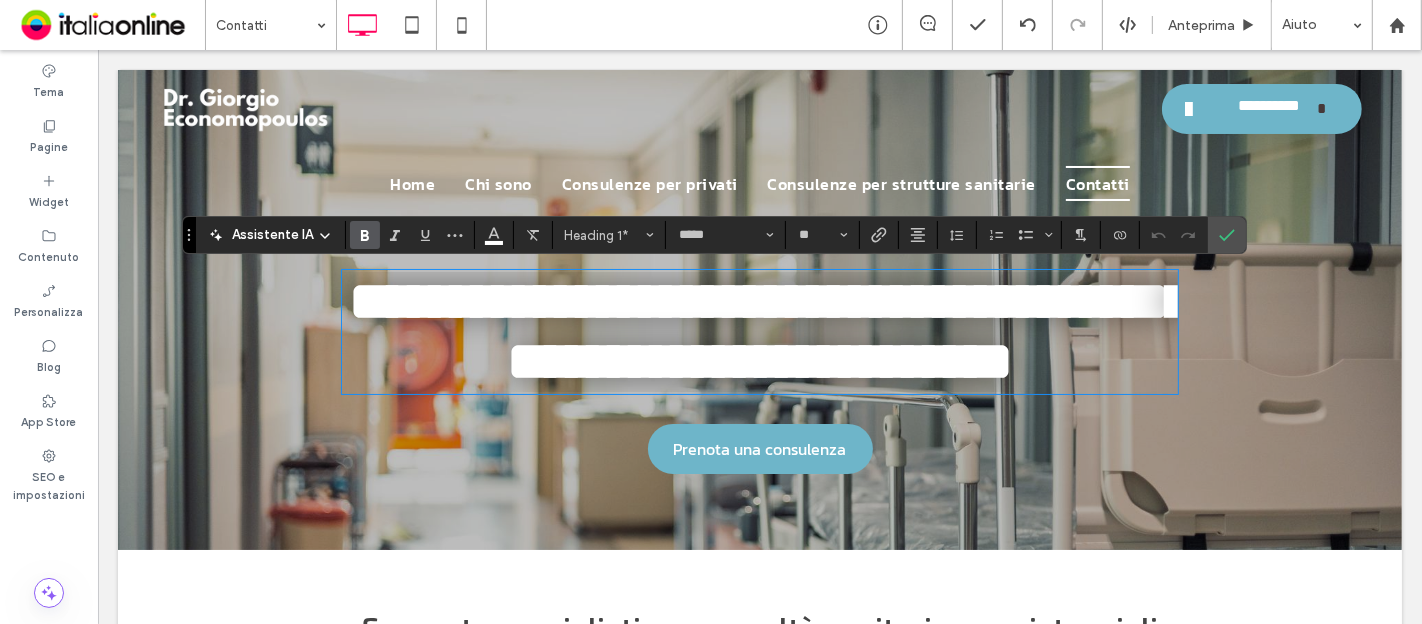 click on "**********" at bounding box center (770, 331) 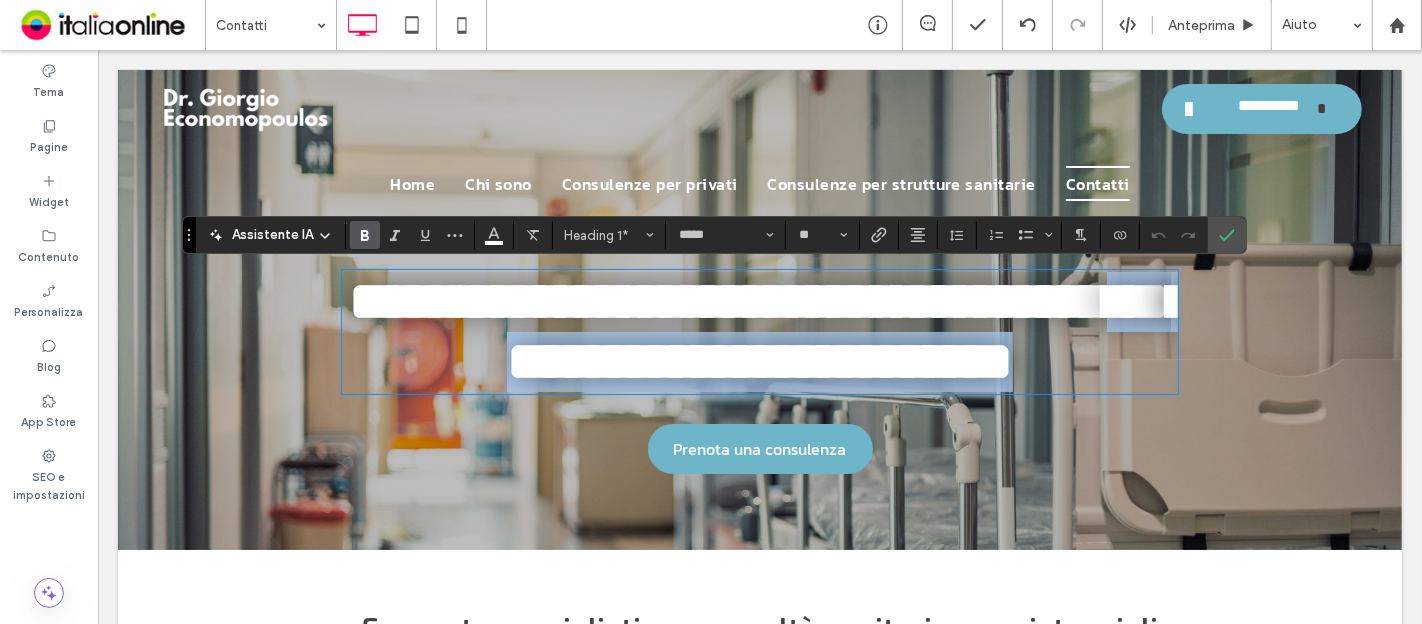 drag, startPoint x: 1085, startPoint y: 399, endPoint x: 1170, endPoint y: 475, distance: 114.02193 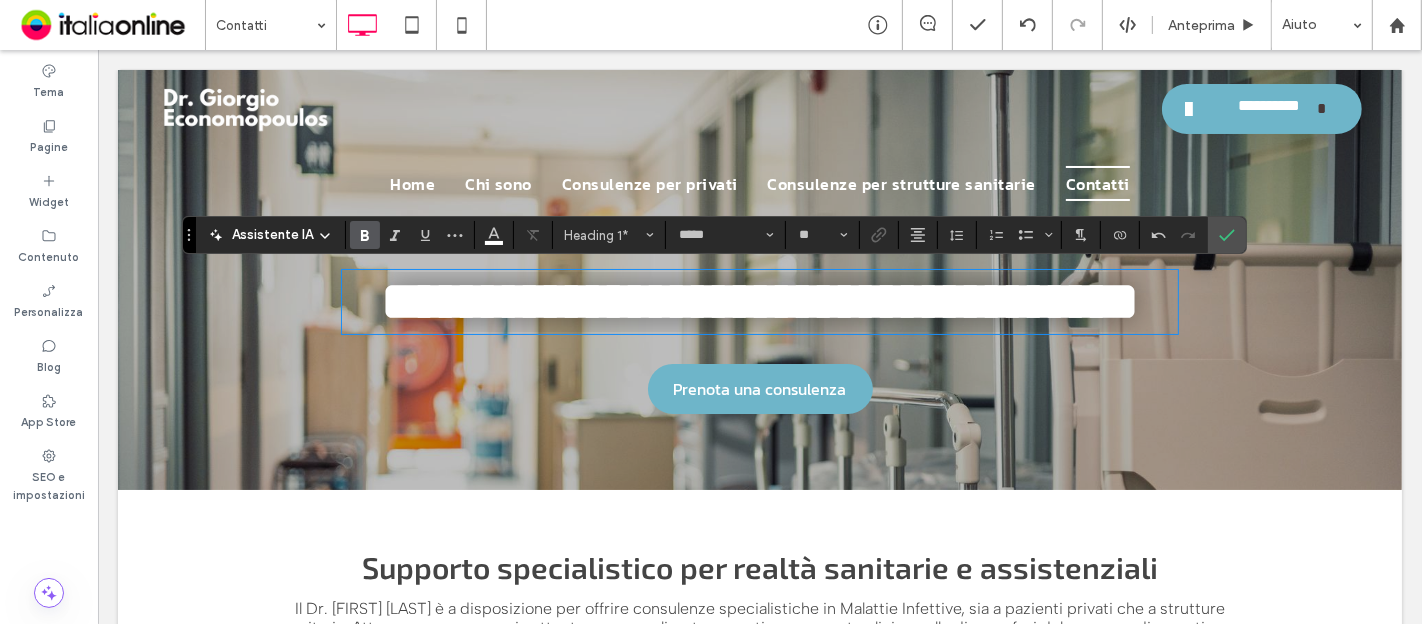 click on "**********" at bounding box center (759, 301) 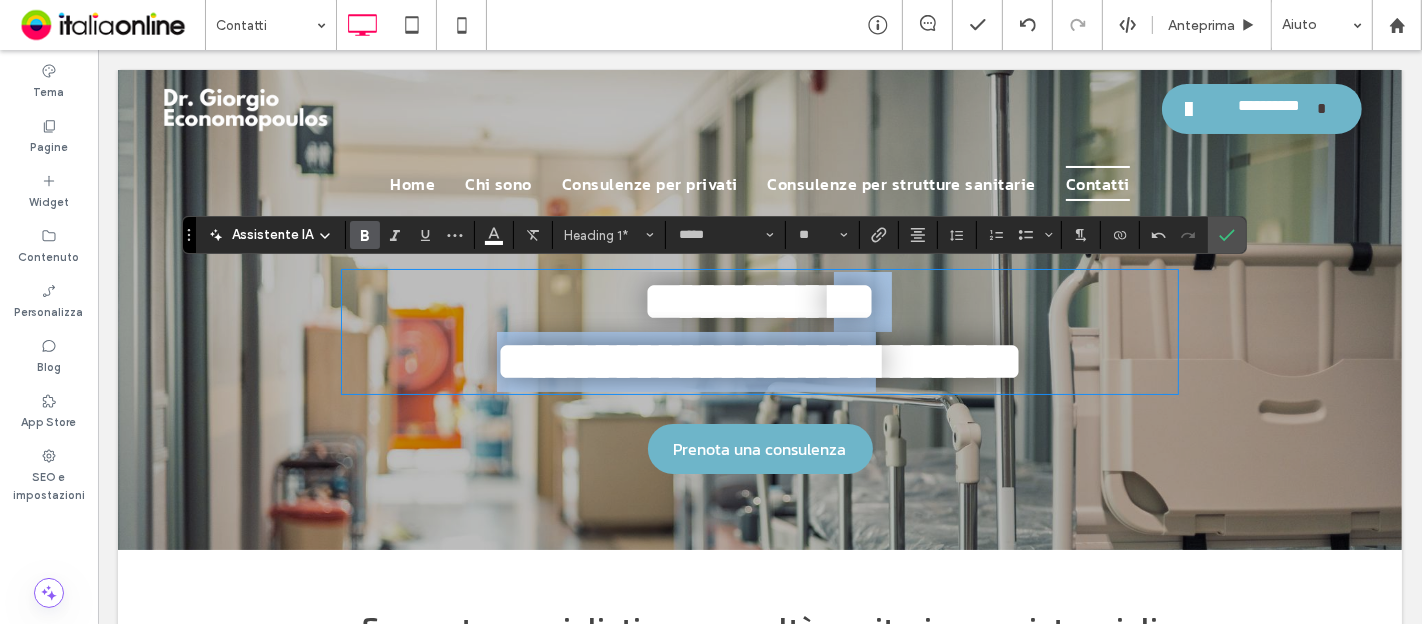 drag, startPoint x: 862, startPoint y: 327, endPoint x: 904, endPoint y: 346, distance: 46.09772 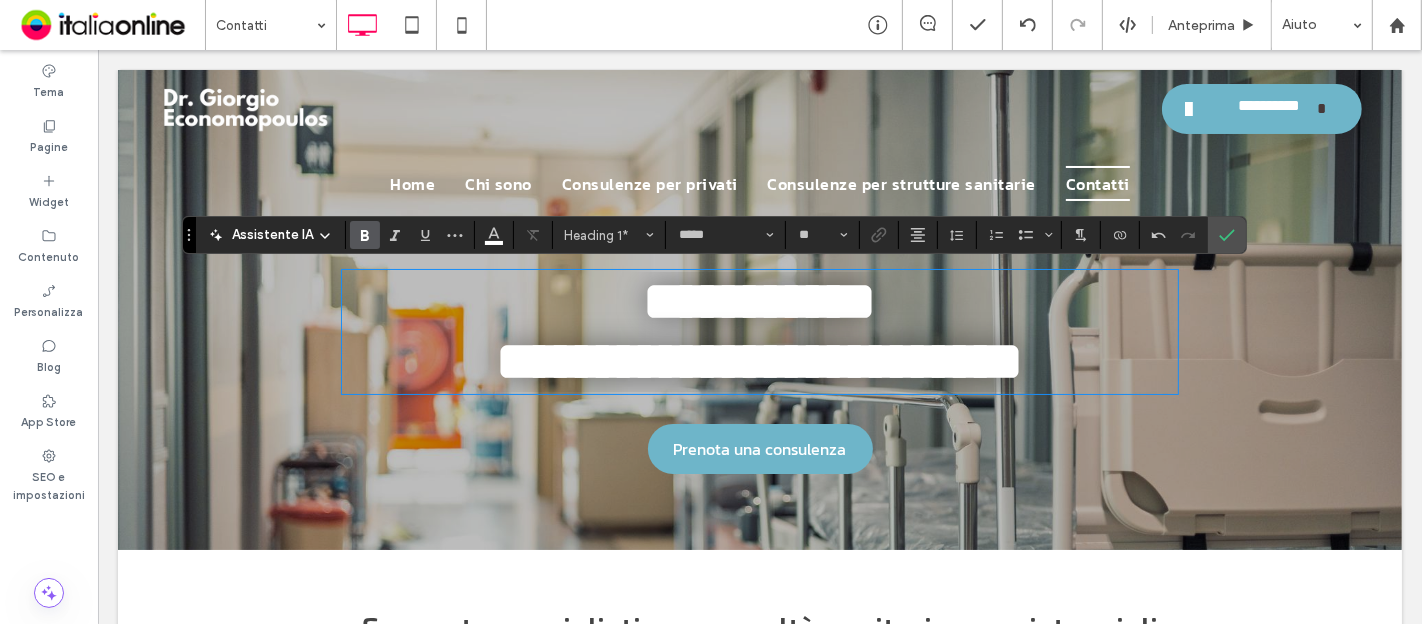 type 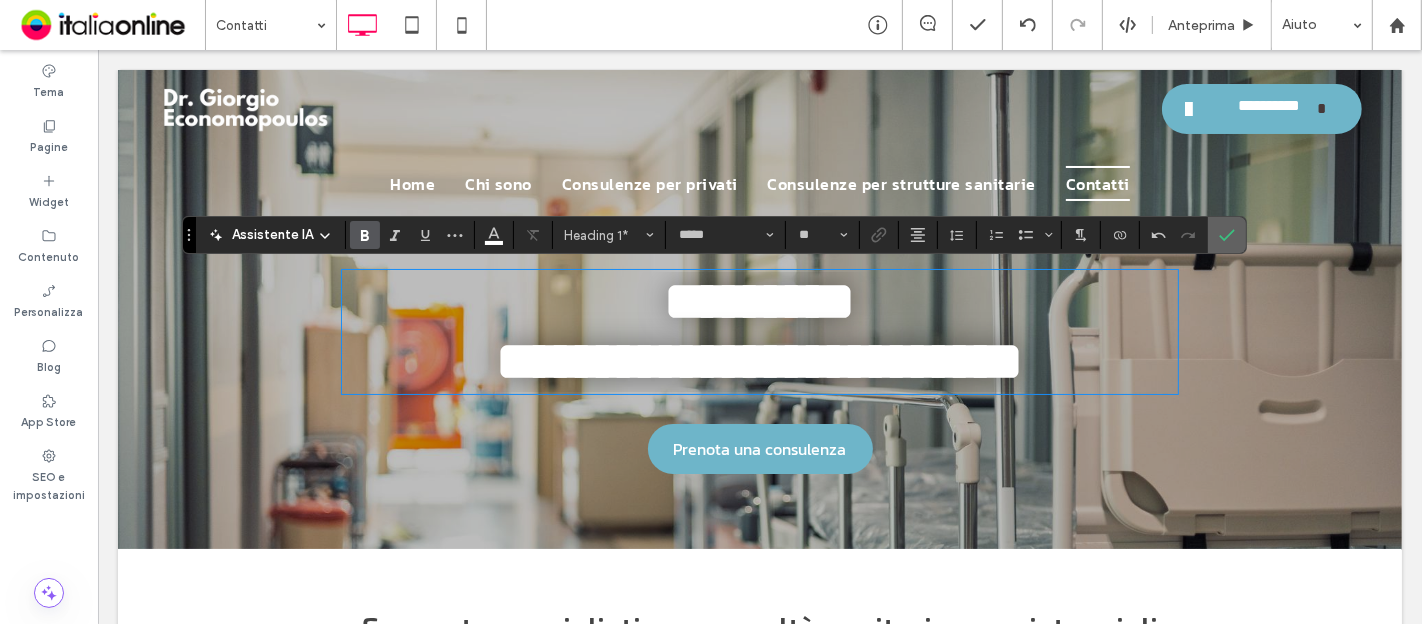 drag, startPoint x: 1232, startPoint y: 231, endPoint x: 1221, endPoint y: 231, distance: 11 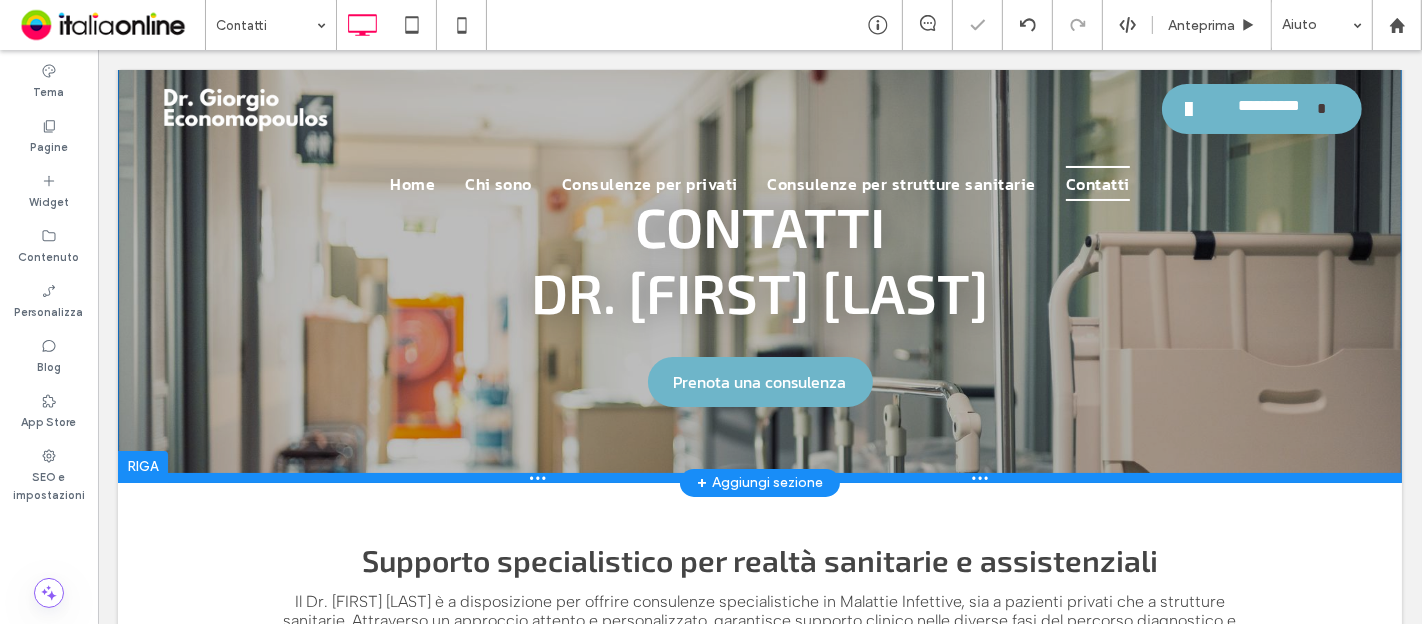 scroll, scrollTop: 111, scrollLeft: 0, axis: vertical 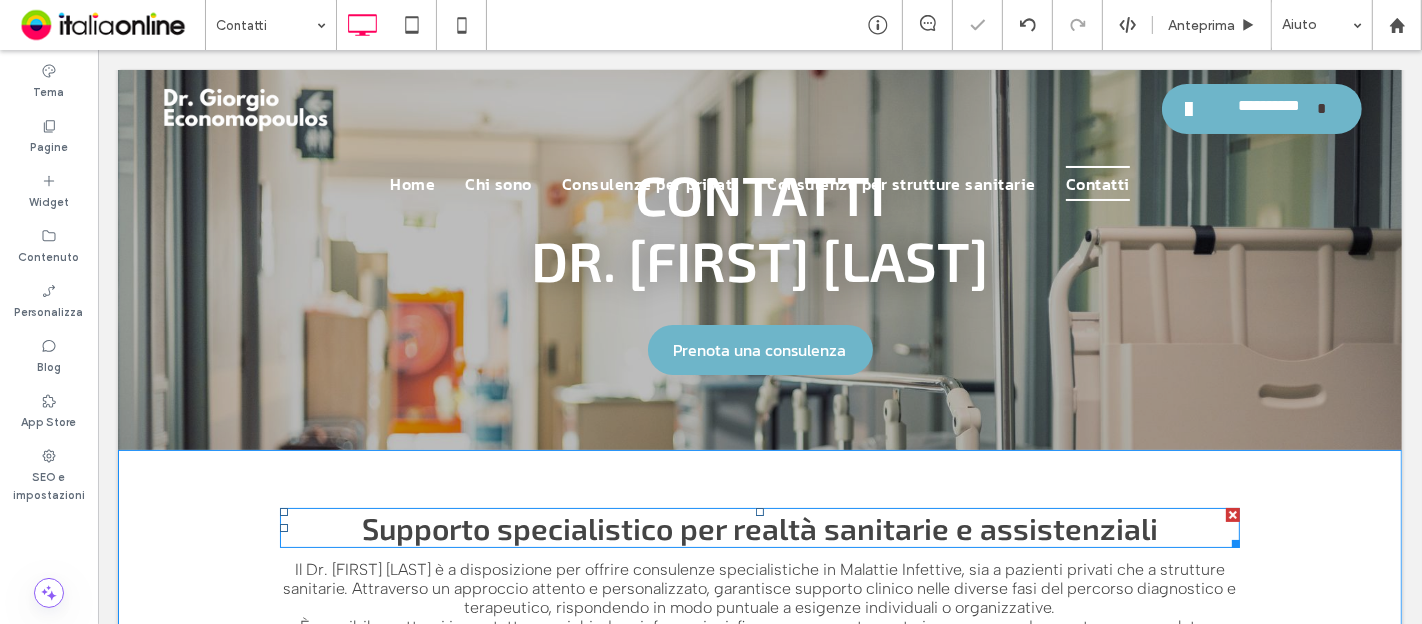 click on "Supporto specialistico per realtà sanitarie e assistenziali" at bounding box center (759, 528) 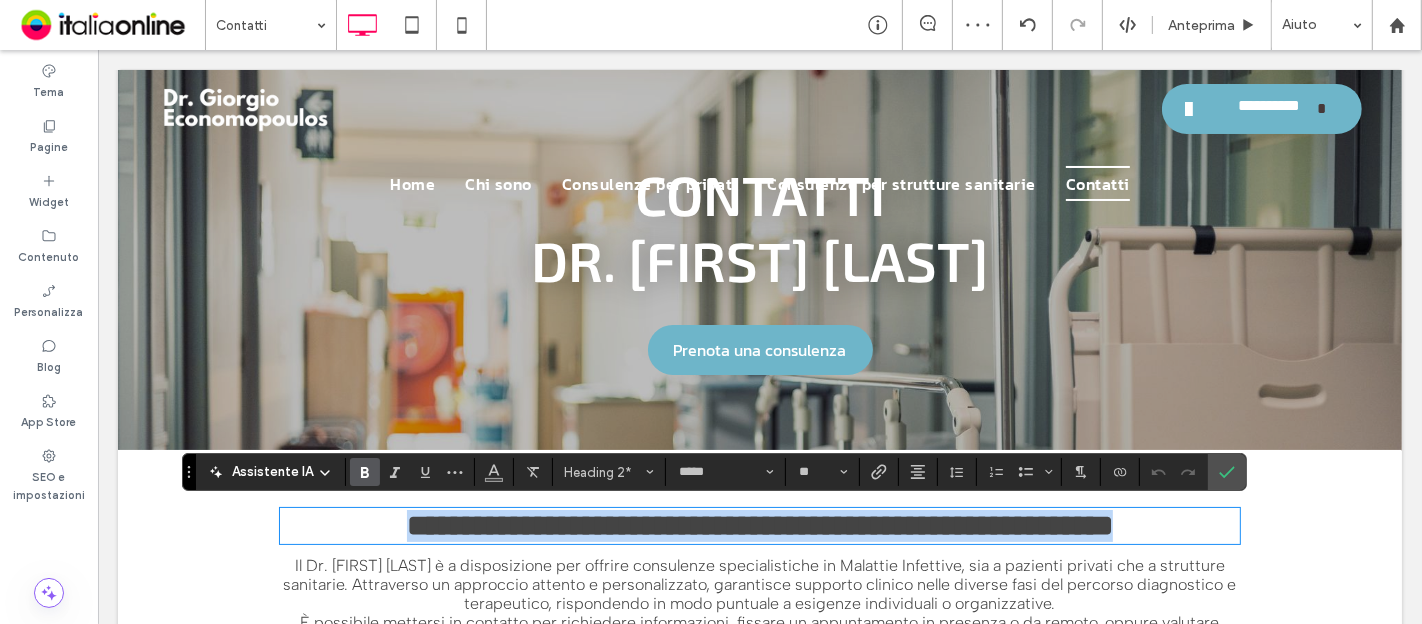 paste 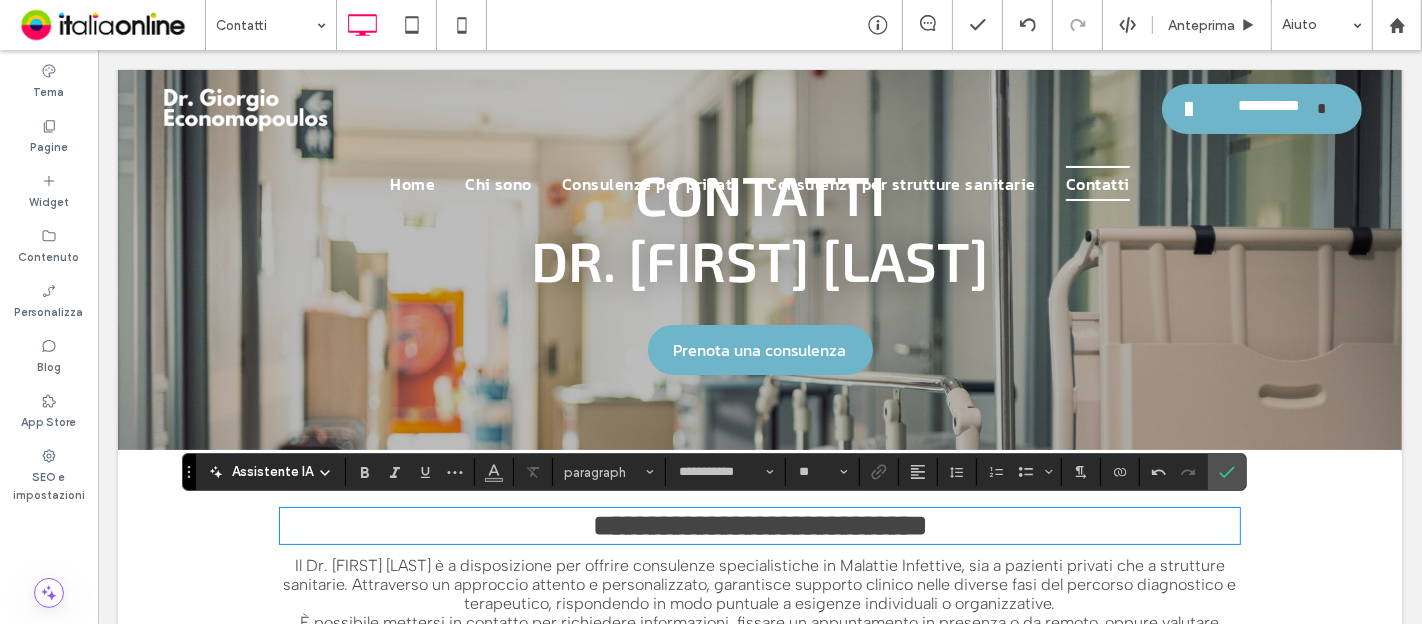 type on "*****" 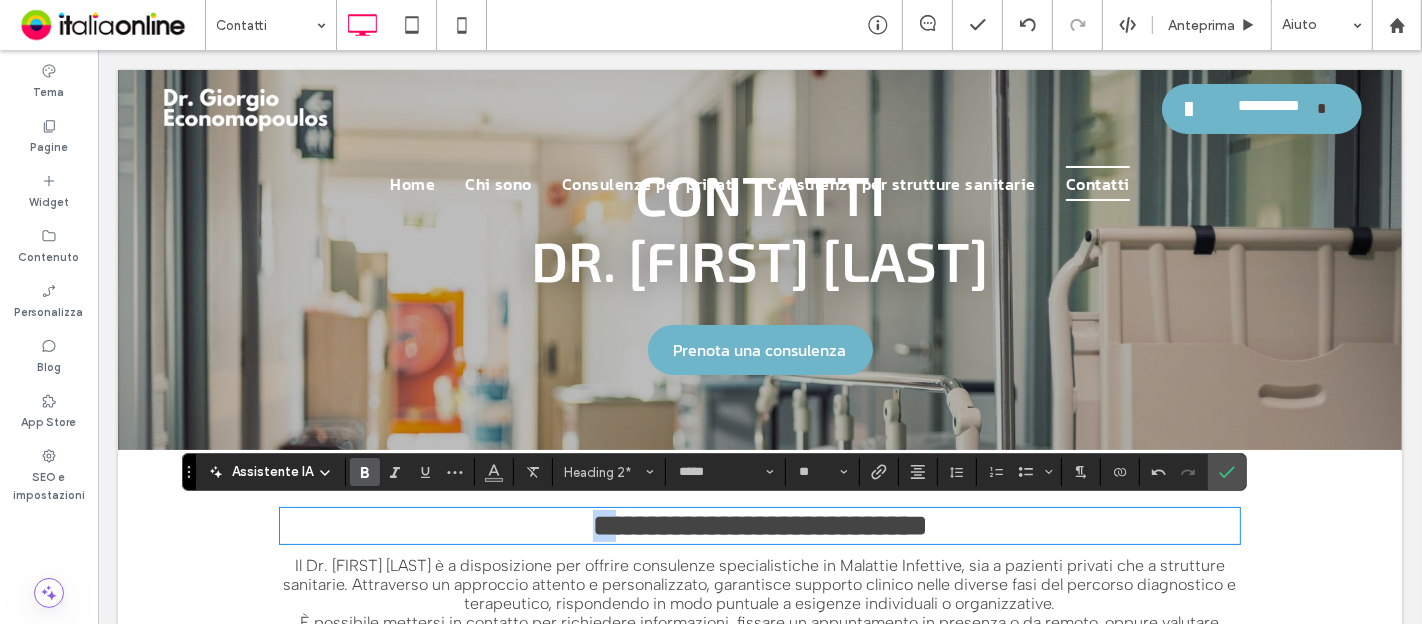 drag, startPoint x: 583, startPoint y: 527, endPoint x: 484, endPoint y: 501, distance: 102.357216 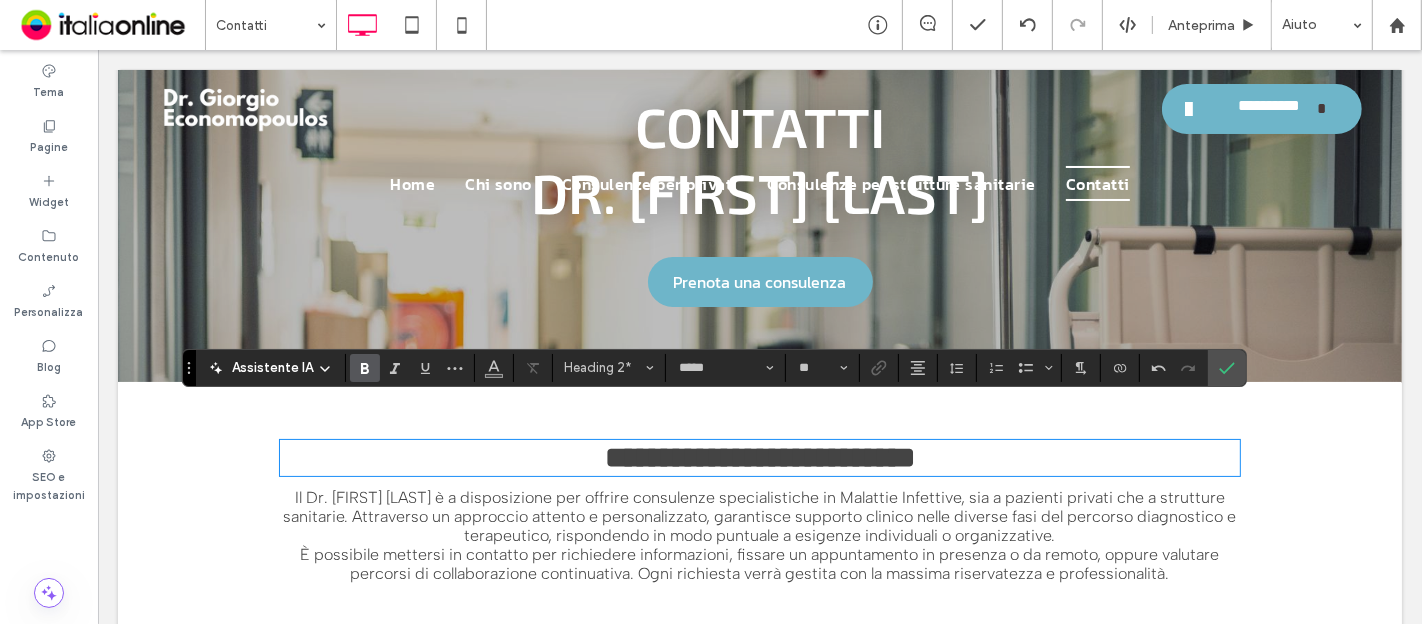 scroll, scrollTop: 333, scrollLeft: 0, axis: vertical 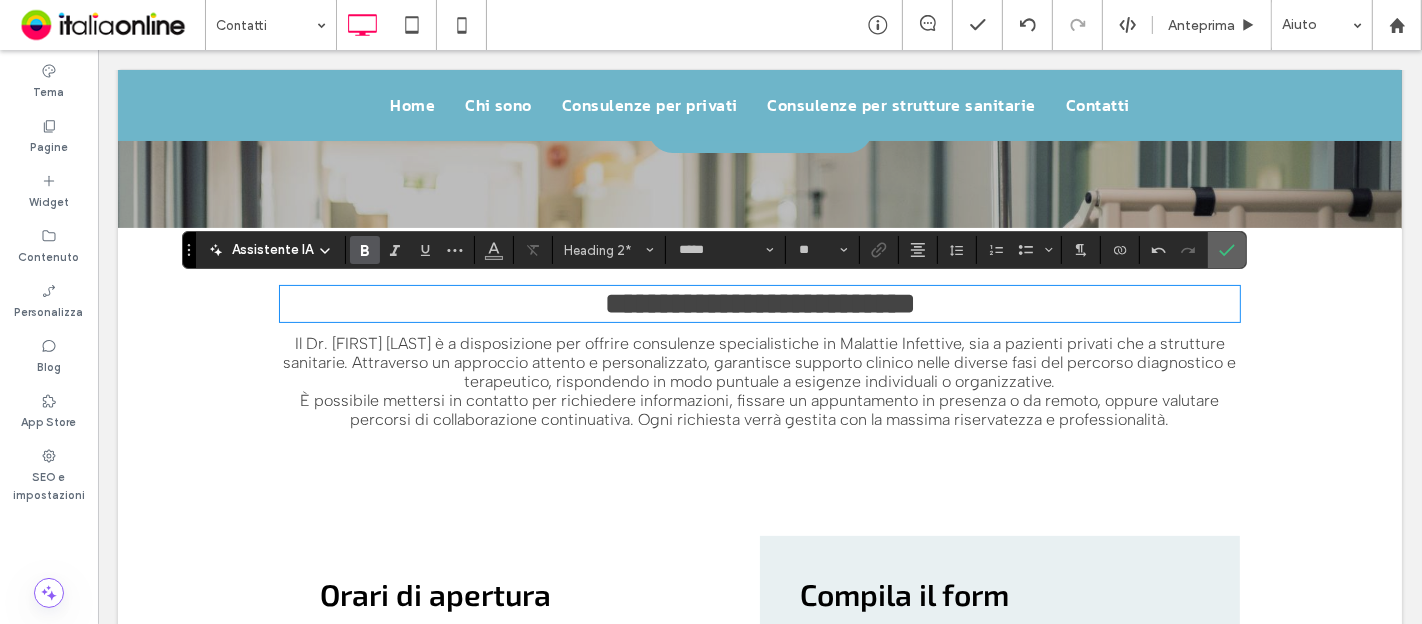 click 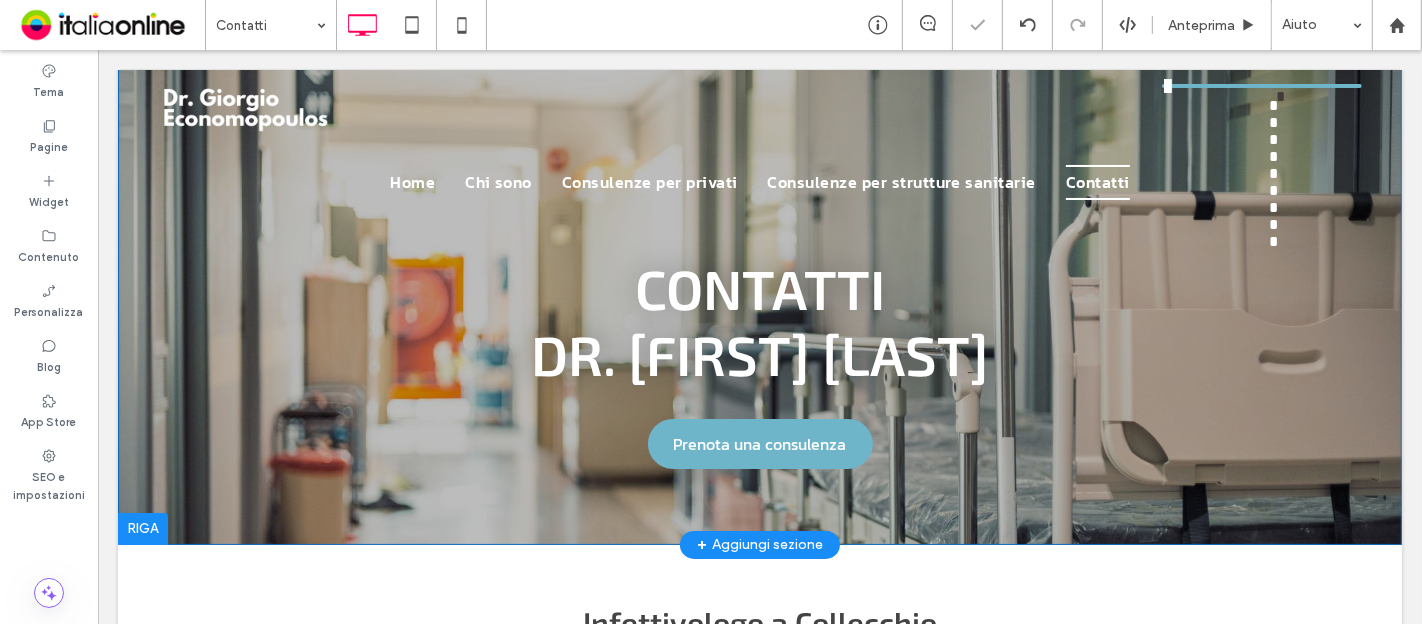 scroll, scrollTop: 0, scrollLeft: 0, axis: both 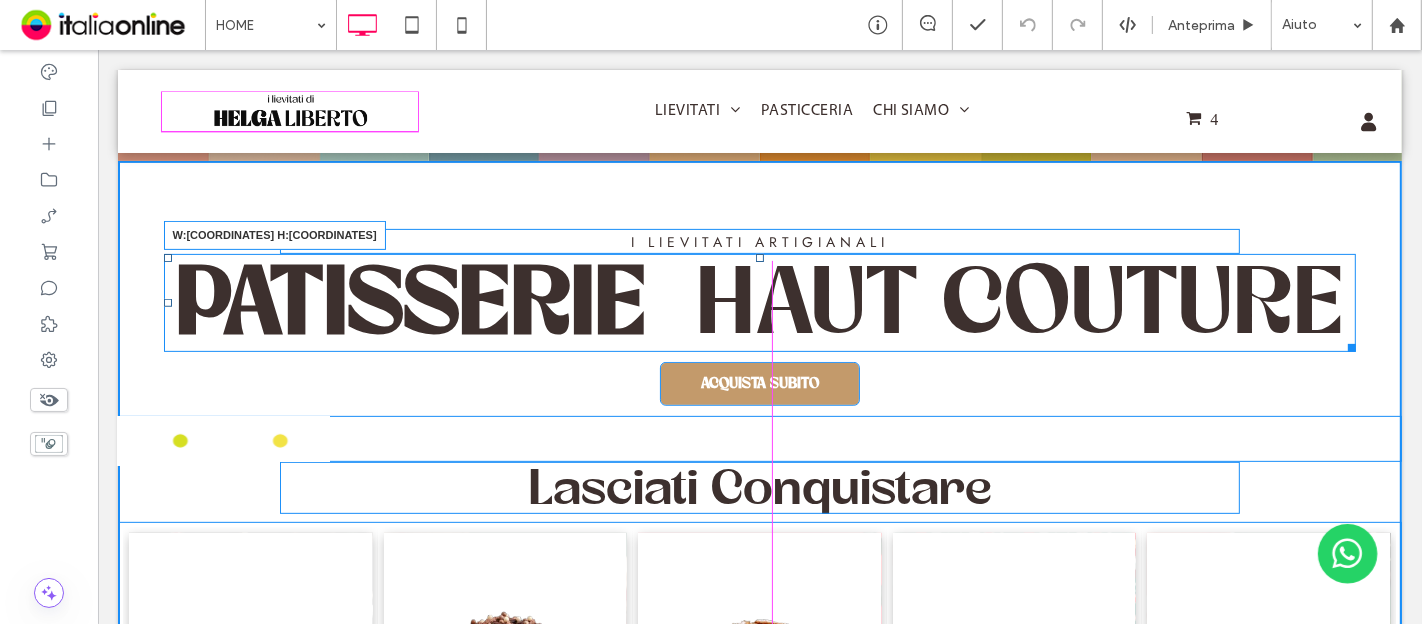 click on "I LIEVITATI ARTIGIANALI
I LIEVITATI ARTIGIANALI
DI [PERSON_NAME]
Scrivi qui la tua didascalia
Pulsante
Patisserie
haut couture
W:[COORDINATES] H:[COORDINATES]
ACQUISTA SUBITO
ACQUISTA SUBITO
L asciati Conquistare
Panettone Carezza del Cilento - Panettone ai fichi bianchi del cilento e cioccolato fondente
SKU 00002
€37,00
Acquista
Panettona pere e rum - PeRum
SKU 00009
€37,00
Acquista
Panettone al sentore di cannella - "Pan di Mela"
SKU 00007
€32,00
Acquista
Panettone con uvetta e scorzette candite - "La Tradizione"" at bounding box center (759, 827) 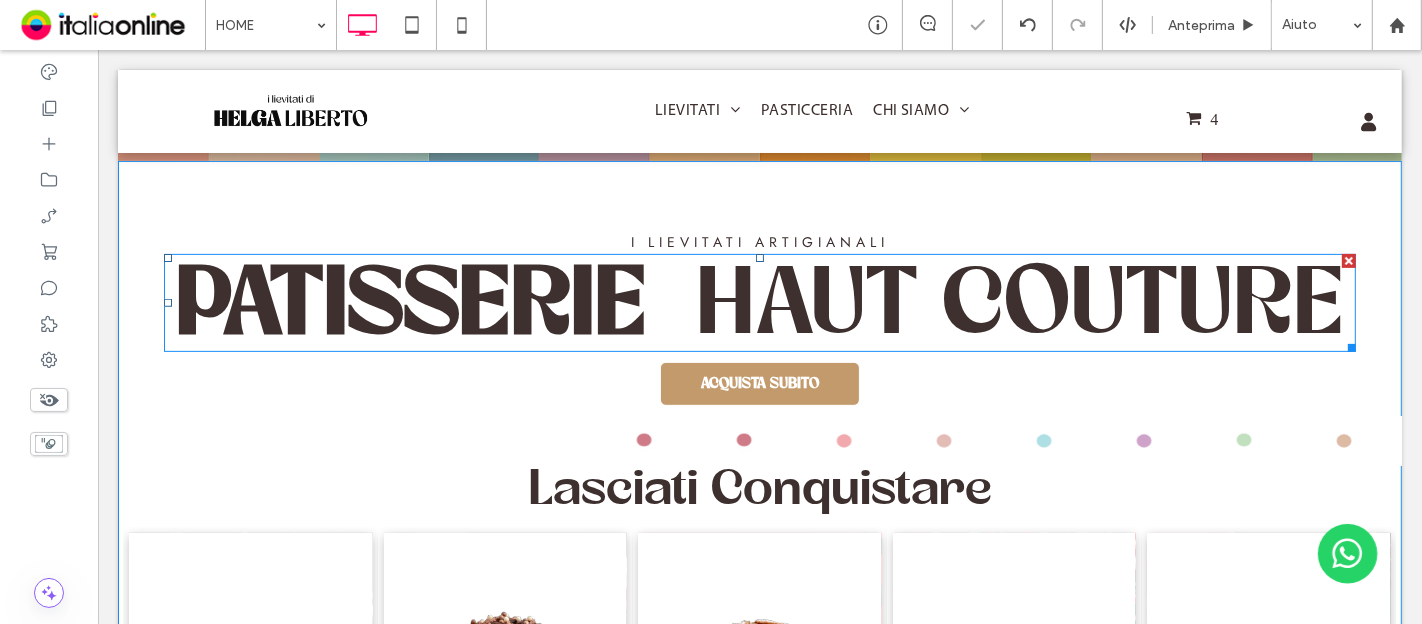 click on "haut couture" at bounding box center (1019, 304) 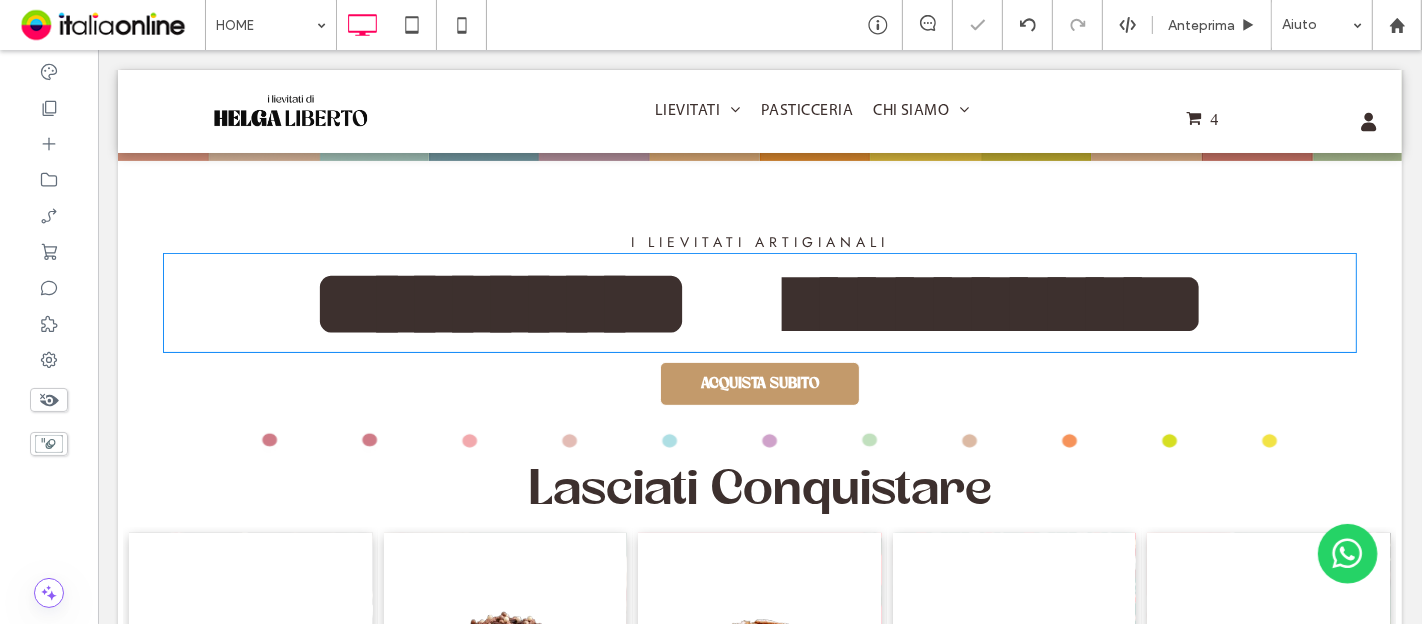type on "**********" 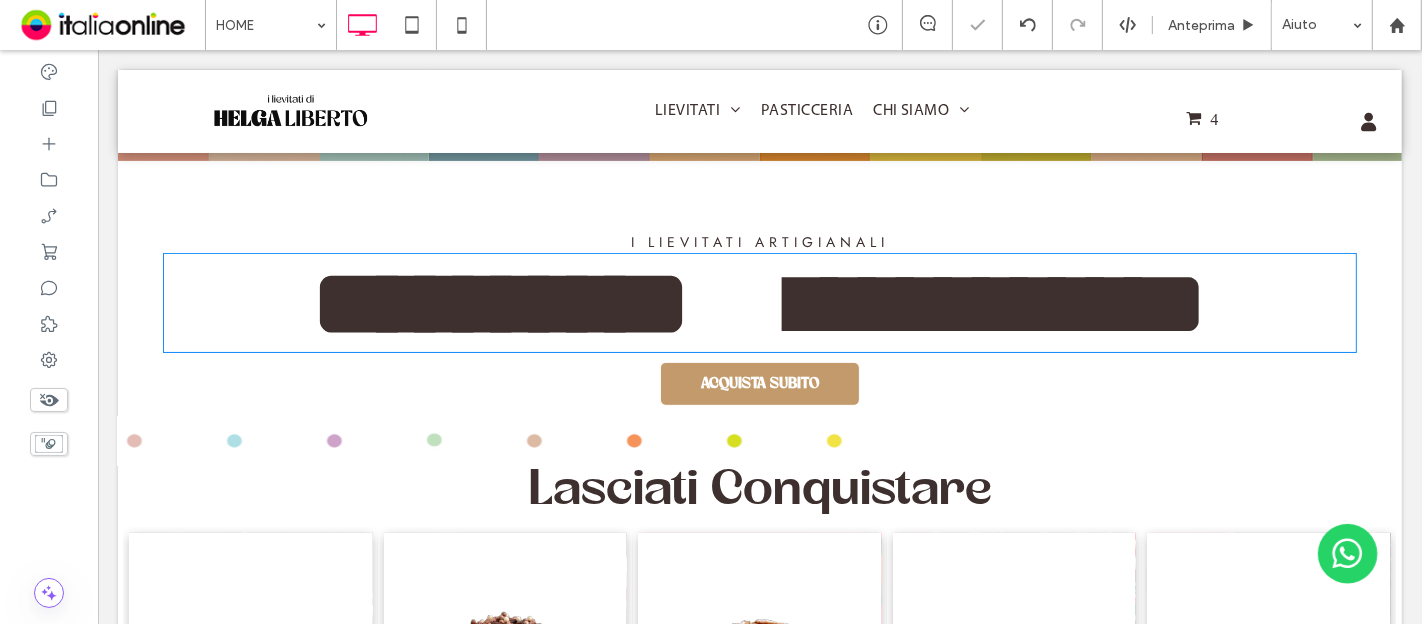type on "**" 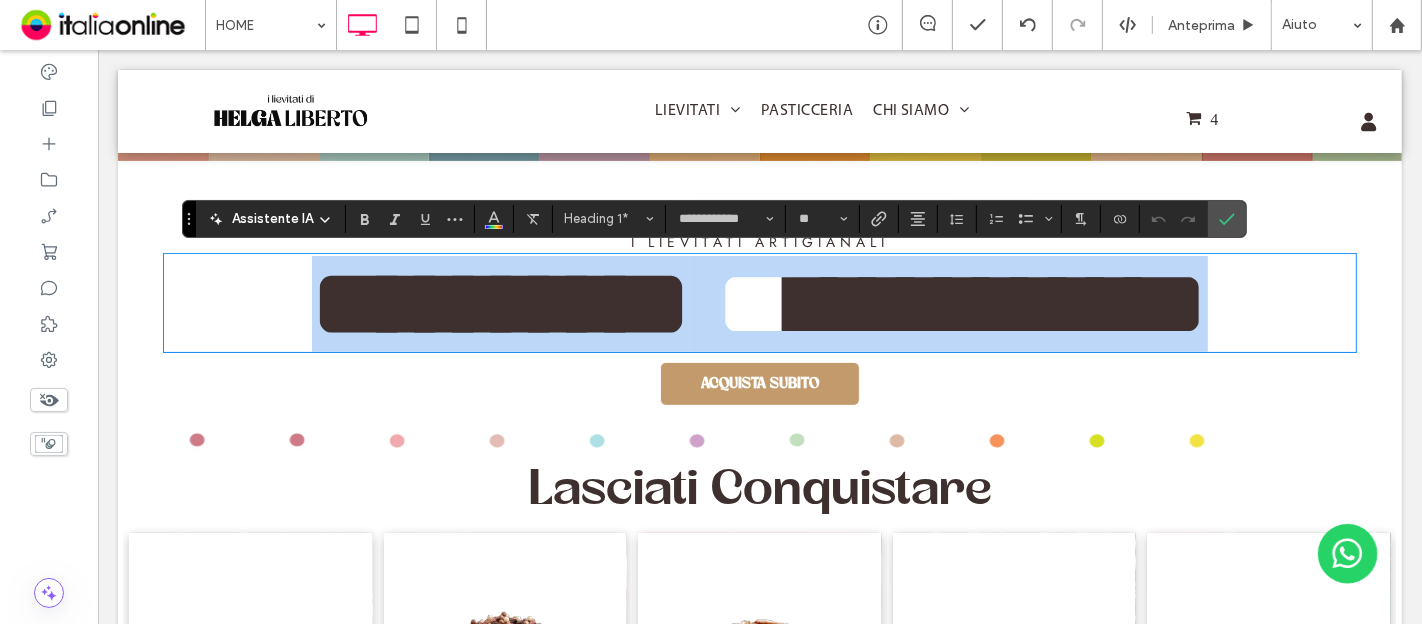 click on "**********" at bounding box center (998, 303) 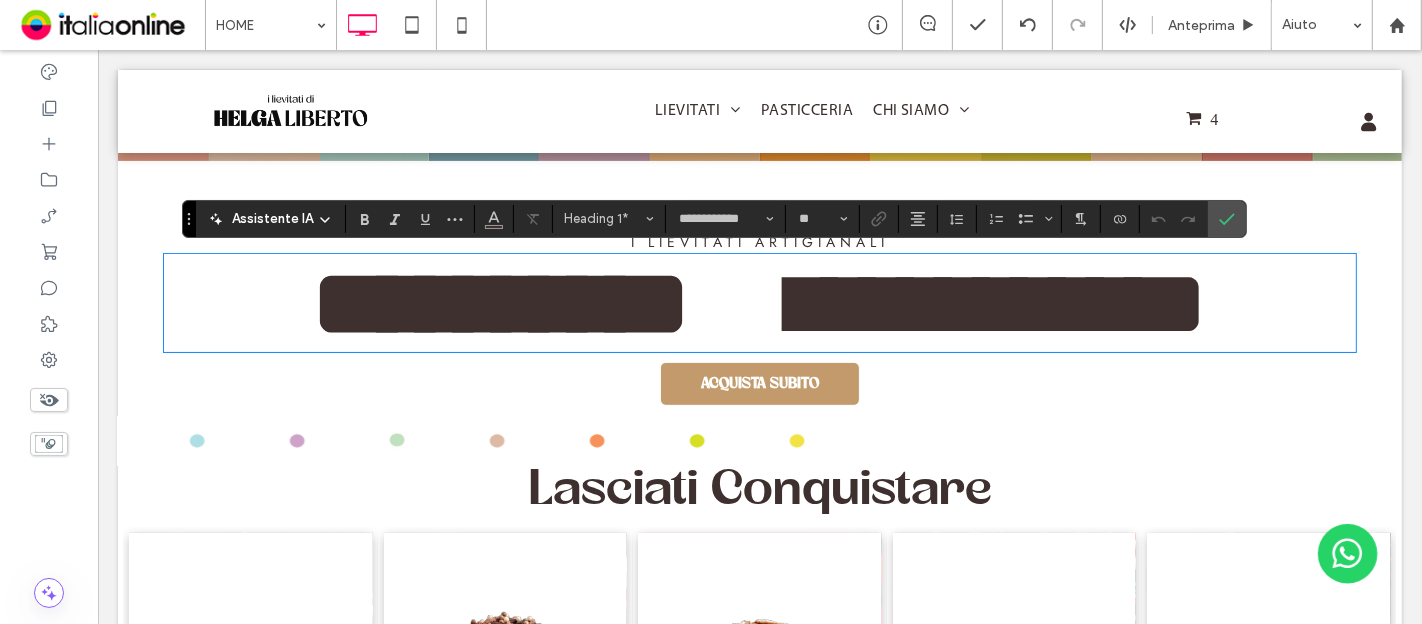 type 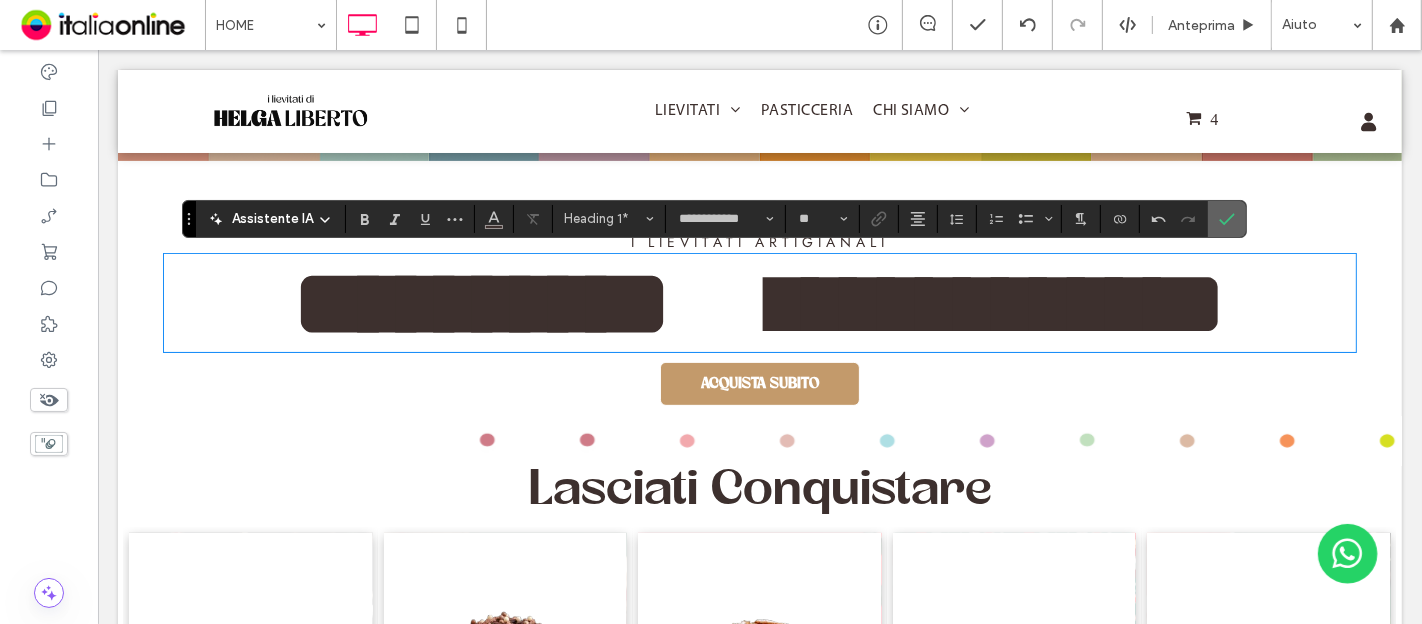 click 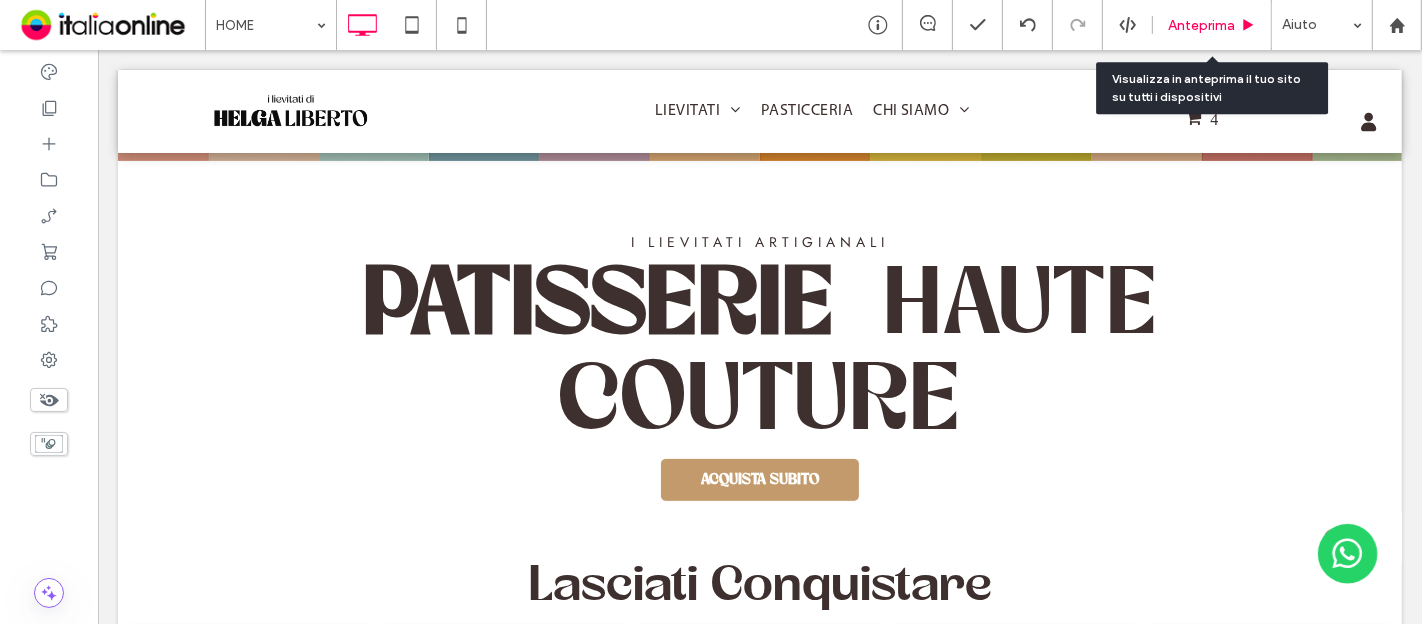 click on "Anteprima" at bounding box center [1212, 25] 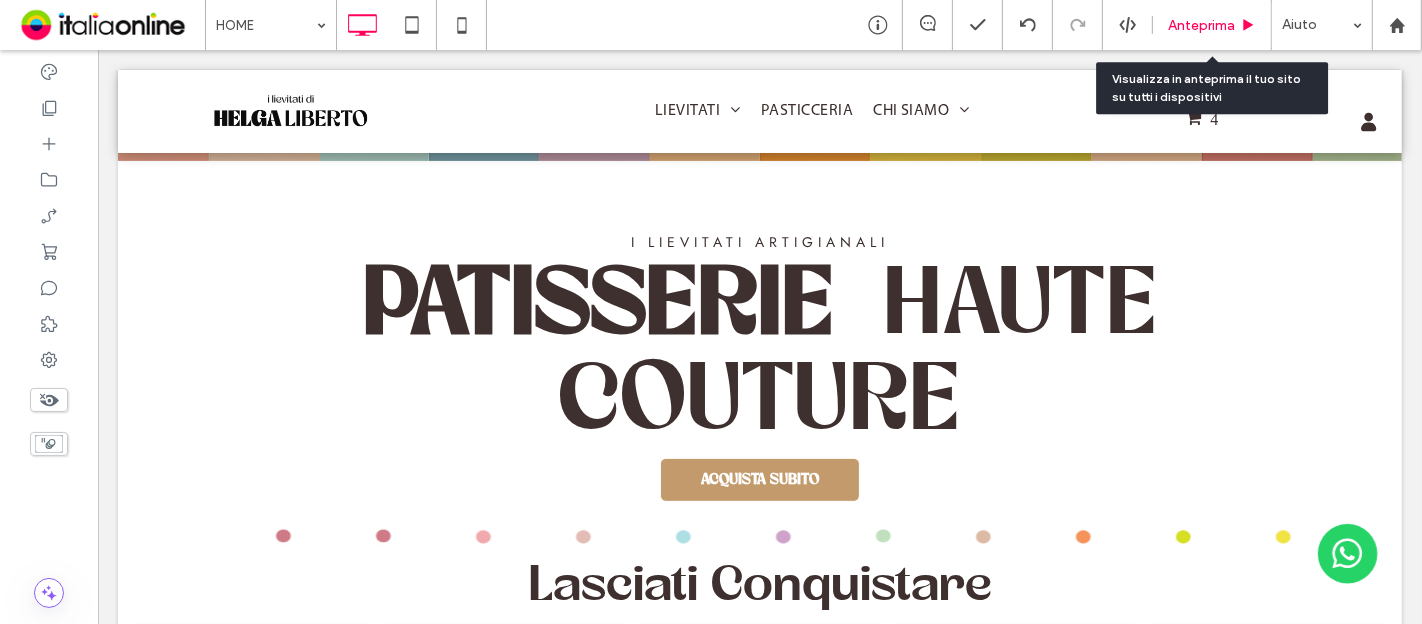 click on "Anteprima" at bounding box center [1201, 25] 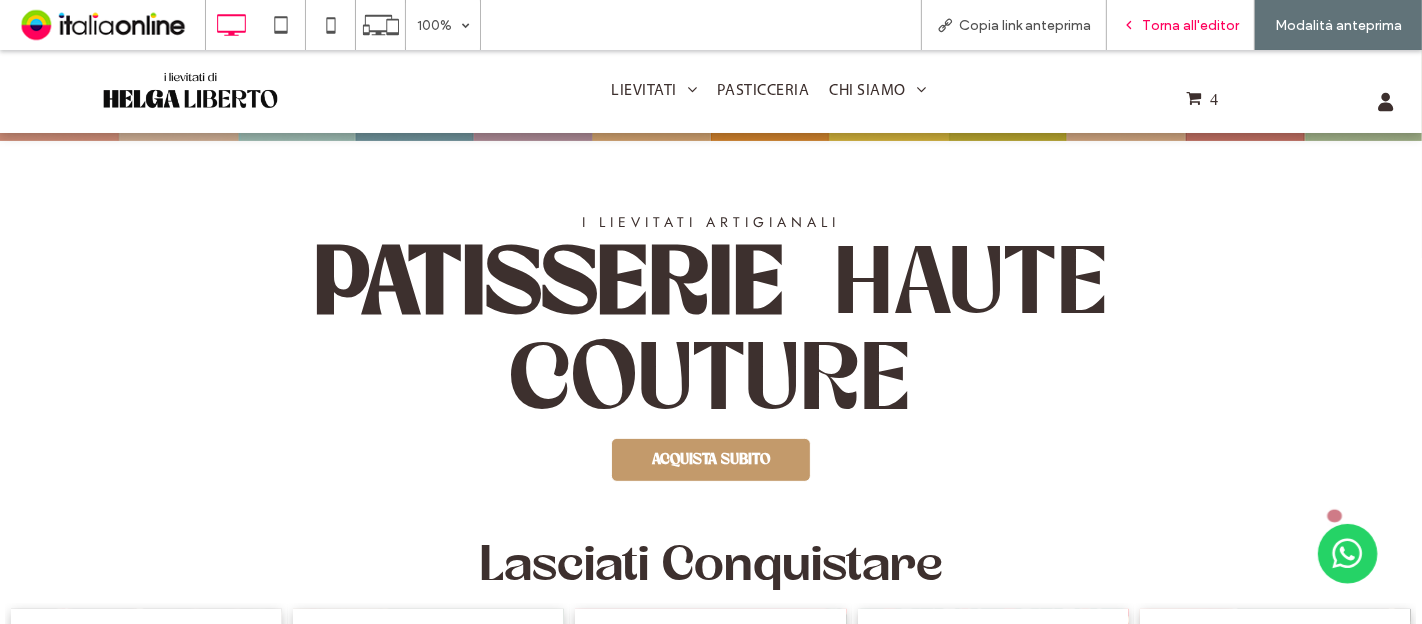 click on "Torna all'editor" at bounding box center [1190, 25] 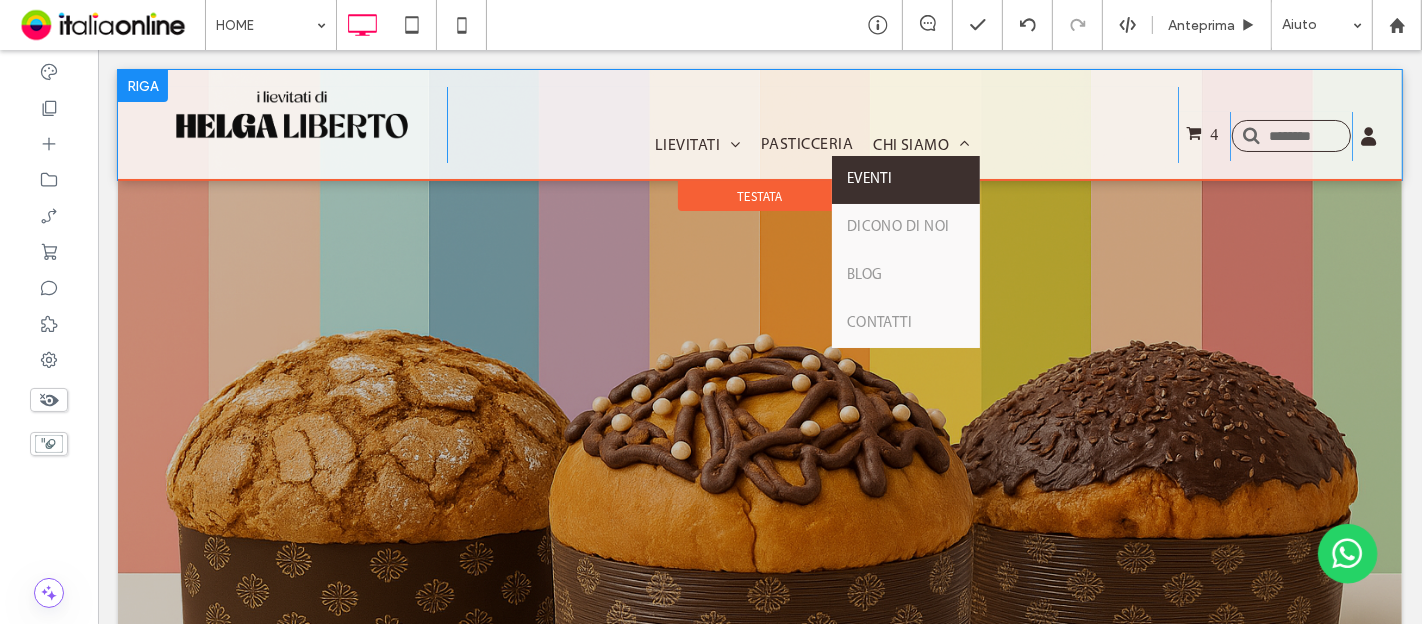 scroll, scrollTop: 0, scrollLeft: 0, axis: both 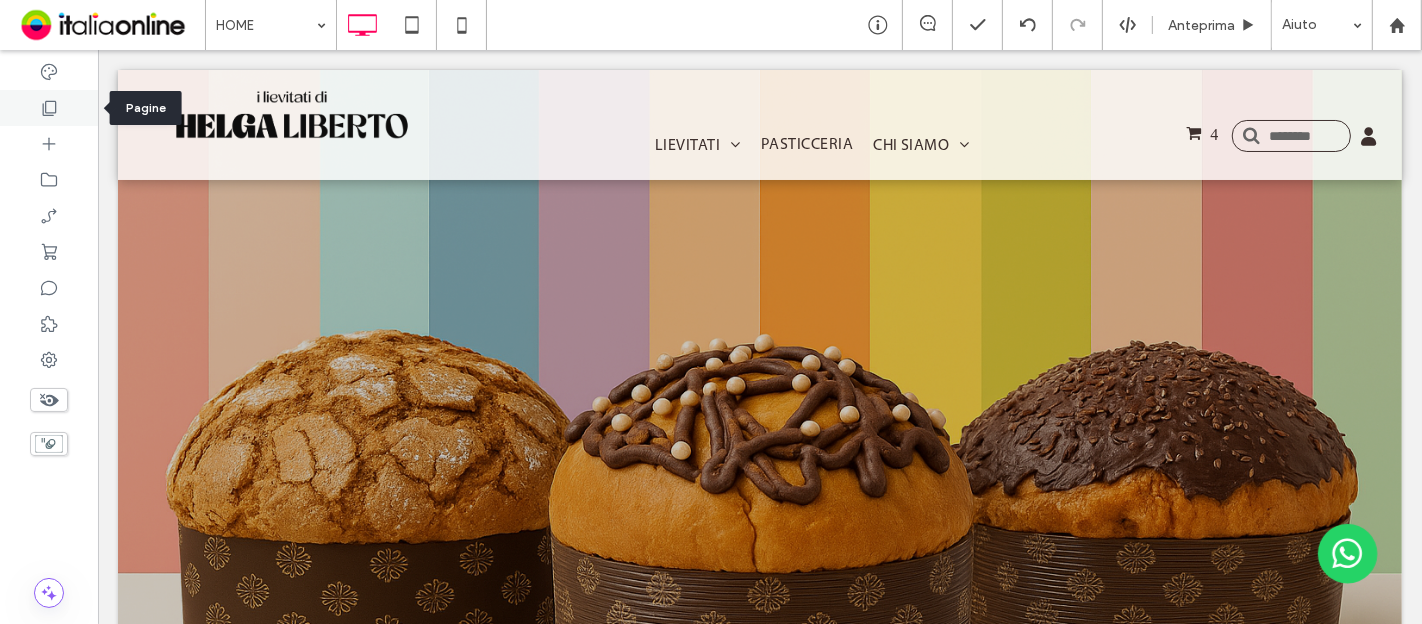 click at bounding box center (49, 108) 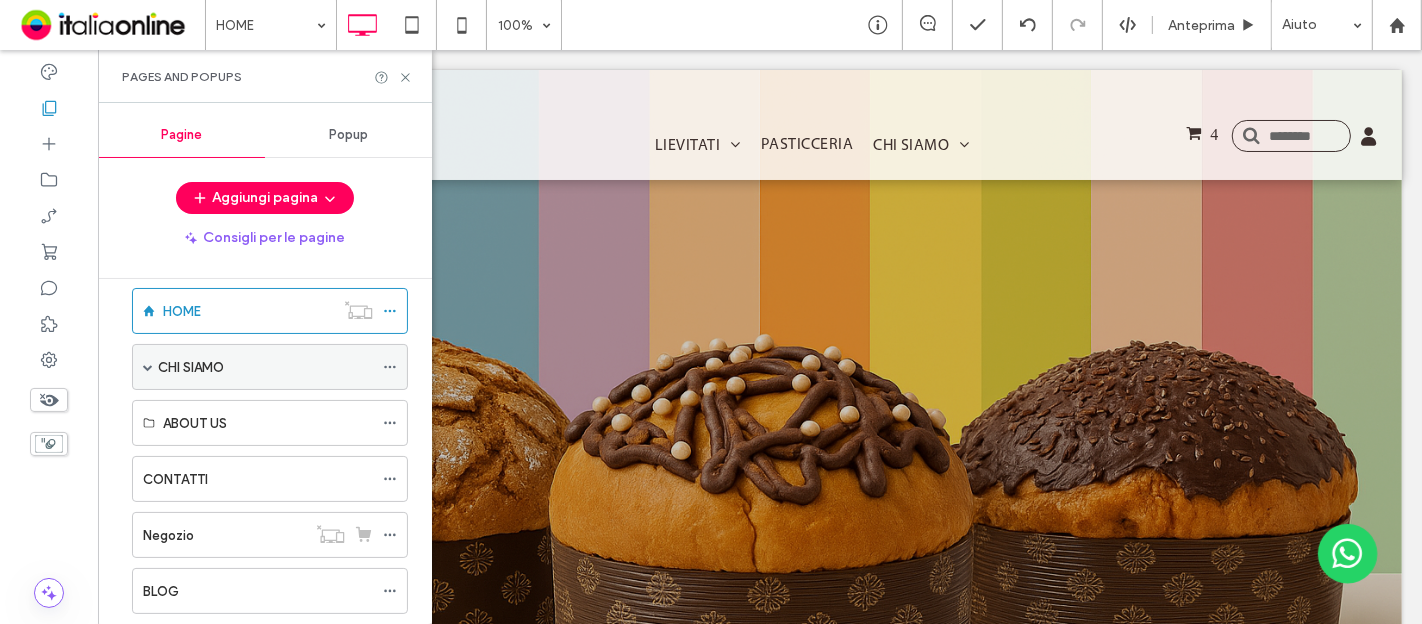 scroll, scrollTop: 0, scrollLeft: 0, axis: both 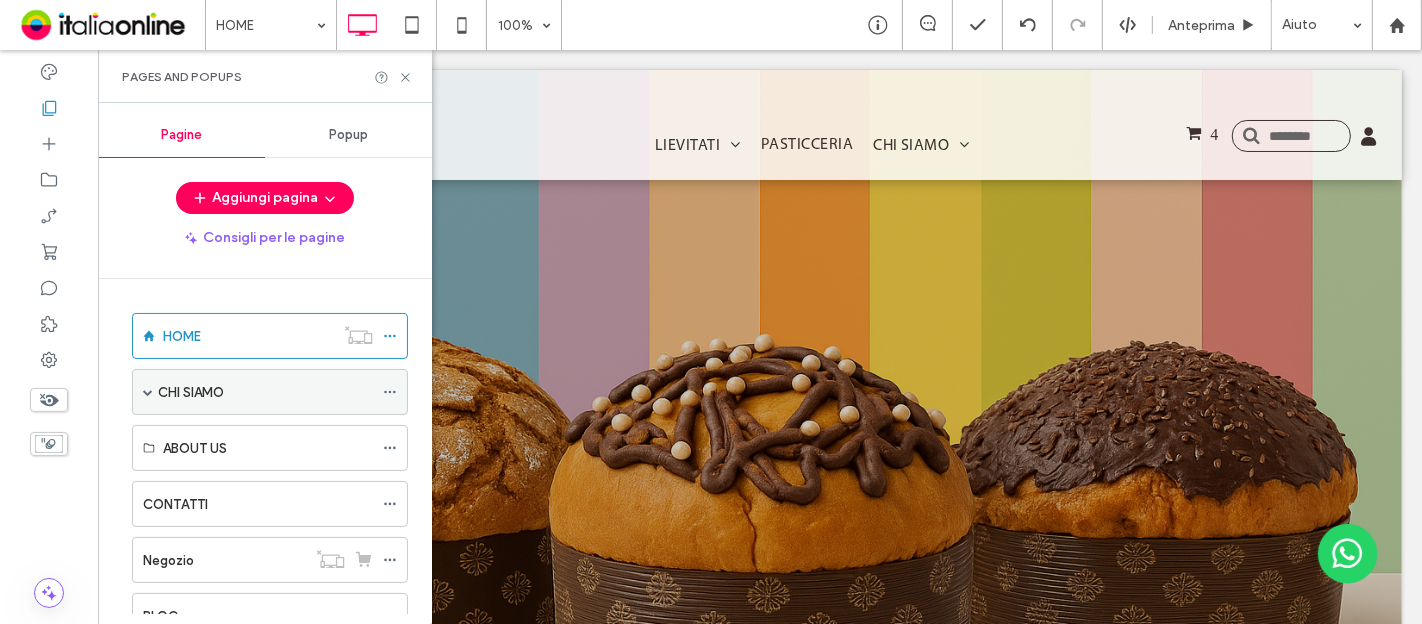 click at bounding box center [148, 392] 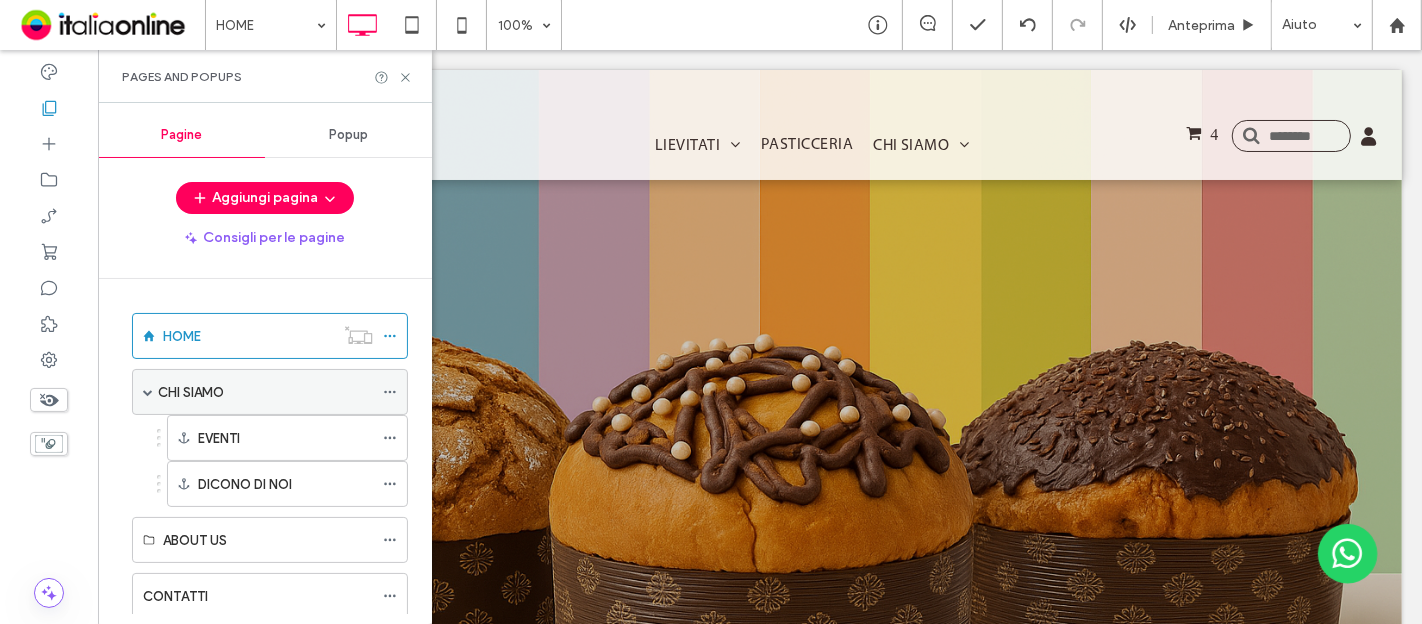click on "CHI SIAMO" at bounding box center (270, 392) 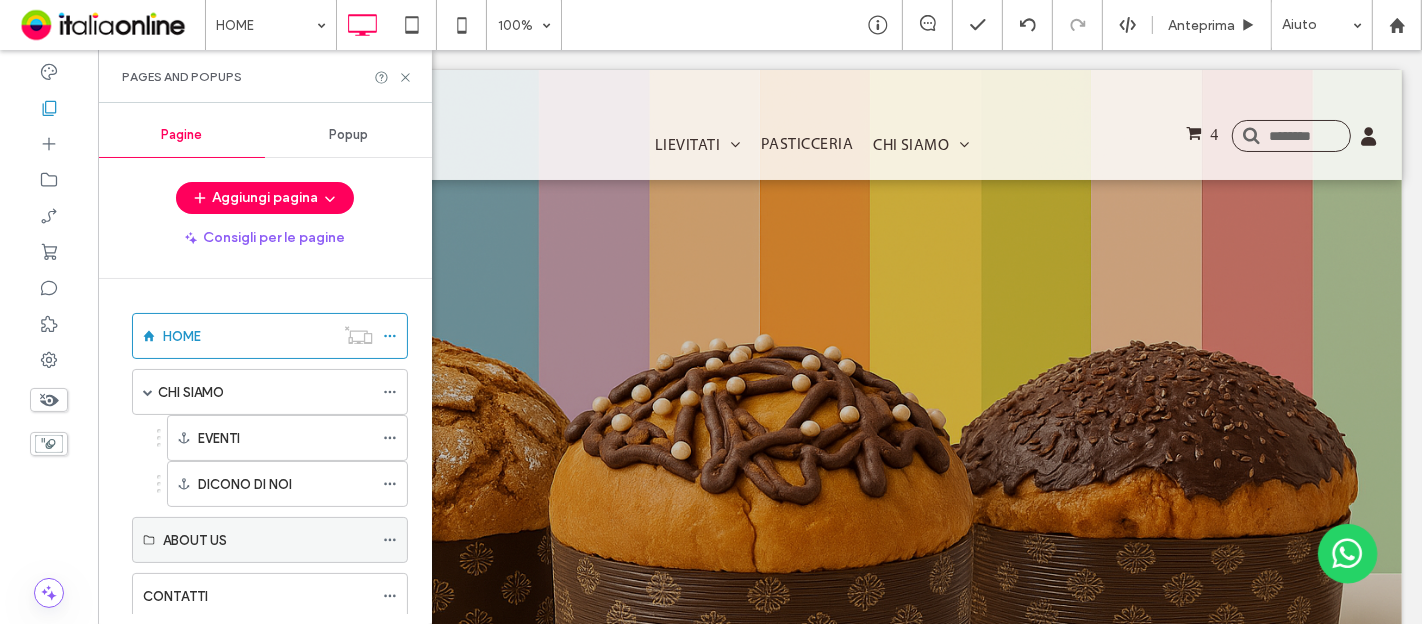 click on "ABOUT US" at bounding box center (195, 540) 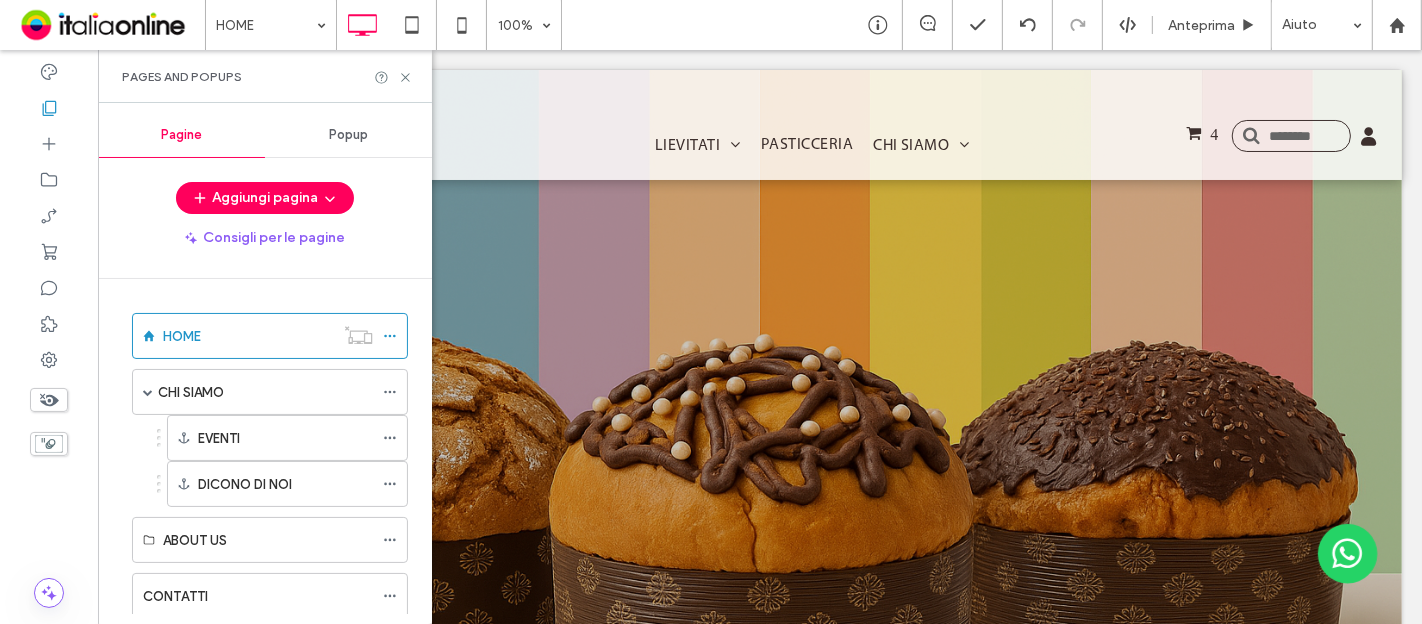 scroll, scrollTop: 161, scrollLeft: 0, axis: vertical 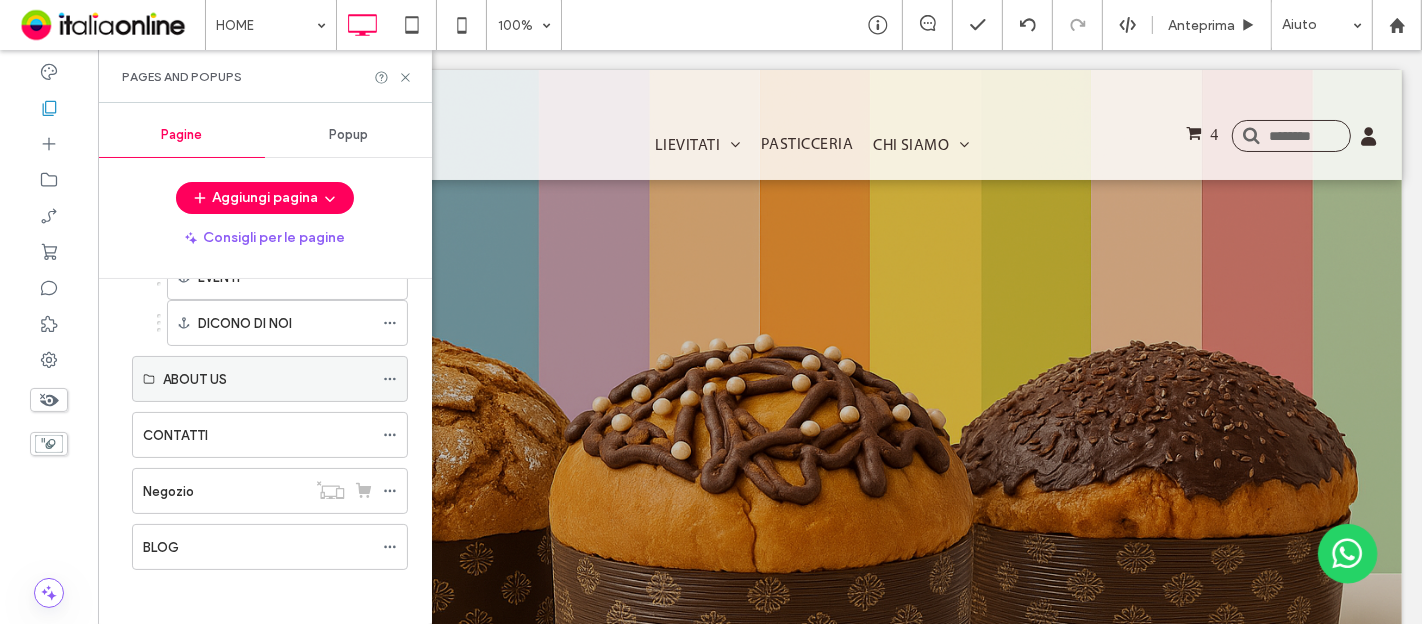 click on "ABOUT US" at bounding box center (270, 379) 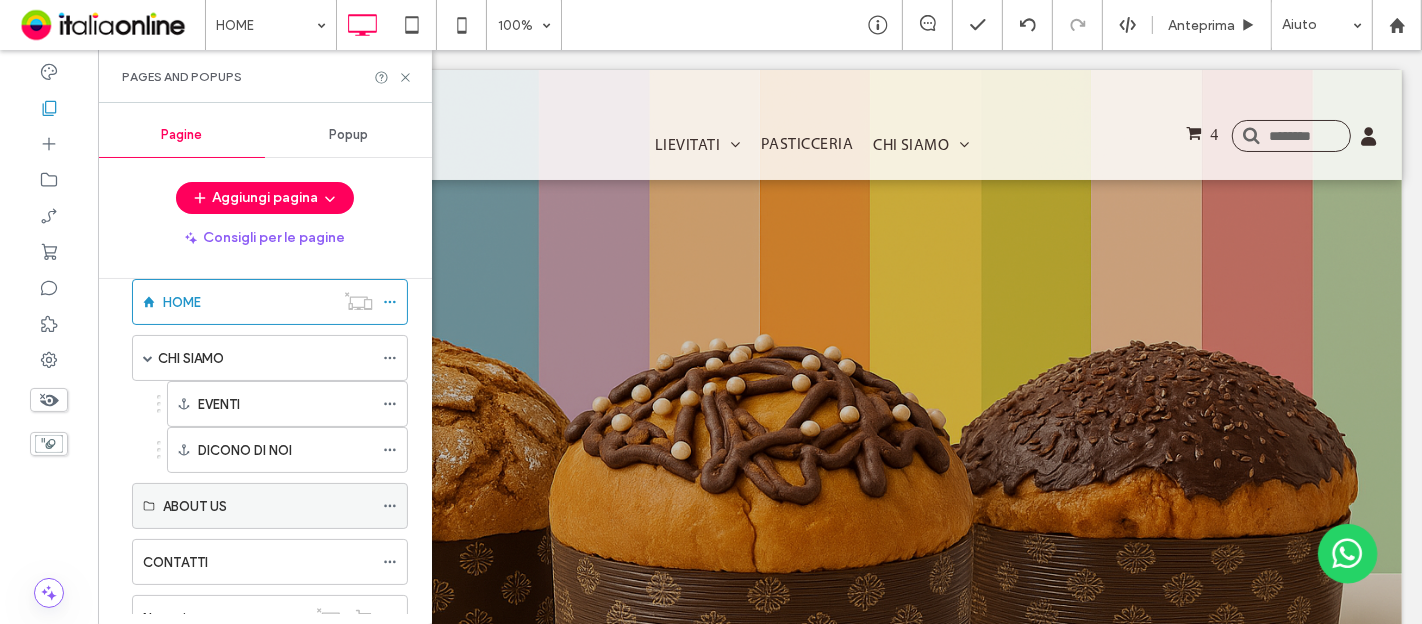 scroll, scrollTop: 0, scrollLeft: 0, axis: both 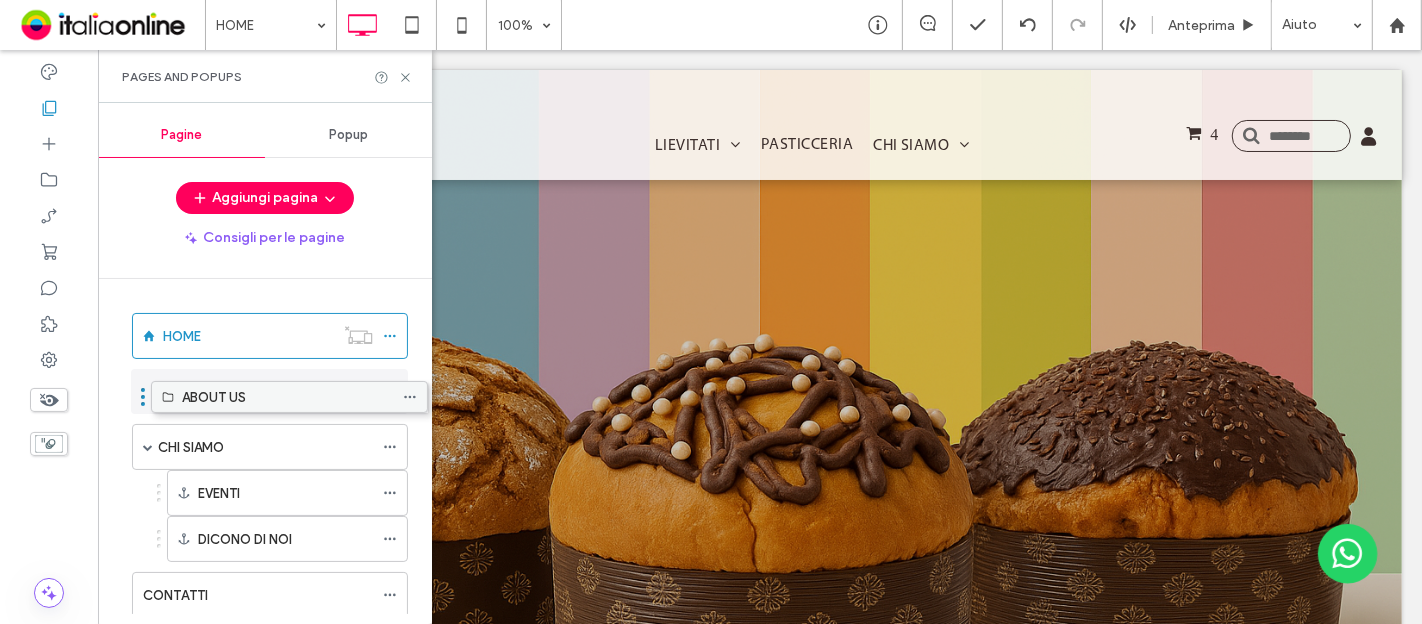 drag, startPoint x: 203, startPoint y: 534, endPoint x: 222, endPoint y: 401, distance: 134.3503 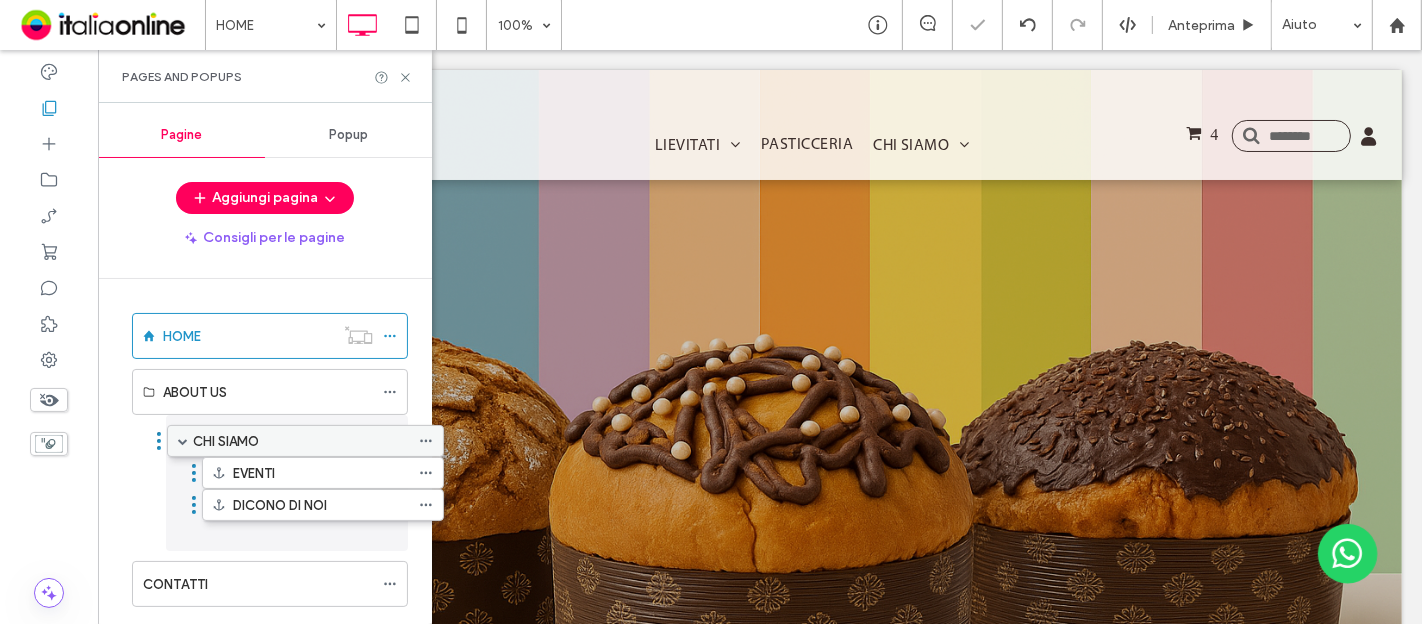 drag, startPoint x: 191, startPoint y: 440, endPoint x: 217, endPoint y: 447, distance: 26.925823 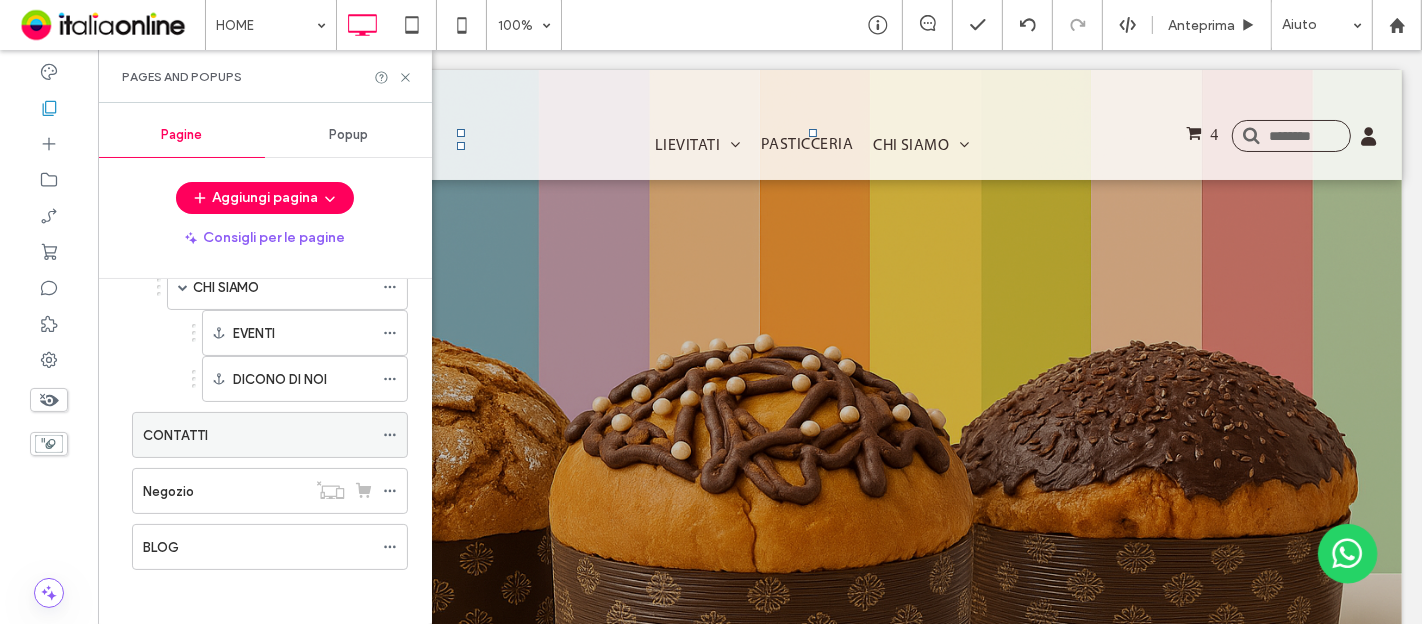 scroll, scrollTop: 40, scrollLeft: 0, axis: vertical 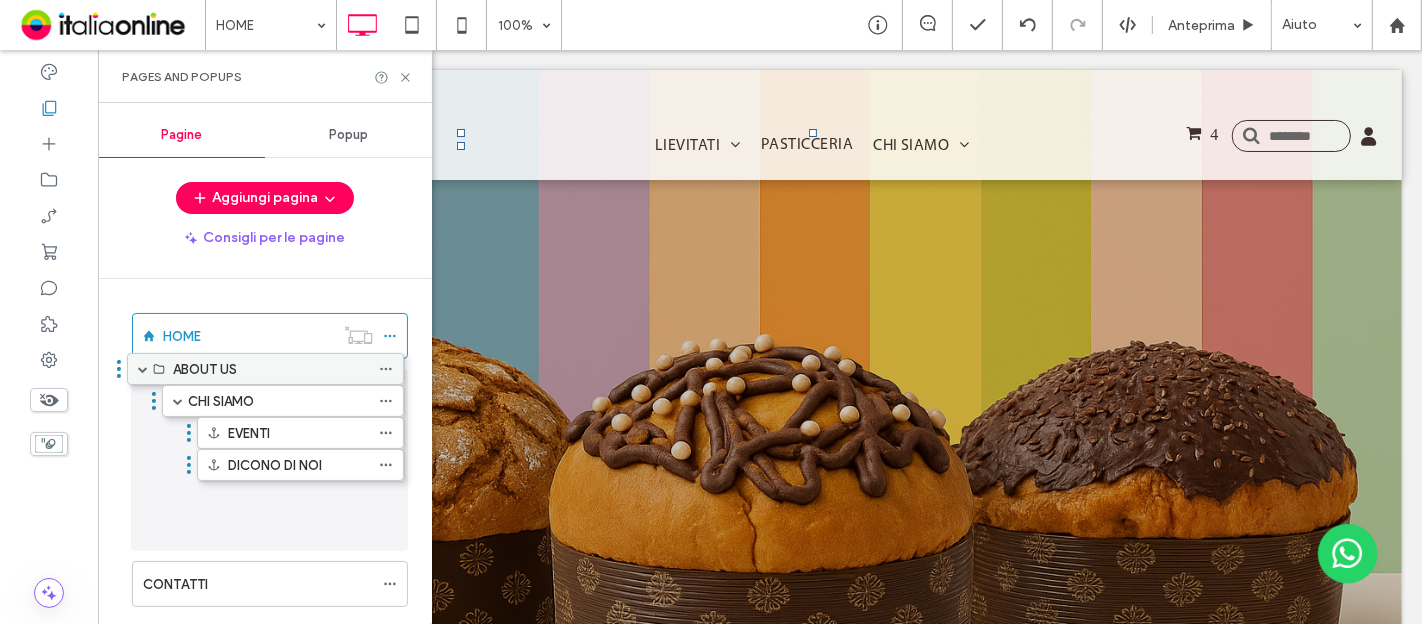 drag, startPoint x: 182, startPoint y: 339, endPoint x: 177, endPoint y: 365, distance: 26.476404 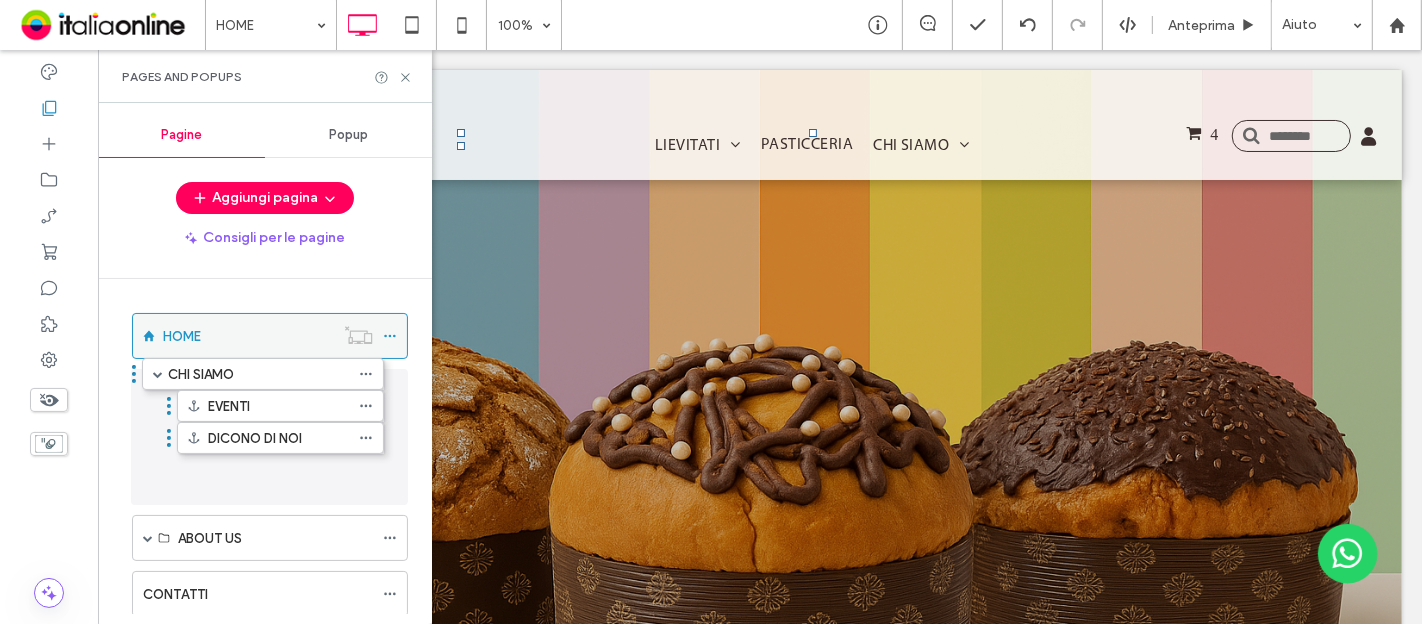 drag, startPoint x: 228, startPoint y: 412, endPoint x: 203, endPoint y: 347, distance: 69.641945 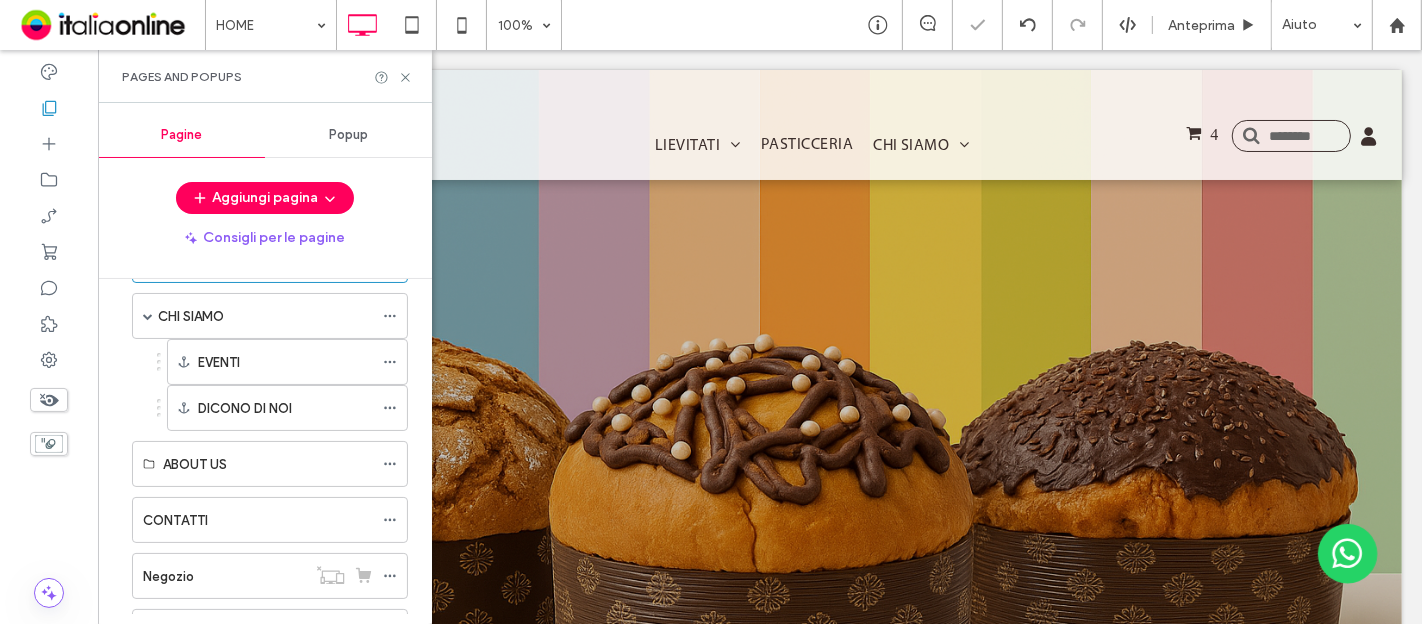 scroll, scrollTop: 111, scrollLeft: 0, axis: vertical 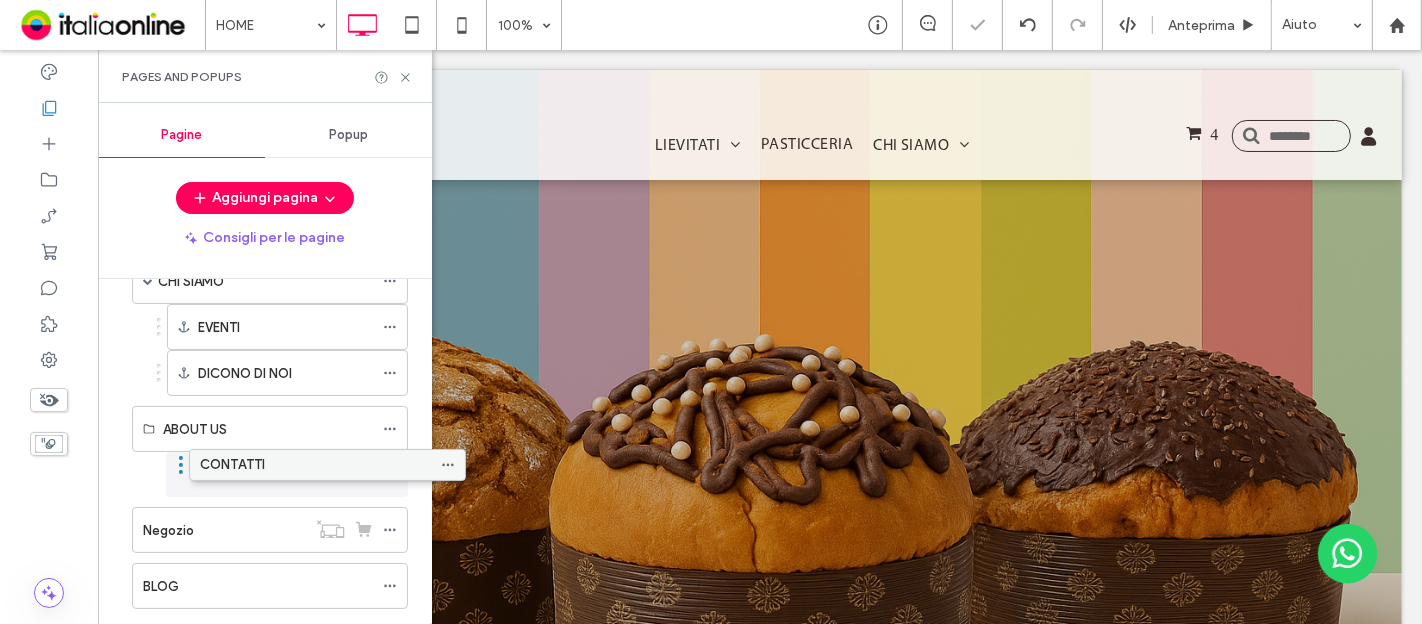 drag, startPoint x: 171, startPoint y: 470, endPoint x: 228, endPoint y: 460, distance: 57.870544 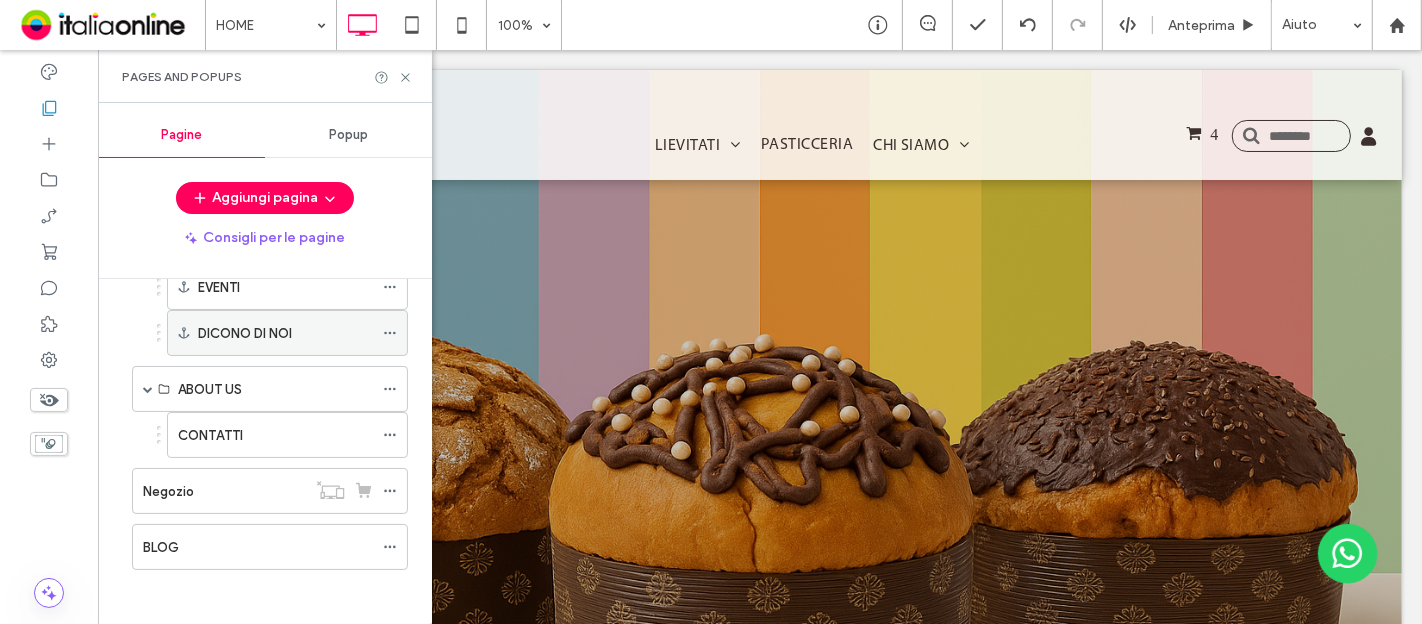 scroll, scrollTop: 151, scrollLeft: 0, axis: vertical 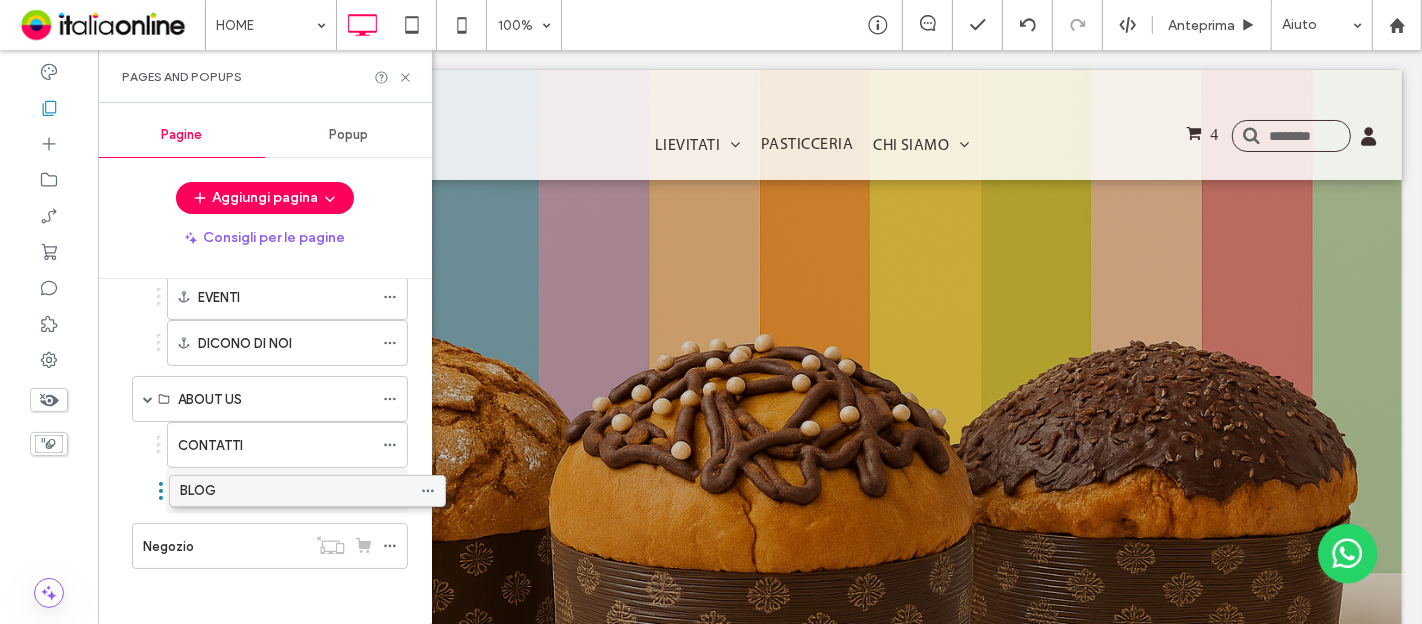 drag, startPoint x: 178, startPoint y: 545, endPoint x: 215, endPoint y: 498, distance: 59.816387 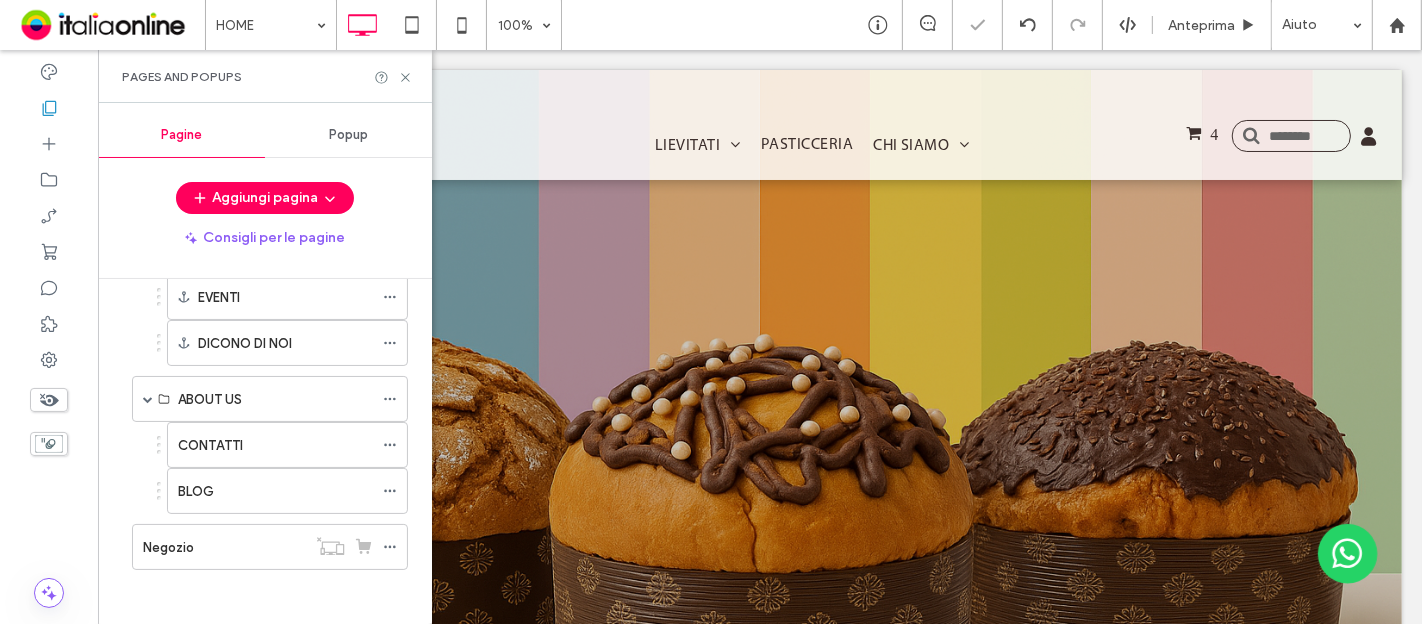 scroll, scrollTop: 142, scrollLeft: 0, axis: vertical 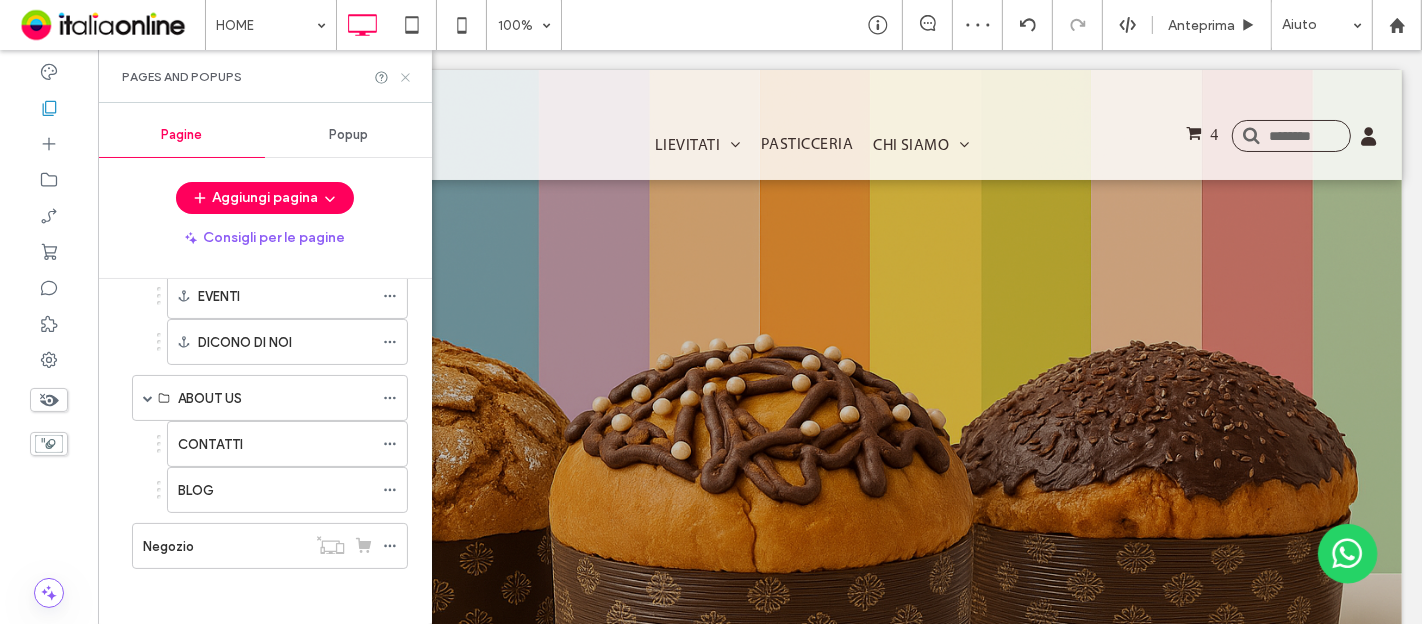 click 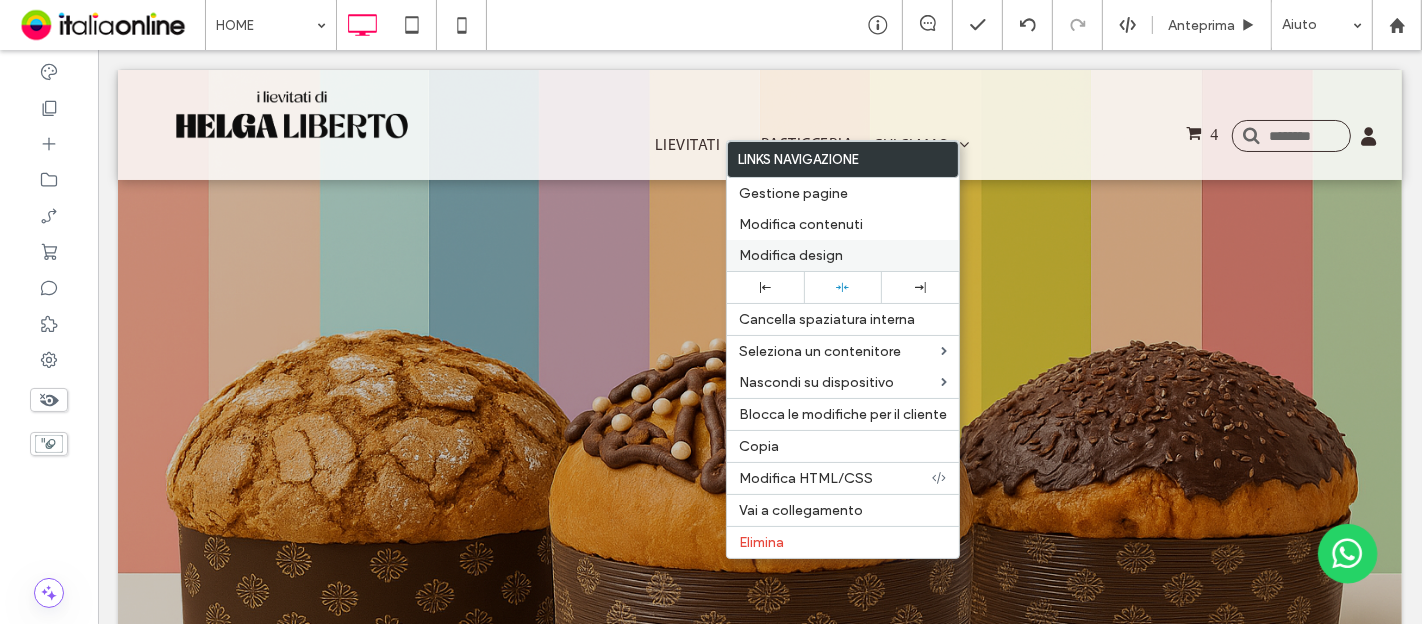 click on "Modifica design" at bounding box center [843, 255] 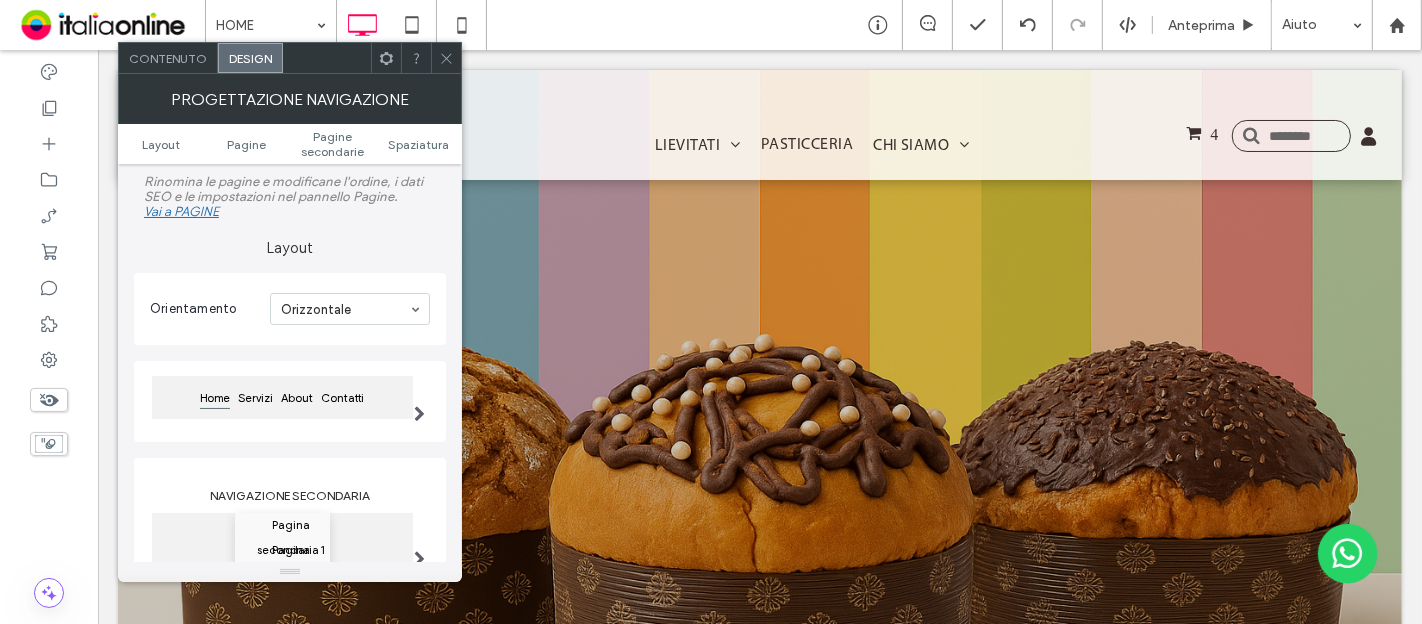 click on "Contenuto" at bounding box center [168, 58] 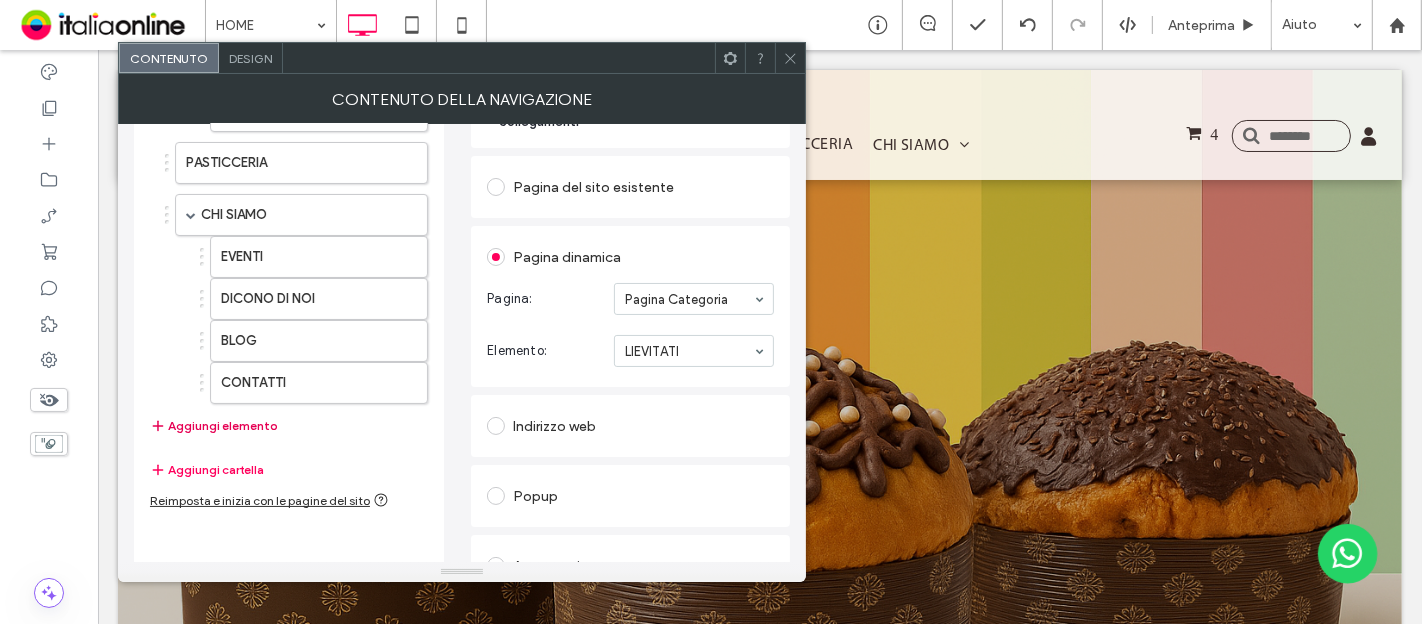 scroll, scrollTop: 314, scrollLeft: 0, axis: vertical 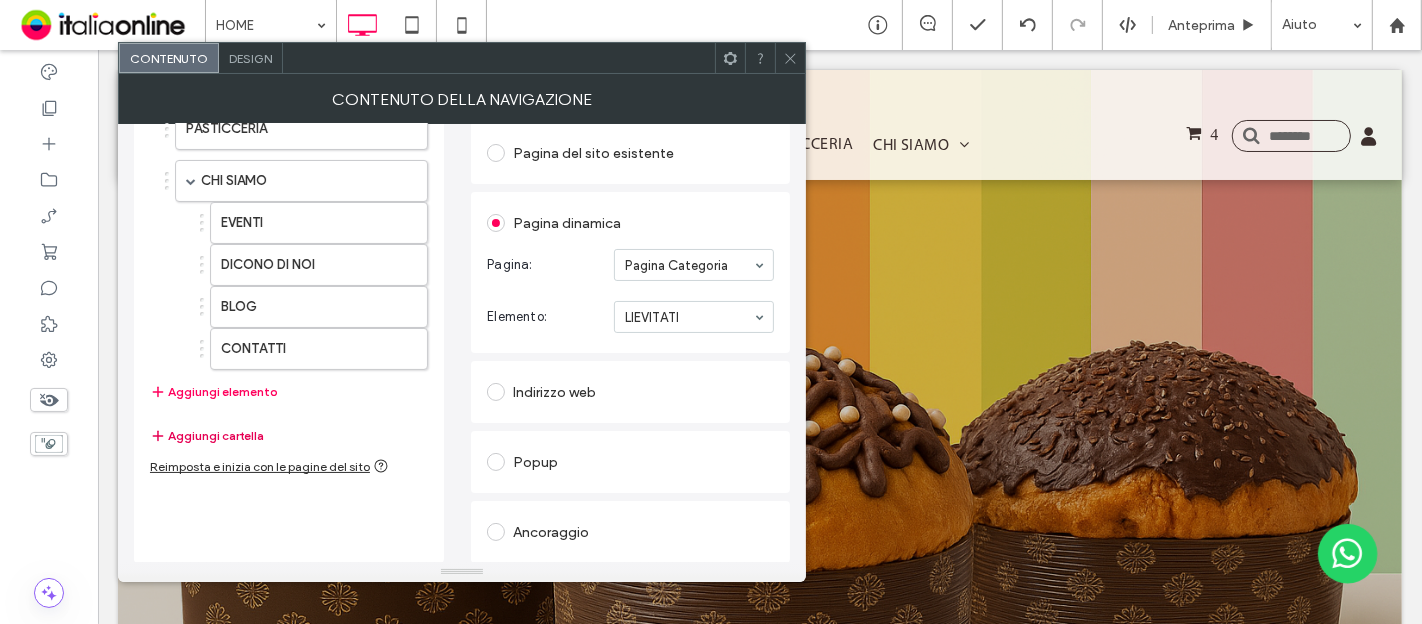 click on "Aggiungi cartella" at bounding box center (207, 436) 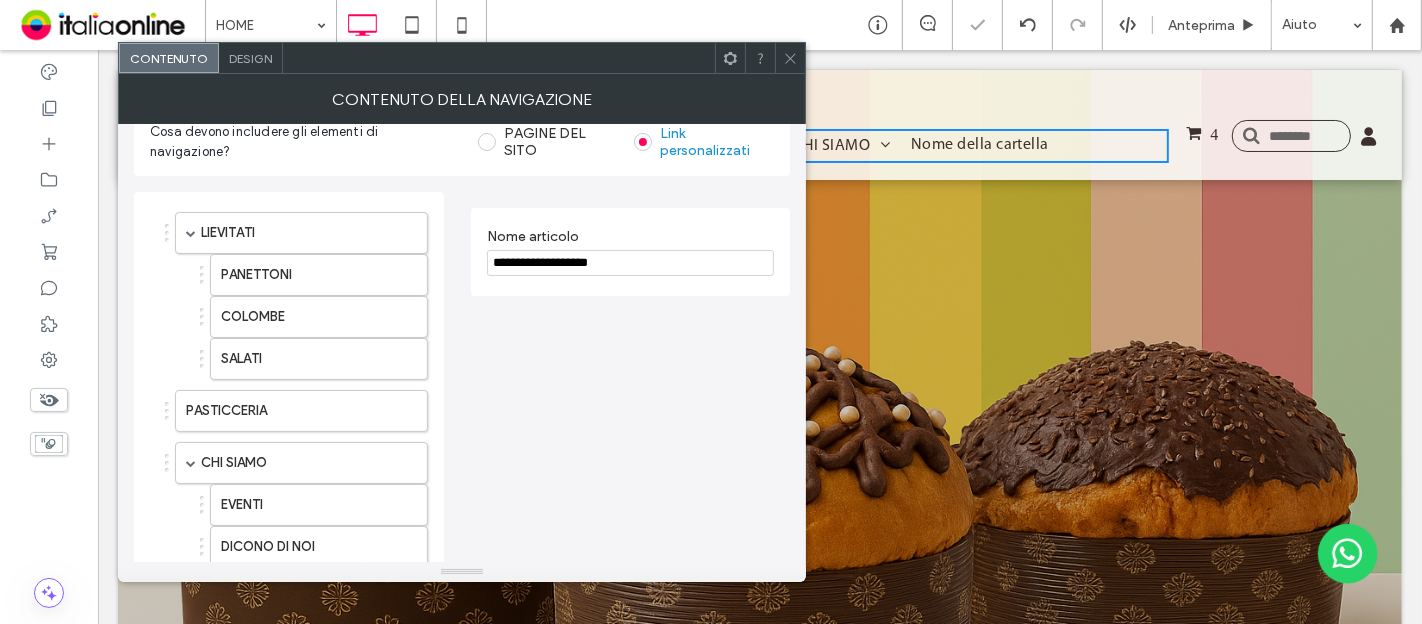 scroll, scrollTop: 0, scrollLeft: 0, axis: both 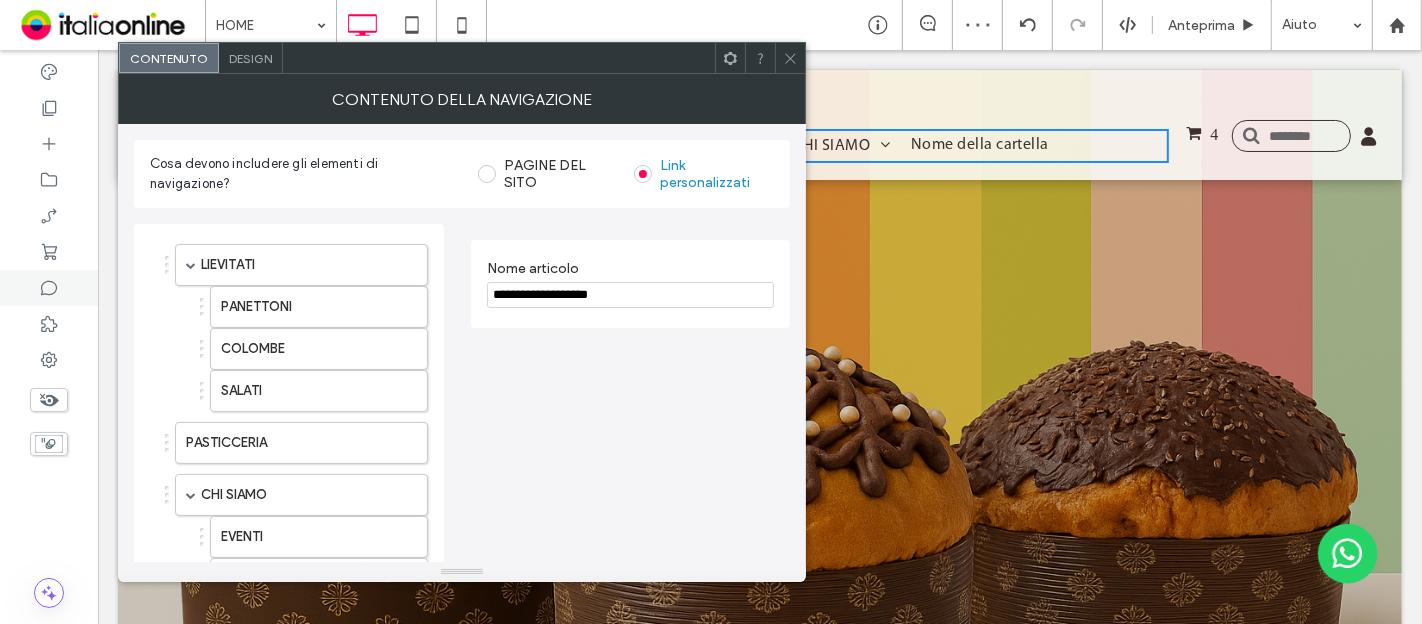 drag, startPoint x: 636, startPoint y: 316, endPoint x: 0, endPoint y: 290, distance: 636.53125 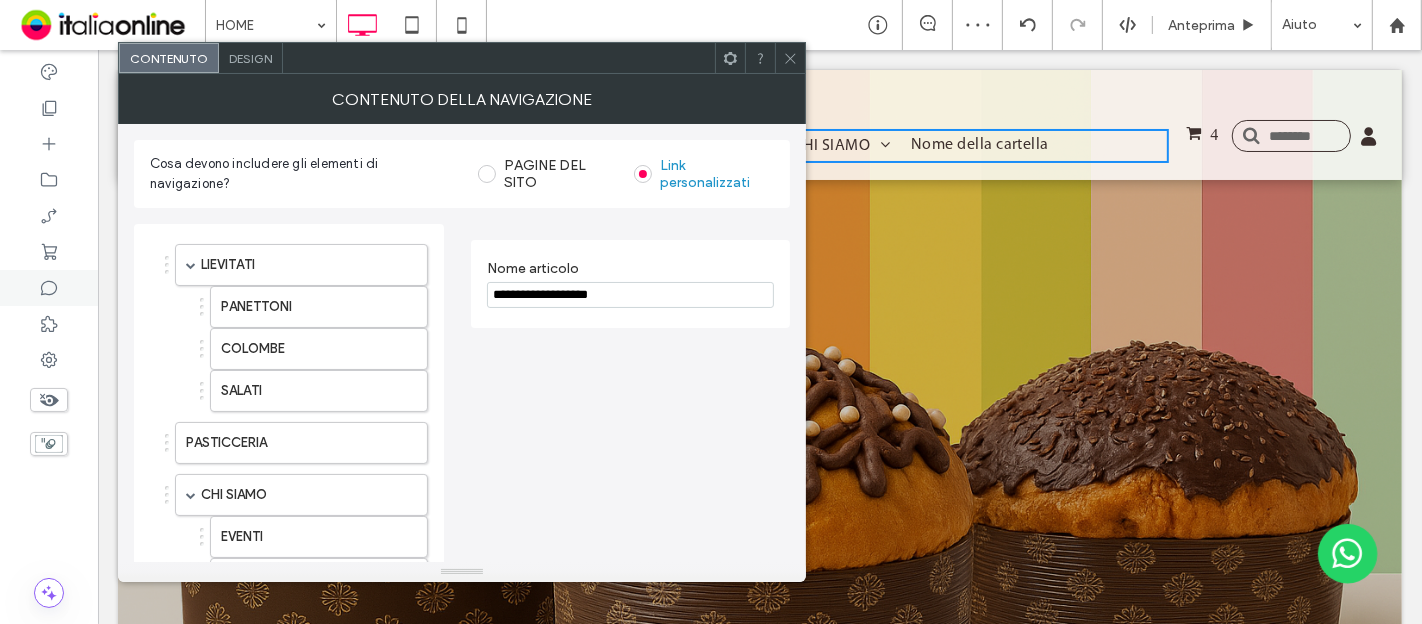 click on ".wqwq-1{fill:#231f20;}
.cls-1q, .cls-2q { fill-rule: evenodd; }
.cls-2q { fill: #6e8188; }
True_local
Agendize
HealthEngine
x_close_popup
from_your_site
multi_language
zoom-out
zoom-in
z_vimeo
z_yelp
z_picassa
w_vCita
youtube
yelp
x2
x
x_x
x_alignright
x_handwritten
wrench
wordpress
windowsvv
win8
whats_app
wallet
warning-sign
w_youtube
w_youtube_channel
w_yelp
w_video
w_twitter
w_title
w_tabs
w_social_icons
w_spacer
w_share
w_rss_feed
w_recent-posts
w_push
w_paypal
w_photo_gallery" at bounding box center (711, 312) 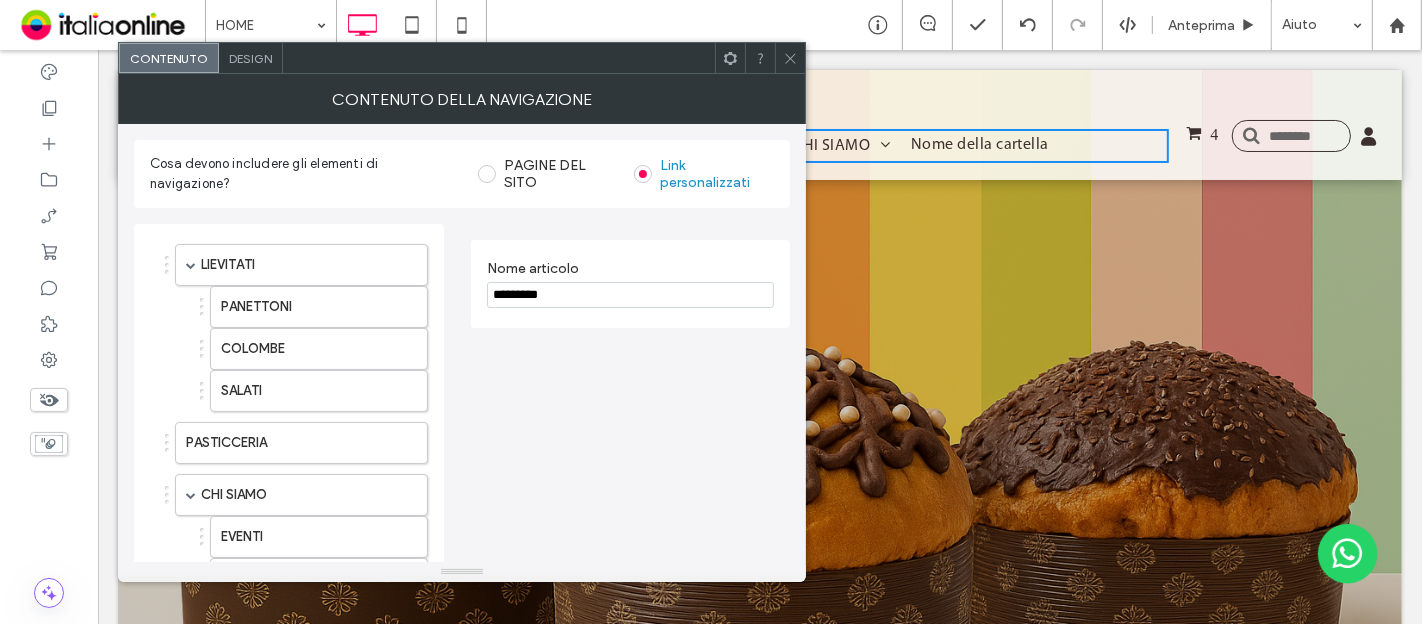type on "********" 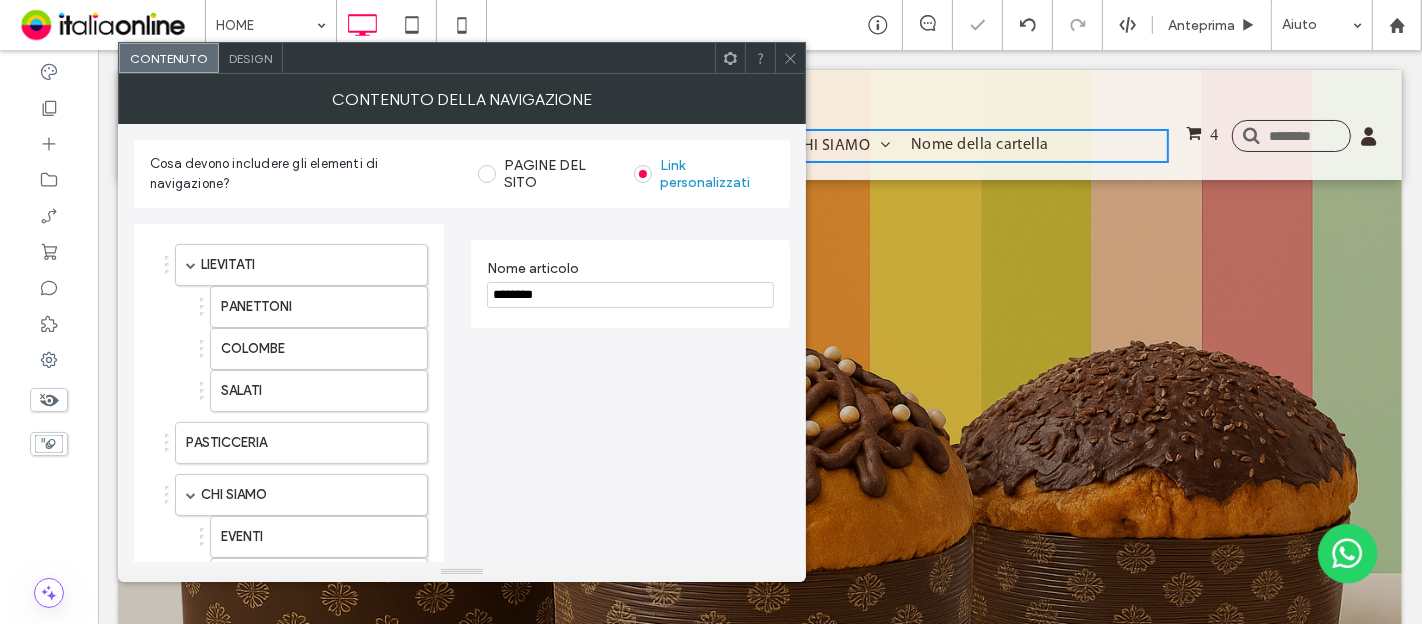 click on "Nome articolo ********" at bounding box center [630, 537] 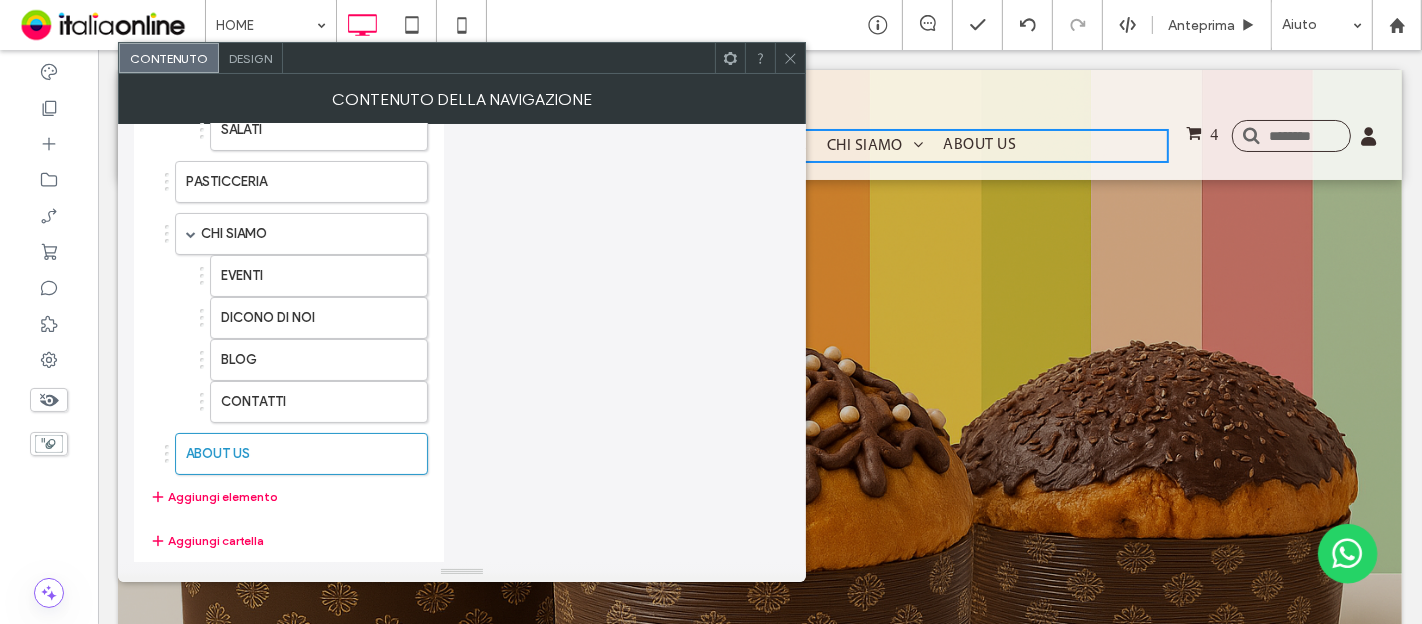 scroll, scrollTop: 281, scrollLeft: 0, axis: vertical 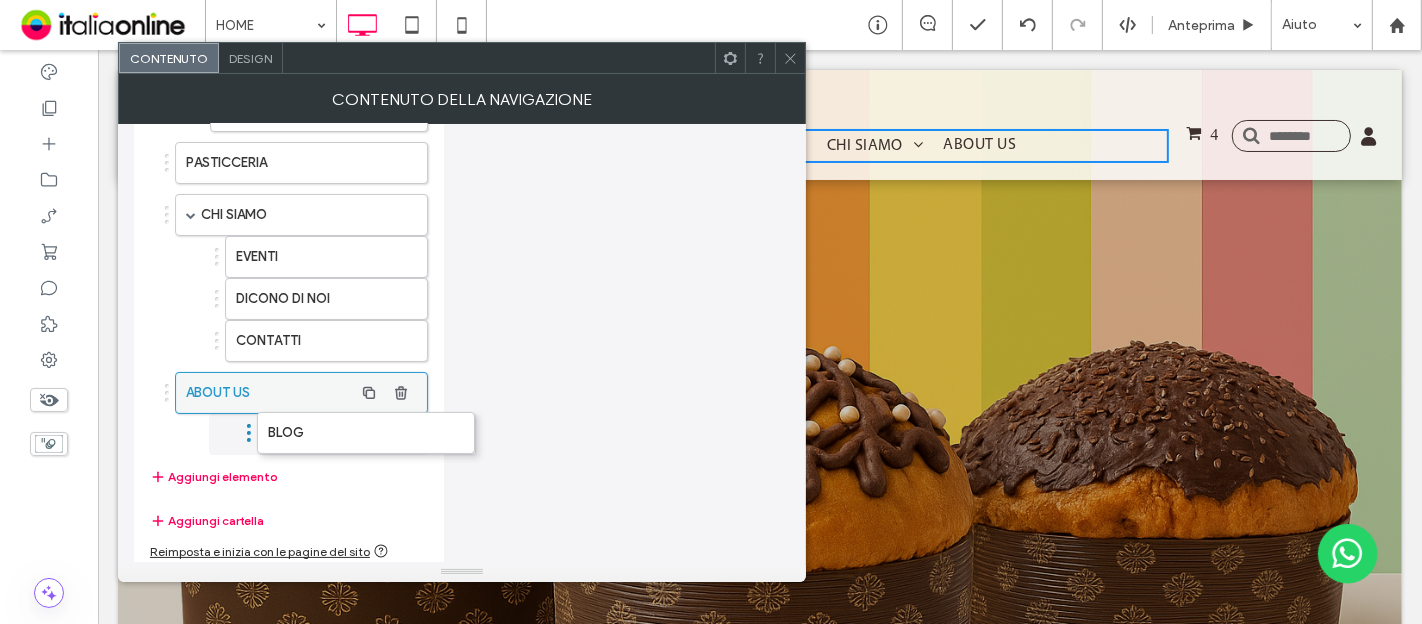 drag, startPoint x: 243, startPoint y: 344, endPoint x: 258, endPoint y: 384, distance: 42.72002 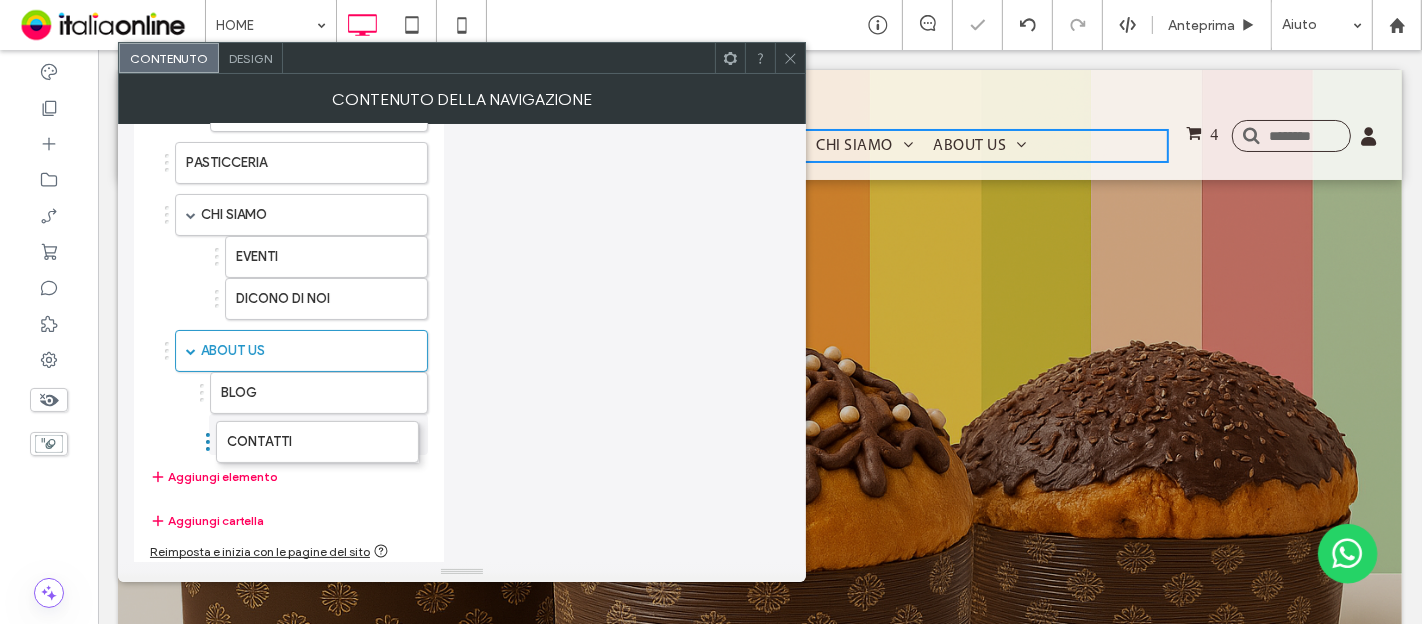 drag, startPoint x: 273, startPoint y: 319, endPoint x: 265, endPoint y: 413, distance: 94.33981 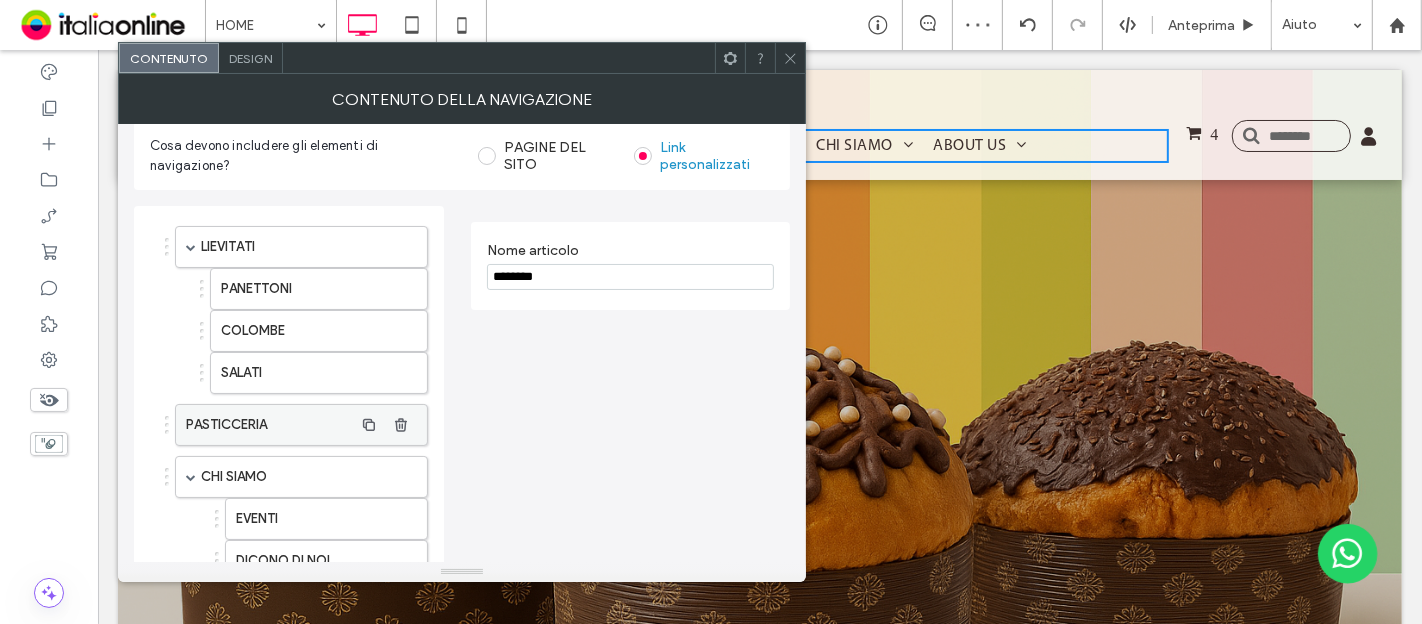 scroll, scrollTop: 0, scrollLeft: 0, axis: both 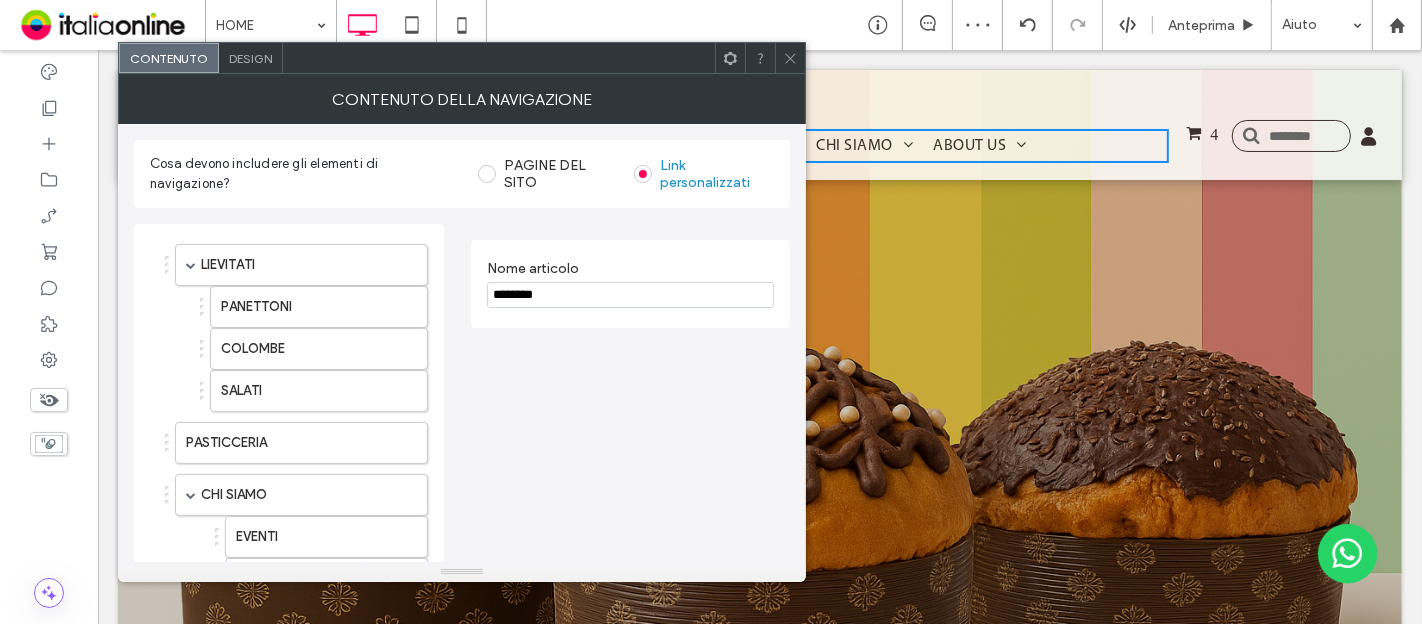 click at bounding box center (790, 58) 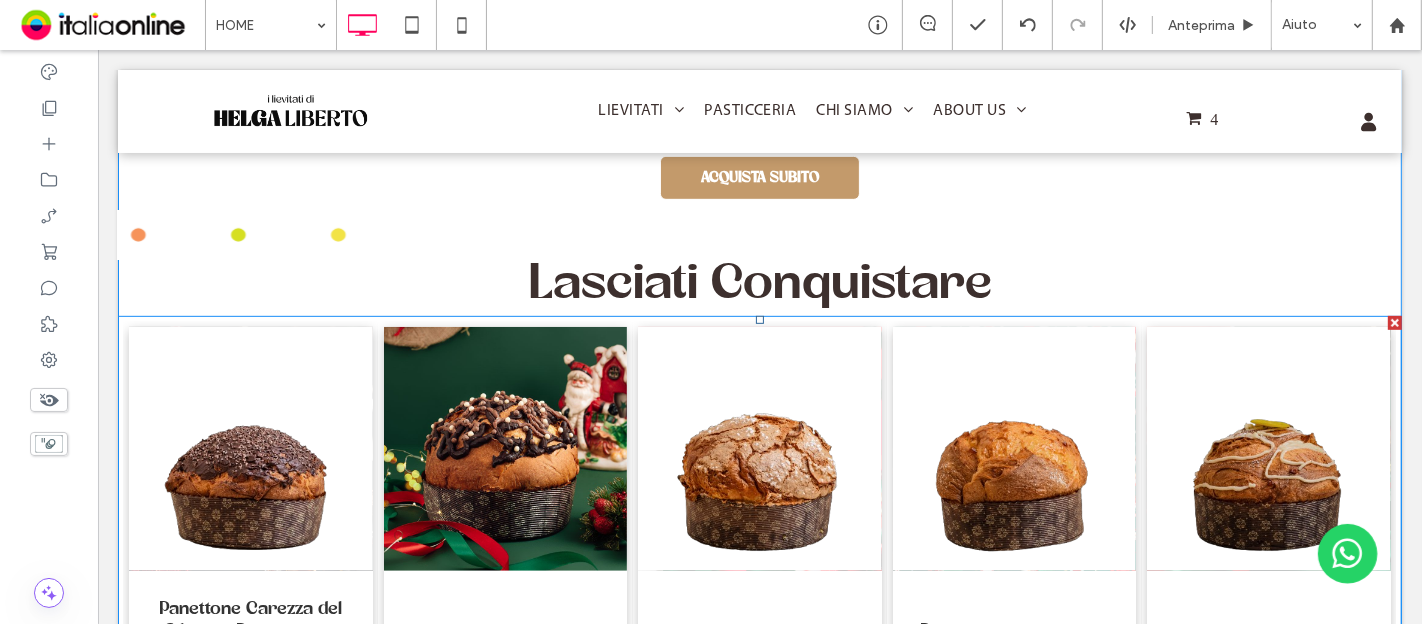 scroll, scrollTop: 777, scrollLeft: 0, axis: vertical 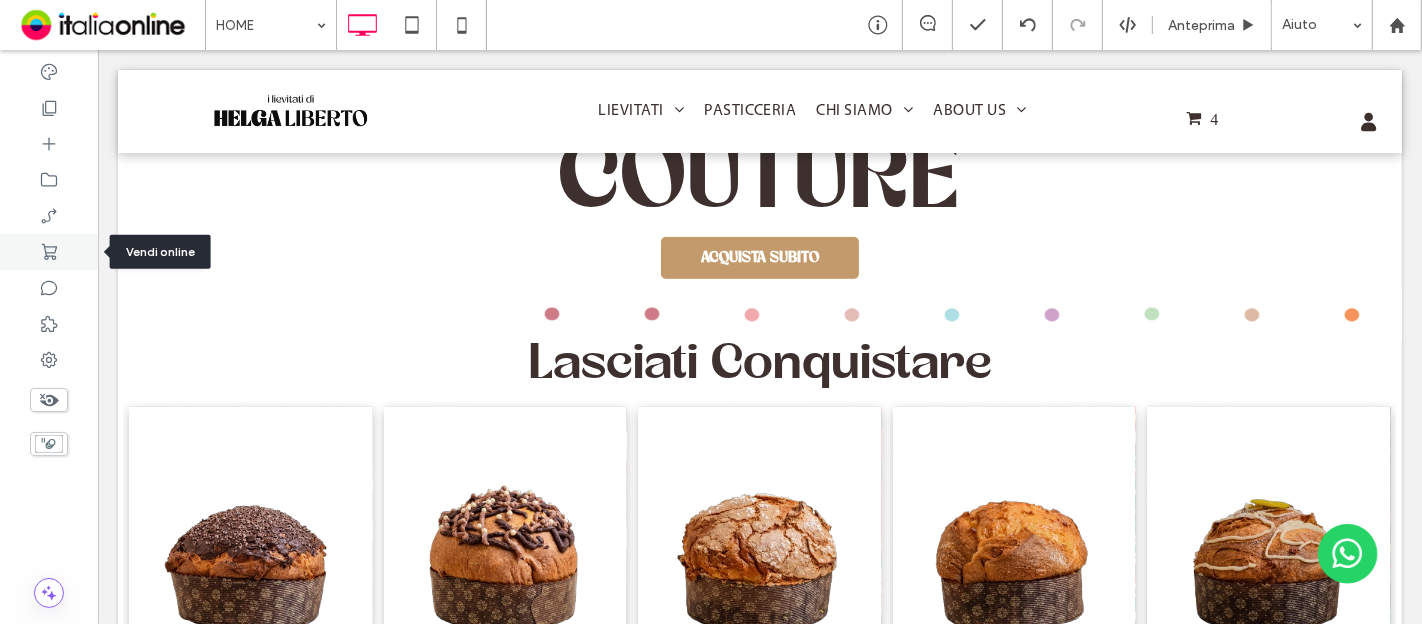 click at bounding box center [49, 252] 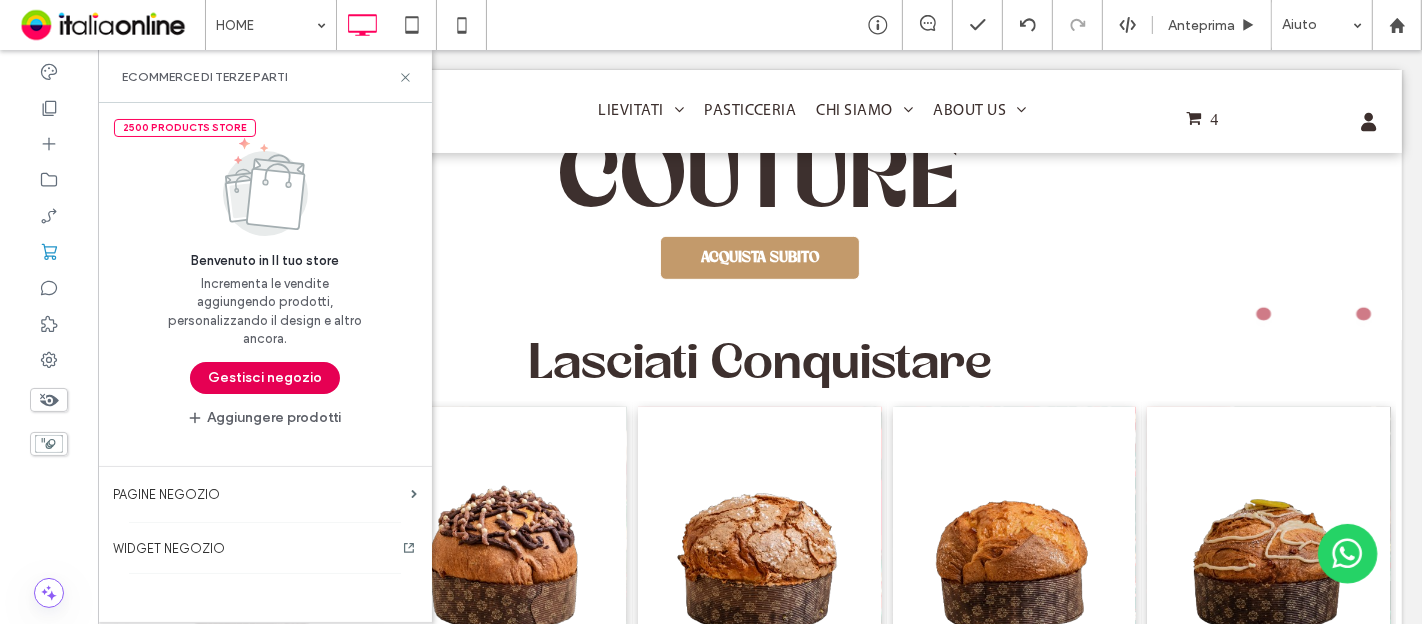 click on "Gestisci negozio" at bounding box center (265, 378) 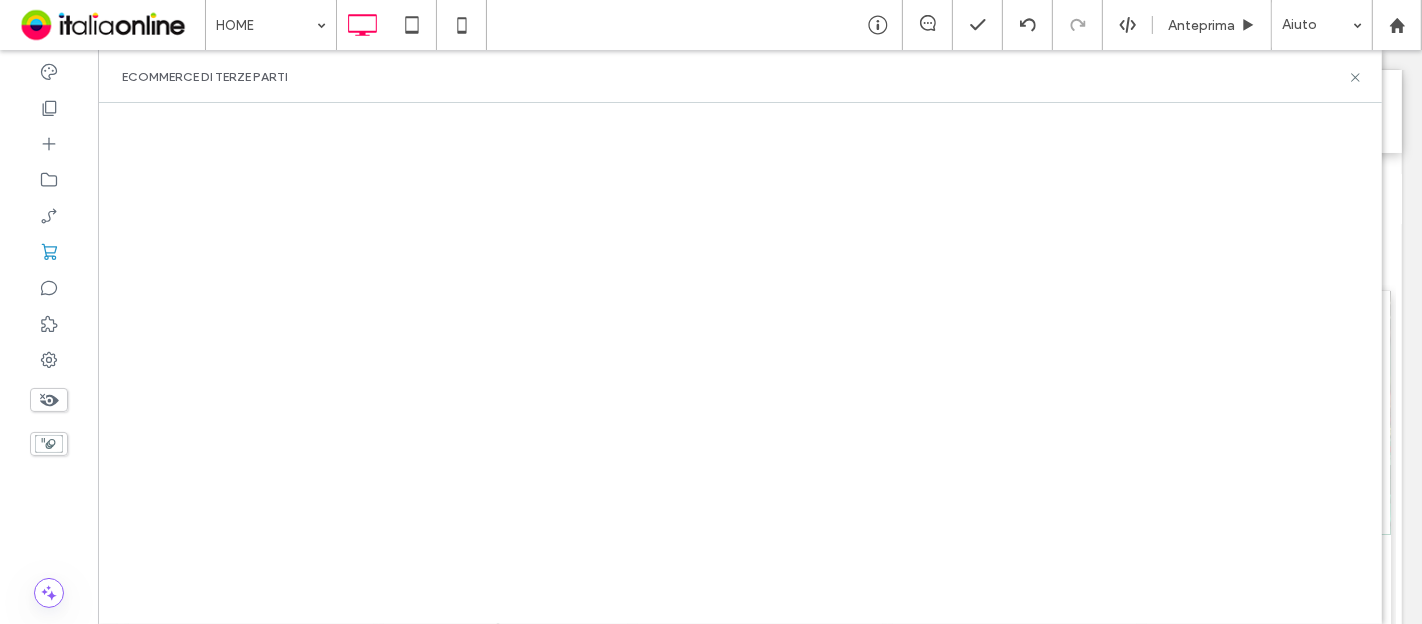 scroll, scrollTop: 666, scrollLeft: 0, axis: vertical 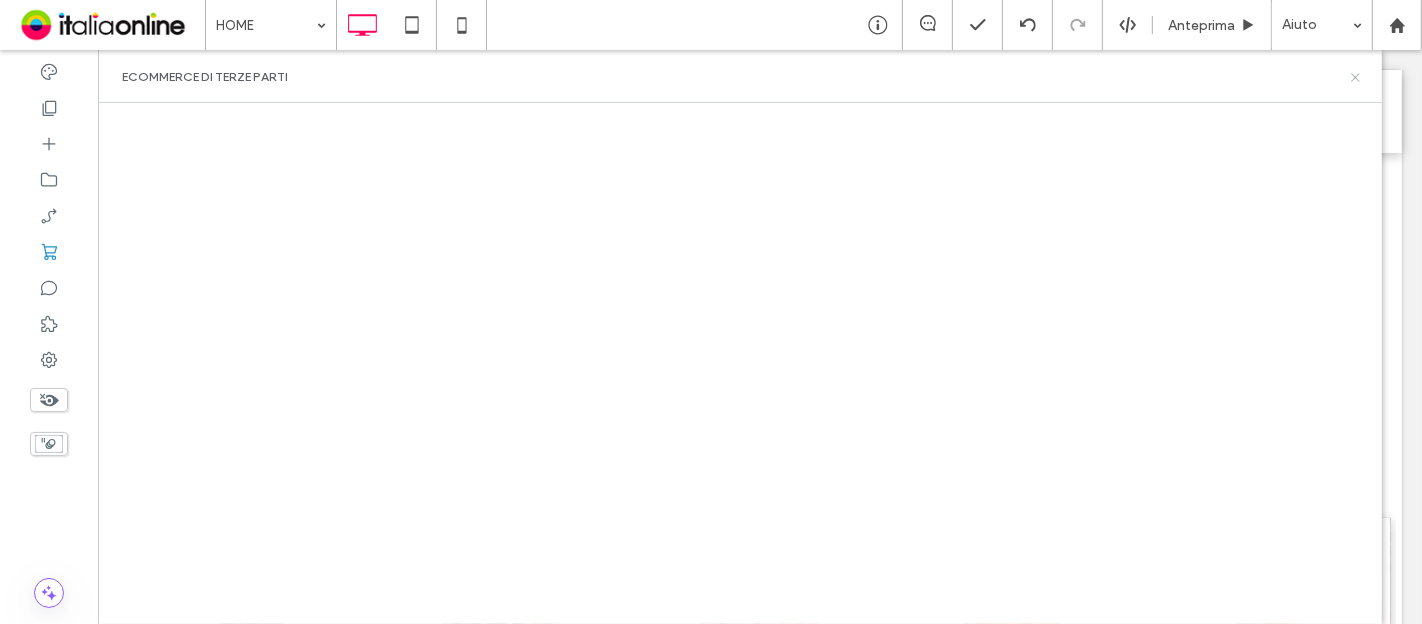 click 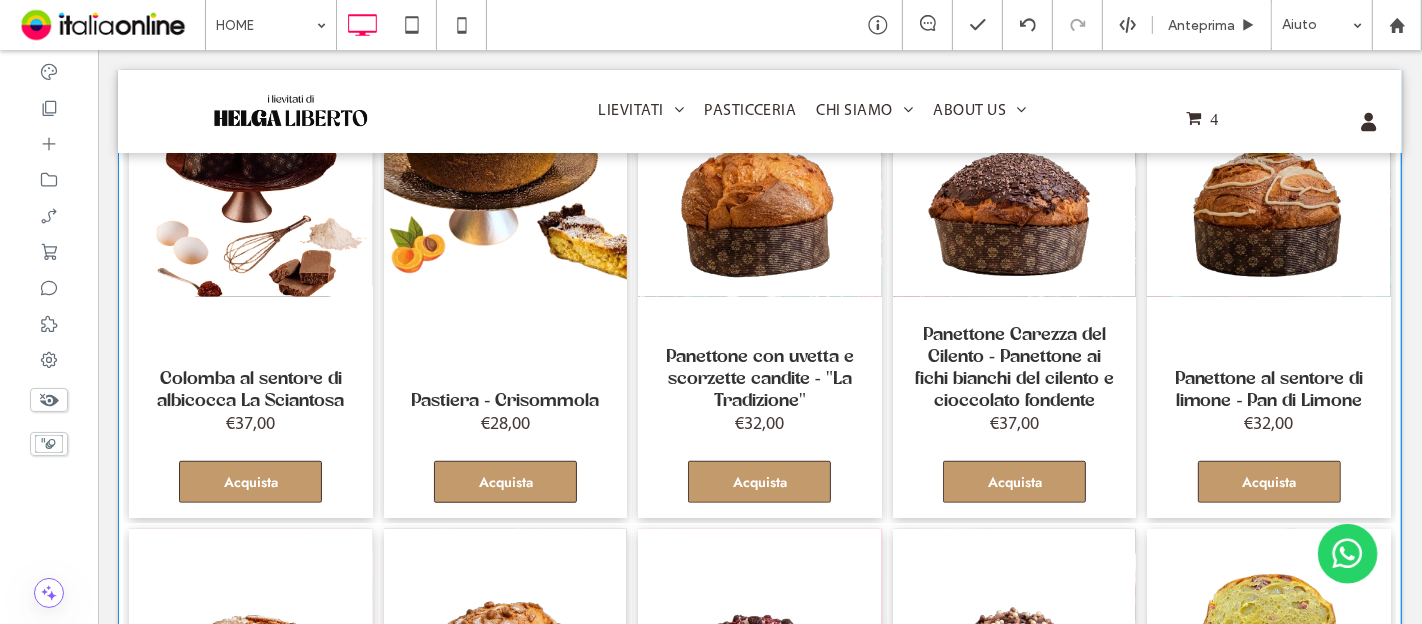 scroll, scrollTop: 1000, scrollLeft: 0, axis: vertical 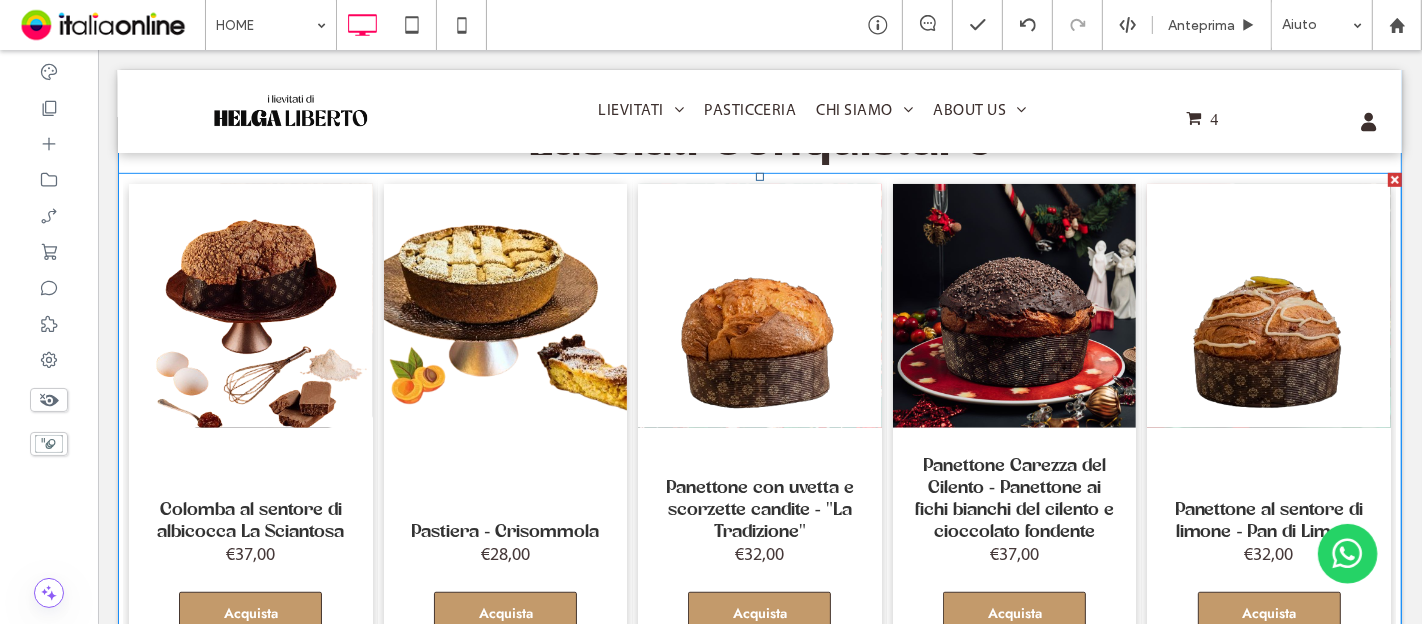 click at bounding box center [1014, 306] 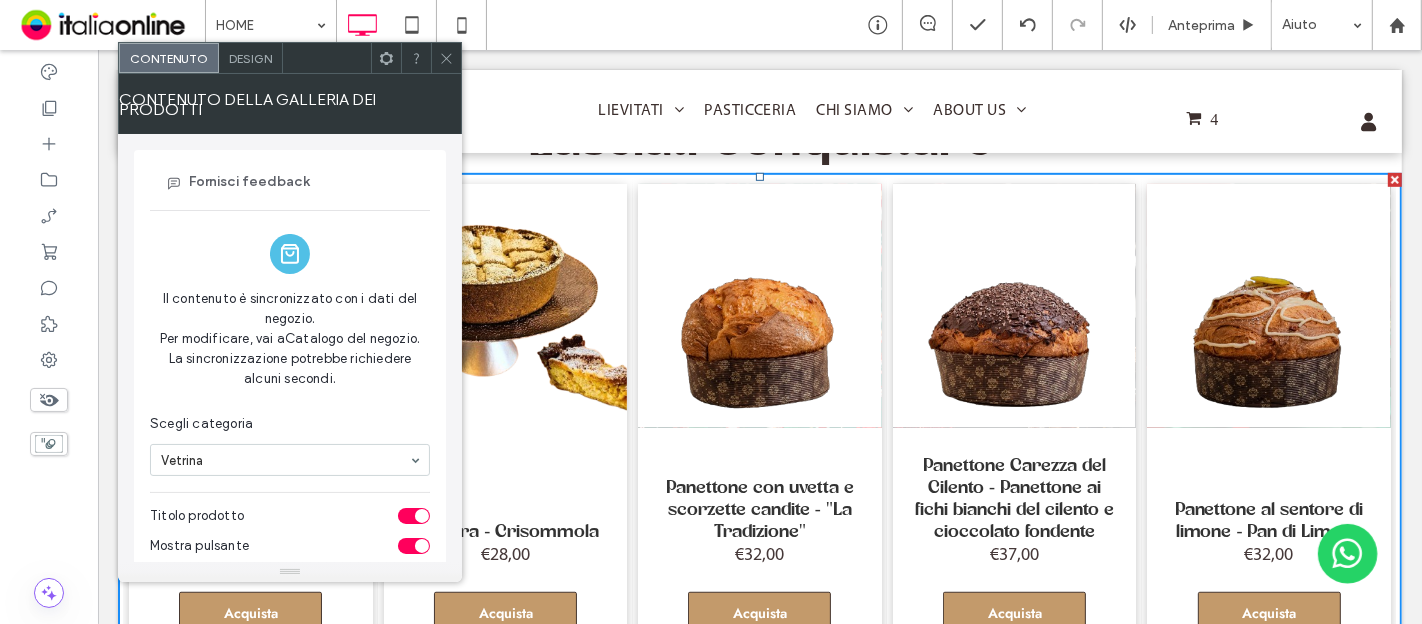scroll, scrollTop: 222, scrollLeft: 0, axis: vertical 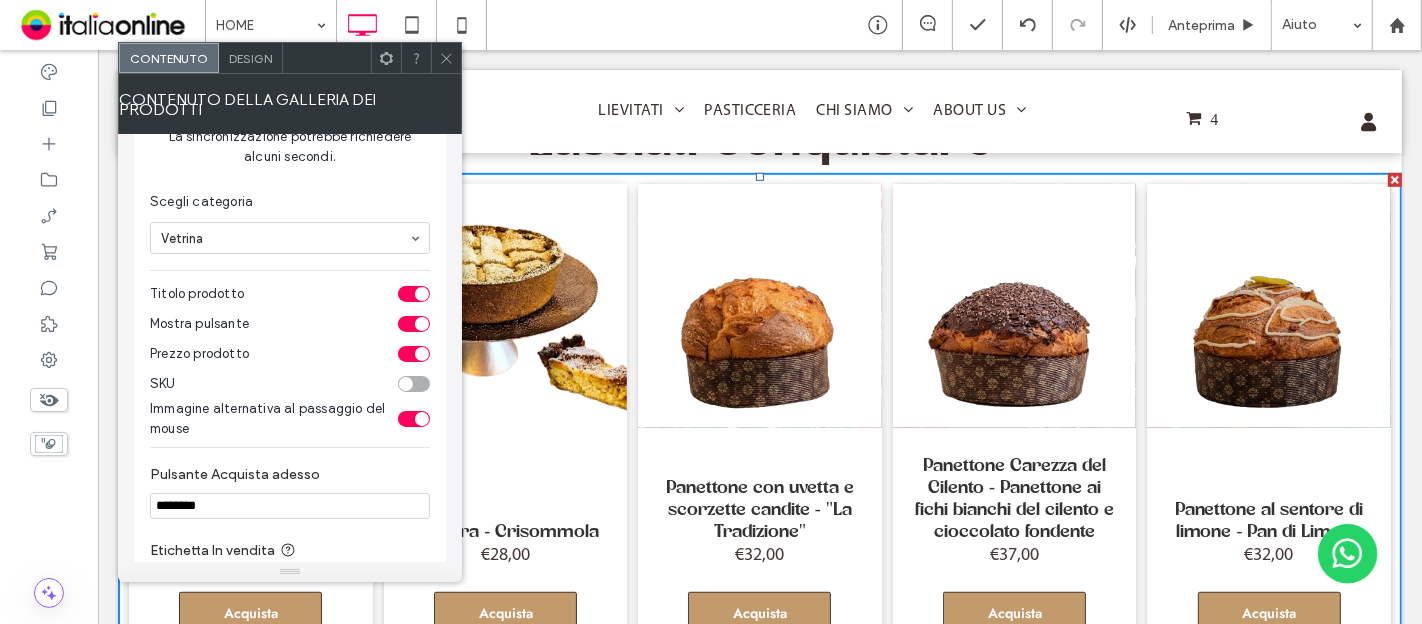 click at bounding box center [422, 294] 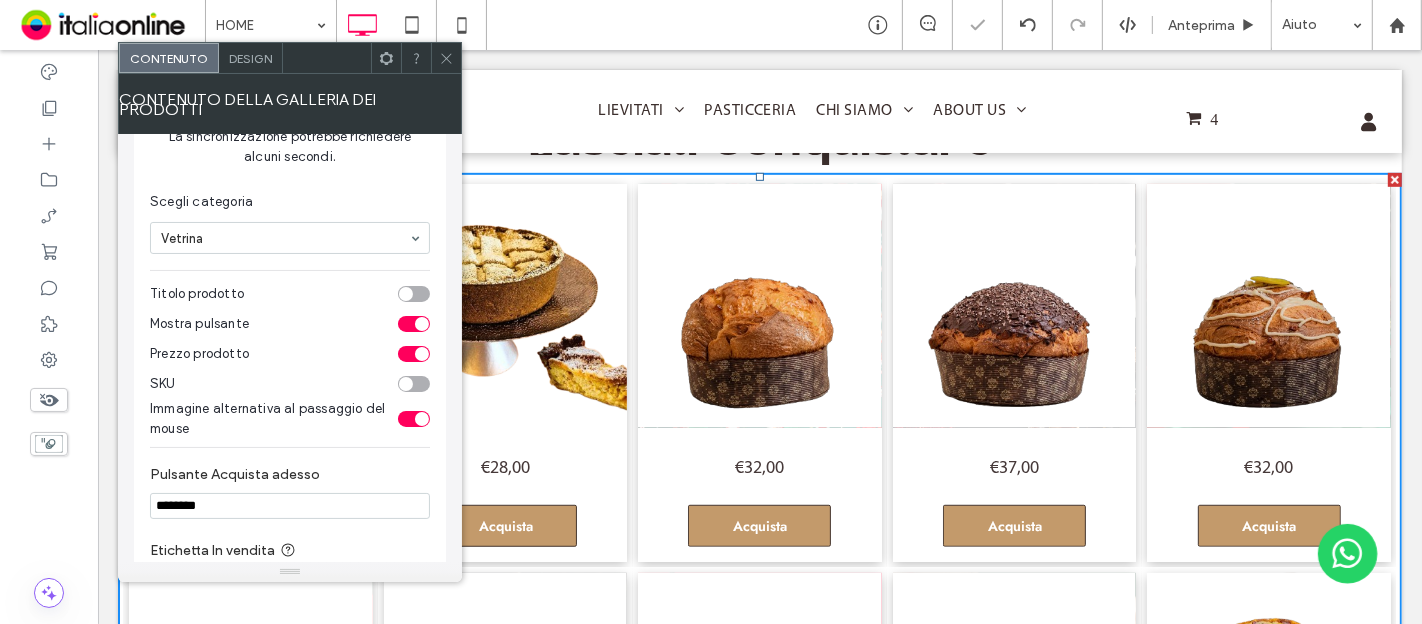 click at bounding box center (414, 294) 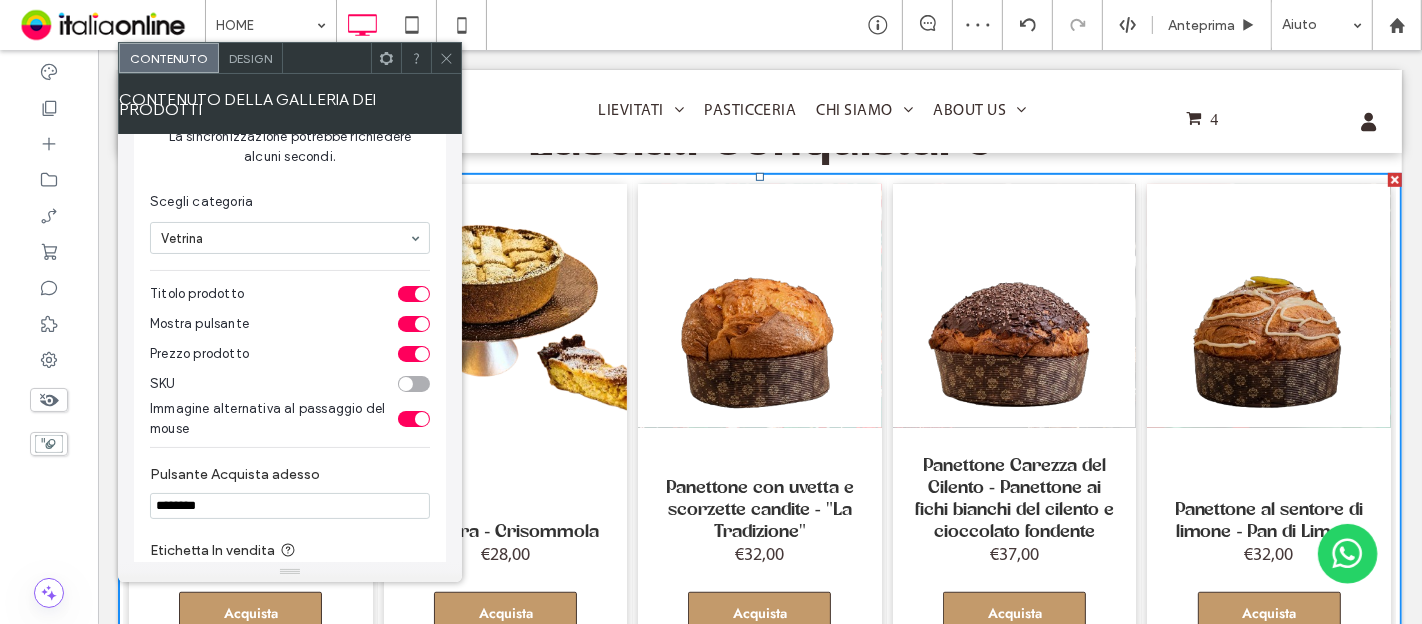 click at bounding box center [414, 384] 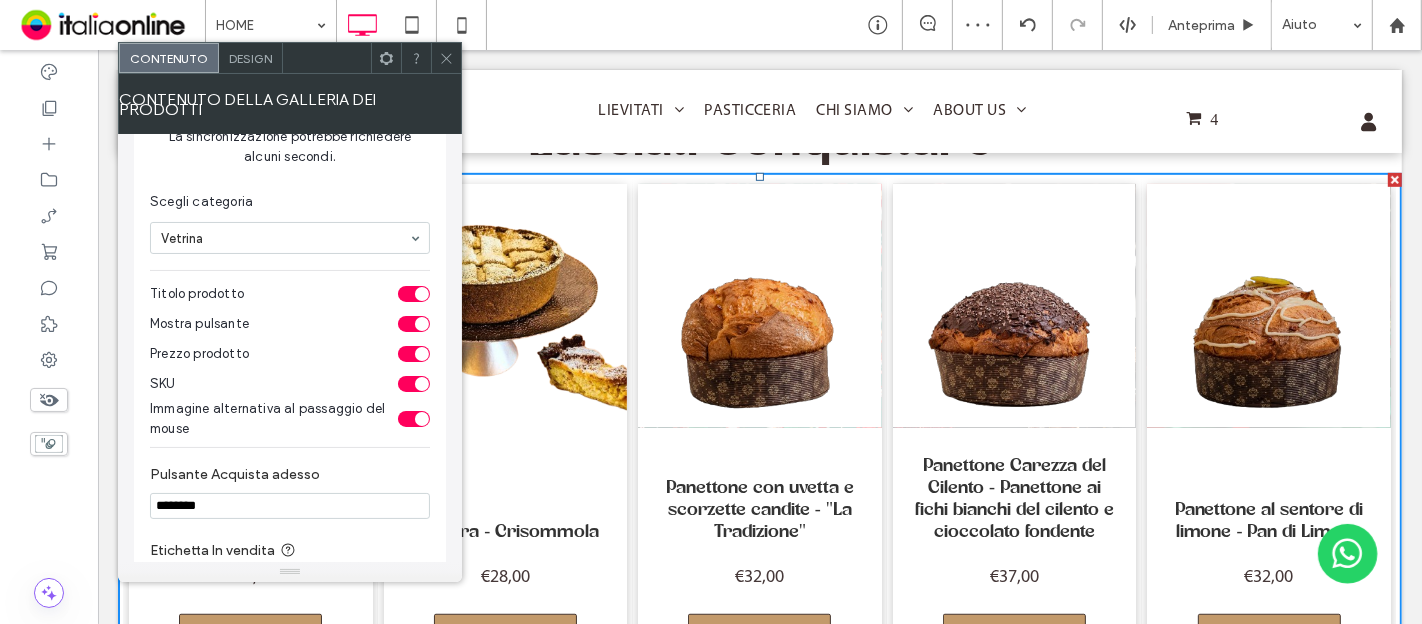 click at bounding box center [414, 384] 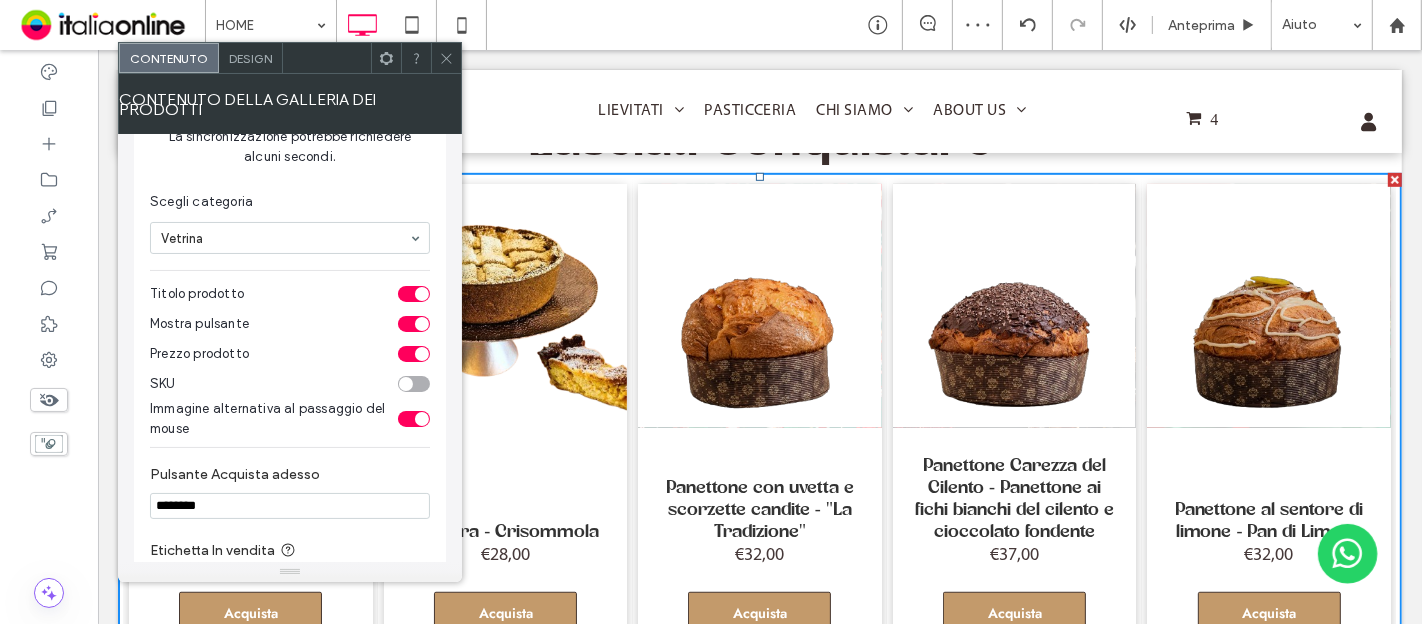 scroll, scrollTop: 353, scrollLeft: 0, axis: vertical 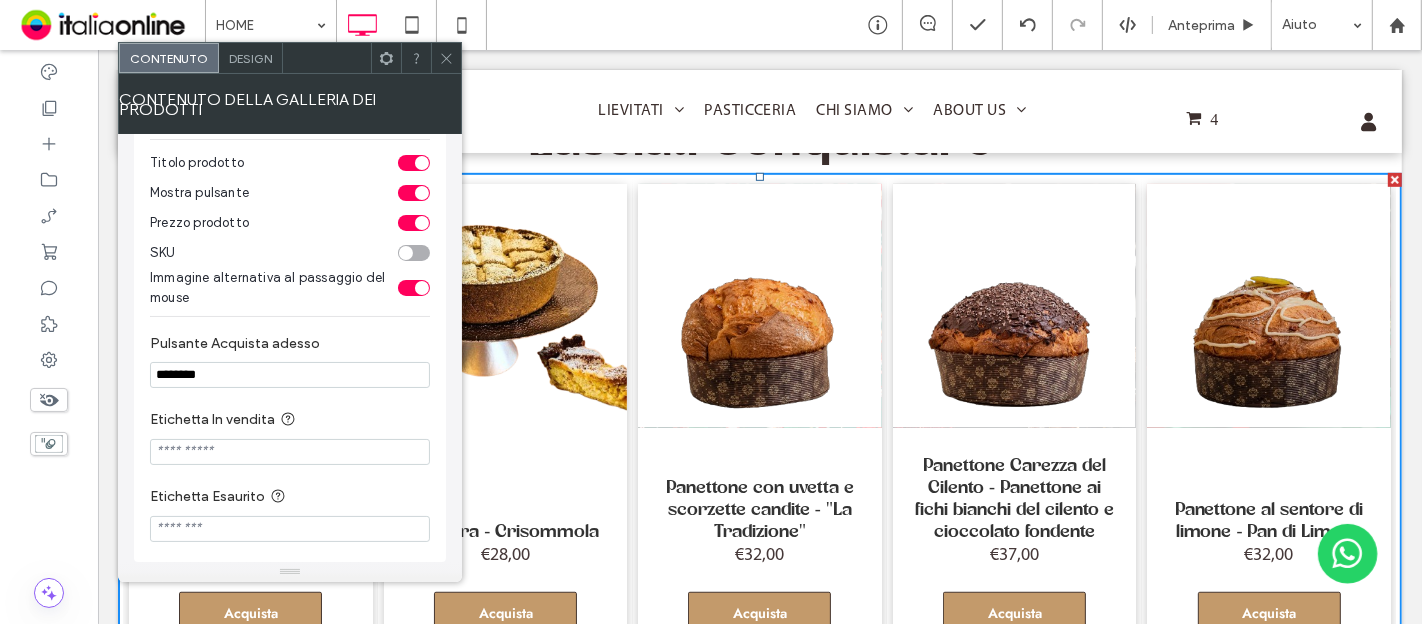 click at bounding box center (290, 452) 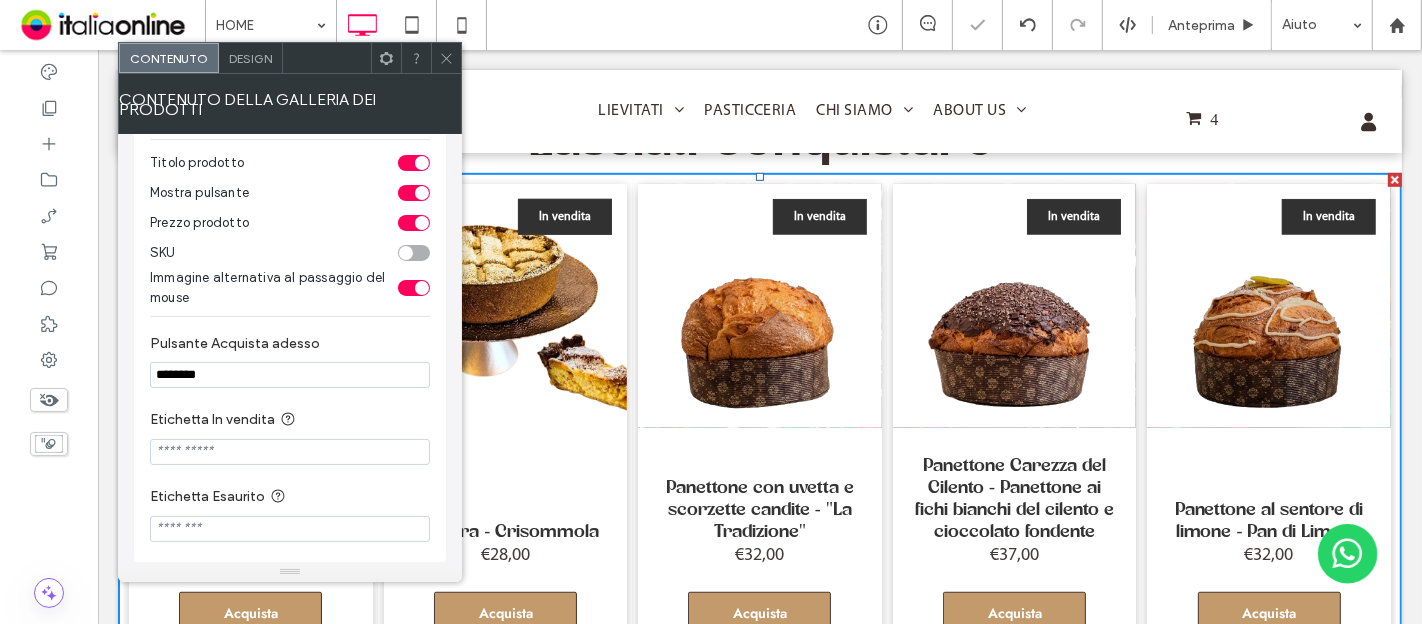 click at bounding box center [290, 529] 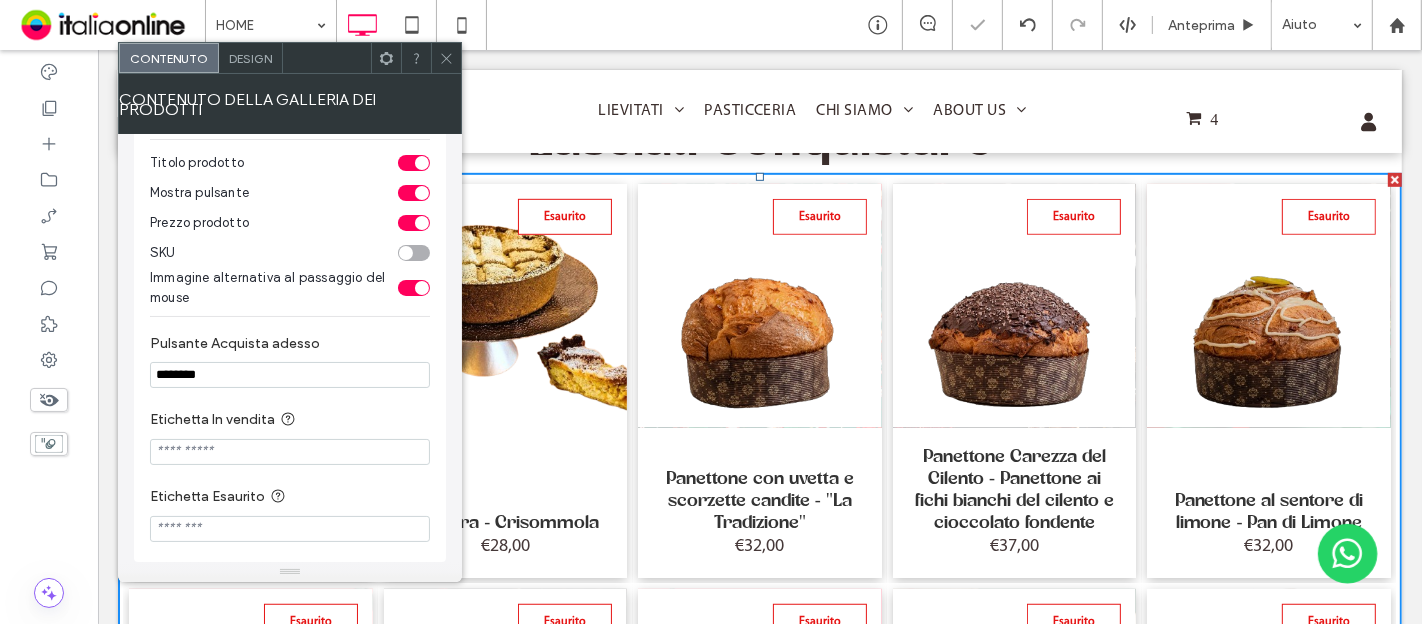 click on "Etichetta Esaurito" at bounding box center (290, 513) 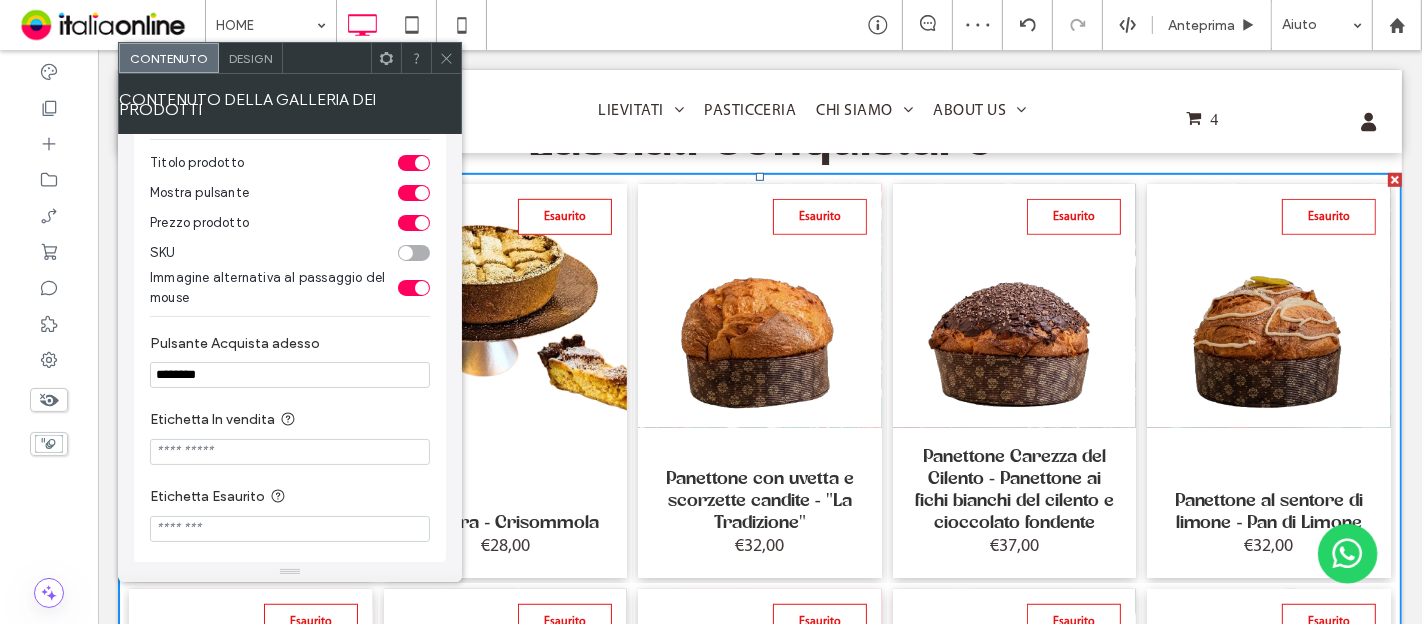 click on "Etichetta In vendita" at bounding box center (286, 421) 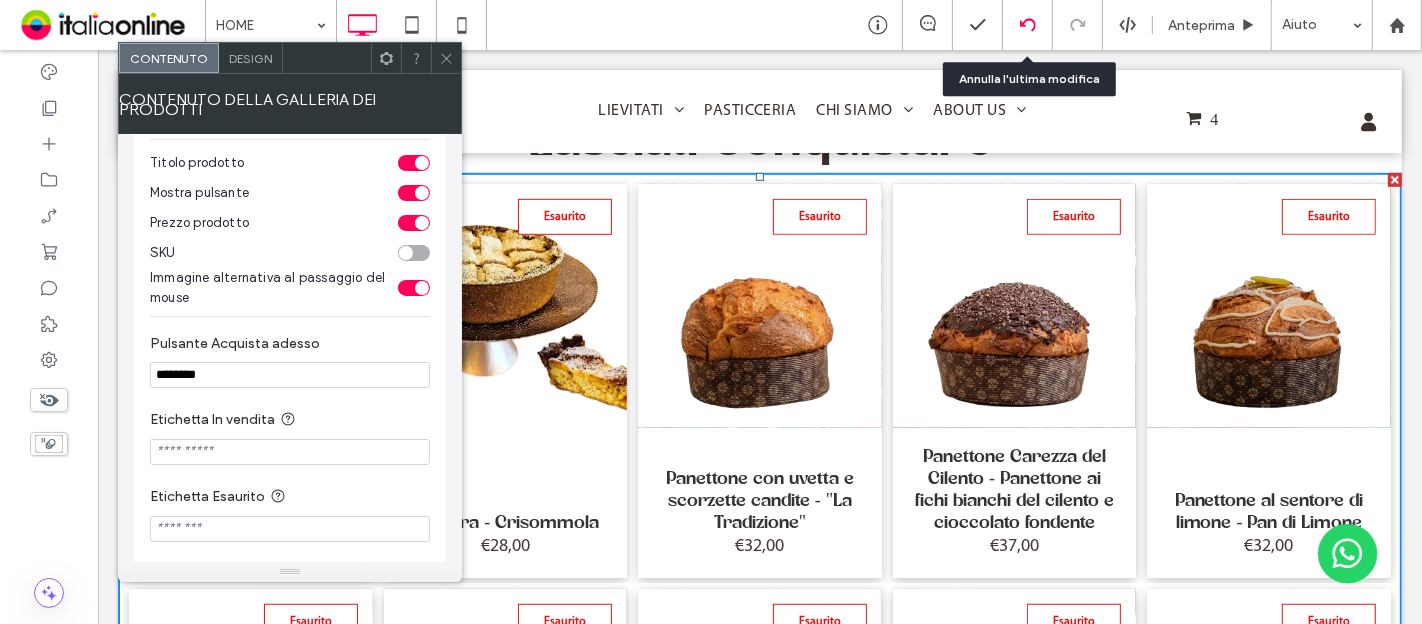 click at bounding box center (1027, 25) 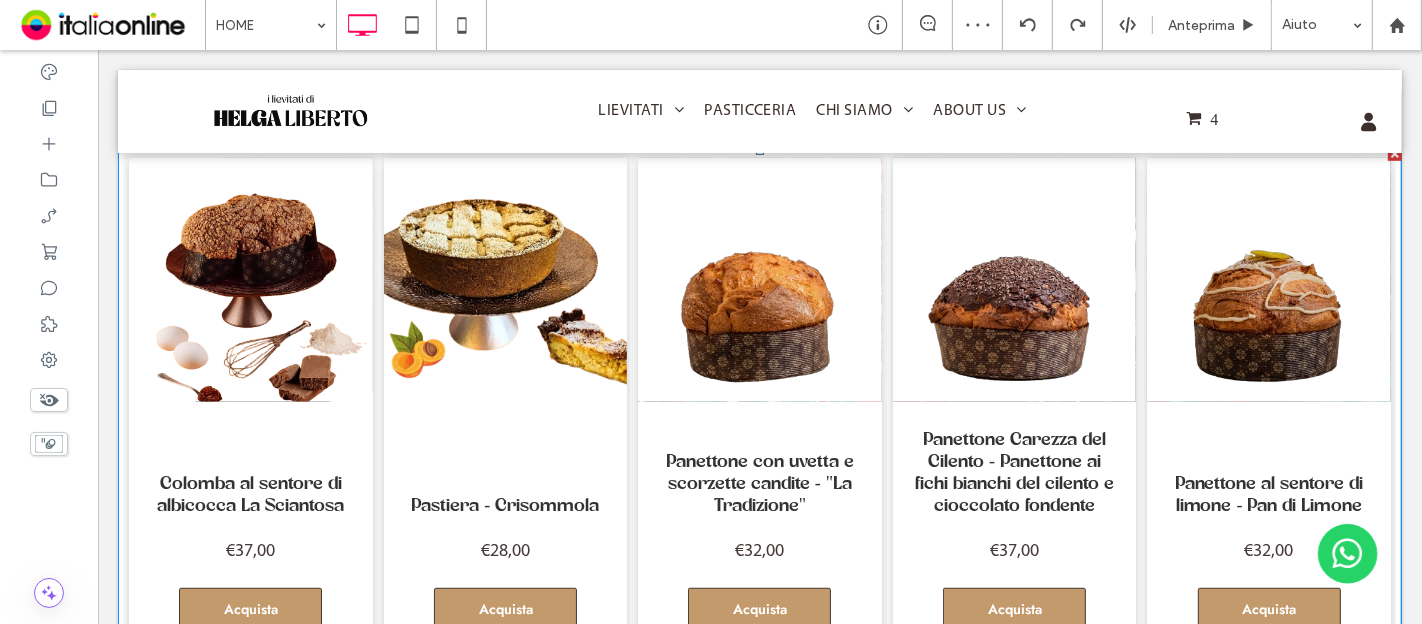 scroll, scrollTop: 1000, scrollLeft: 0, axis: vertical 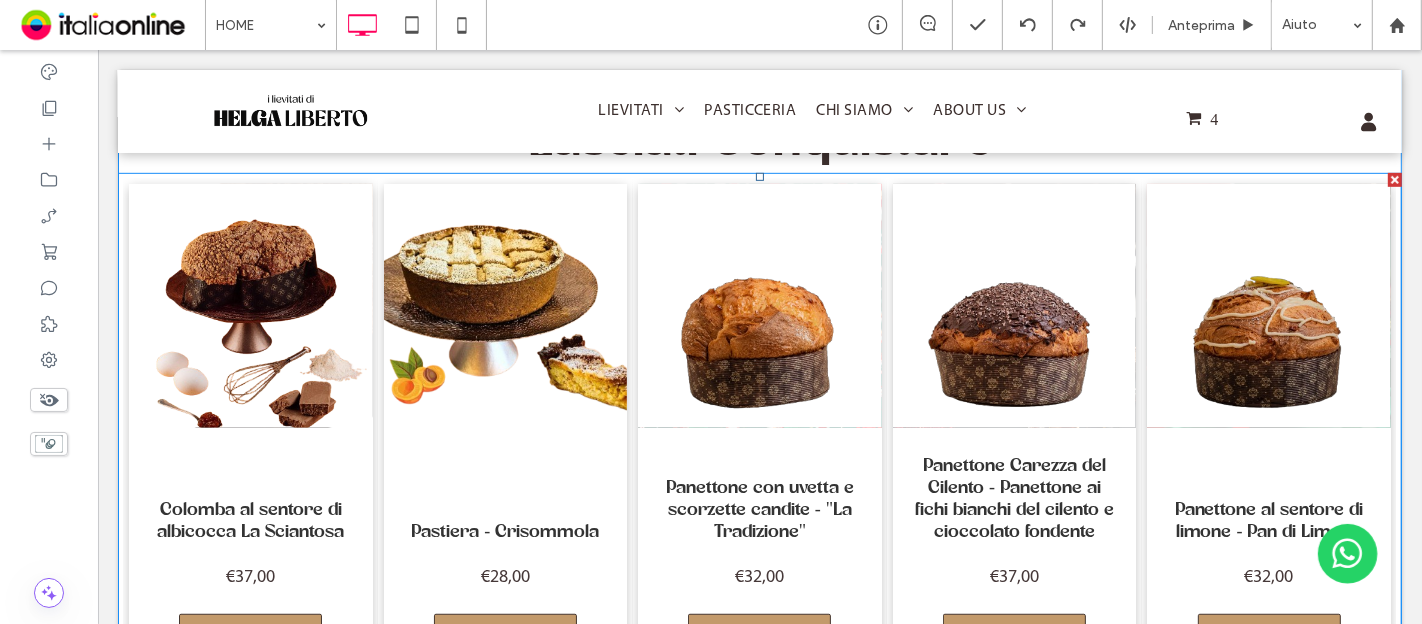 click at bounding box center (505, 306) 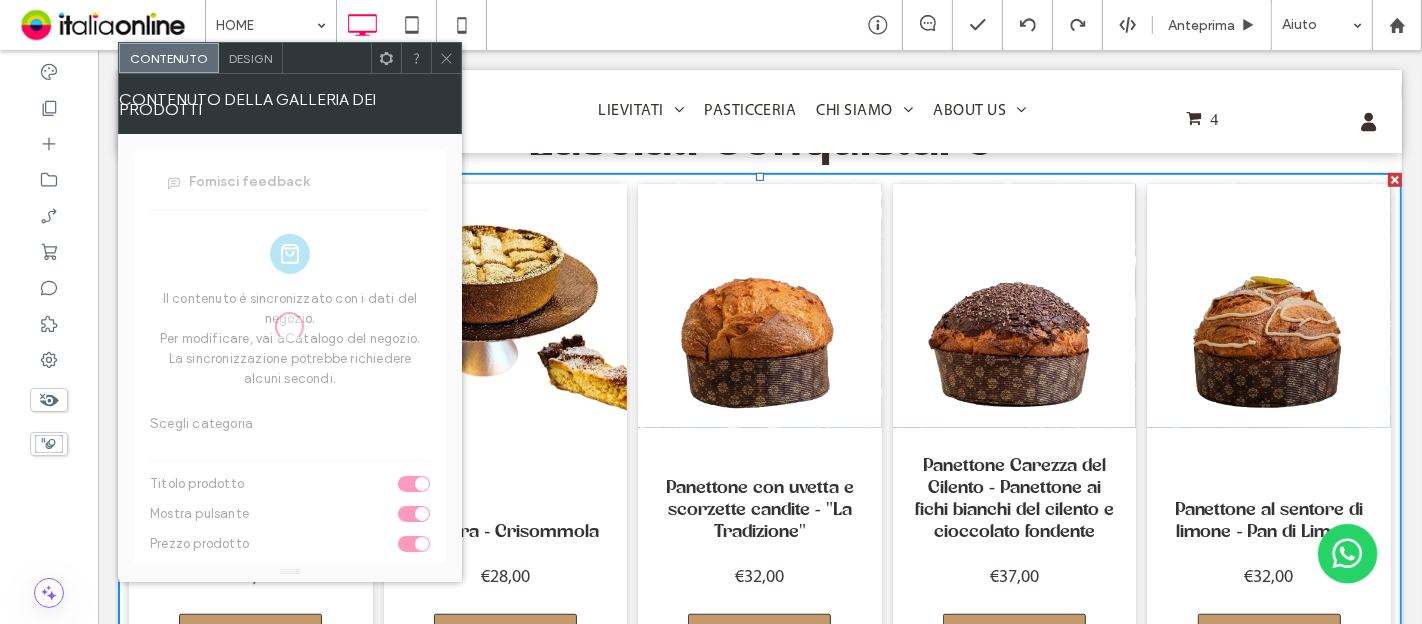drag, startPoint x: 367, startPoint y: 9, endPoint x: 454, endPoint y: 64, distance: 102.92716 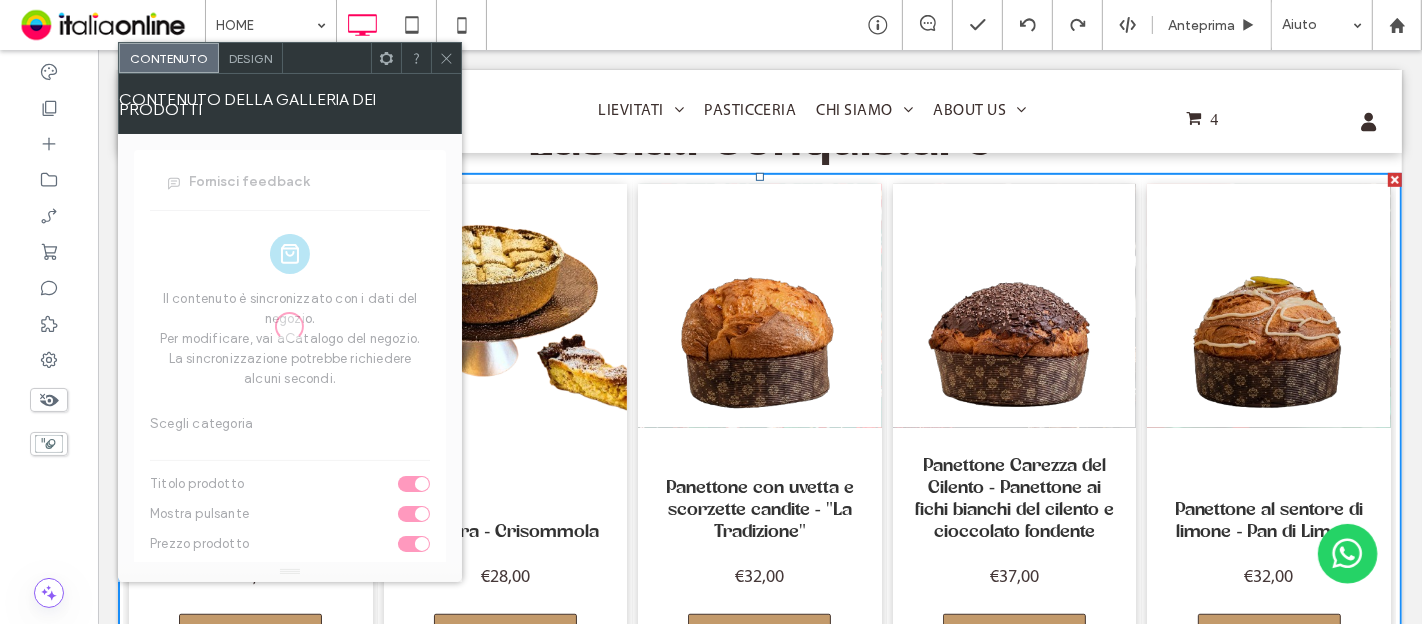 click at bounding box center (446, 58) 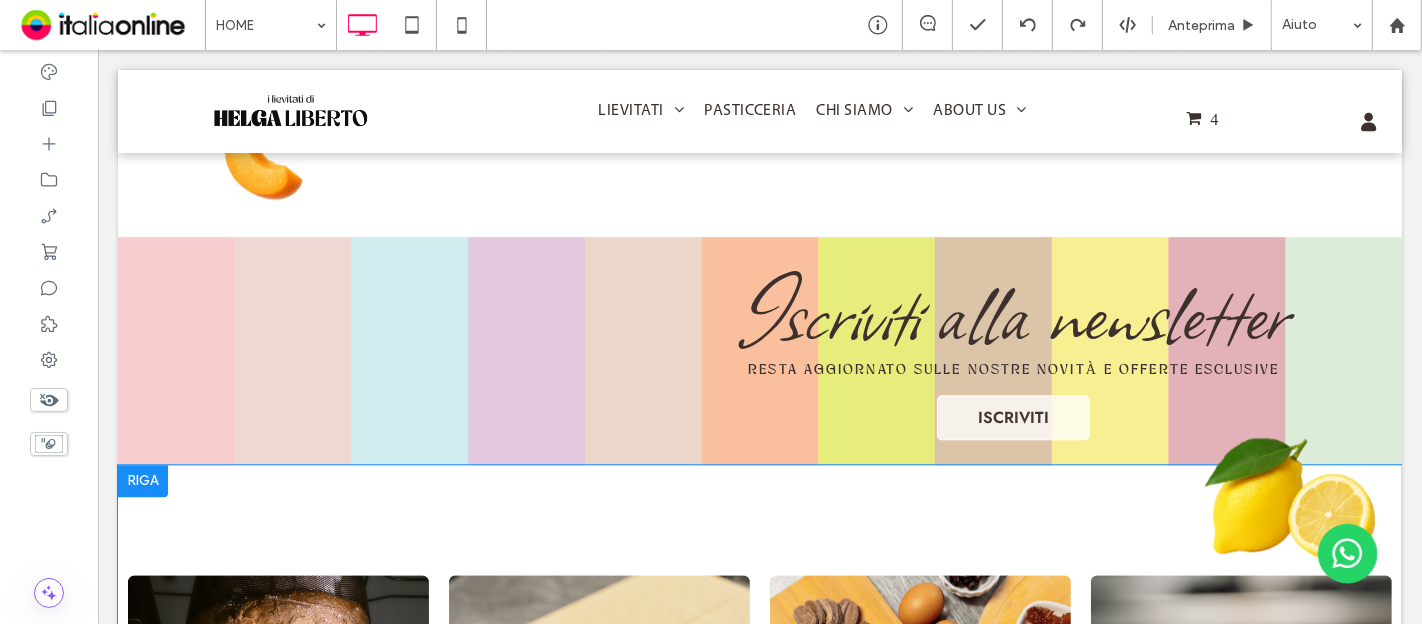 scroll, scrollTop: 4222, scrollLeft: 0, axis: vertical 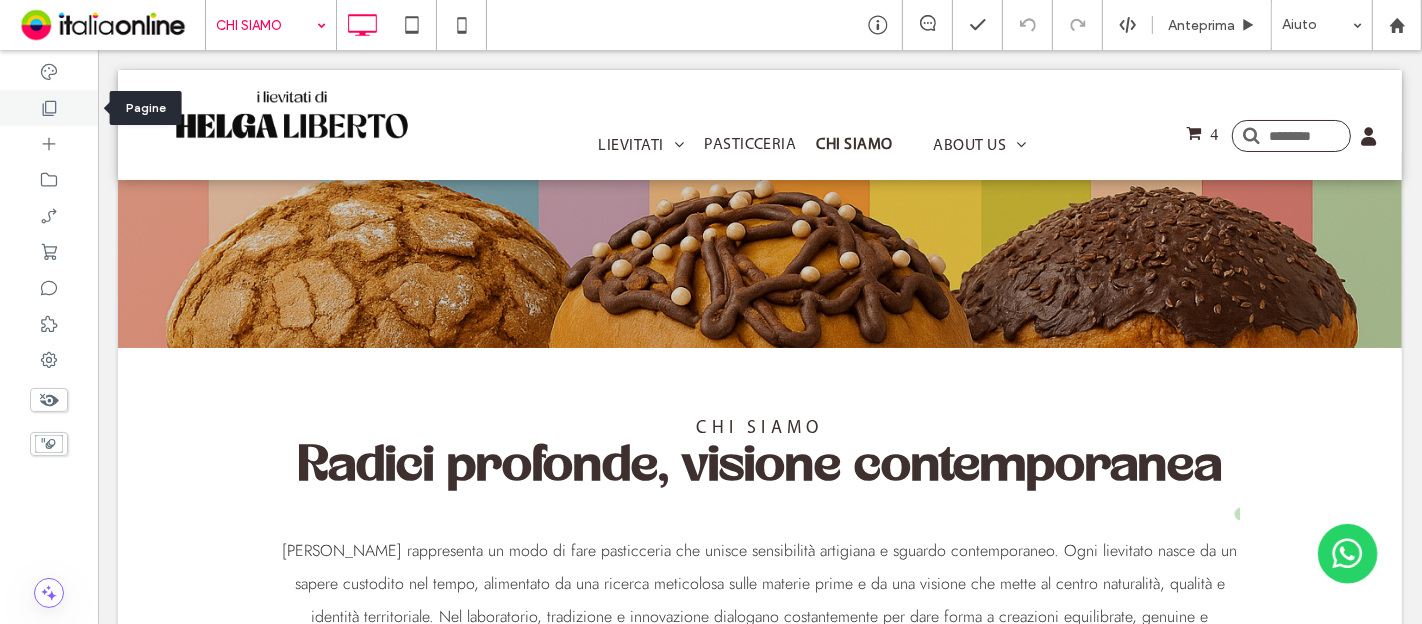 click at bounding box center [49, 108] 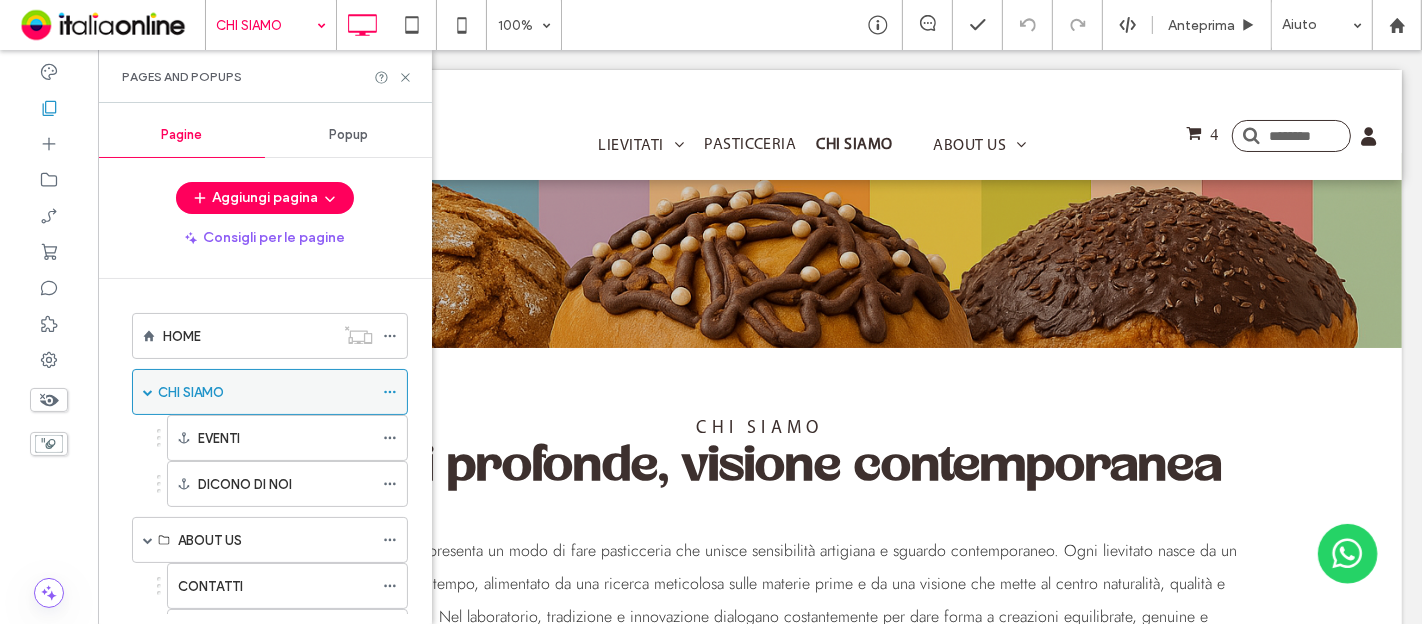click 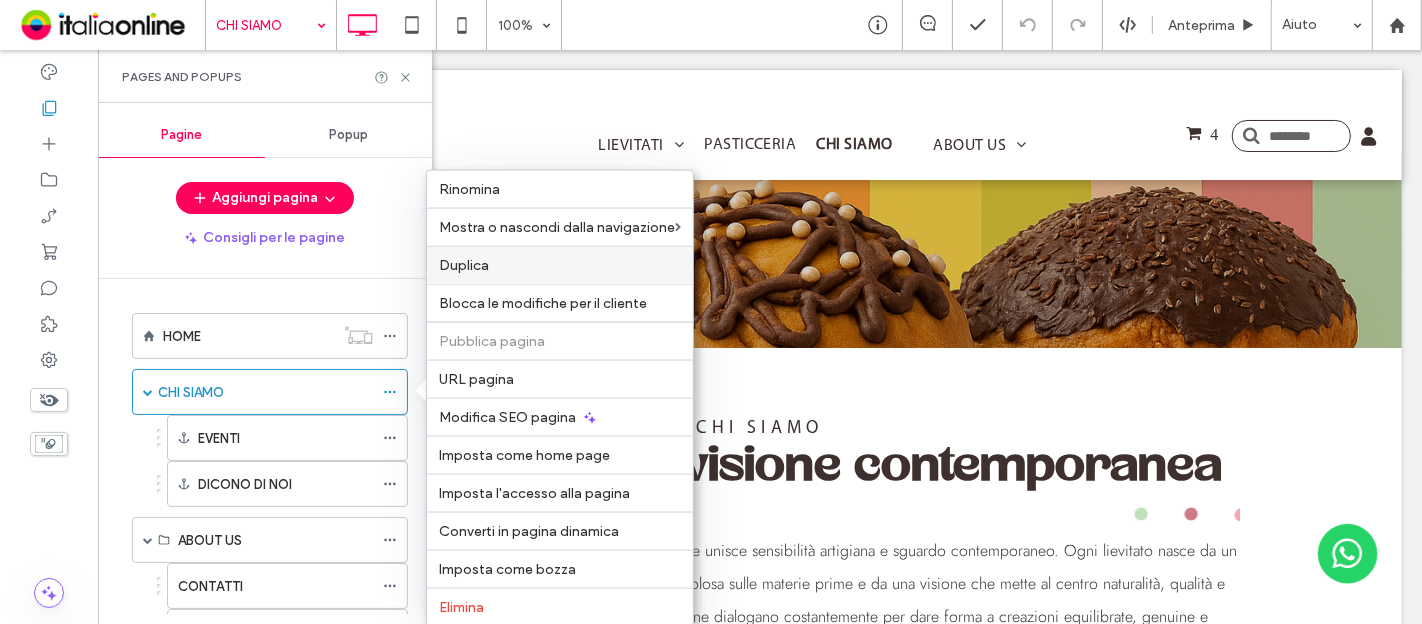 click on "Duplica" at bounding box center [560, 265] 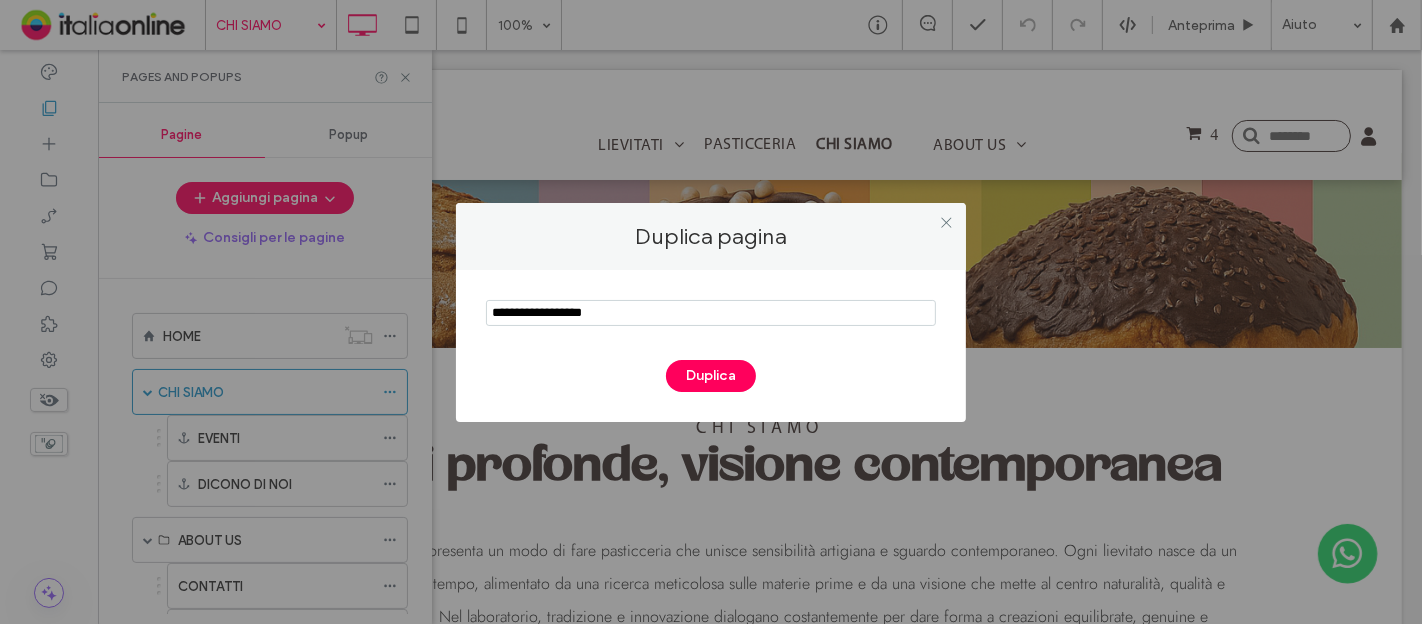 drag, startPoint x: 657, startPoint y: 312, endPoint x: 0, endPoint y: 215, distance: 664.12195 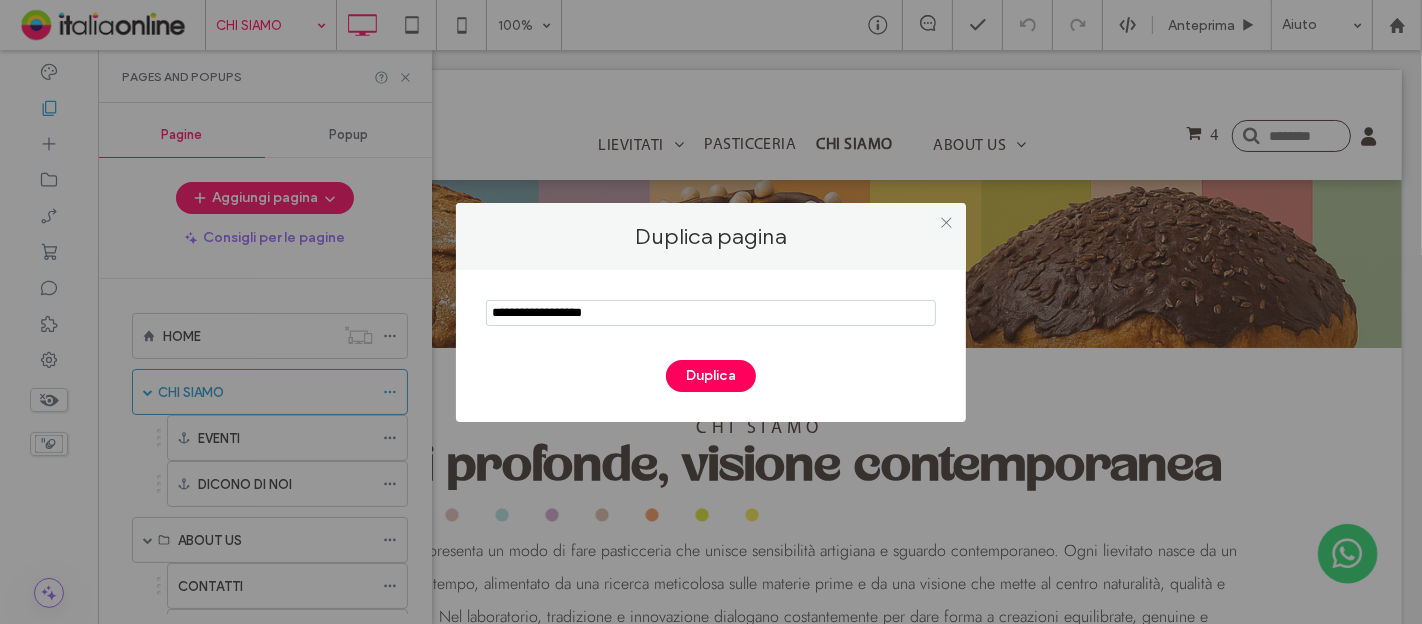 click on "Duplica pagina Duplica" at bounding box center (711, 312) 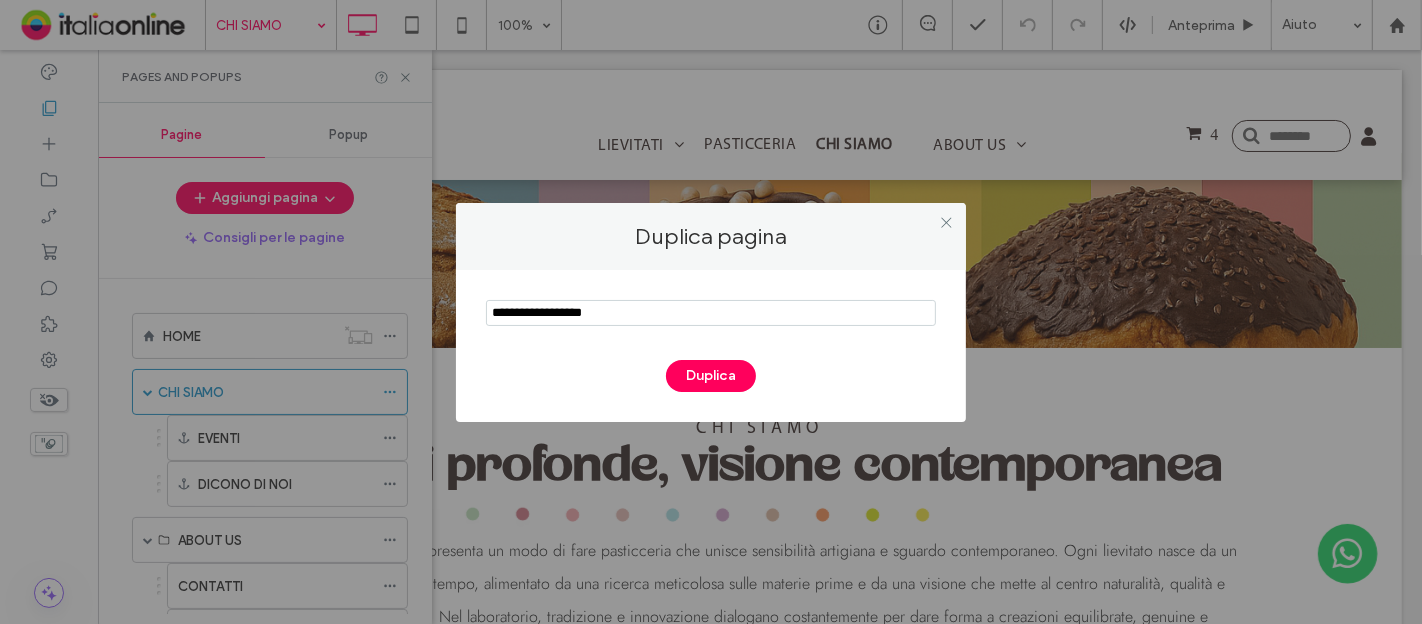 click at bounding box center [711, 313] 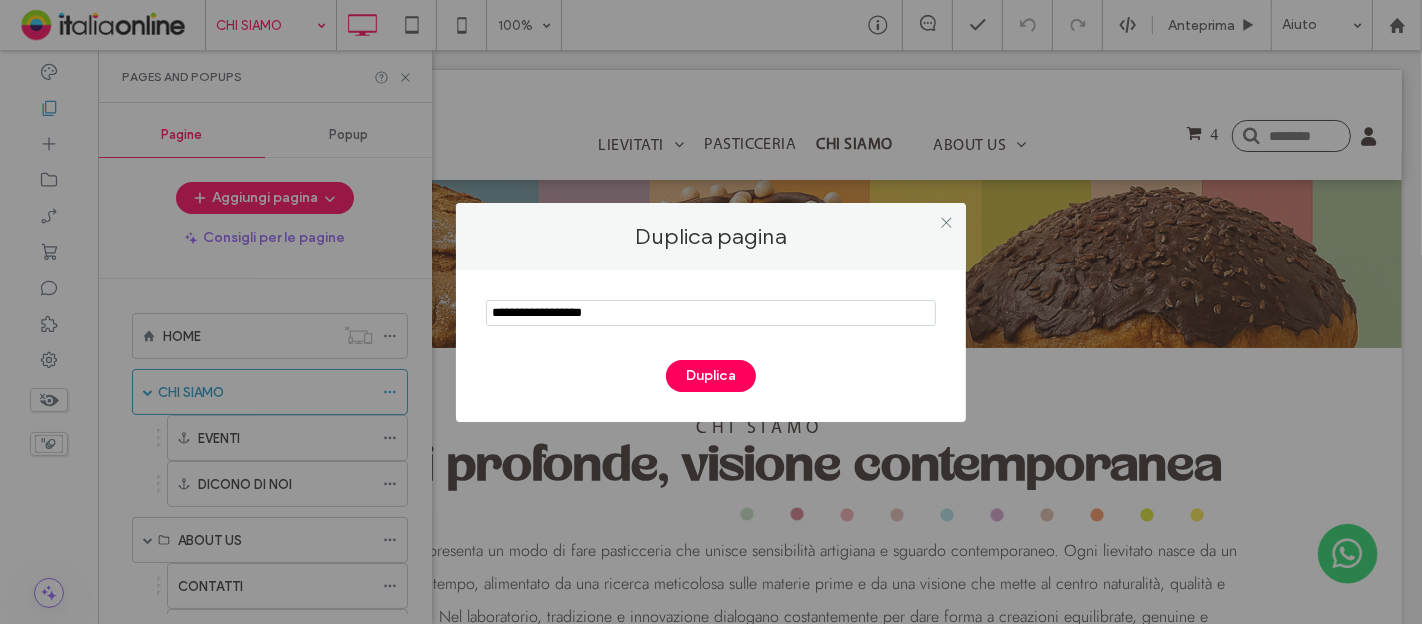 click at bounding box center [711, 313] 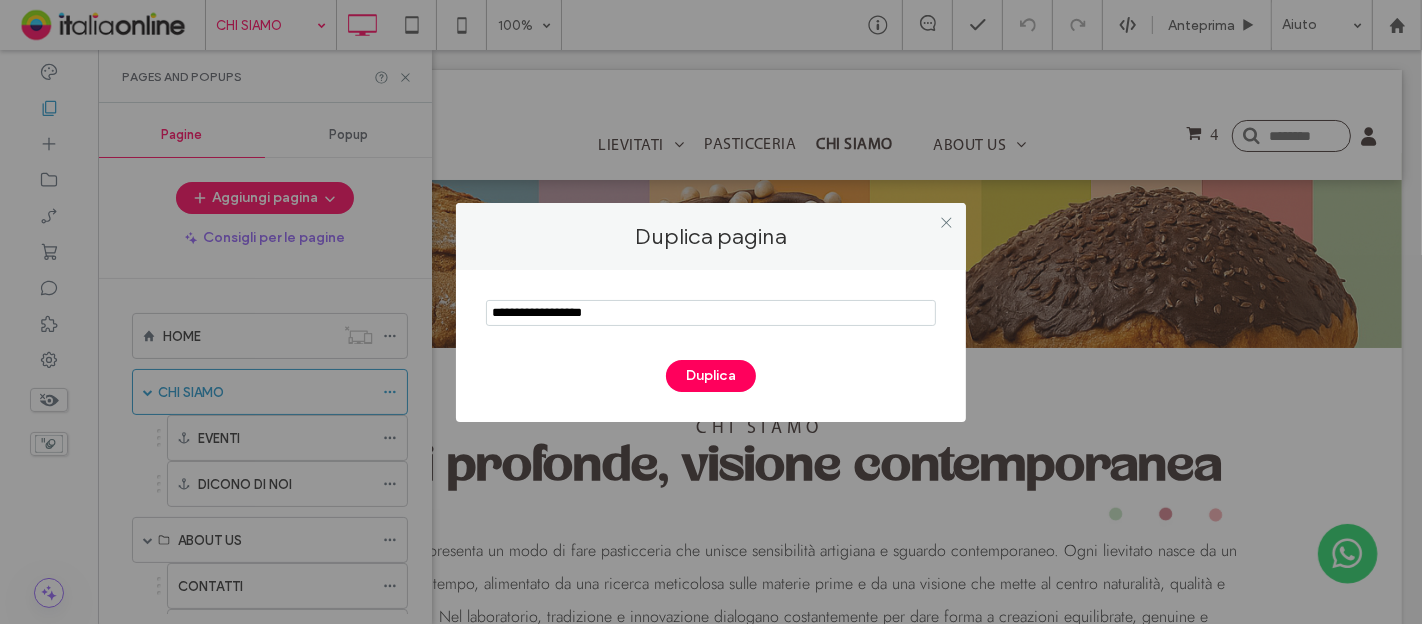 click at bounding box center (711, 313) 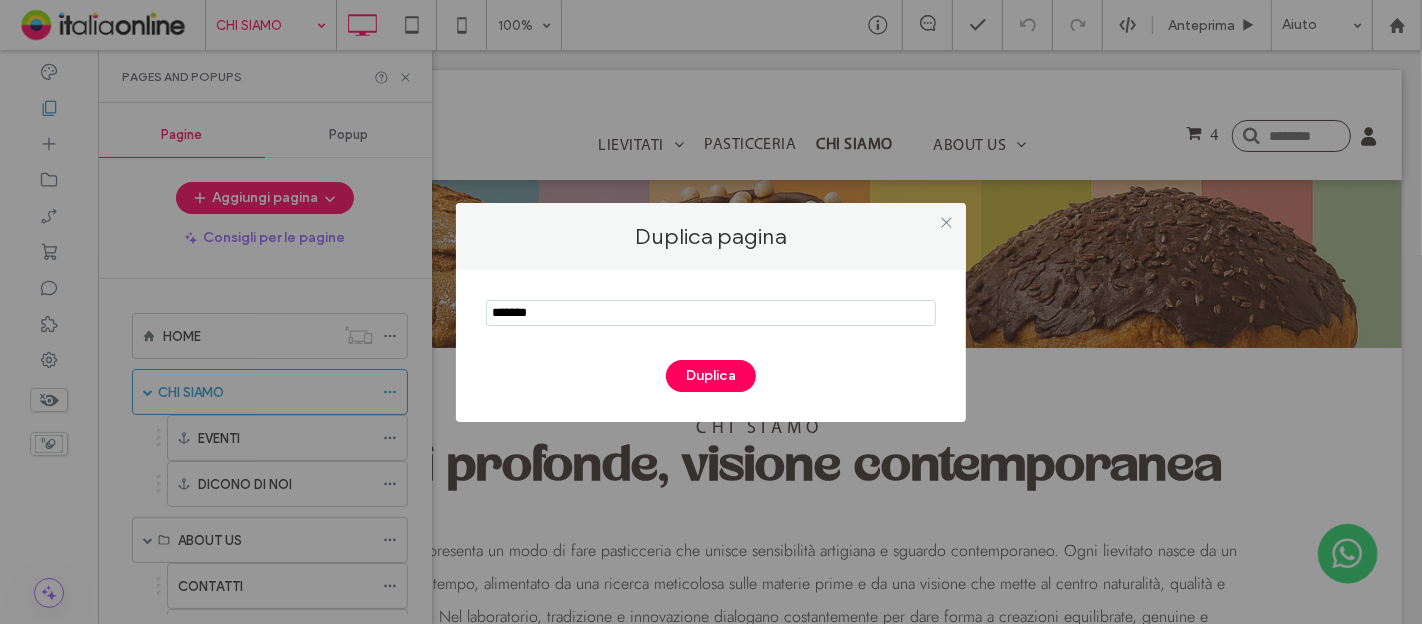 click at bounding box center (711, 313) 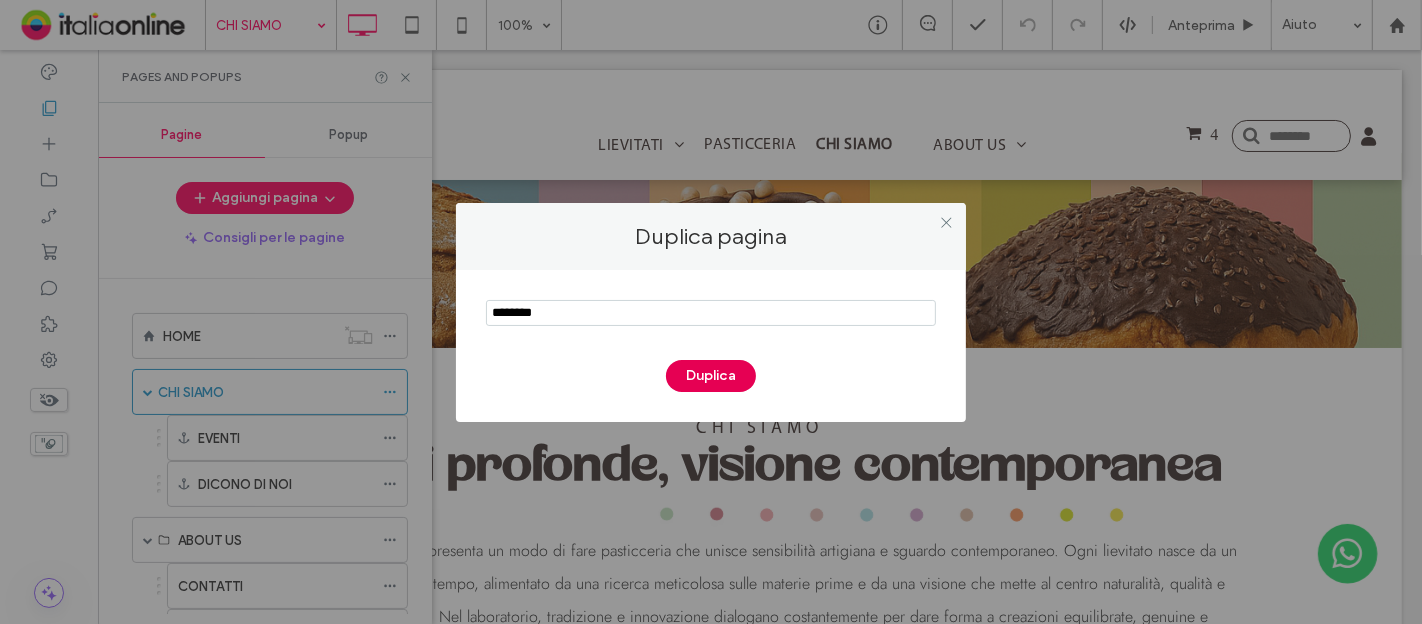 type on "********" 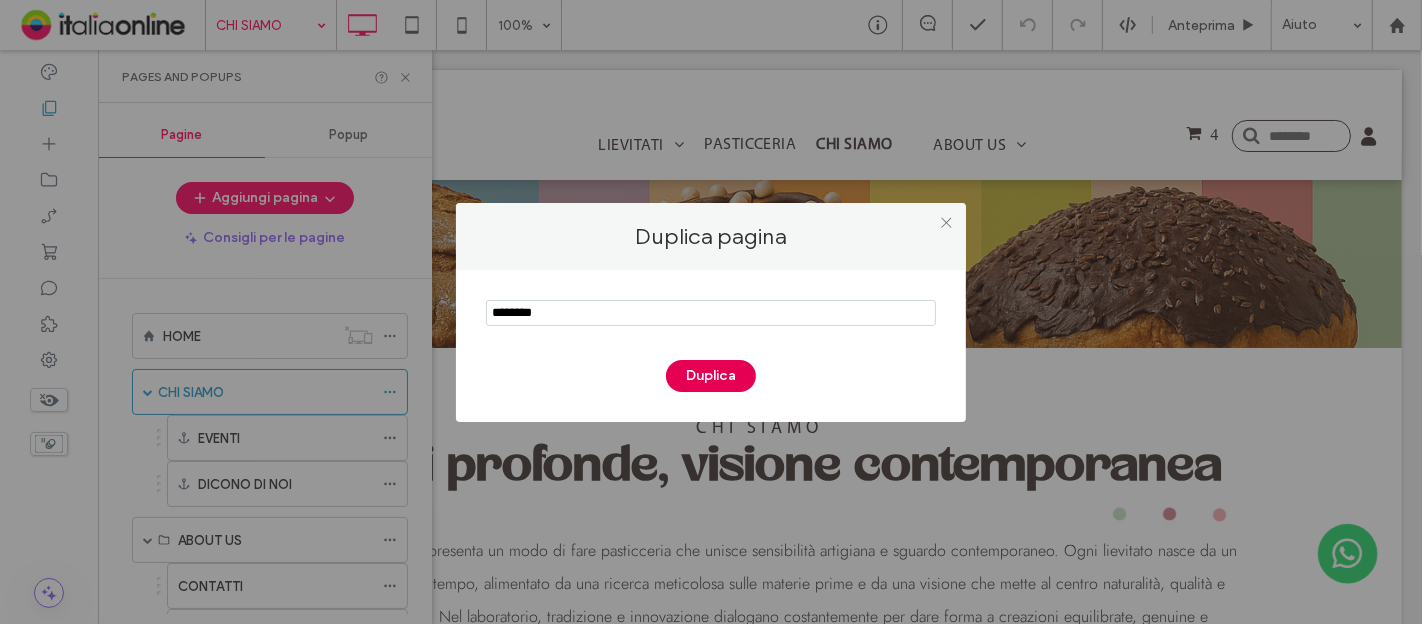 click on "Duplica" at bounding box center (711, 376) 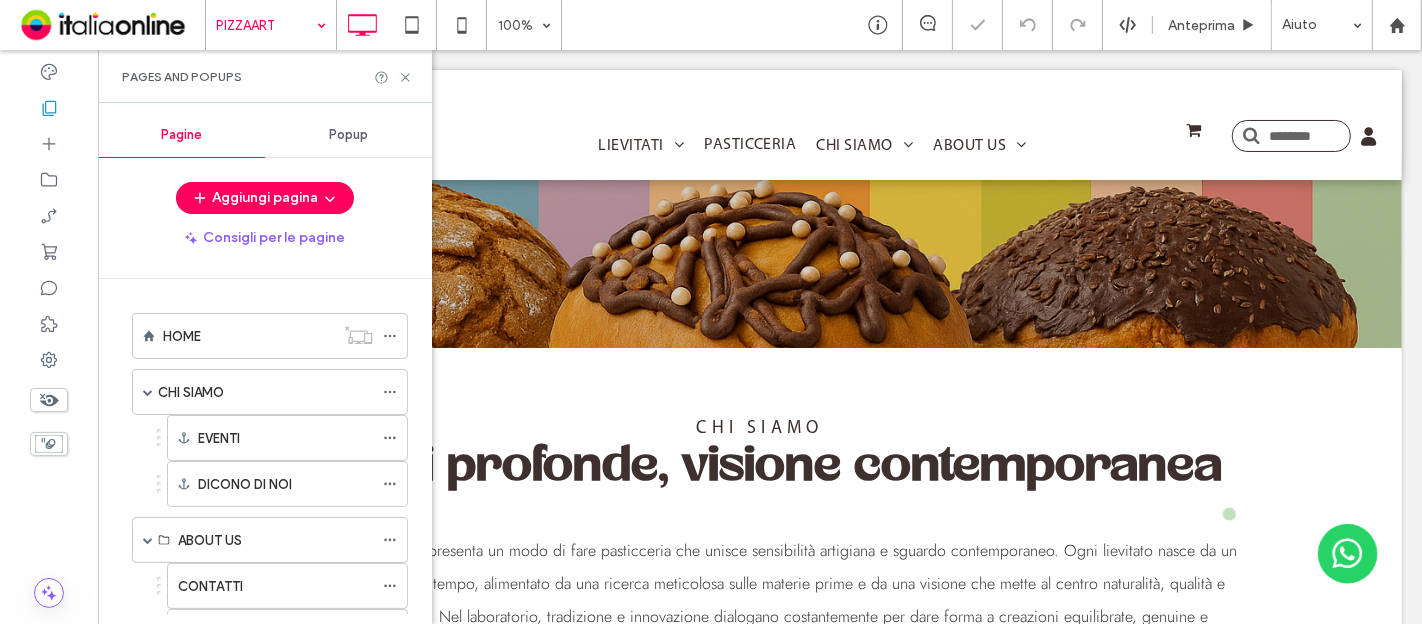scroll, scrollTop: 0, scrollLeft: 0, axis: both 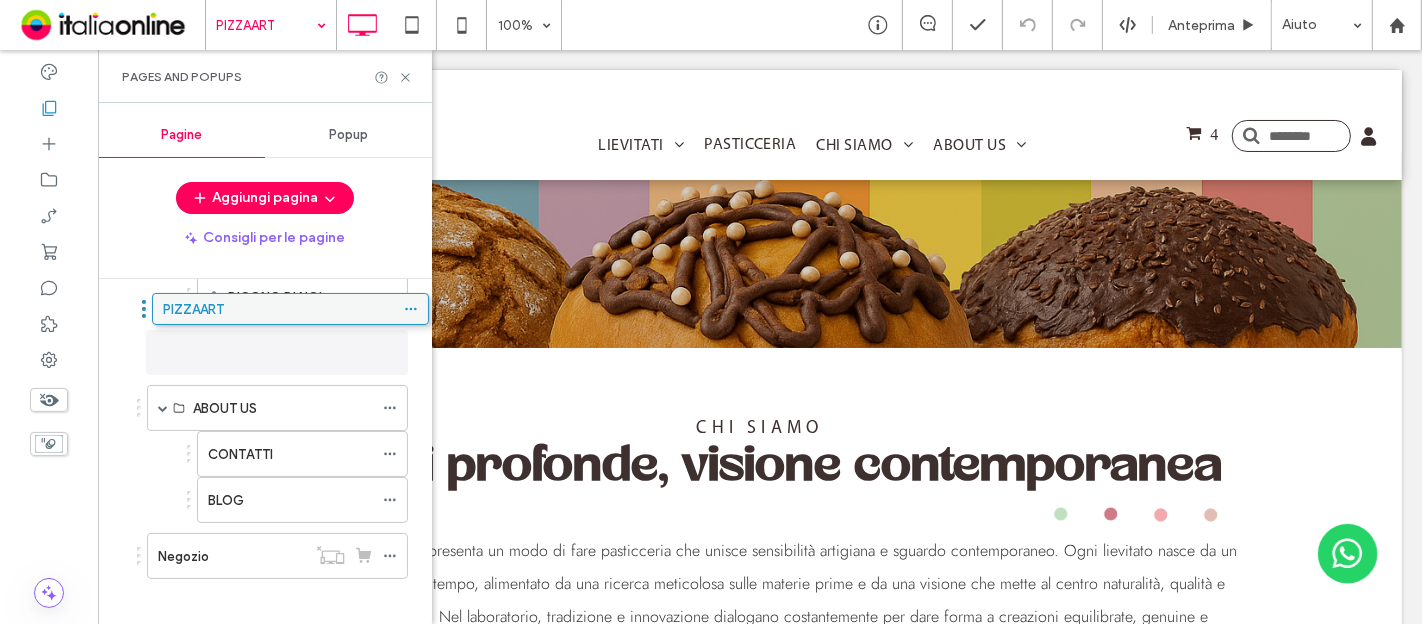 drag, startPoint x: 178, startPoint y: 547, endPoint x: 197, endPoint y: 322, distance: 225.8008 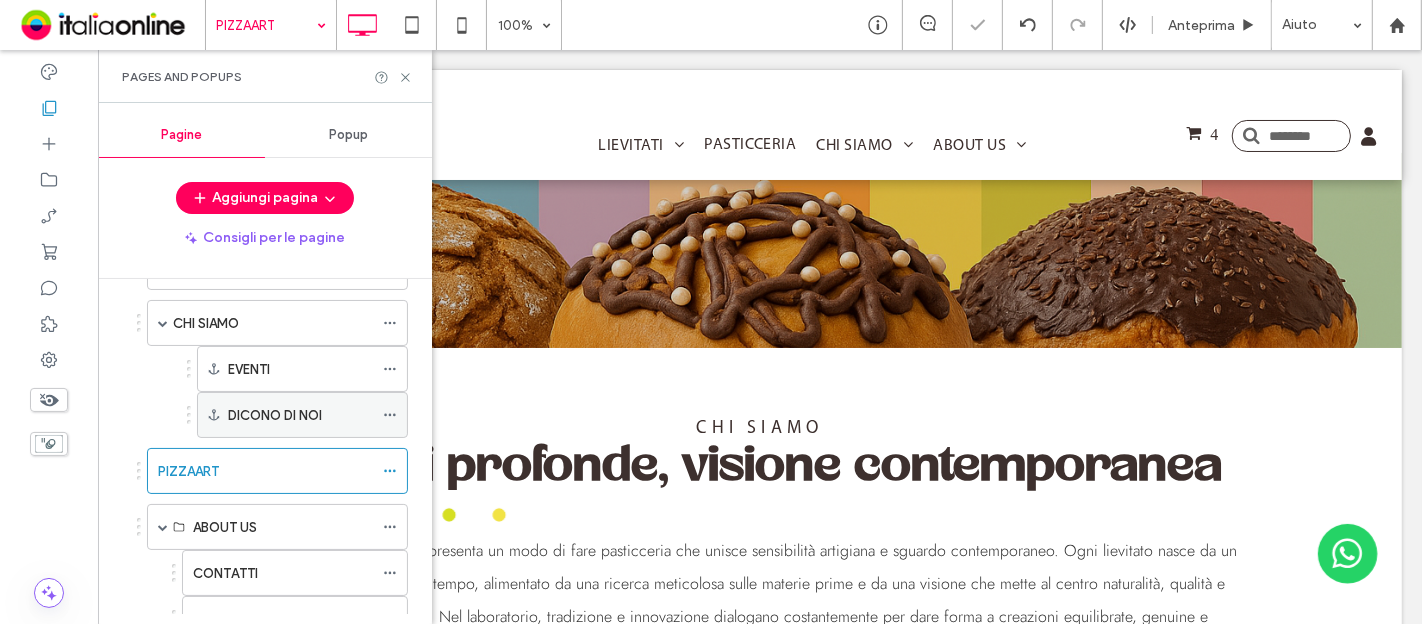 scroll, scrollTop: 0, scrollLeft: 0, axis: both 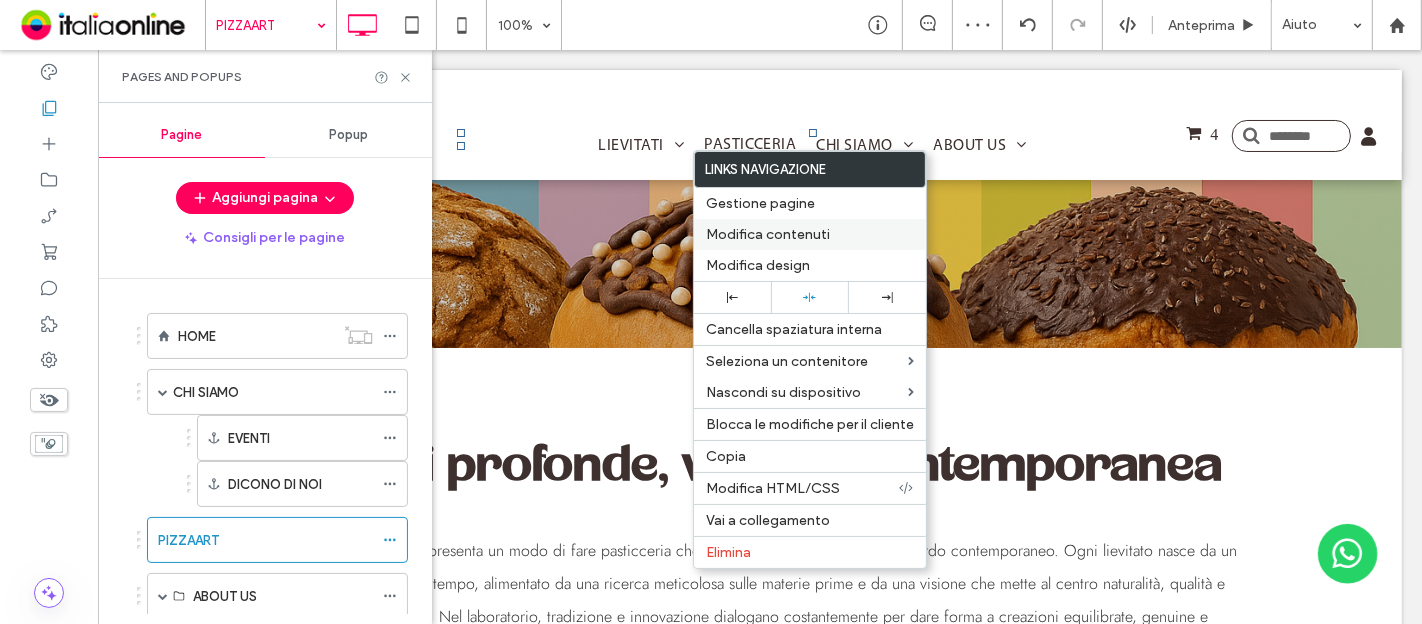 click on "Modifica contenuti" at bounding box center (768, 234) 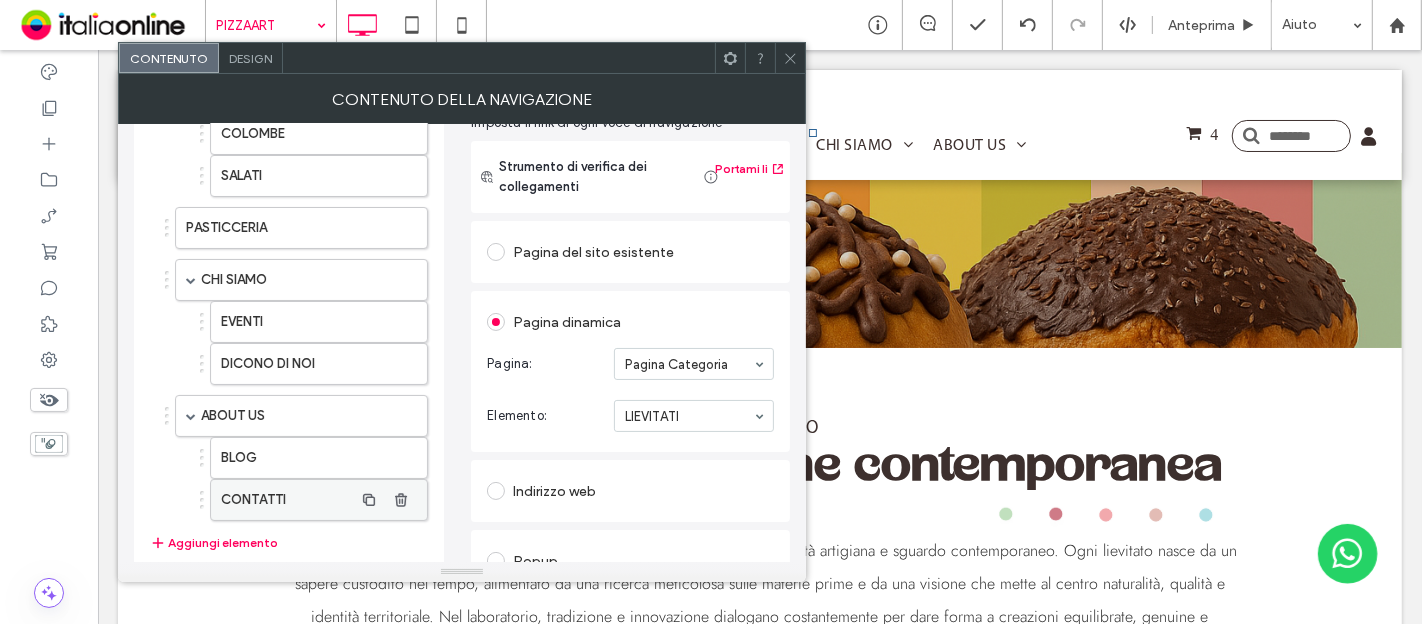 scroll, scrollTop: 314, scrollLeft: 0, axis: vertical 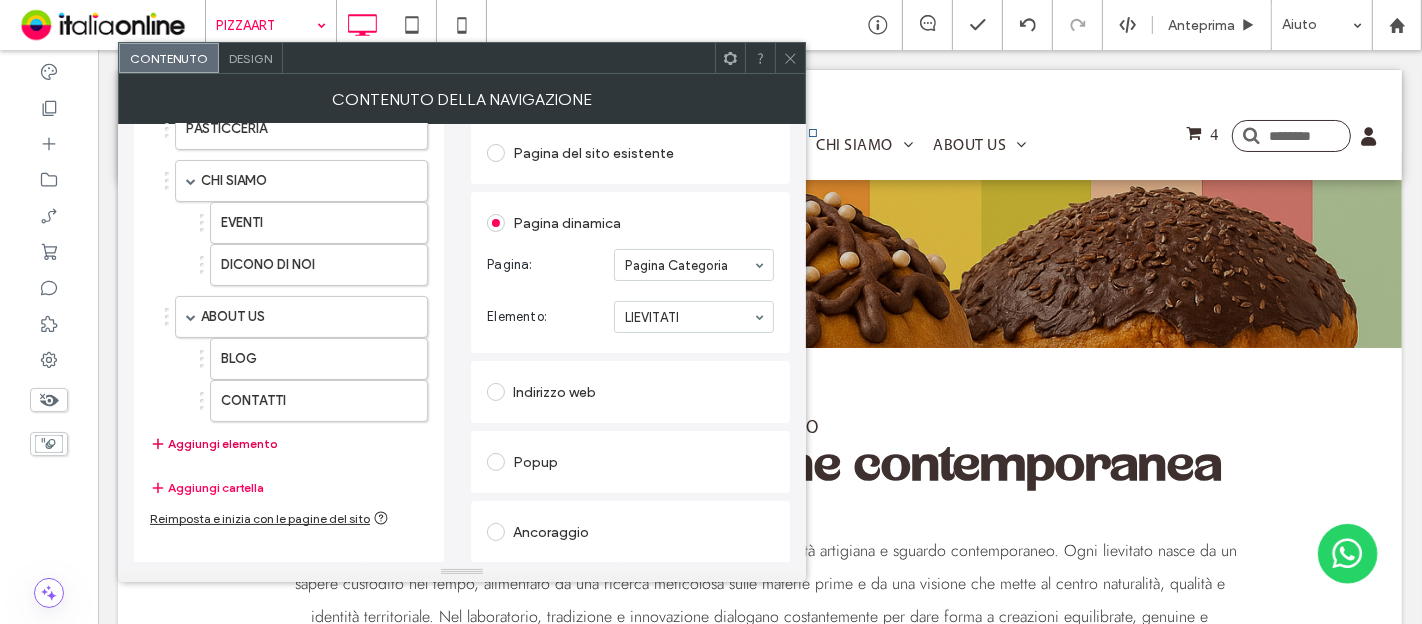 click on "Aggiungi elemento" at bounding box center [214, 444] 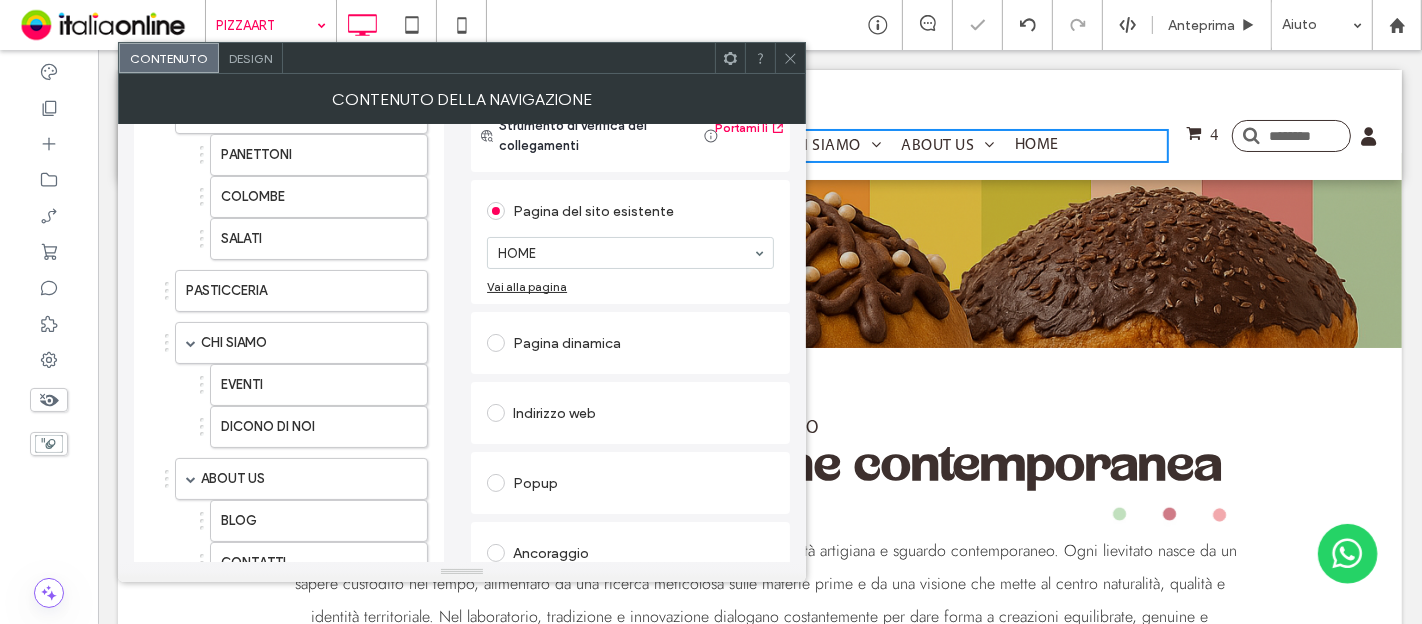 scroll, scrollTop: 91, scrollLeft: 0, axis: vertical 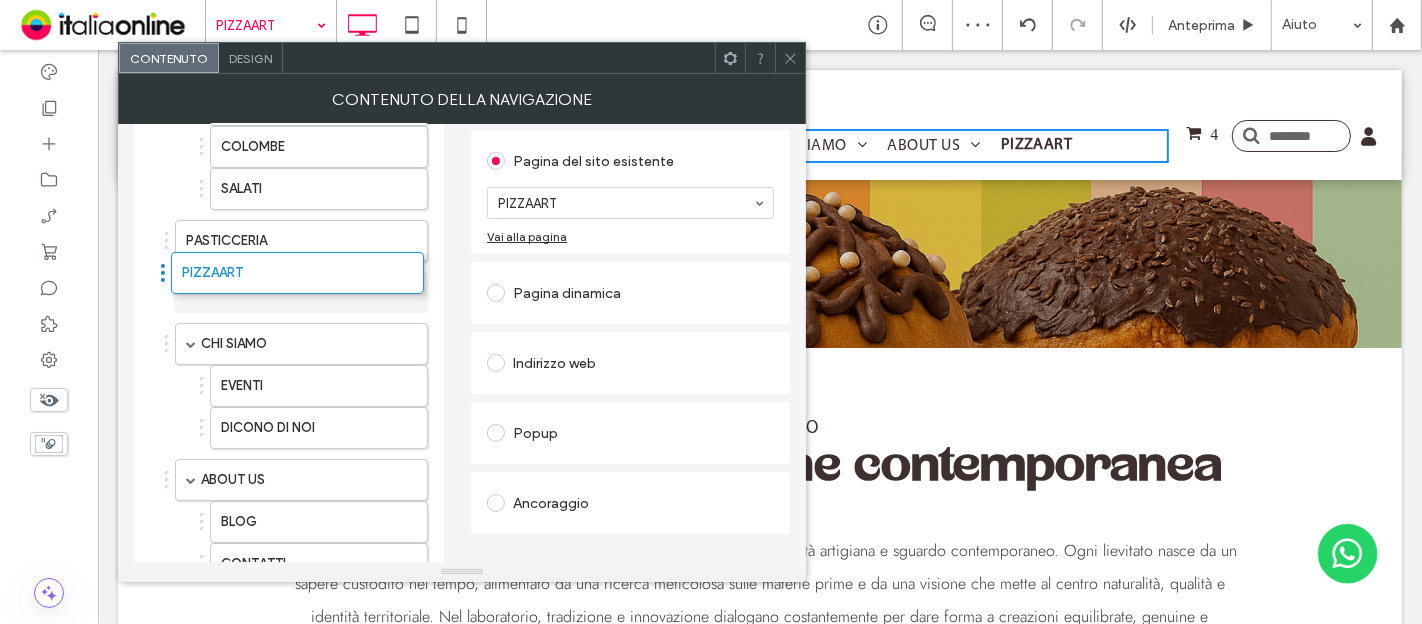 drag, startPoint x: 240, startPoint y: 542, endPoint x: 234, endPoint y: 264, distance: 278.06473 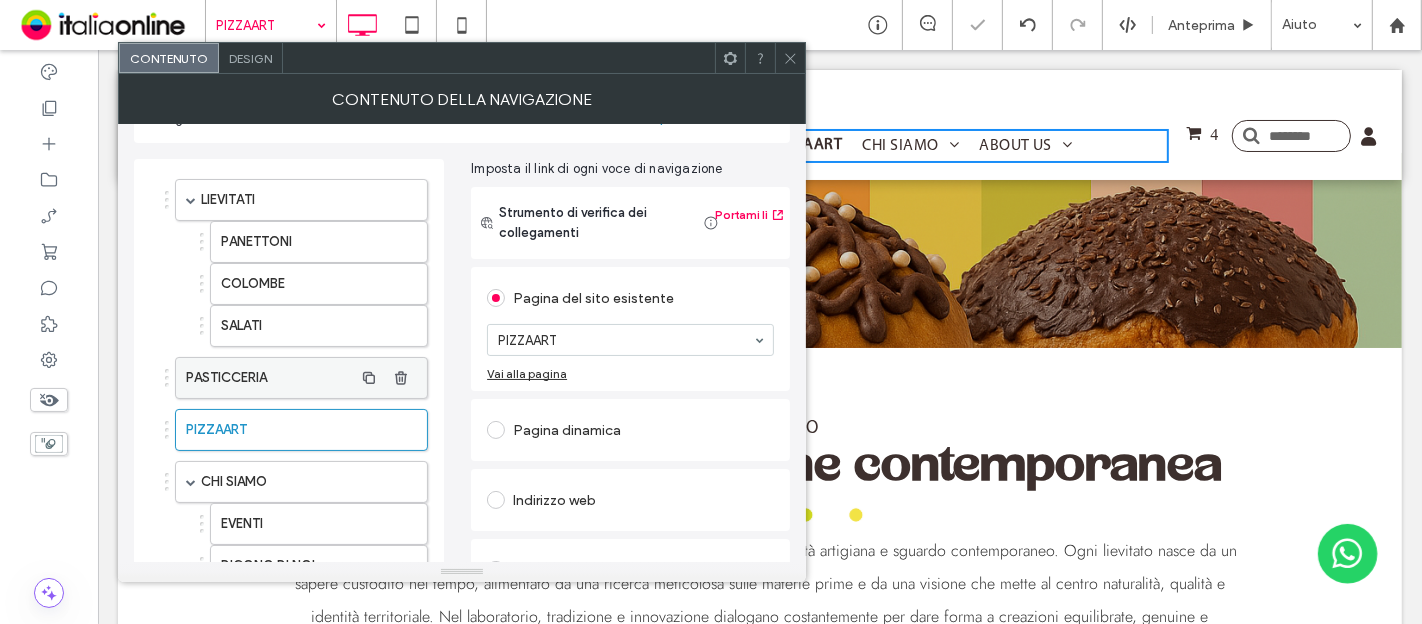 scroll, scrollTop: 0, scrollLeft: 0, axis: both 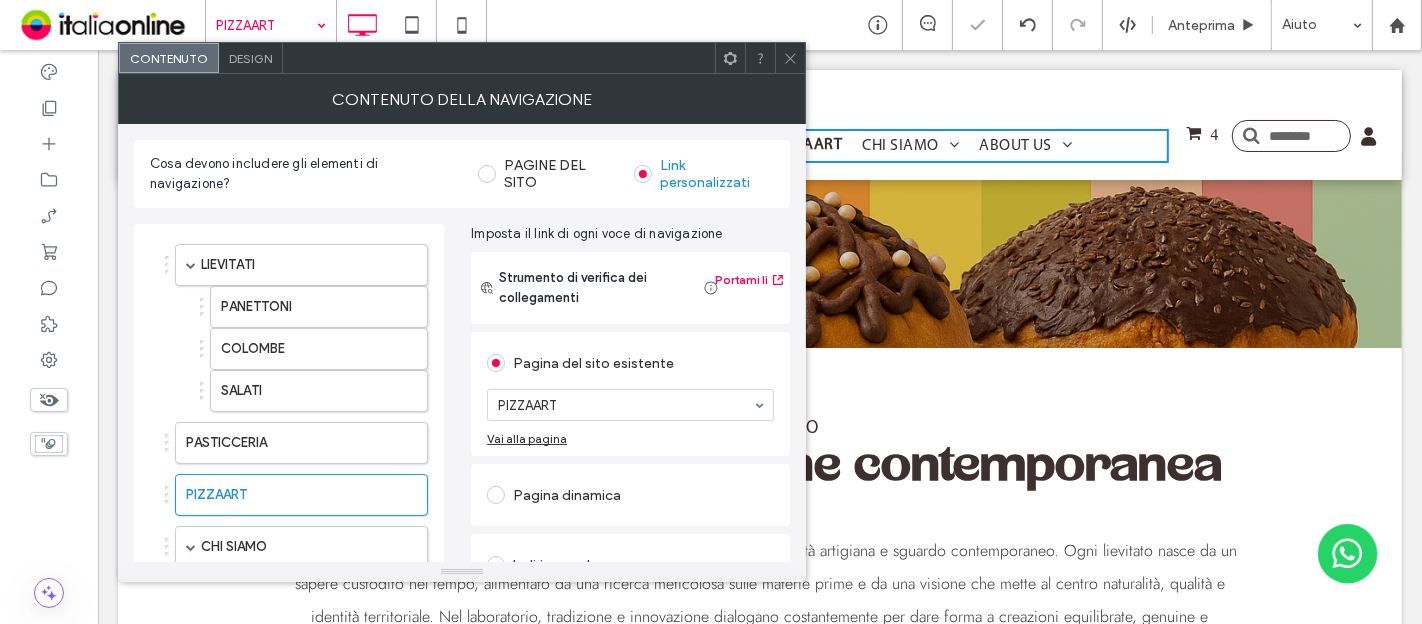 click 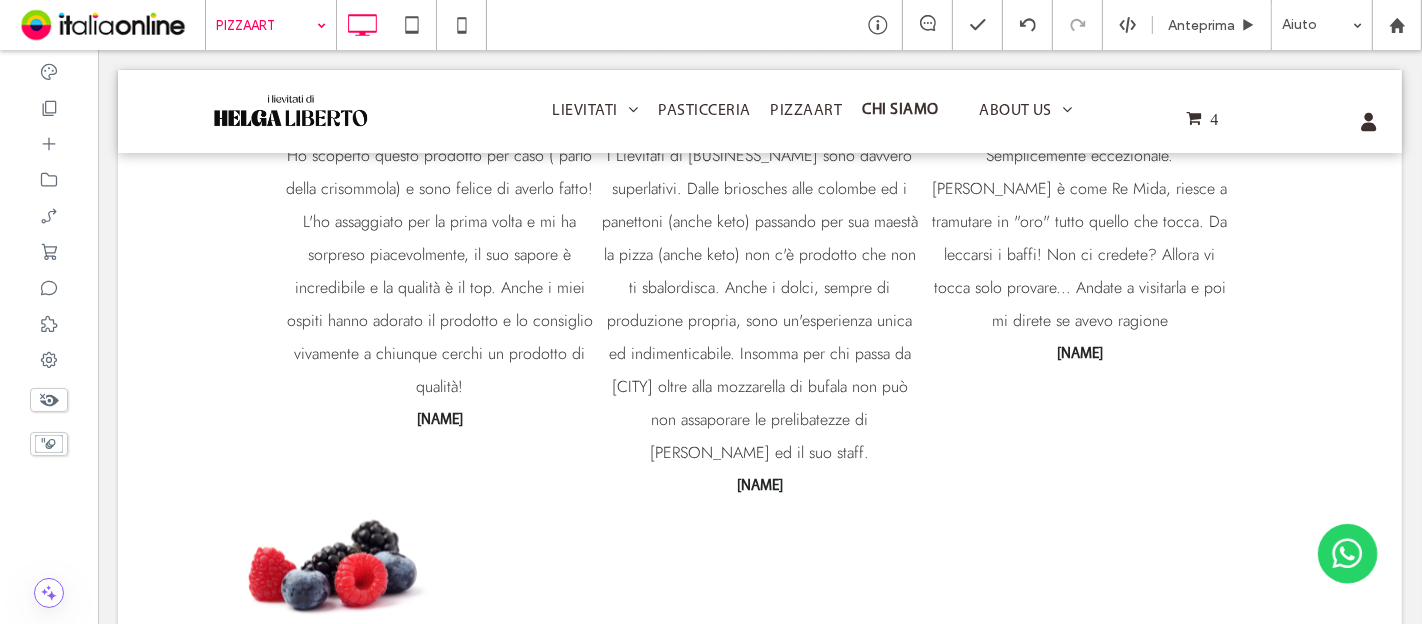 scroll, scrollTop: 2414, scrollLeft: 0, axis: vertical 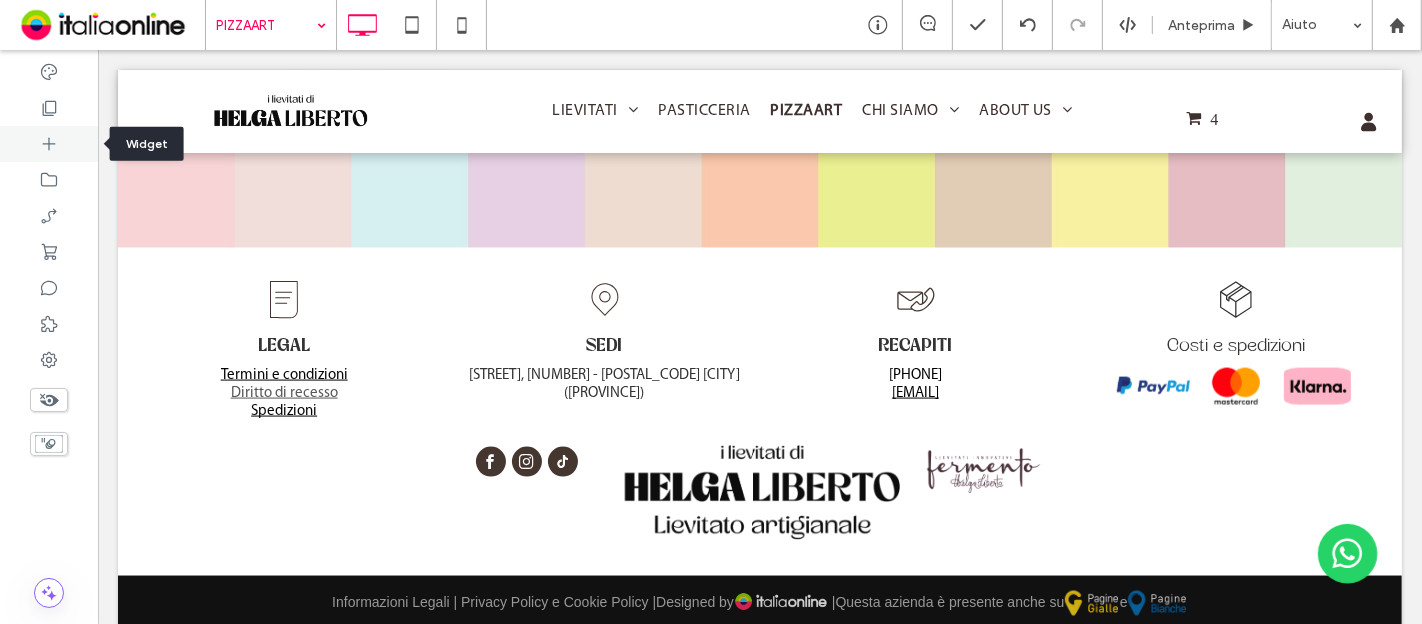 click at bounding box center (49, 144) 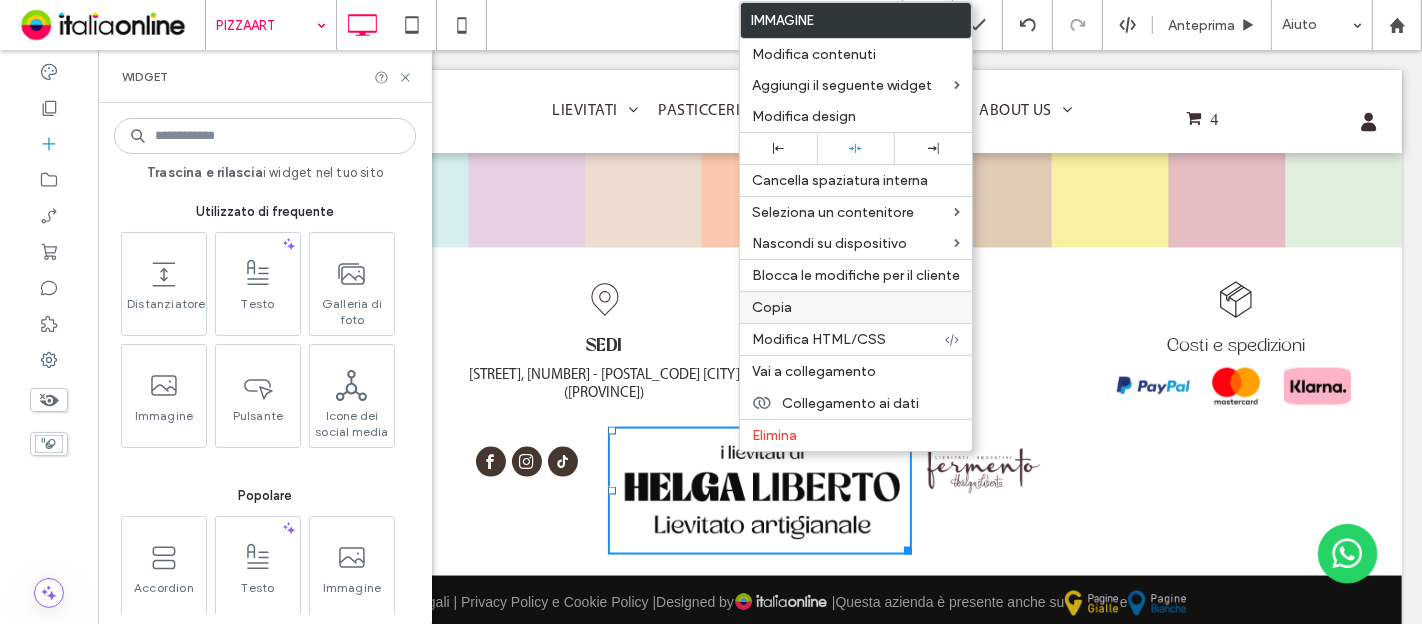 click on "Copia" at bounding box center [856, 307] 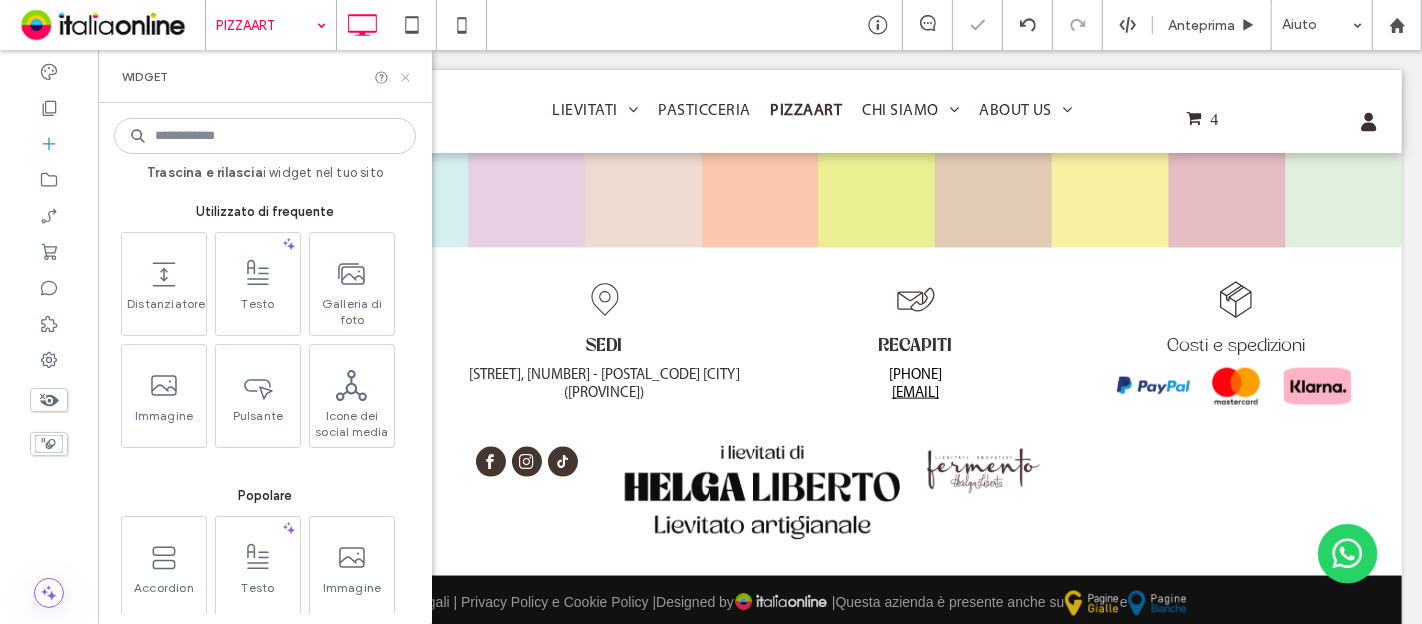 click 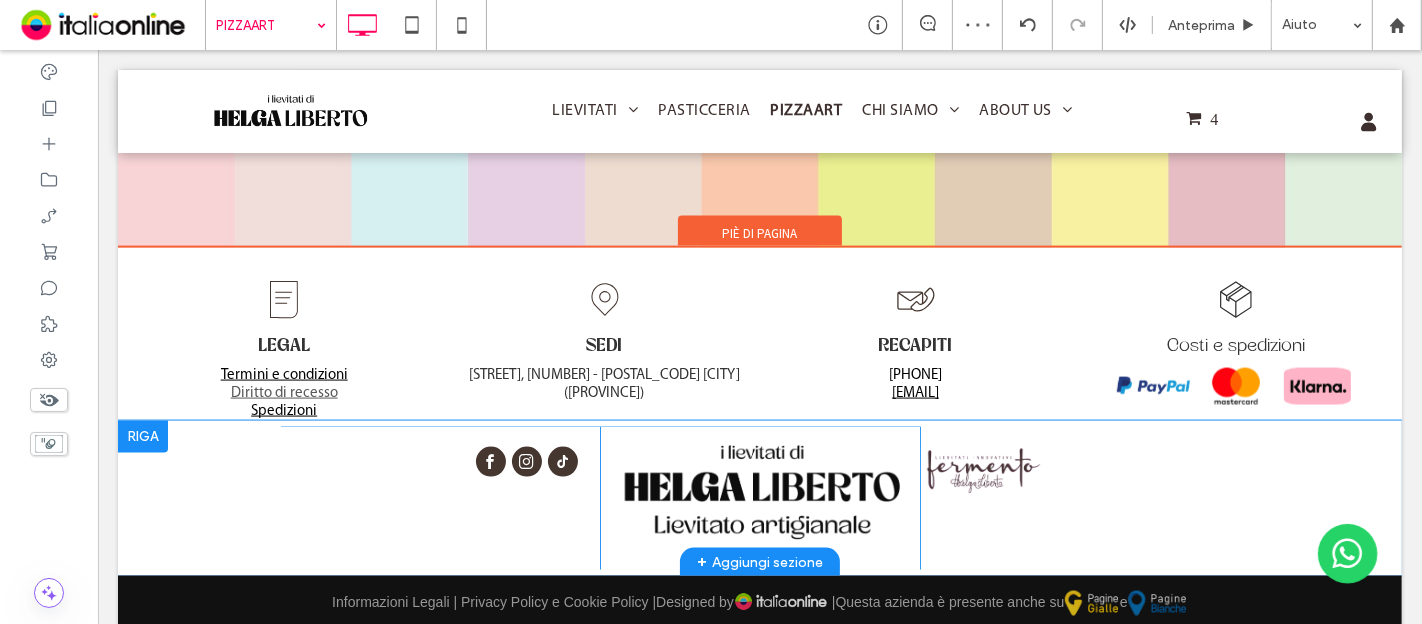 click at bounding box center [142, 437] 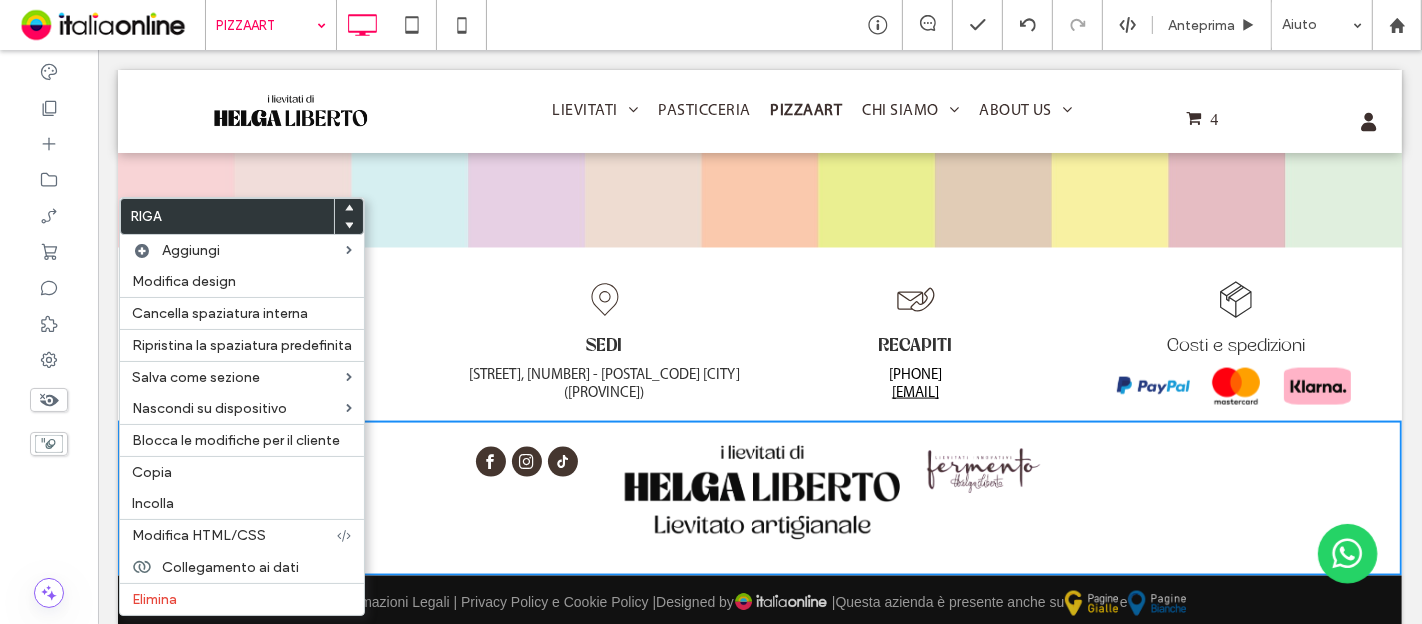 drag, startPoint x: 1012, startPoint y: 543, endPoint x: 948, endPoint y: 504, distance: 74.94665 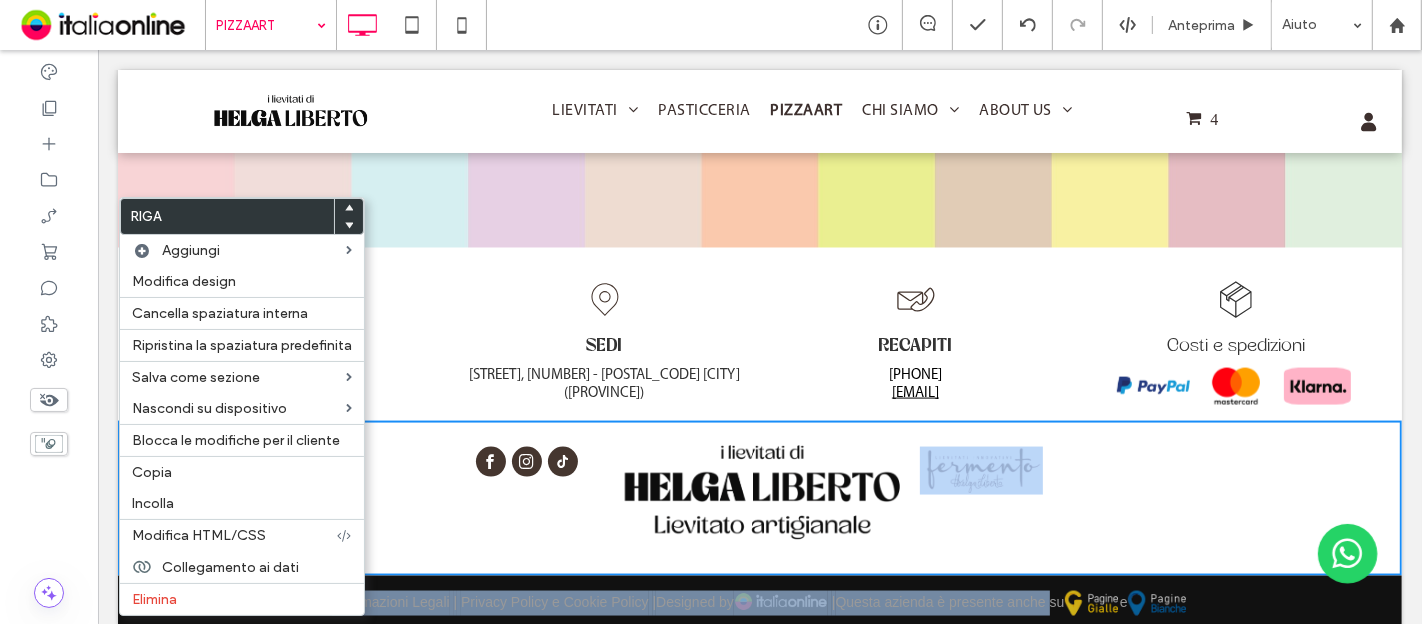 click on "Click To Paste" at bounding box center [1079, 498] 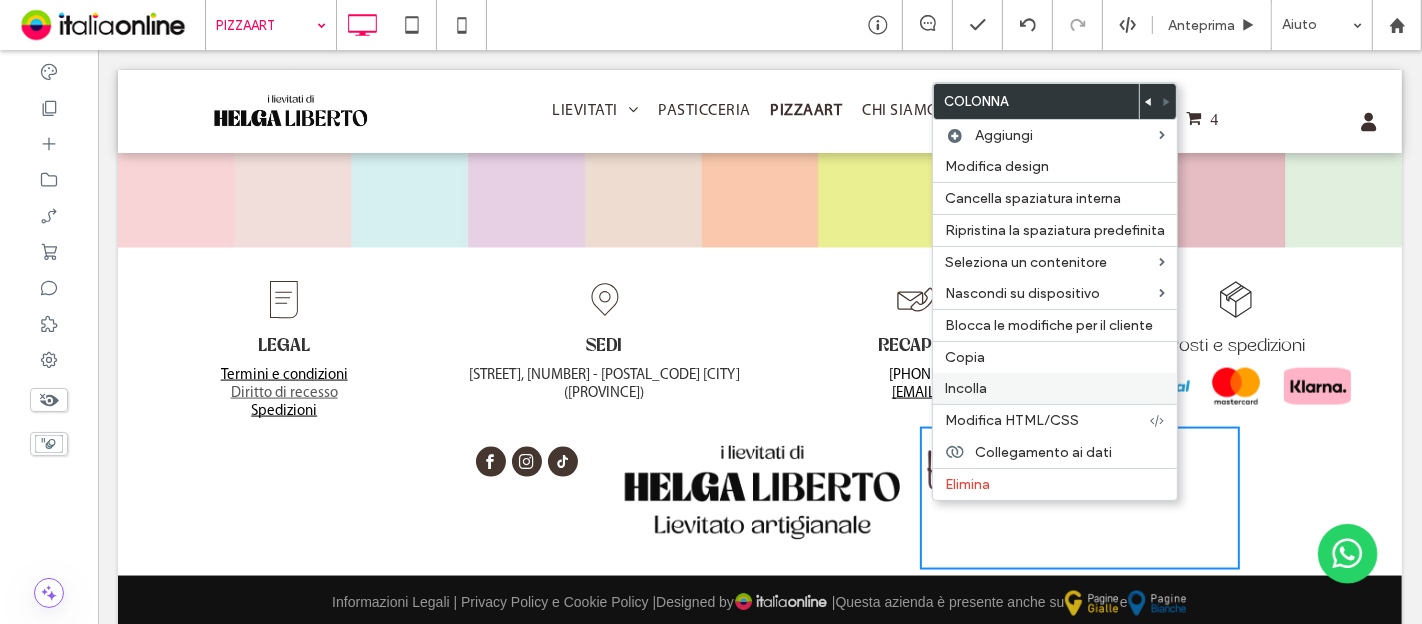 click on "Incolla" at bounding box center (1055, 388) 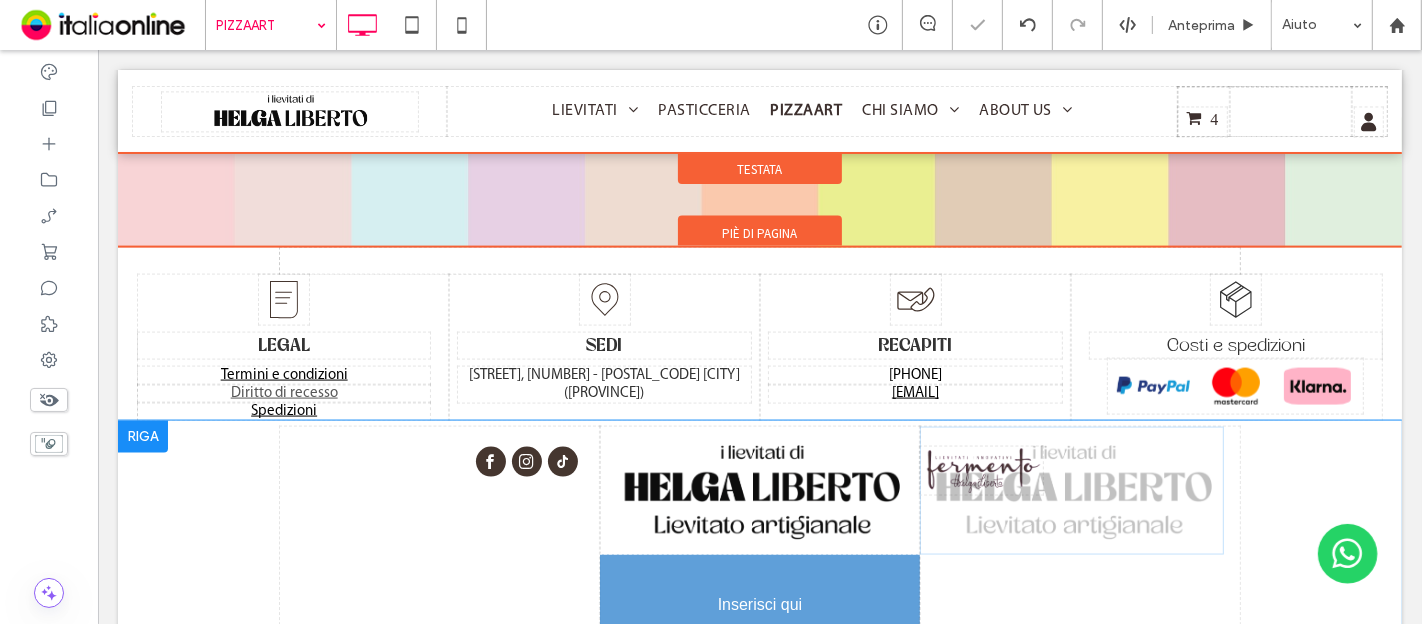 scroll, scrollTop: 2514, scrollLeft: 0, axis: vertical 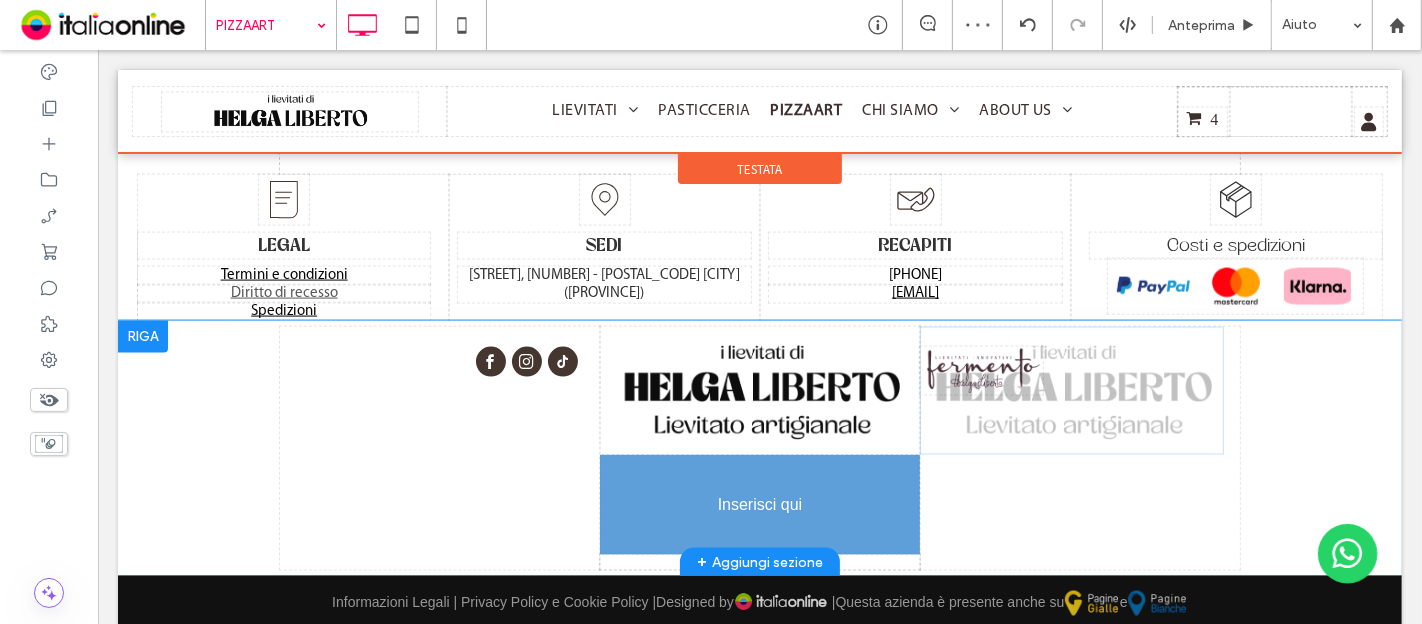 drag, startPoint x: 1021, startPoint y: 511, endPoint x: 736, endPoint y: 445, distance: 292.5423 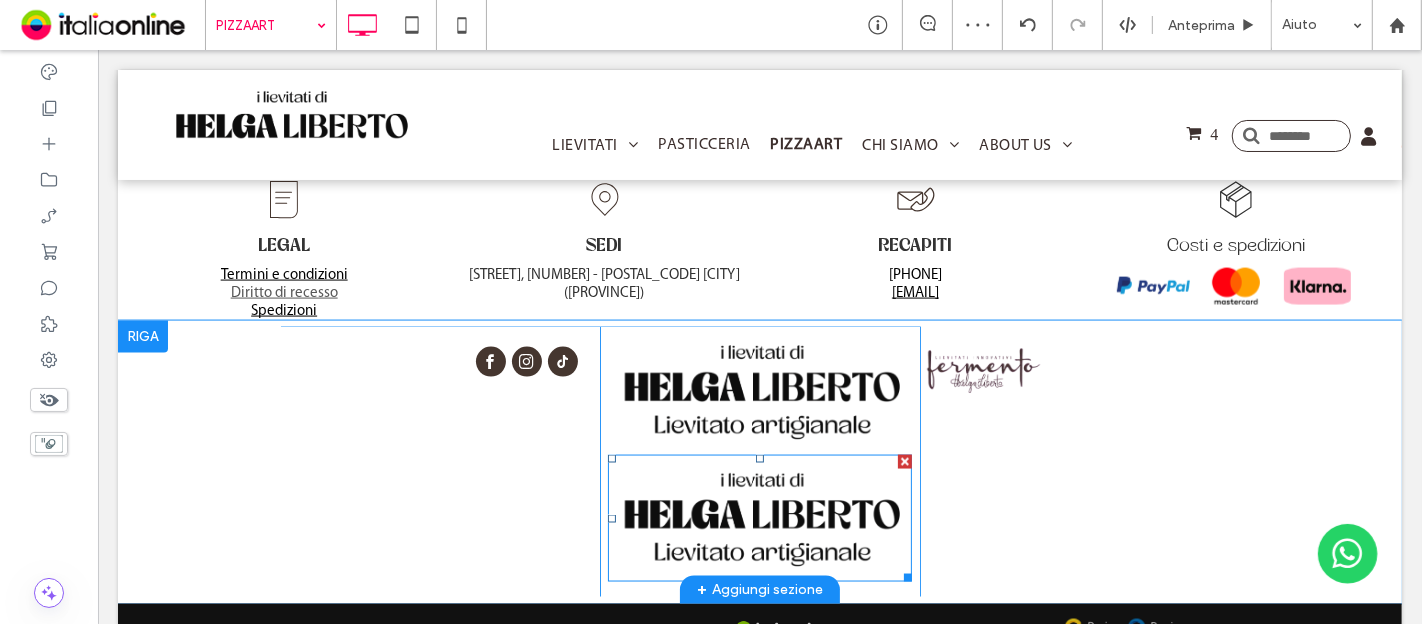 click at bounding box center (759, 519) 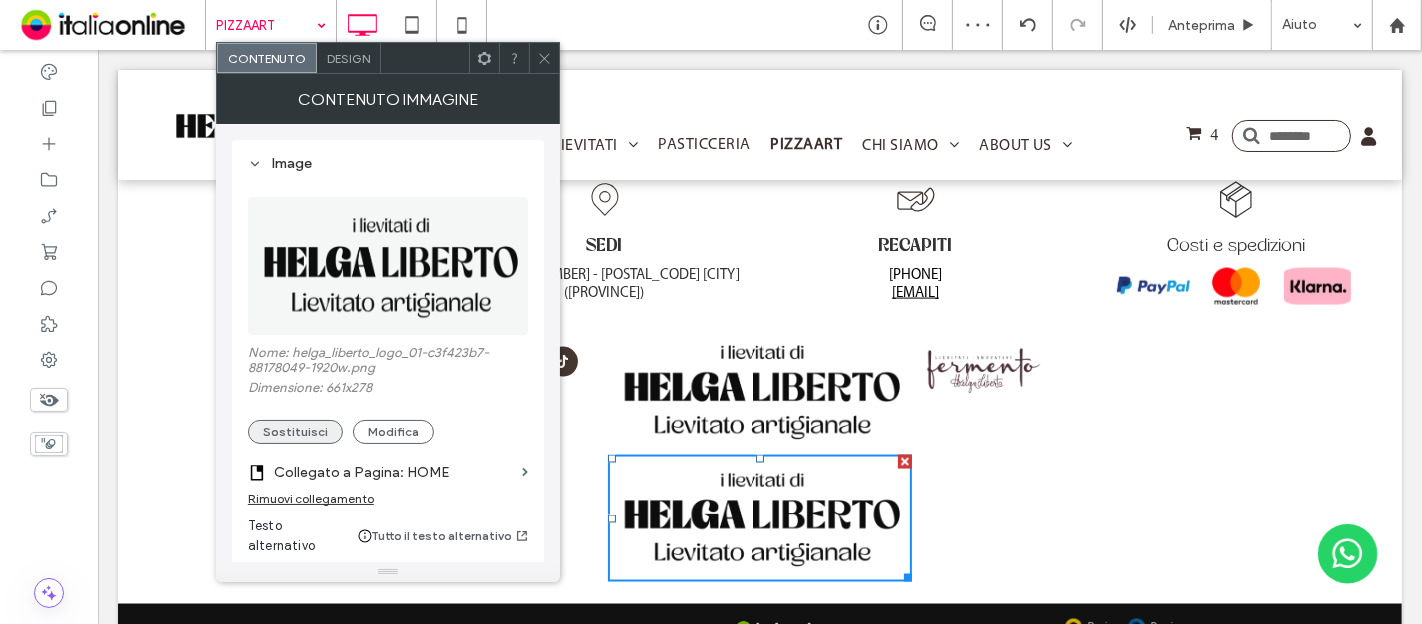 click on "Sostituisci" at bounding box center [295, 432] 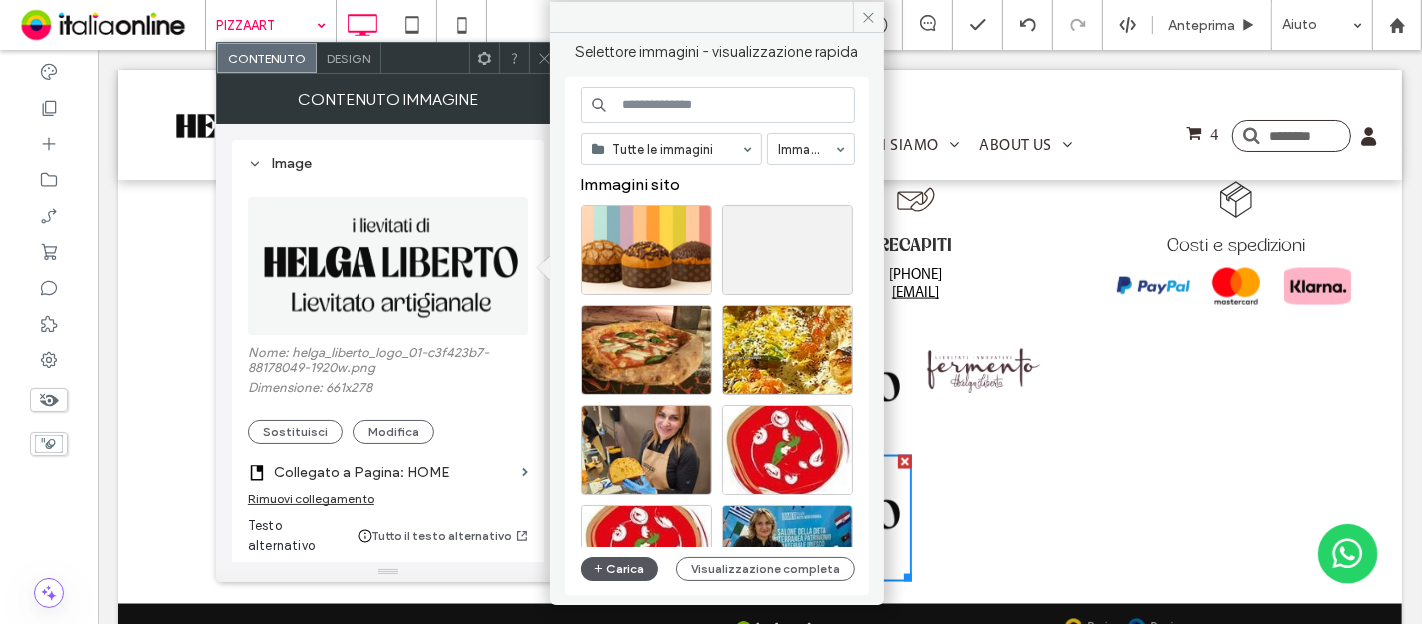 click 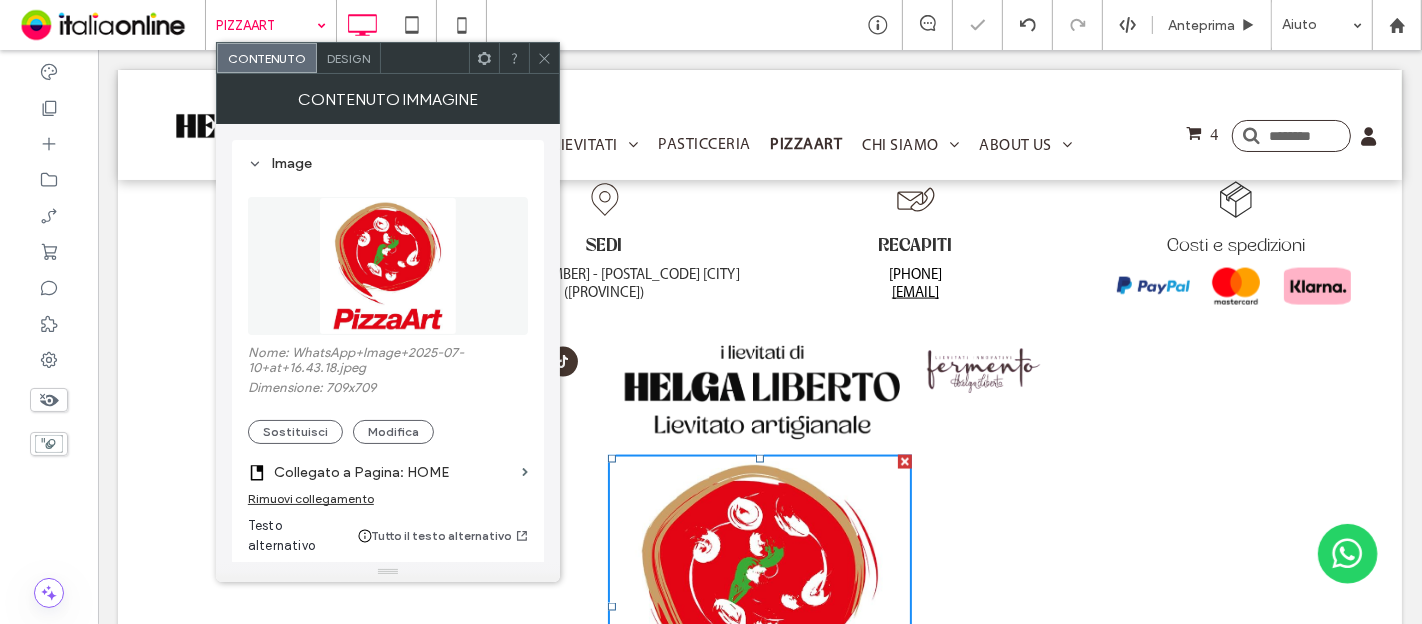click 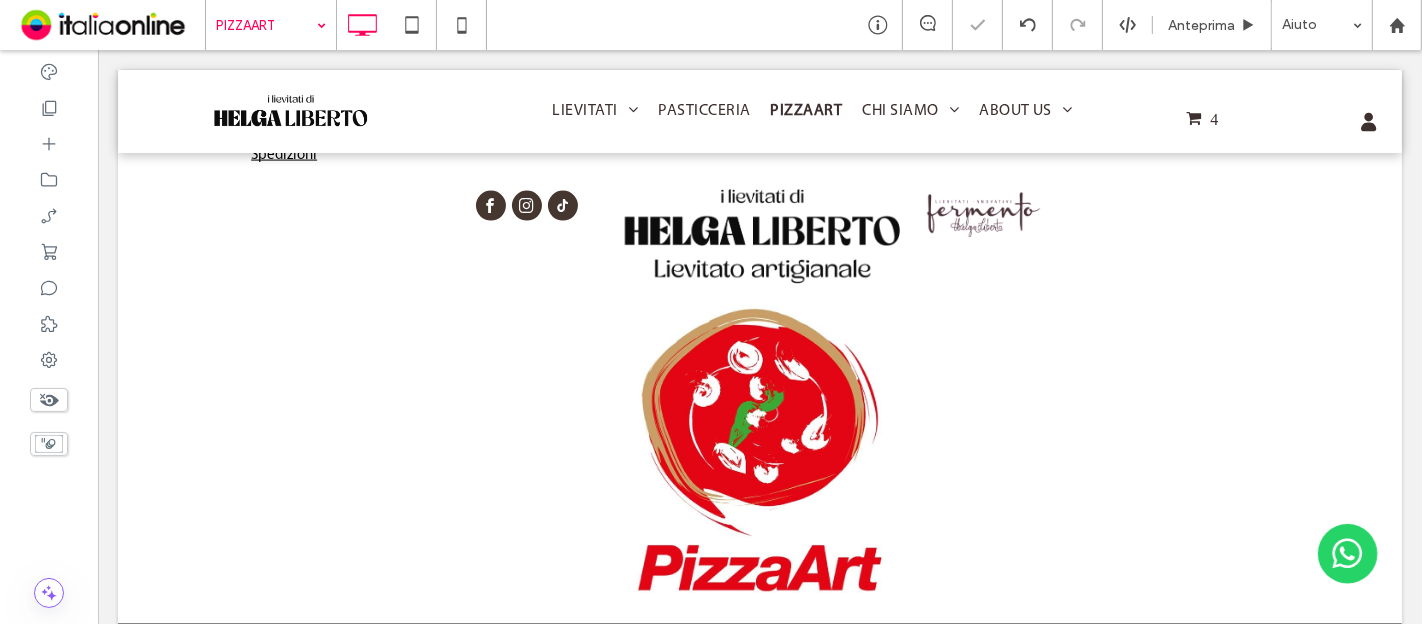 scroll, scrollTop: 2718, scrollLeft: 0, axis: vertical 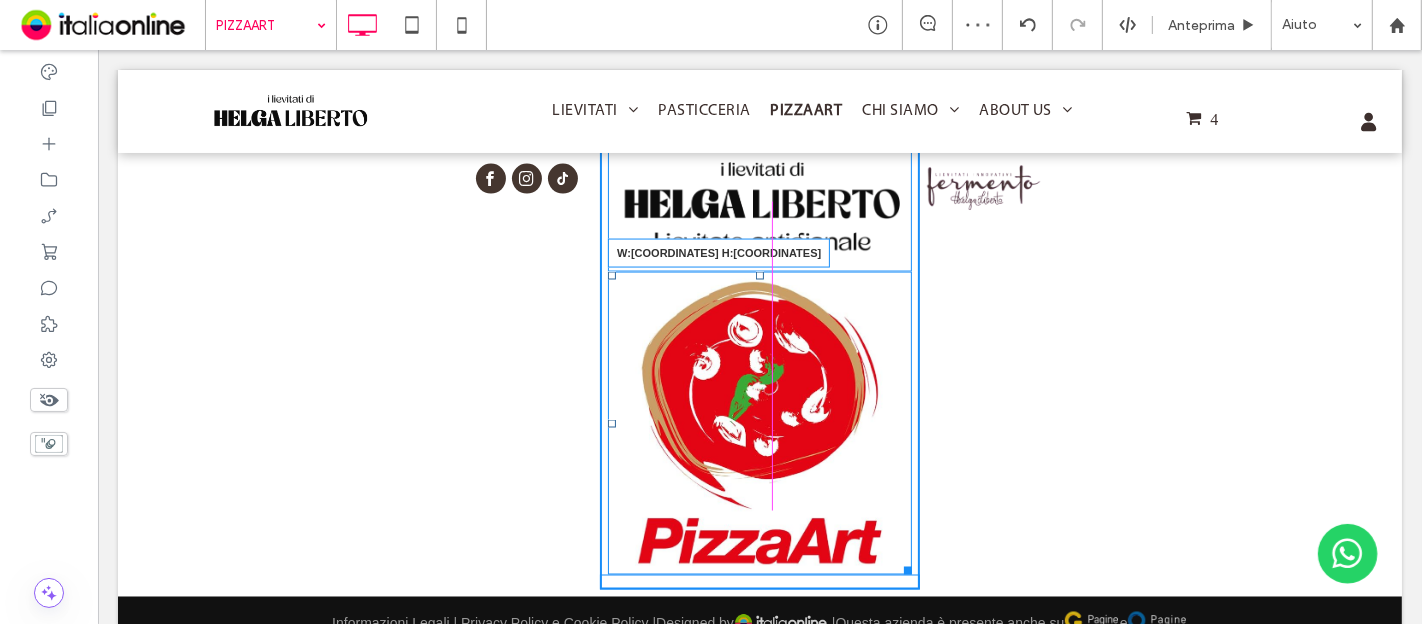 drag, startPoint x: 893, startPoint y: 523, endPoint x: 802, endPoint y: 365, distance: 182.3321 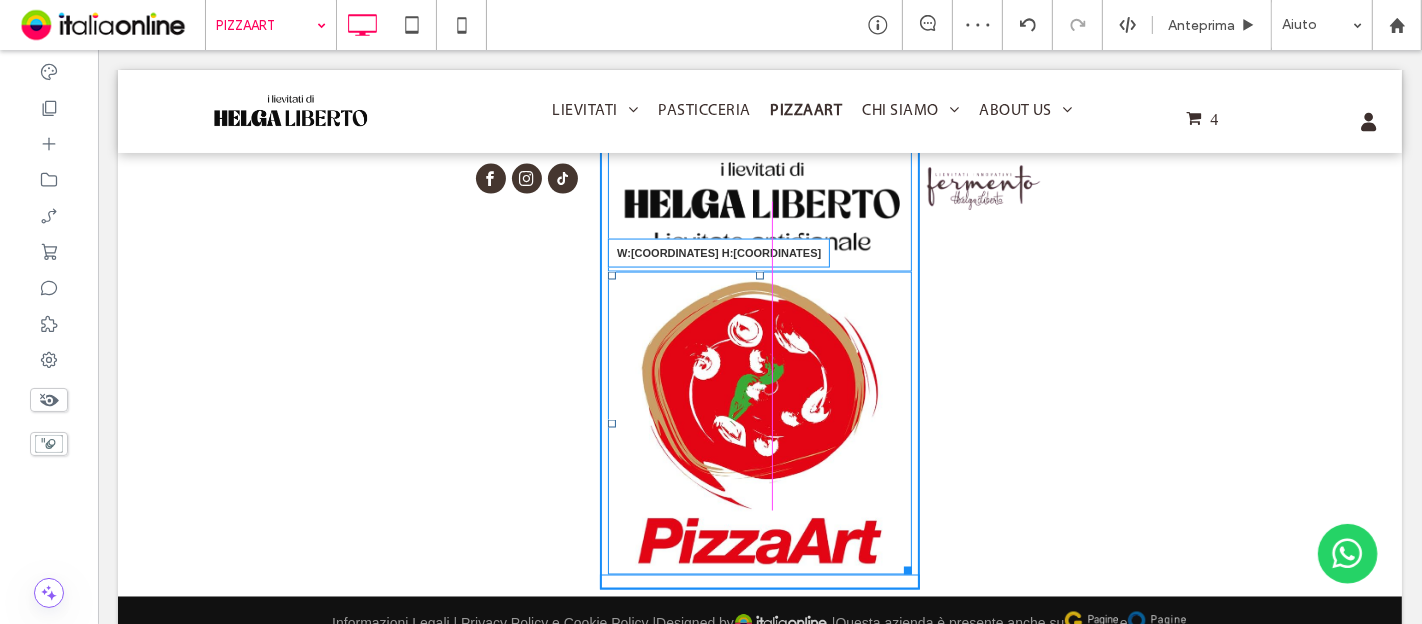 click at bounding box center [903, 567] 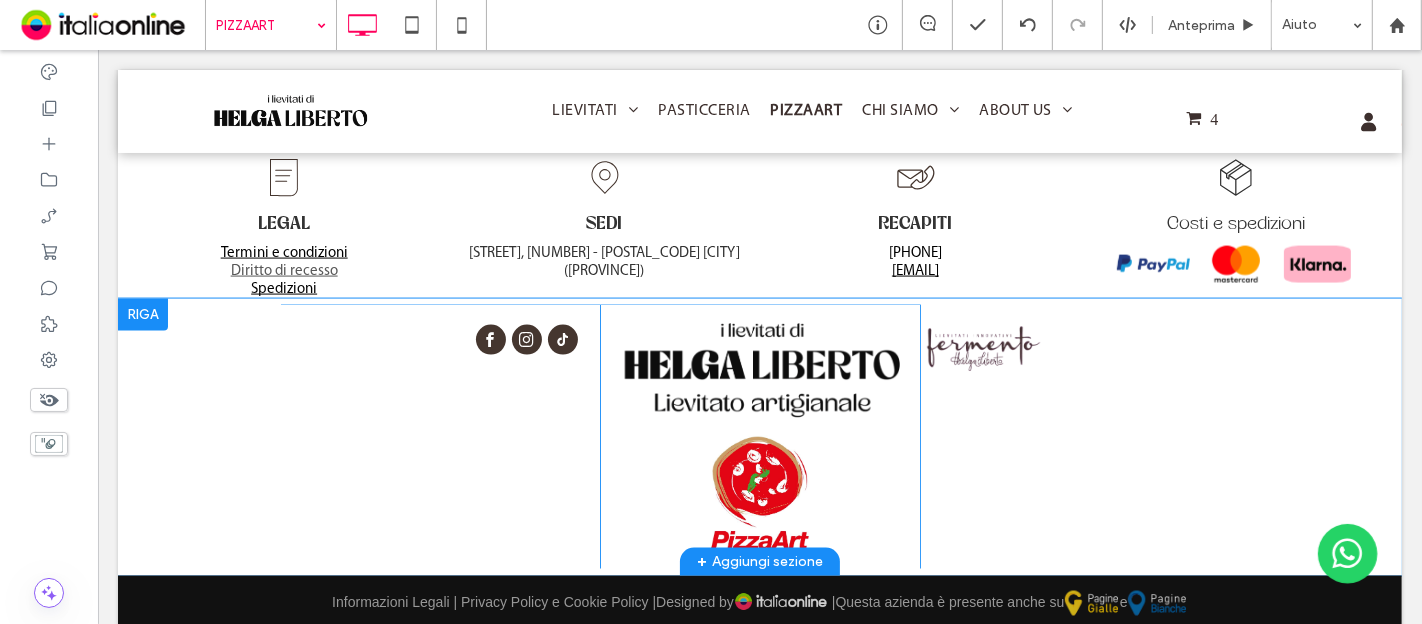 click at bounding box center [142, 315] 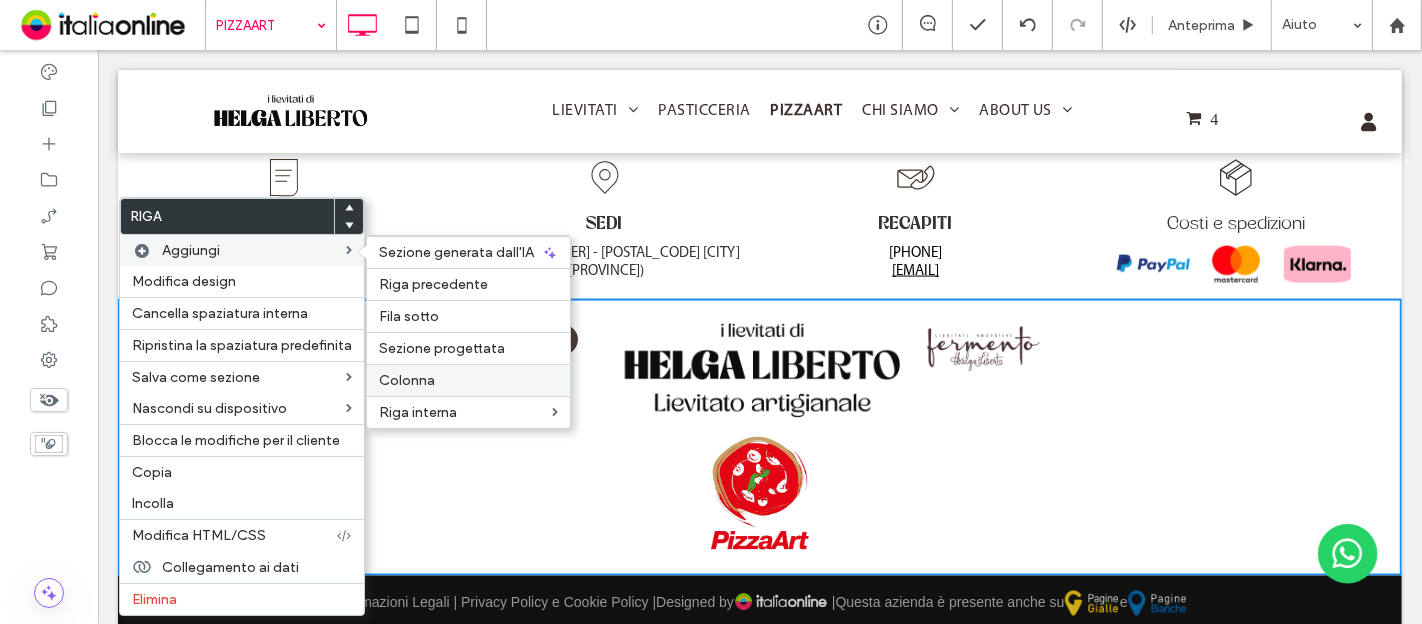 click on "Colonna" at bounding box center (468, 380) 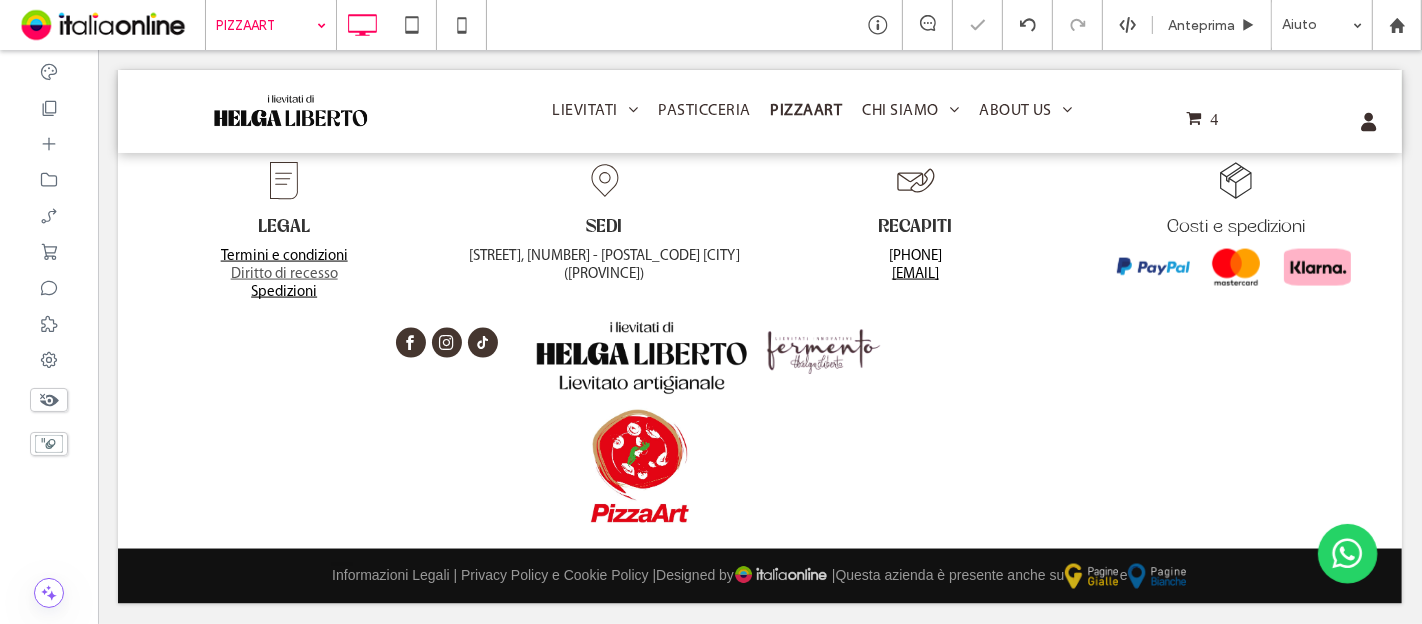 scroll, scrollTop: 2506, scrollLeft: 0, axis: vertical 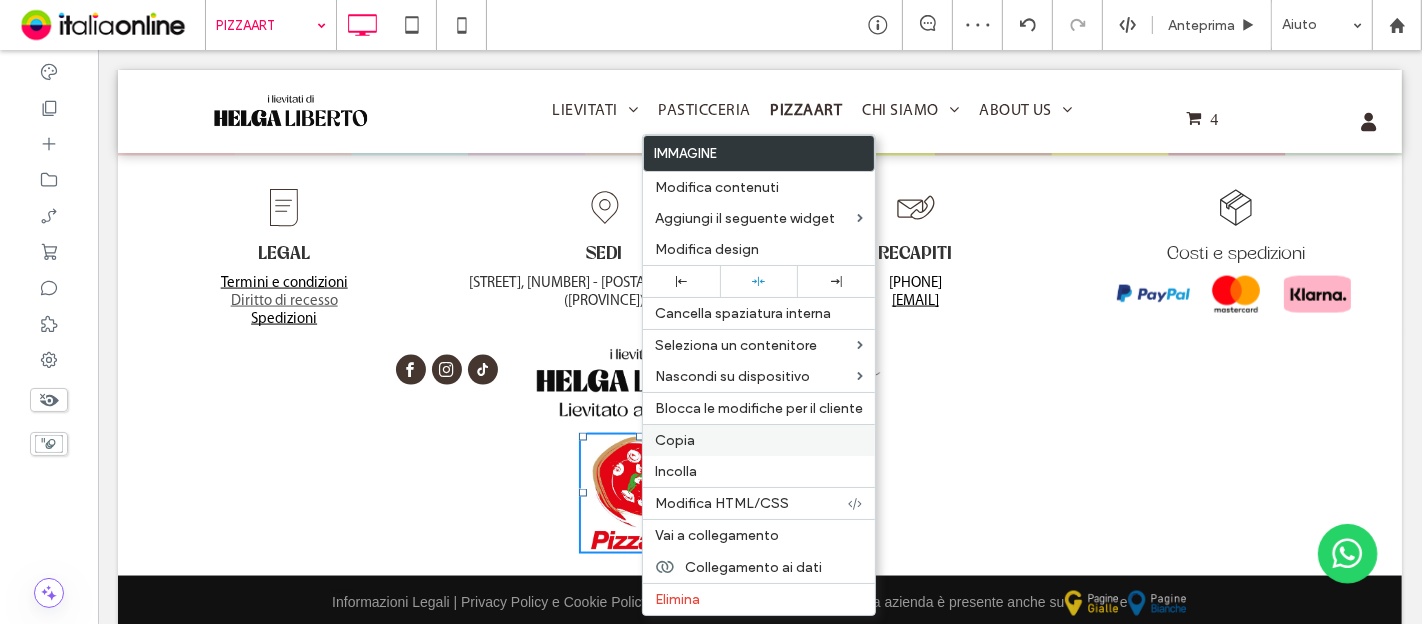 click on "Copia" at bounding box center (759, 440) 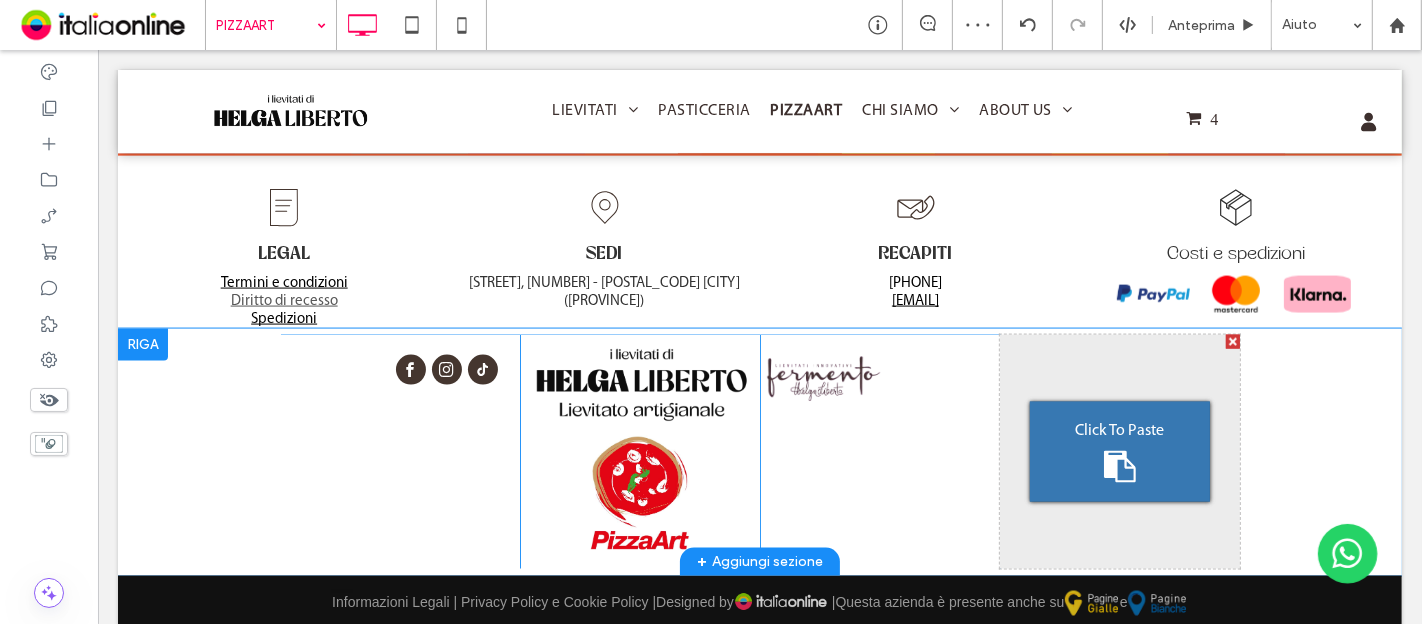 click 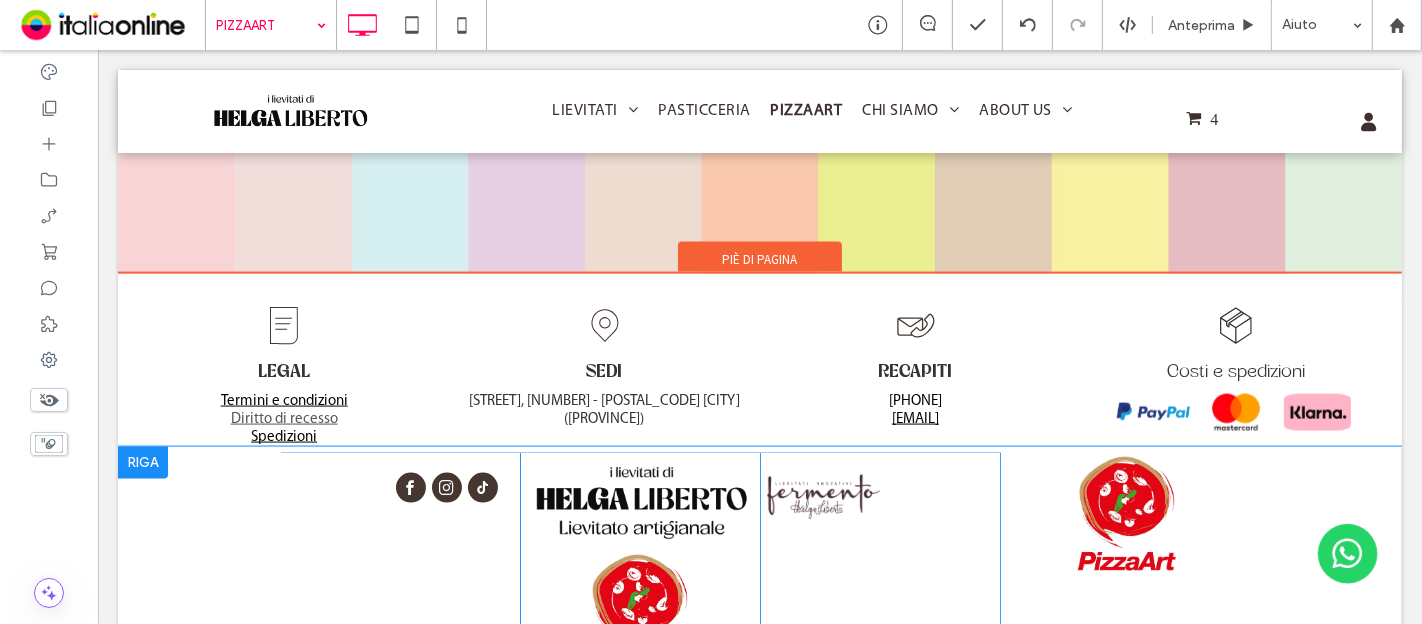 scroll, scrollTop: 2506, scrollLeft: 0, axis: vertical 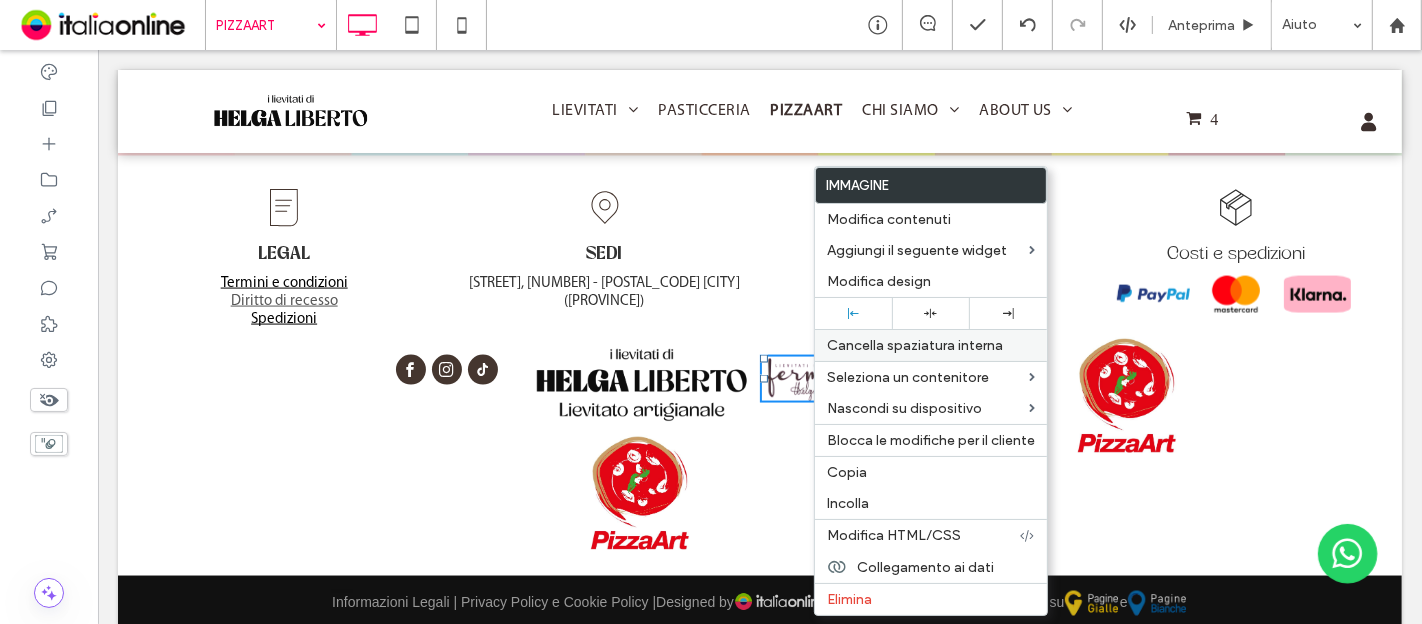 drag, startPoint x: 931, startPoint y: 321, endPoint x: 892, endPoint y: 330, distance: 40.024994 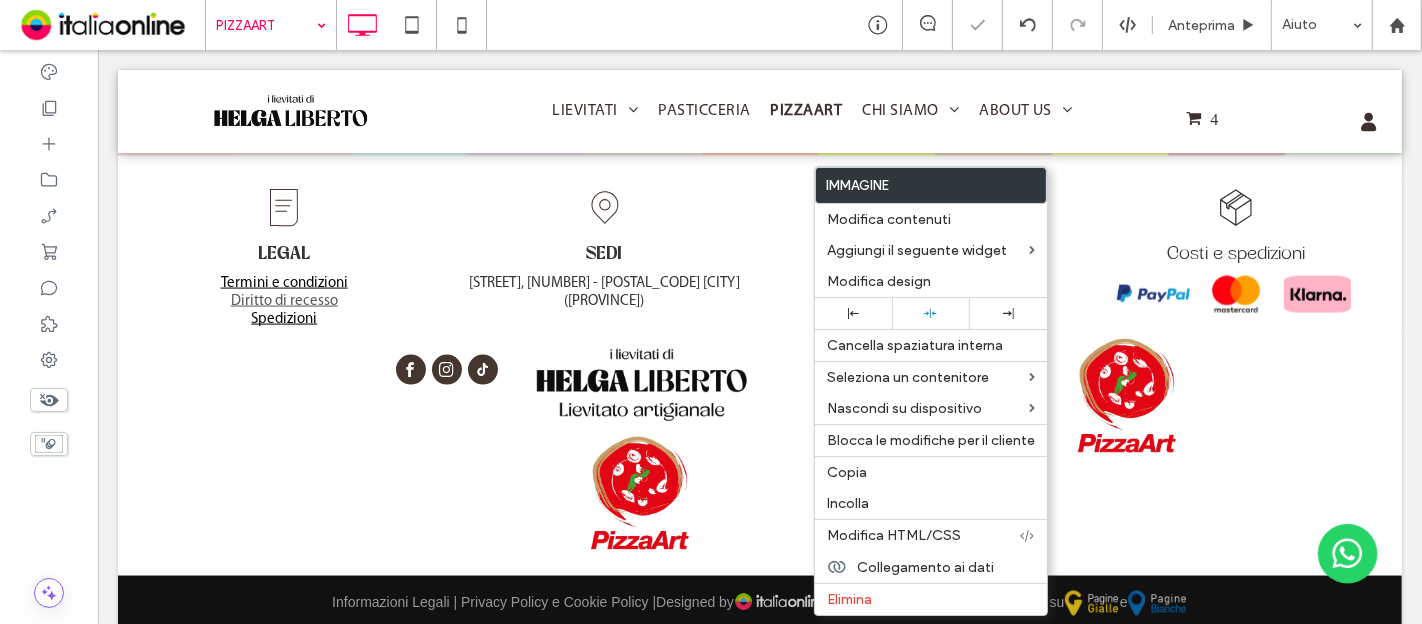 click on "Click To Paste" at bounding box center [879, 452] 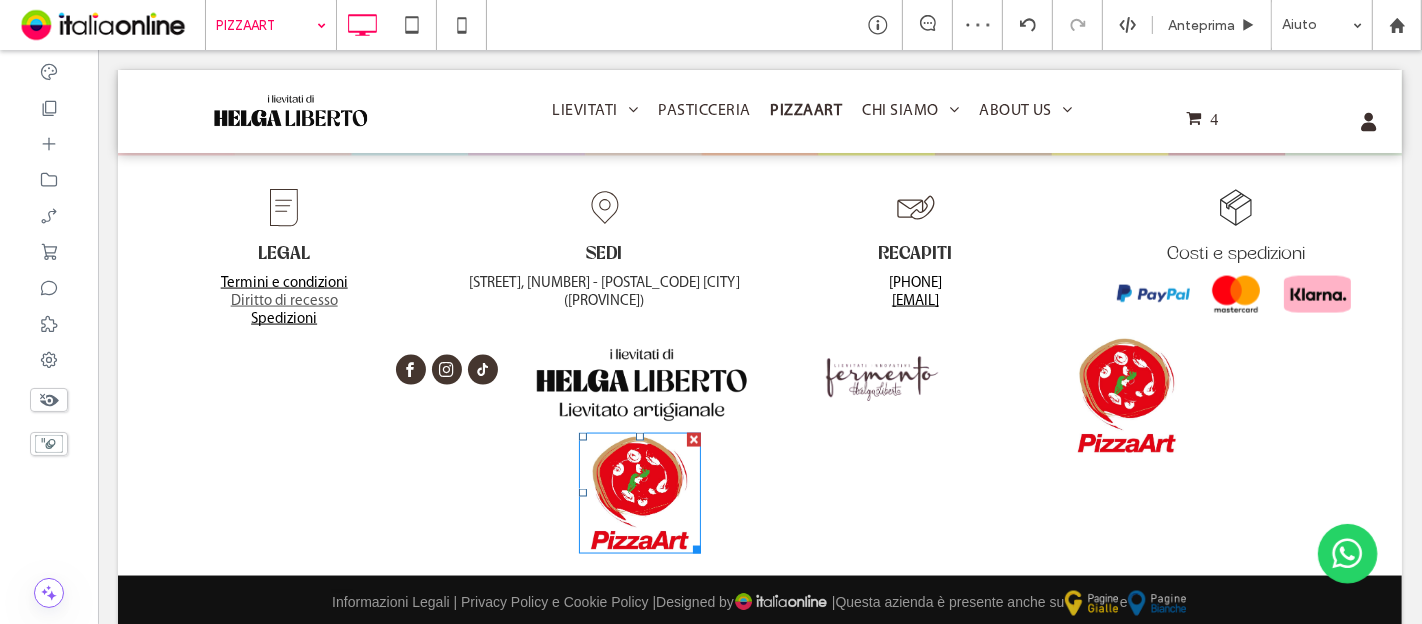 scroll, scrollTop: 2500, scrollLeft: 0, axis: vertical 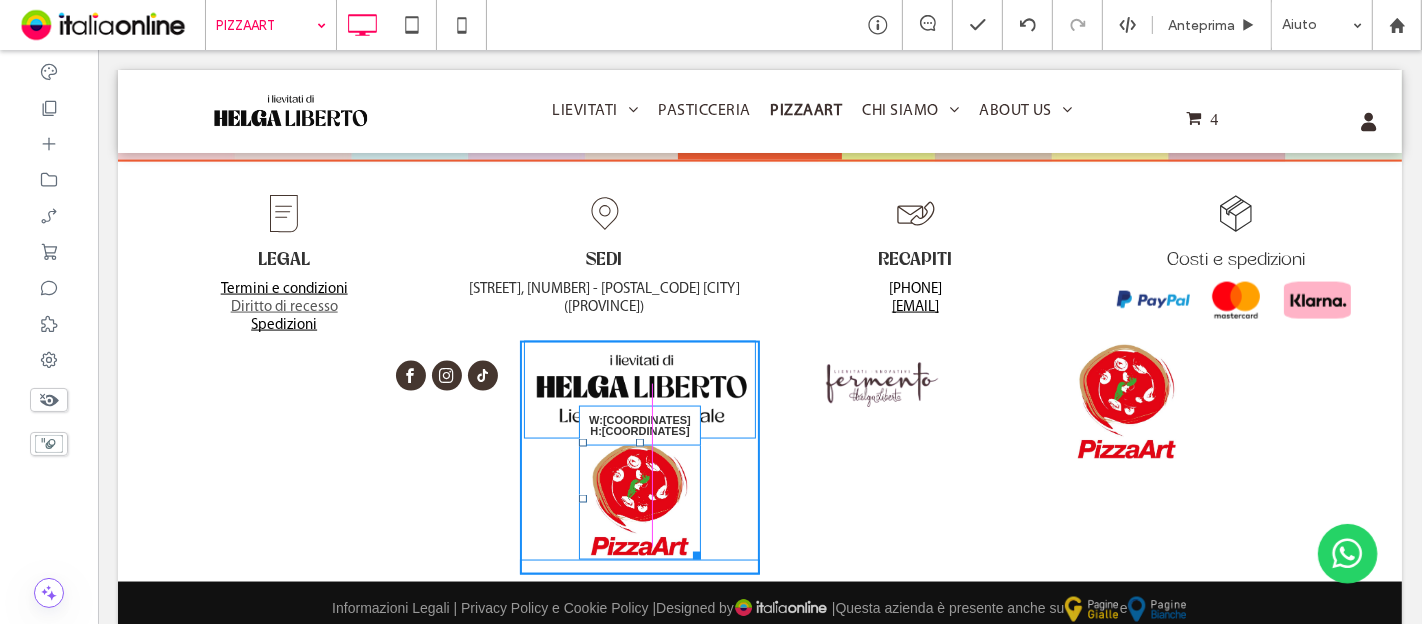 drag, startPoint x: 681, startPoint y: 516, endPoint x: 662, endPoint y: 508, distance: 20.615528 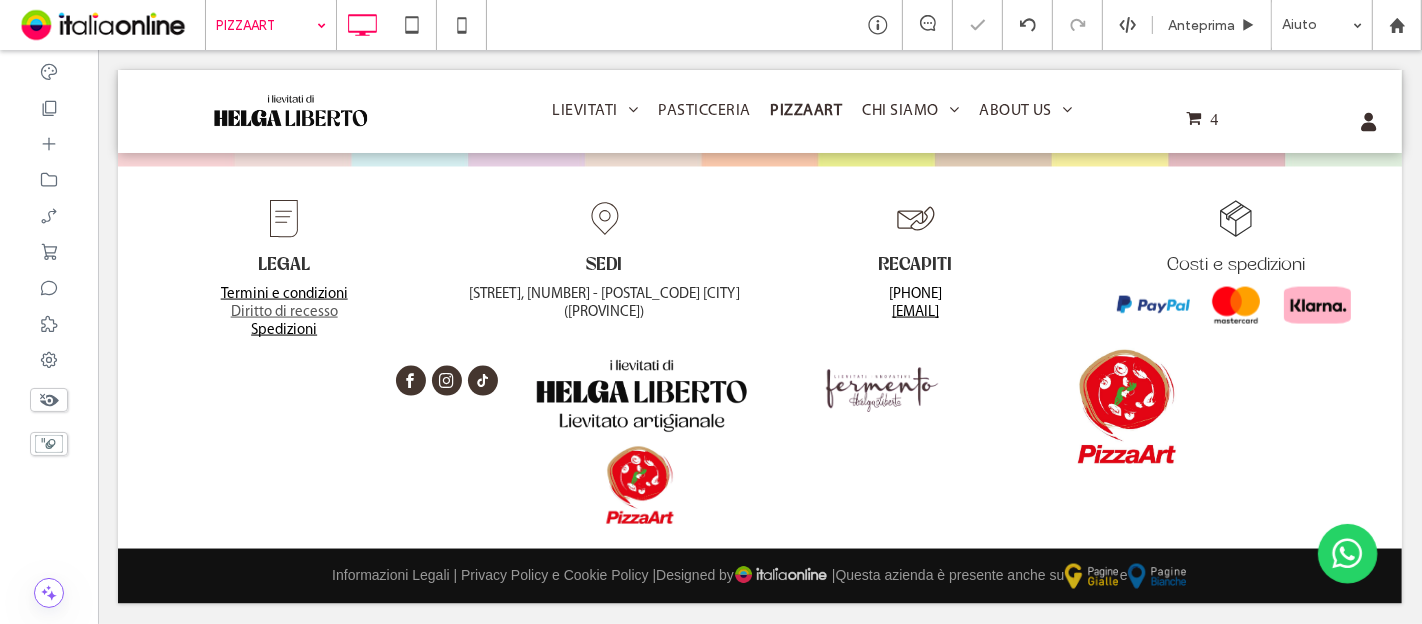 scroll, scrollTop: 2468, scrollLeft: 0, axis: vertical 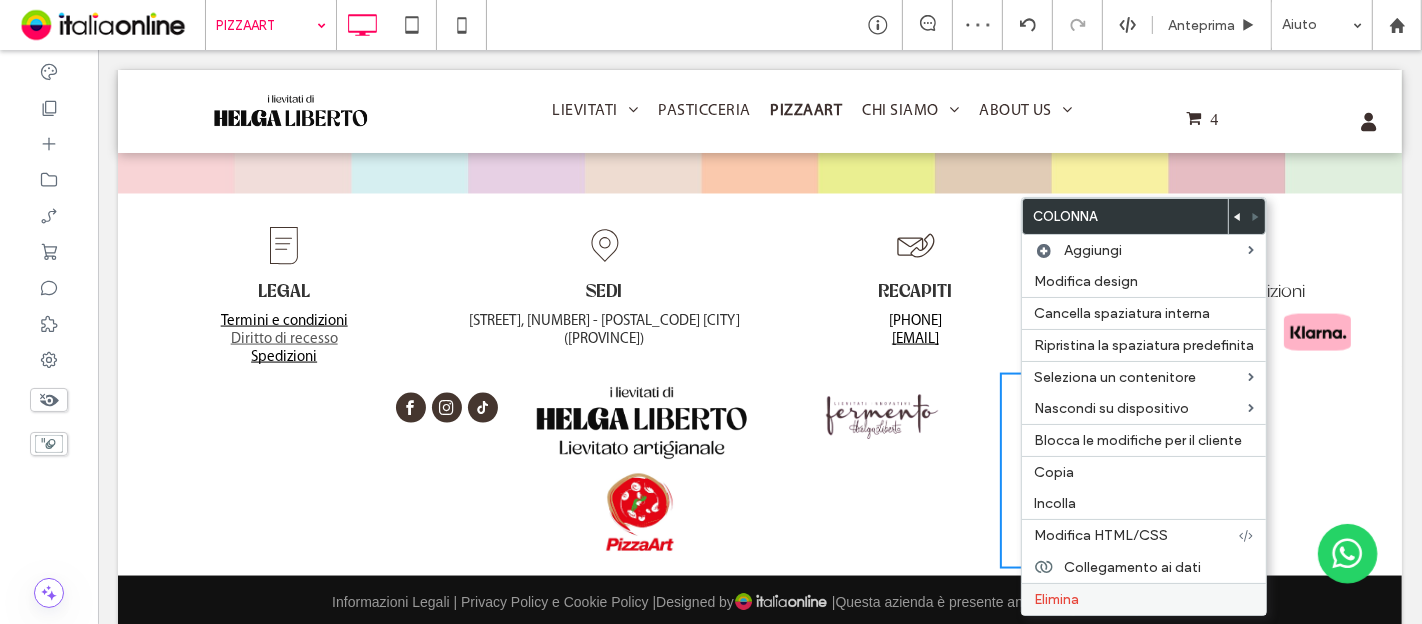 click on "Elimina" at bounding box center [1144, 599] 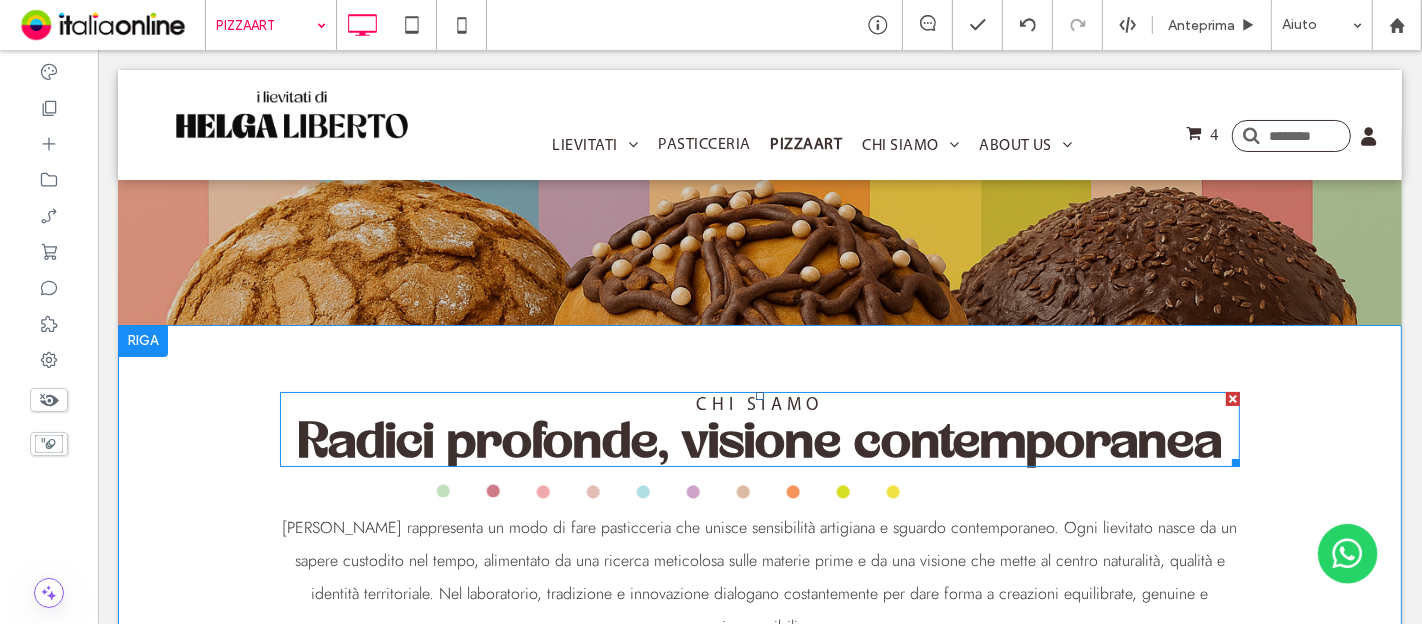 scroll, scrollTop: 0, scrollLeft: 0, axis: both 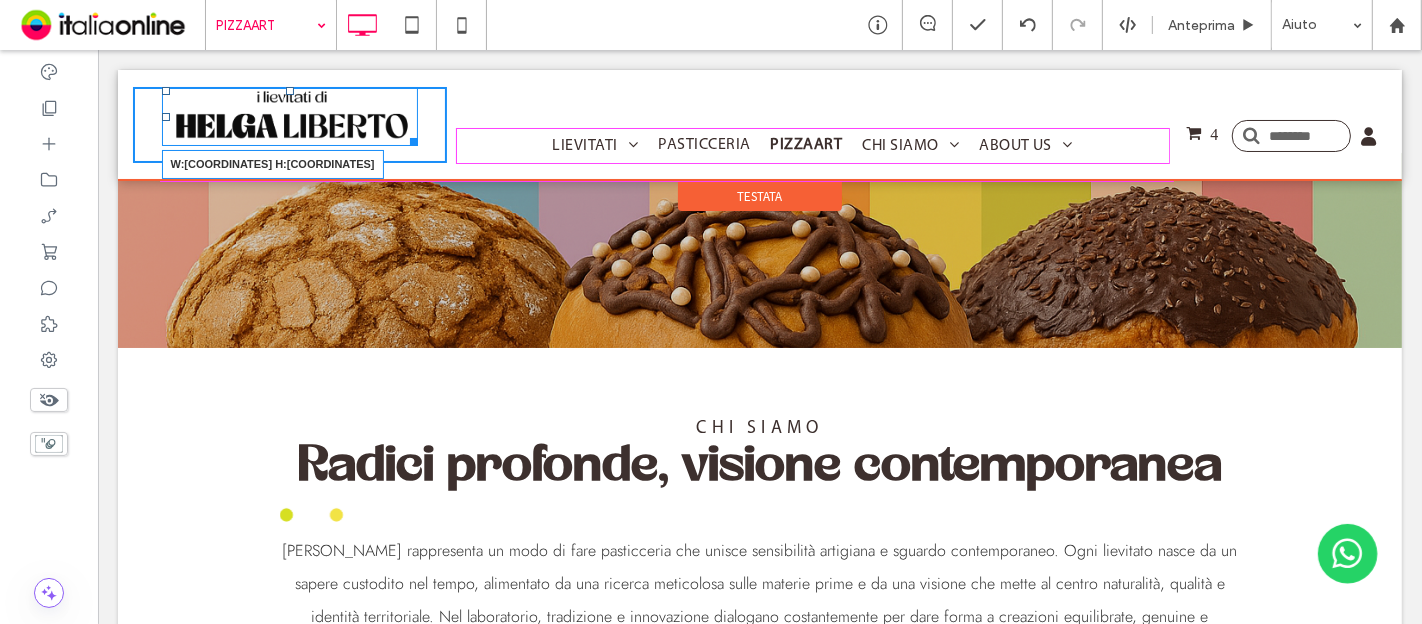 drag, startPoint x: 396, startPoint y: 141, endPoint x: 422, endPoint y: 155, distance: 29.529646 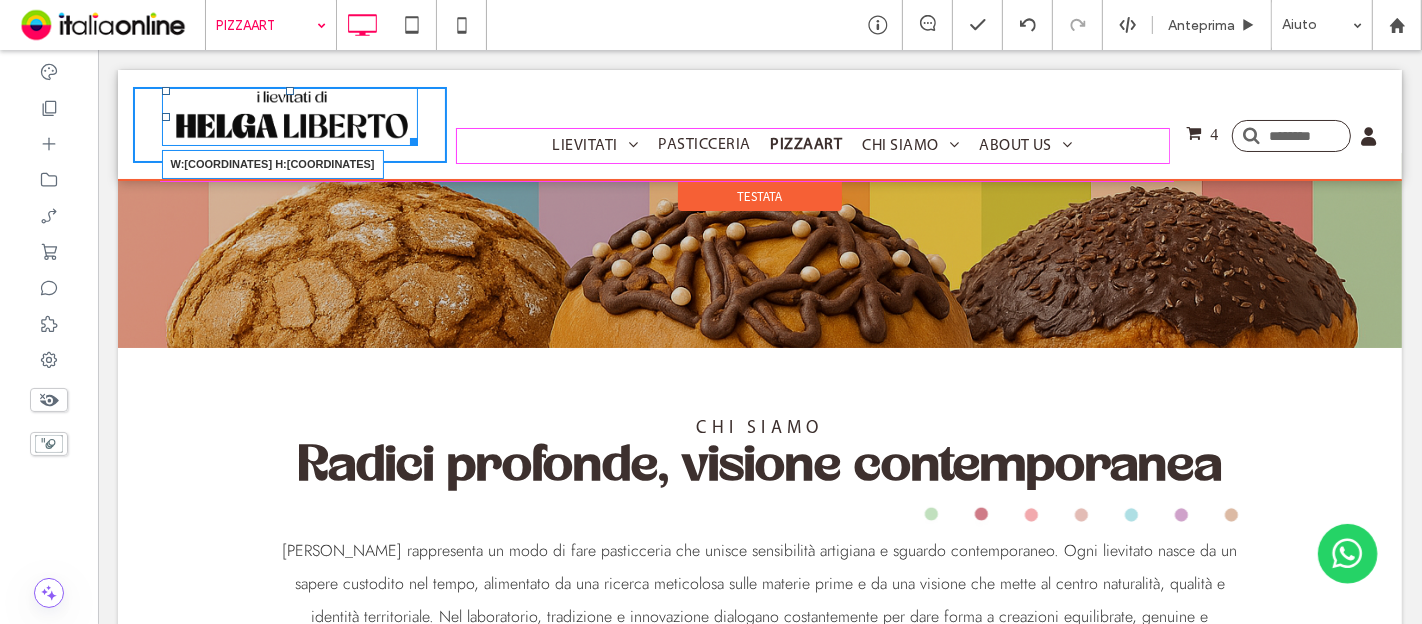 click on "W:309.352 H:70.9954" at bounding box center [289, 116] 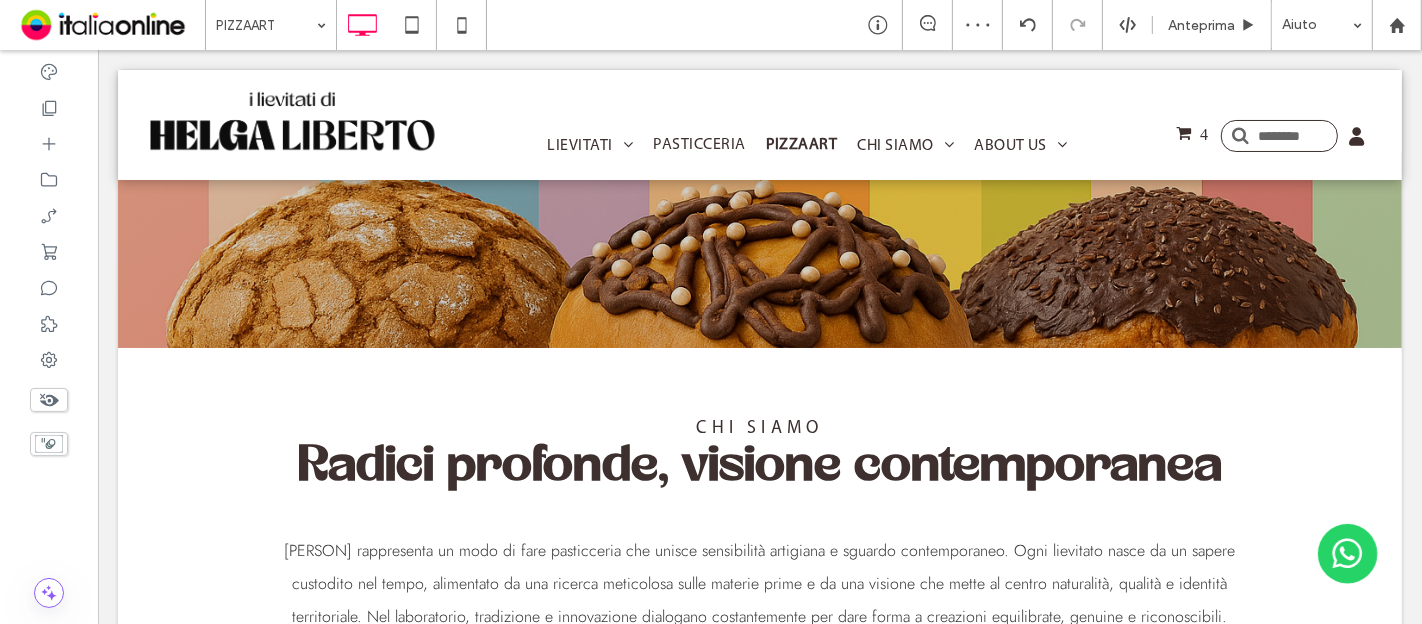 scroll, scrollTop: 0, scrollLeft: 0, axis: both 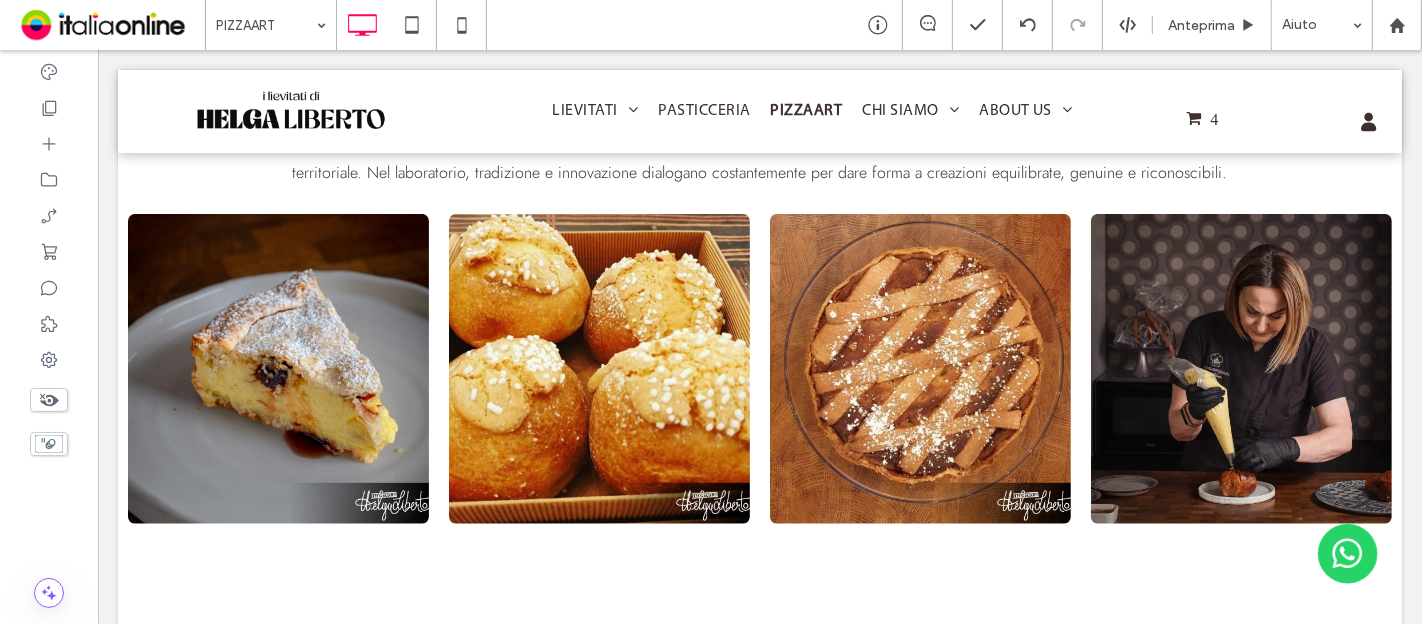 click on "Click To Paste
LIEVITATI
PANETTONI
COLOMBE
SALATI
PASTICCERIA
PIZZAART
CHI SIAMO
EVENTI
DICONO DI NOI
ABOUT US
BLOG
CONTATTI
Click To Paste
Click To Paste
4
Click To Paste
Click To Paste
Click To Paste
Click To Paste
Testata
PIZZAART
Click To Paste
Riga + Aggiungi sezione
CHI SIAMO
Radici profonde, visione contemporanea
Click To Paste
Riga + Aggiungi sezione
a a a a
Click To Paste
Riga +" at bounding box center (759, 1139) 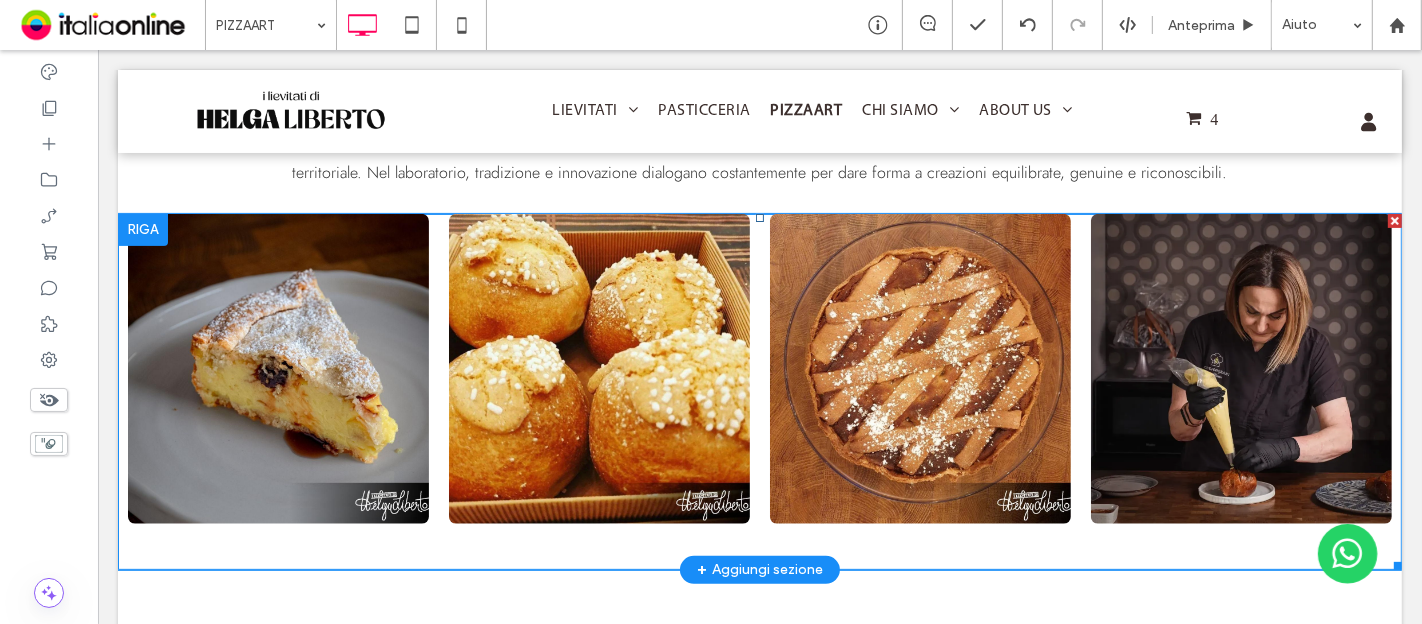 click at bounding box center [278, 369] 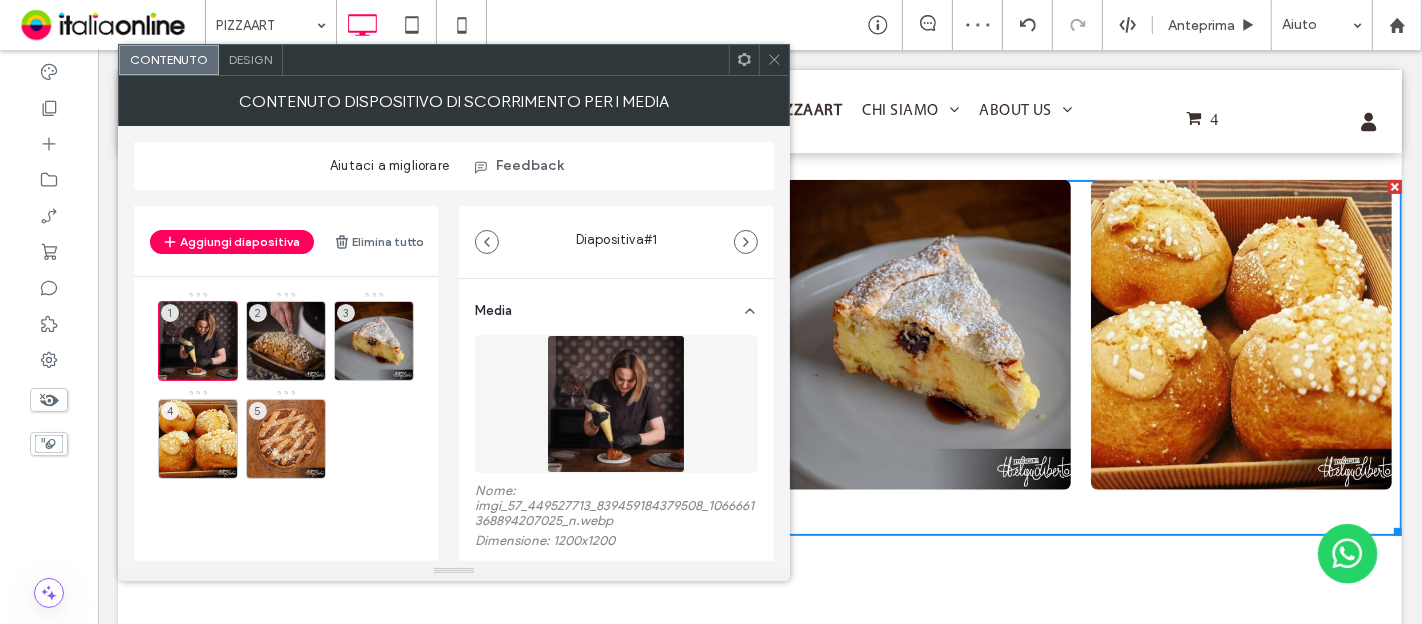 scroll, scrollTop: 444, scrollLeft: 0, axis: vertical 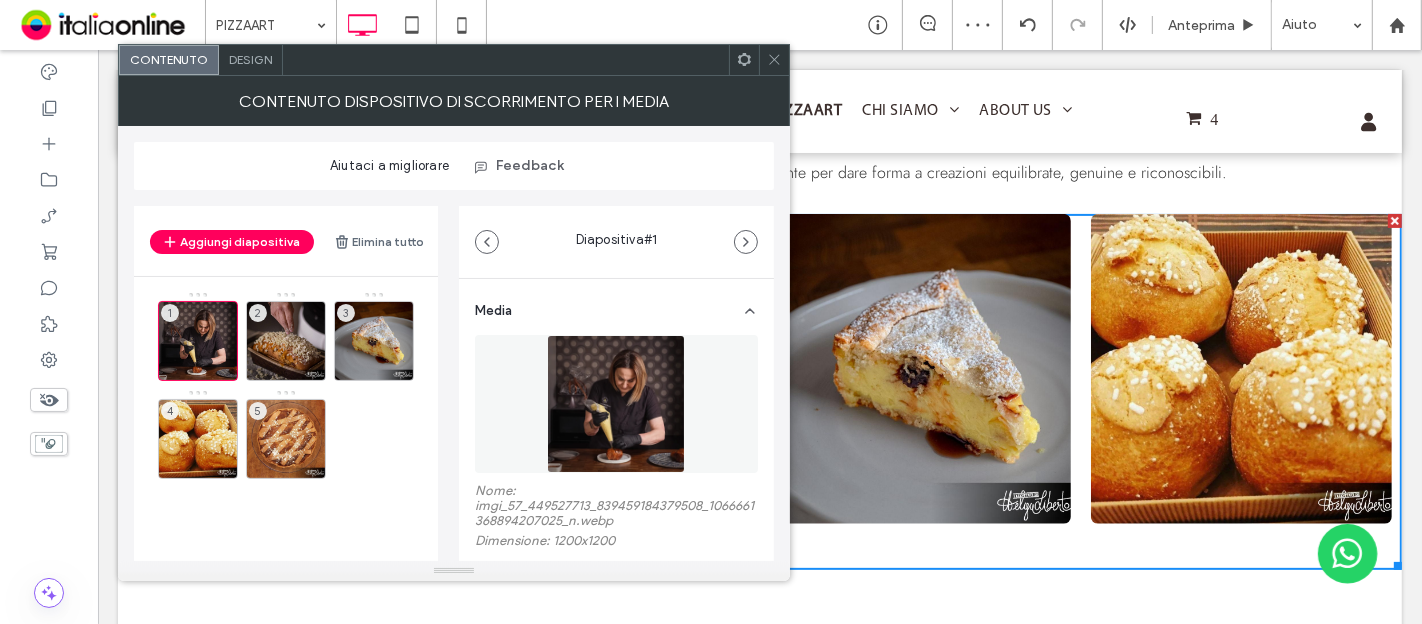 click at bounding box center [774, 60] 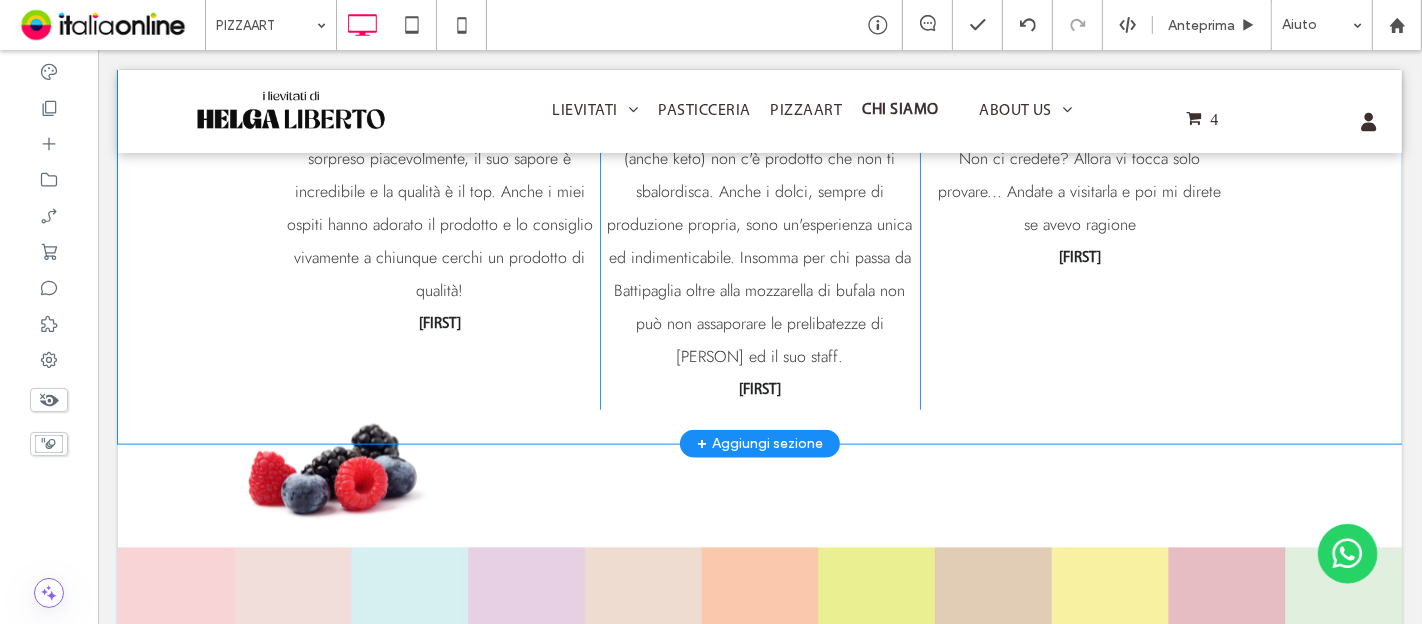 scroll, scrollTop: 1888, scrollLeft: 0, axis: vertical 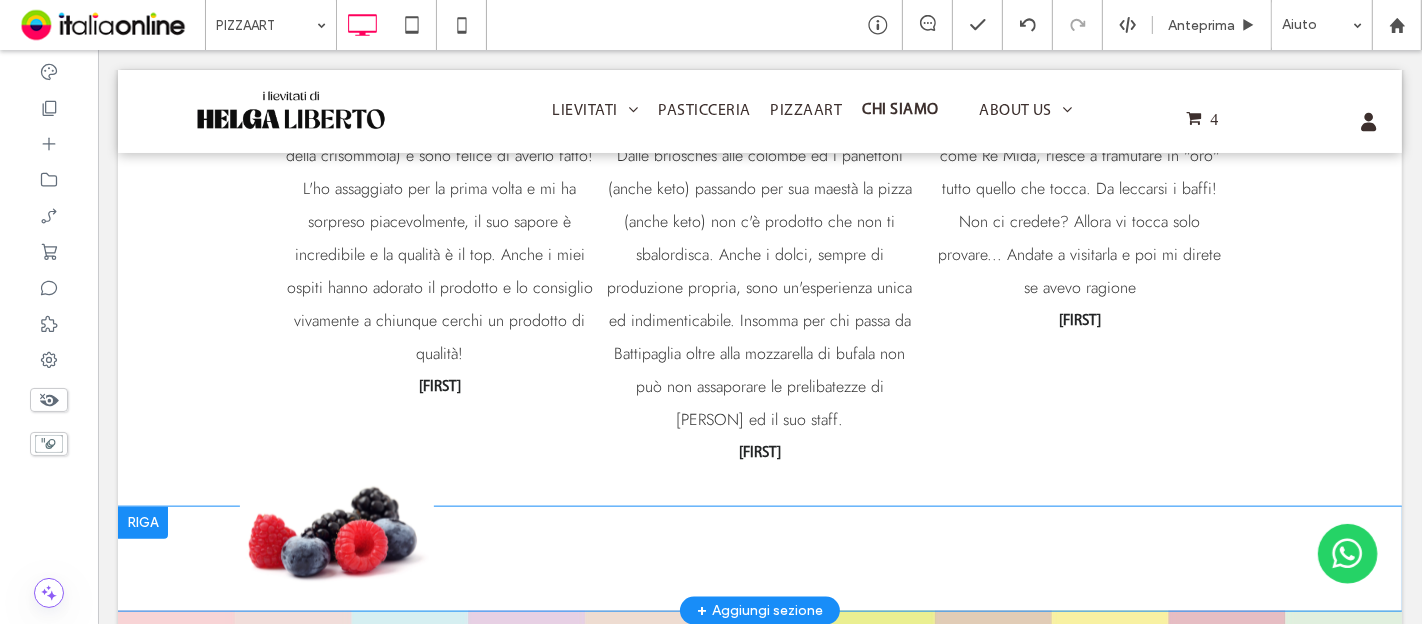 click at bounding box center [142, 523] 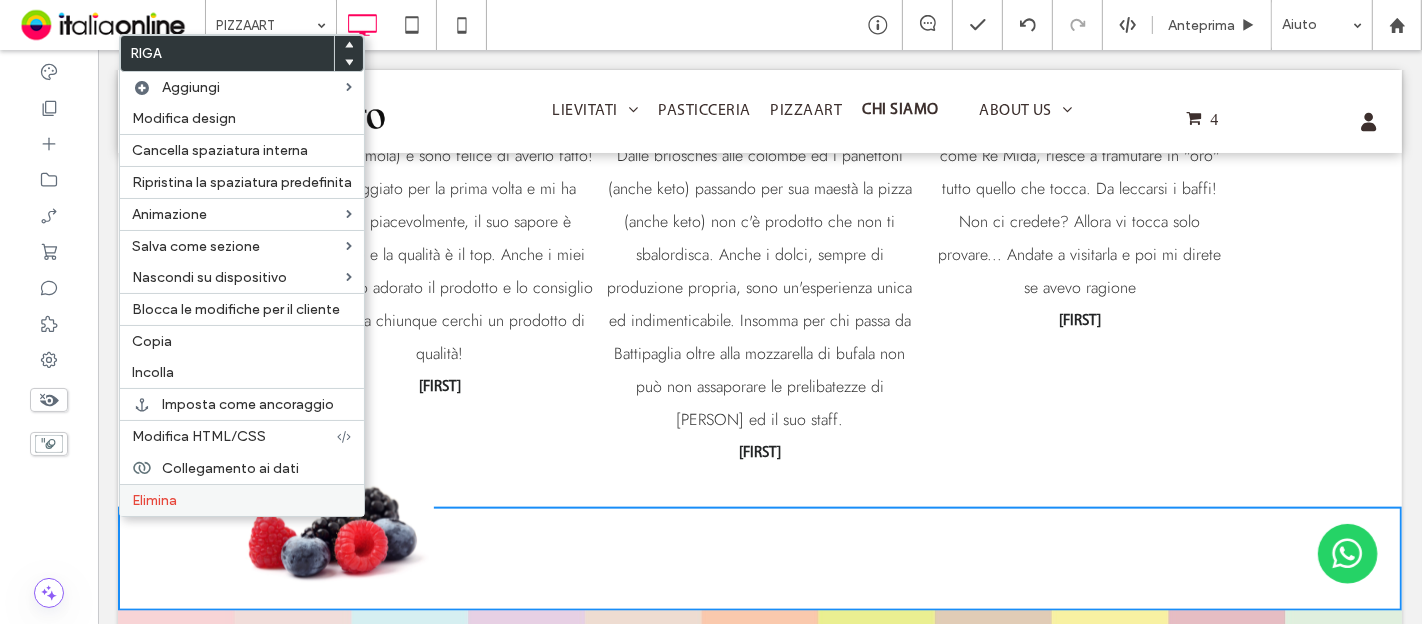 click on "Elimina" at bounding box center [242, 500] 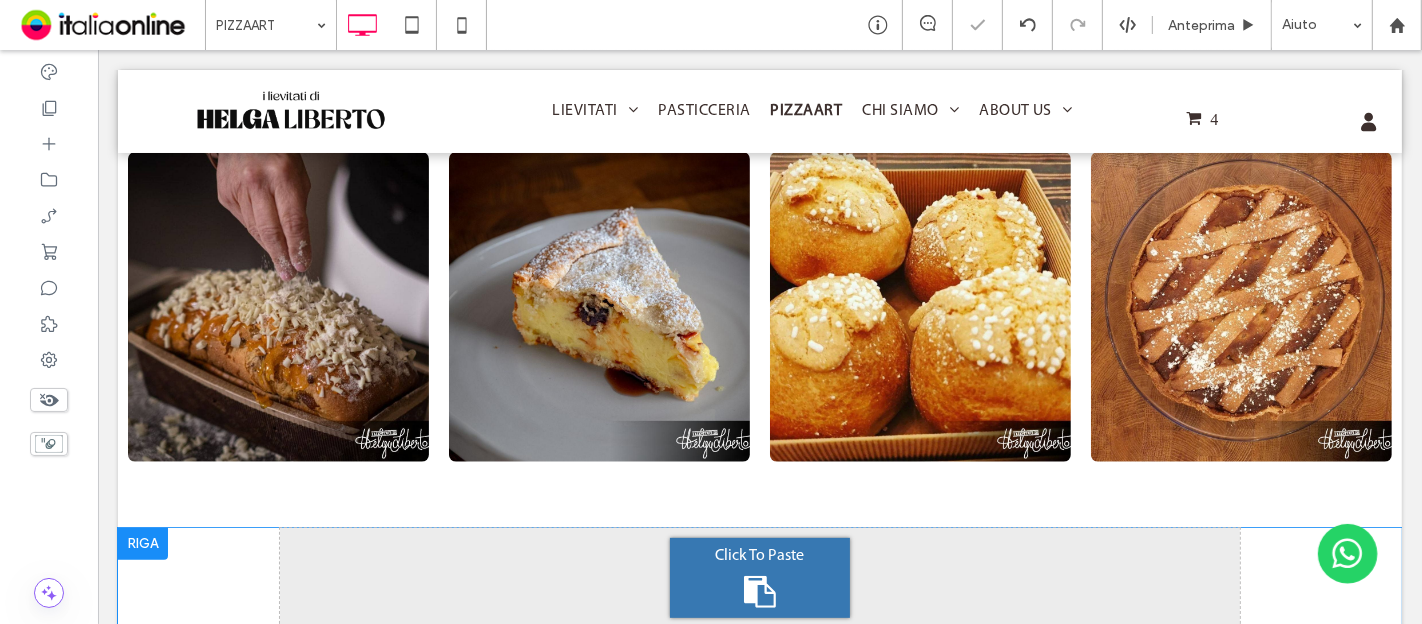 scroll, scrollTop: 505, scrollLeft: 0, axis: vertical 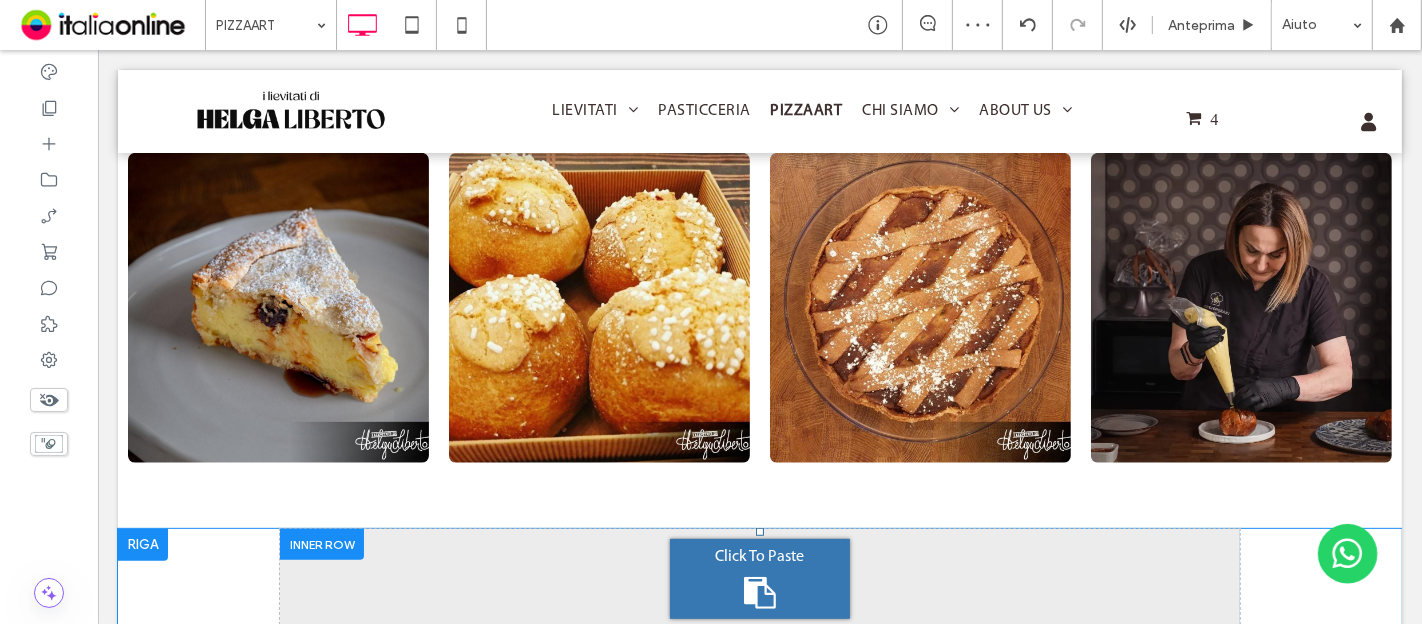 click on "Click To Paste" at bounding box center [759, 579] 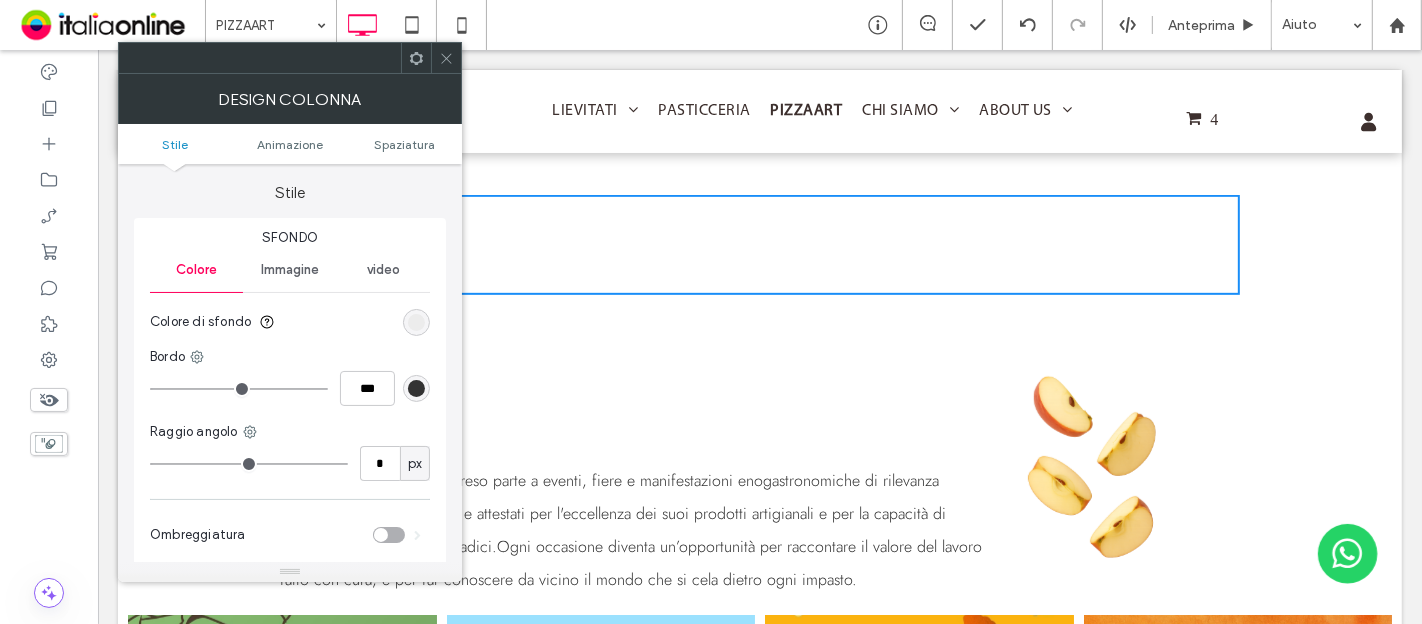 scroll, scrollTop: 1061, scrollLeft: 0, axis: vertical 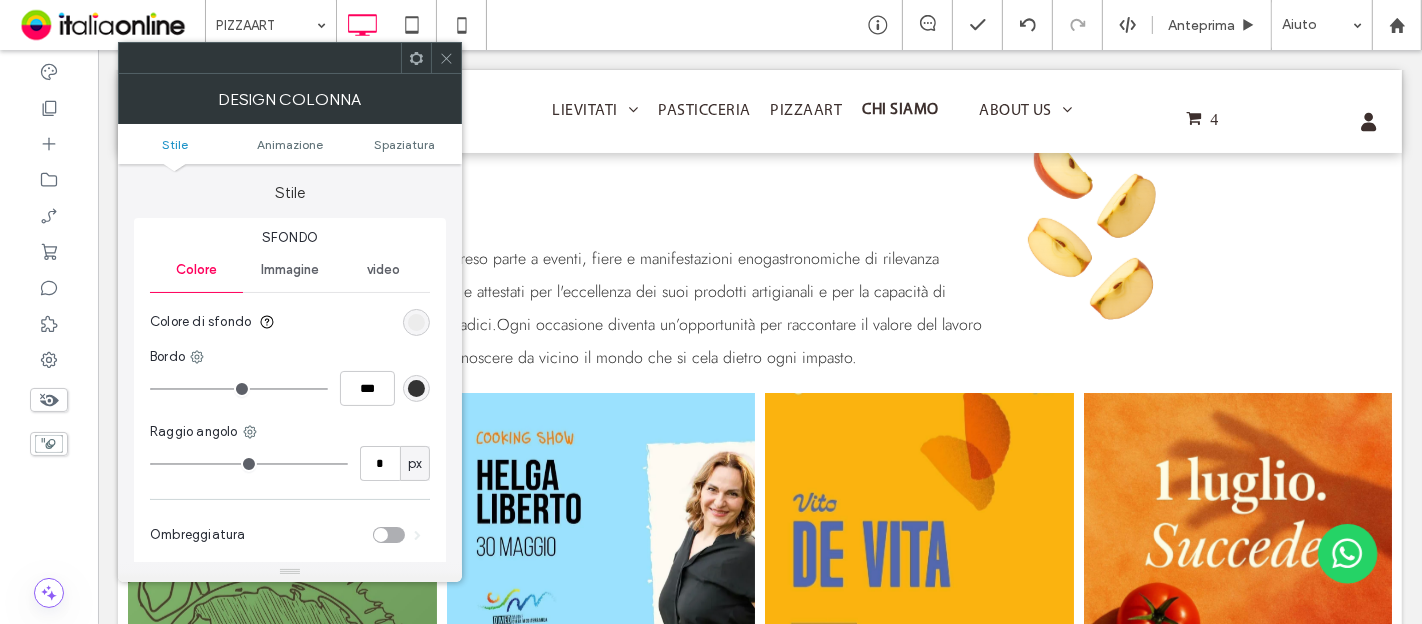 click at bounding box center [446, 58] 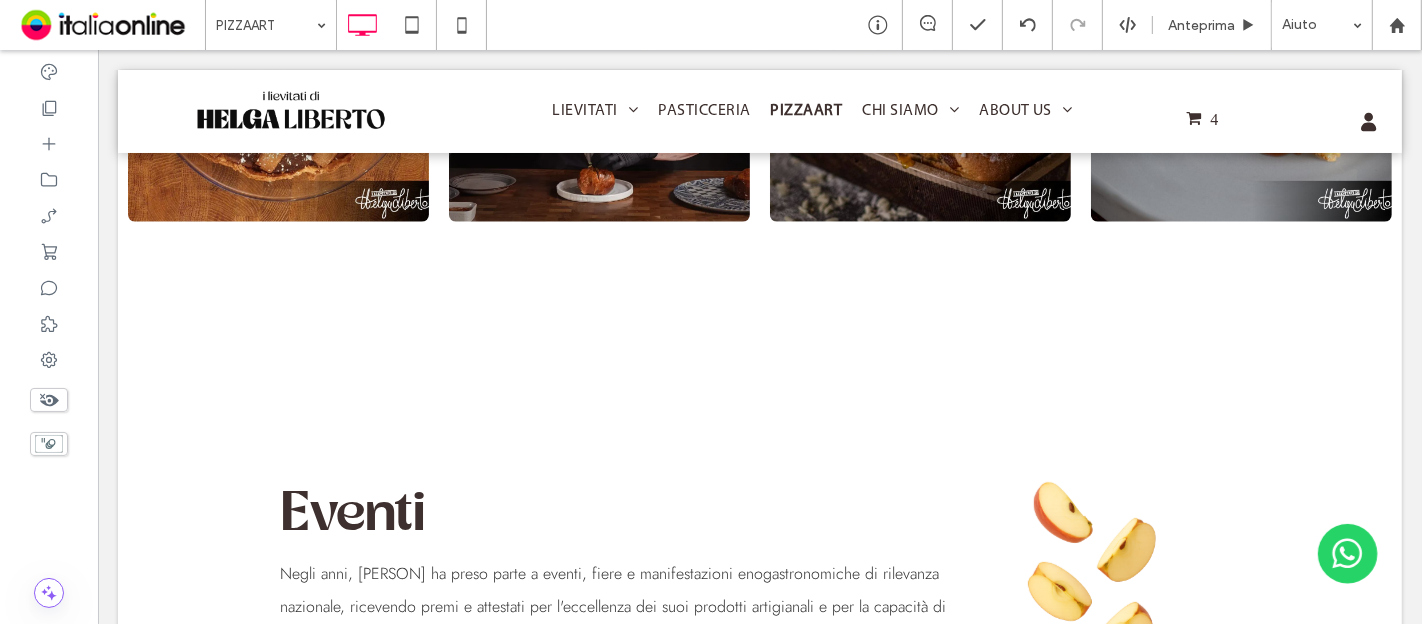 scroll, scrollTop: 839, scrollLeft: 0, axis: vertical 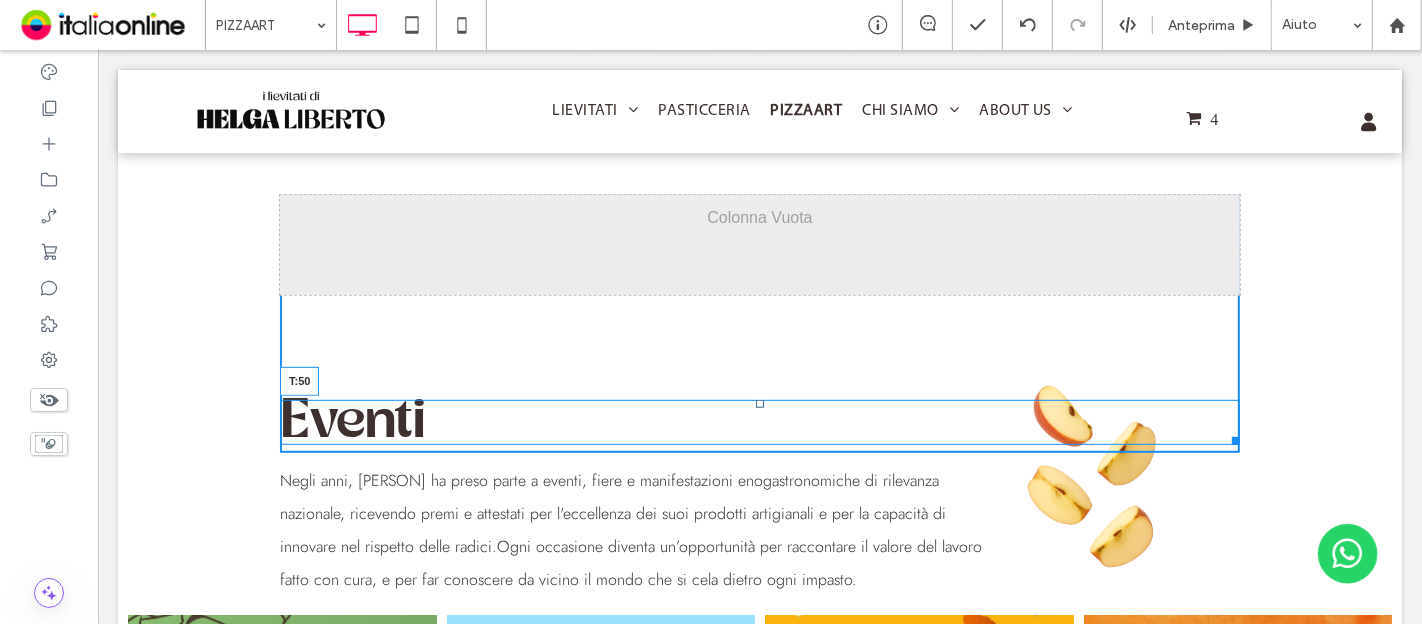 drag, startPoint x: 749, startPoint y: 434, endPoint x: 828, endPoint y: 428, distance: 79.22752 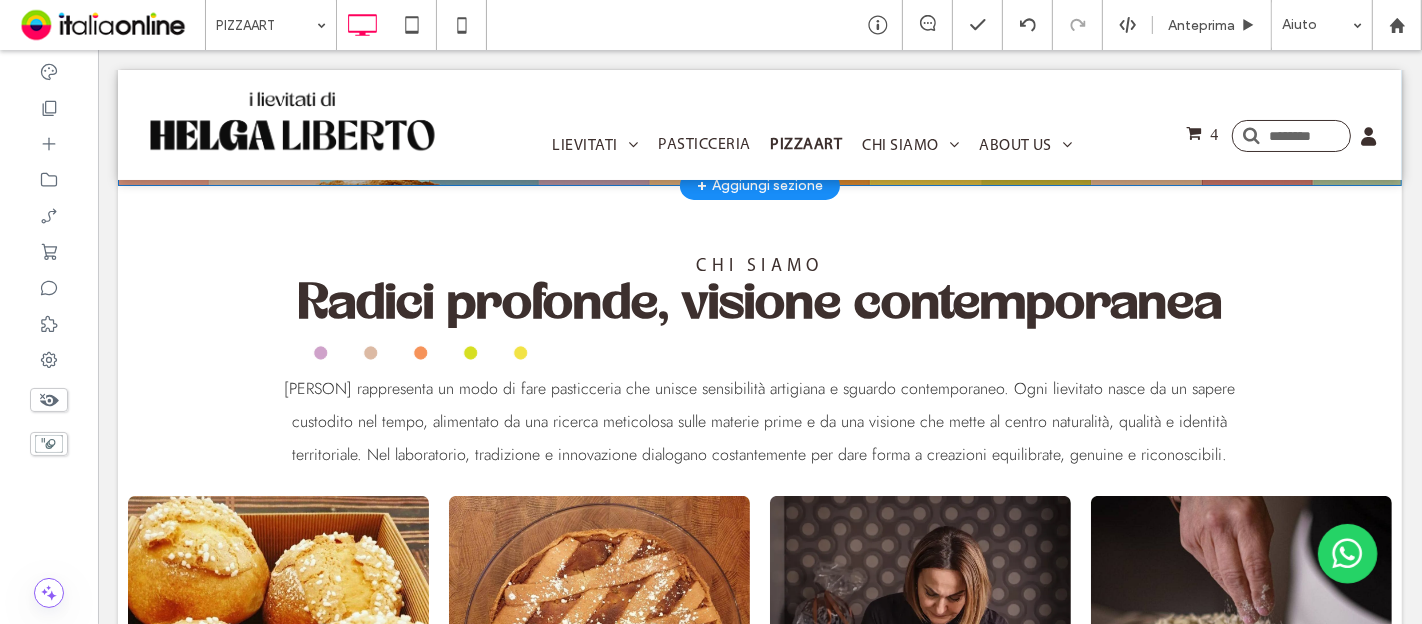 scroll, scrollTop: 0, scrollLeft: 0, axis: both 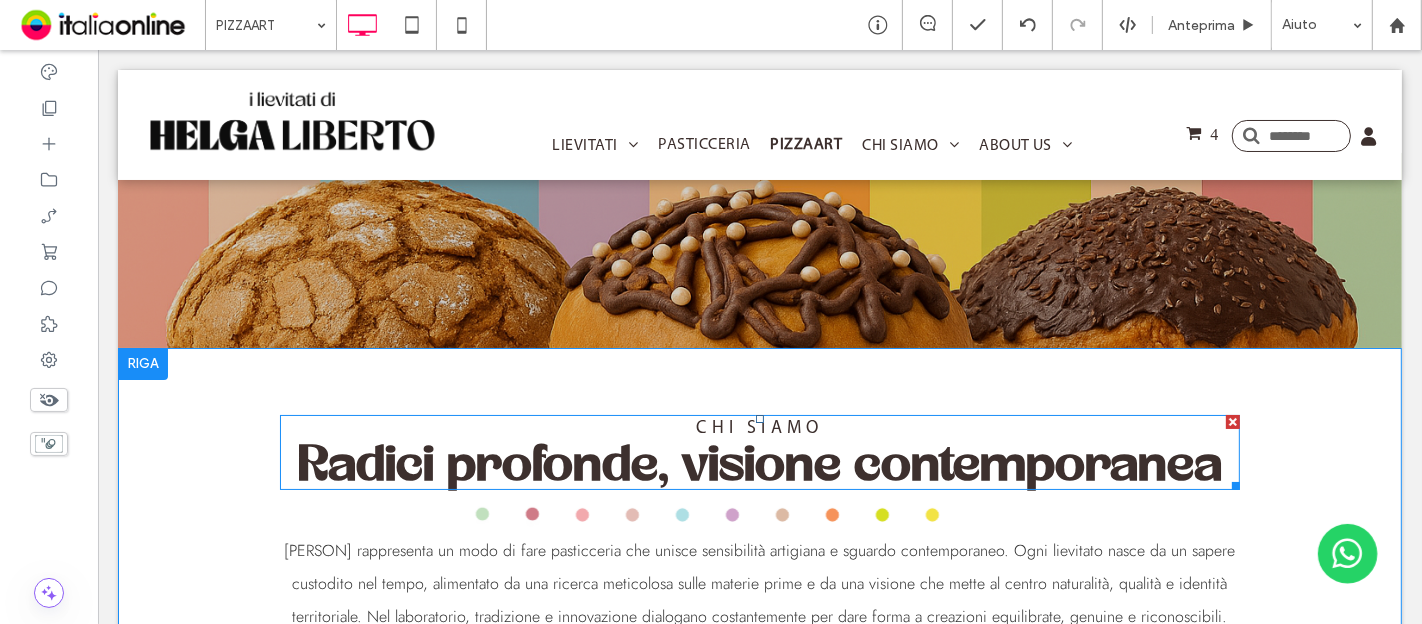 click on "Radici profonde, visione contemporanea" at bounding box center [759, 465] 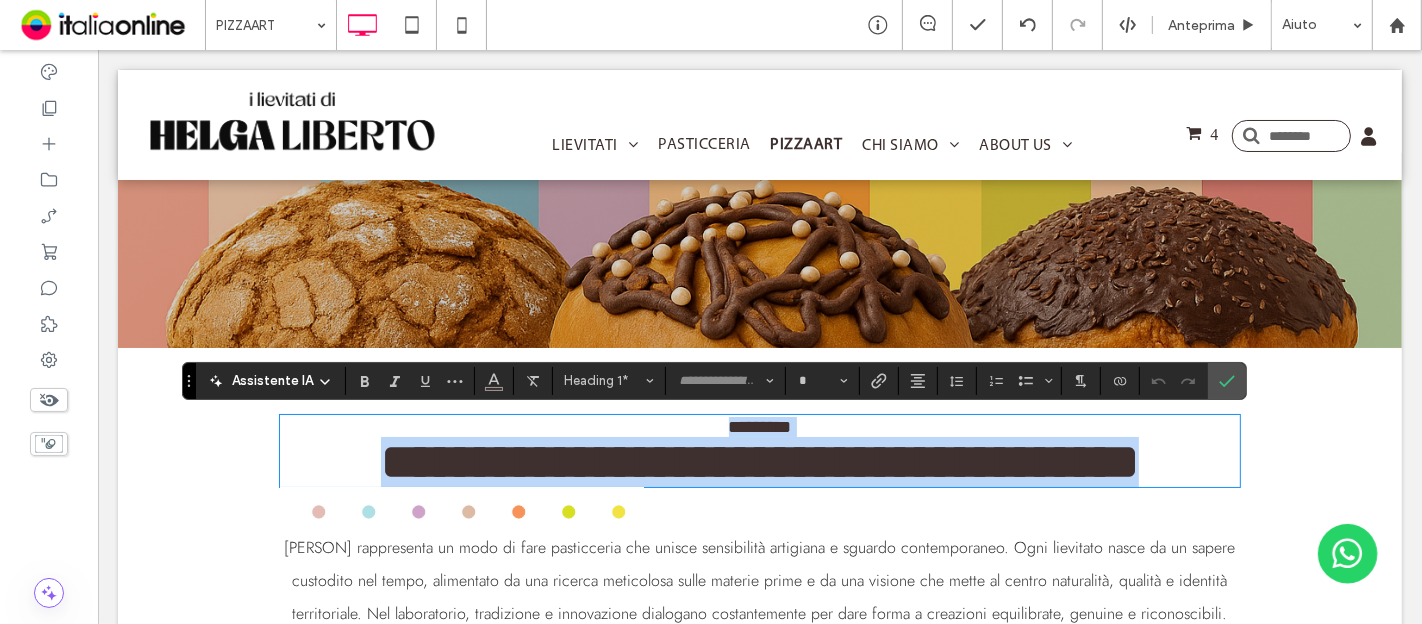 scroll, scrollTop: 0, scrollLeft: 0, axis: both 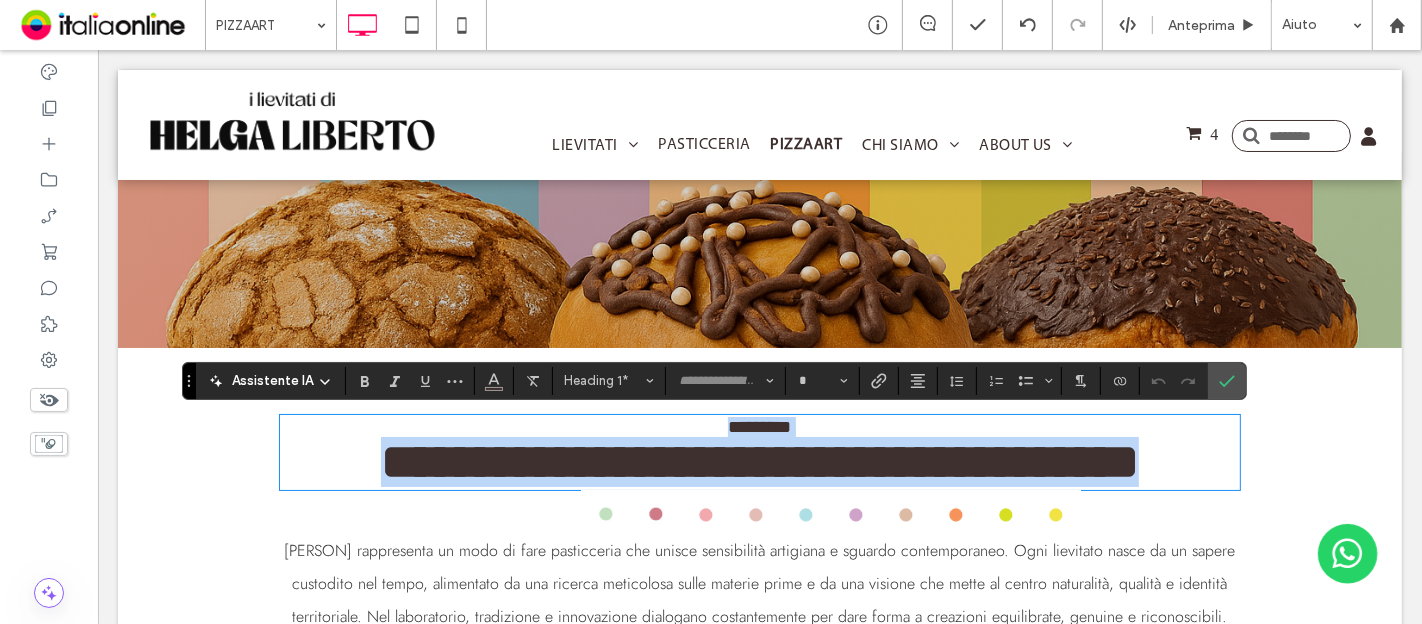 click on "**********" at bounding box center (759, 461) 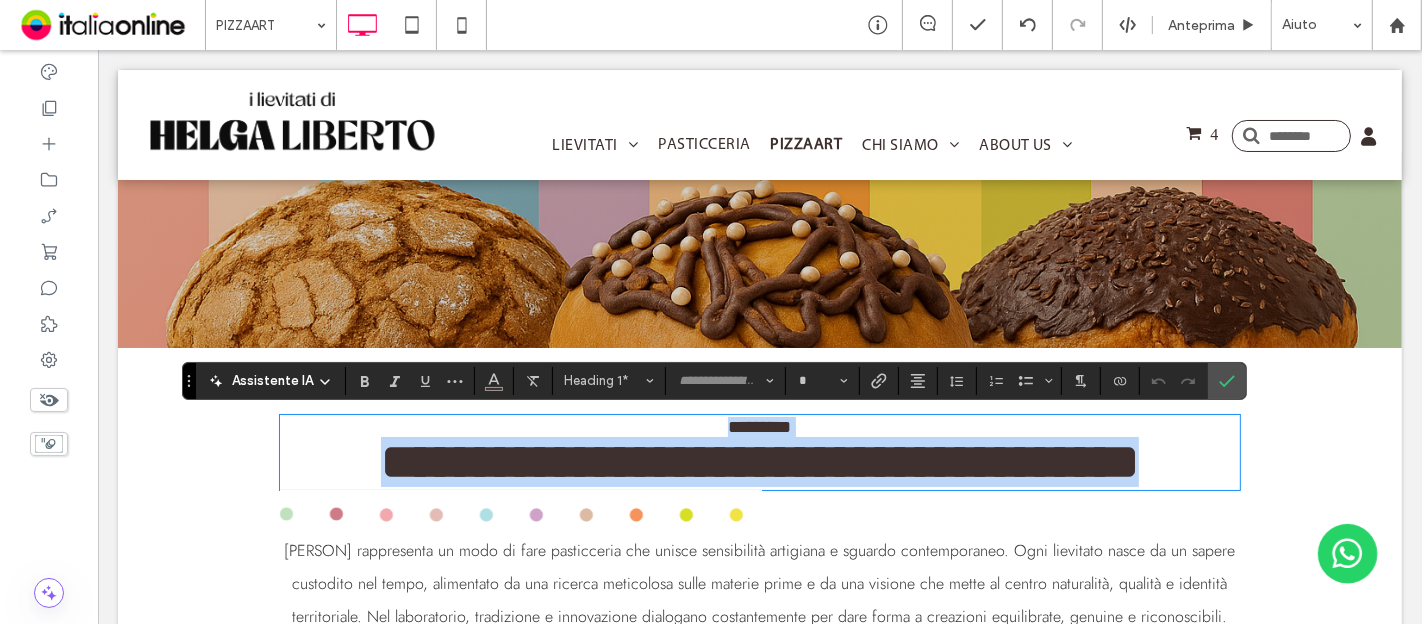 type on "**********" 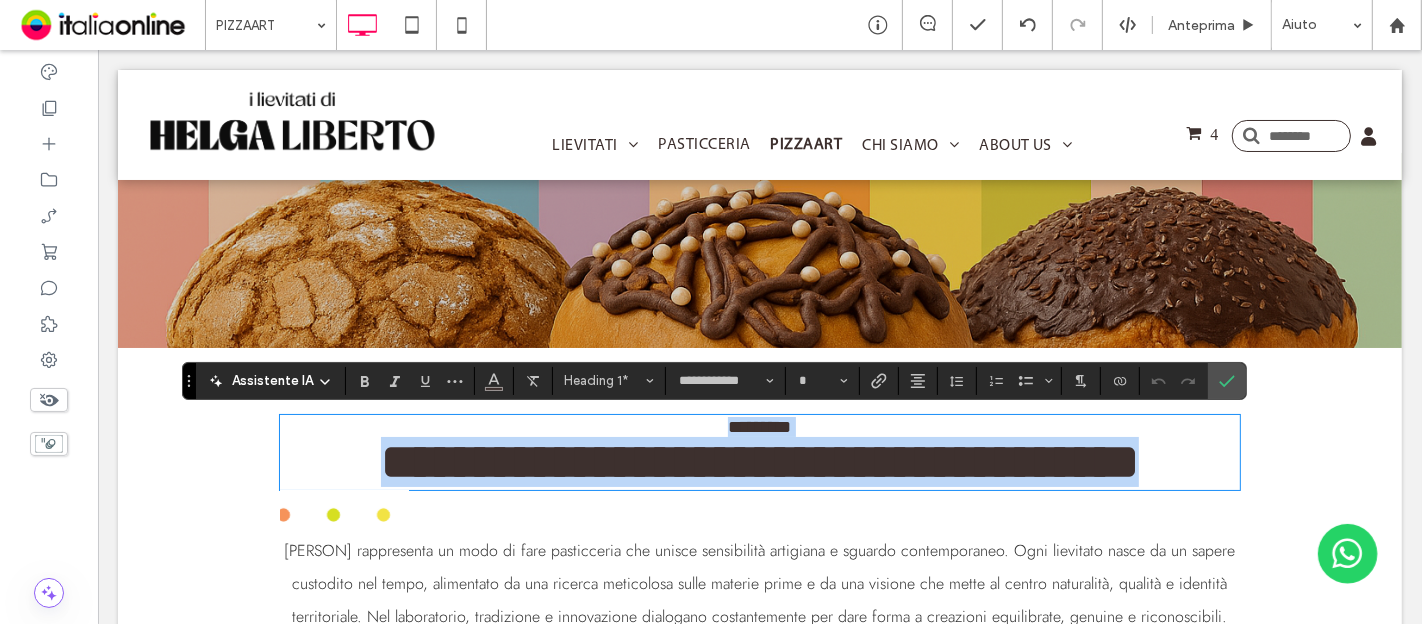 type on "**" 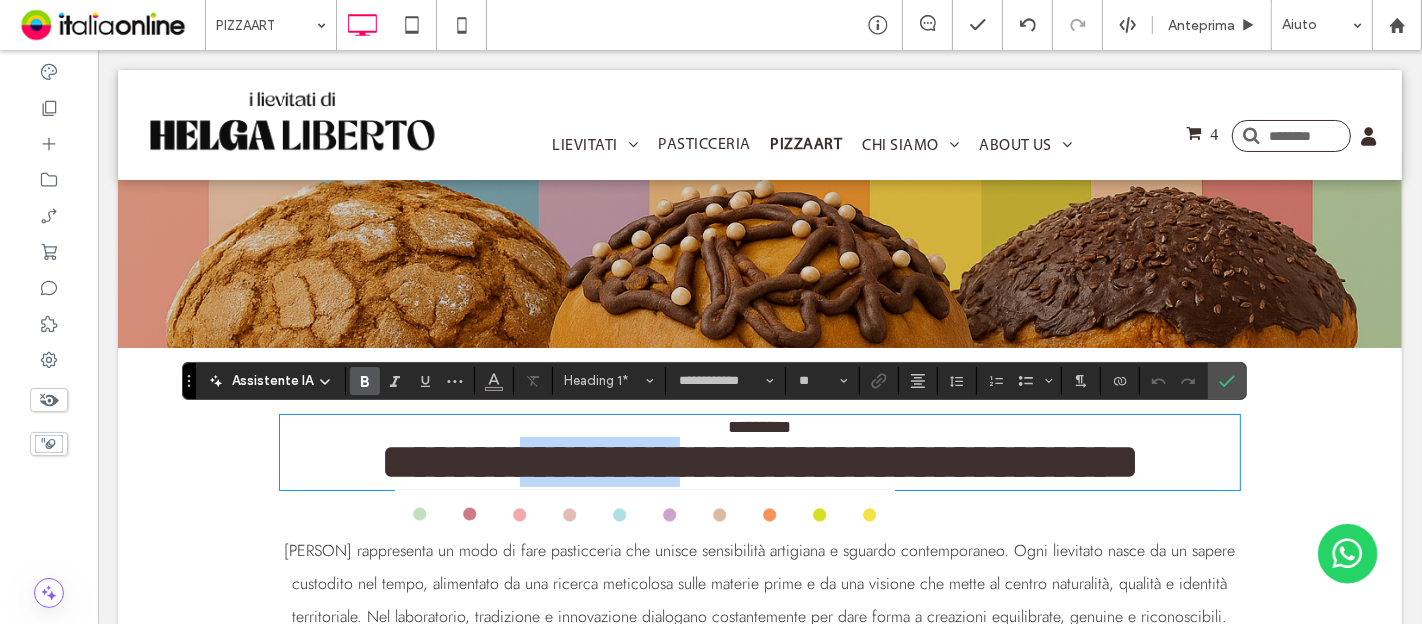 click on "**********" at bounding box center [759, 461] 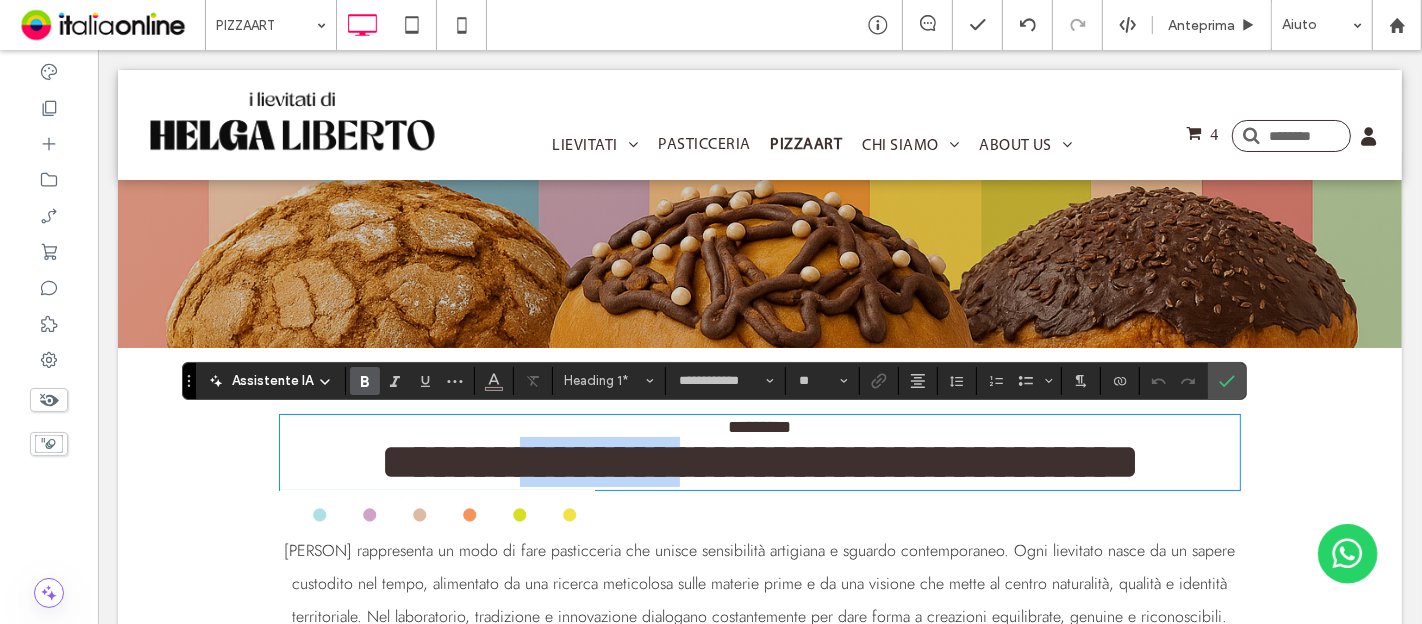 scroll, scrollTop: 4, scrollLeft: 0, axis: vertical 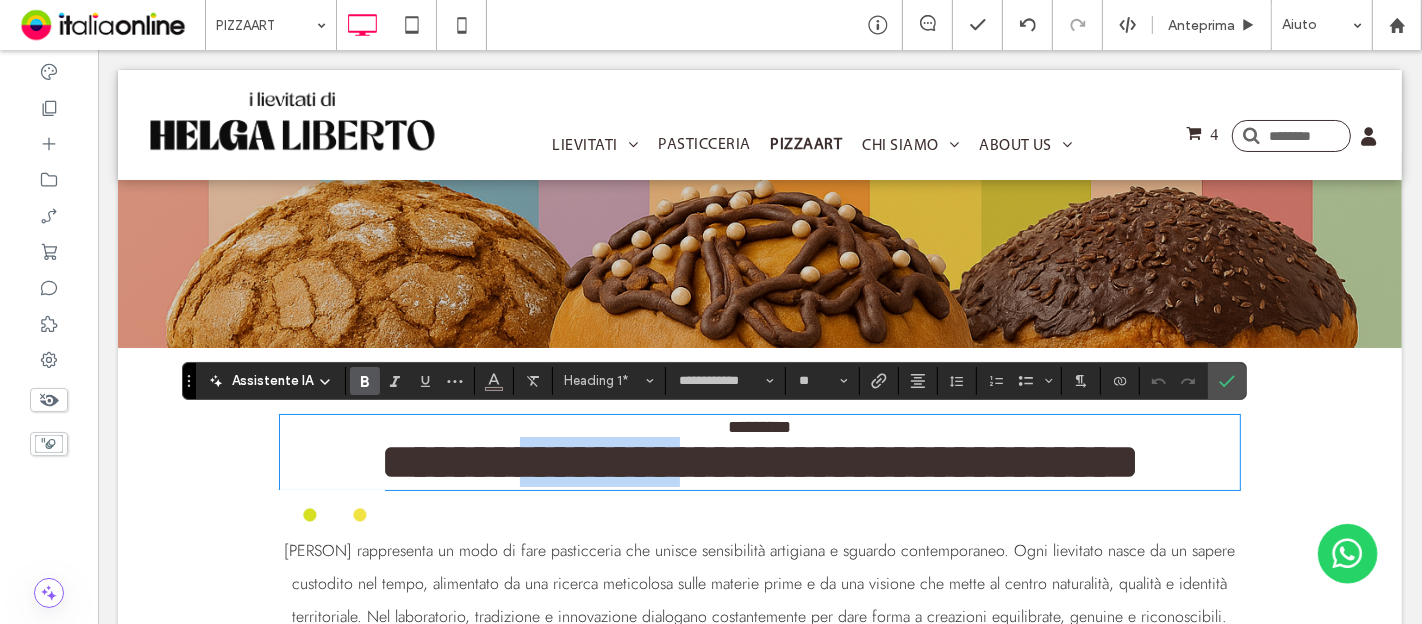 click on "**********" at bounding box center (759, 461) 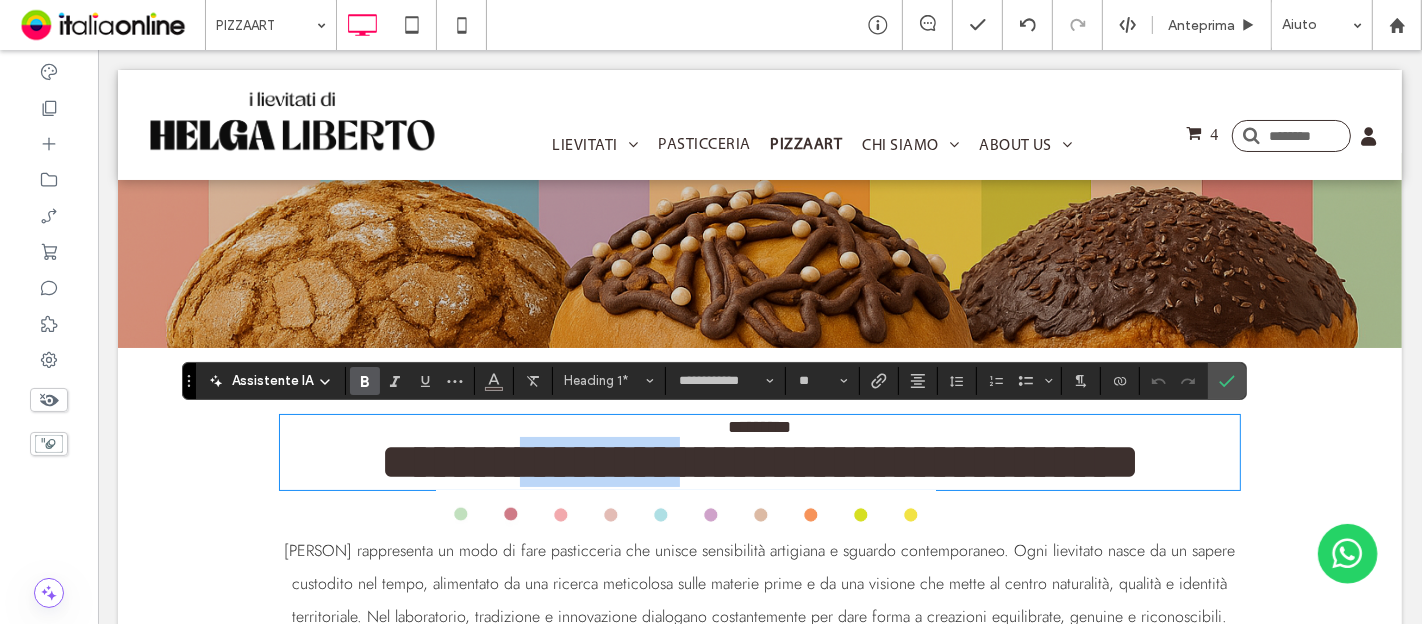 click on "**********" at bounding box center (759, 461) 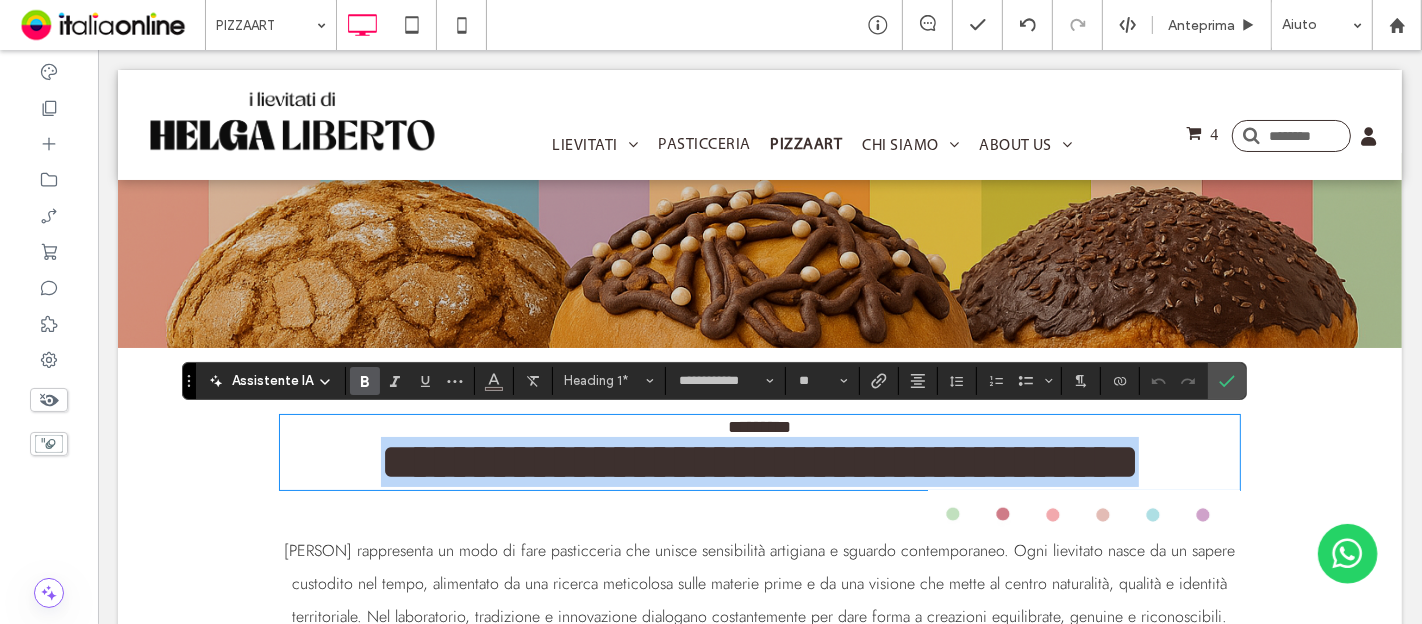 click on "**********" at bounding box center (759, 461) 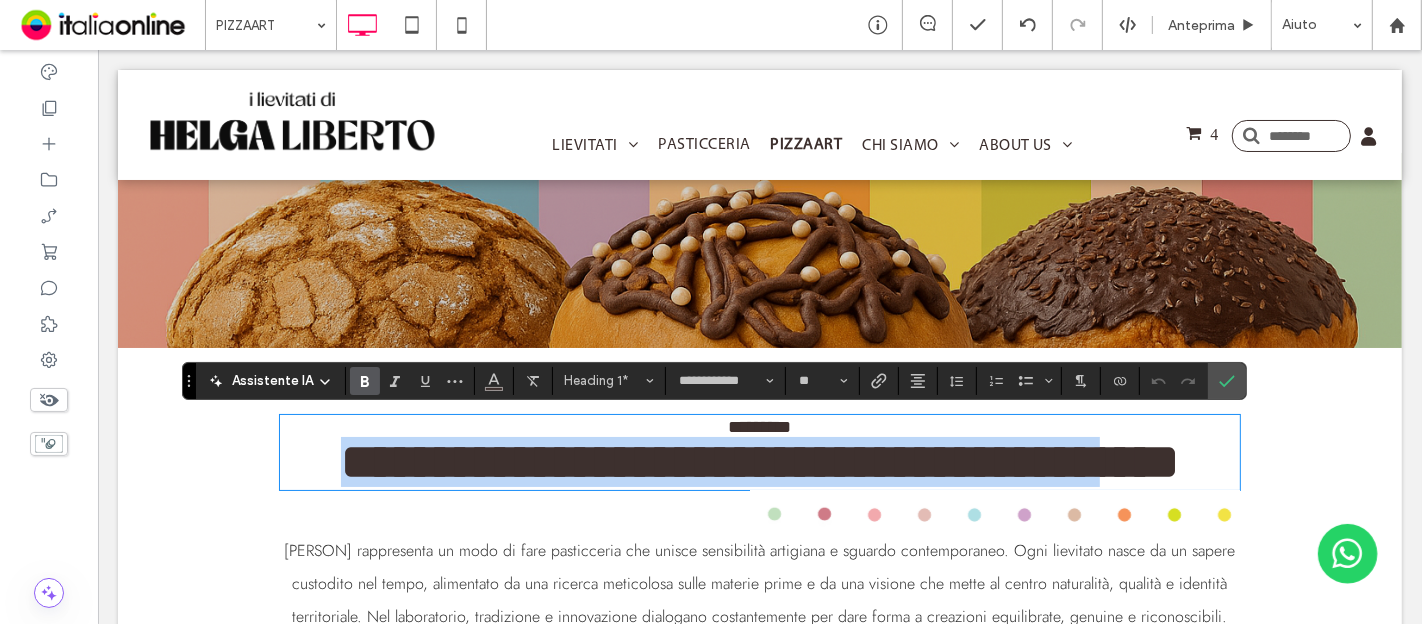 type on "**********" 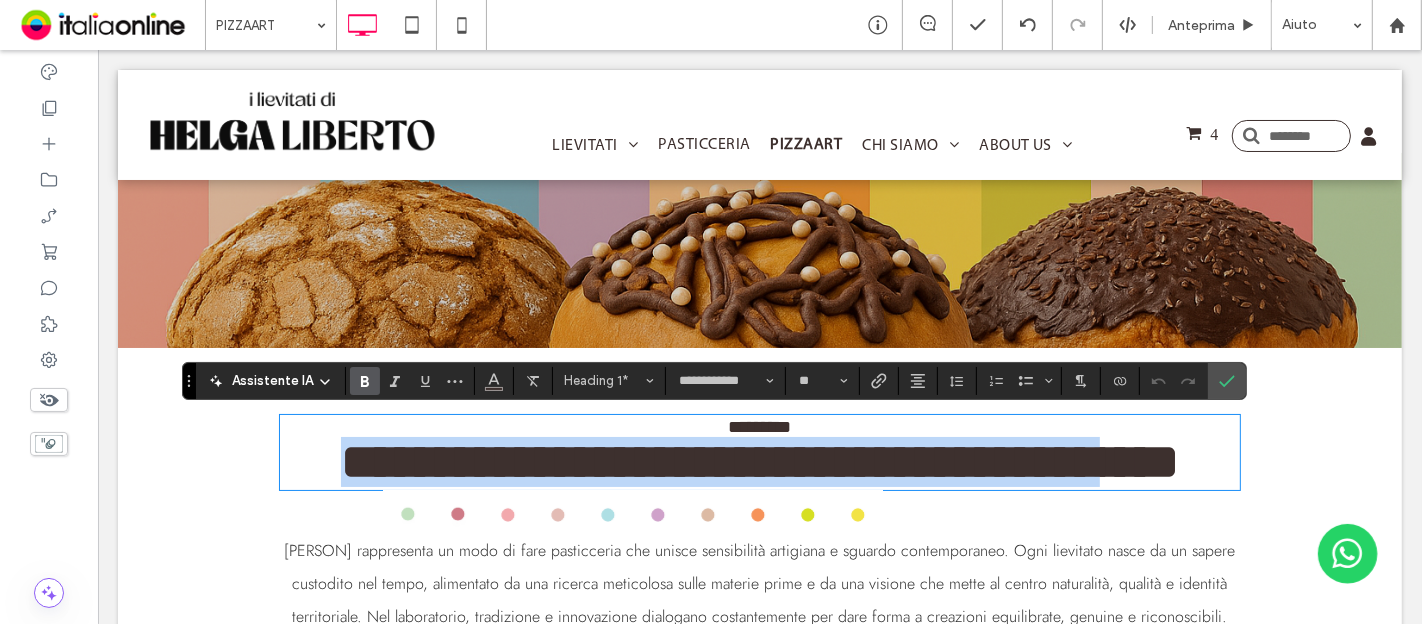 type on "**" 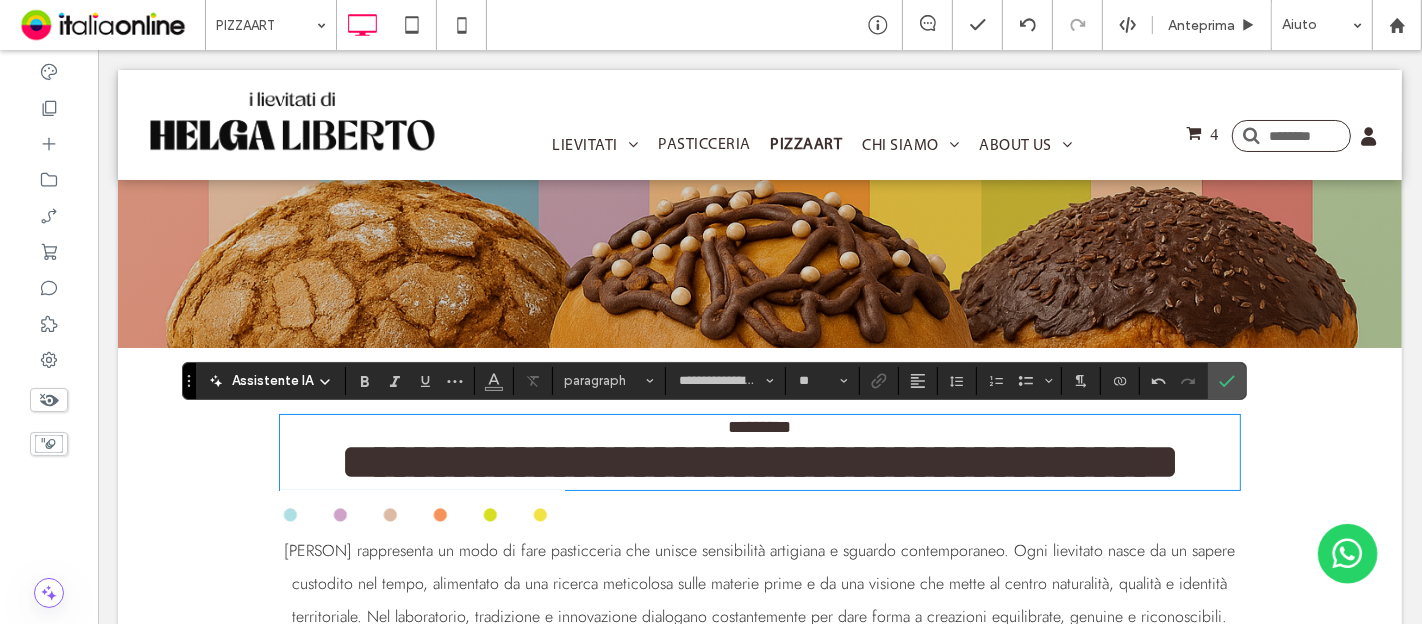 scroll, scrollTop: 4, scrollLeft: 0, axis: vertical 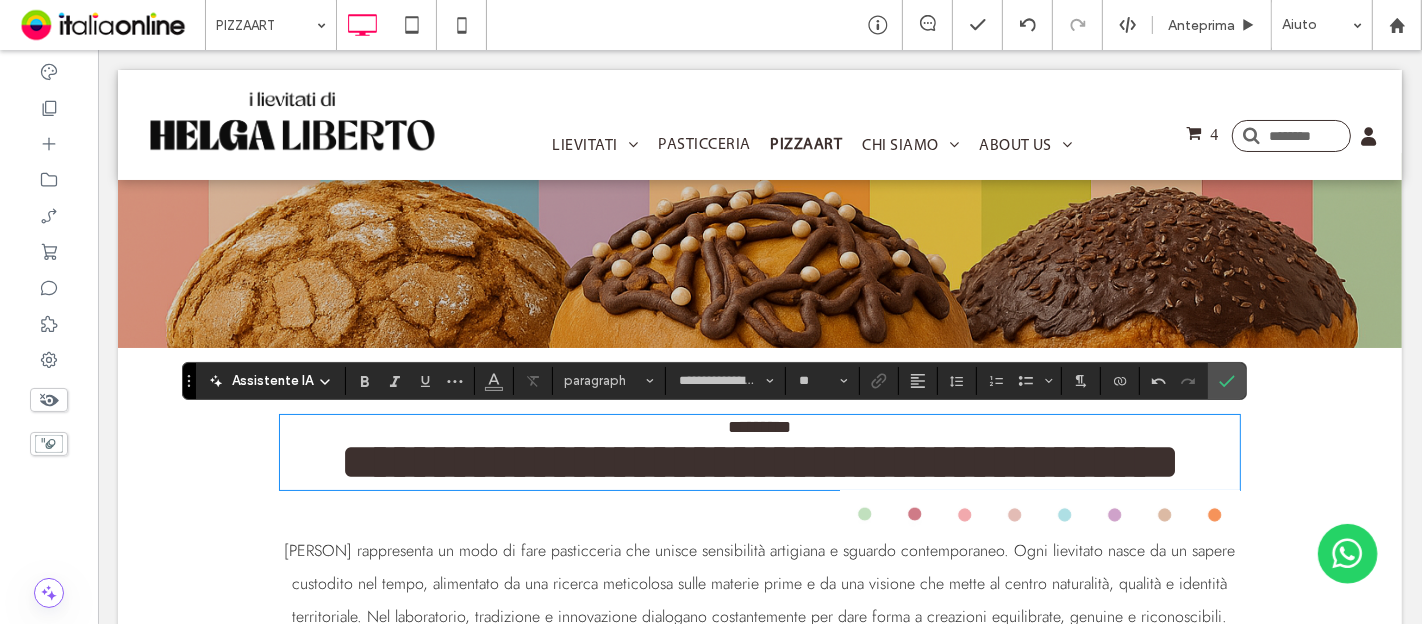 type on "**********" 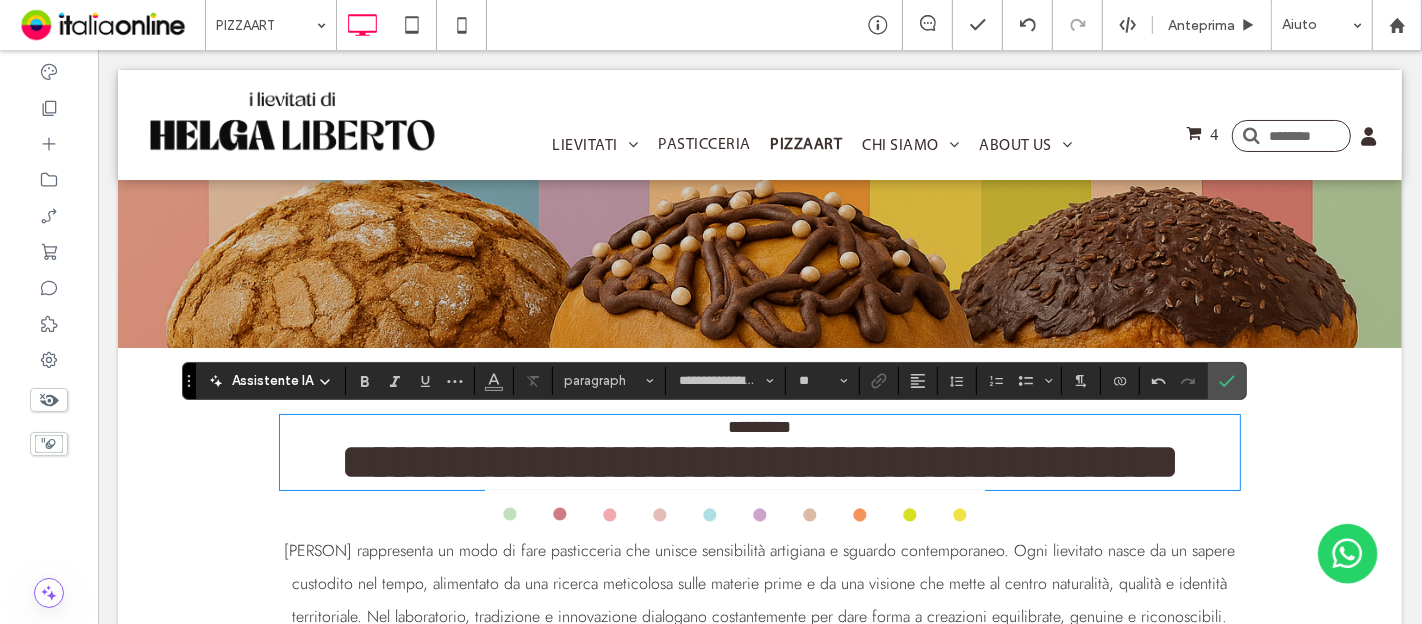 type on "**" 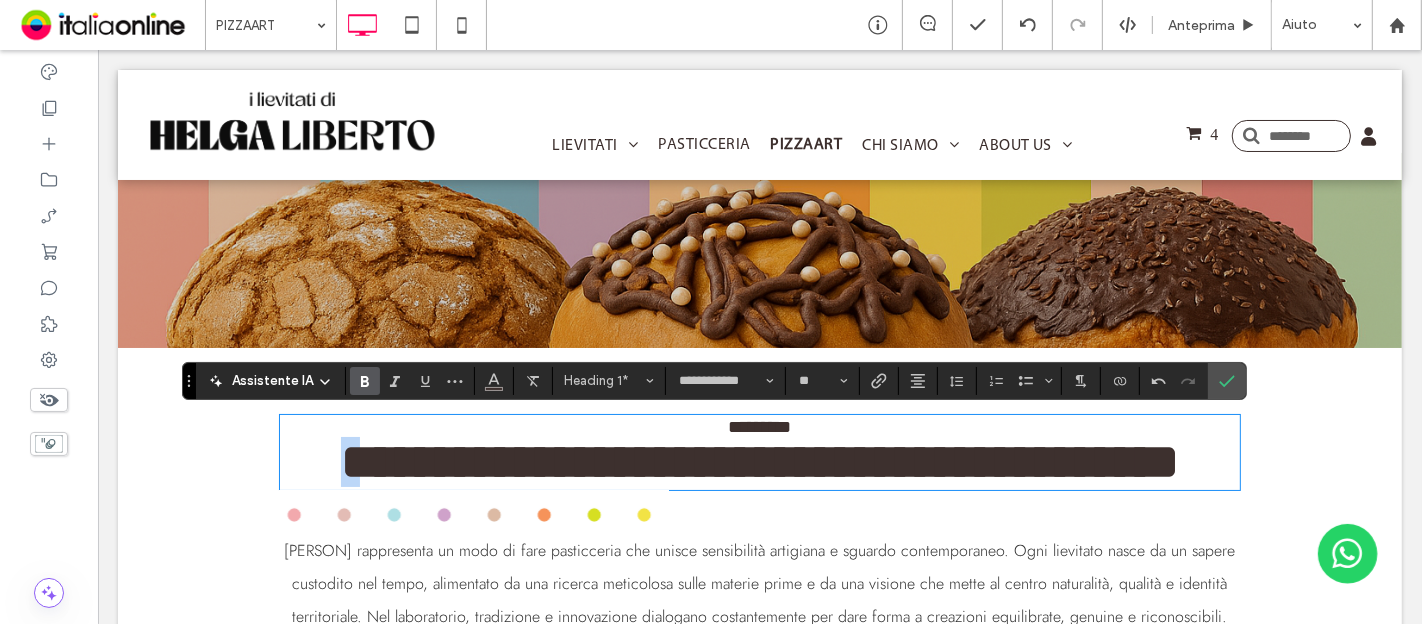 drag, startPoint x: 307, startPoint y: 470, endPoint x: 261, endPoint y: 464, distance: 46.389652 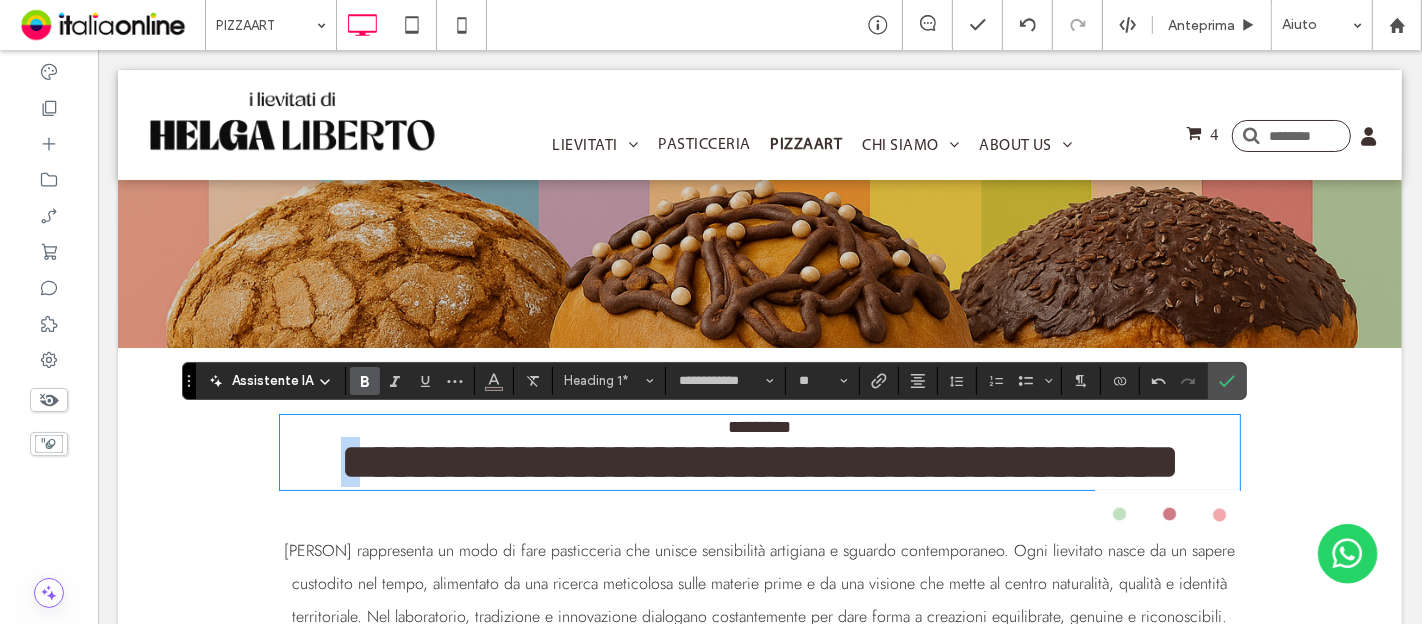 click on "**********" at bounding box center [759, 502] 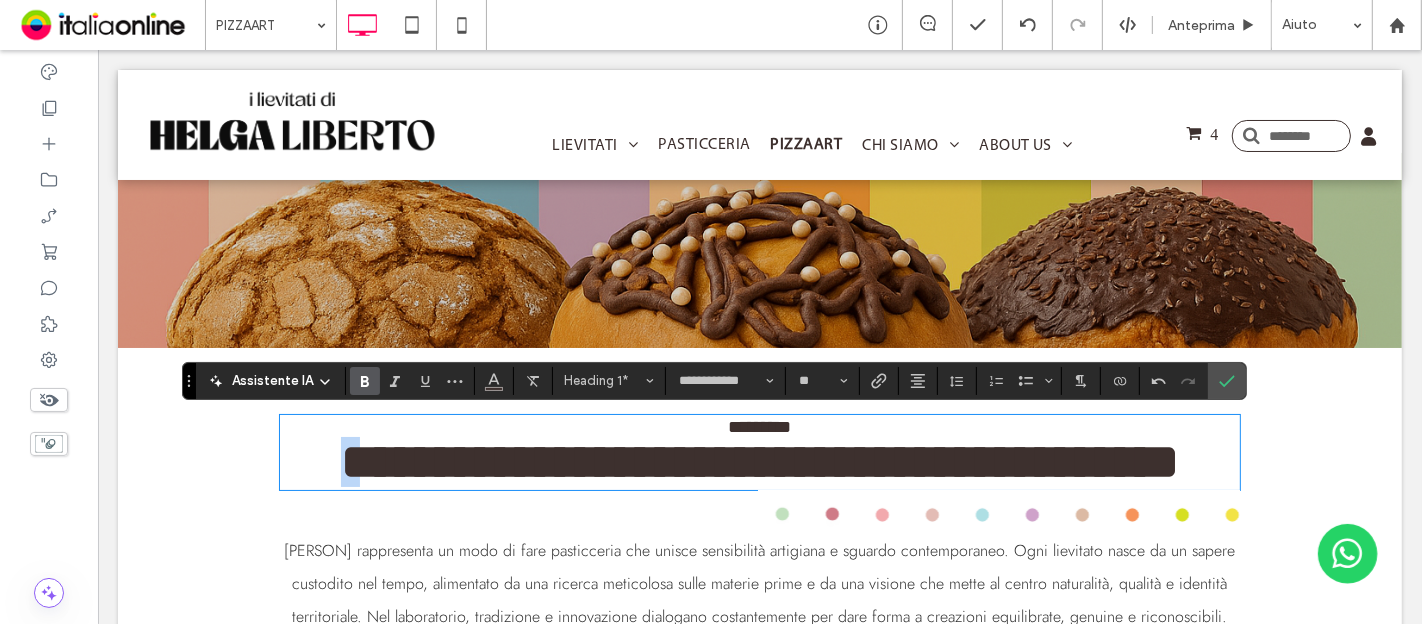 type 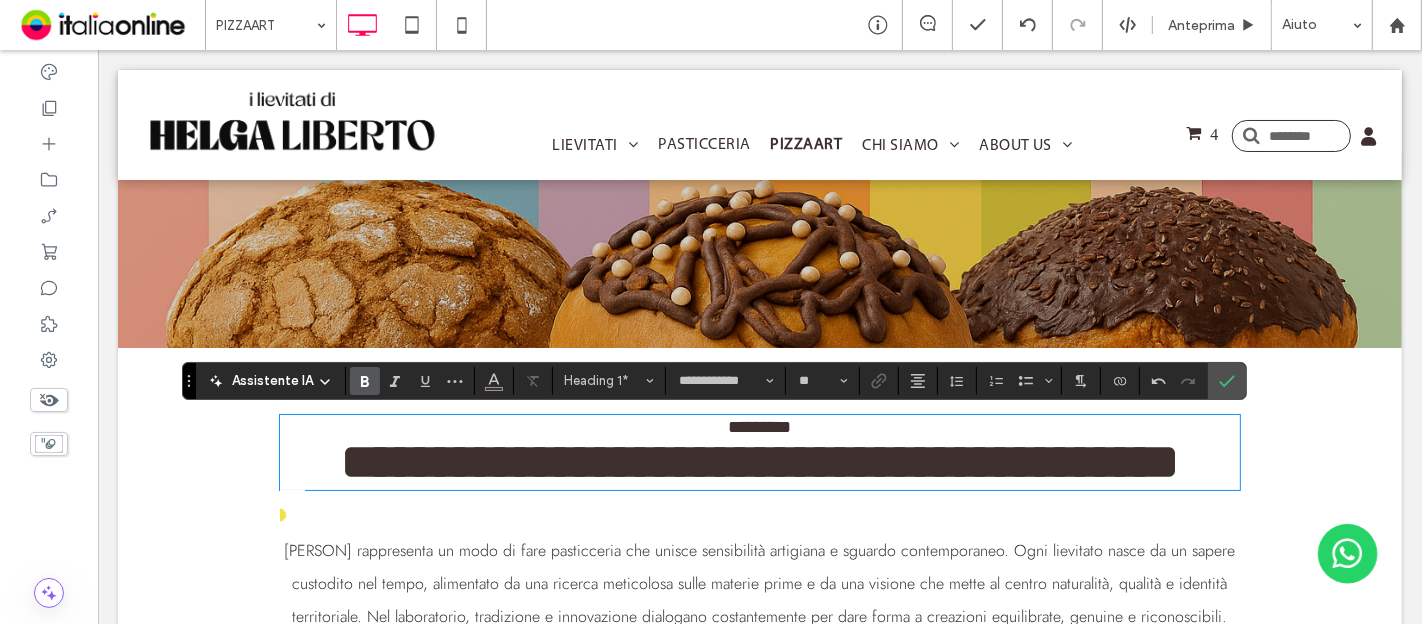 click on "**********" at bounding box center (759, 461) 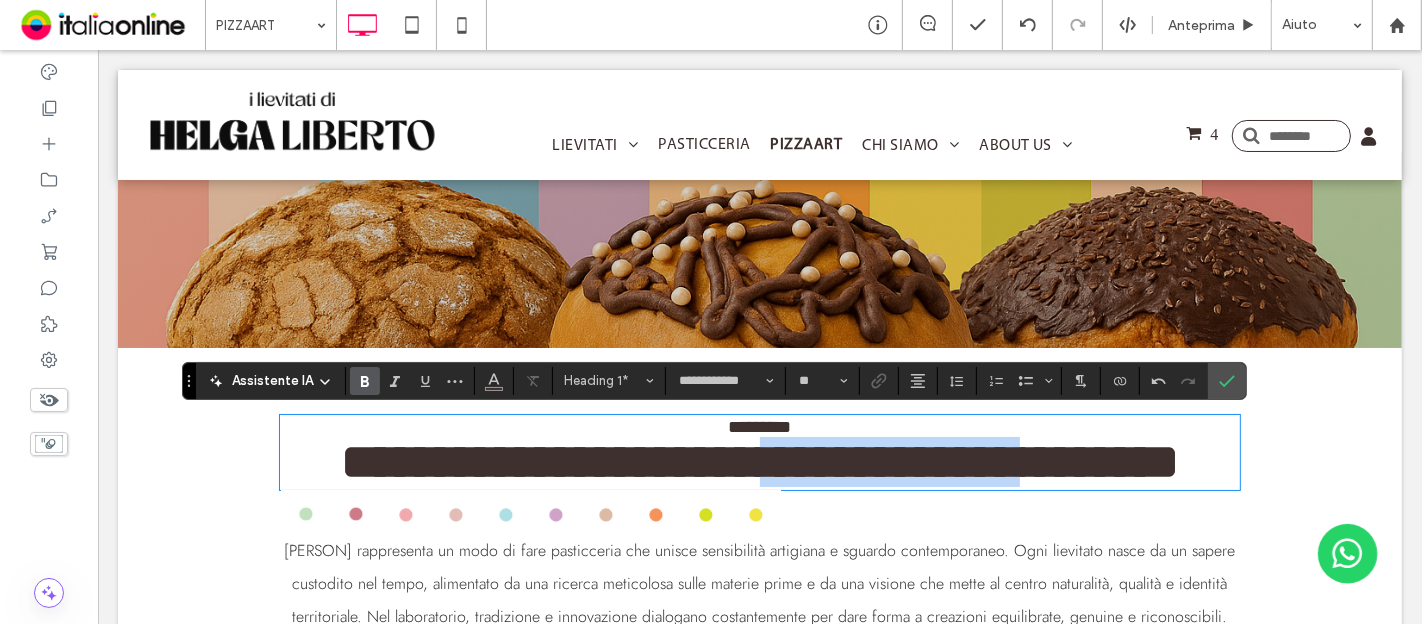 click on "**********" at bounding box center [759, 461] 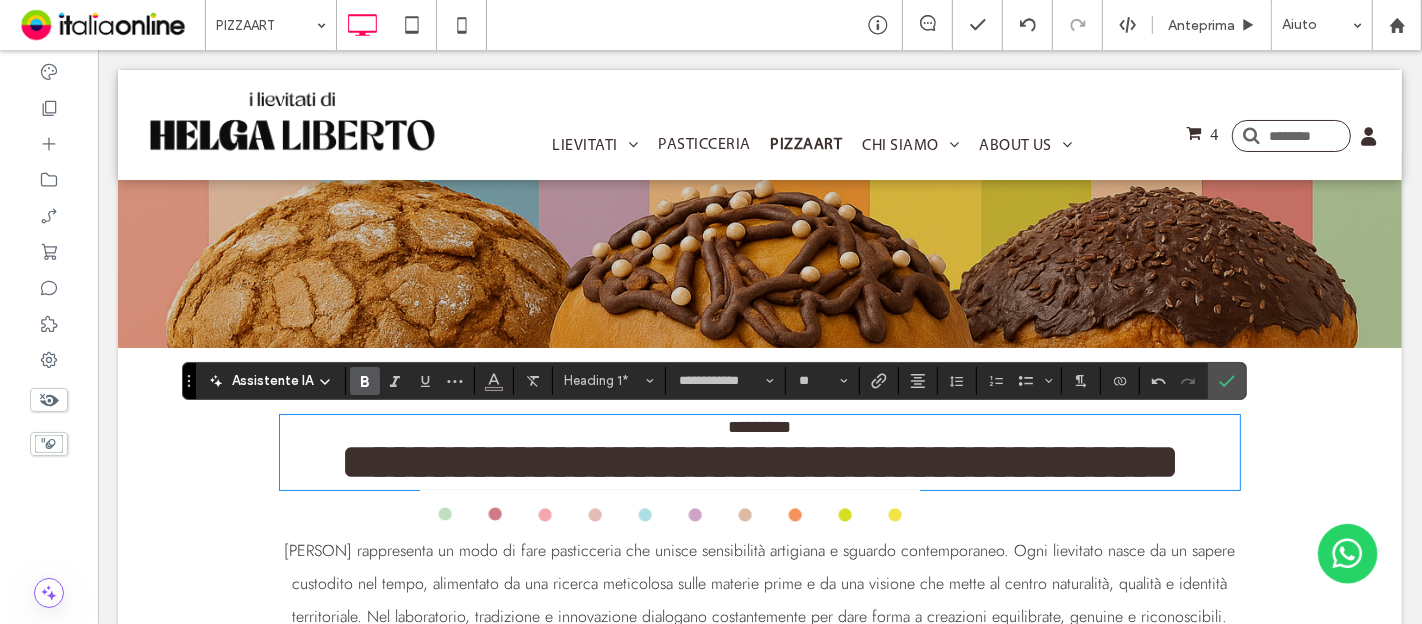 click on "**********" at bounding box center (759, 461) 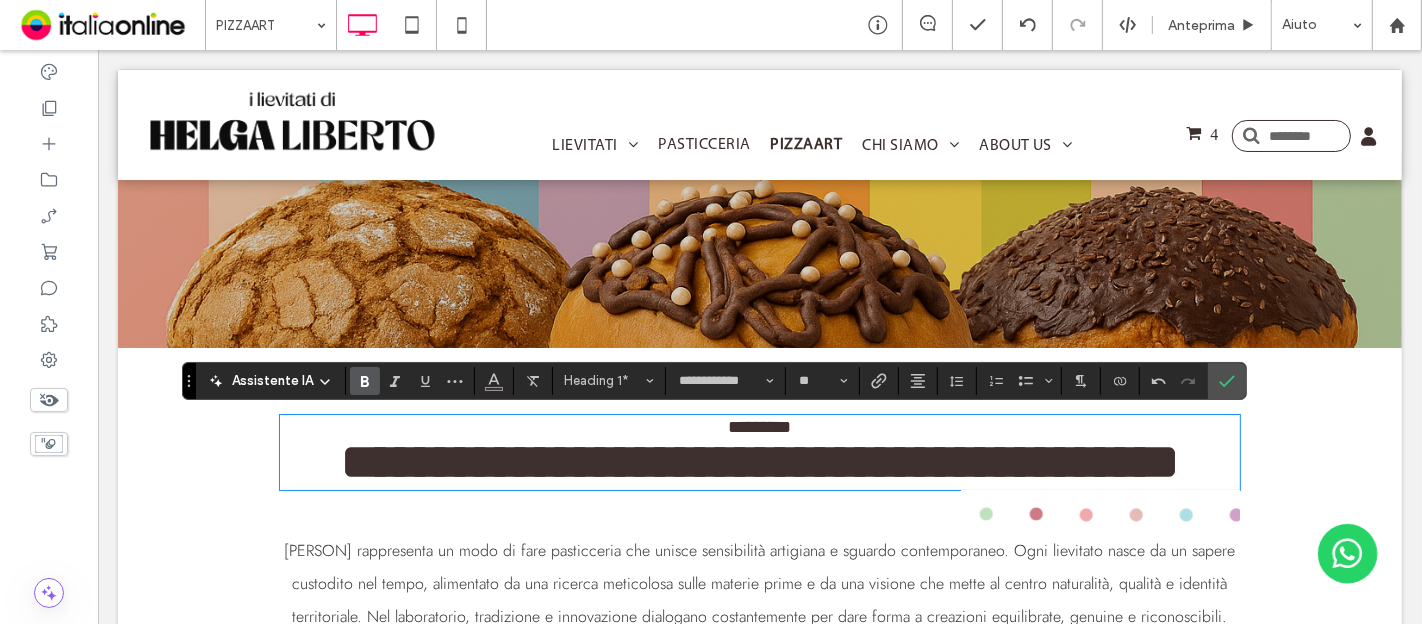 type on "**********" 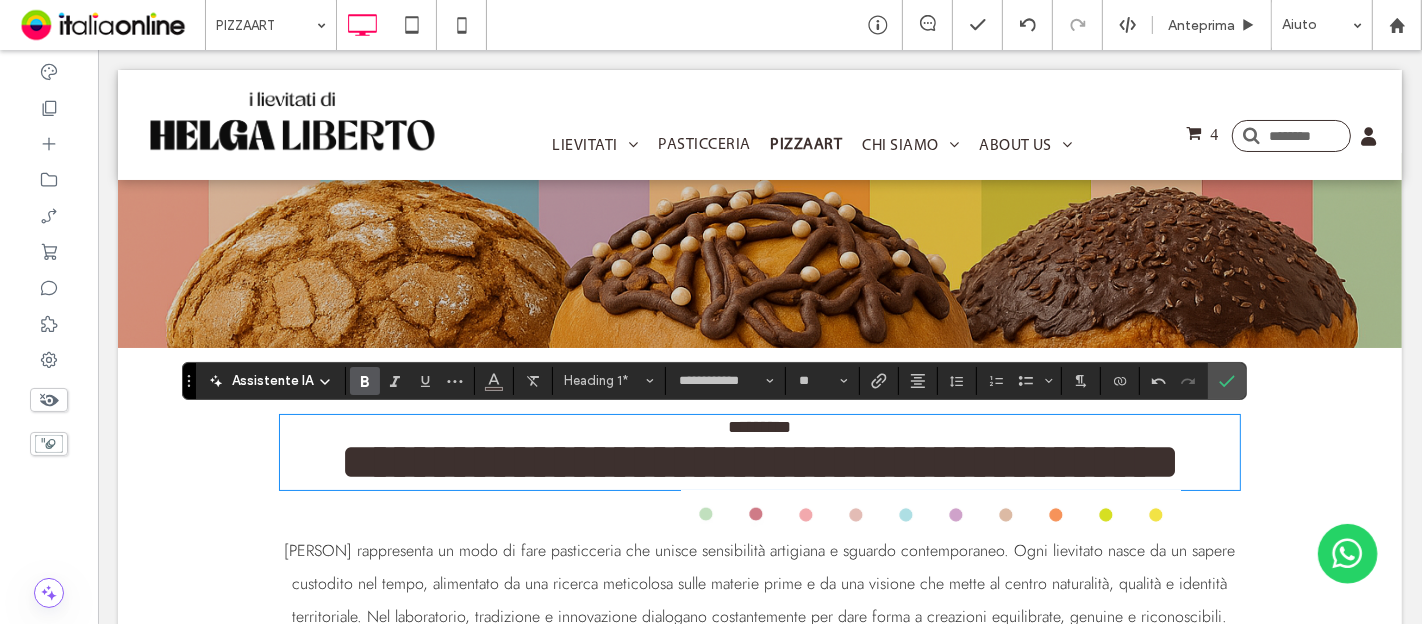 type on "**" 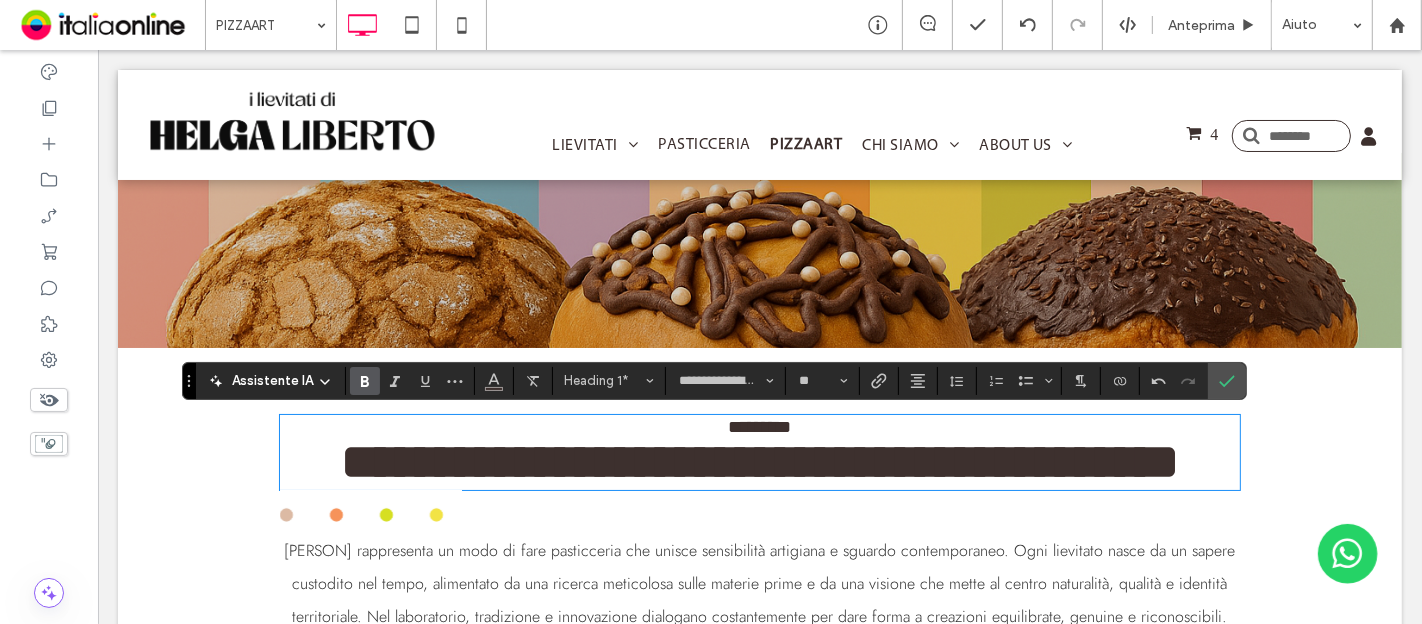 click on "*********" at bounding box center [758, 427] 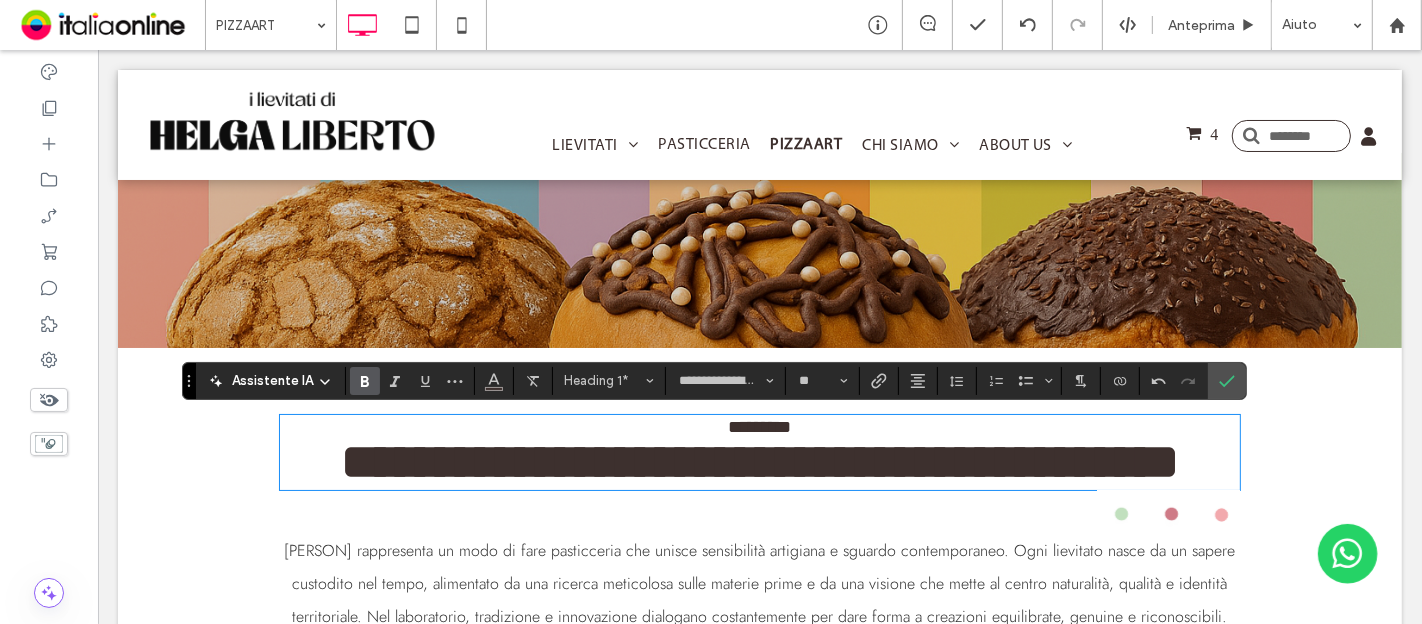 scroll, scrollTop: 0, scrollLeft: 0, axis: both 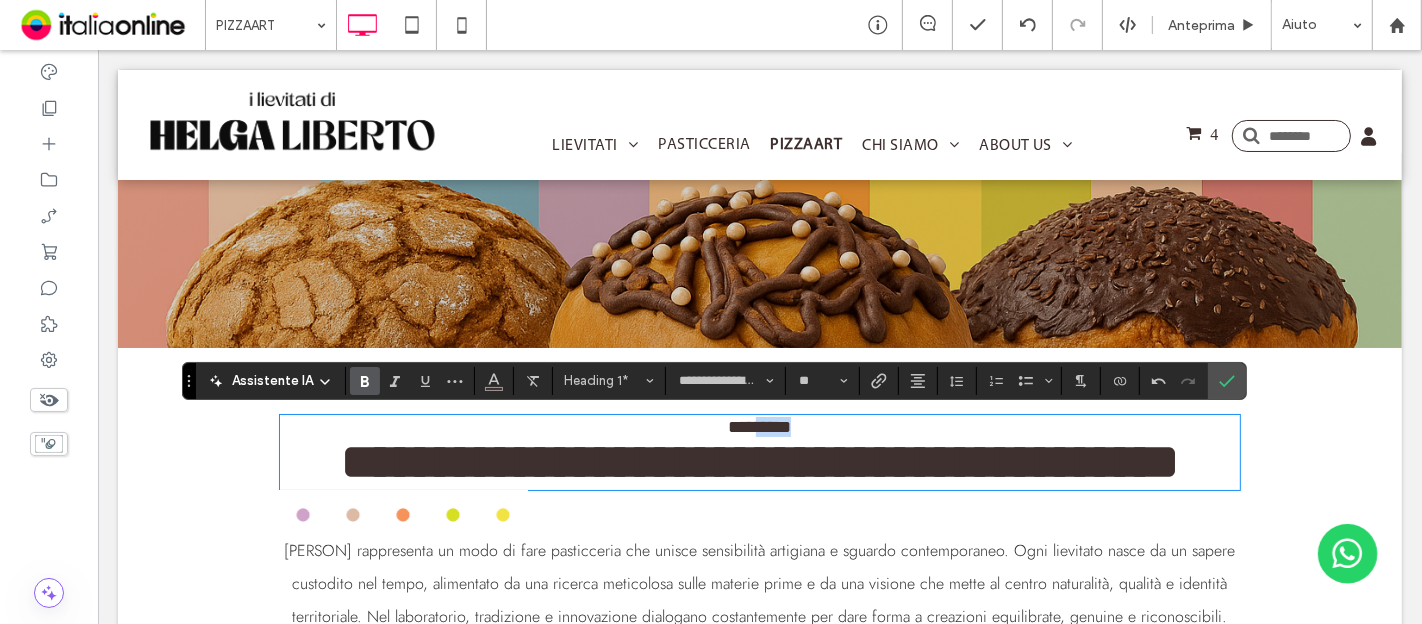 click on "*********" at bounding box center (758, 427) 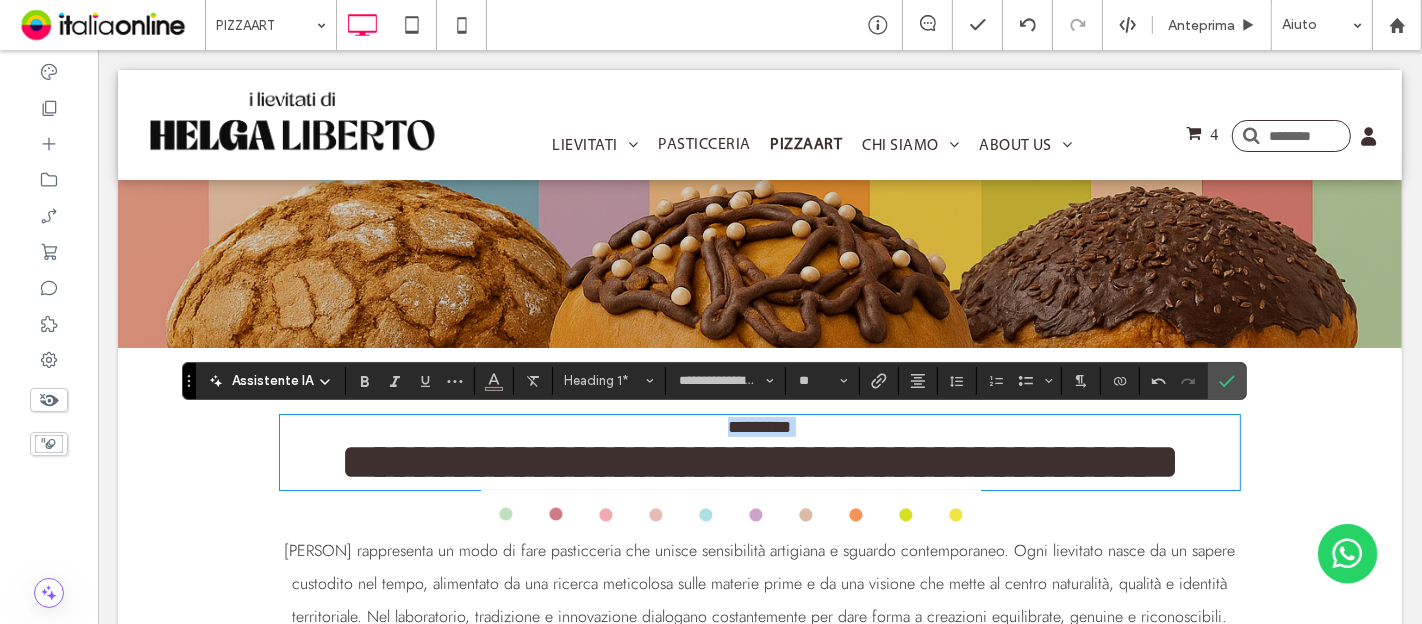click on "*********" at bounding box center (758, 427) 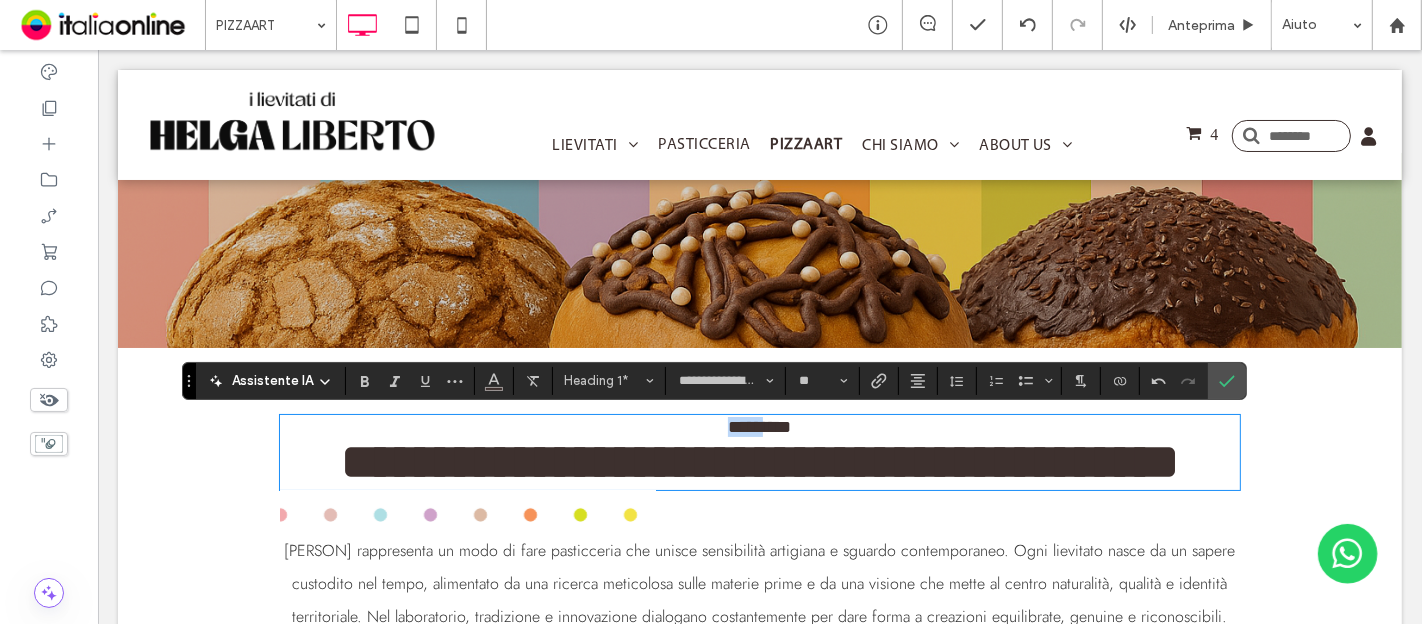type on "**********" 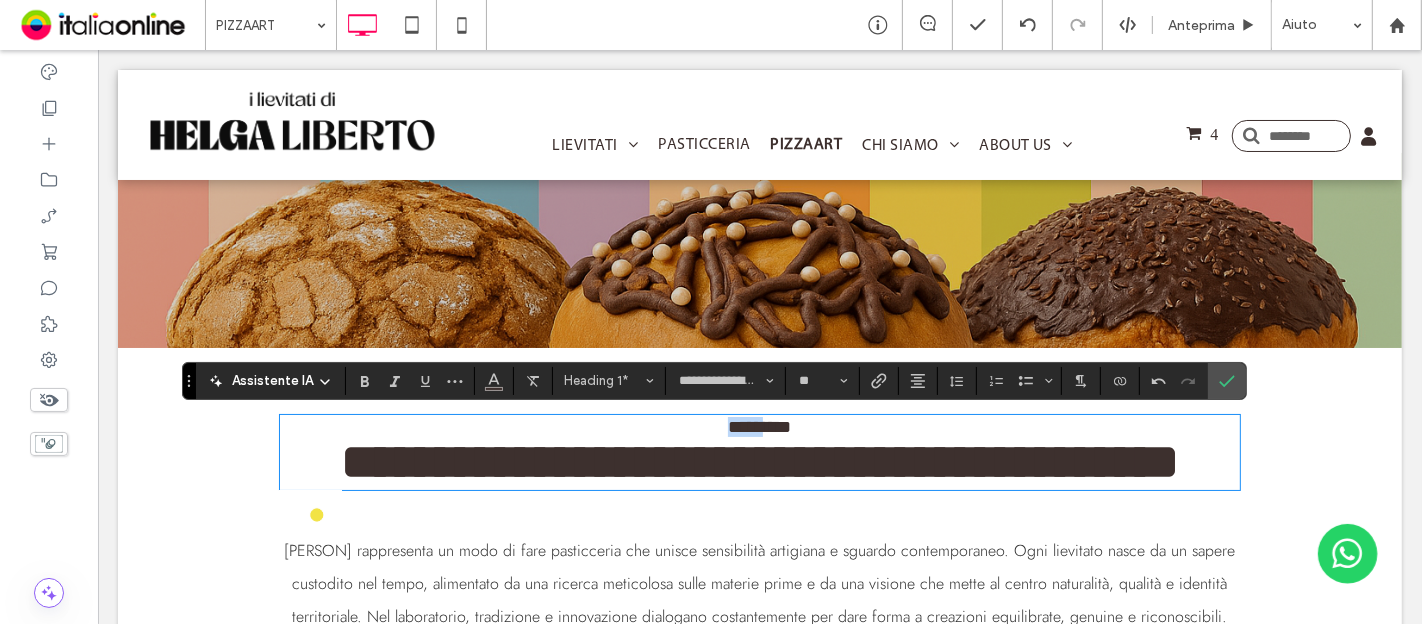 type on "**" 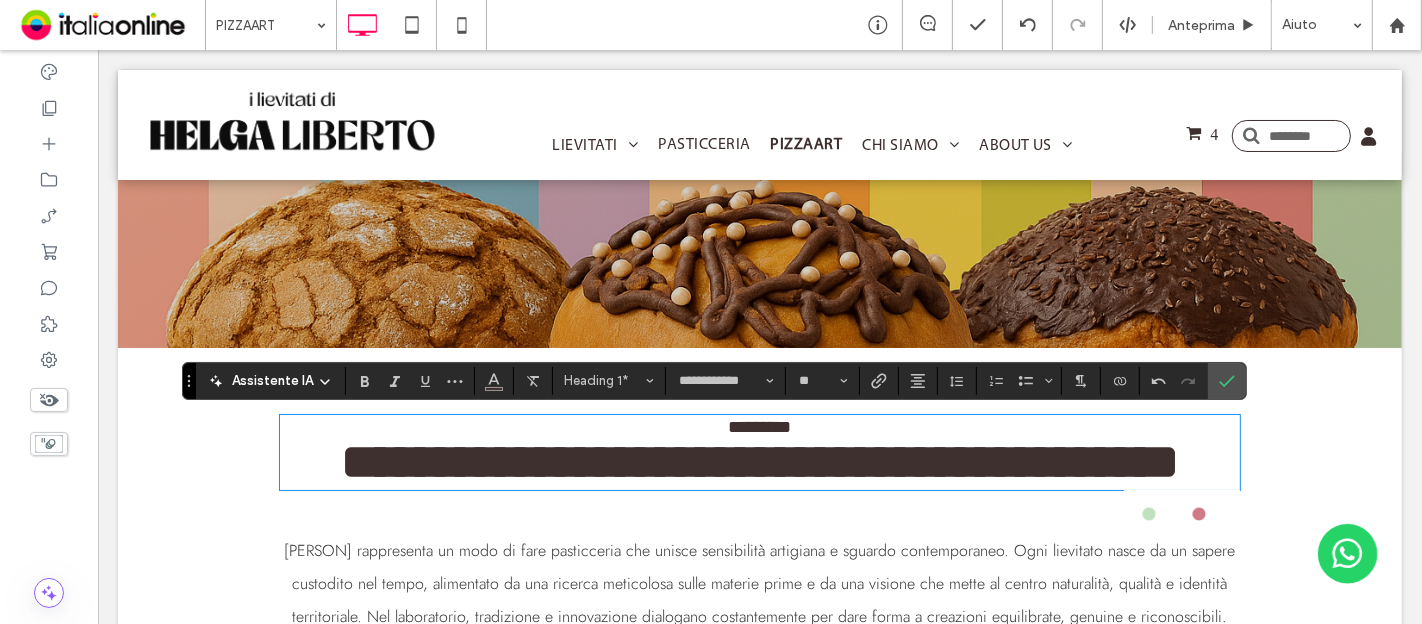 click on "**********" at bounding box center (759, 461) 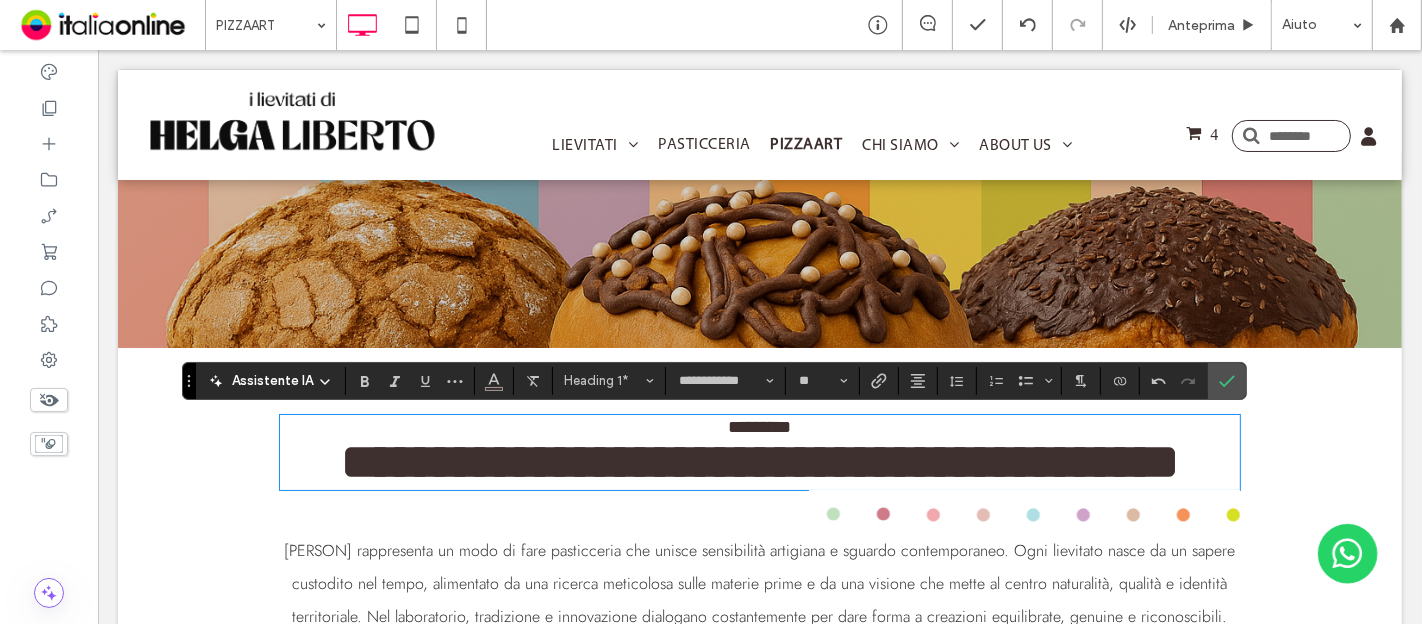 scroll, scrollTop: 4, scrollLeft: 0, axis: vertical 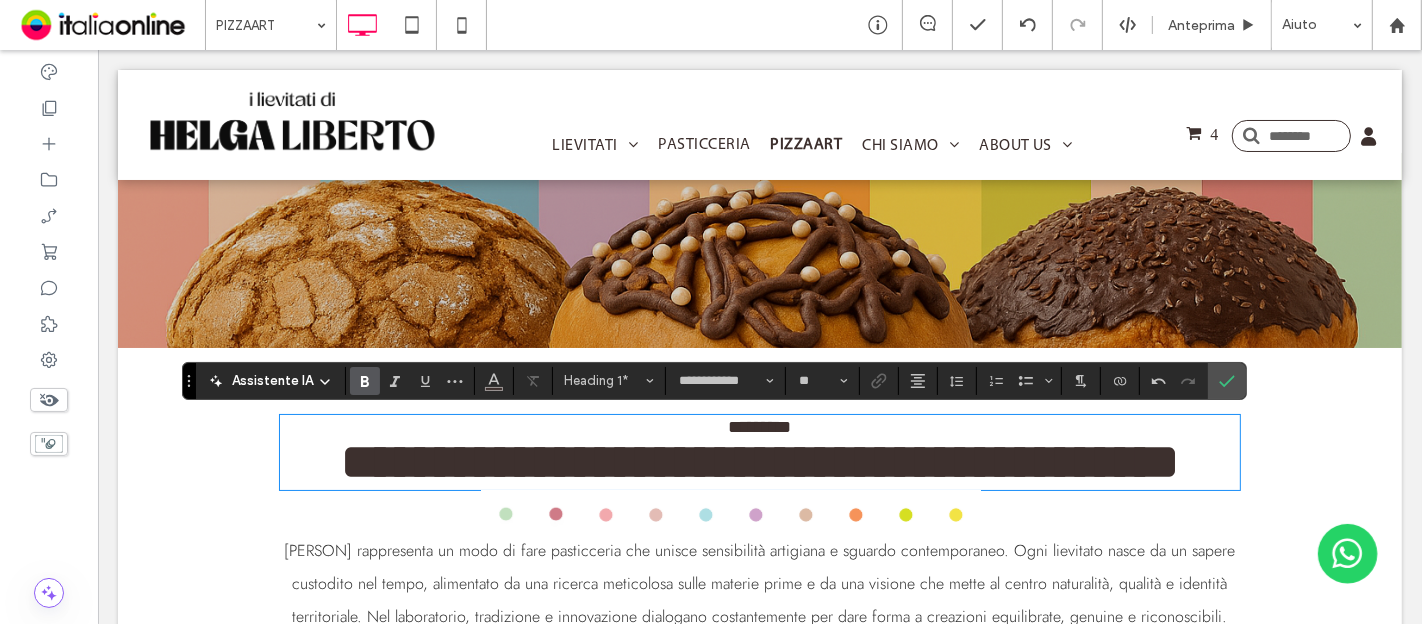 type on "**********" 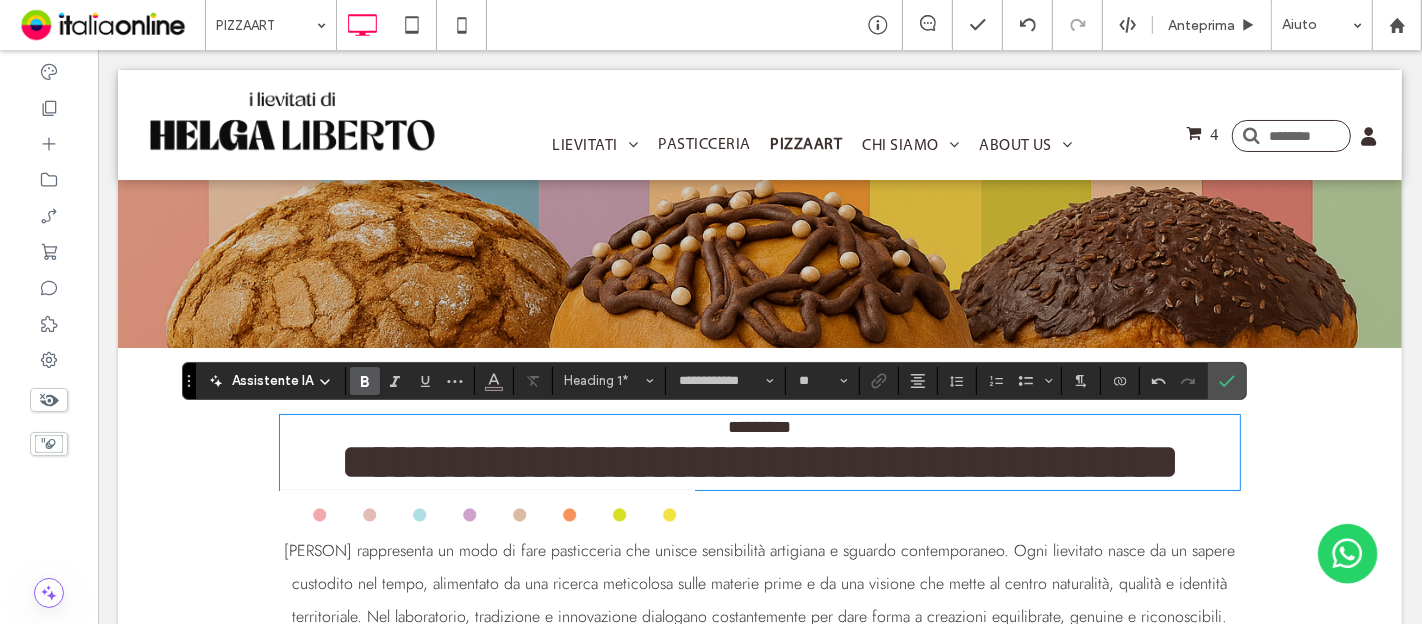 type on "**" 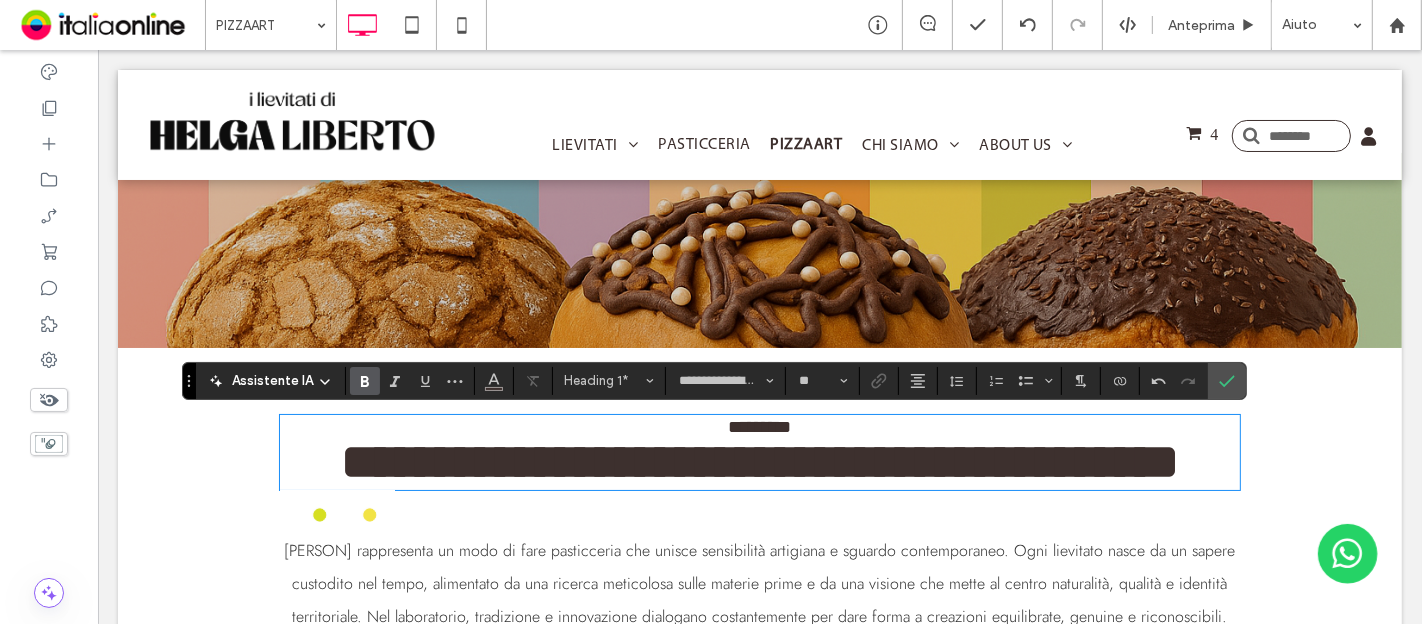click on "*********" at bounding box center (759, 427) 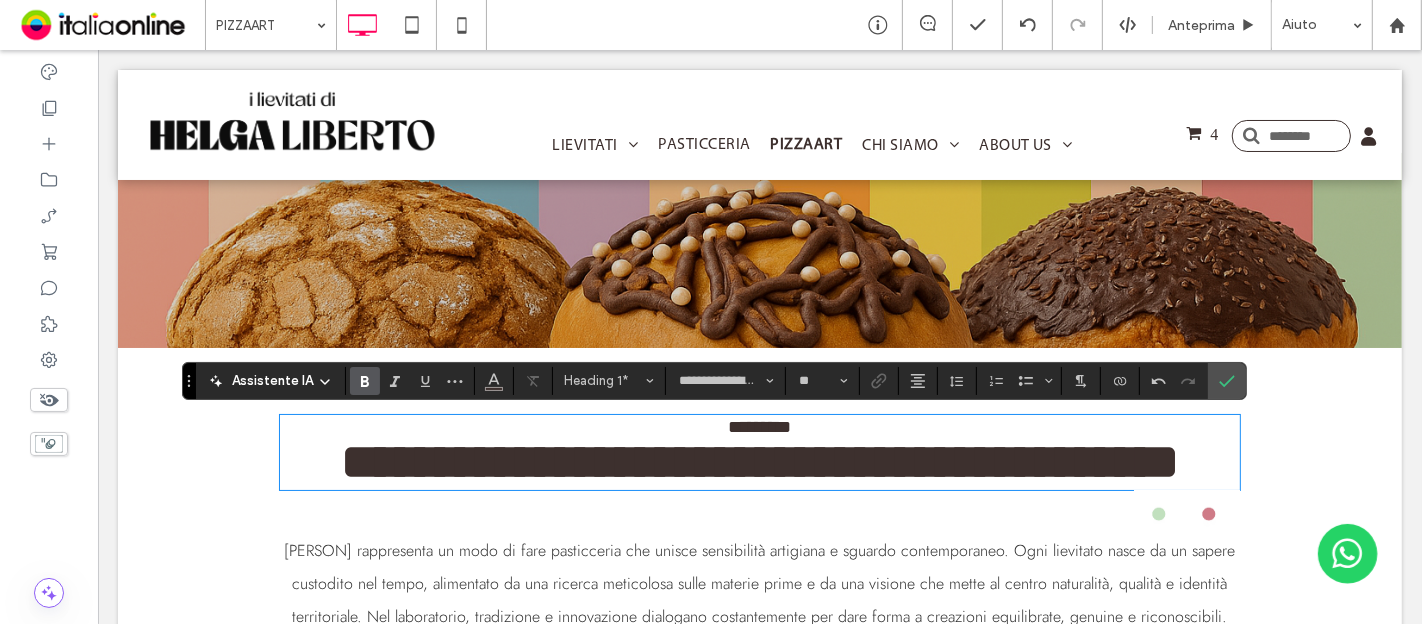 scroll, scrollTop: 0, scrollLeft: 0, axis: both 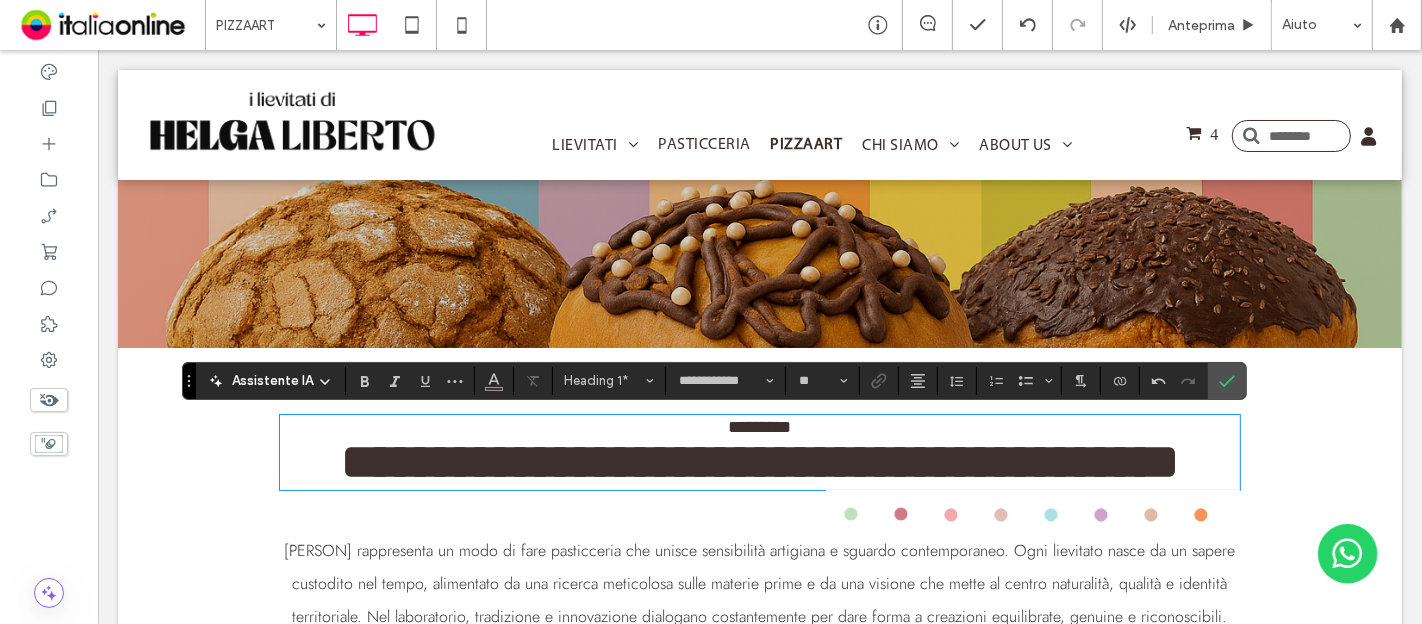 type on "**********" 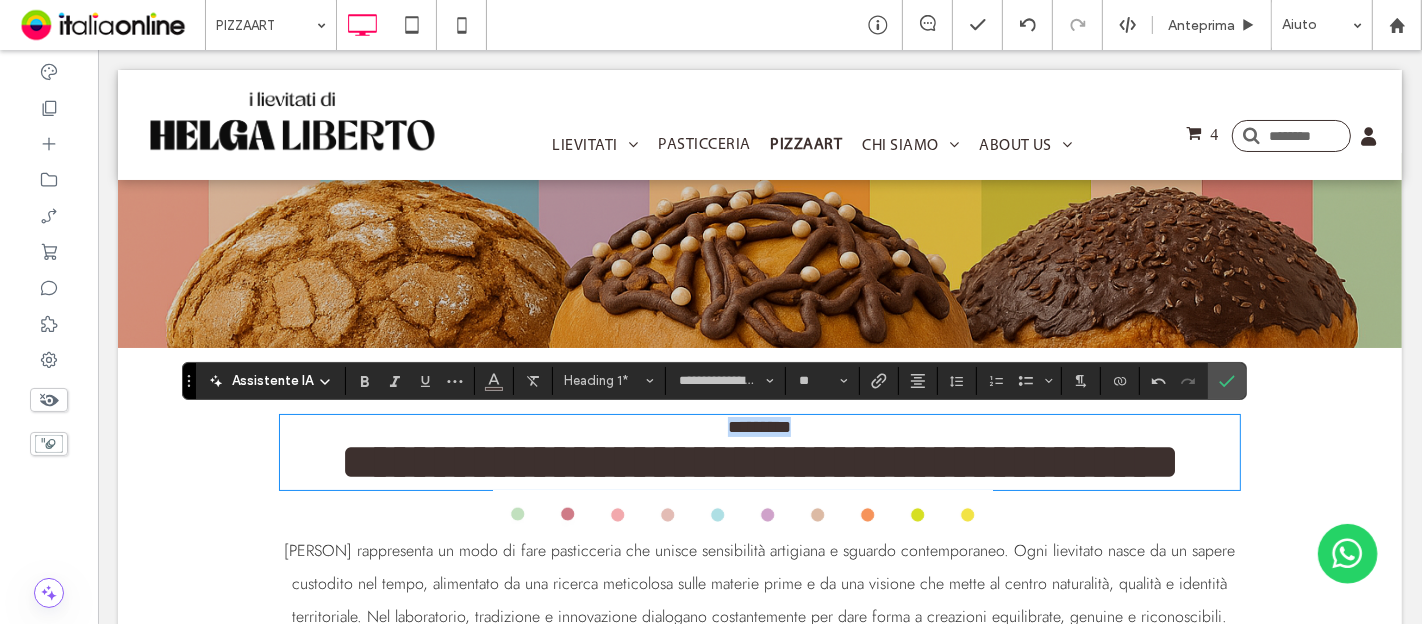 drag, startPoint x: 821, startPoint y: 421, endPoint x: 652, endPoint y: 421, distance: 169 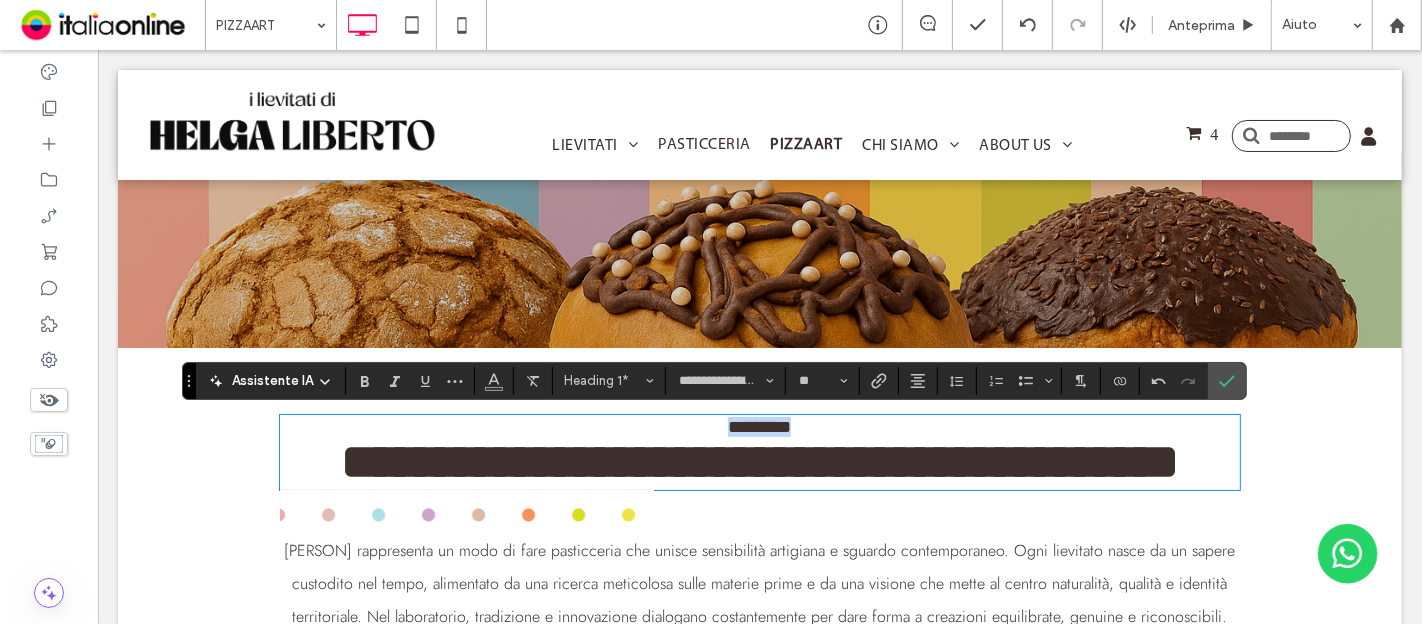 click on "*********" at bounding box center [759, 427] 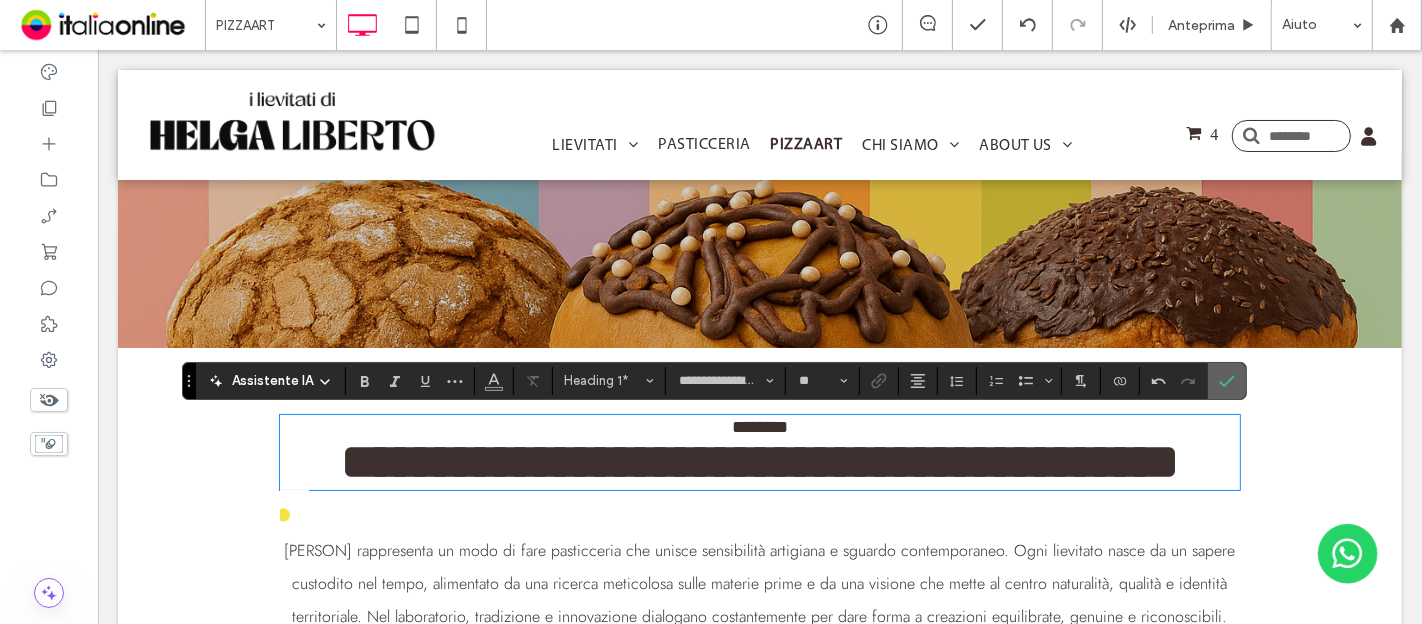 click at bounding box center [1227, 381] 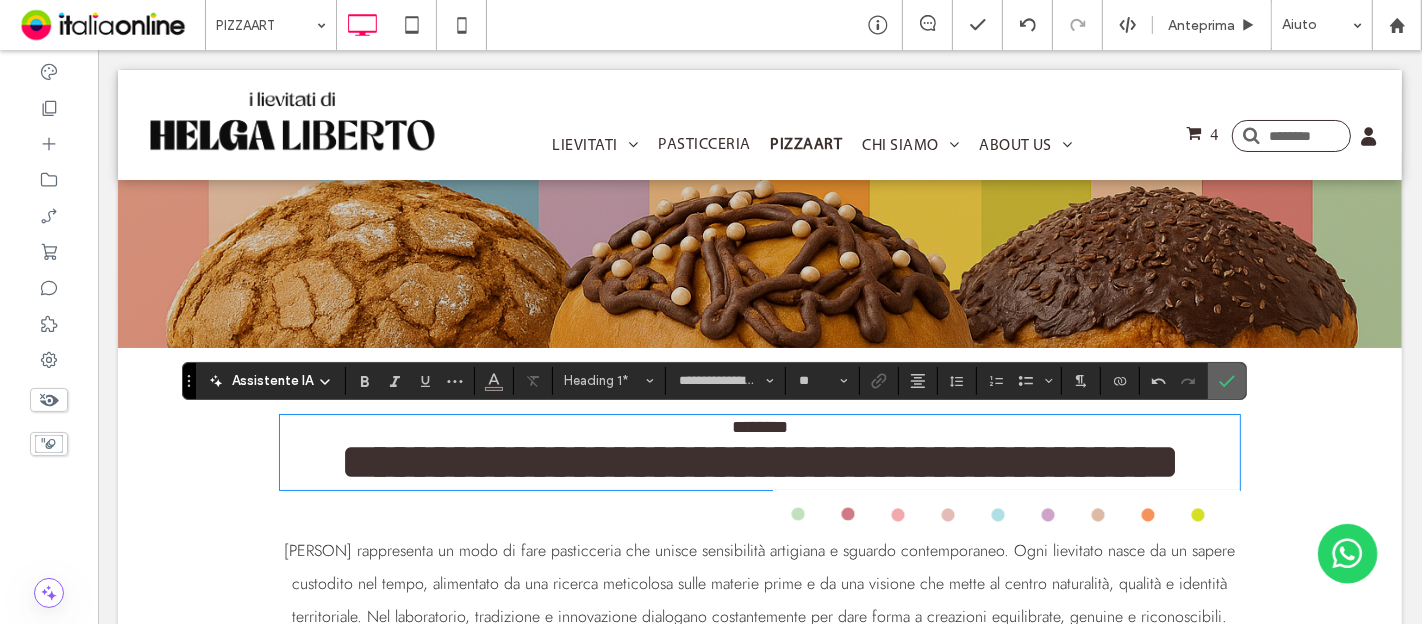click 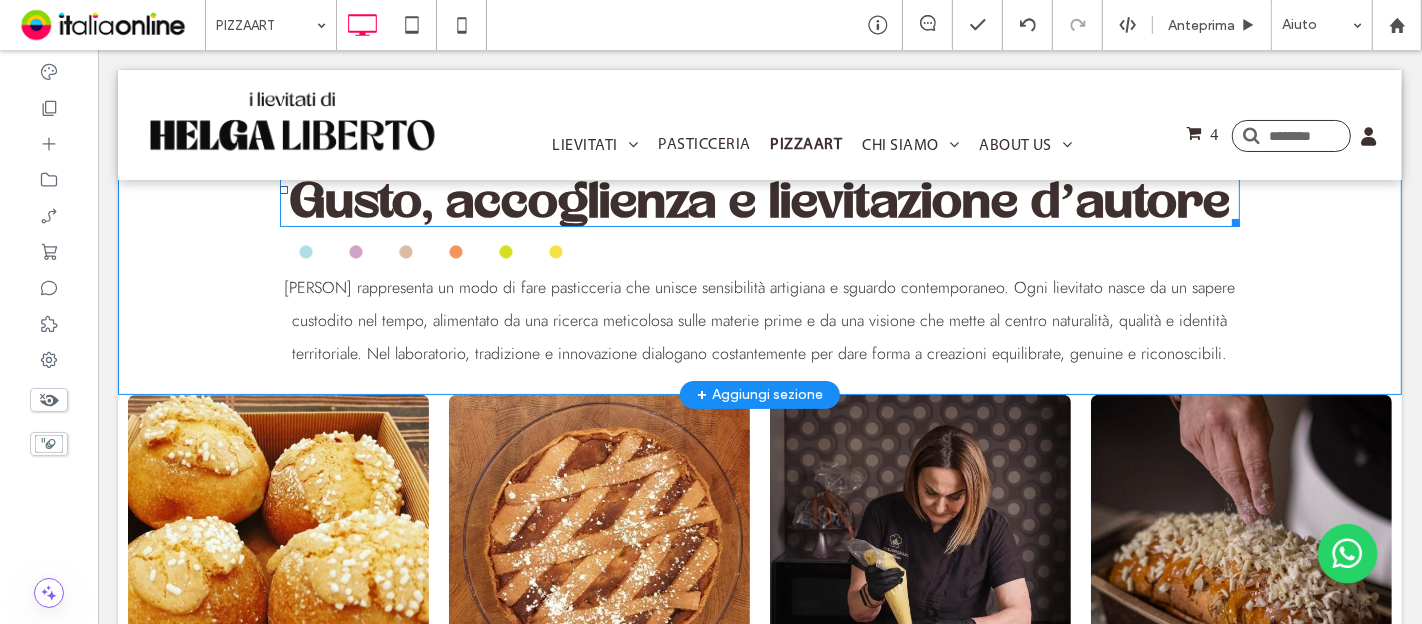 scroll, scrollTop: 333, scrollLeft: 0, axis: vertical 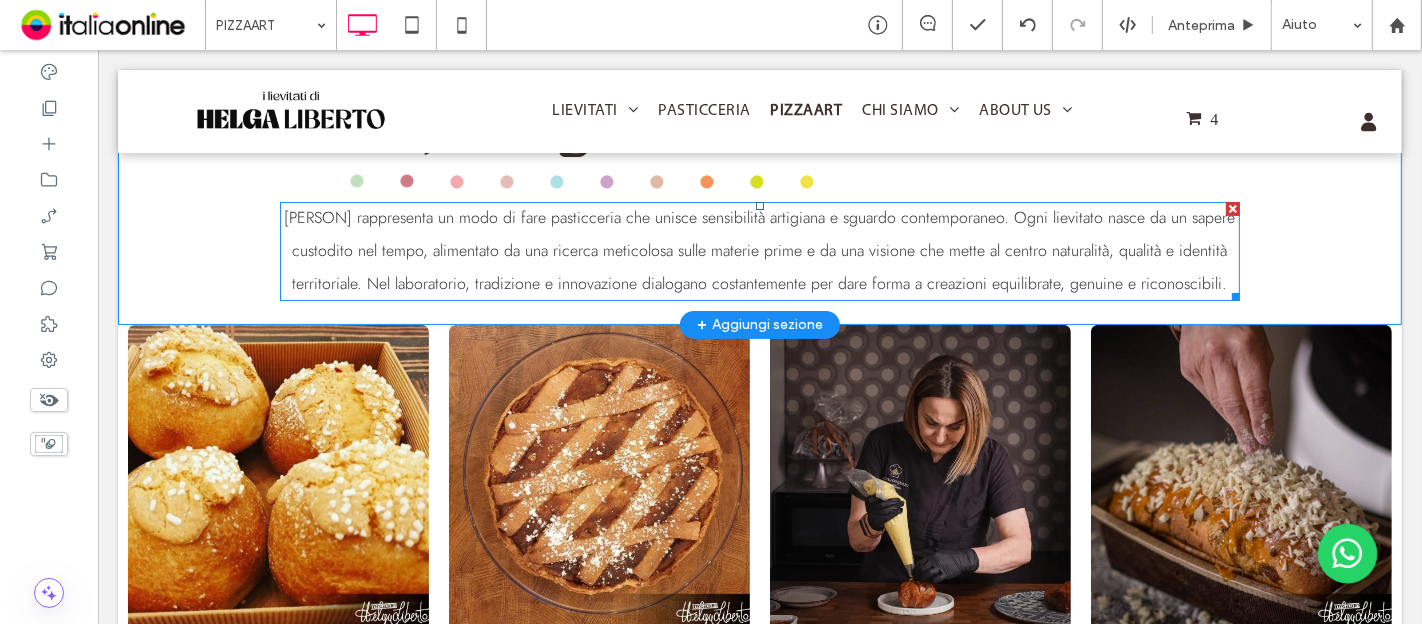 click on "[PERSON] rappresenta un modo di fare pasticceria che unisce sensibilità artigiana e sguardo contemporaneo. Ogni lievitato nasce da un sapere custodito nel tempo, alimentato da una ricerca meticolosa sulle materie prime e da una visione che mette al centro naturalità, qualità e identità territoriale. Nel laboratorio, tradizione e innovazione dialogano costantemente per dare forma a creazioni equilibrate, genuine e riconoscibili." at bounding box center [759, 250] 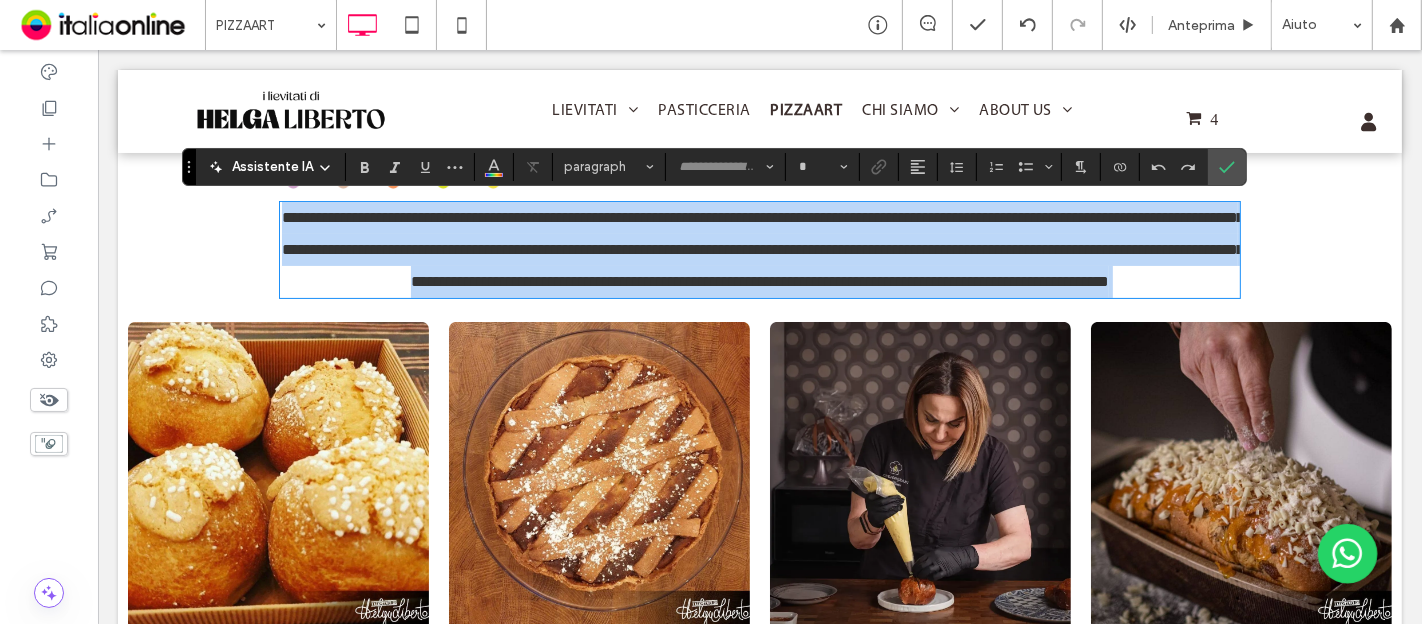 type on "****" 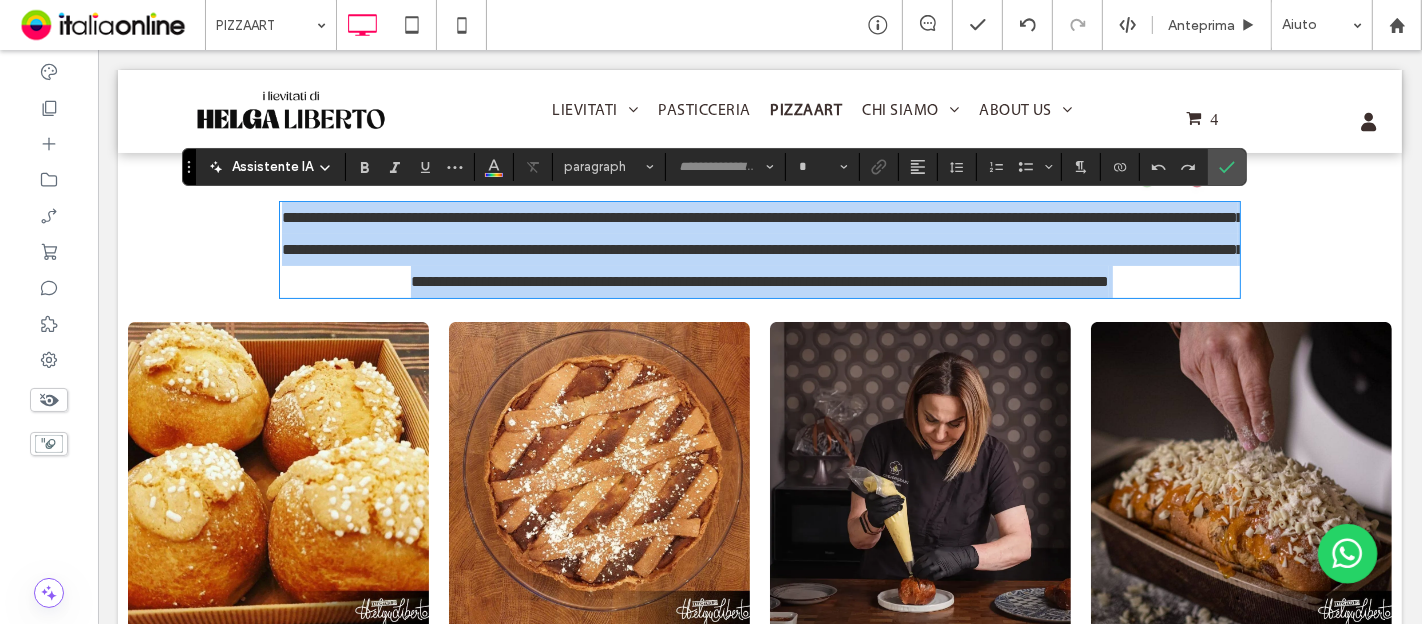 type on "**" 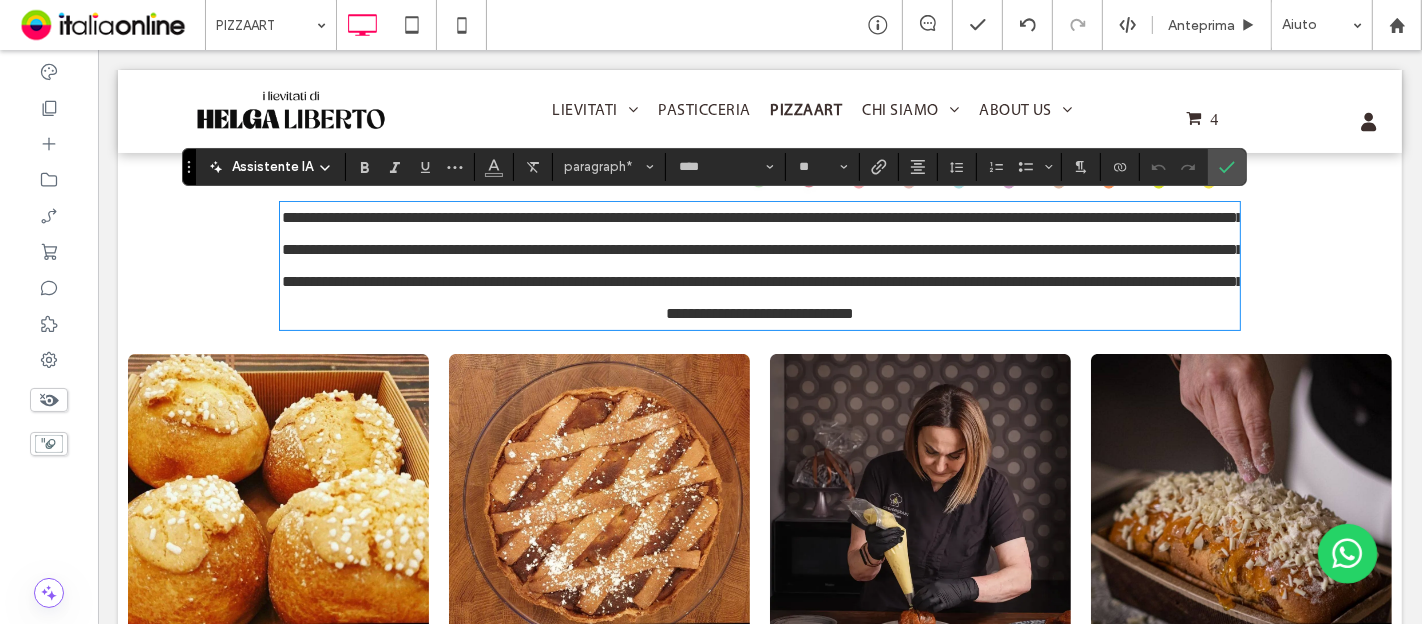 type on "**********" 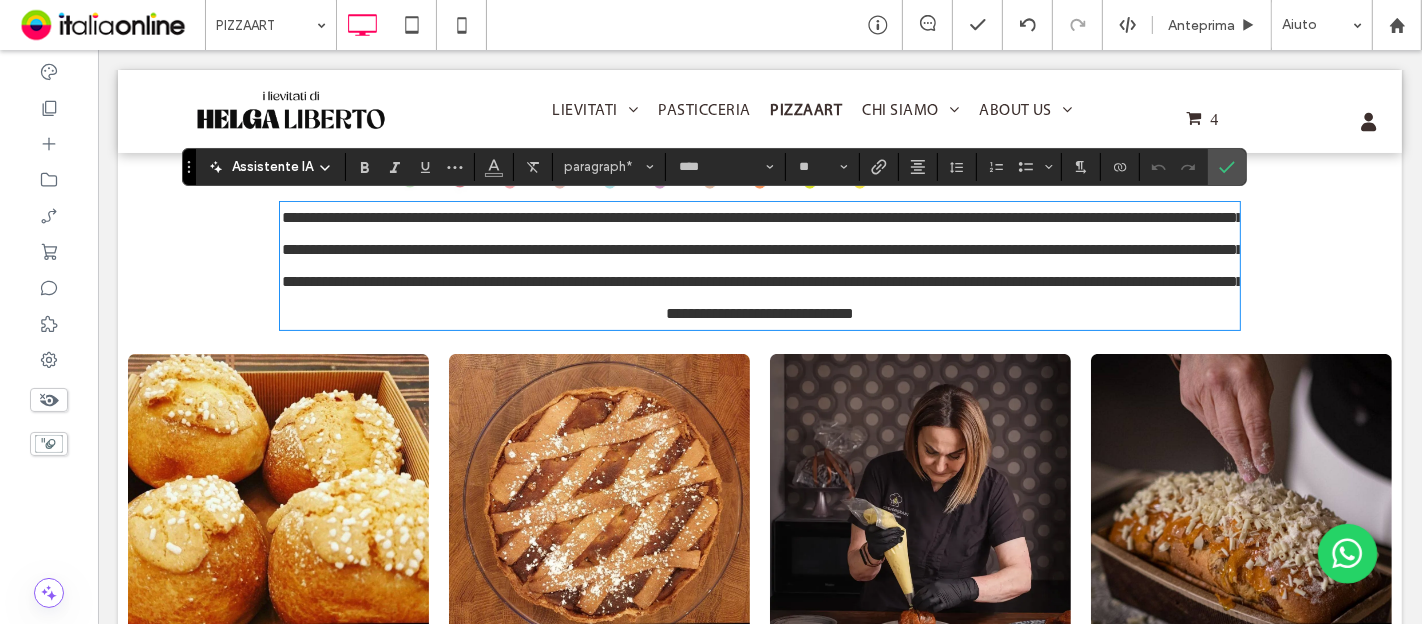 type on "**" 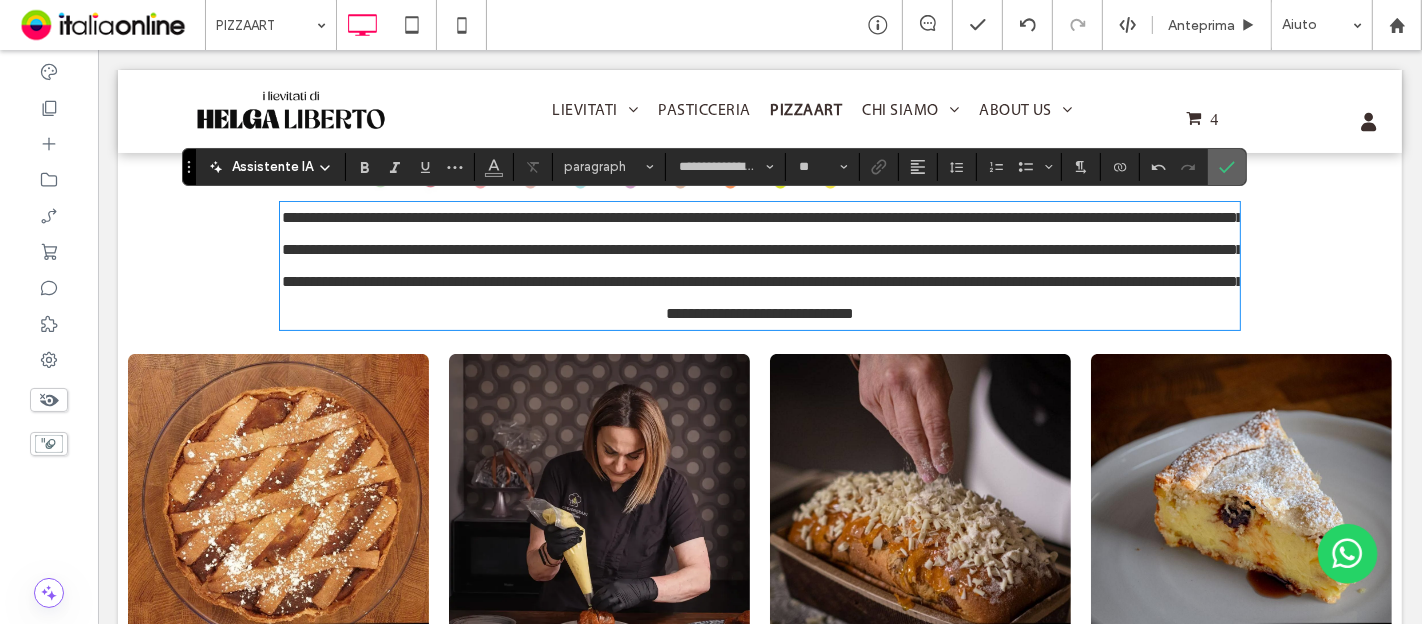click 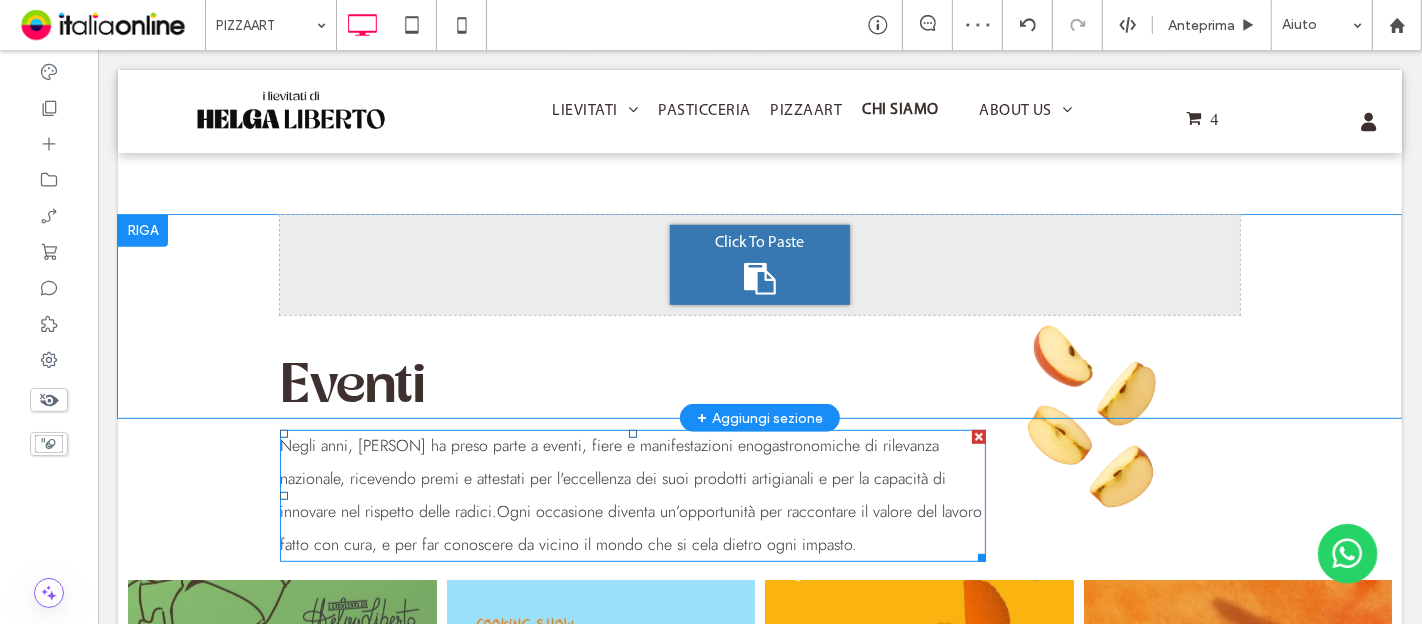 scroll, scrollTop: 777, scrollLeft: 0, axis: vertical 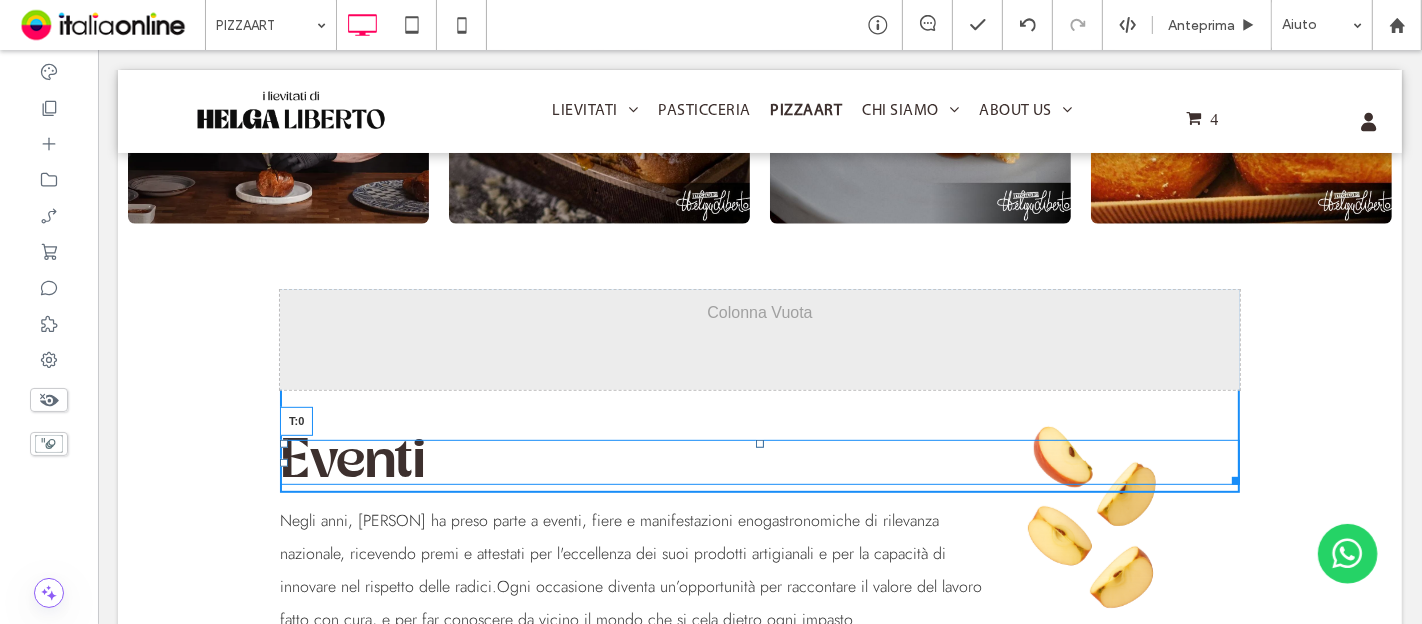 drag, startPoint x: 752, startPoint y: 434, endPoint x: 769, endPoint y: 292, distance: 143.01399 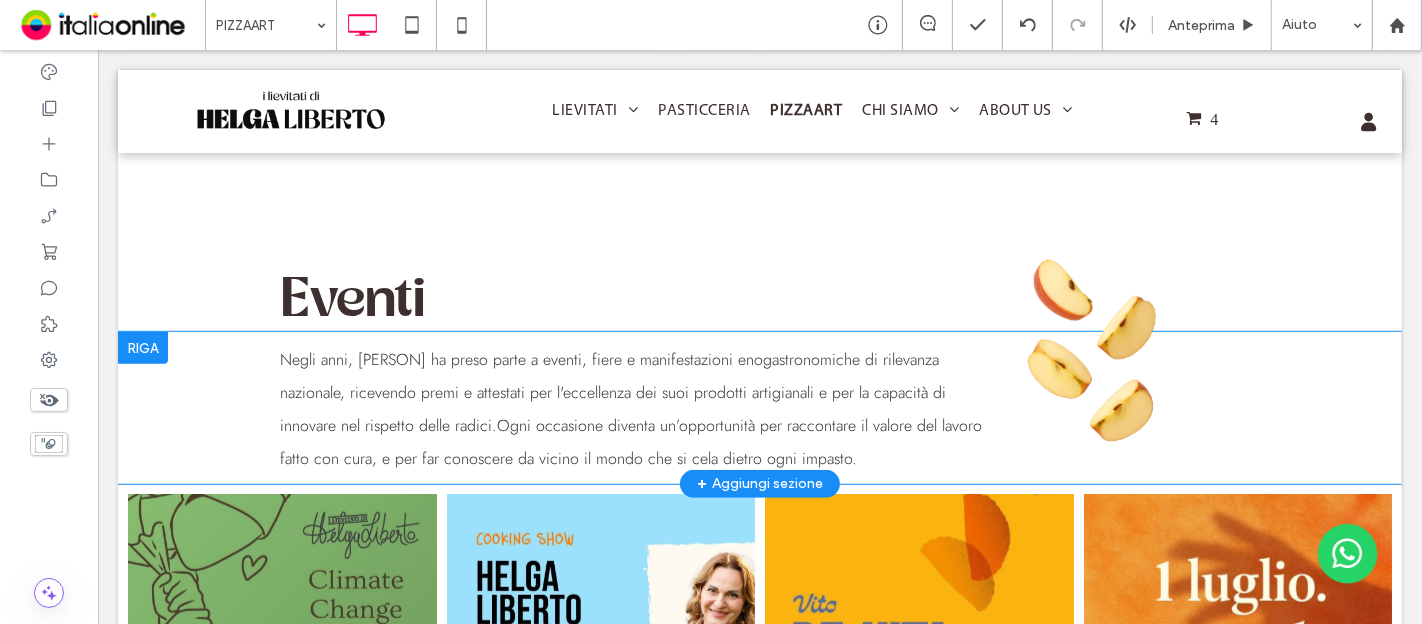 scroll, scrollTop: 777, scrollLeft: 0, axis: vertical 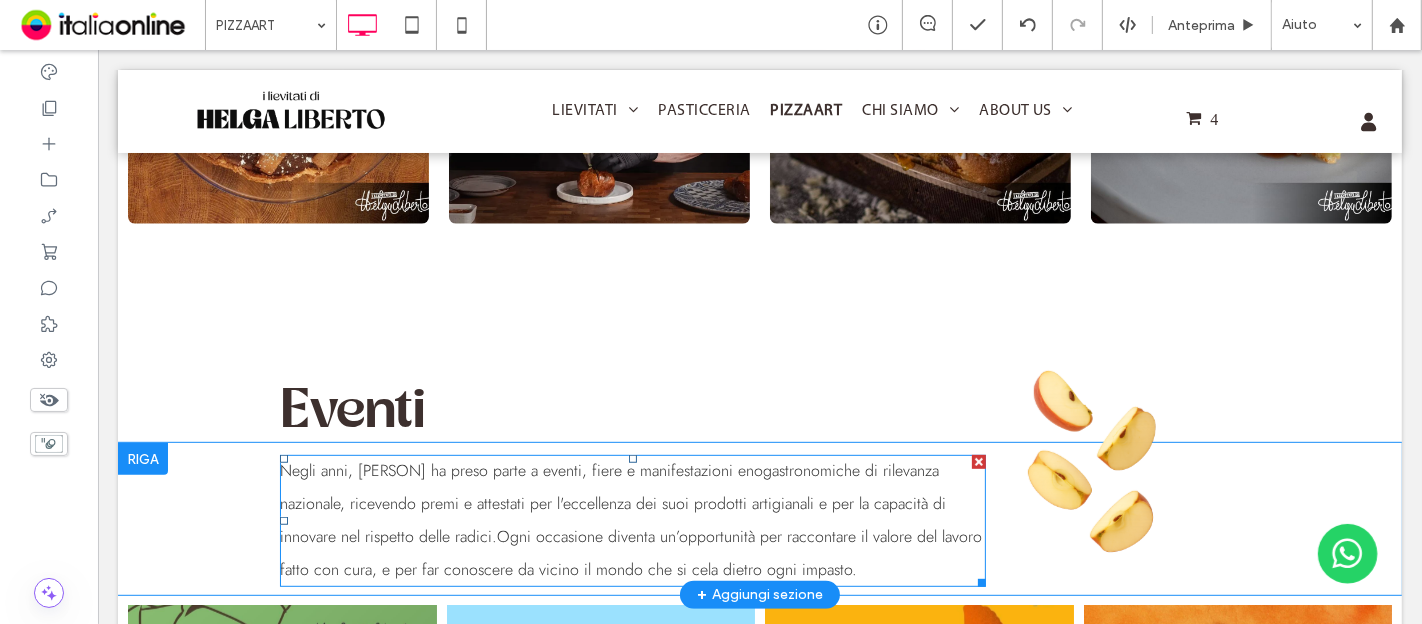 click on "Negli anni, [PERSON] ha preso parte a eventi, fiere e manifestazioni enogastronomiche di rilevanza nazionale, ricevendo premi e attestati per l'eccellenza dei suoi prodotti artigianali e per la capacità di innovare nel rispetto delle radici.Ogni occasione diventa un’opportunità per raccontare il valore del lavoro fatto con cura, e per far conoscere da vicino il mondo che si cela dietro ogni impasto." at bounding box center (632, 521) 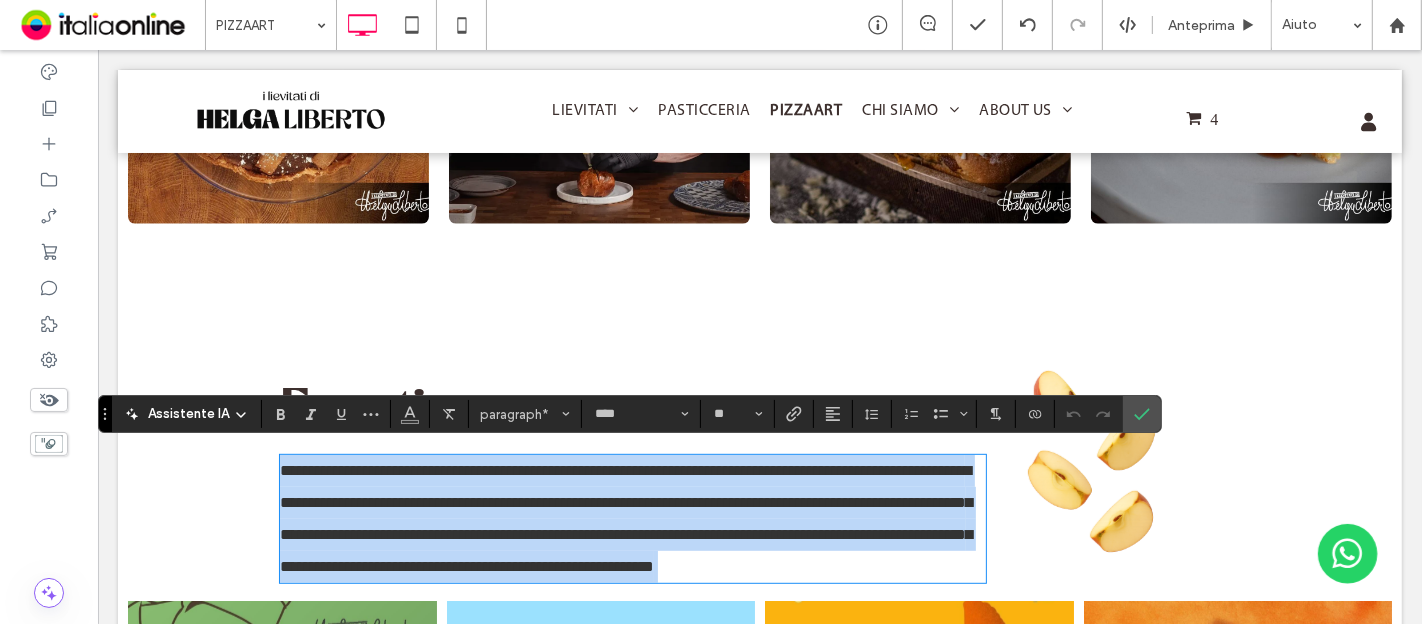 scroll, scrollTop: 1117, scrollLeft: 0, axis: vertical 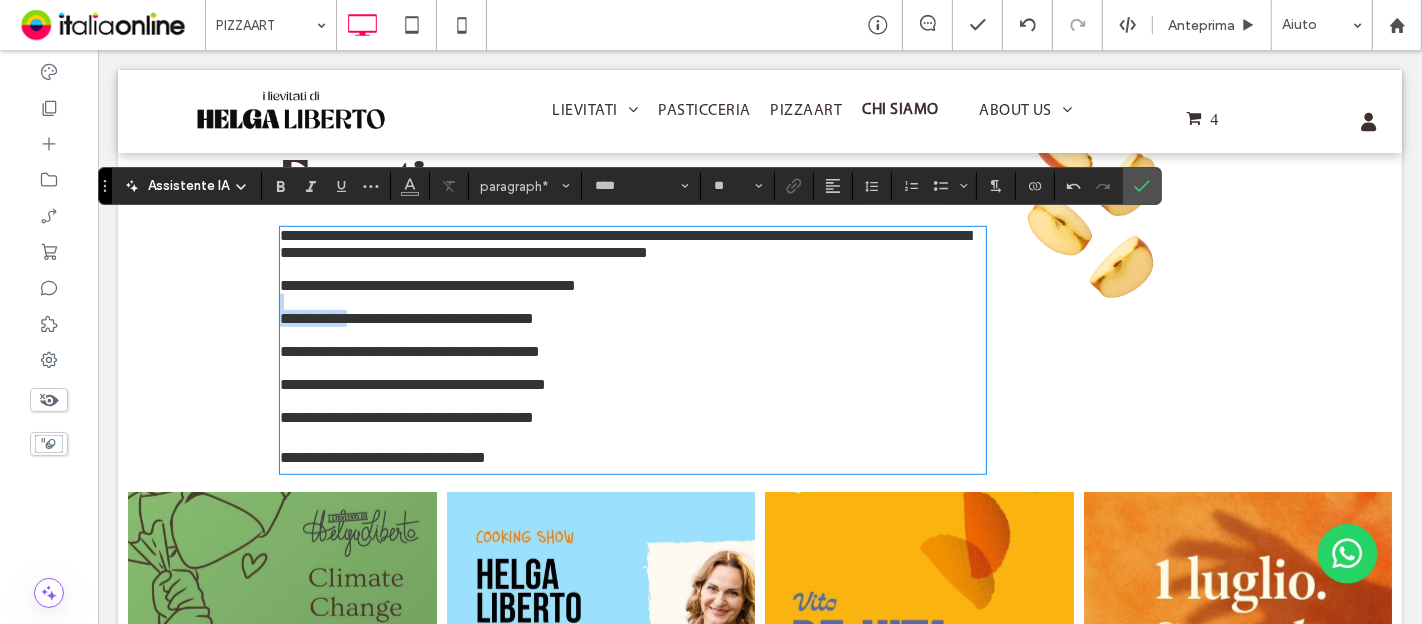 drag, startPoint x: 536, startPoint y: 392, endPoint x: 313, endPoint y: 316, distance: 235.59499 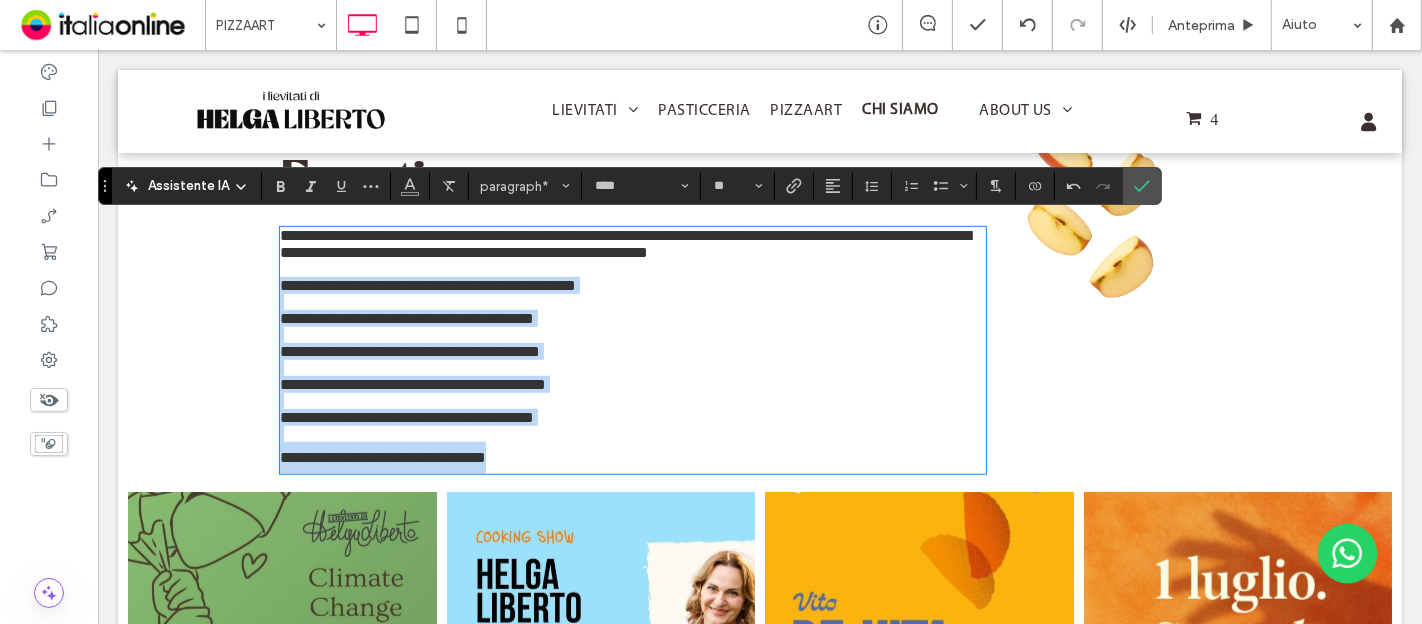 drag, startPoint x: 270, startPoint y: 292, endPoint x: 535, endPoint y: 524, distance: 352.2059 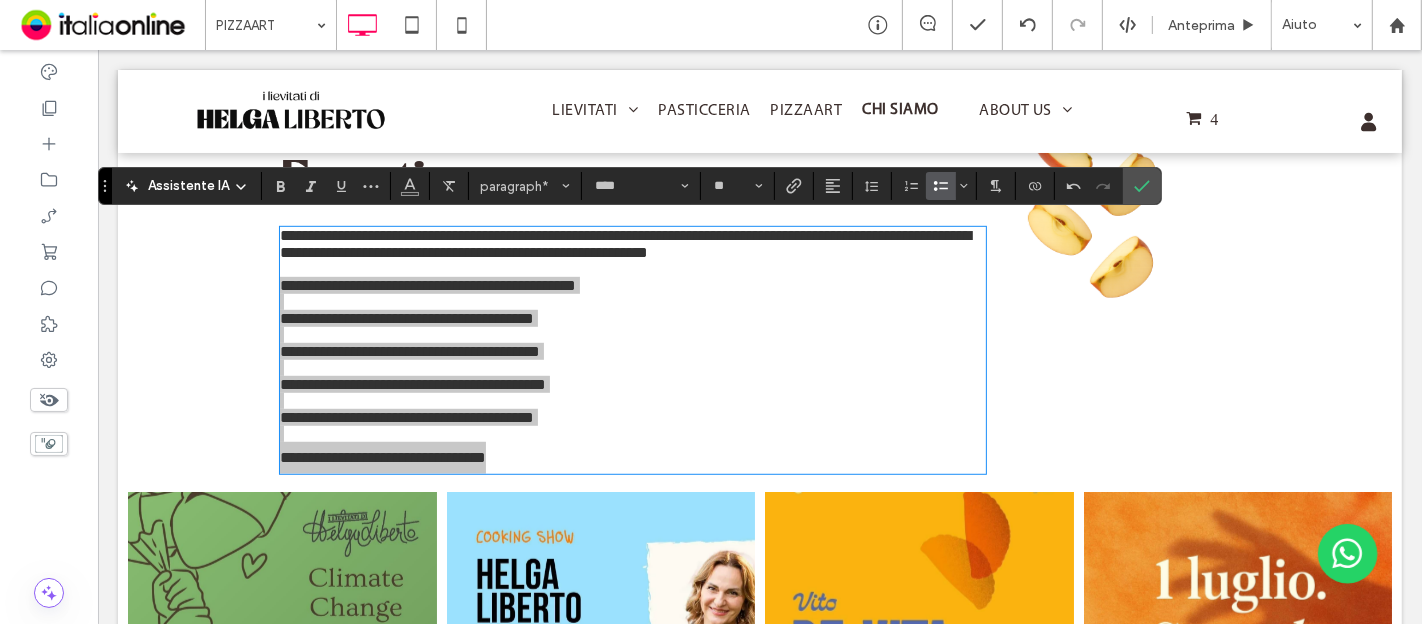 click 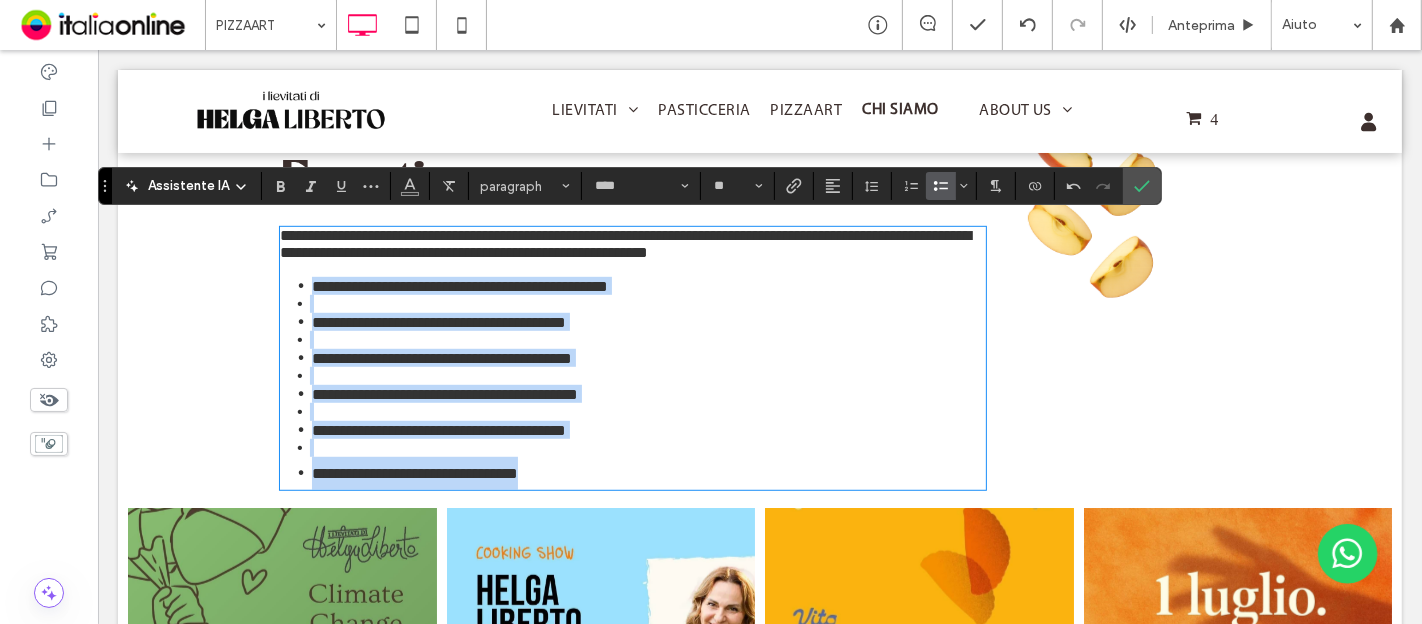 click at bounding box center [647, 448] 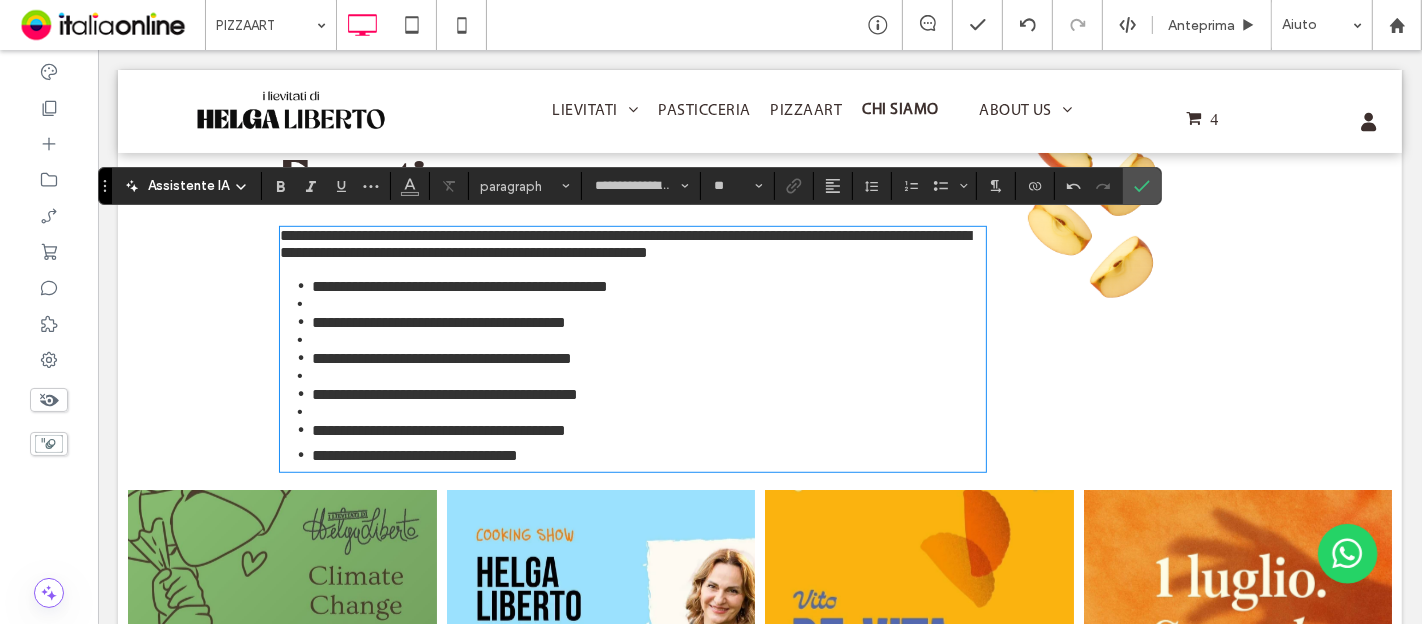 type on "****" 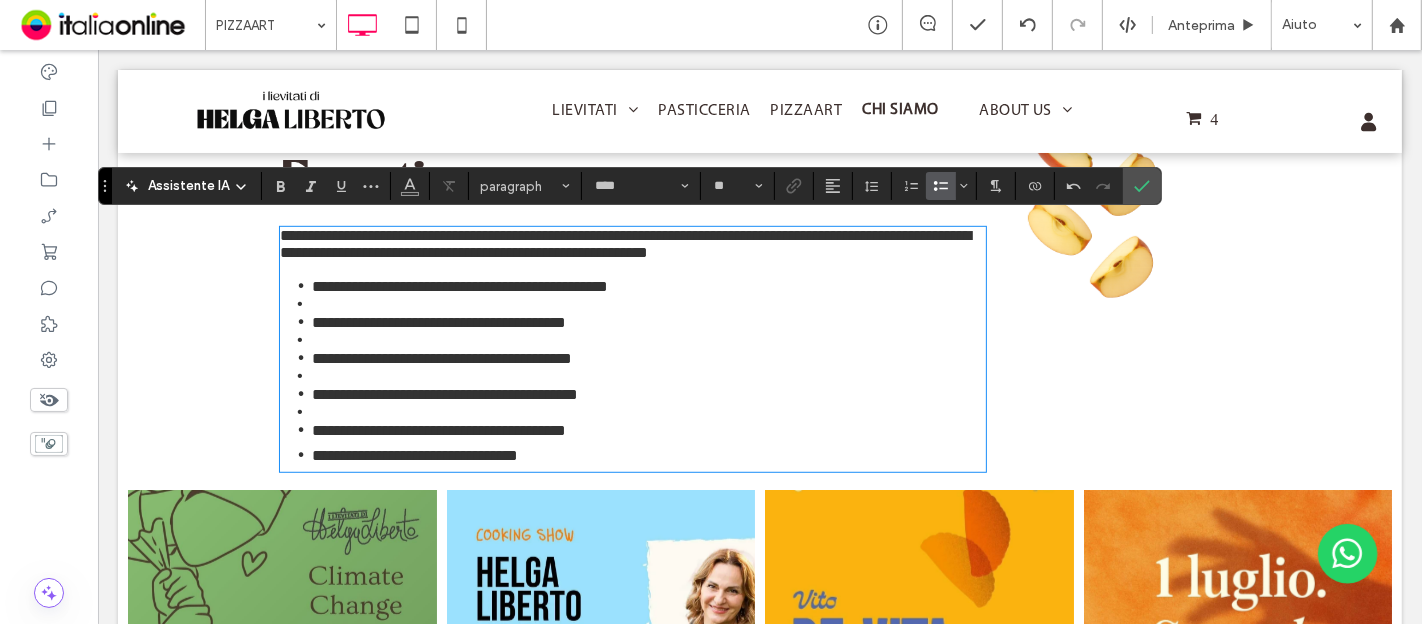 type on "**********" 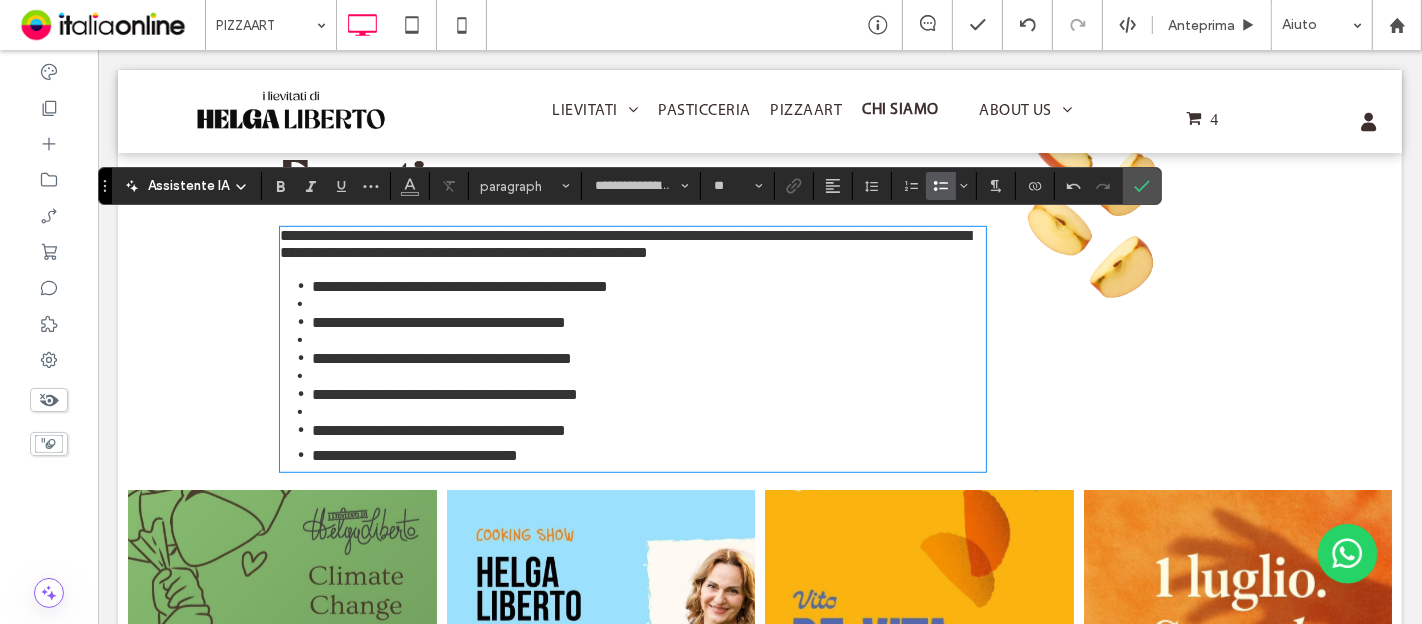 click at bounding box center (647, 412) 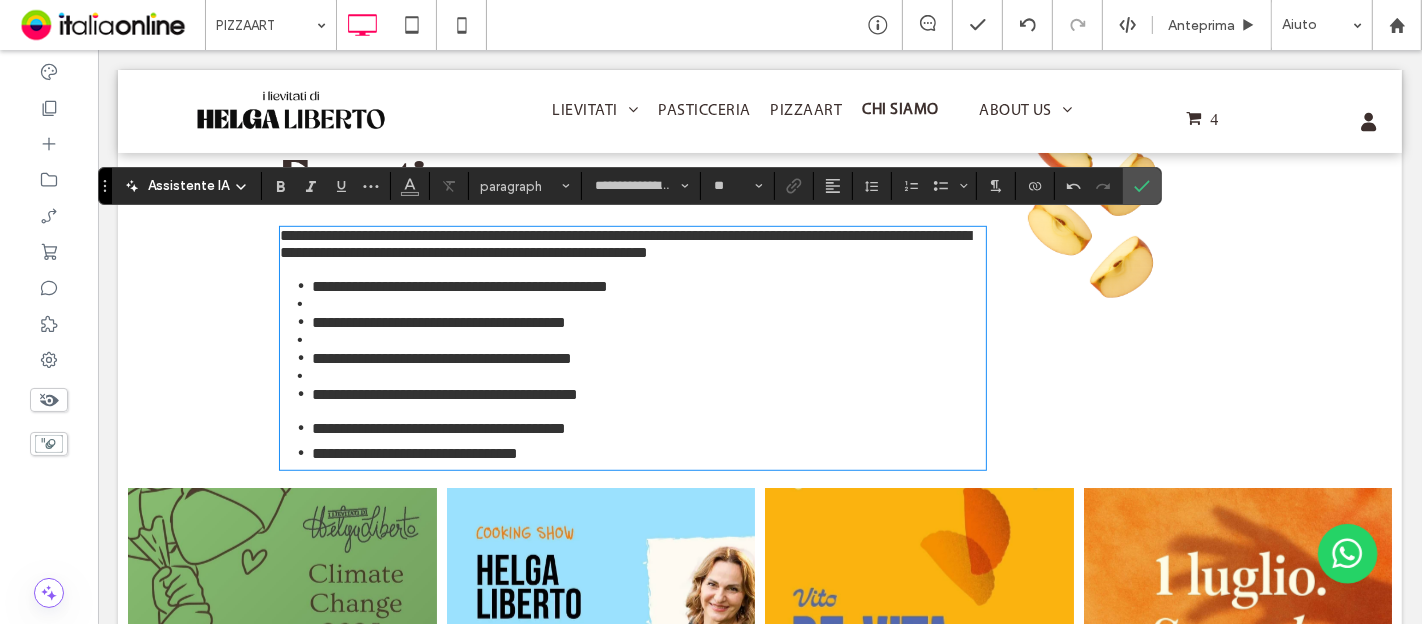 type on "****" 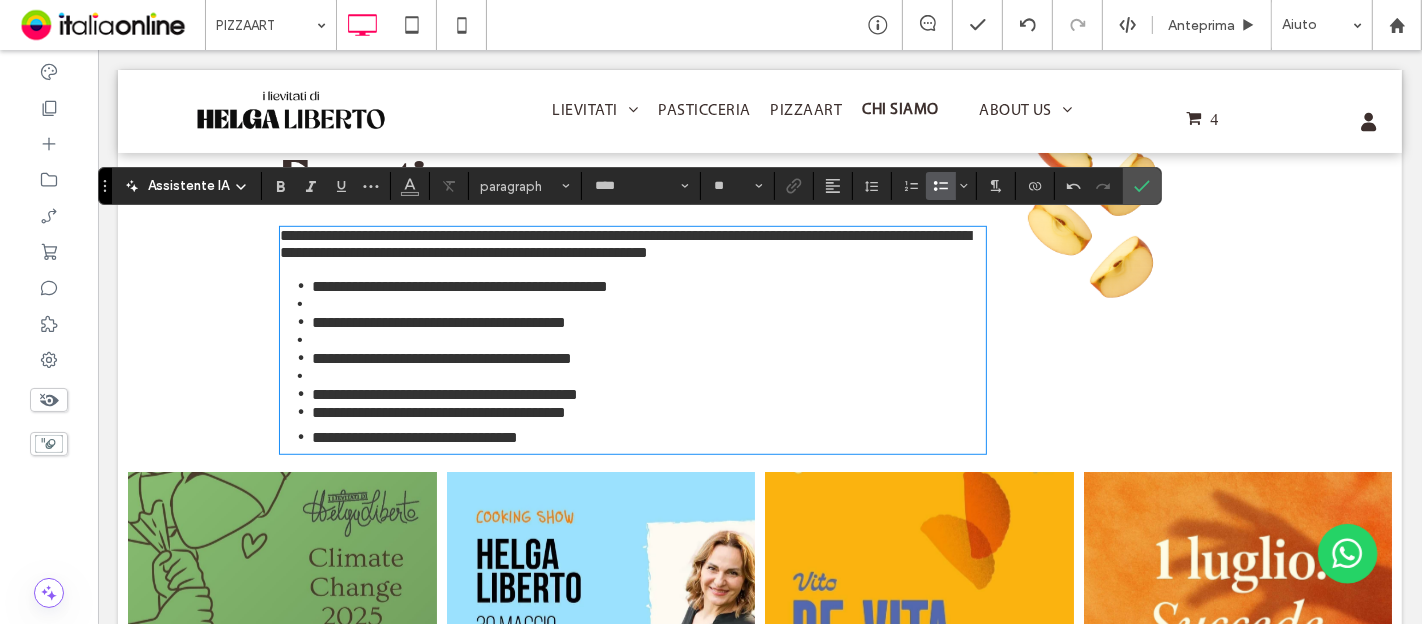 type on "**********" 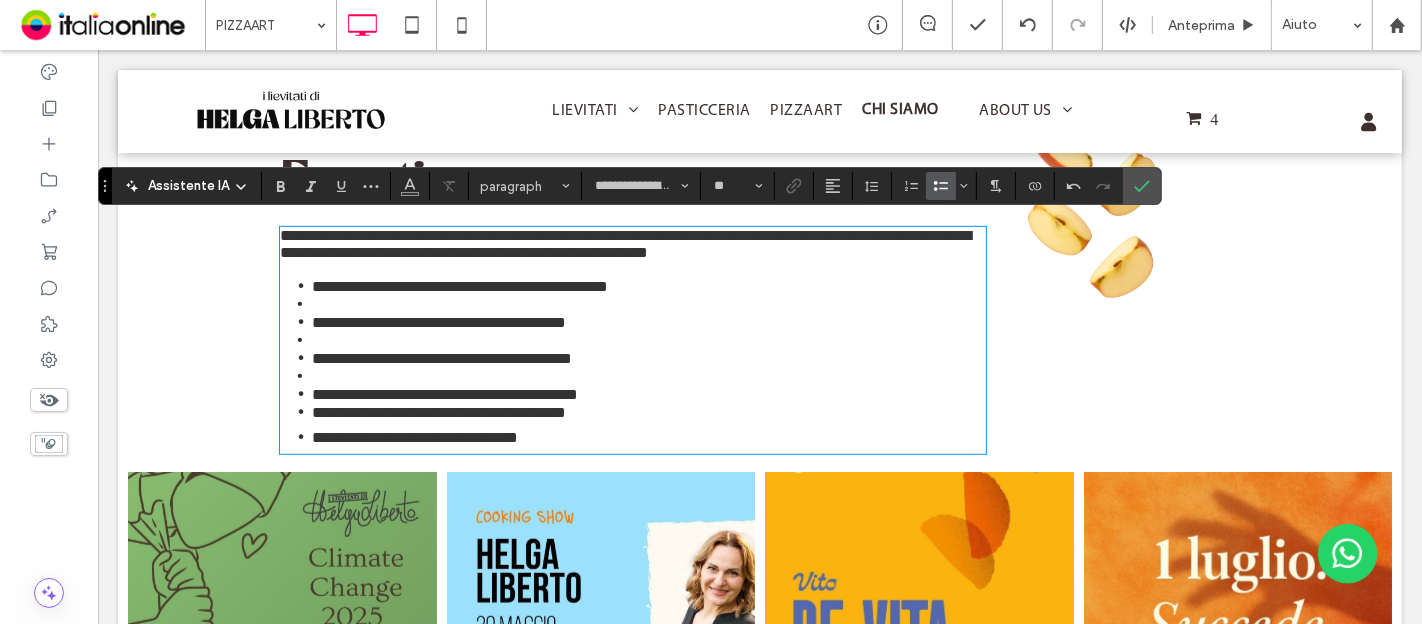 click at bounding box center [647, 376] 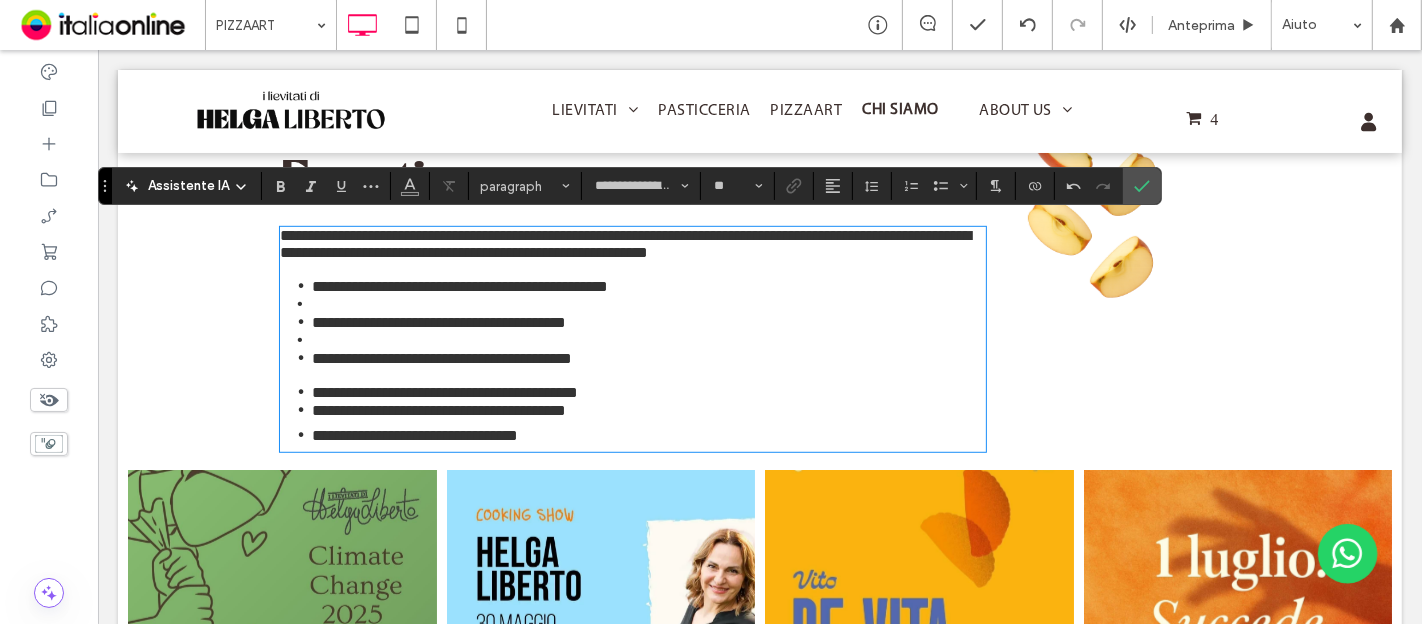 type on "****" 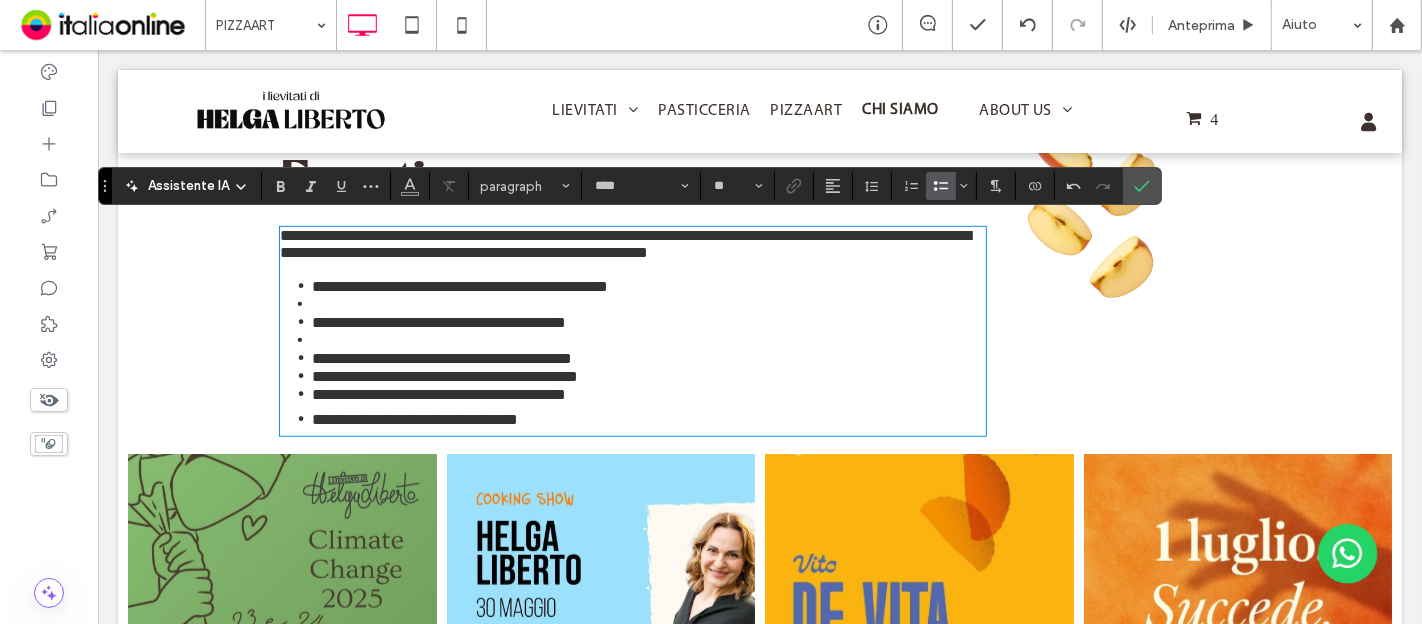type on "**********" 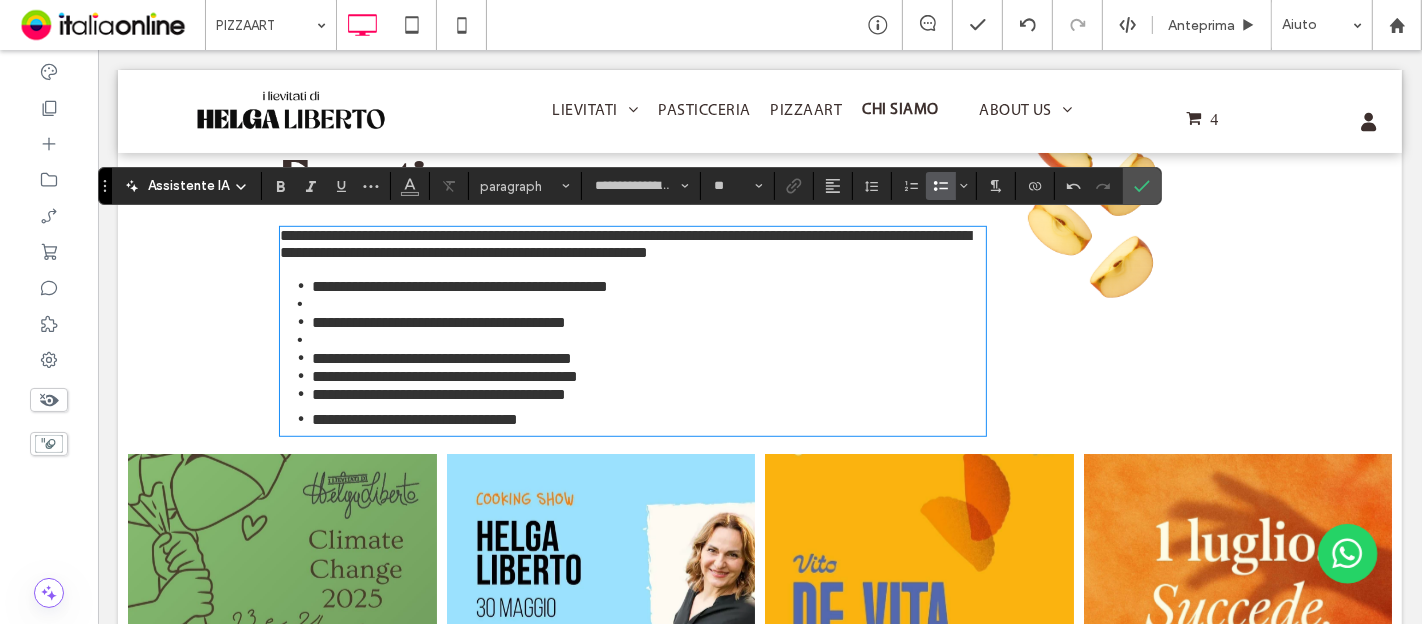 click at bounding box center (647, 340) 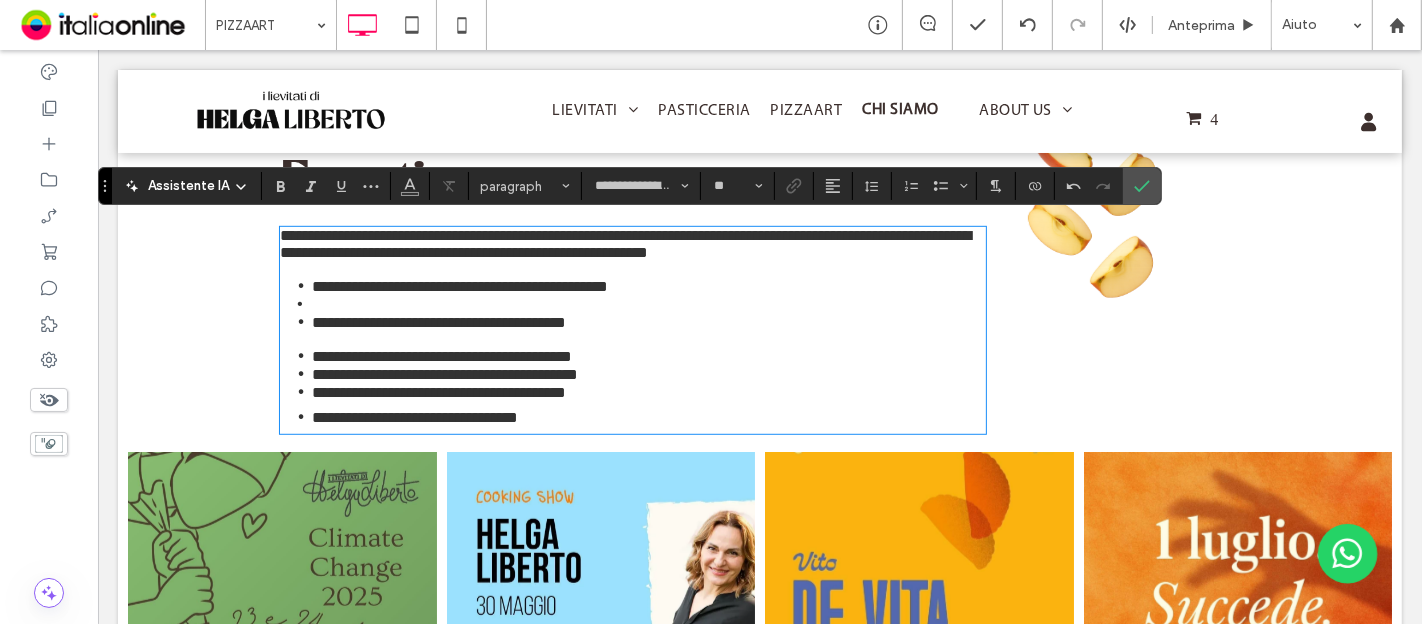 type on "****" 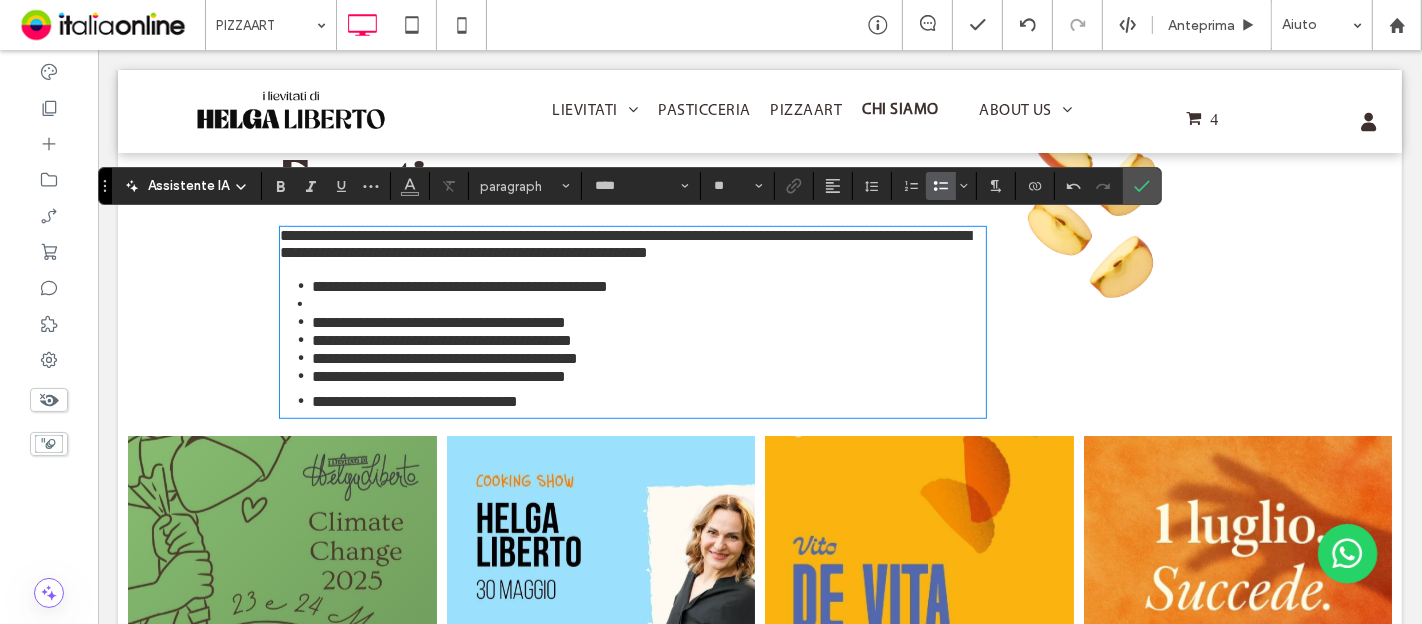 type on "**********" 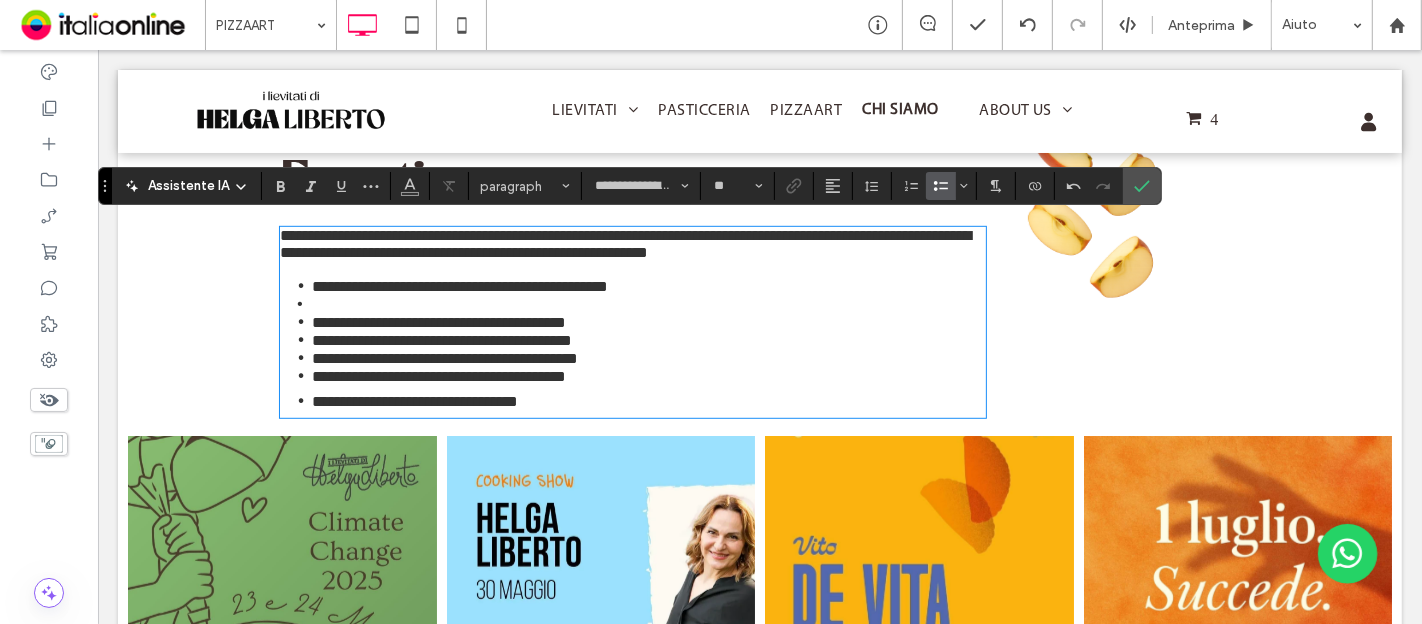 click at bounding box center (647, 304) 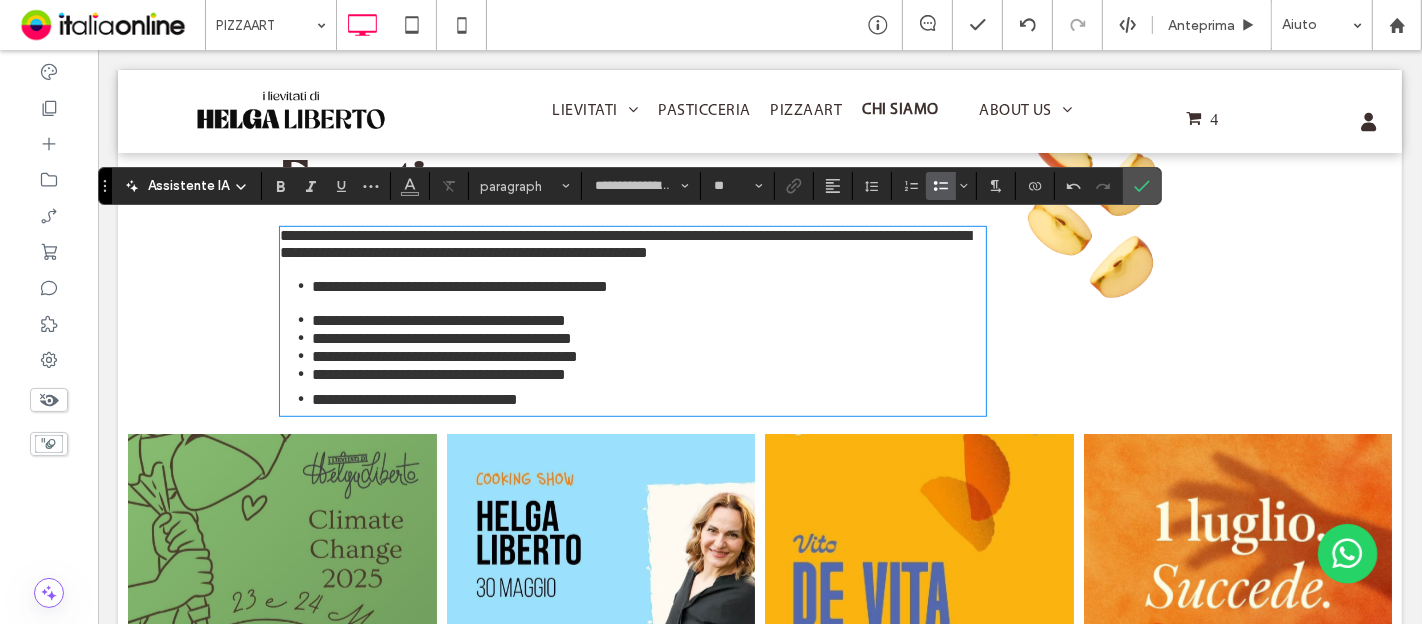 type on "****" 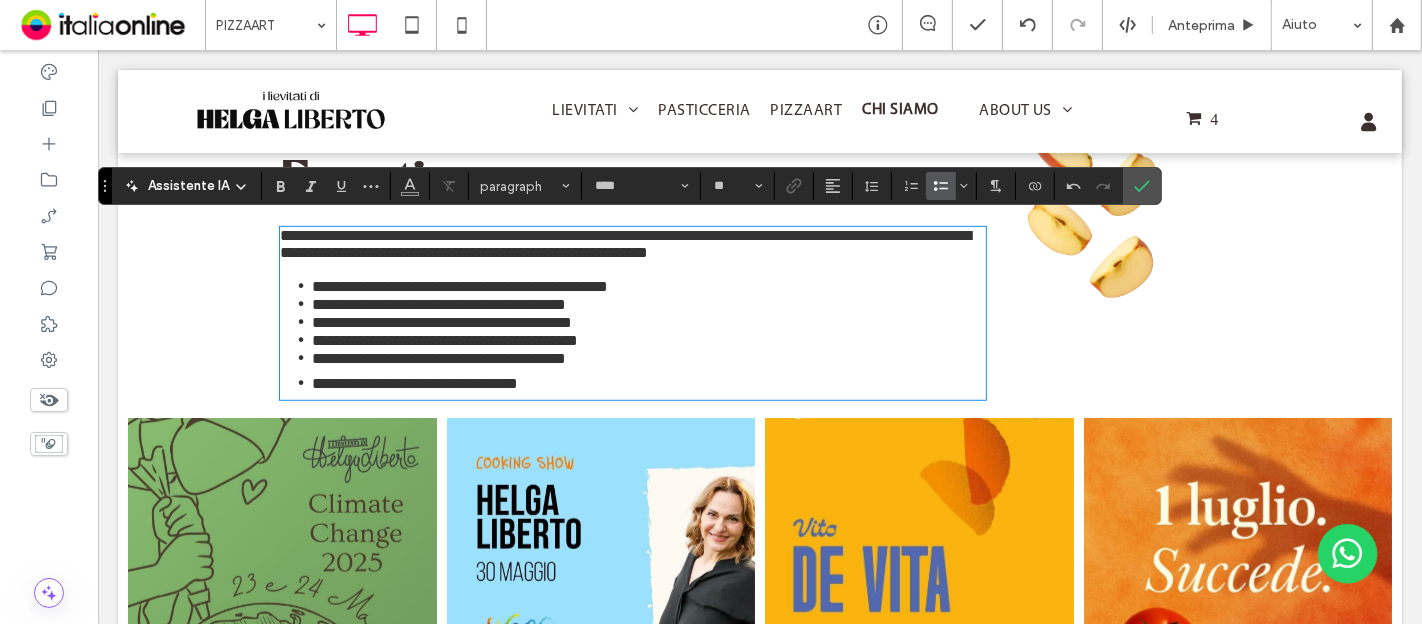 click on "**********" at bounding box center [648, 383] 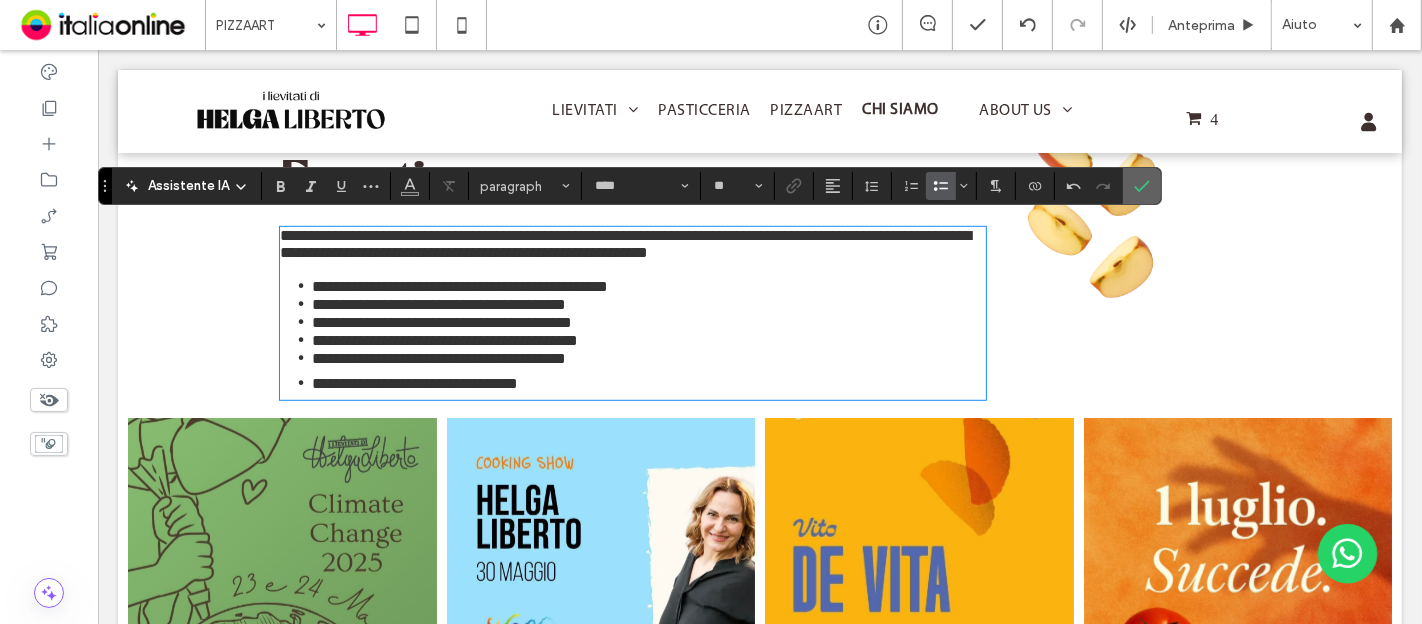 click at bounding box center (1138, 186) 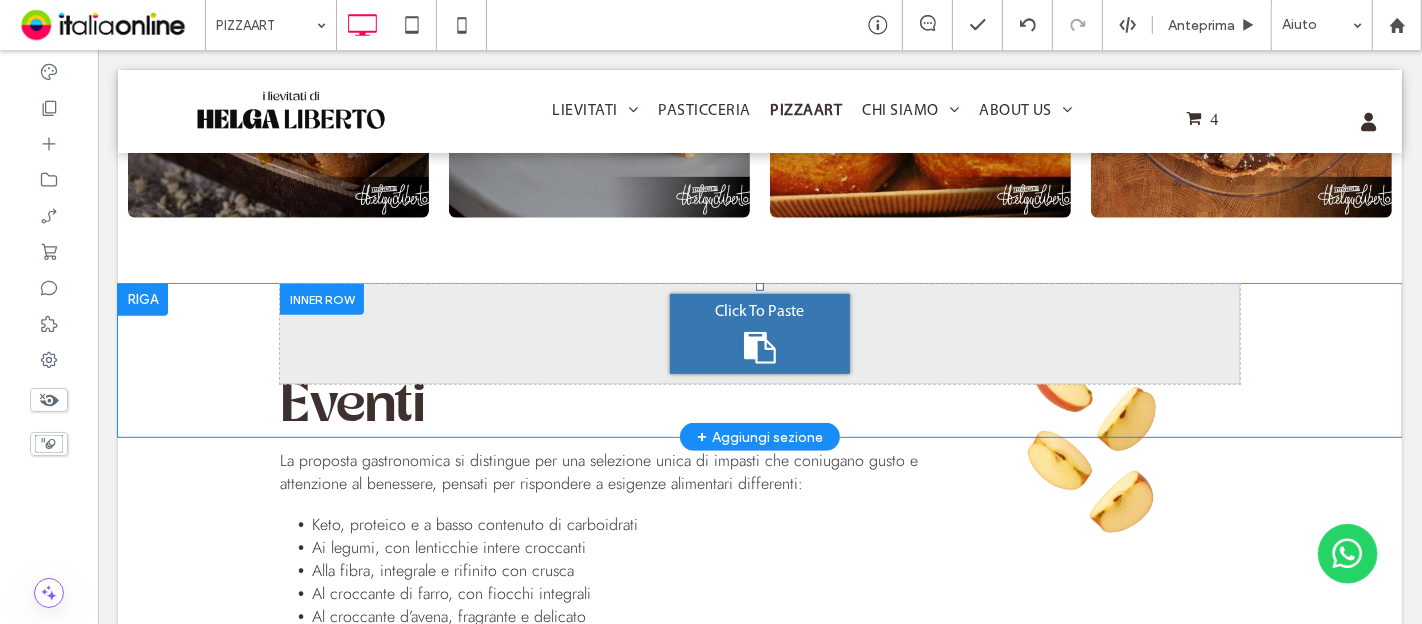scroll, scrollTop: 1005, scrollLeft: 0, axis: vertical 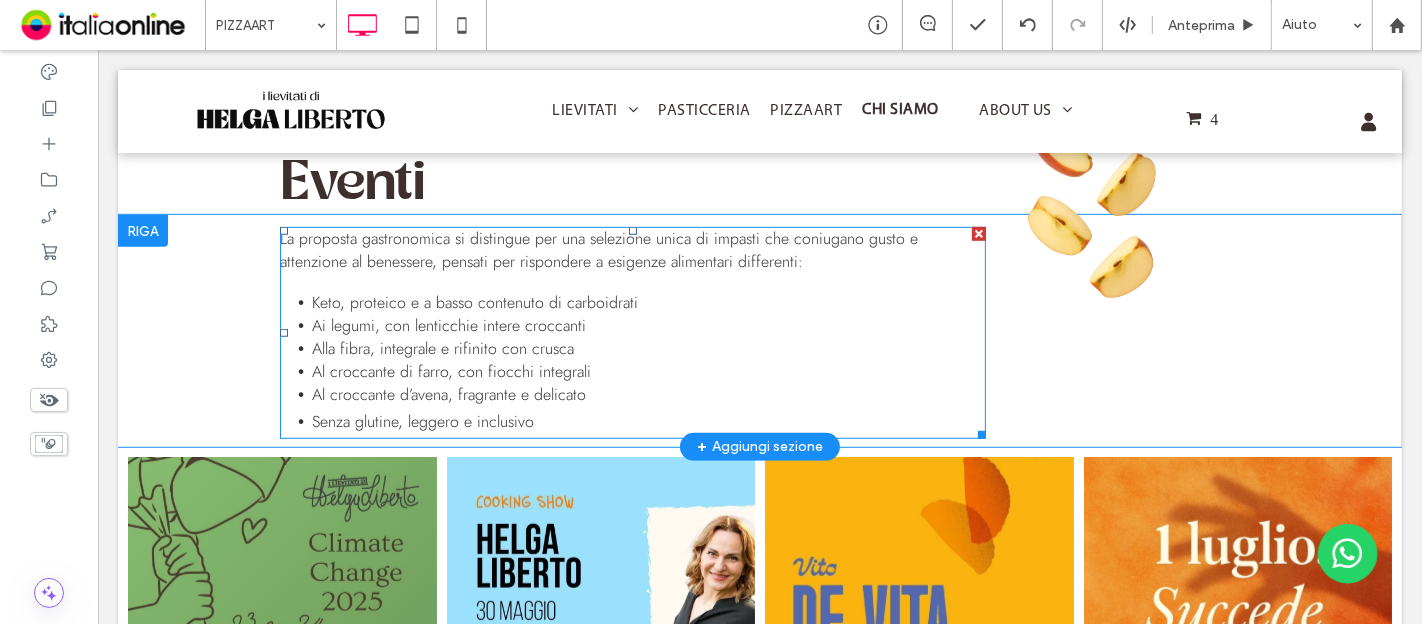 click on "Senza glutine, leggero e inclusivo" at bounding box center (648, 422) 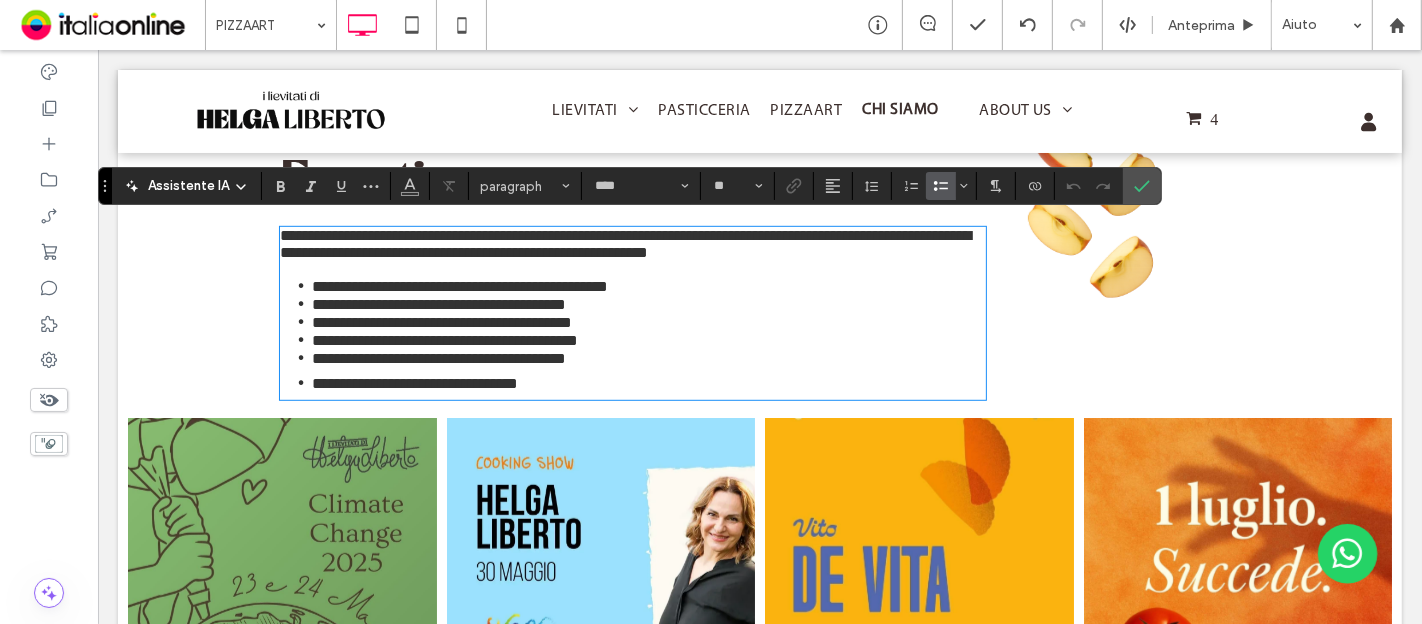 click on "**********" at bounding box center (648, 383) 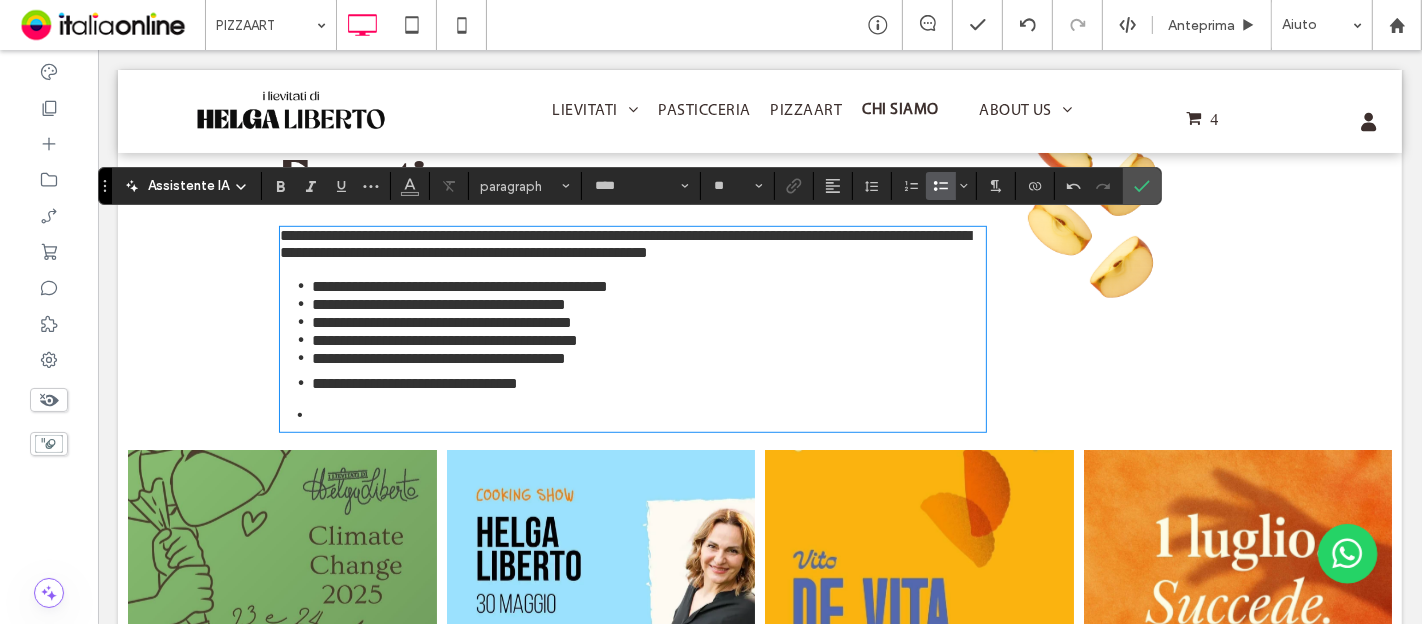 type on "**********" 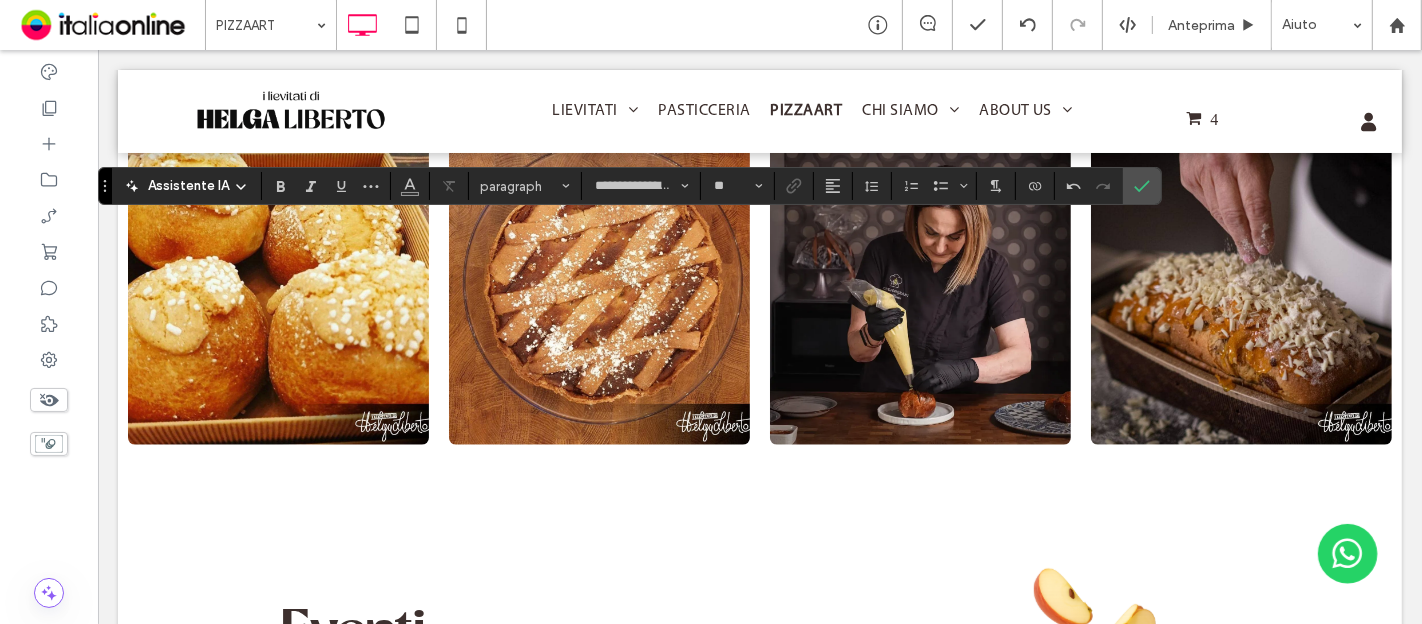 scroll, scrollTop: 1005, scrollLeft: 0, axis: vertical 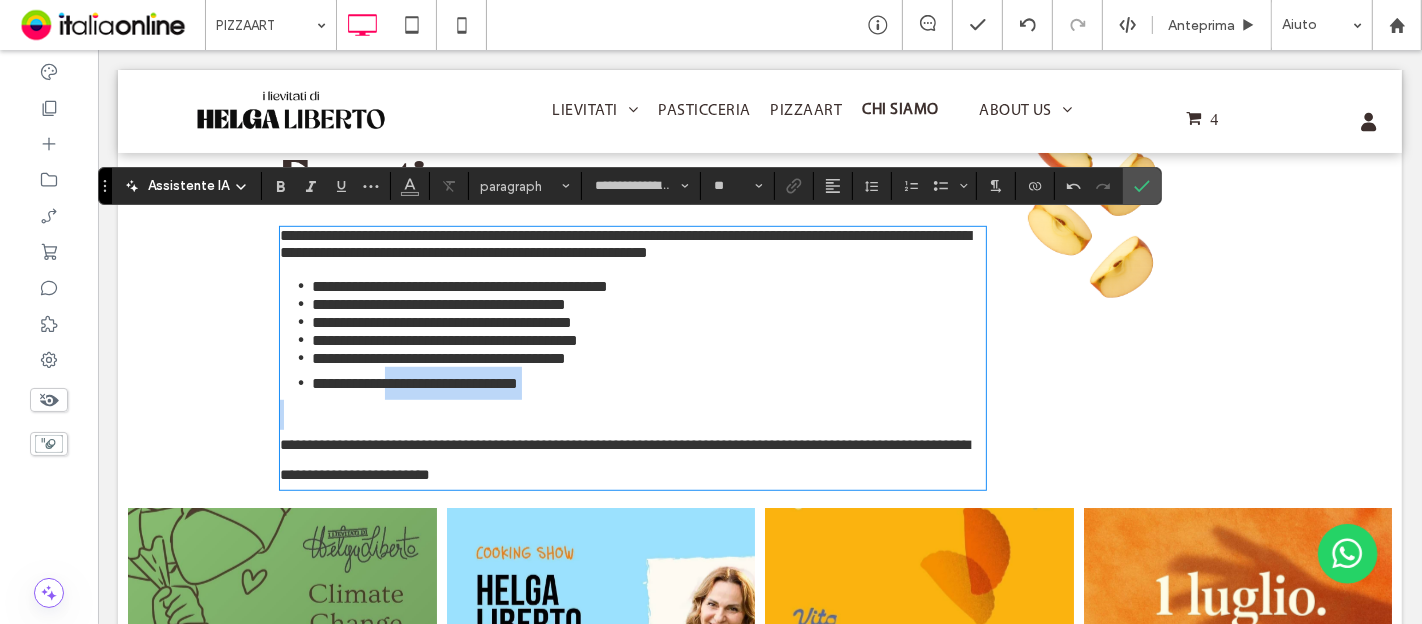 type on "****" 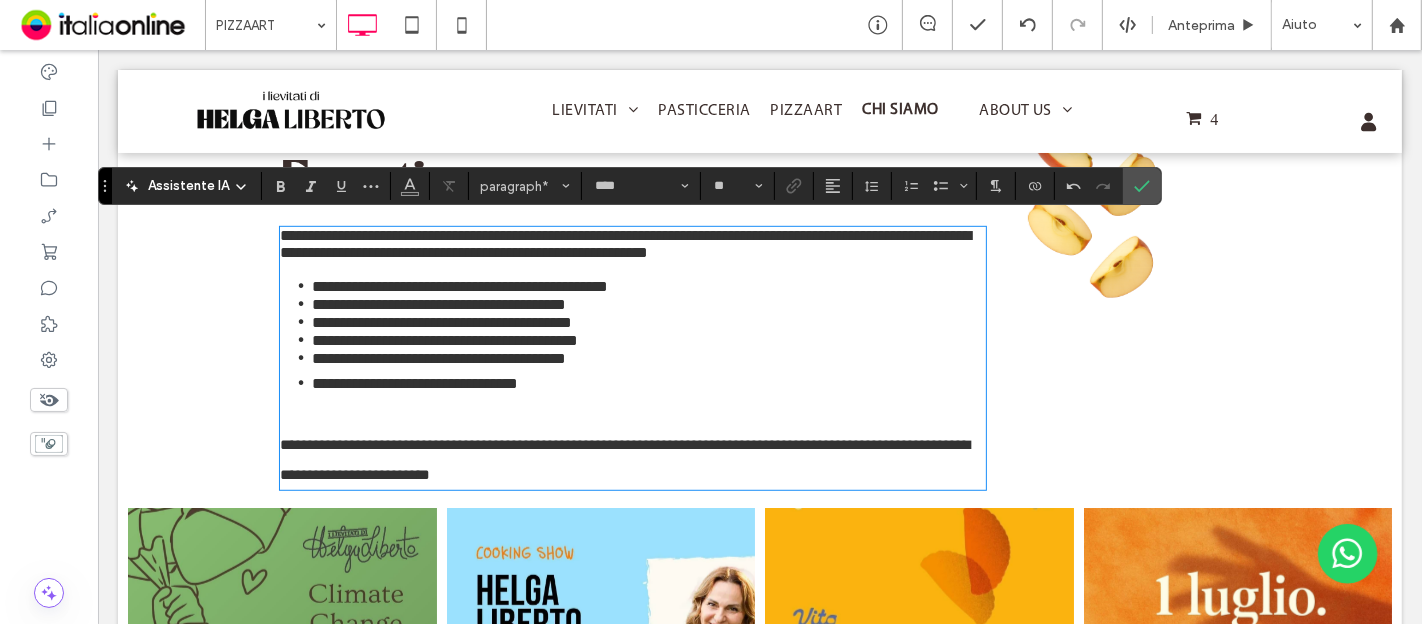 drag, startPoint x: 466, startPoint y: 497, endPoint x: 260, endPoint y: 250, distance: 321.62866 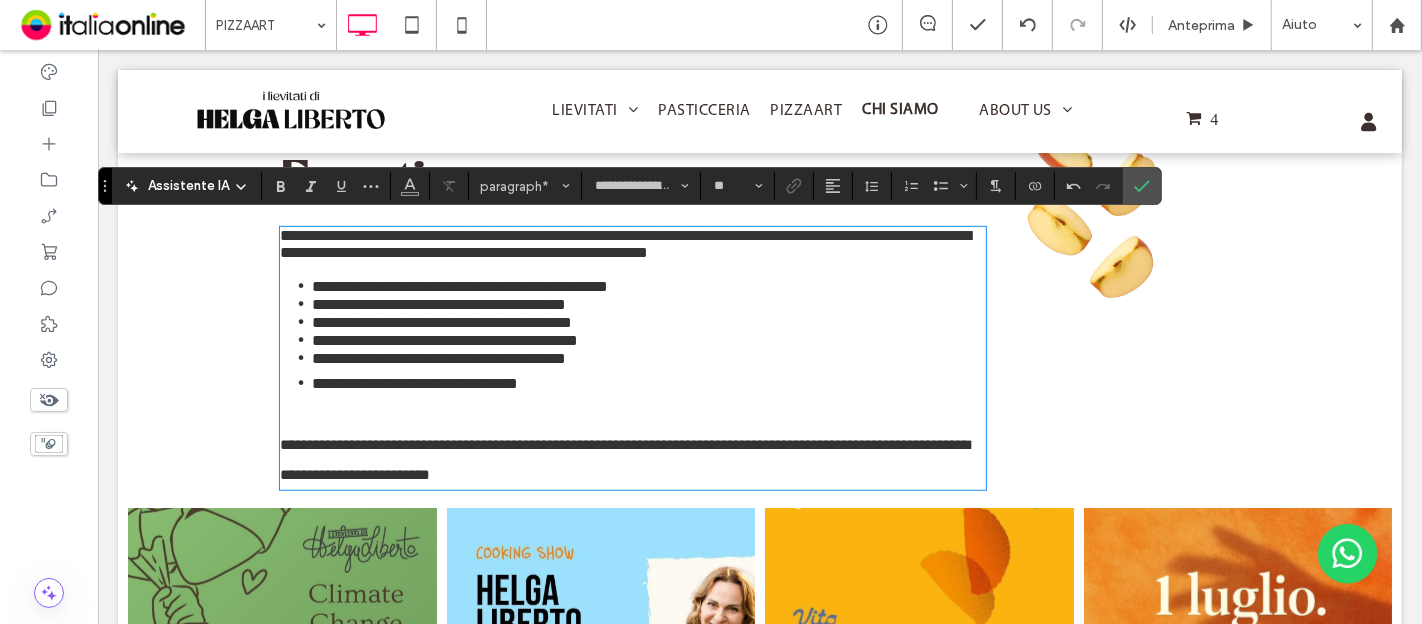click on "**********" at bounding box center (632, 460) 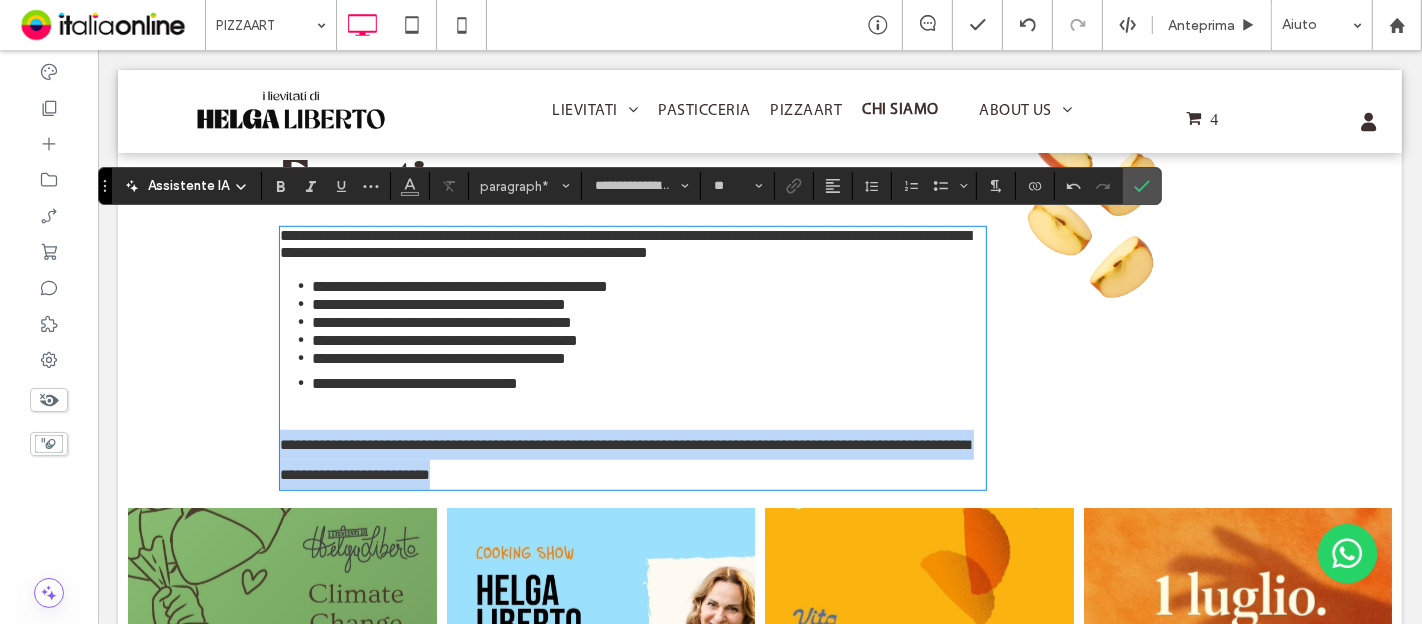 click on "**********" at bounding box center (632, 460) 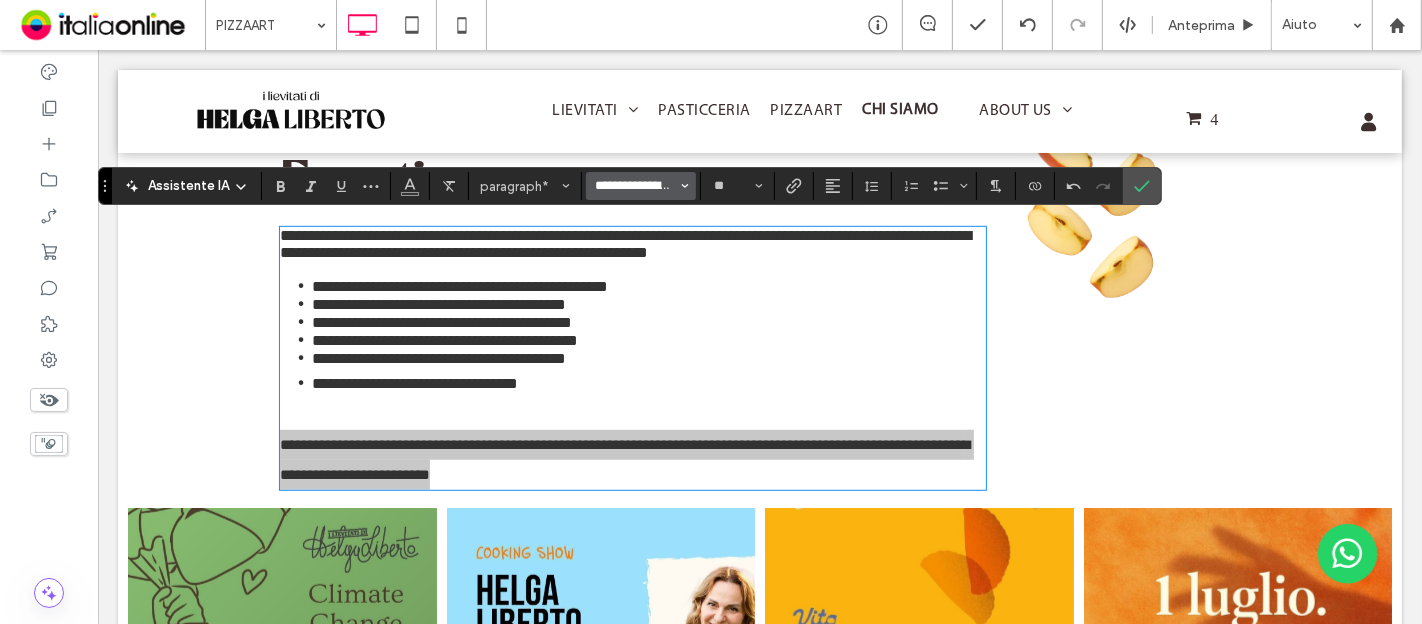 click on "**********" at bounding box center (635, 186) 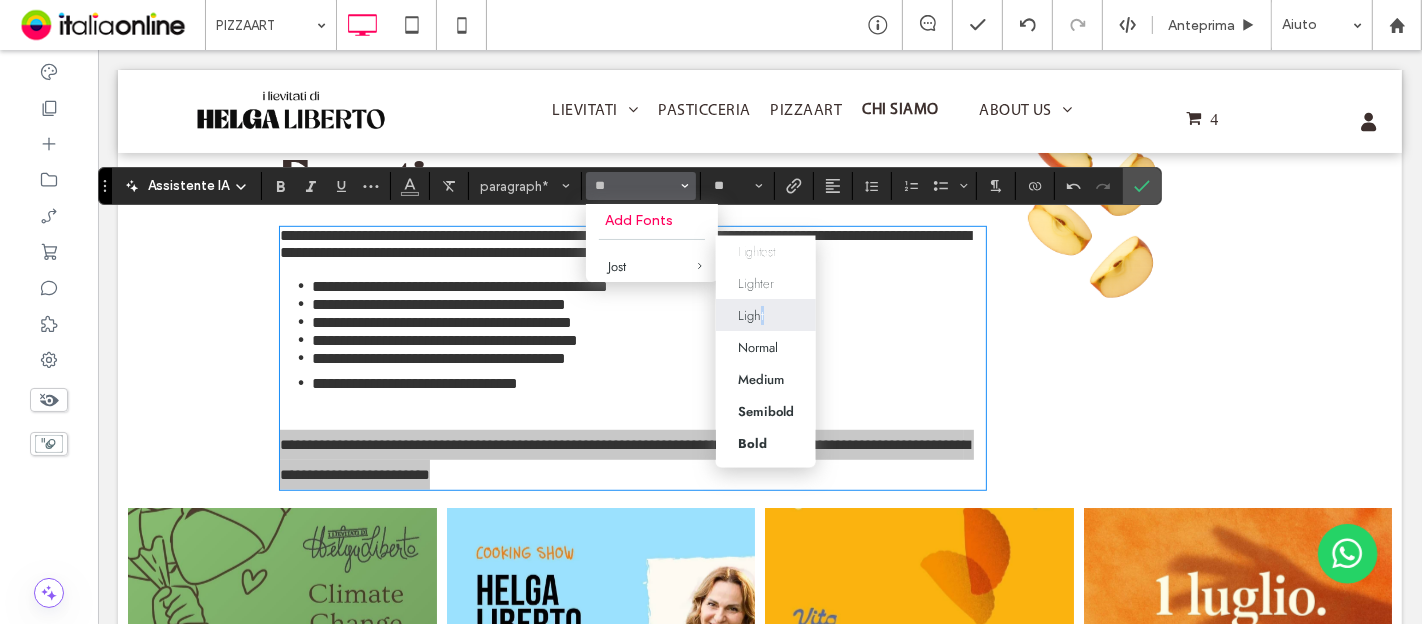 click on "Light" at bounding box center (751, 315) 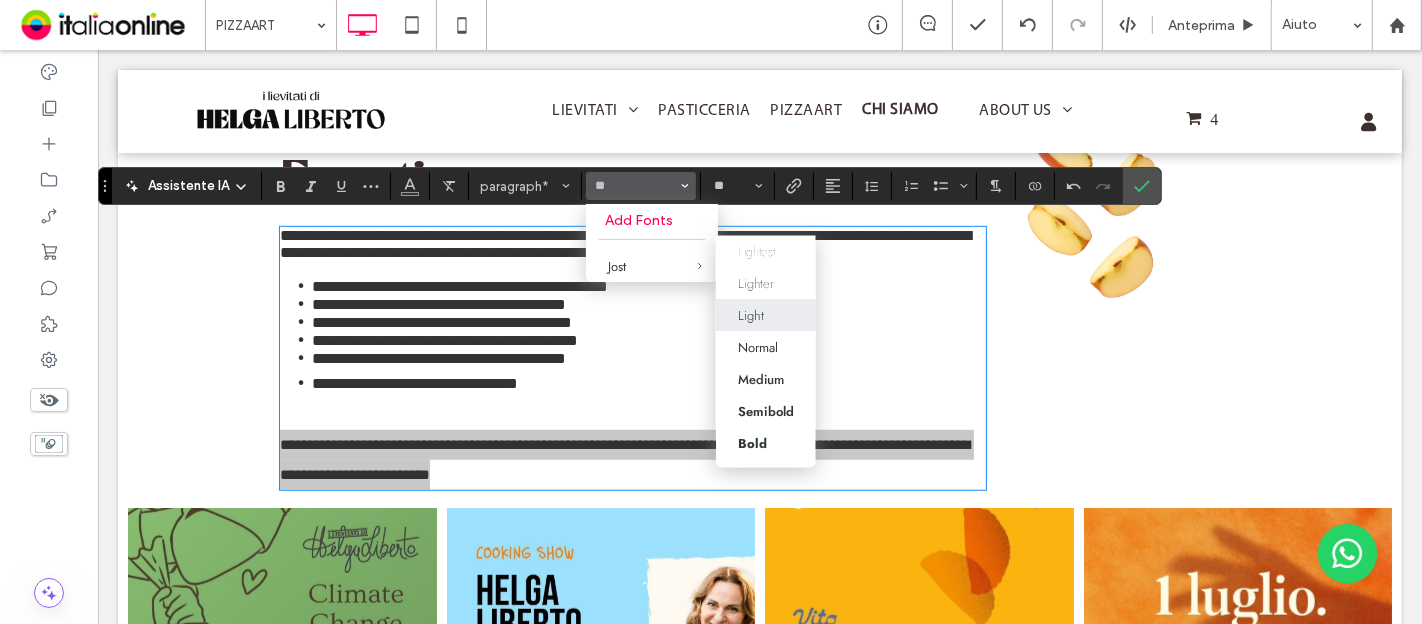 click on "Light" at bounding box center [766, 315] 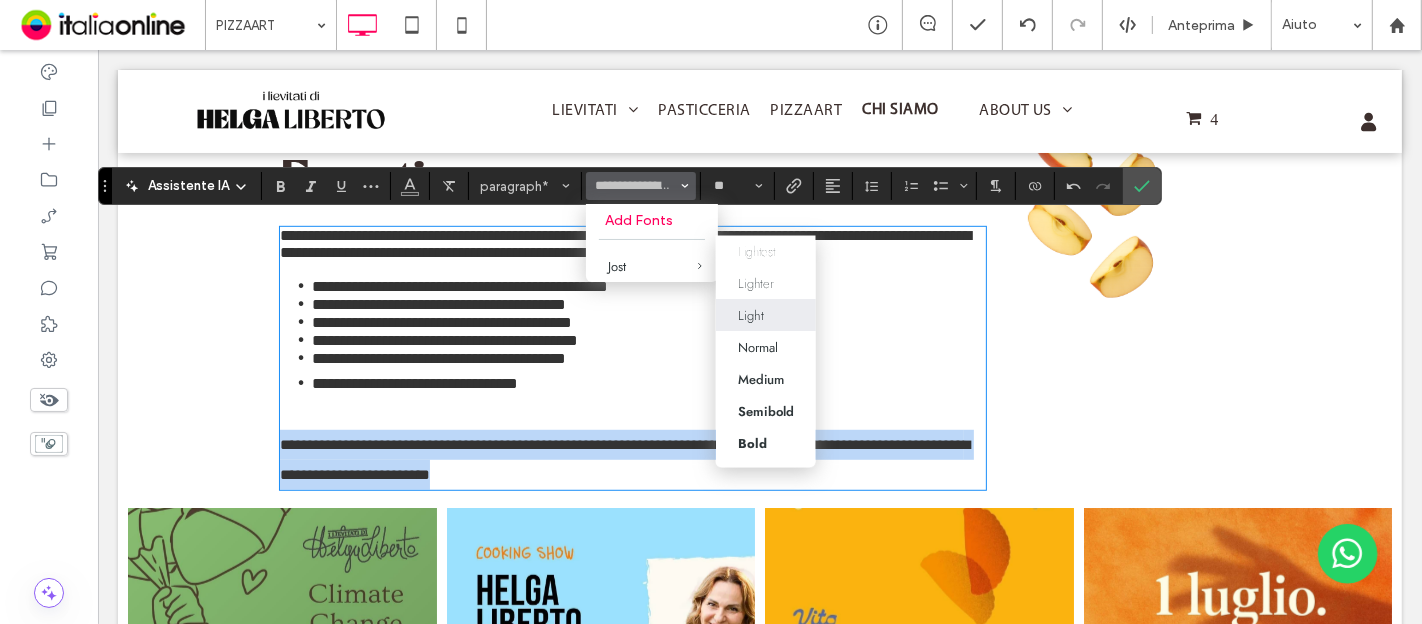 type on "****" 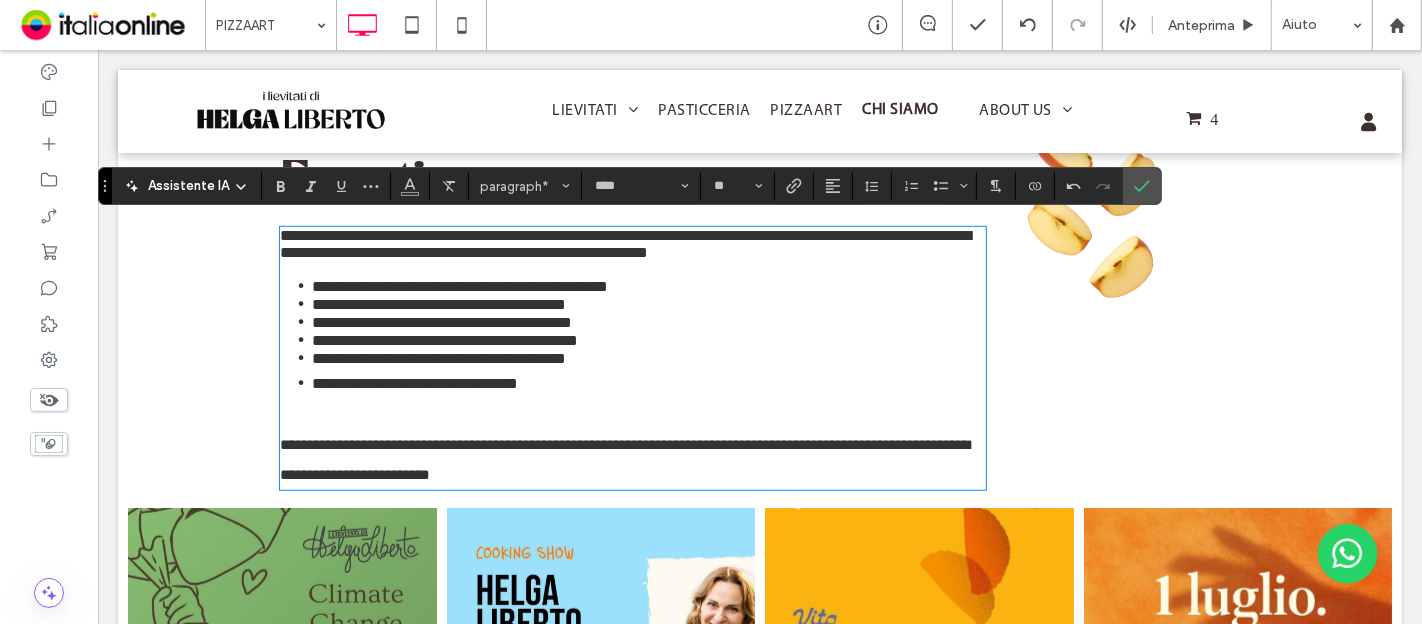click on "**********" at bounding box center [648, 358] 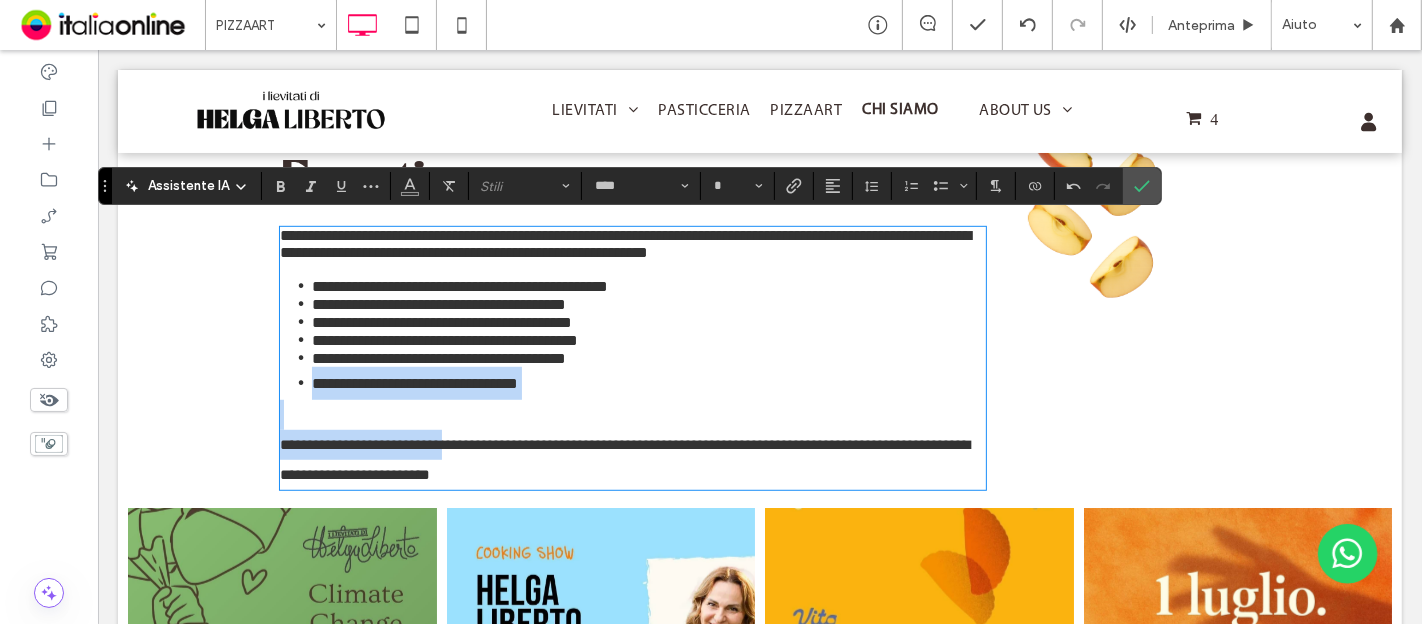 drag, startPoint x: 564, startPoint y: 502, endPoint x: 513, endPoint y: 462, distance: 64.815125 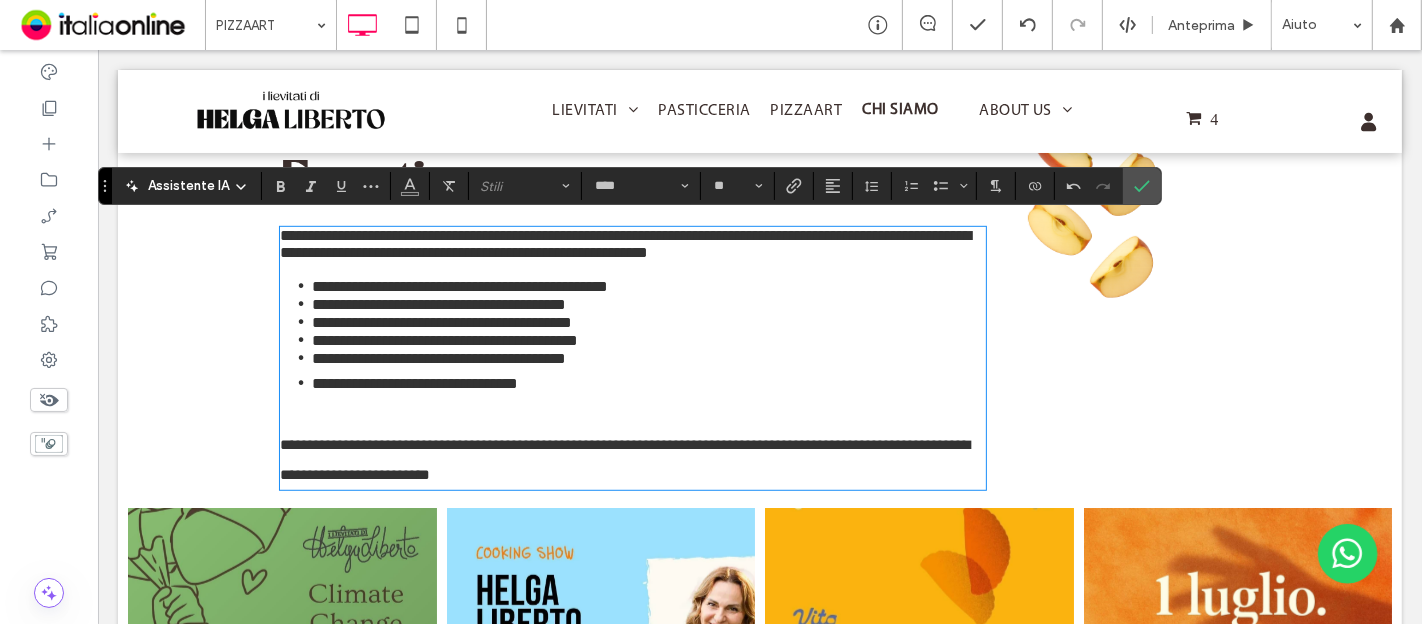 click on "**********" at bounding box center (459, 286) 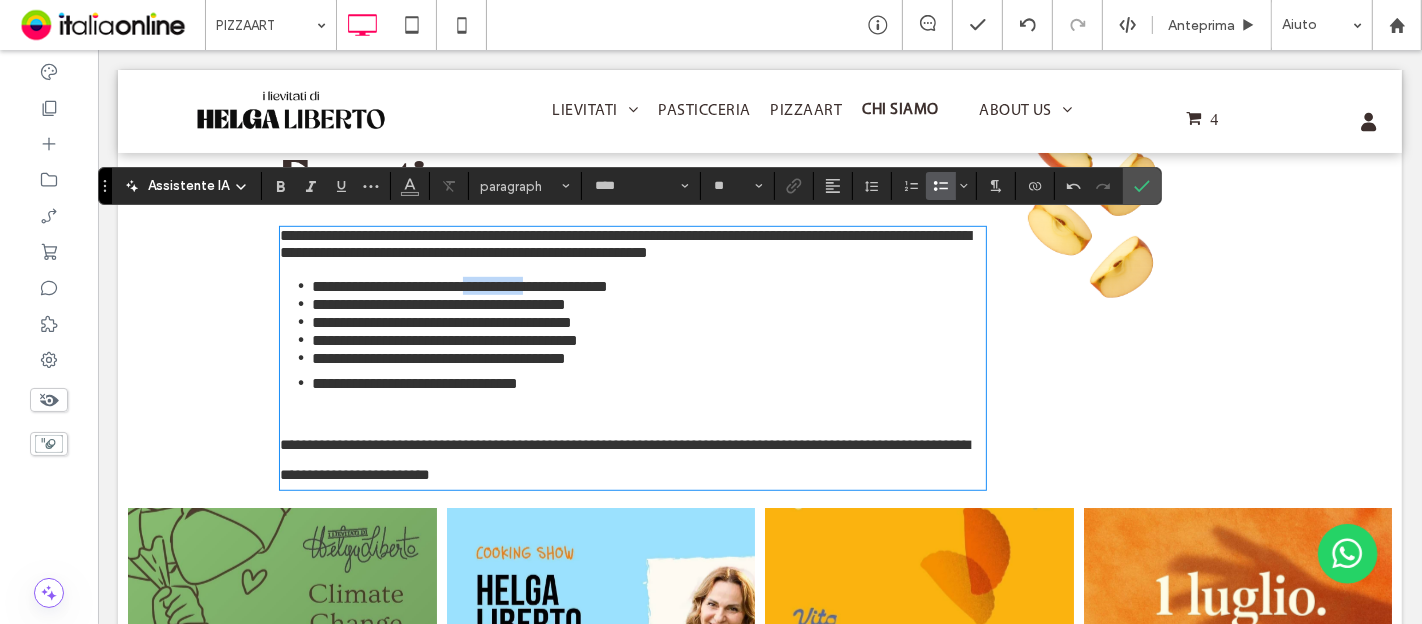 click on "**********" at bounding box center (459, 286) 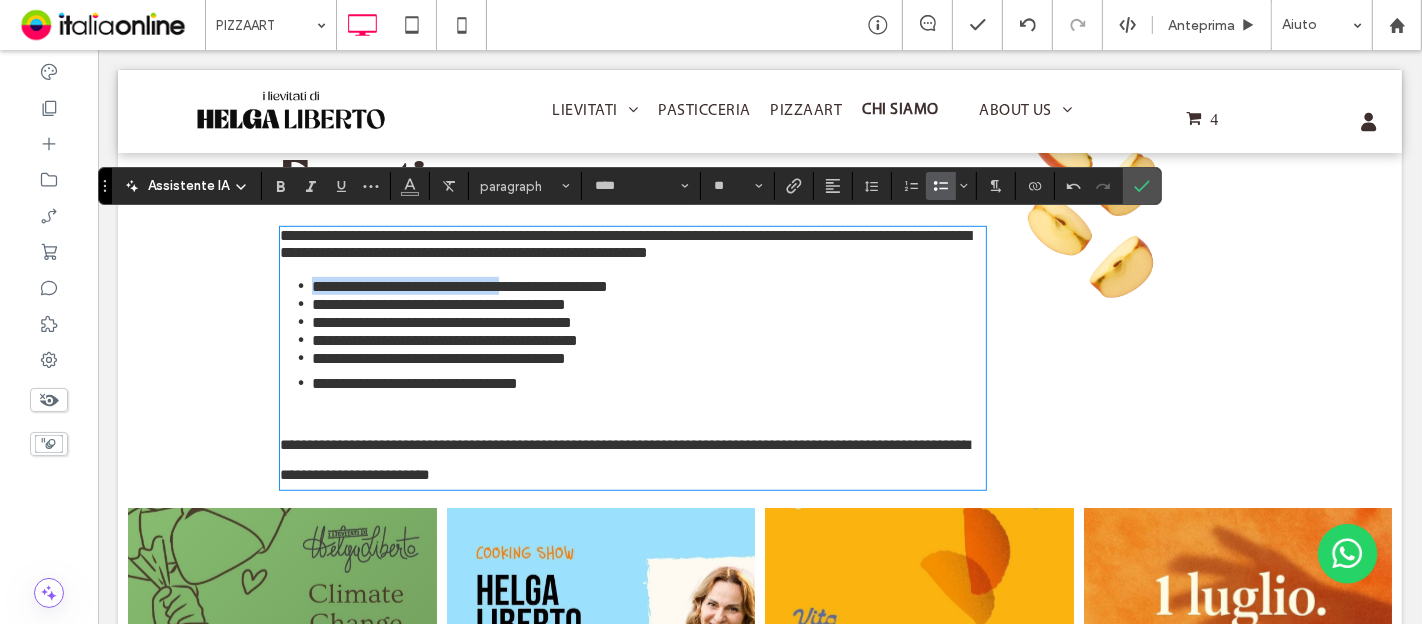 click on "**********" at bounding box center (459, 286) 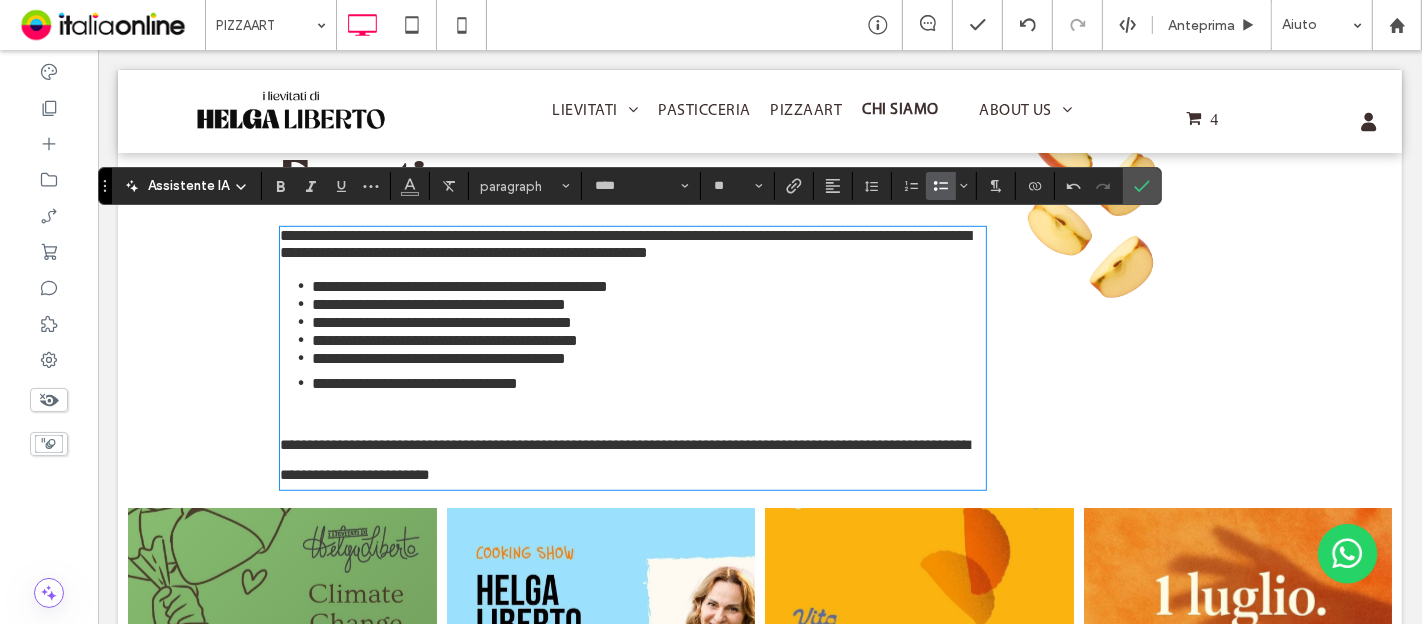click on "**********" at bounding box center (624, 244) 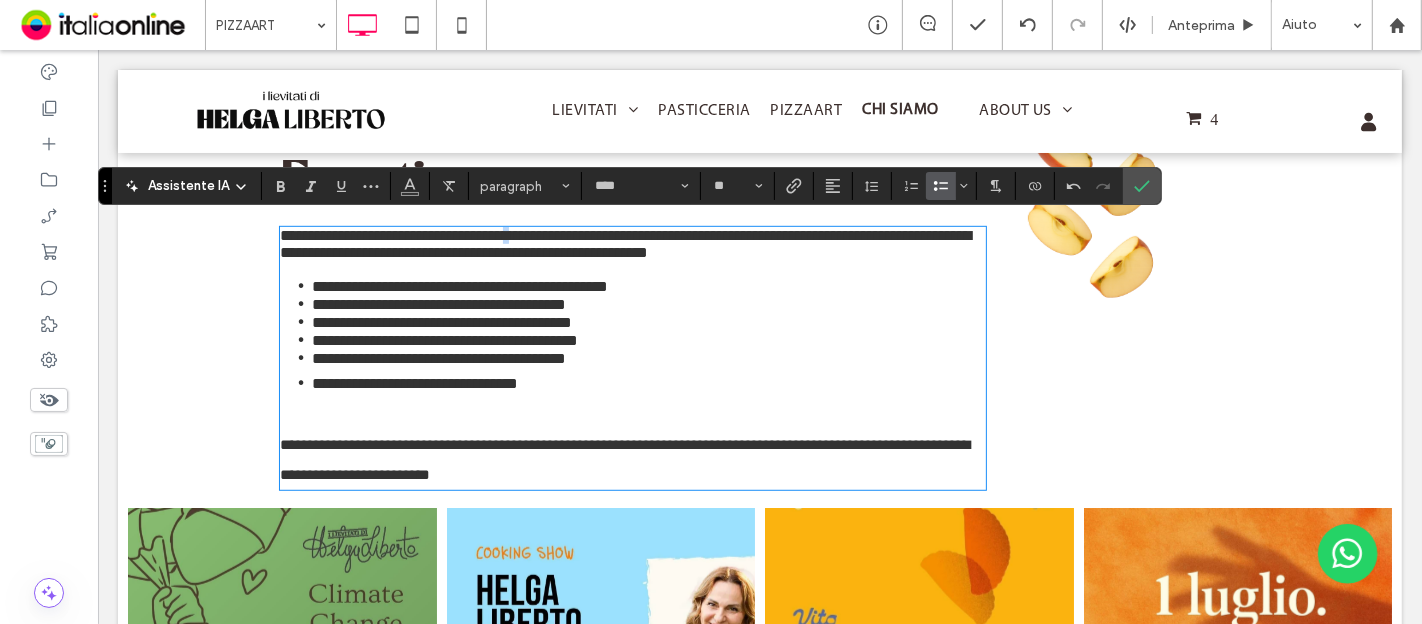 click on "**********" at bounding box center [624, 244] 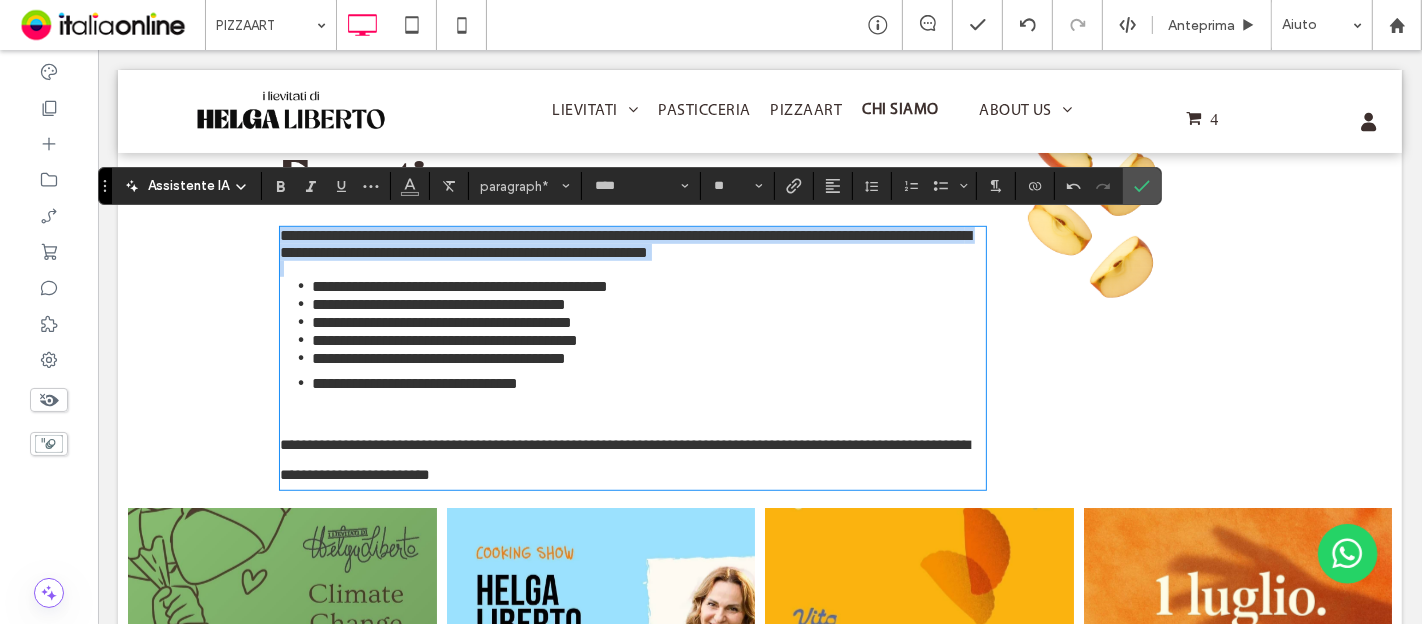 click on "**********" at bounding box center [624, 244] 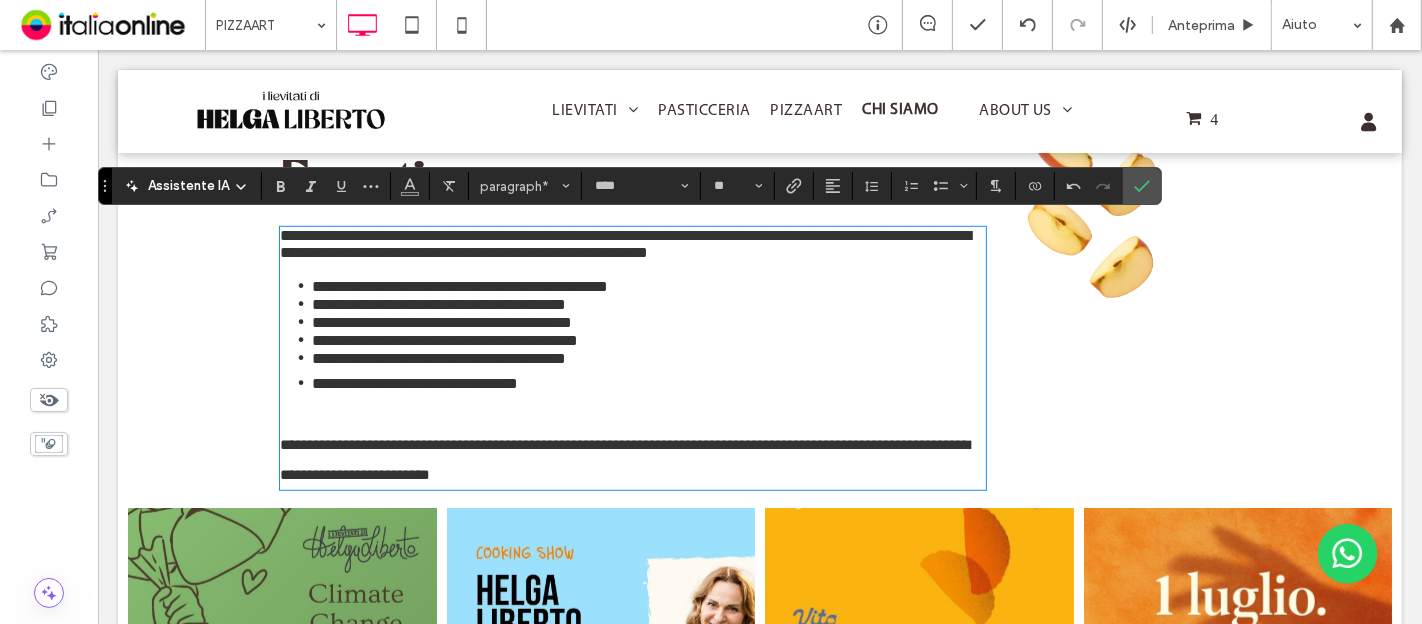 type on "**********" 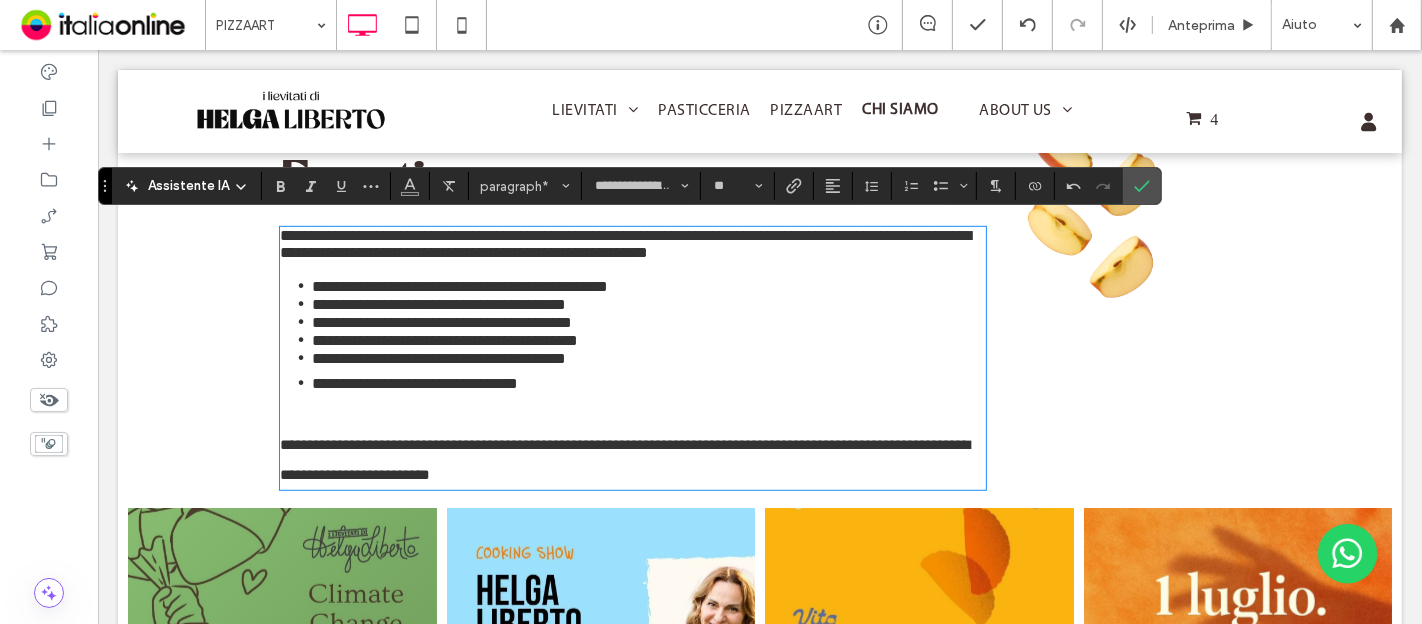 click at bounding box center [632, 415] 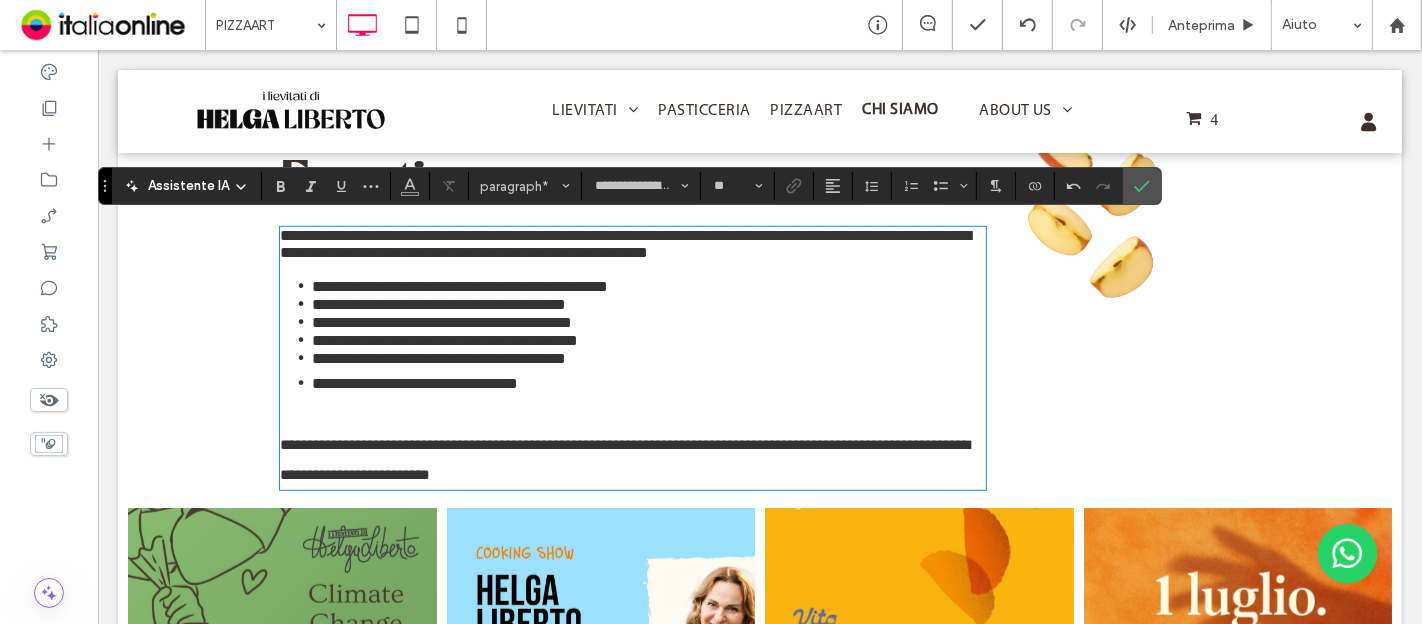 click on "**********" at bounding box center [759, 356] 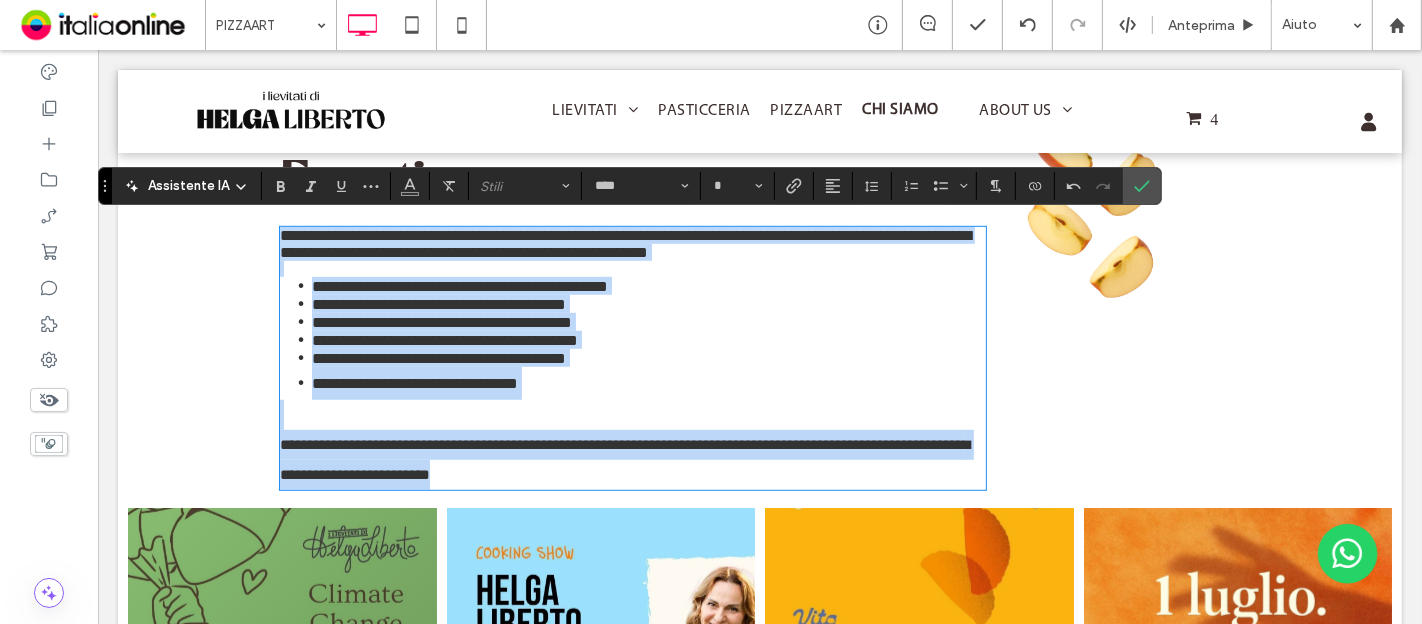drag, startPoint x: 273, startPoint y: 227, endPoint x: 514, endPoint y: 567, distance: 416.75052 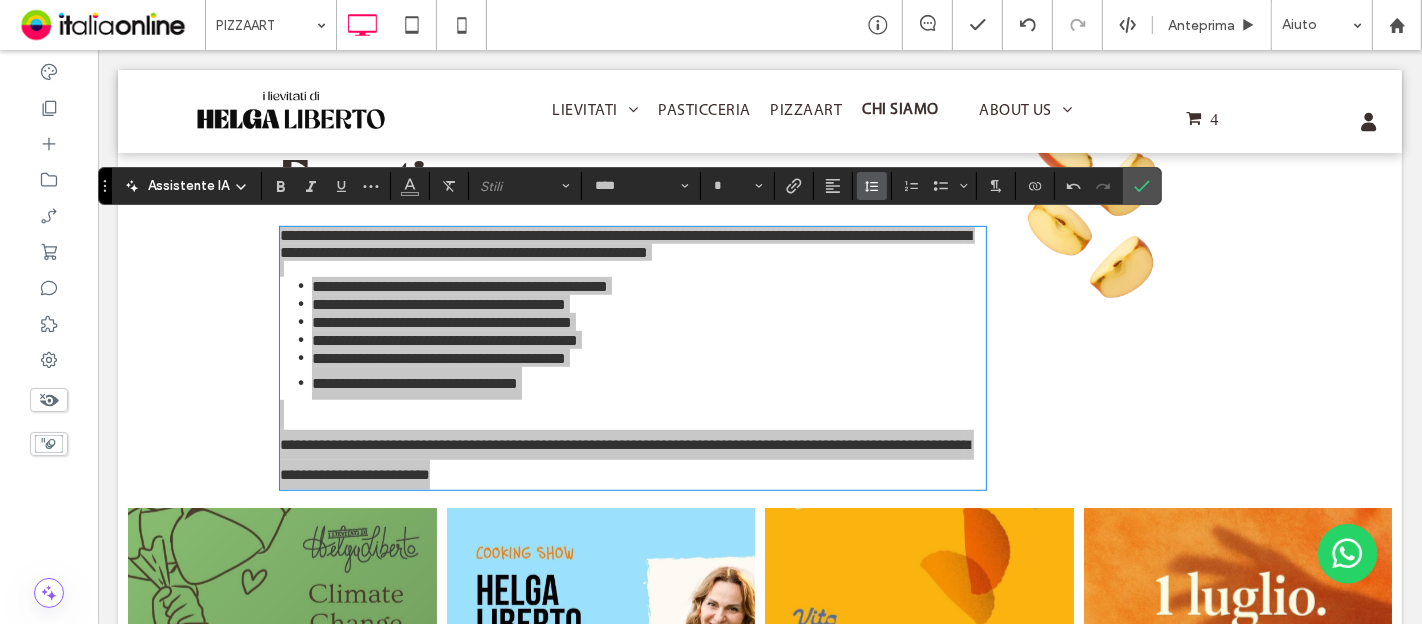 click at bounding box center (872, 186) 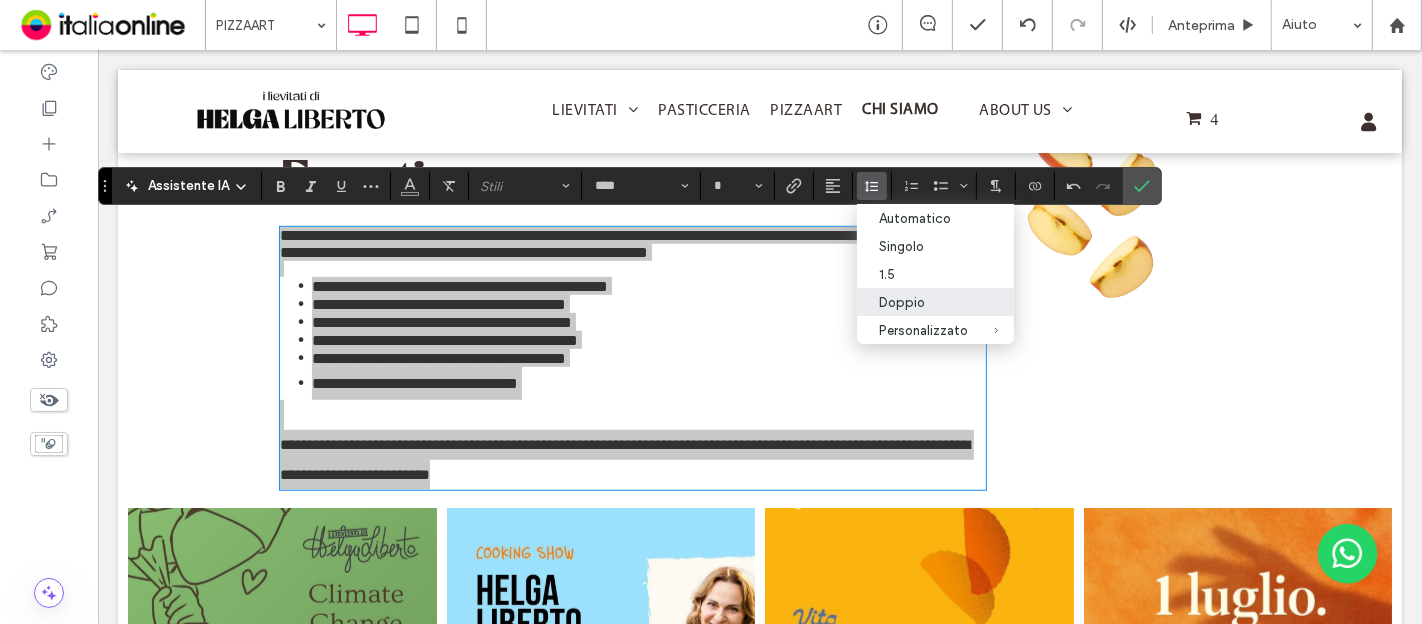 click on "Doppio" at bounding box center (923, 302) 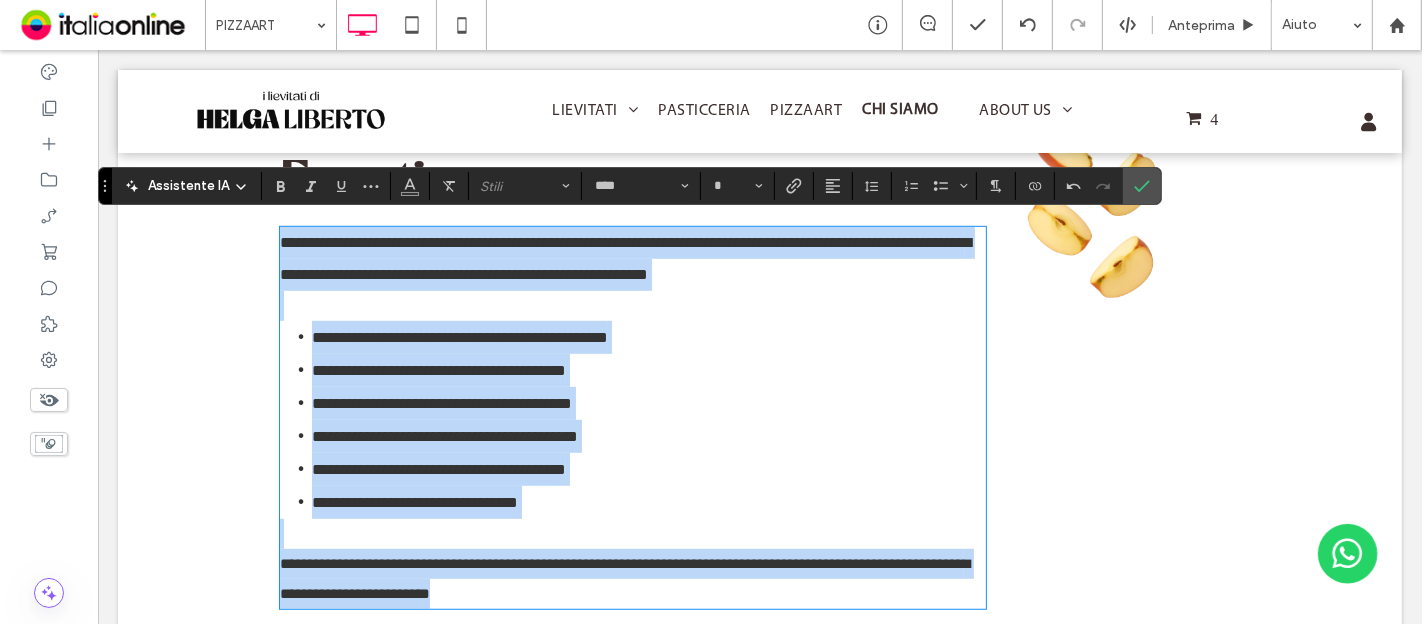 click on "**********" at bounding box center [444, 436] 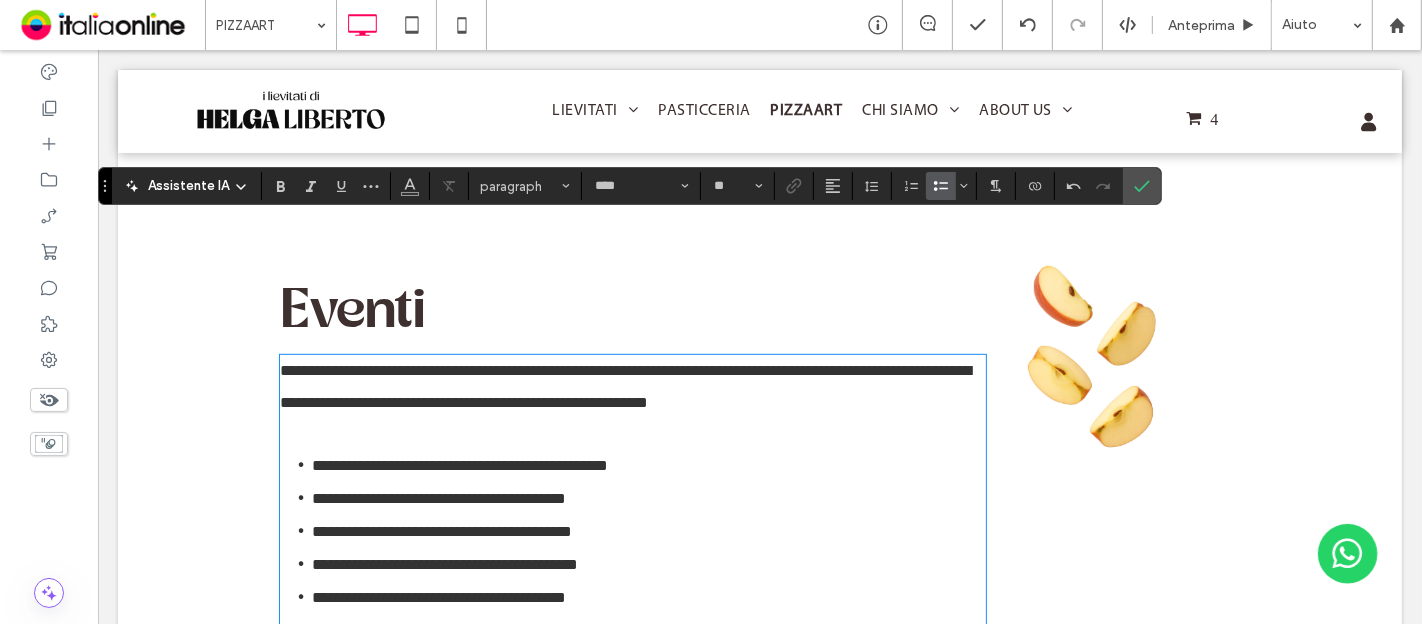 scroll, scrollTop: 783, scrollLeft: 0, axis: vertical 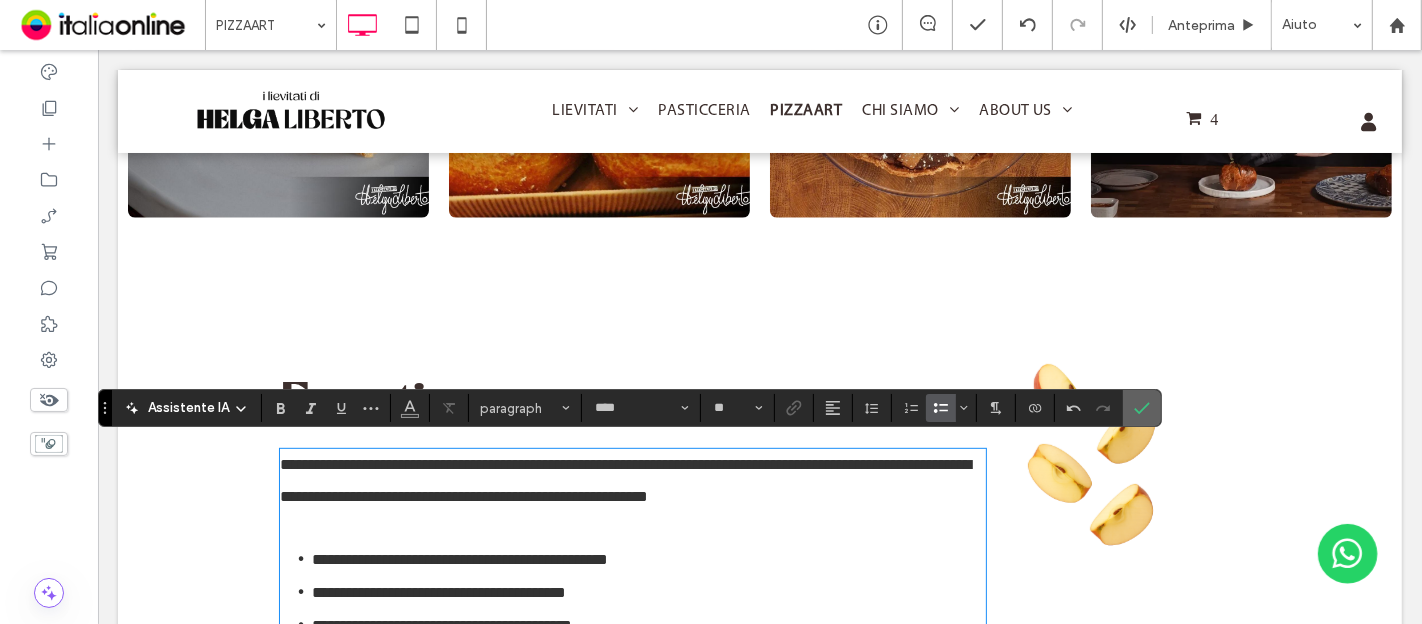 click 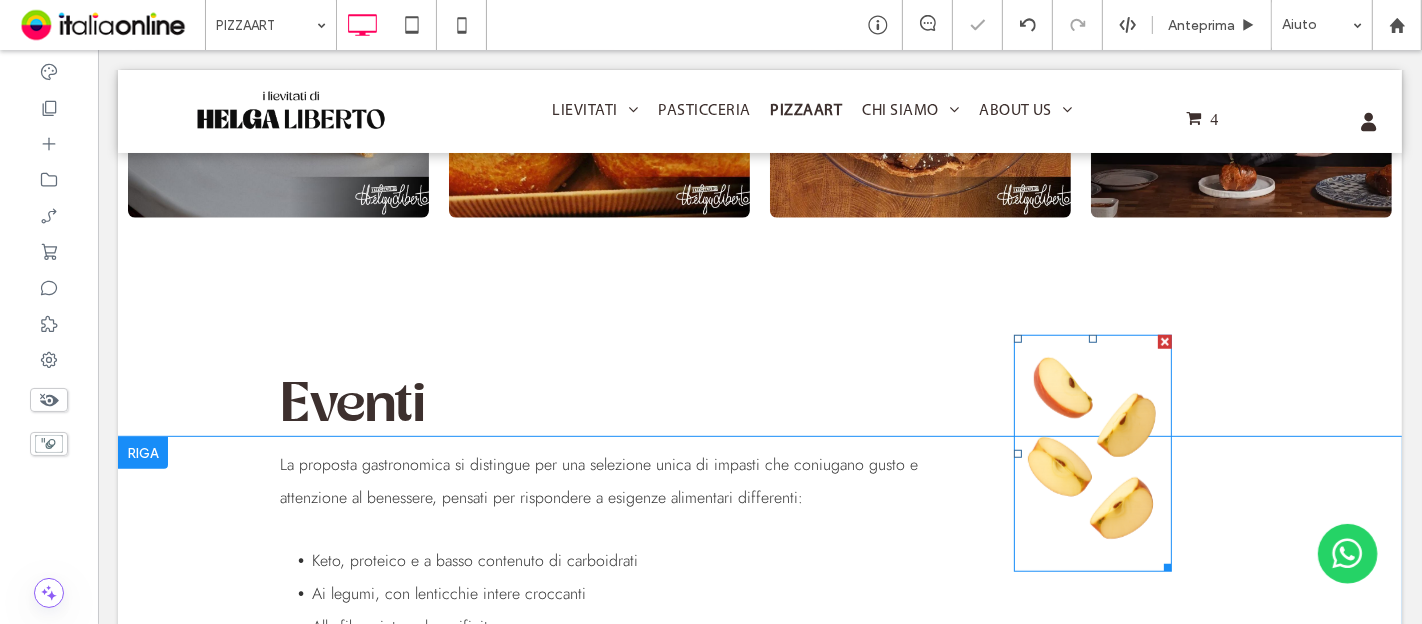 scroll, scrollTop: 1117, scrollLeft: 0, axis: vertical 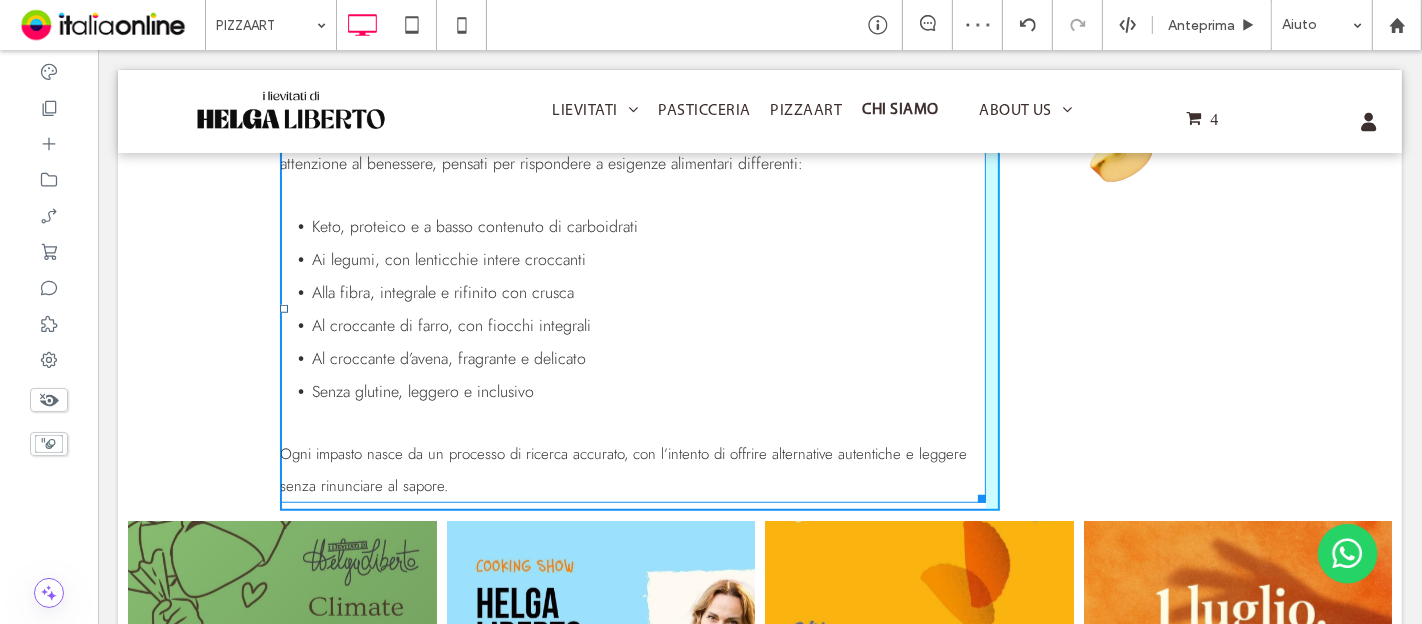 drag, startPoint x: 966, startPoint y: 478, endPoint x: 1221, endPoint y: 450, distance: 256.53265 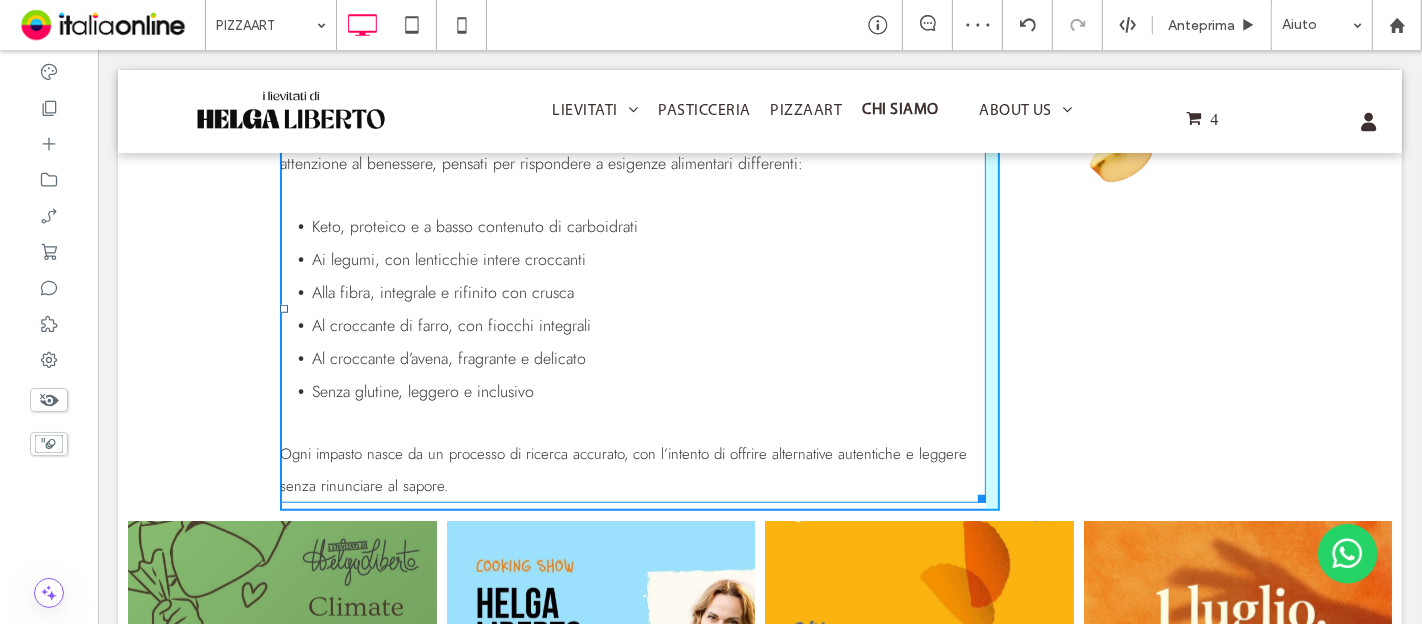 click on "La proposta gastronomica si distingue per una selezione unica di impasti che coniugano gusto e attenzione al benessere, pensati per rispondere a esigenze alimentari differenti: Keto, proteico e a basso contenuto di carboidrati Ai legumi, con lenticchie intere croccanti Alla fibra, integrale e rifinito con crusca Al croccante di farro, con fiocchi integrali Al croccante d’avena, fragrante e delicato Senza glutine, leggero e inclusivo Ogni impasto nasce da un processo di ricerca accurato, con l’intento di offrire alternative autentiche e leggere senza rinunciare al sapore. W:705.579 H:375.926
Click To Paste
Click To Paste" at bounding box center [759, 306] 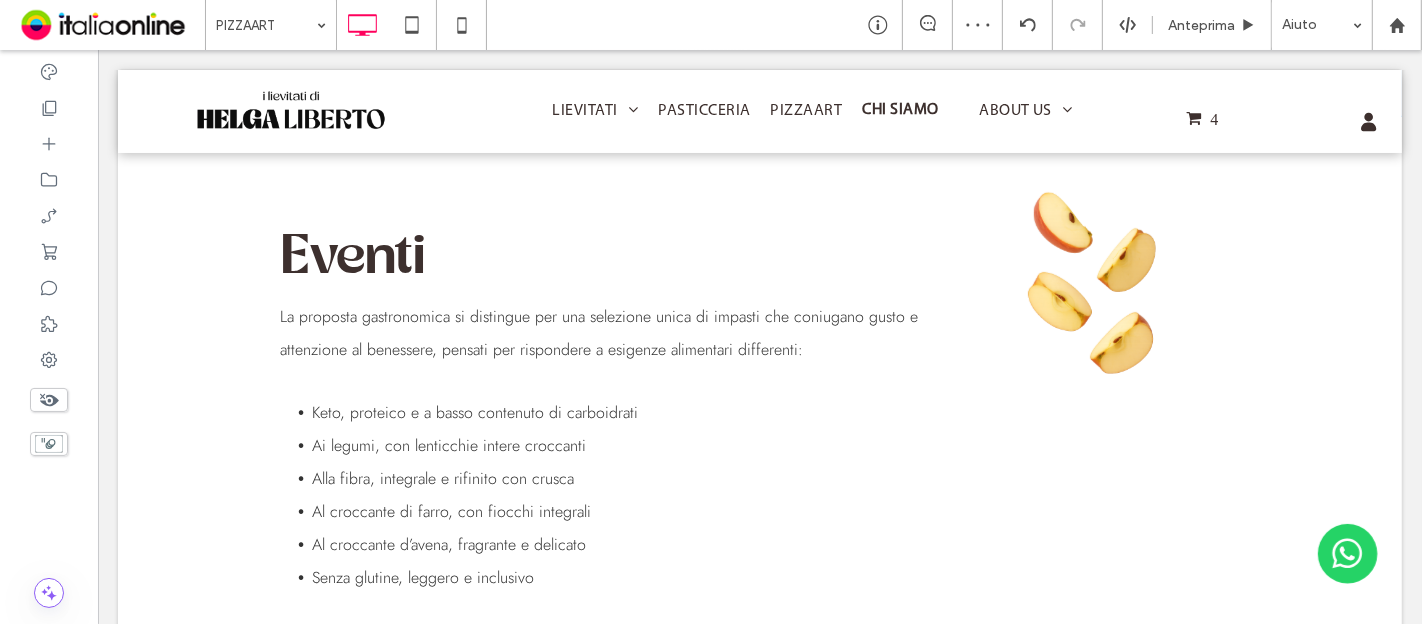 scroll, scrollTop: 1005, scrollLeft: 0, axis: vertical 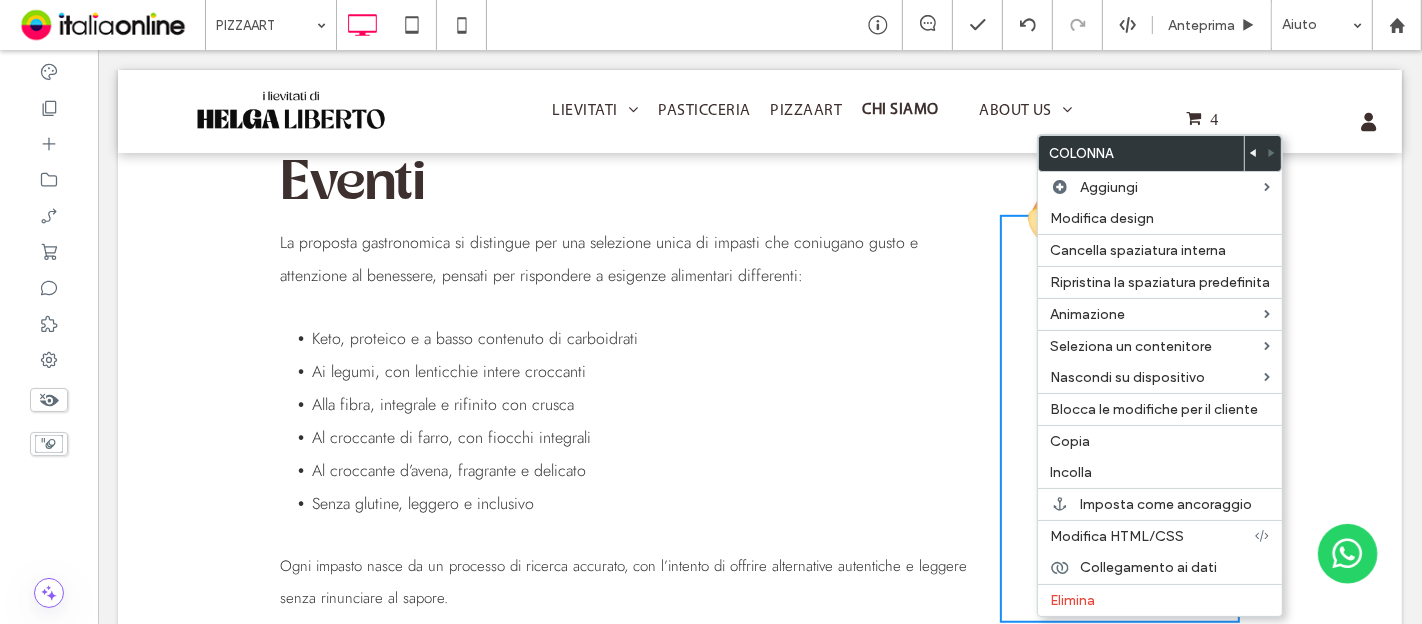 drag, startPoint x: 851, startPoint y: 319, endPoint x: 913, endPoint y: 346, distance: 67.62396 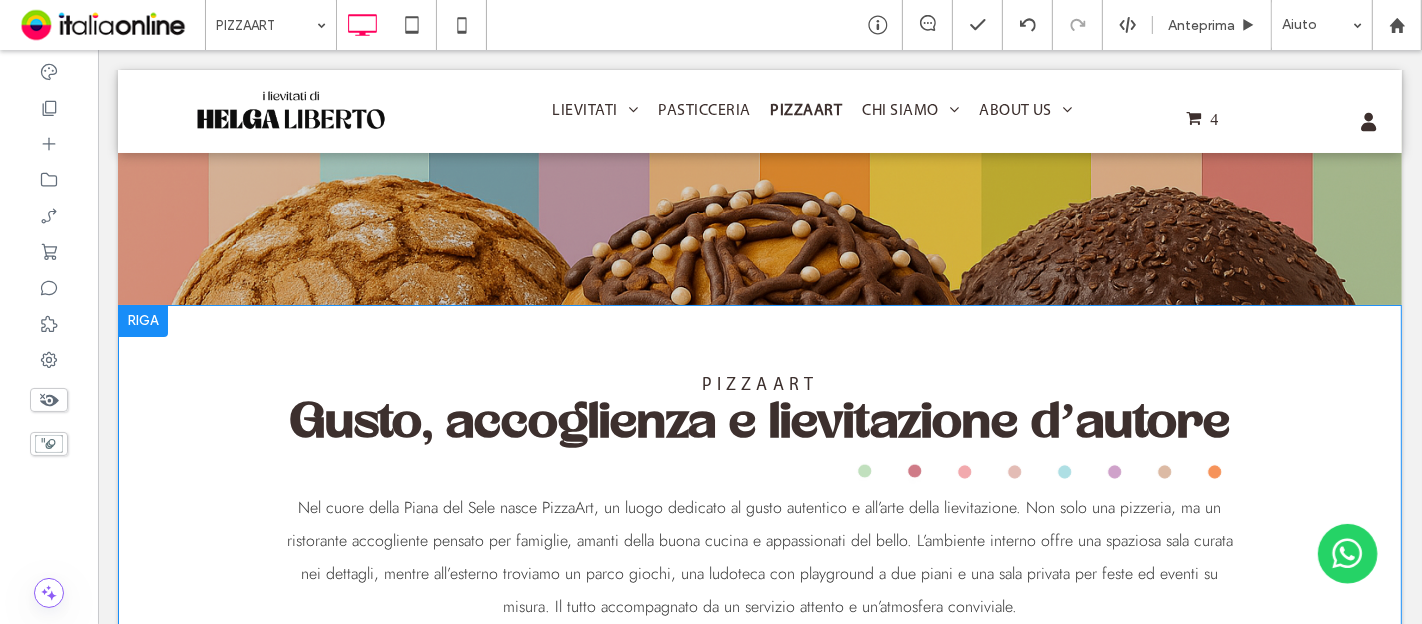 scroll, scrollTop: 0, scrollLeft: 0, axis: both 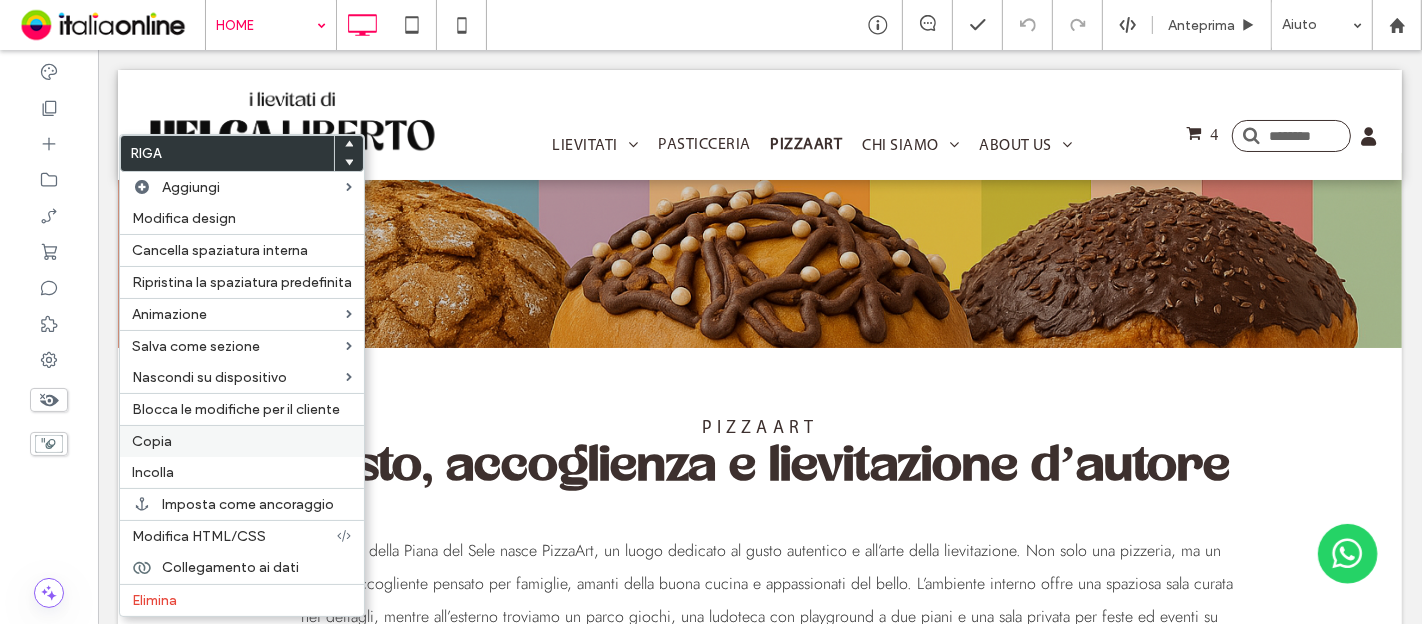 click on "Copia" at bounding box center (152, 441) 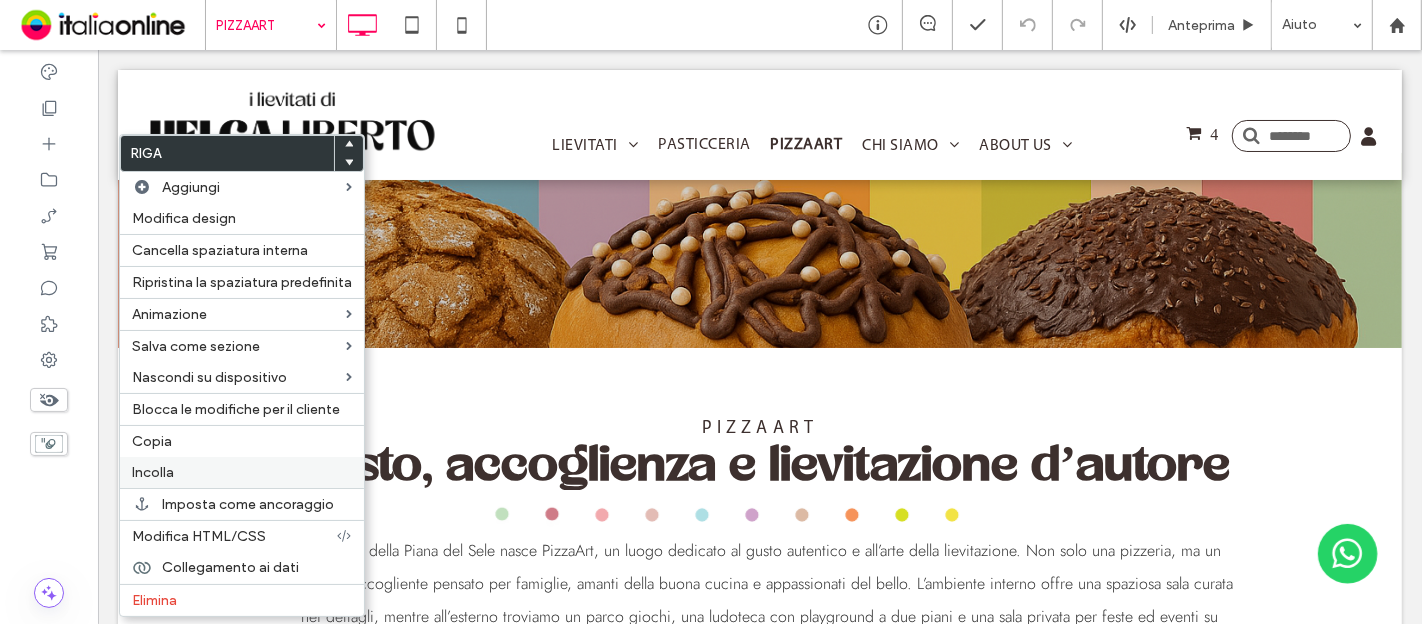 drag, startPoint x: 182, startPoint y: 475, endPoint x: 288, endPoint y: 460, distance: 107.05606 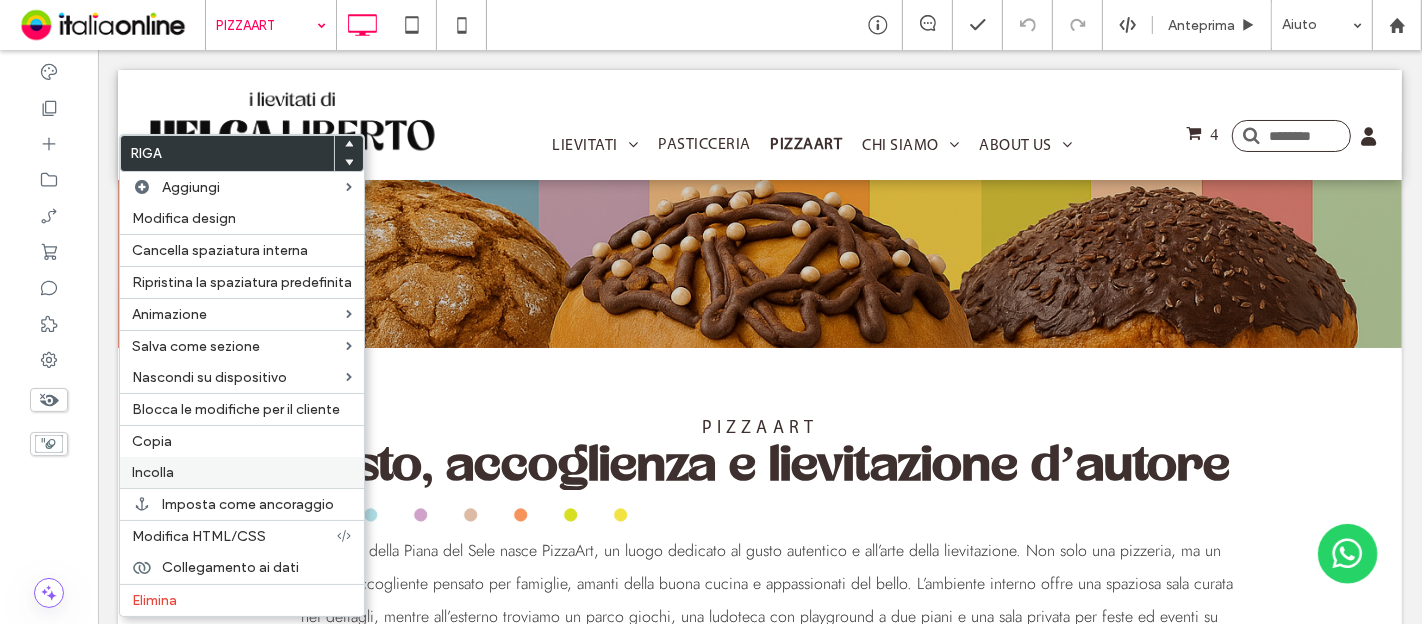 click on "Incolla" at bounding box center [242, 472] 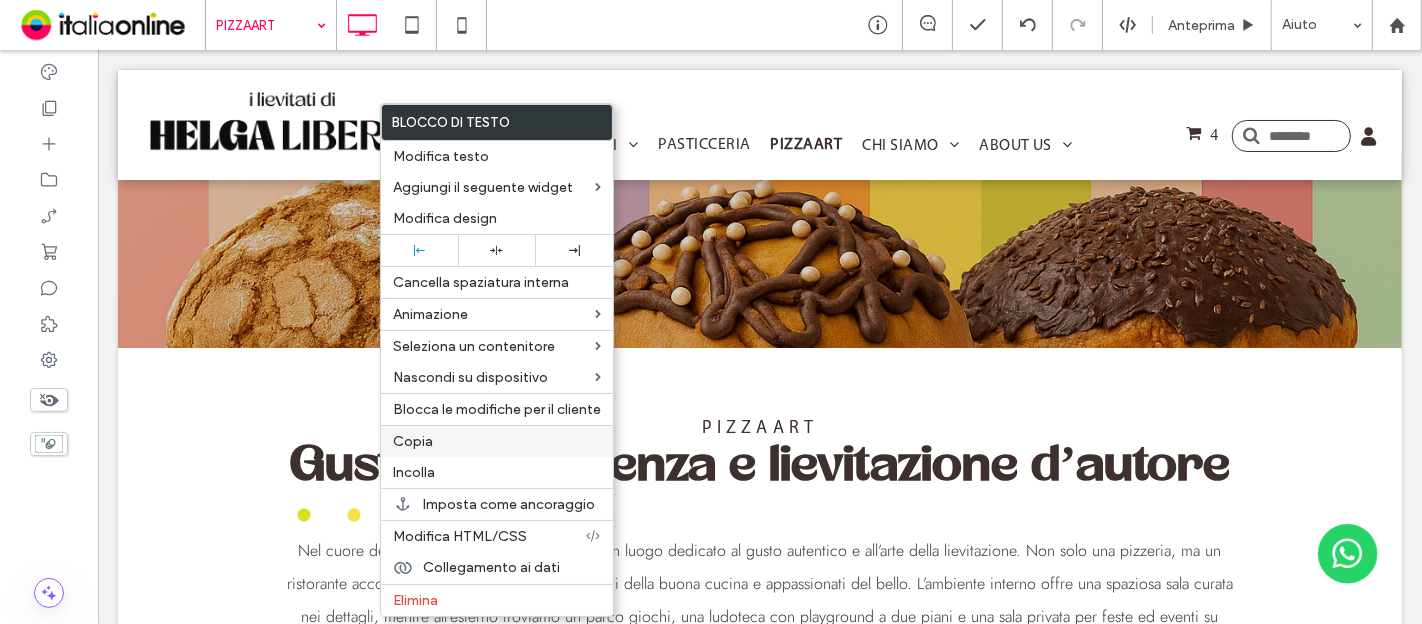 click on "Copia" at bounding box center (497, 441) 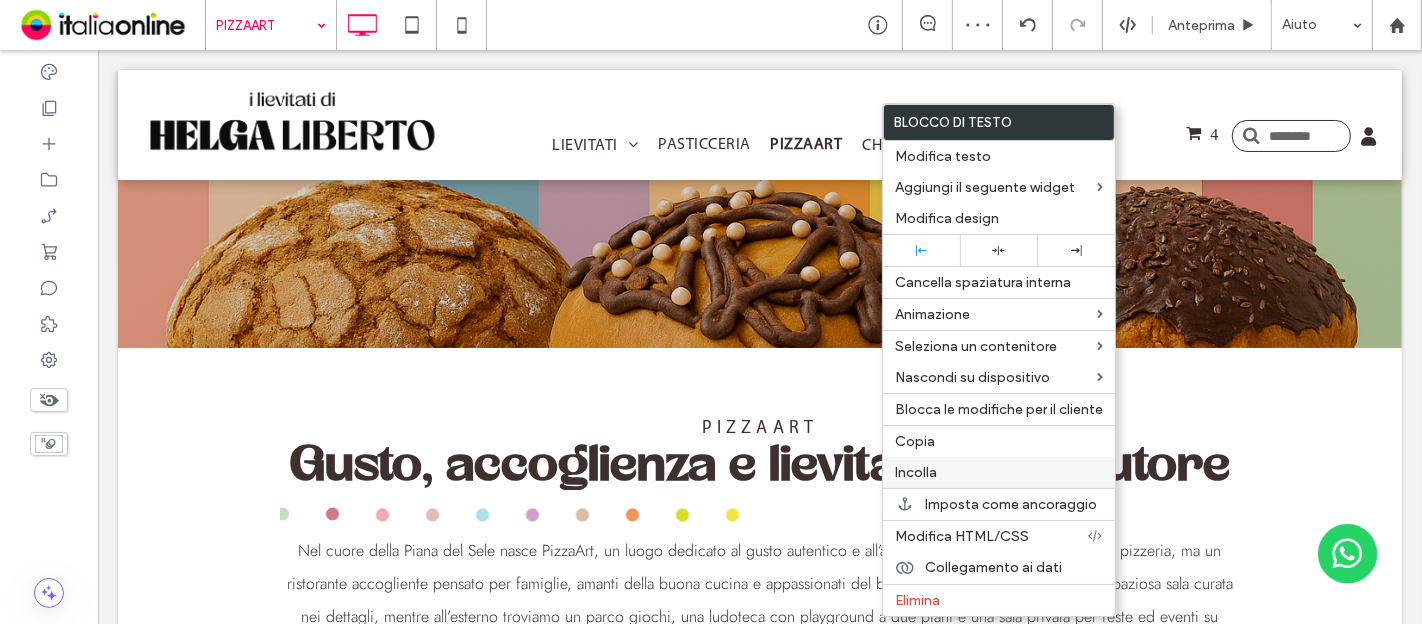 click on "Incolla" at bounding box center [999, 472] 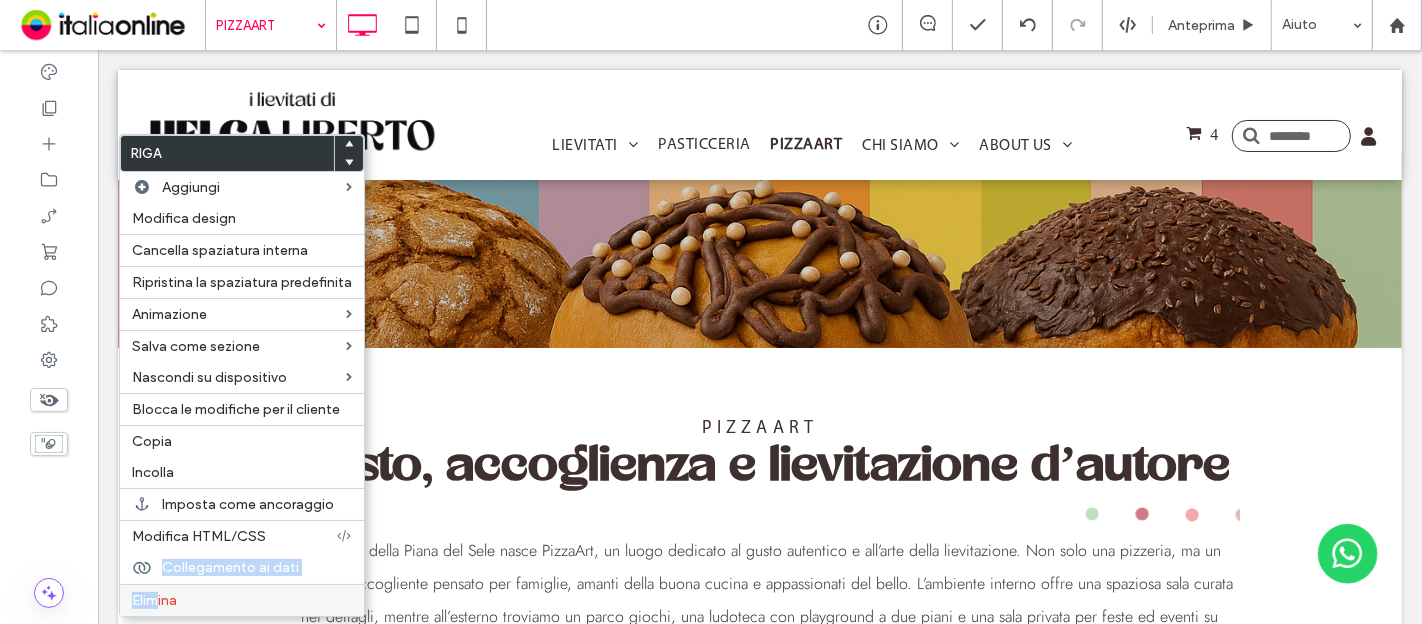 drag, startPoint x: 131, startPoint y: 578, endPoint x: 157, endPoint y: 595, distance: 31.06445 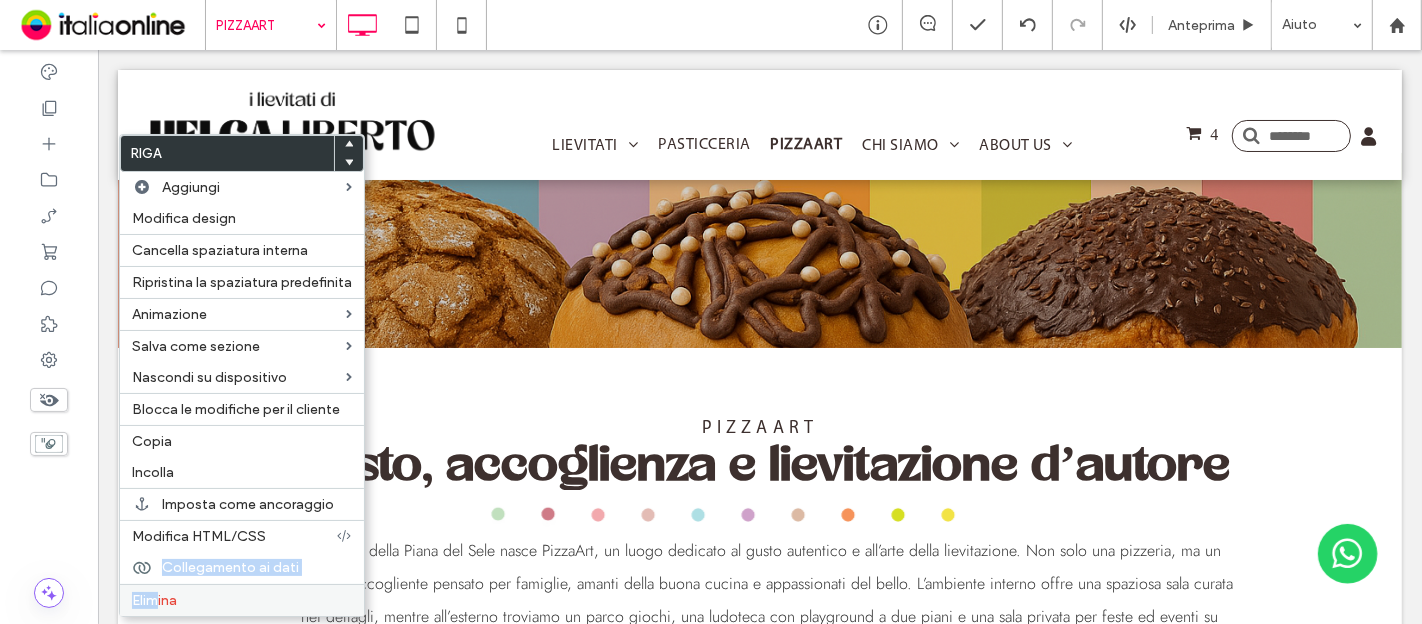click on "Riga     Aggiungi Modifica design Cancella spaziatura interna Ripristina la spaziatura predefinita Animazione Salva come sezione Nascondi su dispositivo Blocca le modifiche per il cliente Copia Incolla Imposta come ancoraggio Modifica HTML/CSS Collegamento ai dati Elimina" at bounding box center [242, 375] 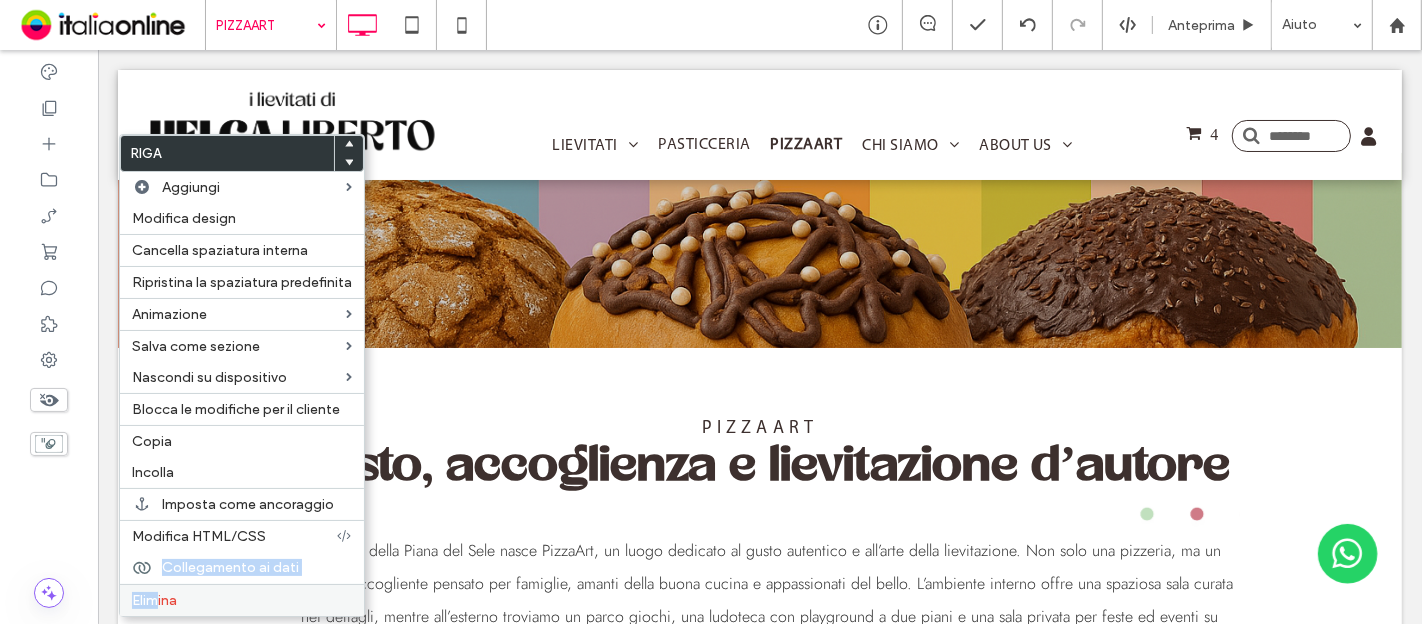 click on "Elimina" at bounding box center [154, 600] 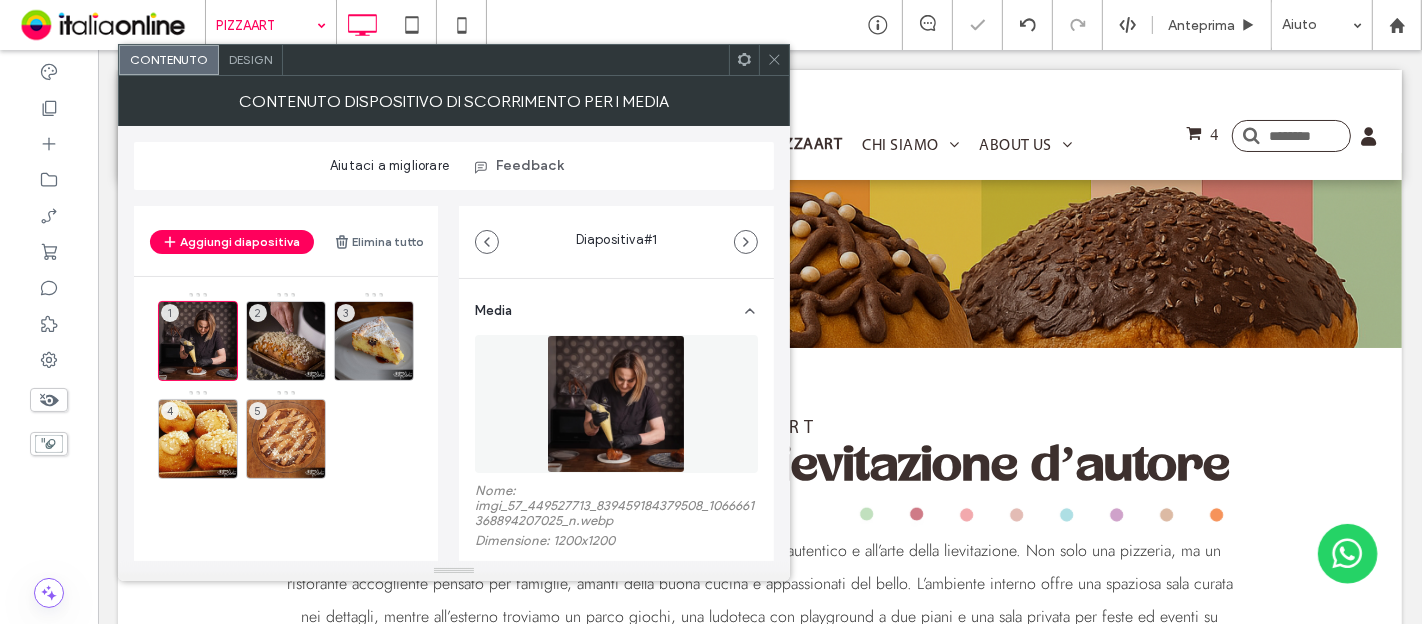 scroll, scrollTop: 111, scrollLeft: 0, axis: vertical 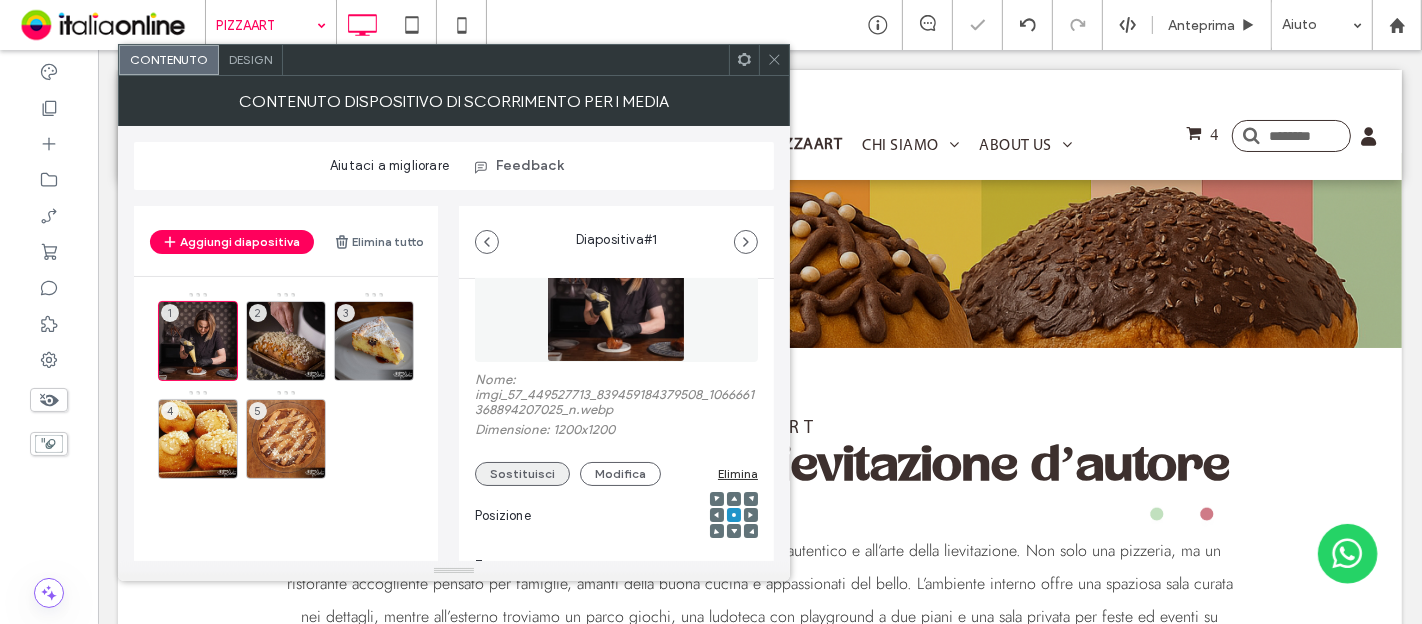 click on "Sostituisci" at bounding box center [522, 474] 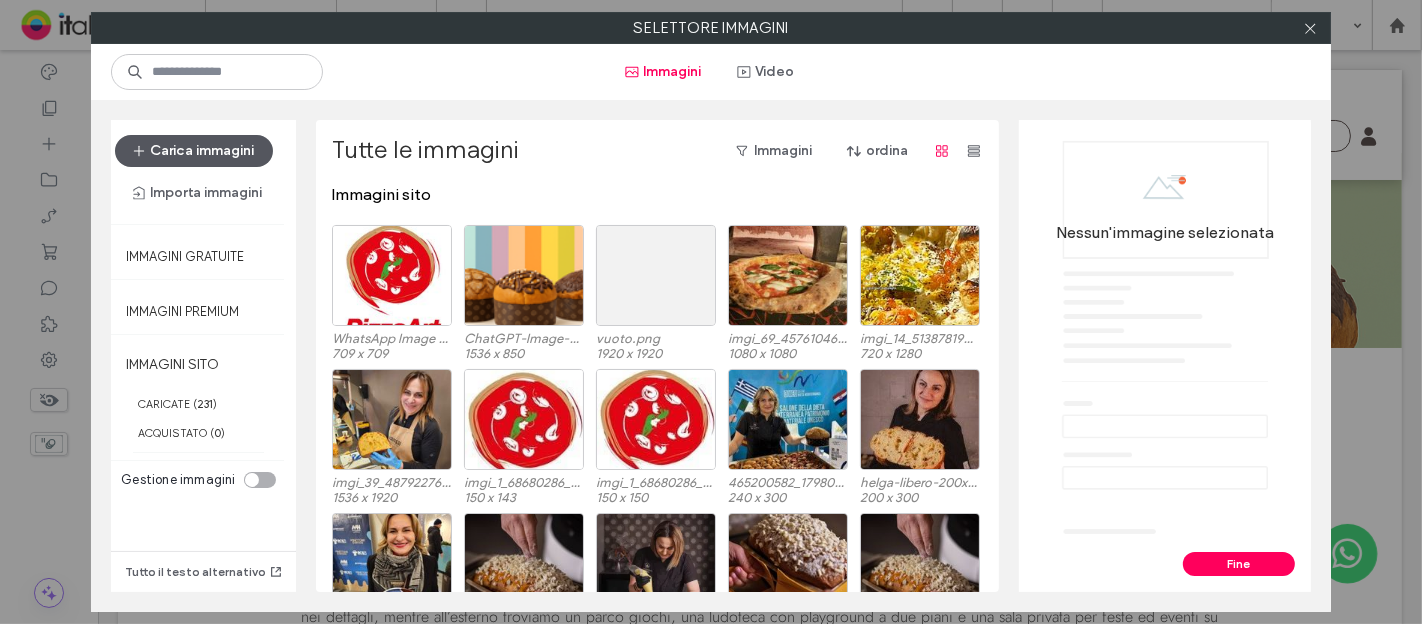 click on "Carica immagini" at bounding box center [194, 151] 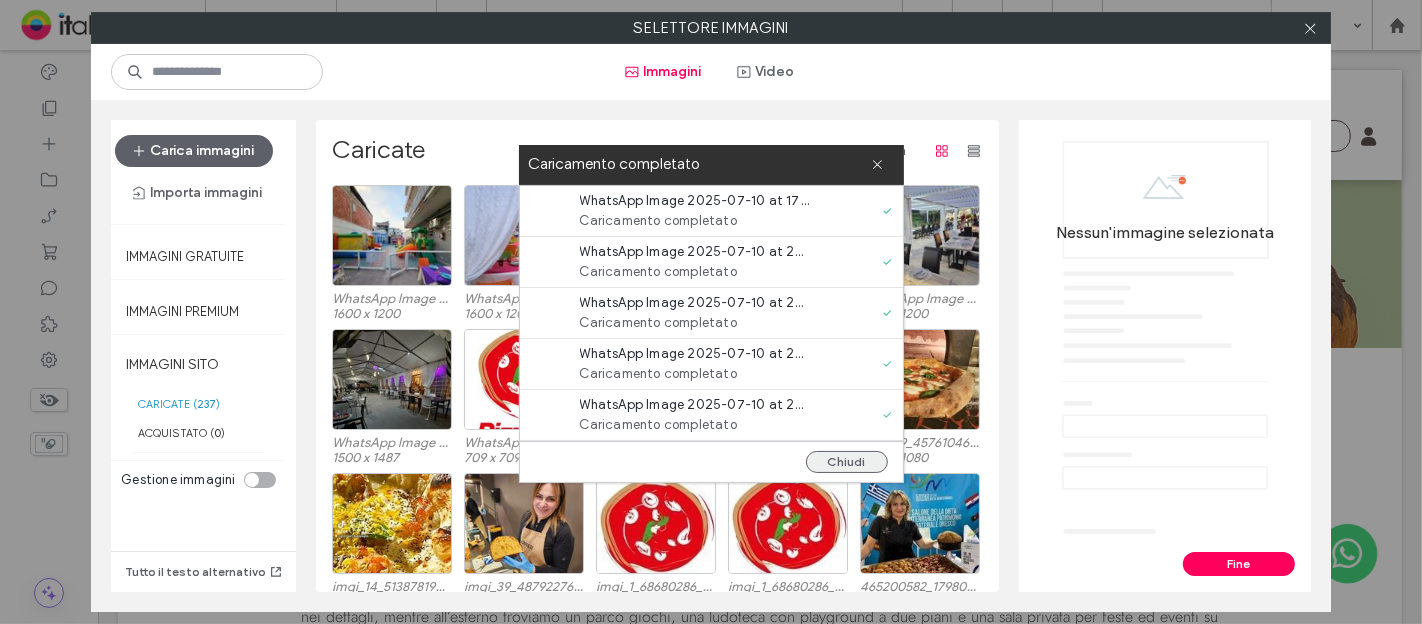 click on "Chiudi" at bounding box center (847, 462) 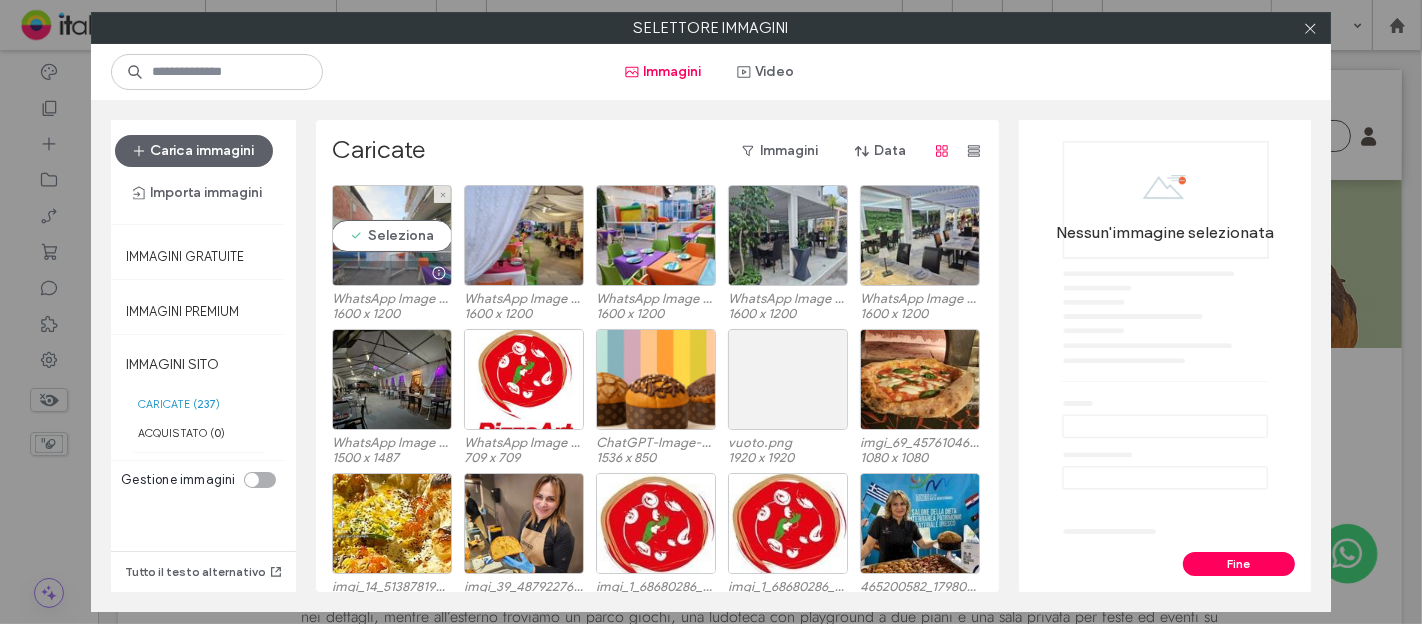 click on "Seleziona" at bounding box center (392, 235) 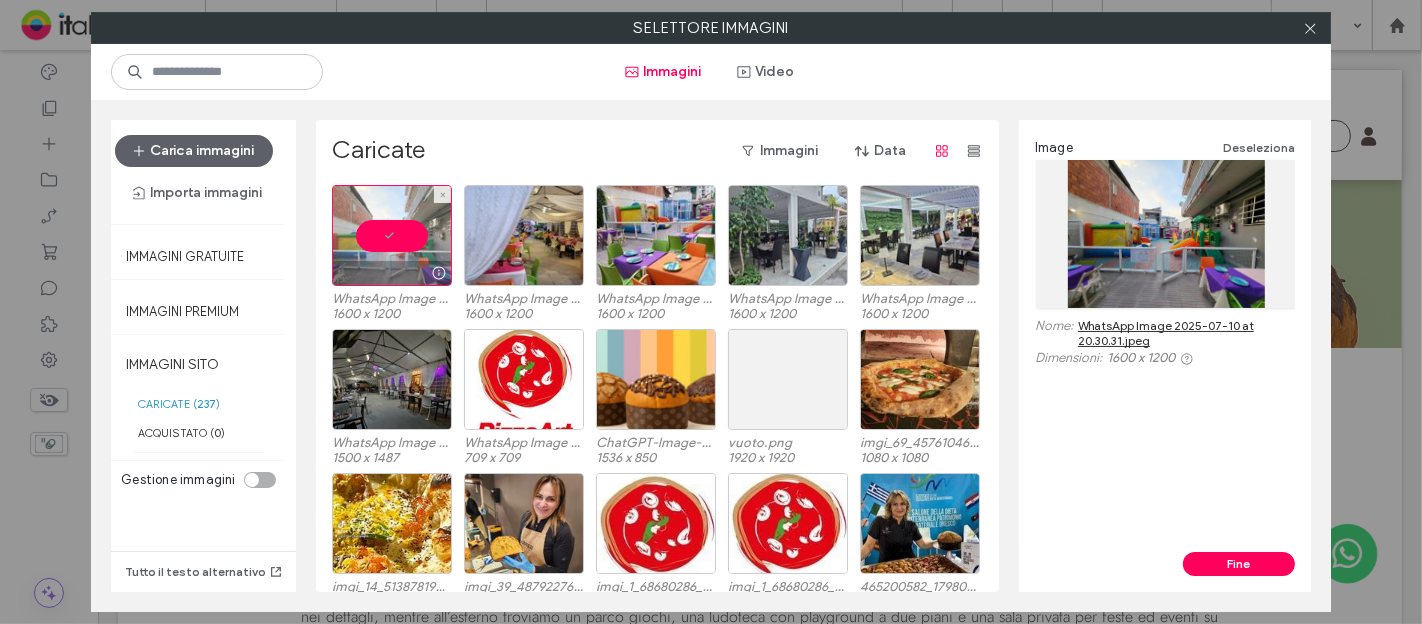 click at bounding box center [392, 235] 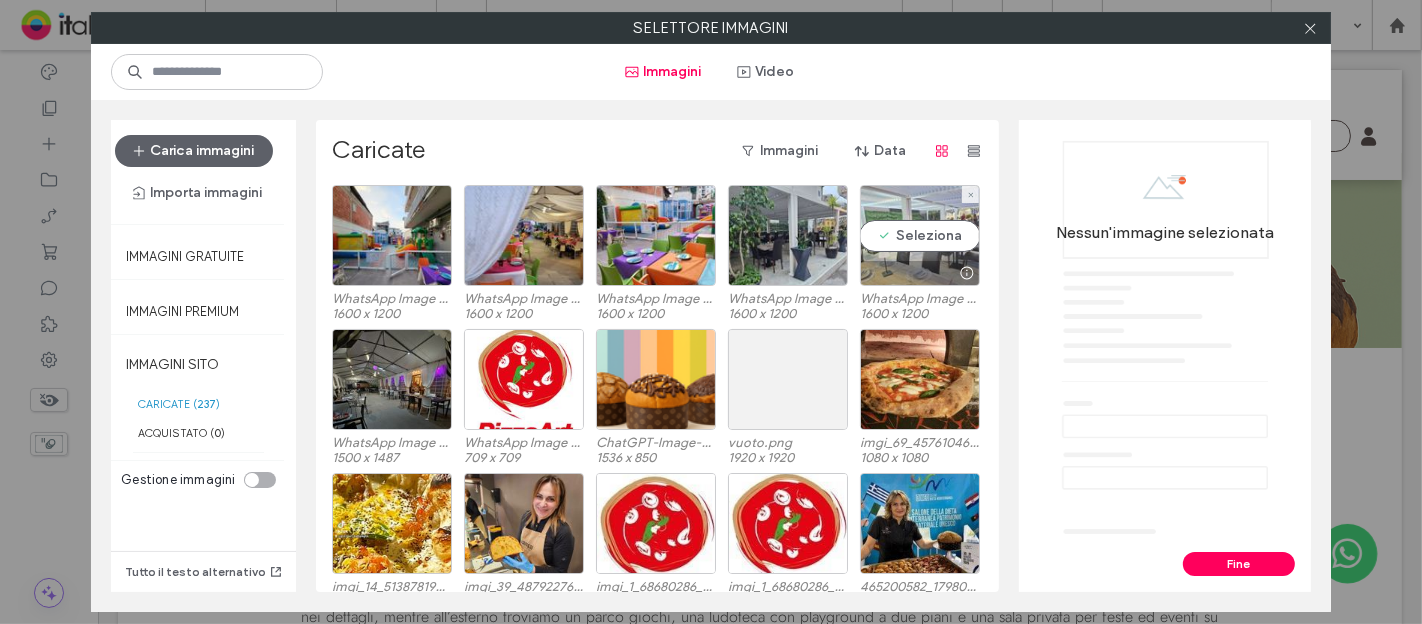 click on "Seleziona" at bounding box center (920, 235) 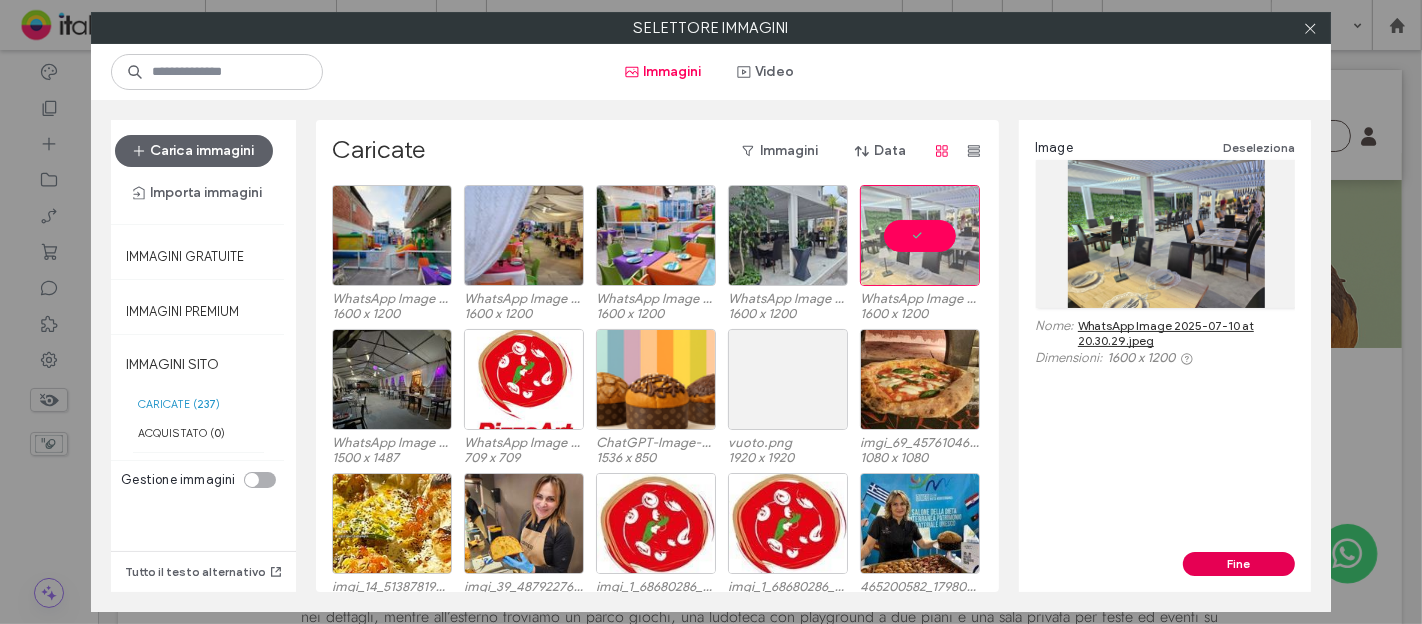 drag, startPoint x: 1169, startPoint y: 560, endPoint x: 1224, endPoint y: 562, distance: 55.03635 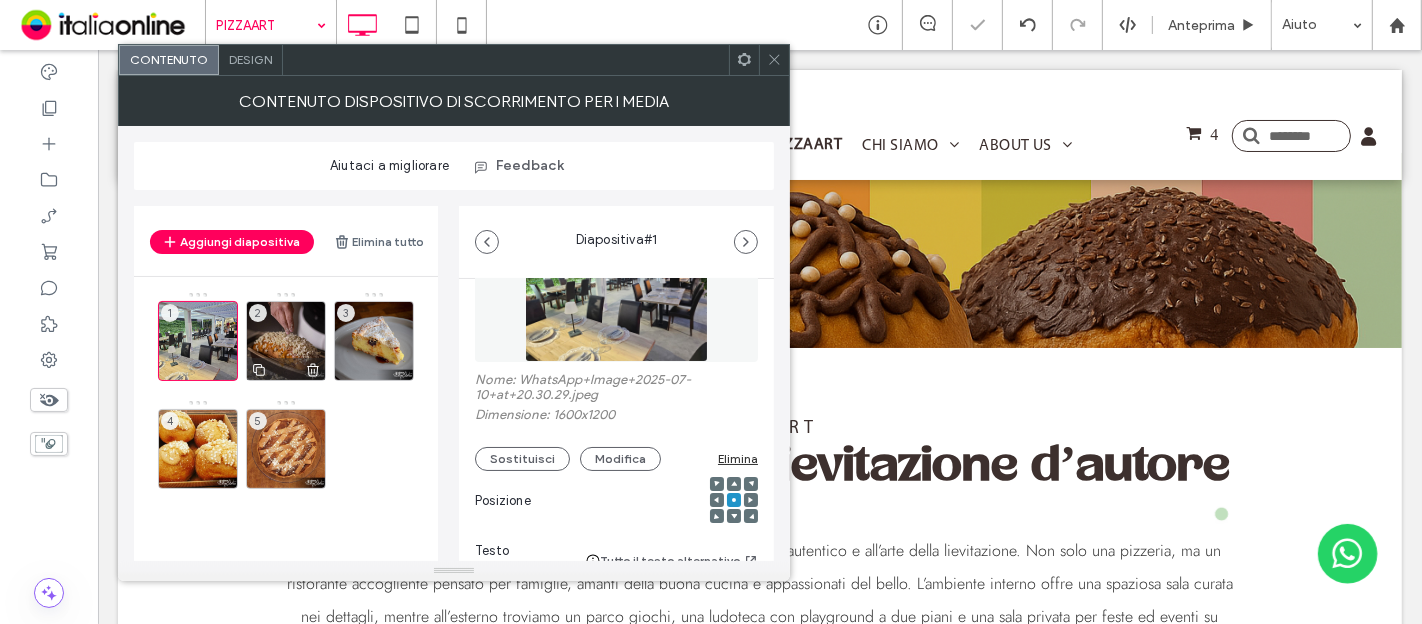 click on "2" at bounding box center (286, 341) 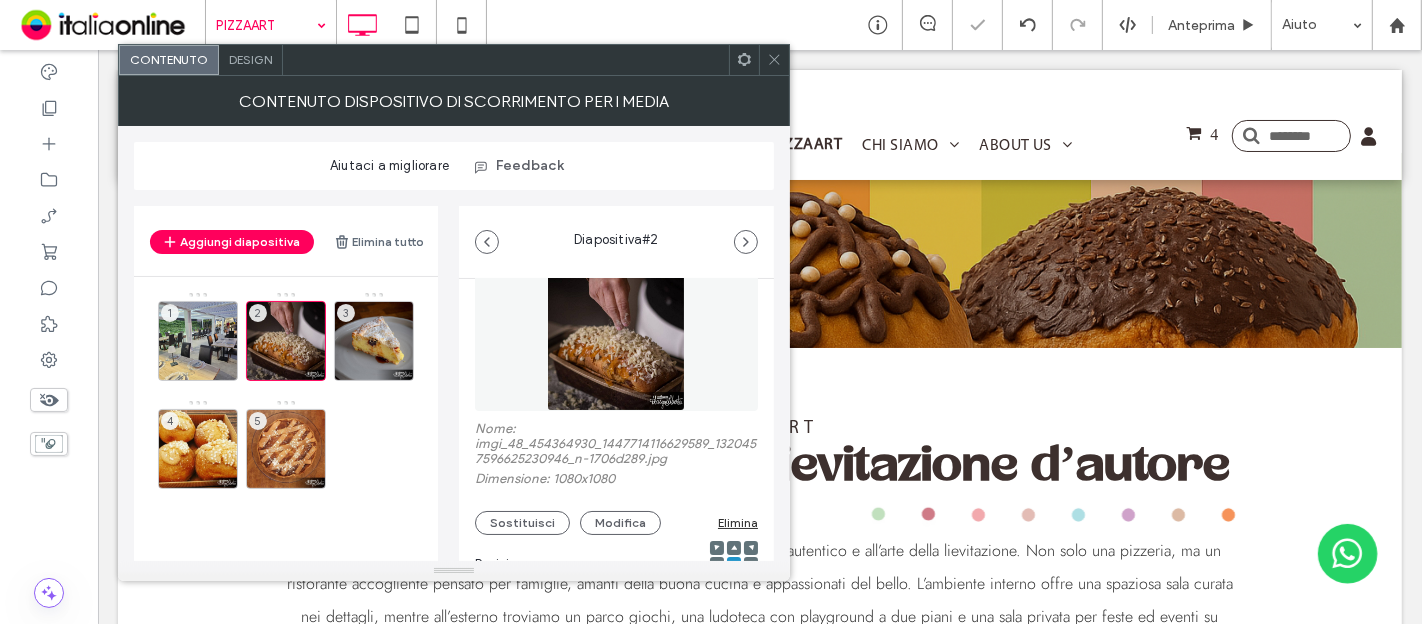 scroll, scrollTop: 111, scrollLeft: 0, axis: vertical 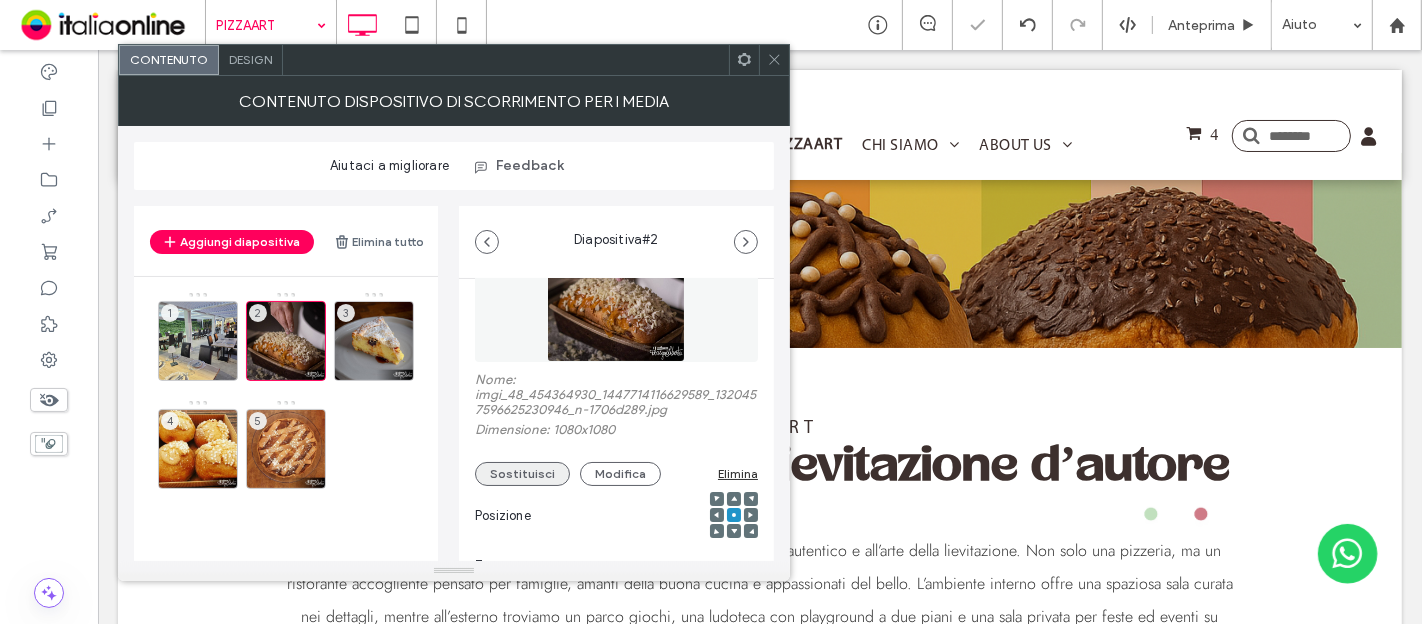 click on "Sostituisci" at bounding box center [522, 474] 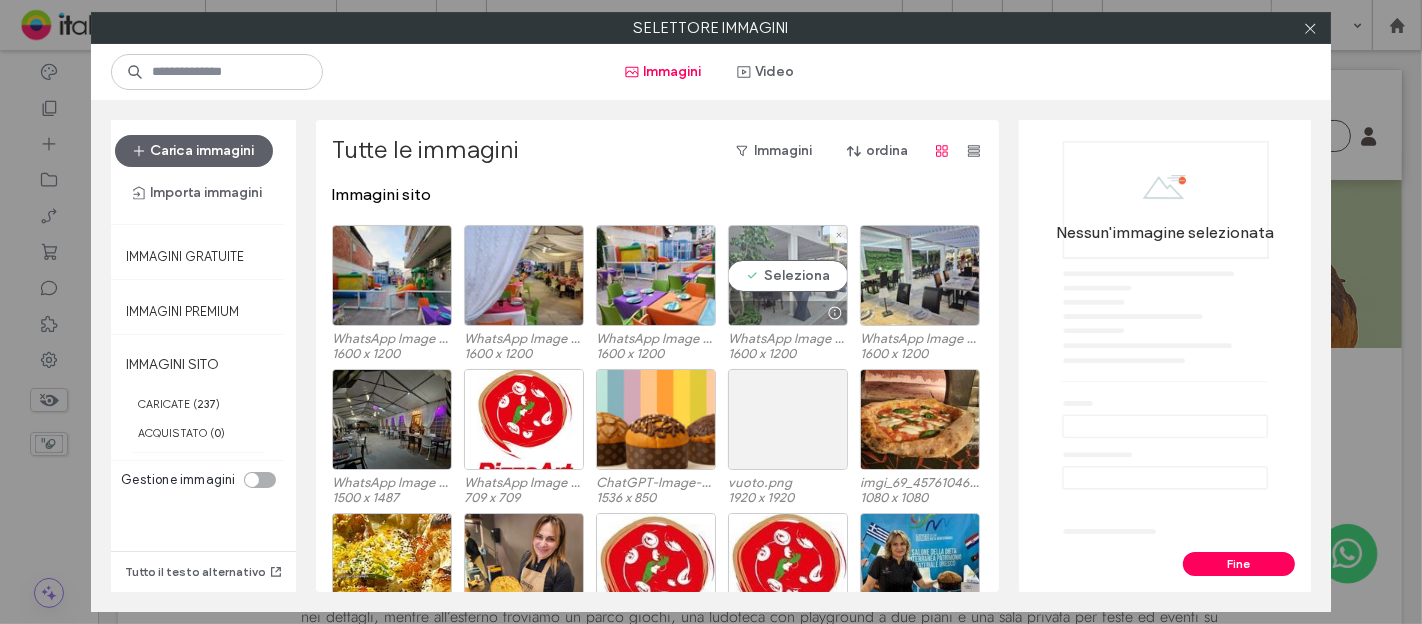 click on "Seleziona" at bounding box center [788, 275] 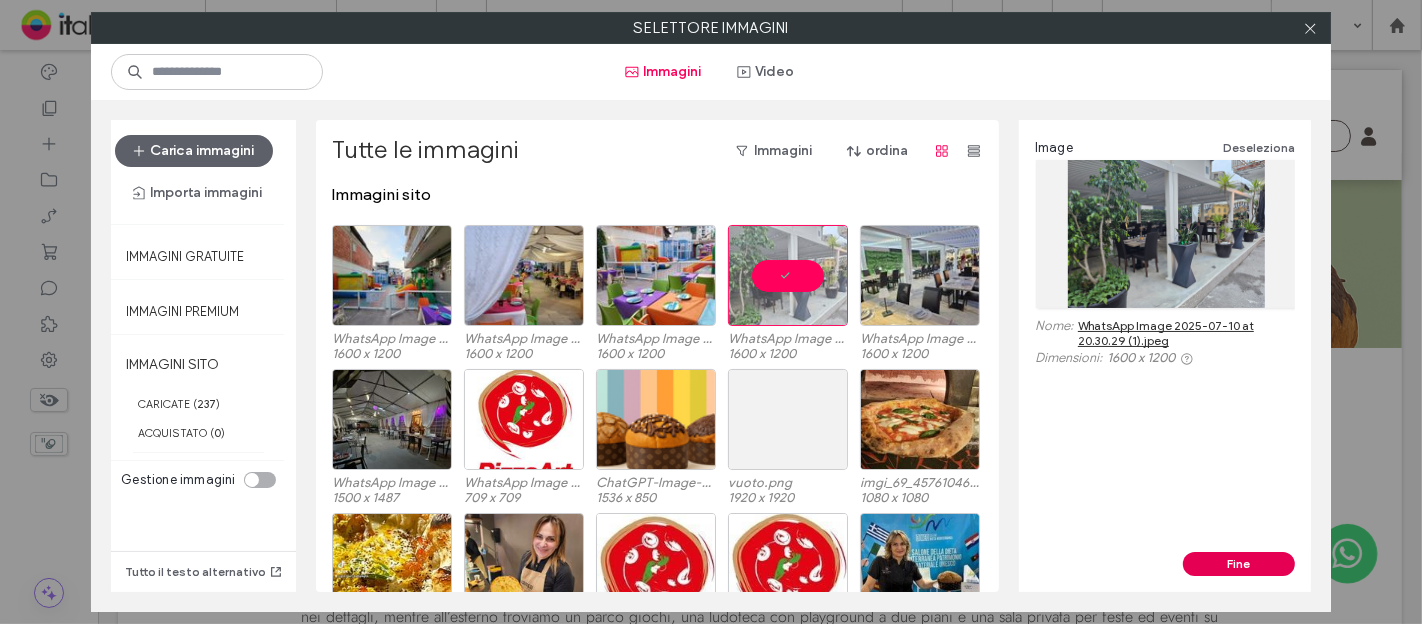click on "Fine" at bounding box center (1239, 564) 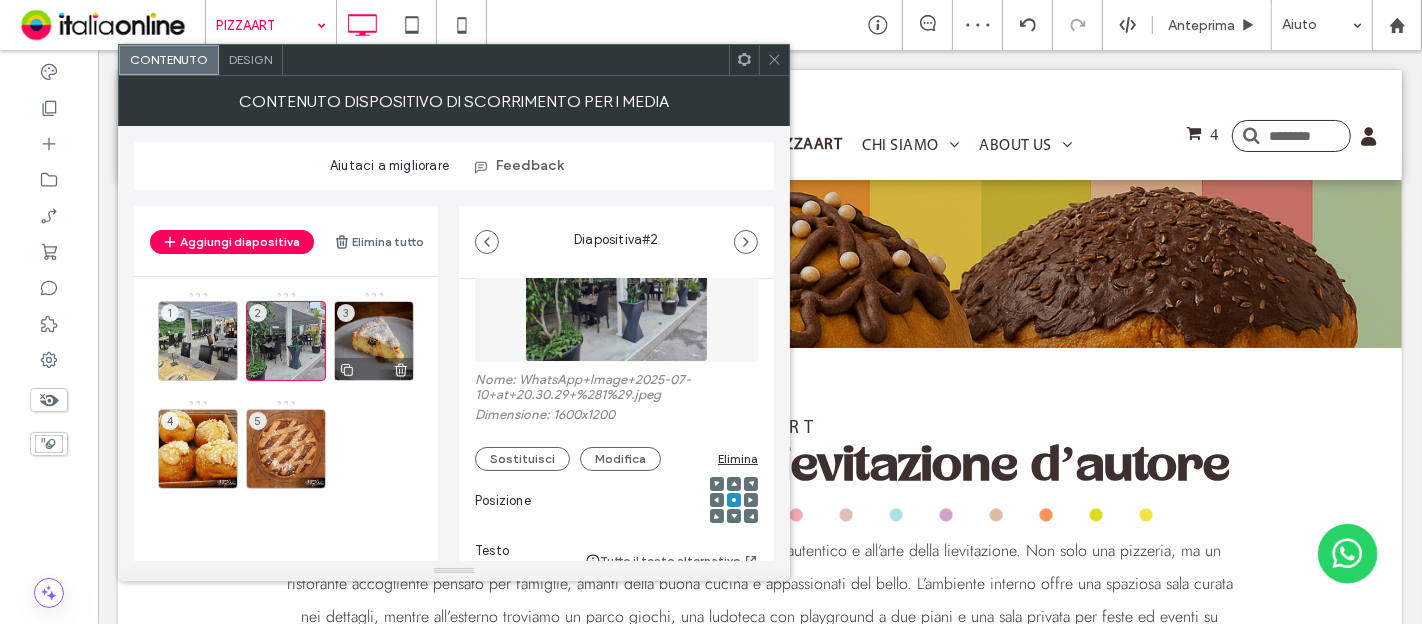 click on "3" at bounding box center [374, 341] 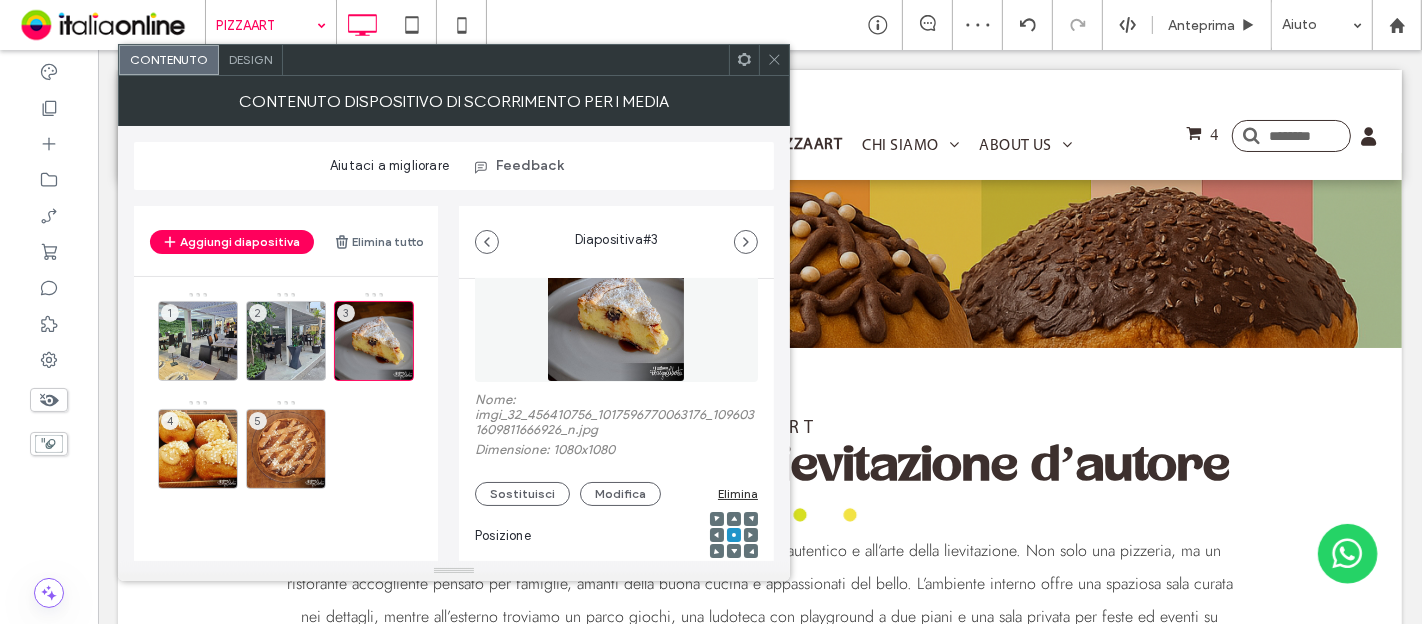 scroll, scrollTop: 222, scrollLeft: 0, axis: vertical 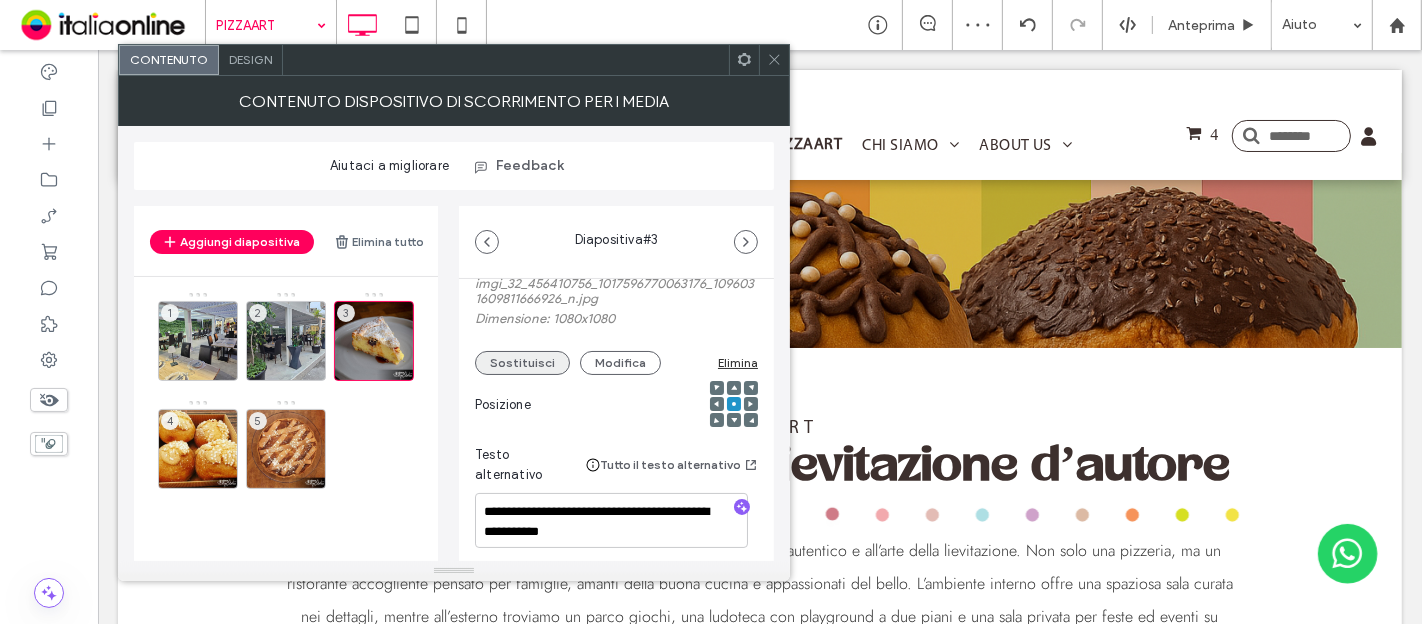 click on "Sostituisci" at bounding box center (522, 363) 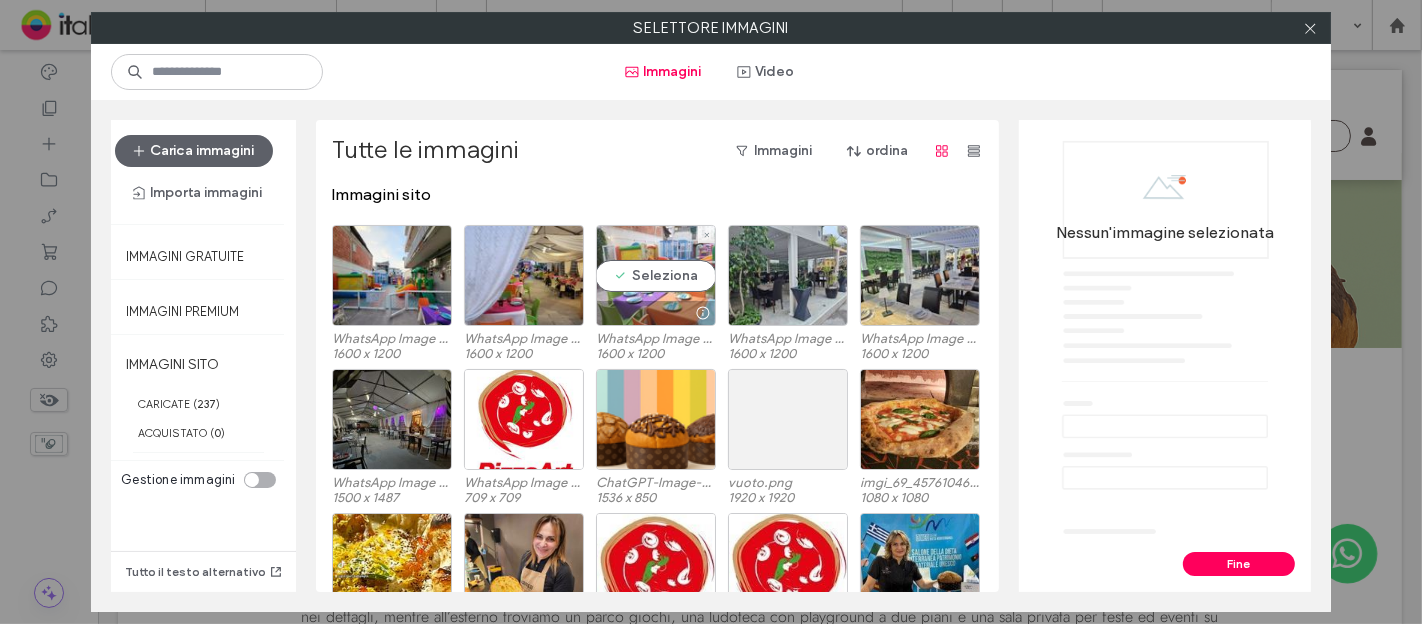 click on "Seleziona" at bounding box center [656, 275] 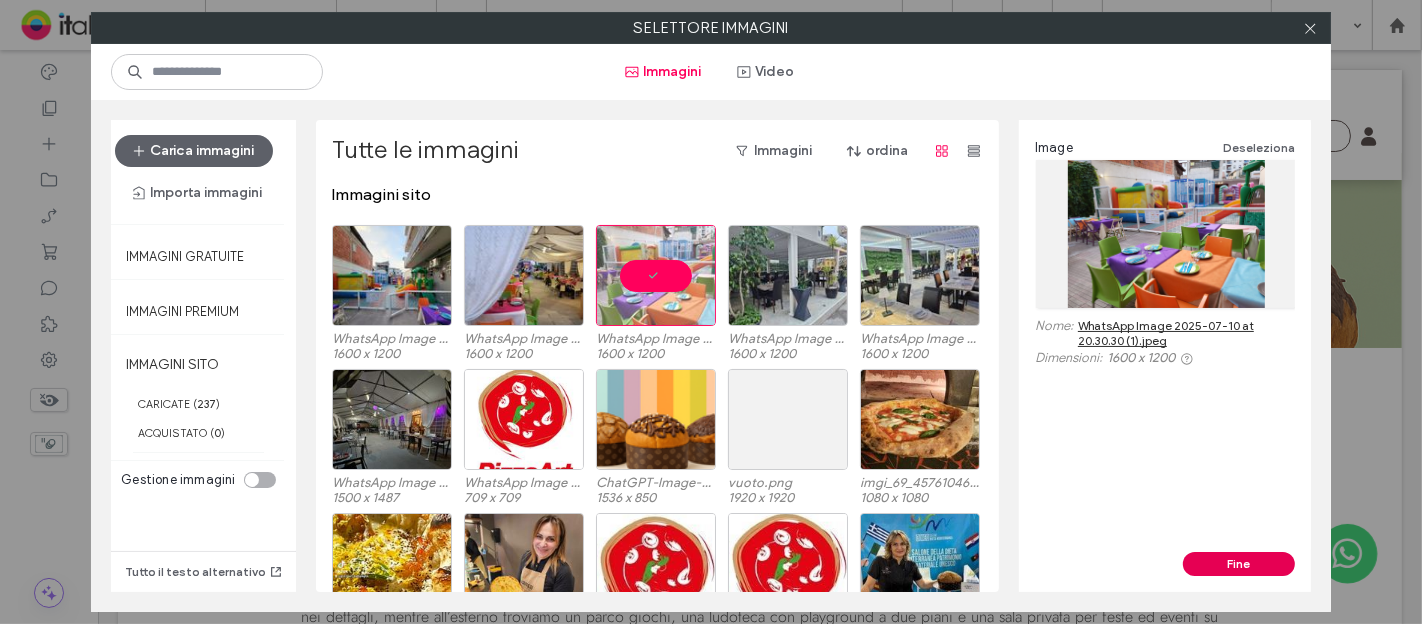 click on "Fine" at bounding box center [1239, 564] 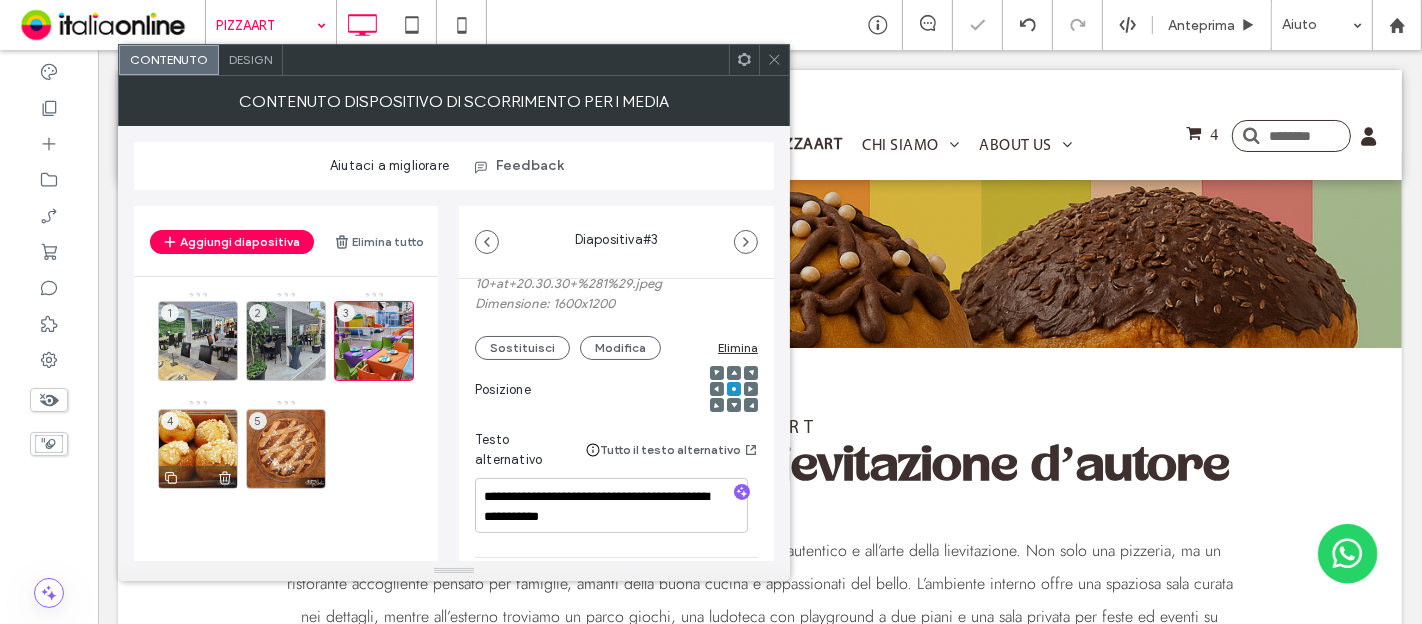 click on "4" at bounding box center [198, 449] 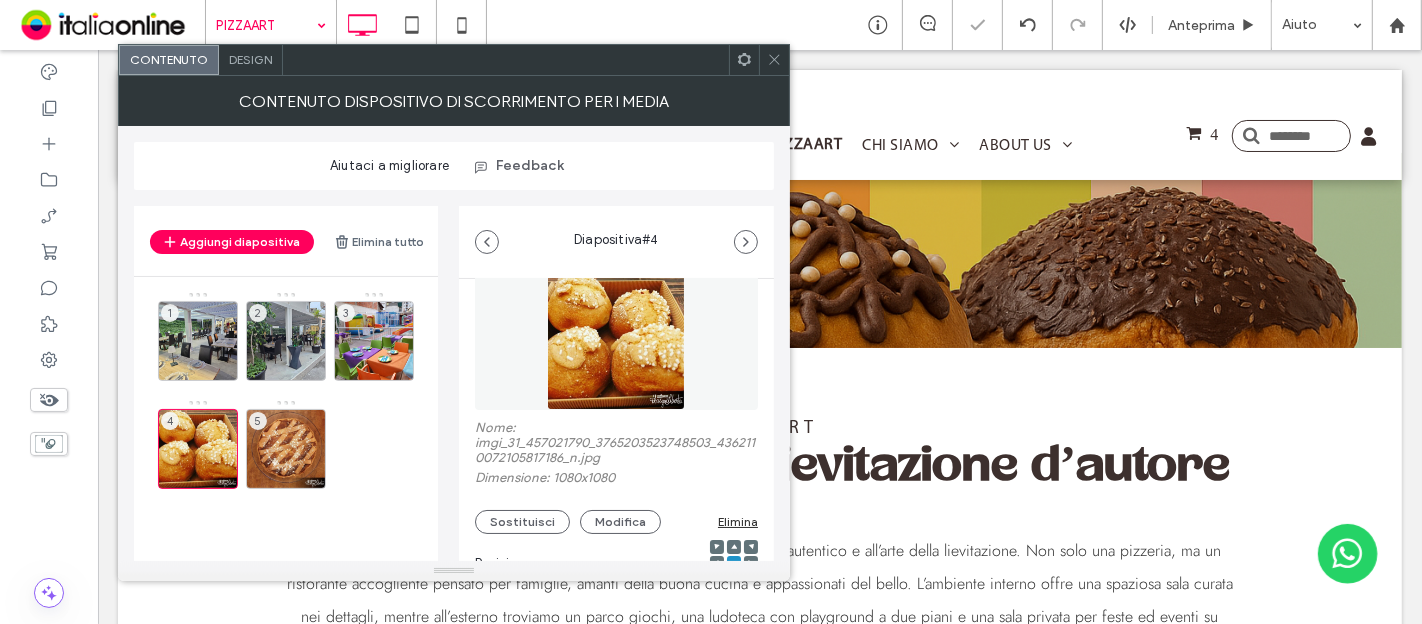 scroll, scrollTop: 111, scrollLeft: 0, axis: vertical 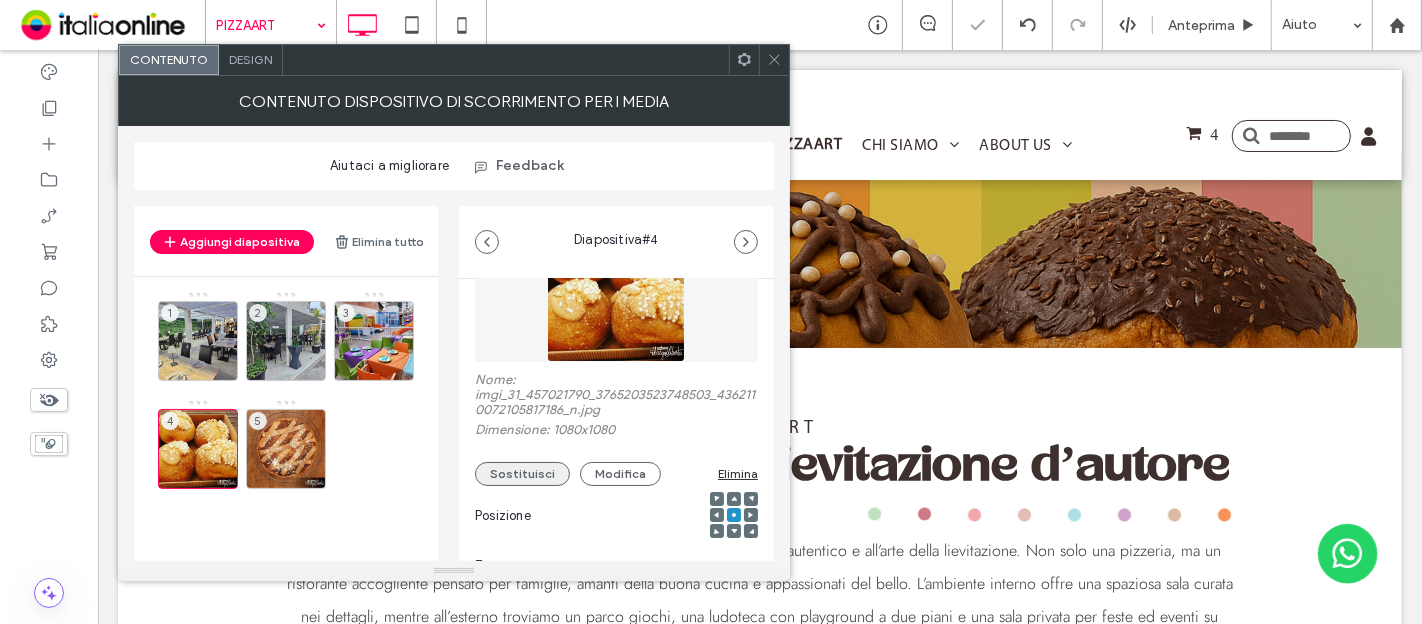 click on "Sostituisci" at bounding box center (522, 474) 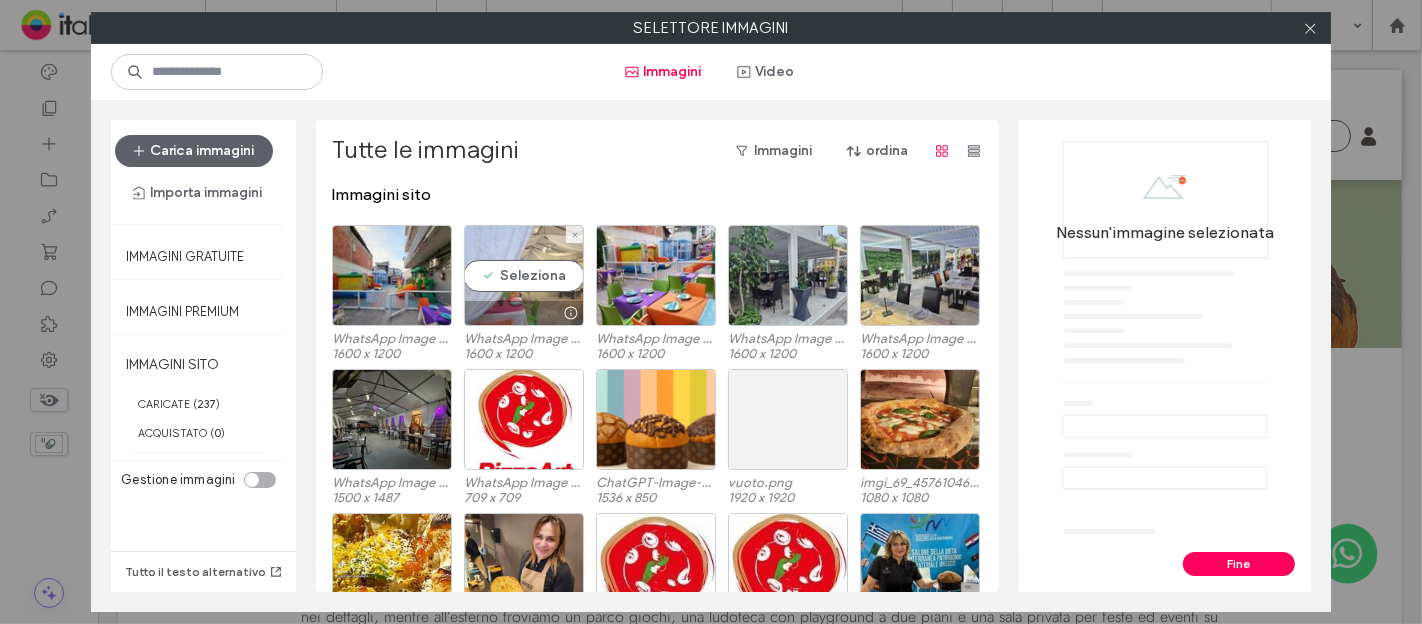 click on "Seleziona" at bounding box center (524, 275) 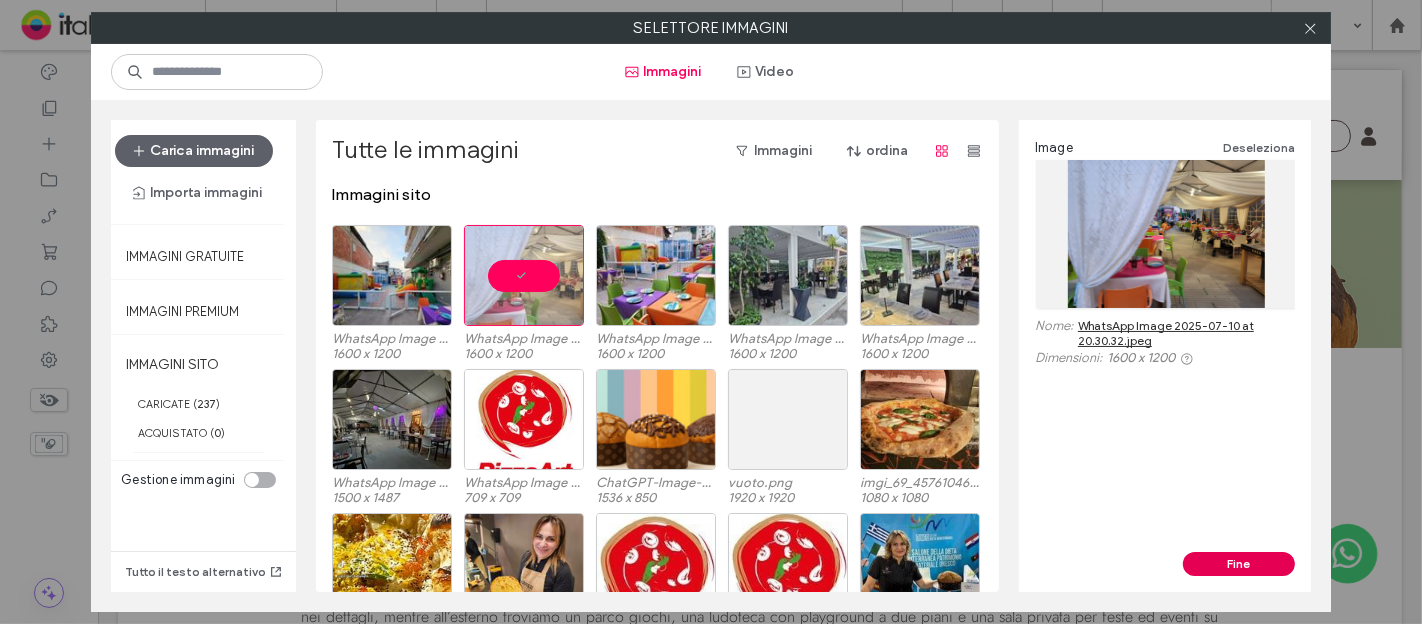 click on "Fine" at bounding box center [1239, 564] 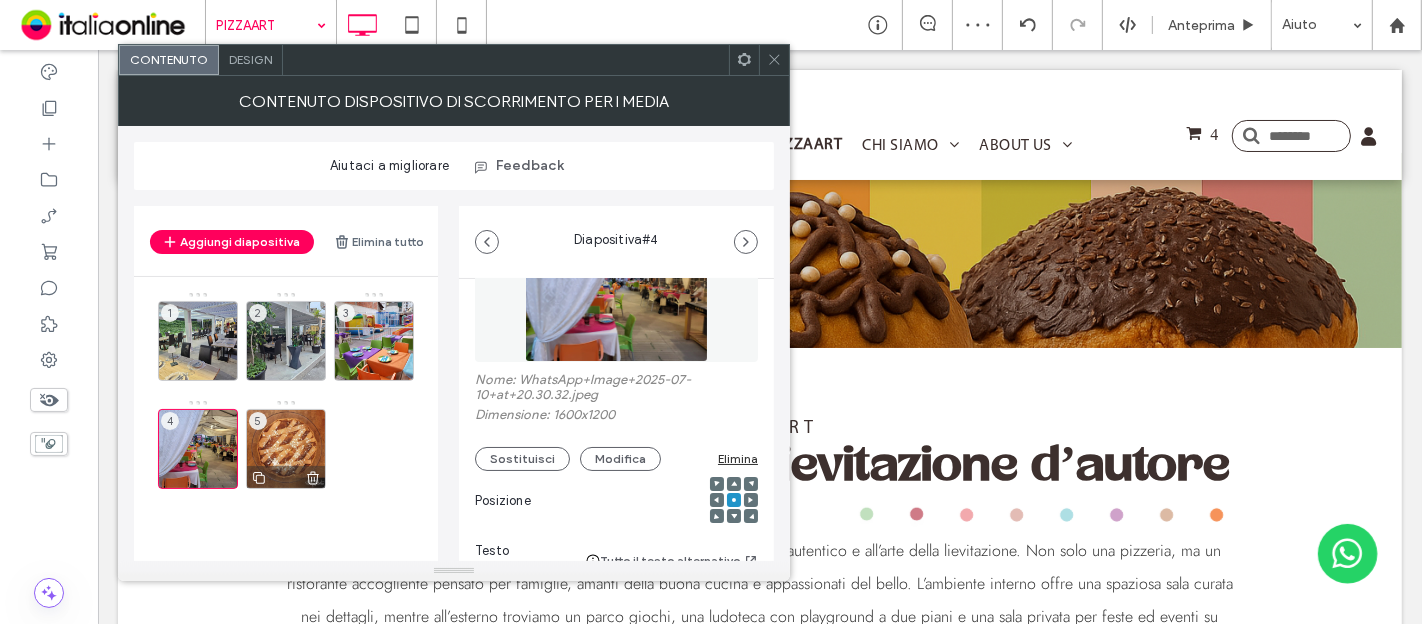 click on "5" at bounding box center [286, 449] 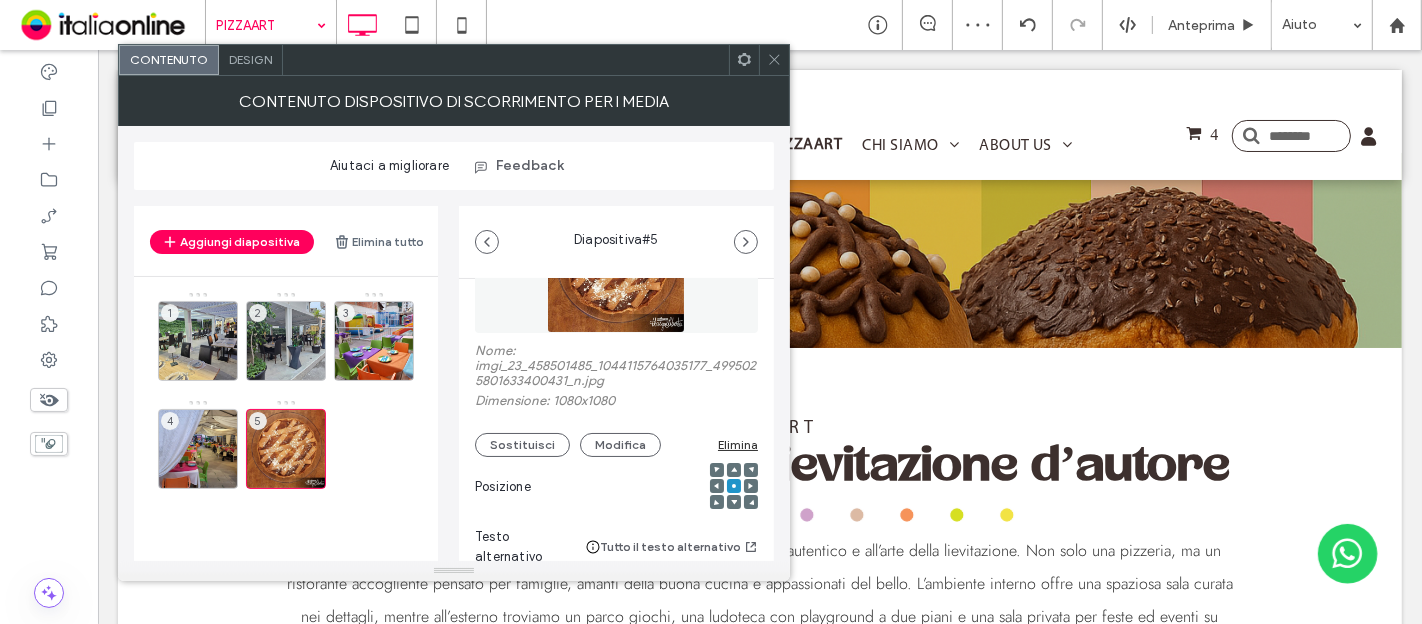 scroll, scrollTop: 222, scrollLeft: 0, axis: vertical 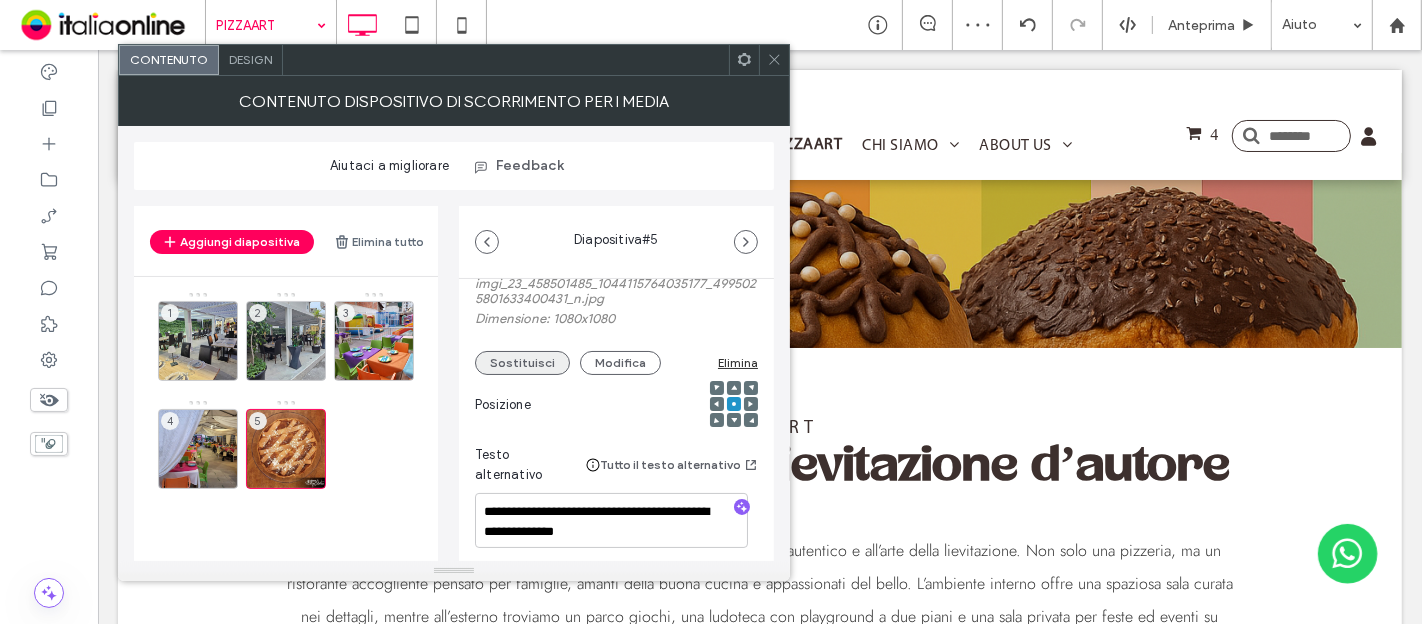 click on "Sostituisci" at bounding box center (522, 363) 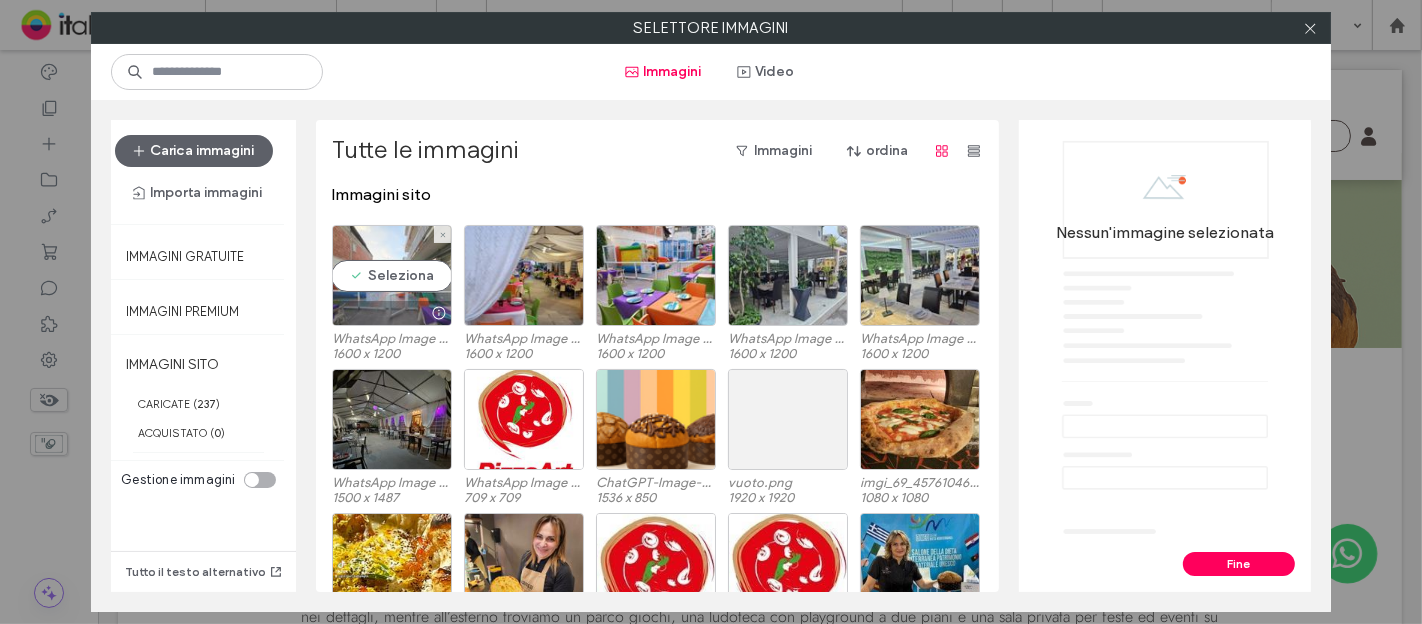 click on "Seleziona" at bounding box center [392, 275] 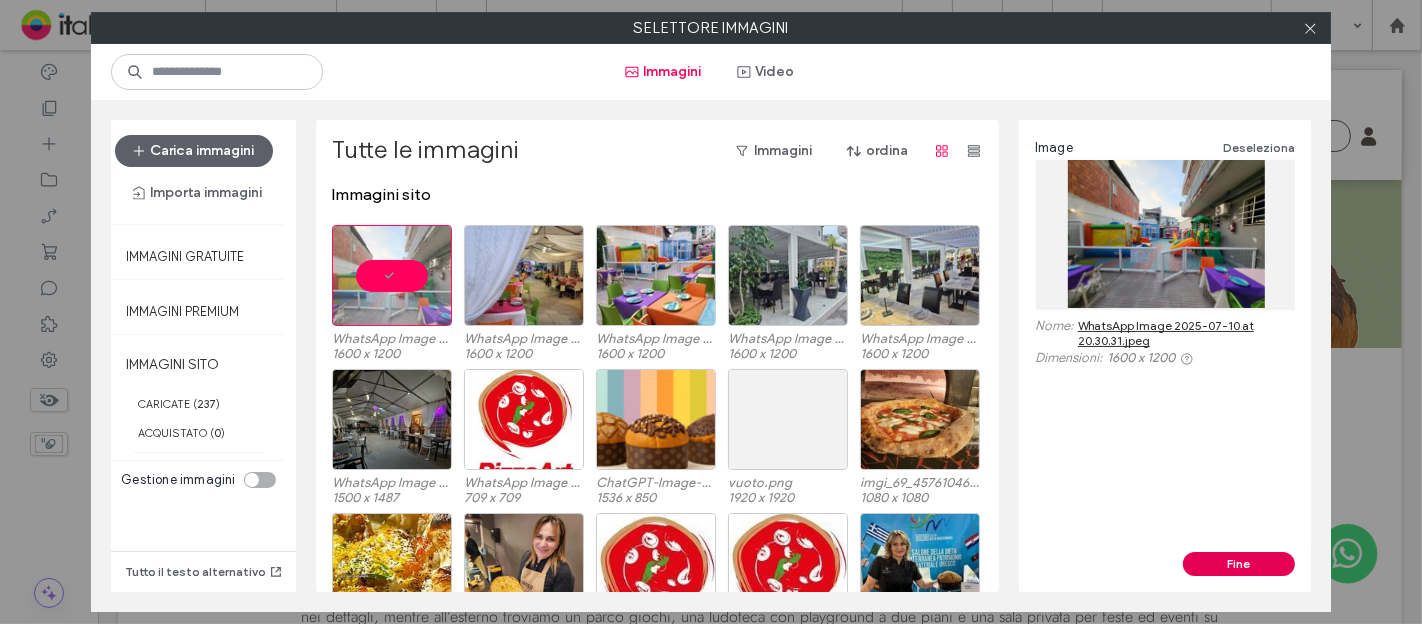 drag, startPoint x: 1174, startPoint y: 555, endPoint x: 1206, endPoint y: 560, distance: 32.38827 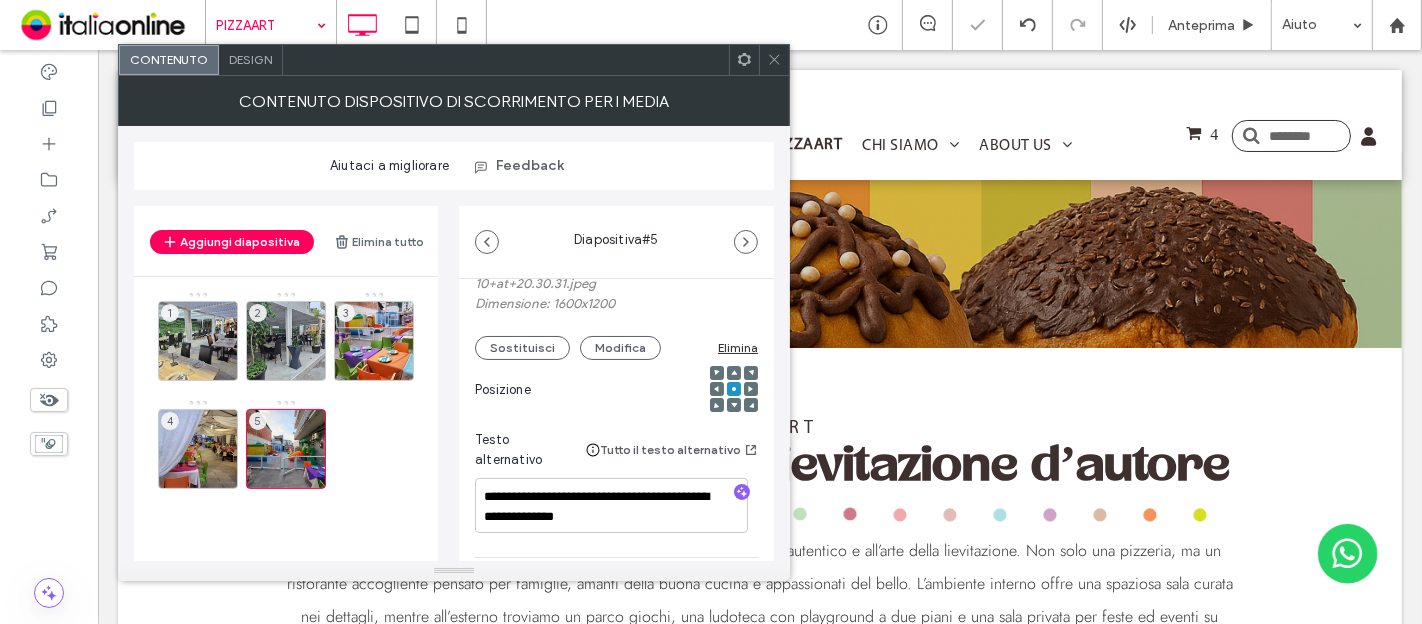 click at bounding box center (774, 60) 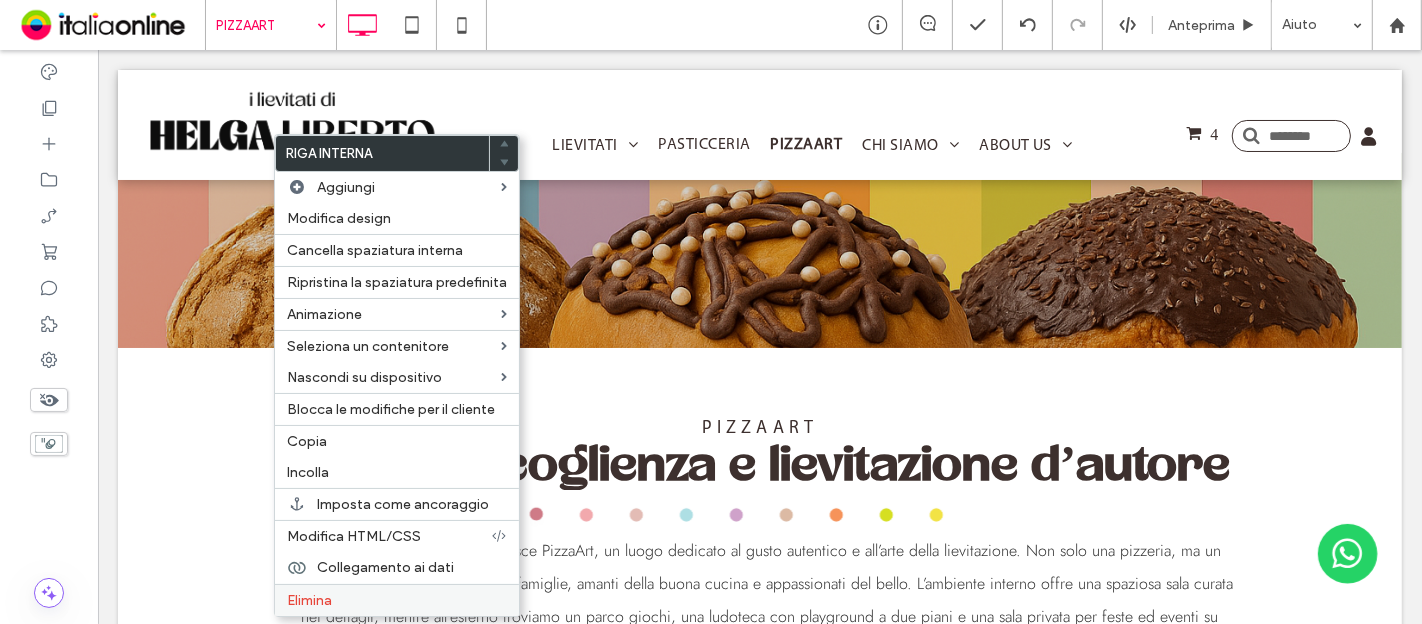 click on "Elimina" at bounding box center (397, 600) 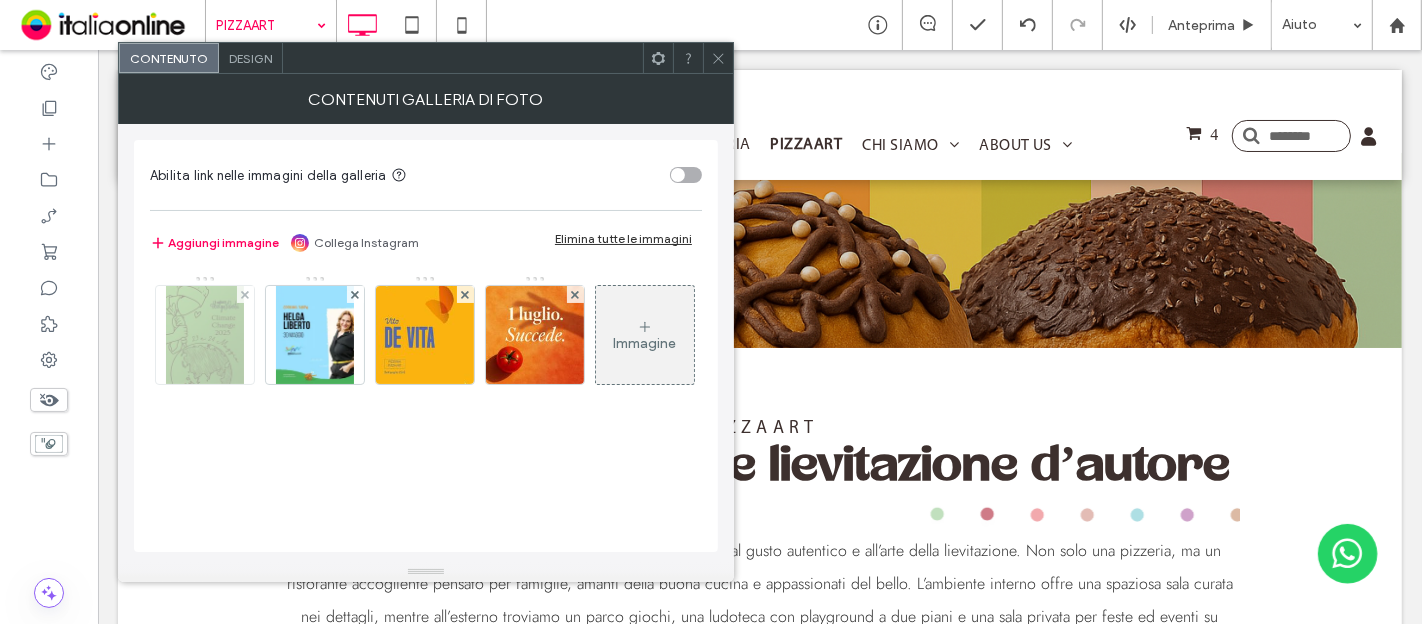 click at bounding box center (205, 335) 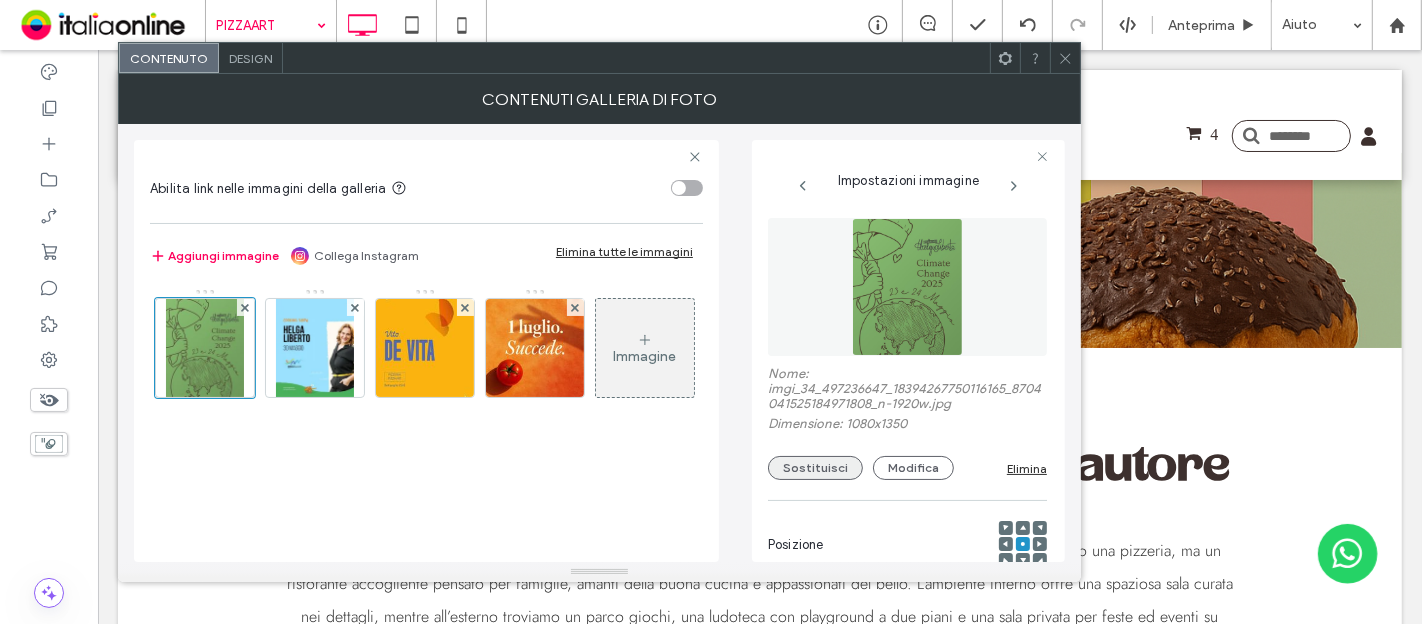 click on "Sostituisci" at bounding box center (815, 468) 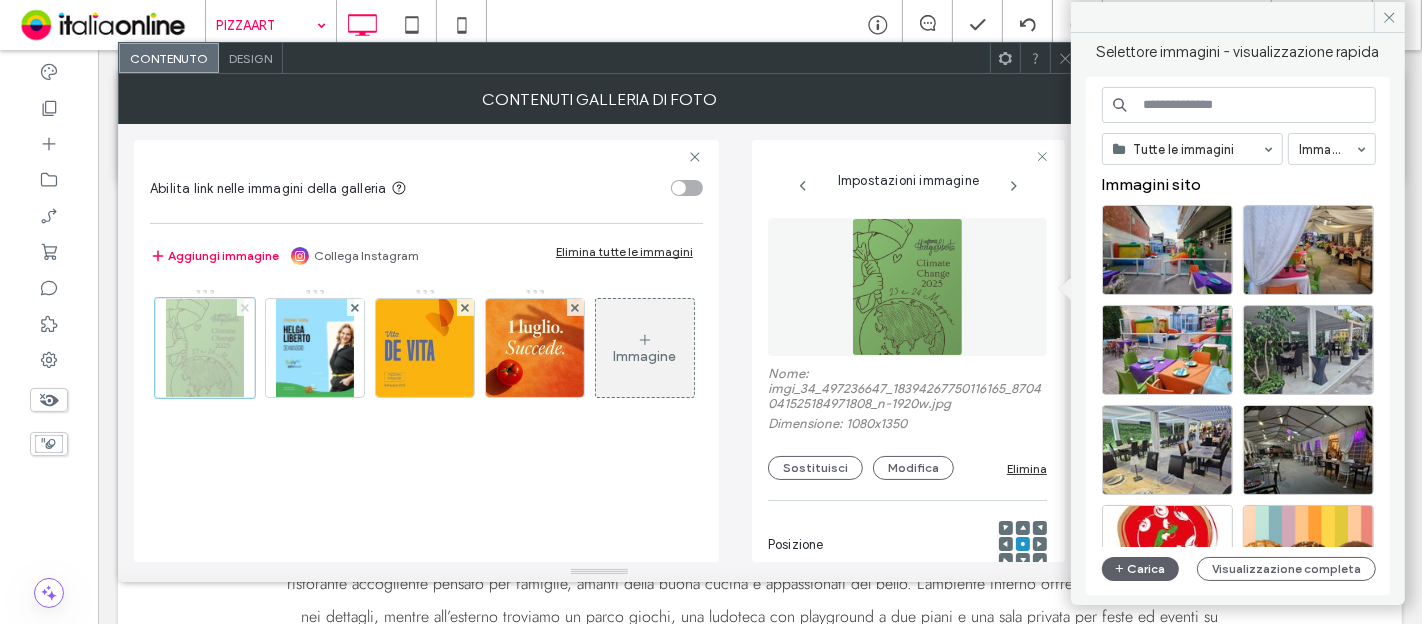click at bounding box center [245, 307] 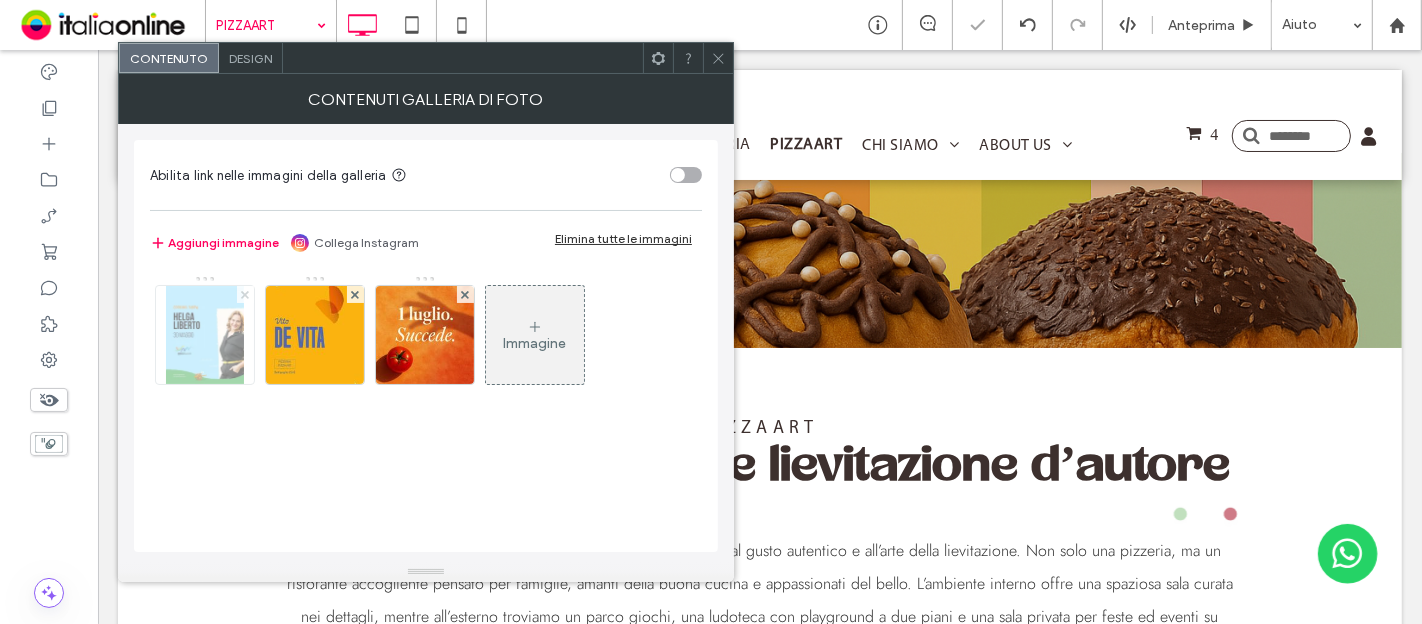 click at bounding box center [245, 294] 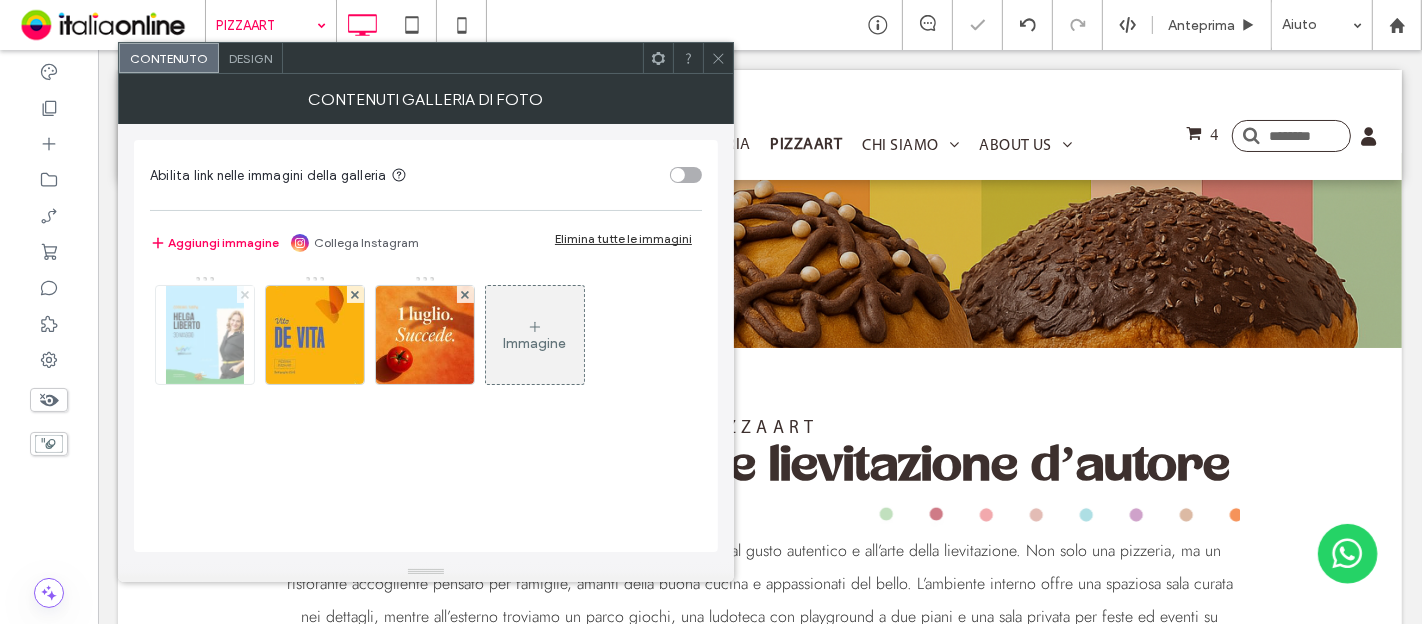 click at bounding box center (245, 294) 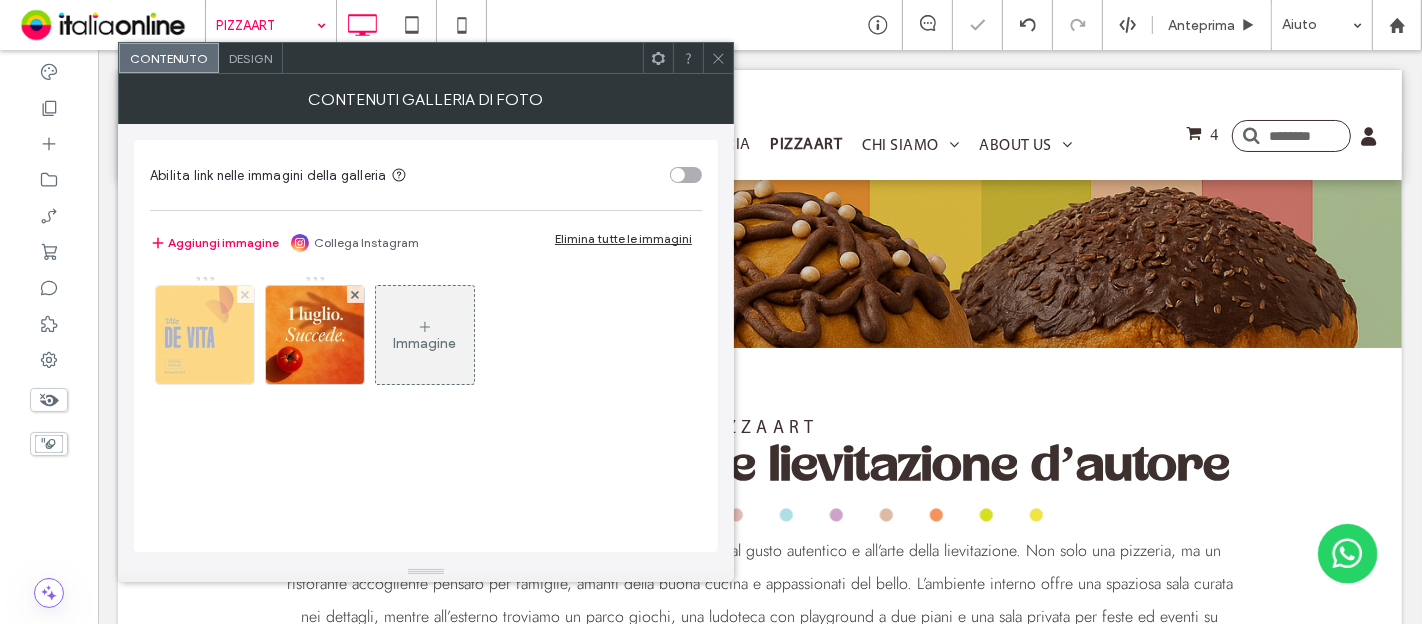 click at bounding box center (245, 294) 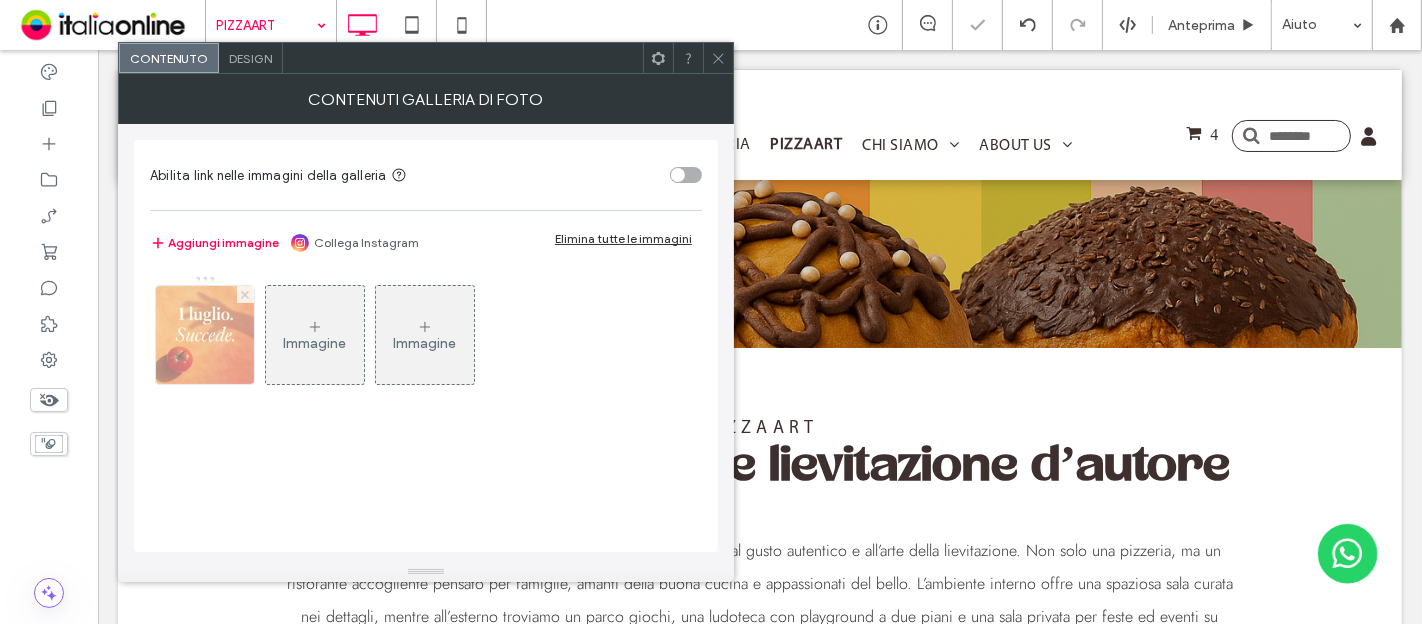 click 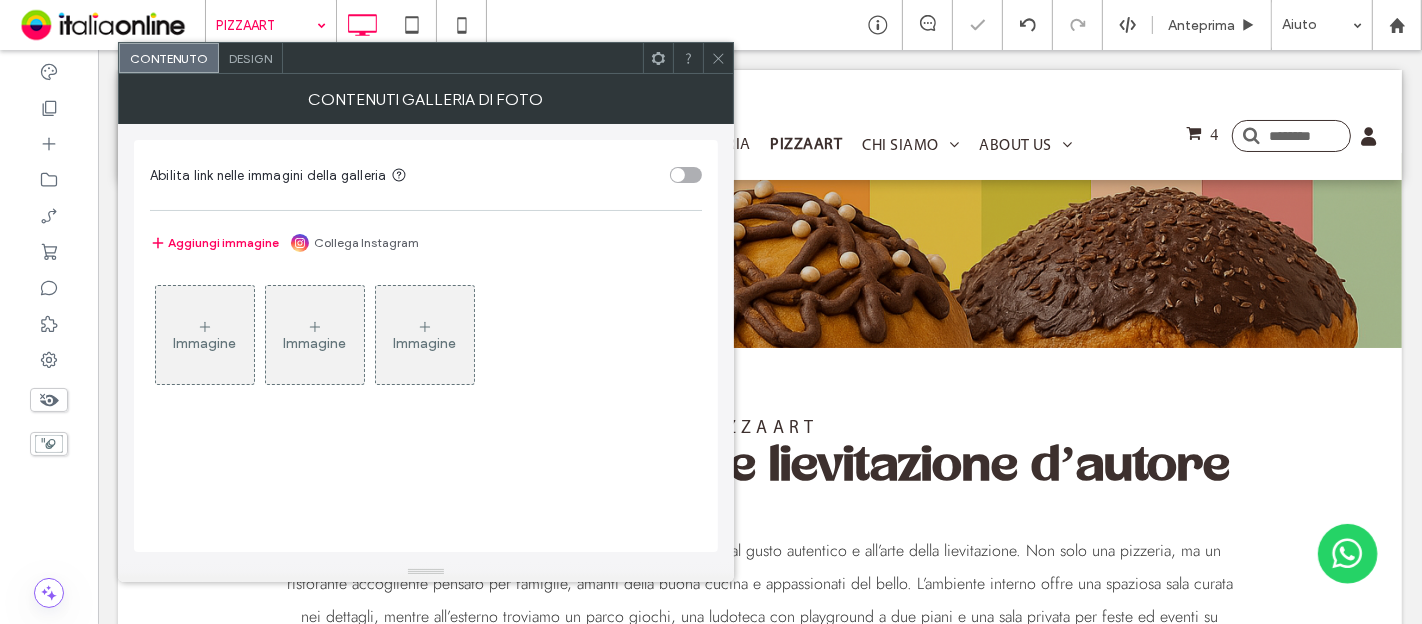 click on "Immagine" at bounding box center (205, 335) 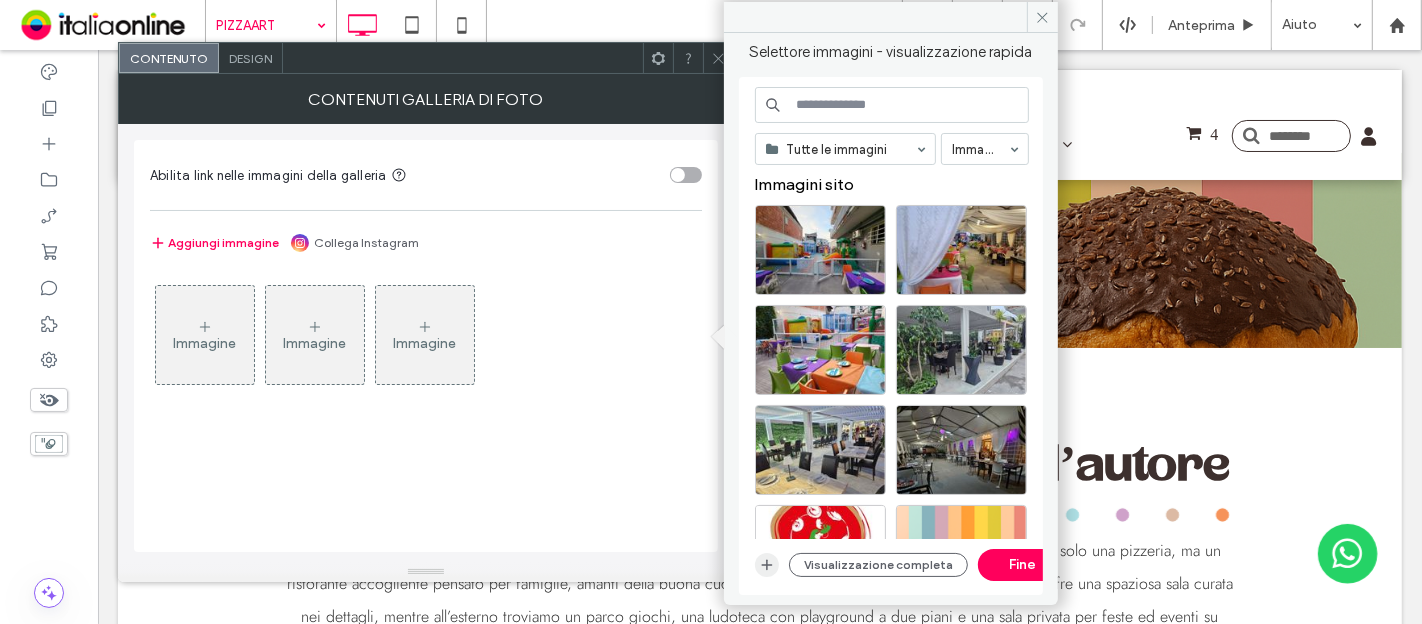 click at bounding box center [767, 565] 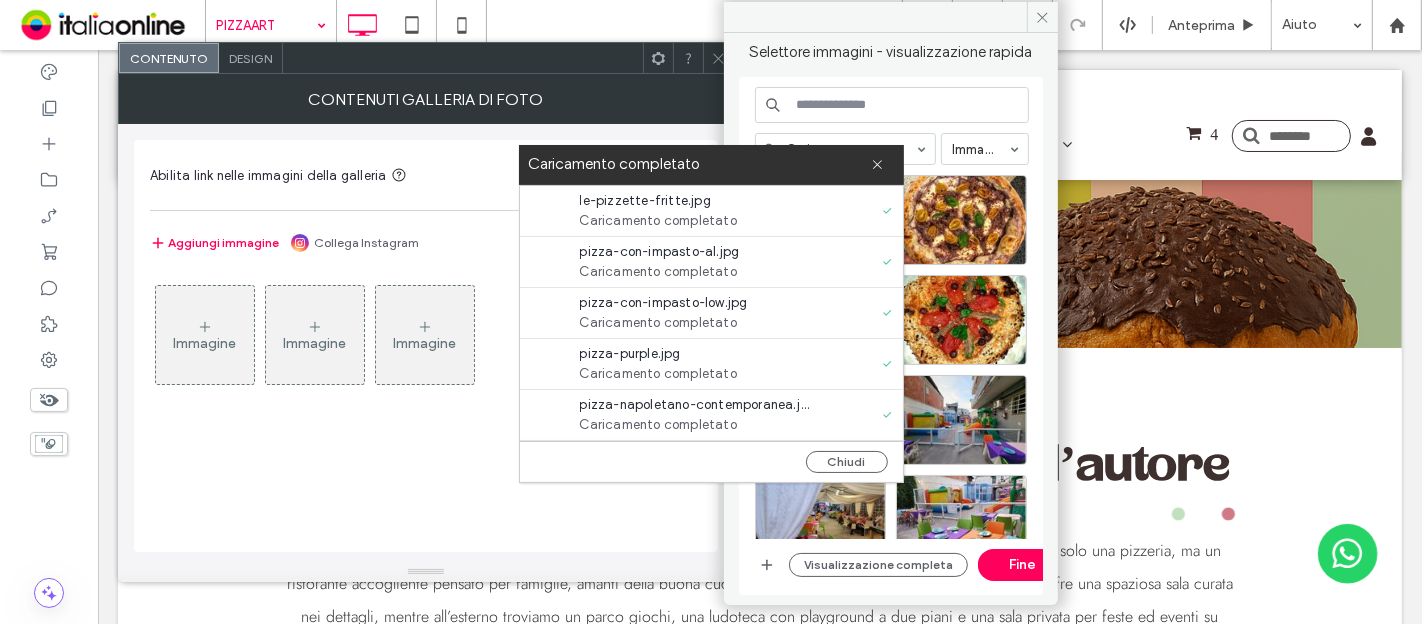 click on "Design" at bounding box center [250, 58] 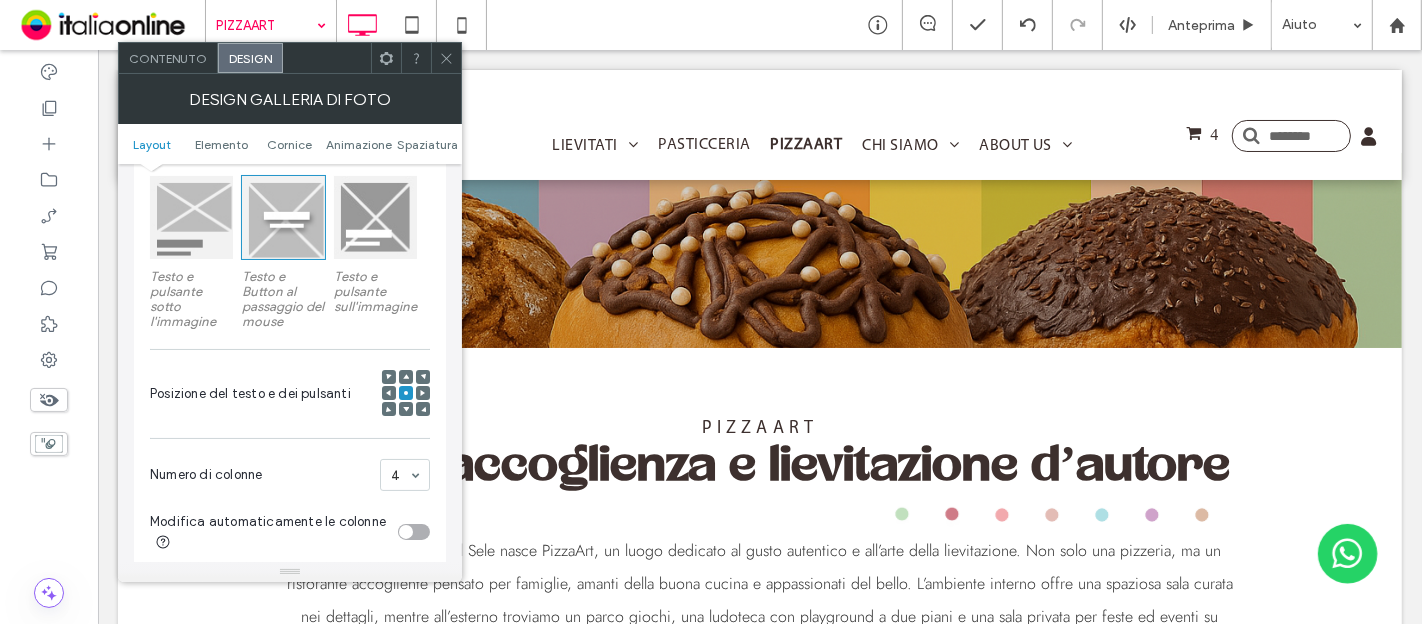scroll, scrollTop: 444, scrollLeft: 0, axis: vertical 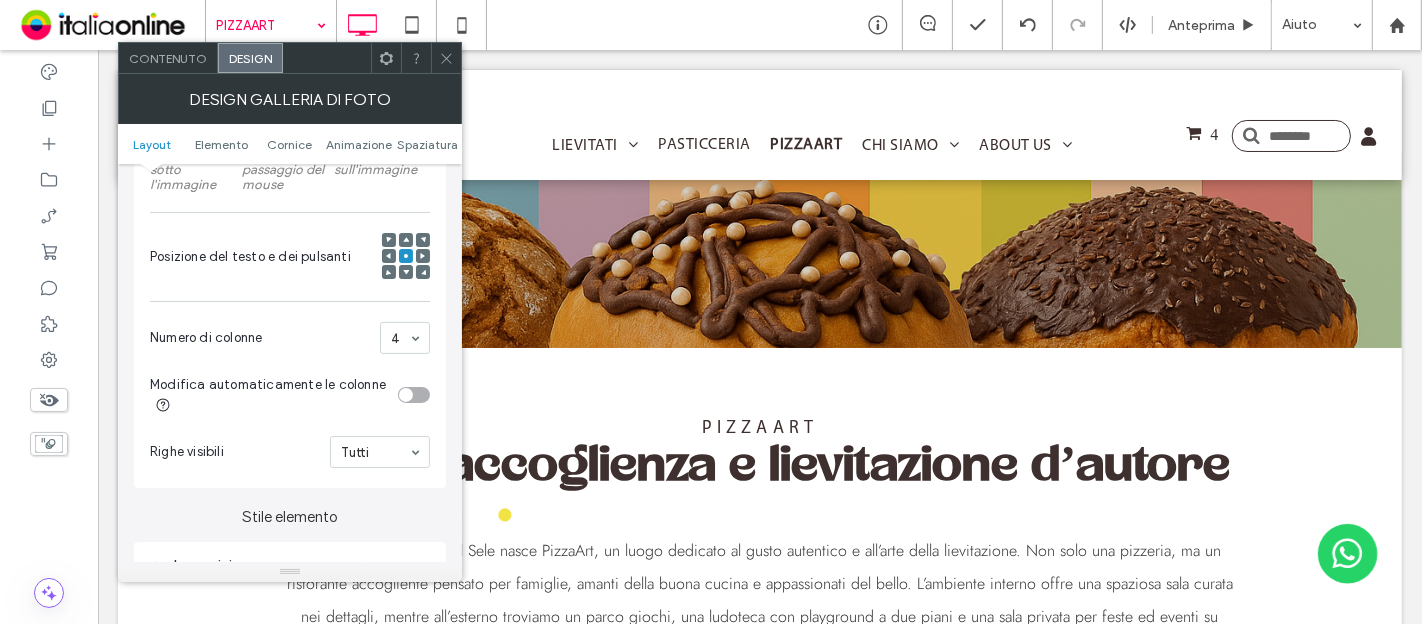 drag, startPoint x: 410, startPoint y: 332, endPoint x: 411, endPoint y: 344, distance: 12.0415945 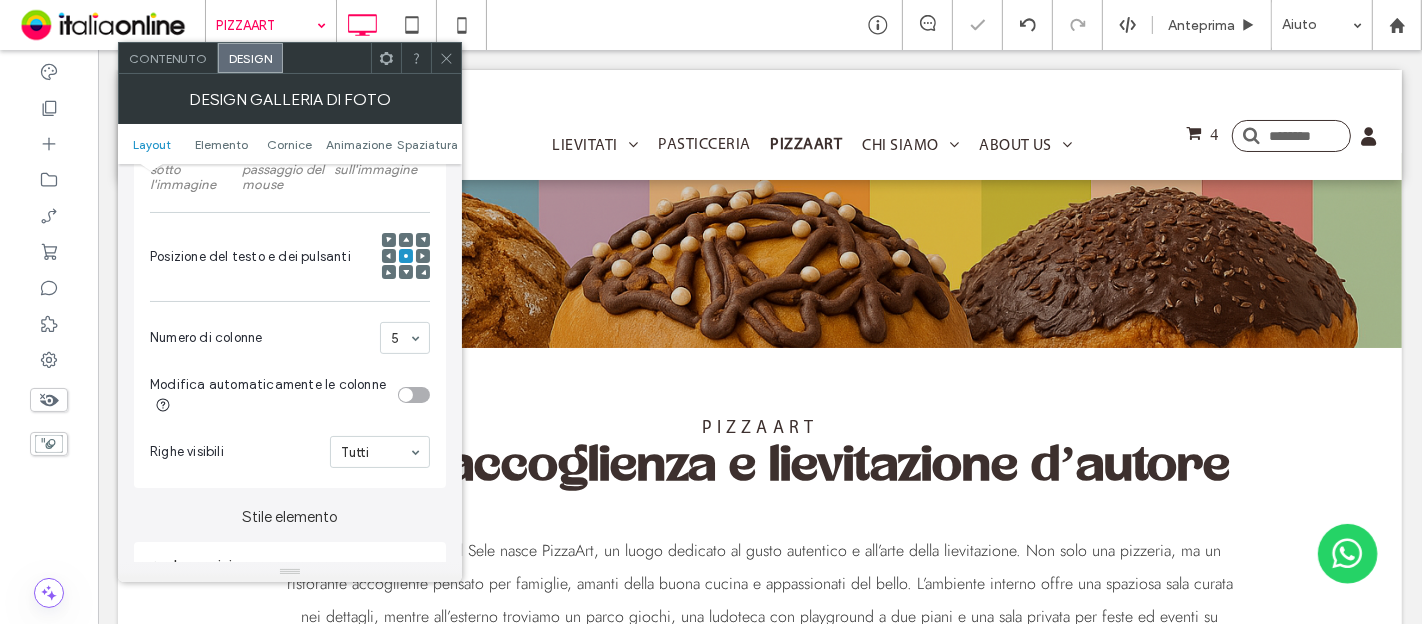 click on "Contenuto" at bounding box center [168, 58] 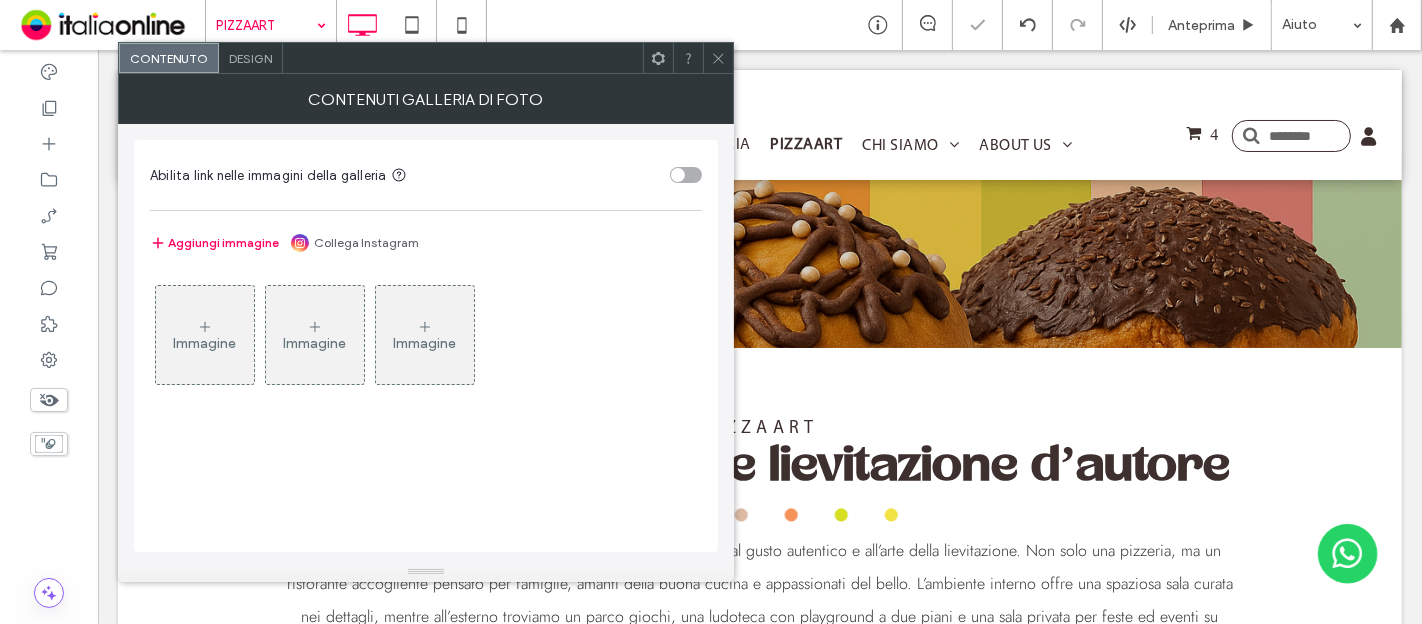 click on "Immagine" at bounding box center (205, 335) 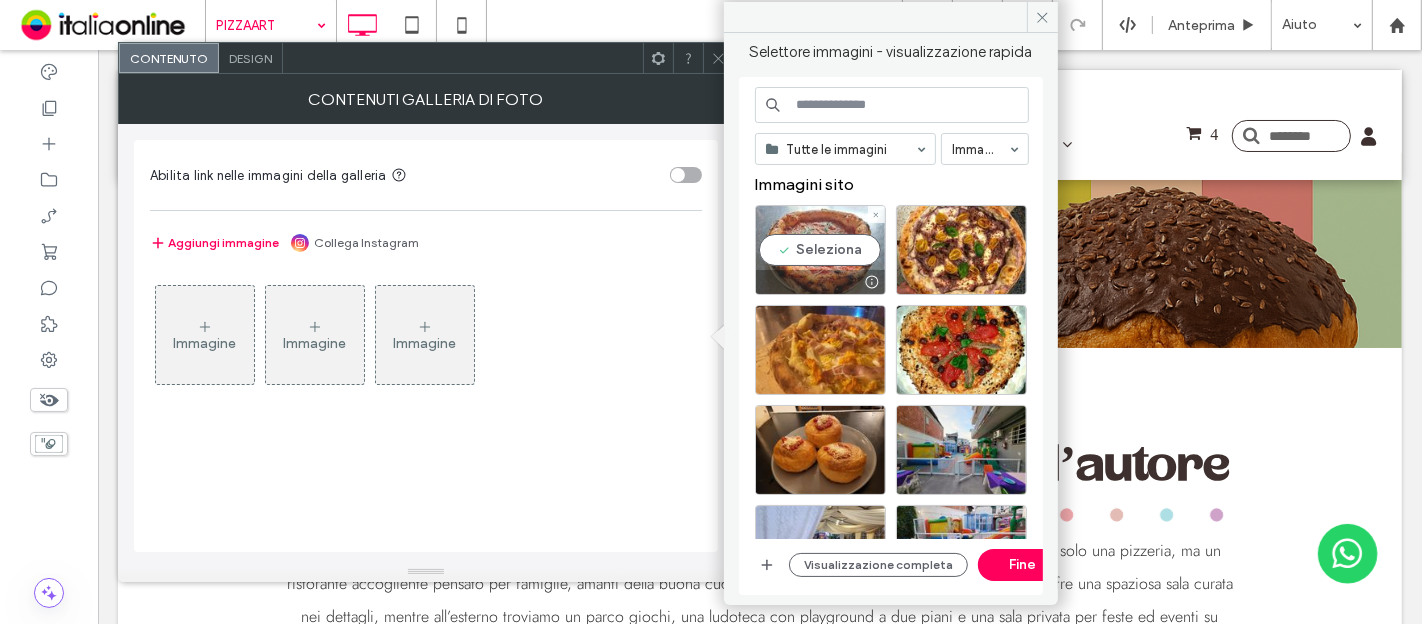 click on "Seleziona" at bounding box center (820, 250) 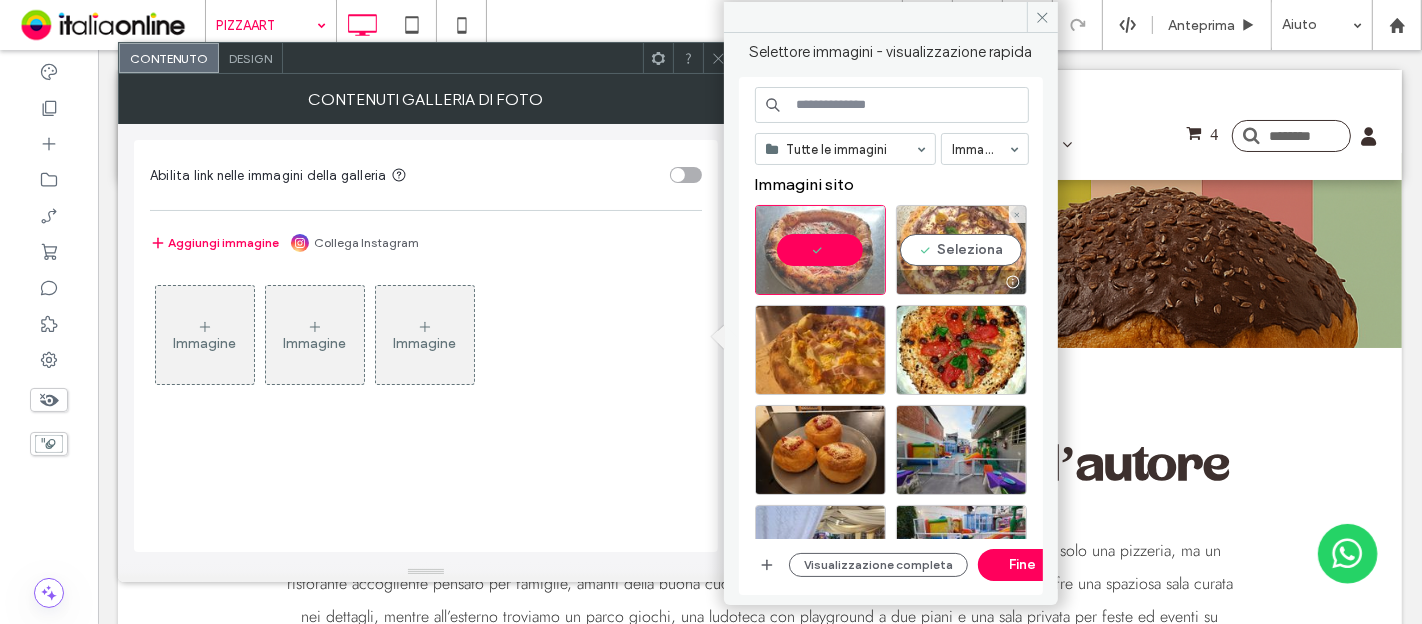 click on "Seleziona" at bounding box center (961, 250) 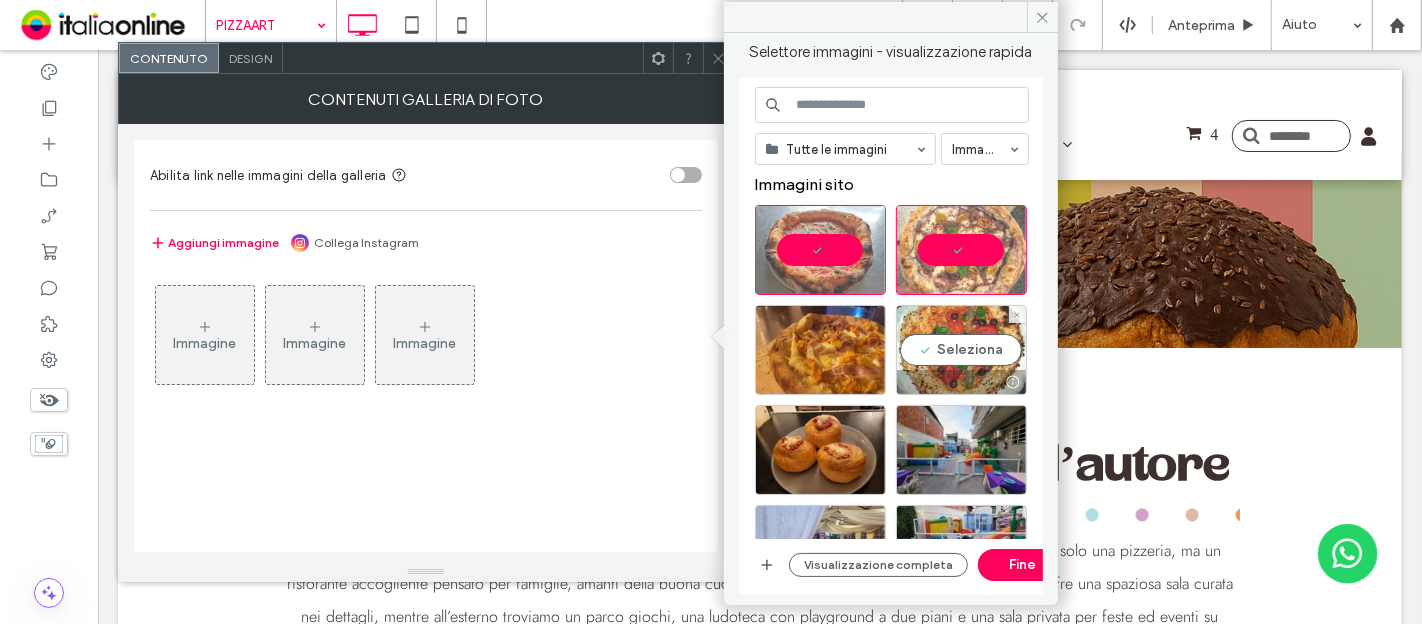 drag, startPoint x: 966, startPoint y: 363, endPoint x: 904, endPoint y: 345, distance: 64.56005 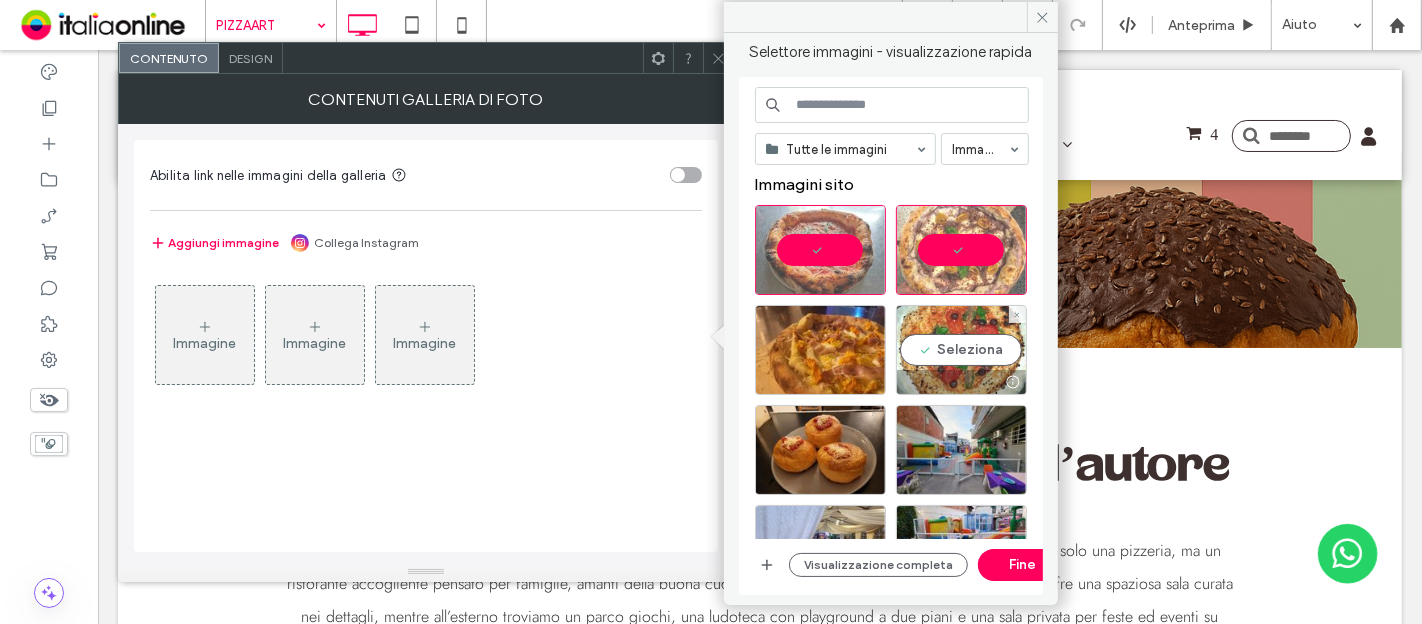 click on "Seleziona" at bounding box center [961, 350] 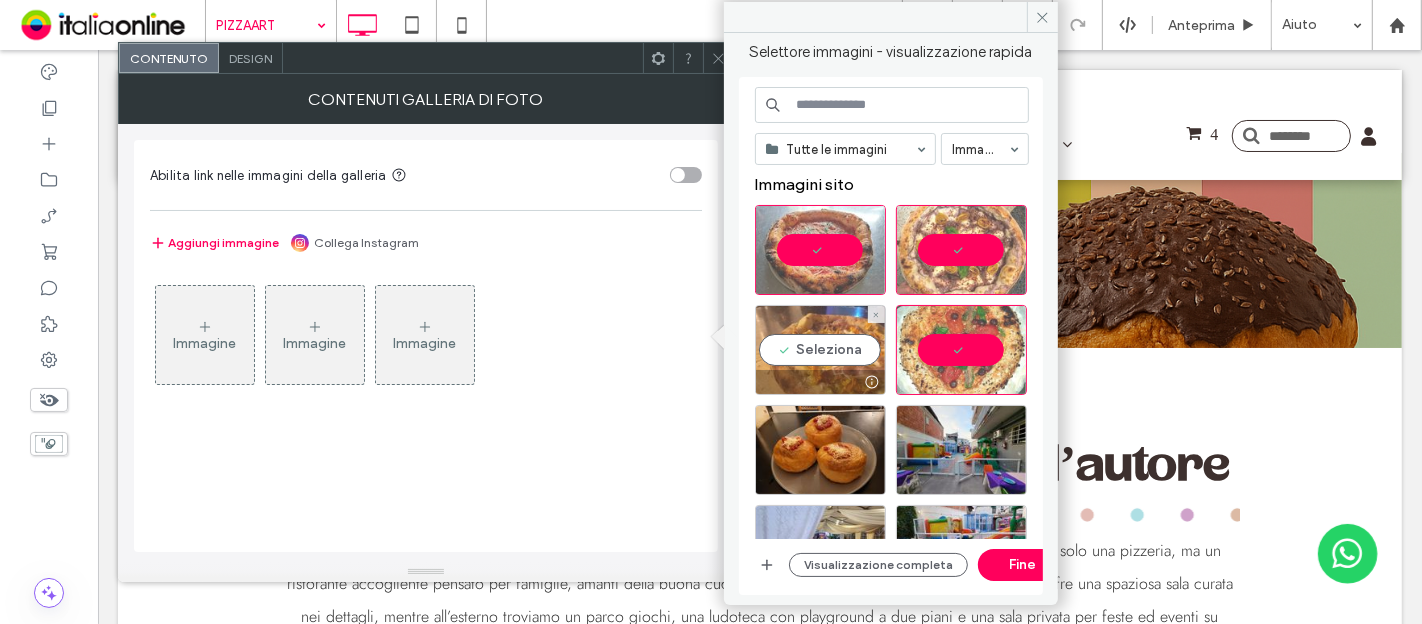 click on "Seleziona" at bounding box center [820, 350] 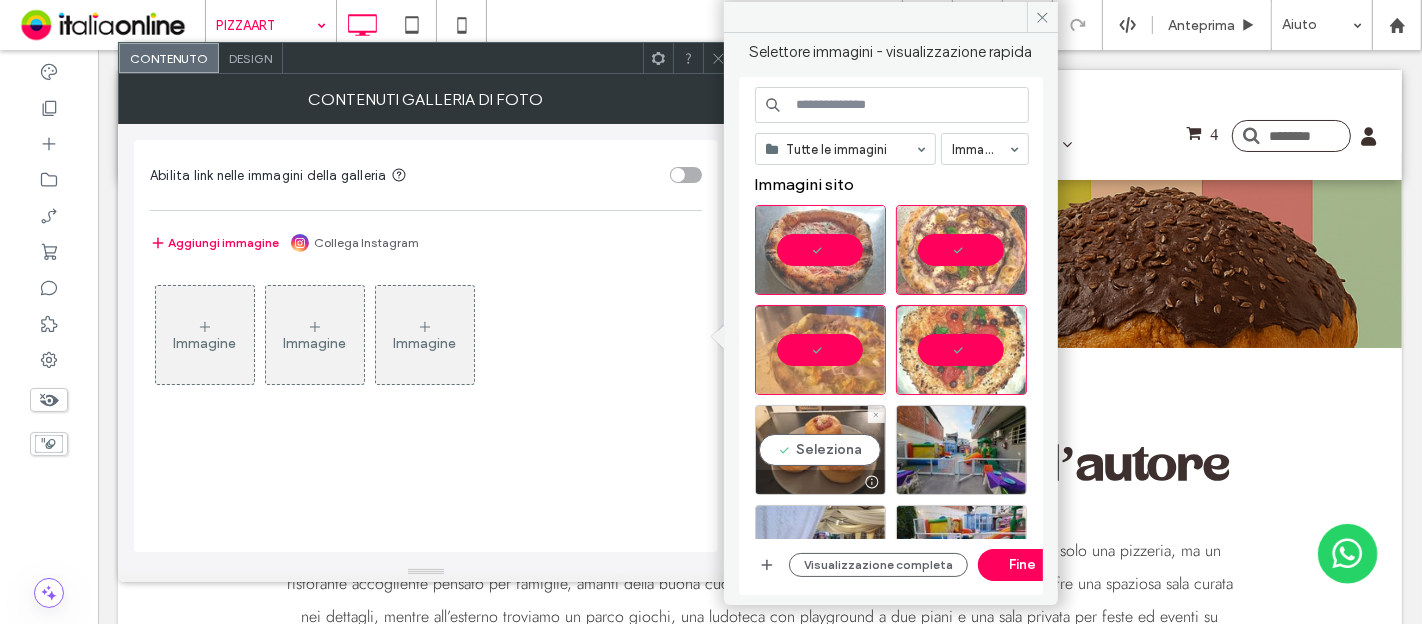 click at bounding box center [820, 482] 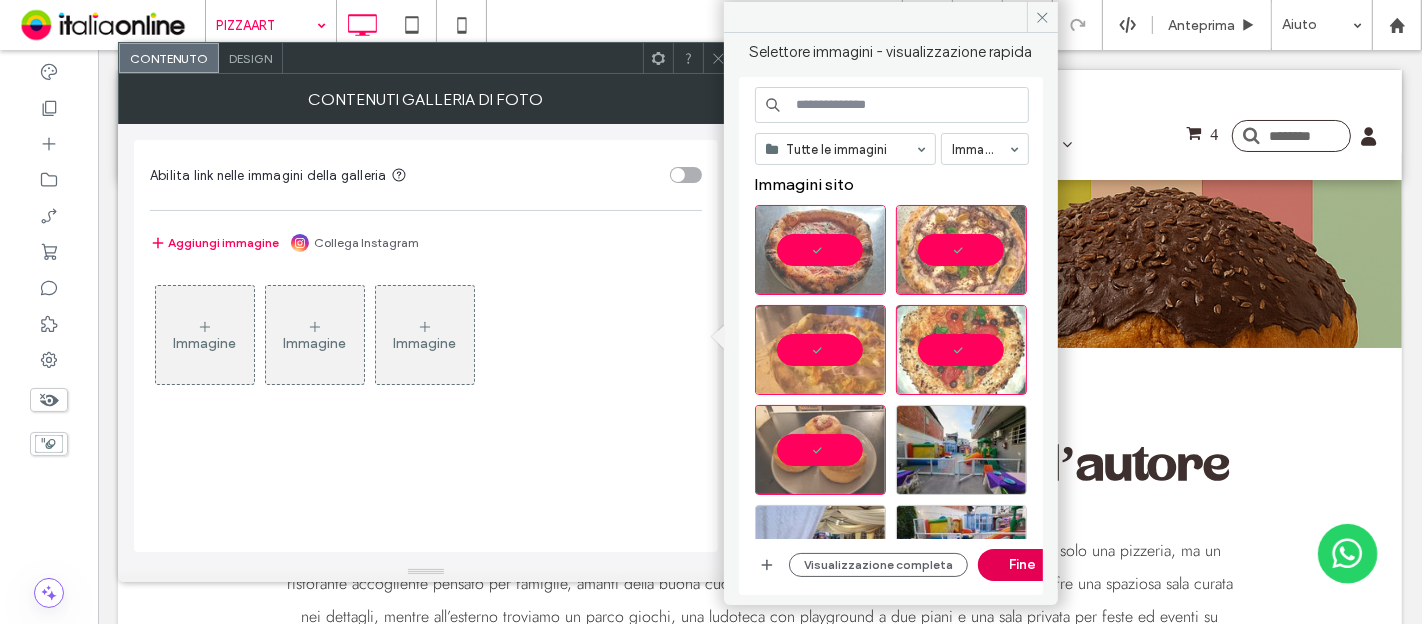 click on "Fine" at bounding box center [1023, 565] 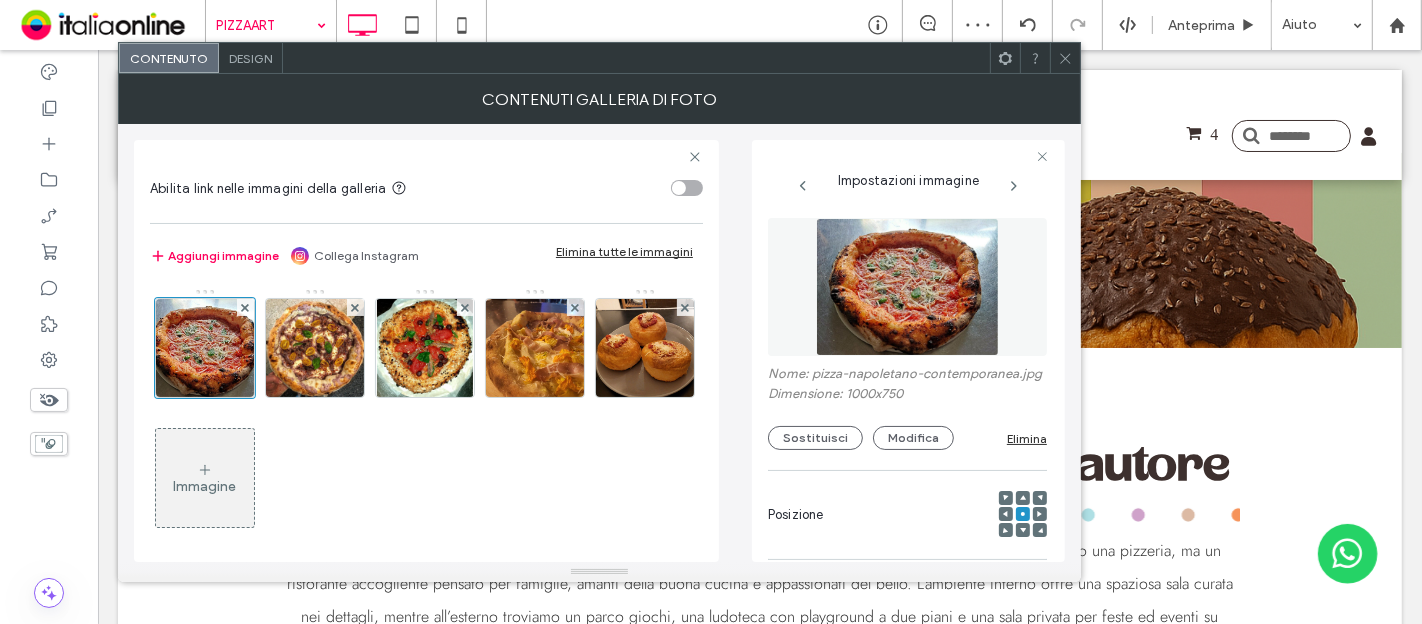 click at bounding box center [1065, 58] 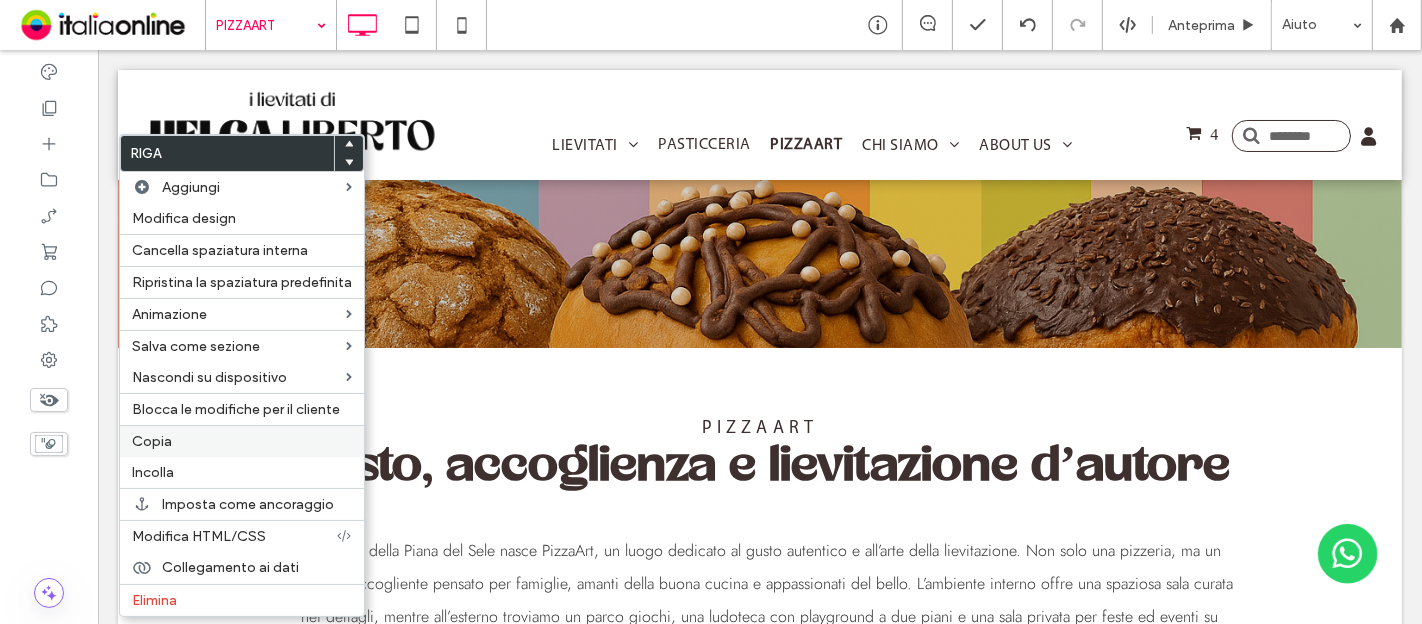 click on "Copia" at bounding box center [242, 441] 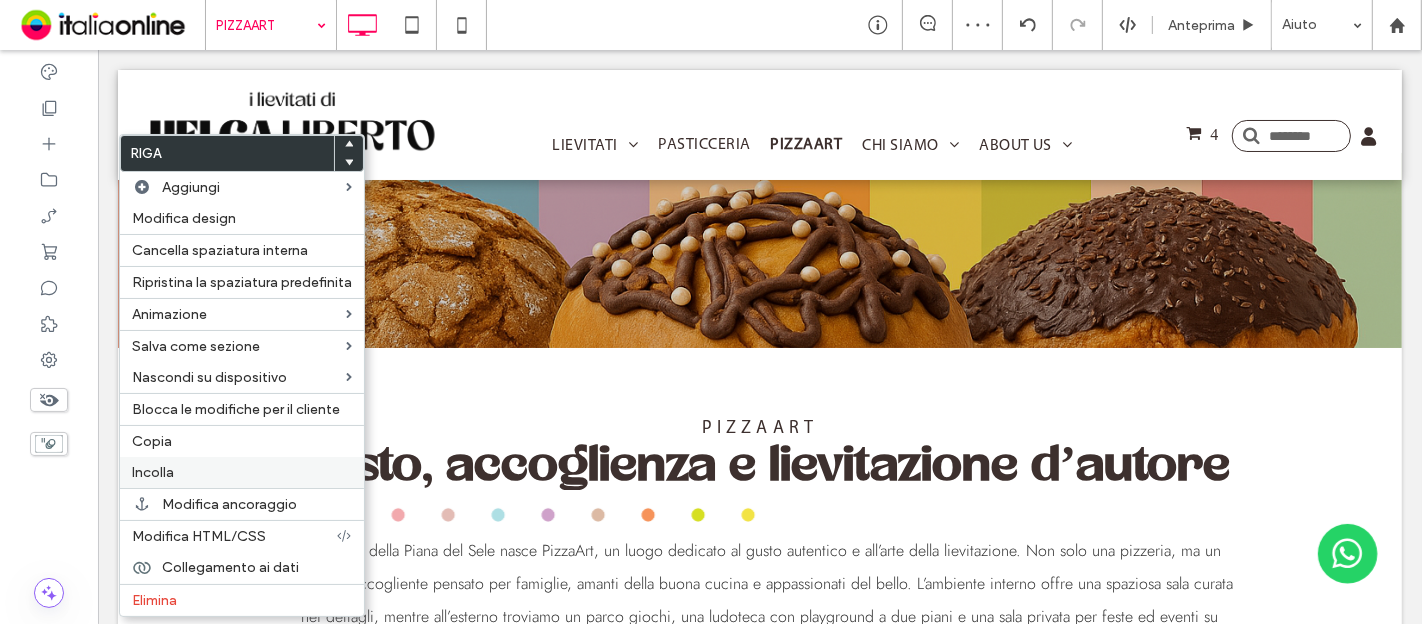 click on "Incolla" at bounding box center [242, 472] 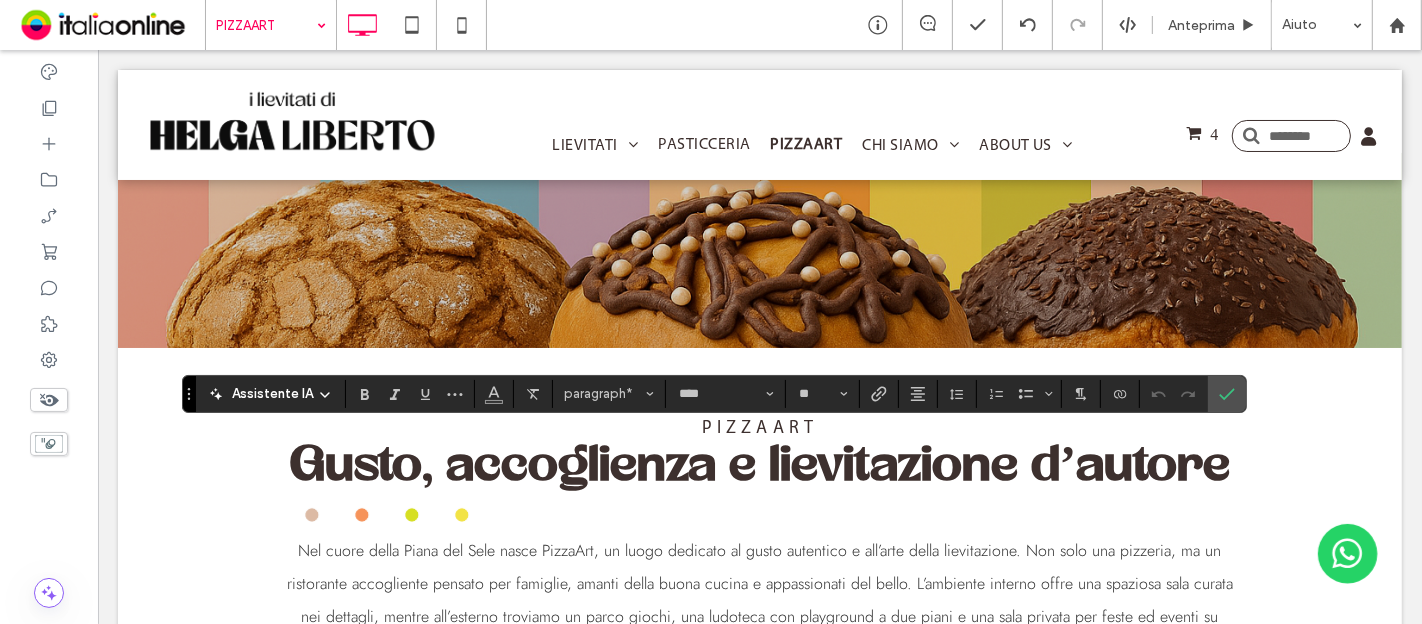 type on "**********" 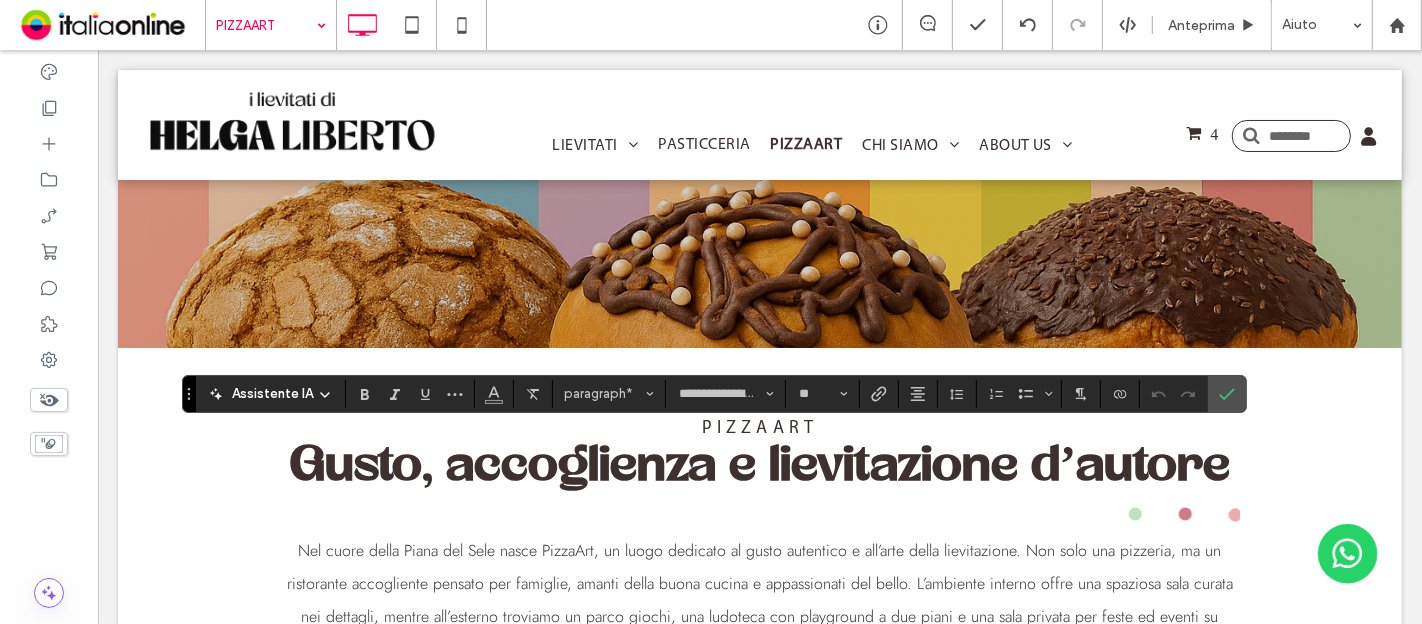 type on "**" 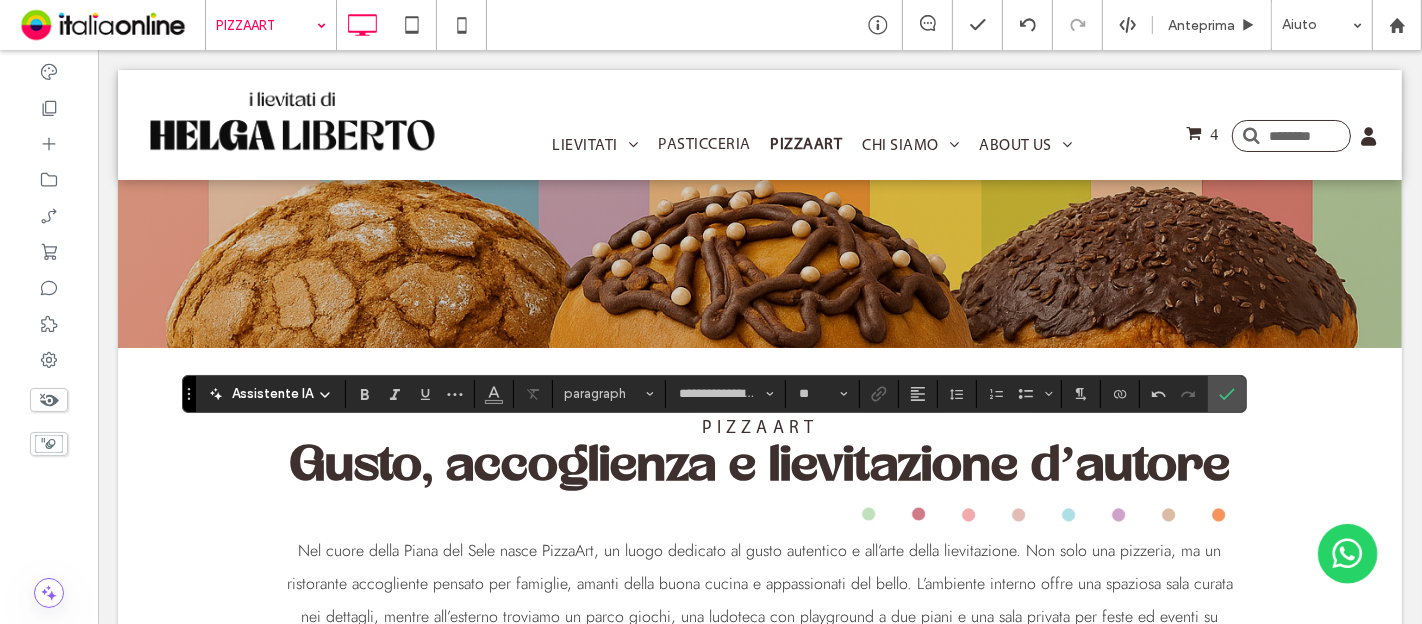 type on "****" 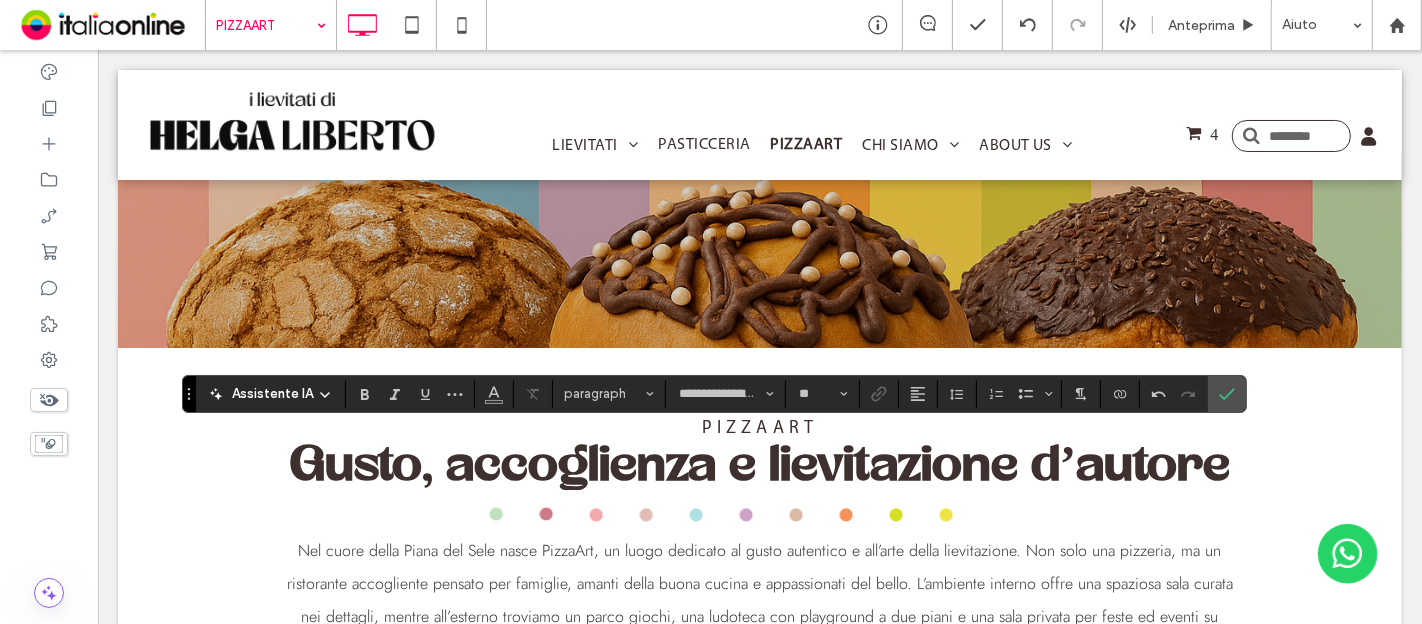 type on "**" 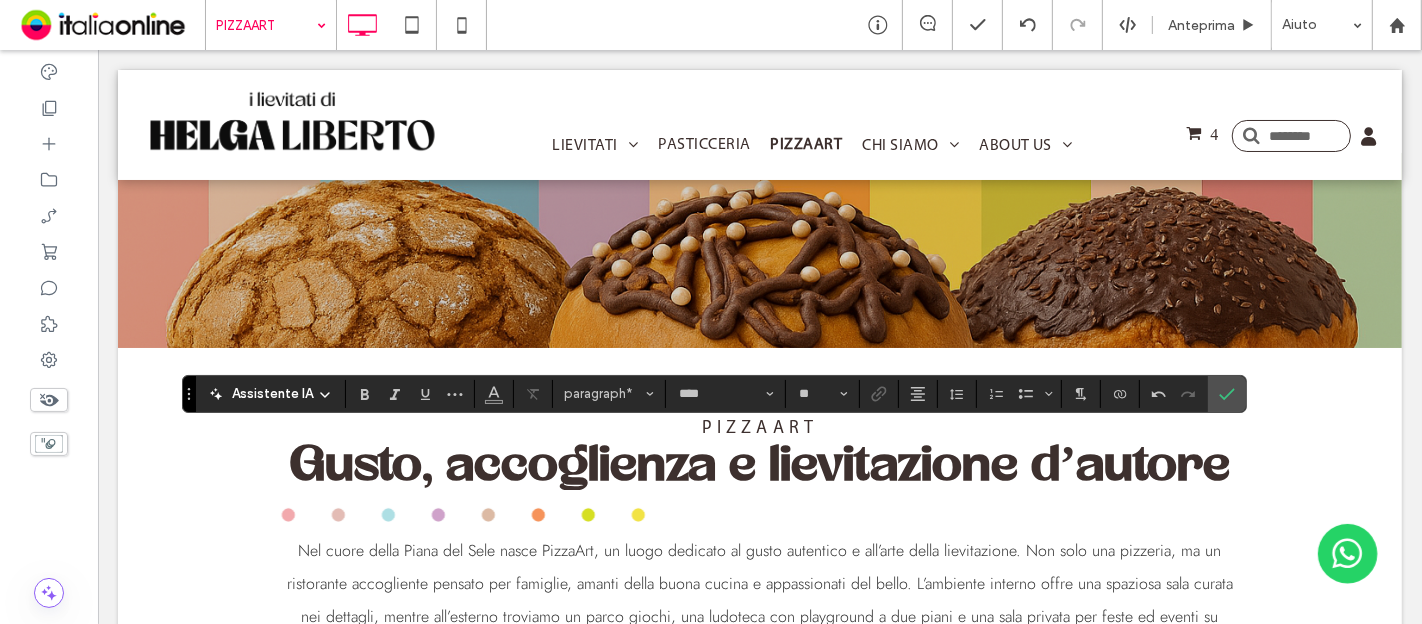 type on "**********" 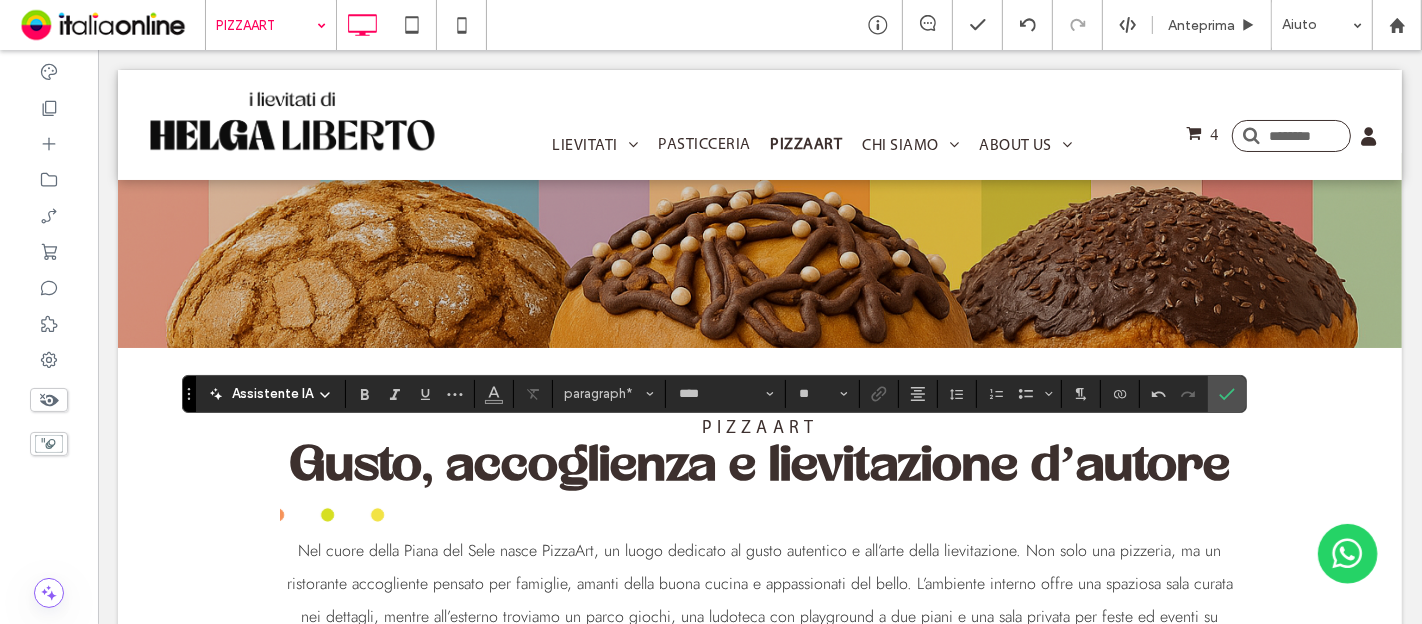 type on "**" 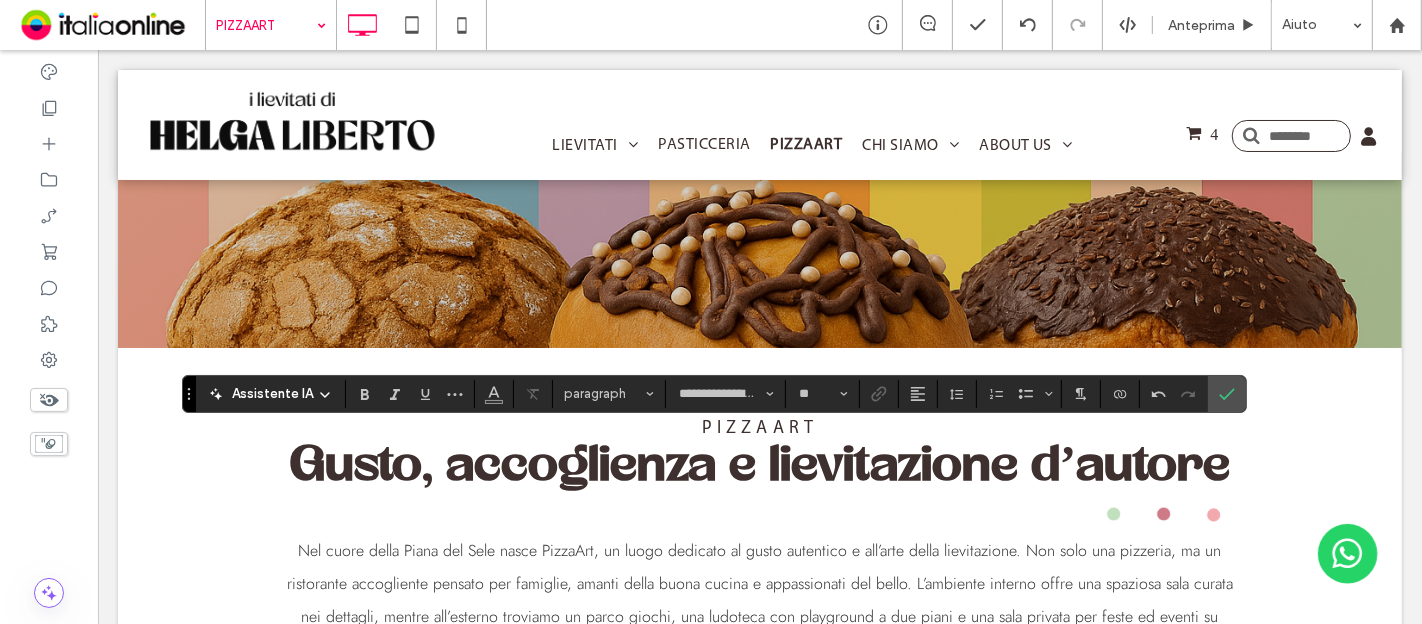 type on "****" 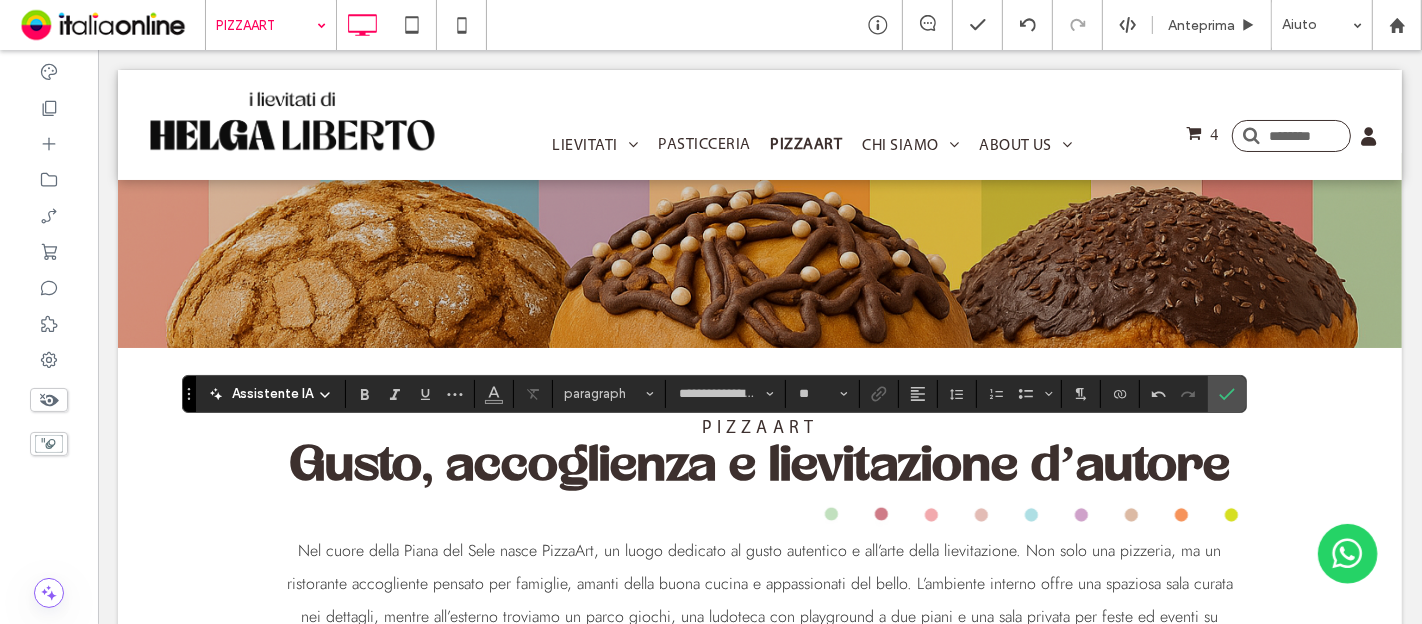 type on "**" 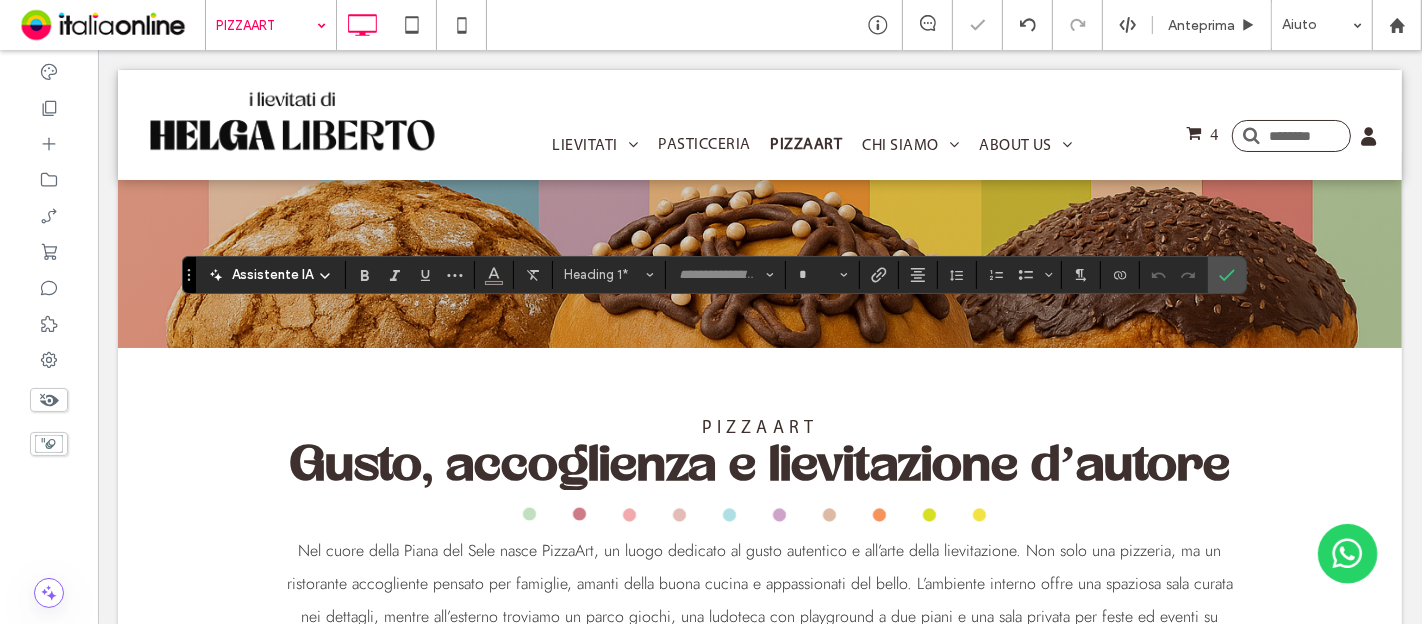 type on "**********" 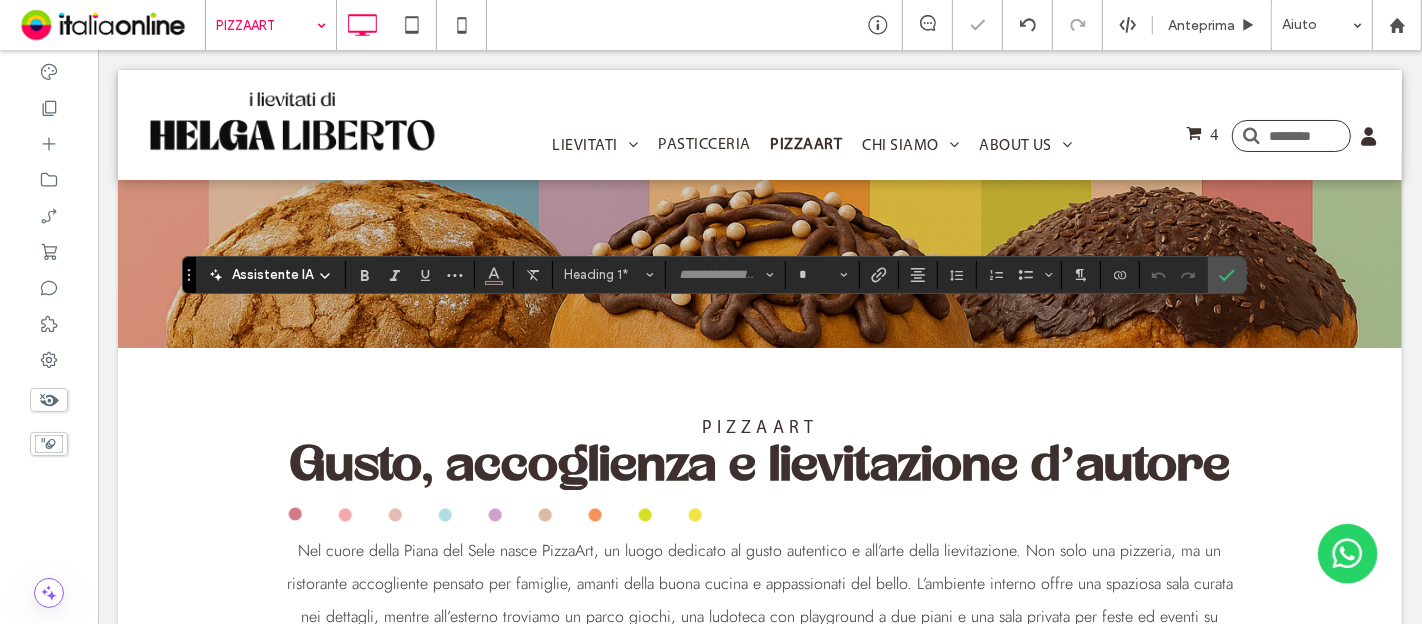 type on "**" 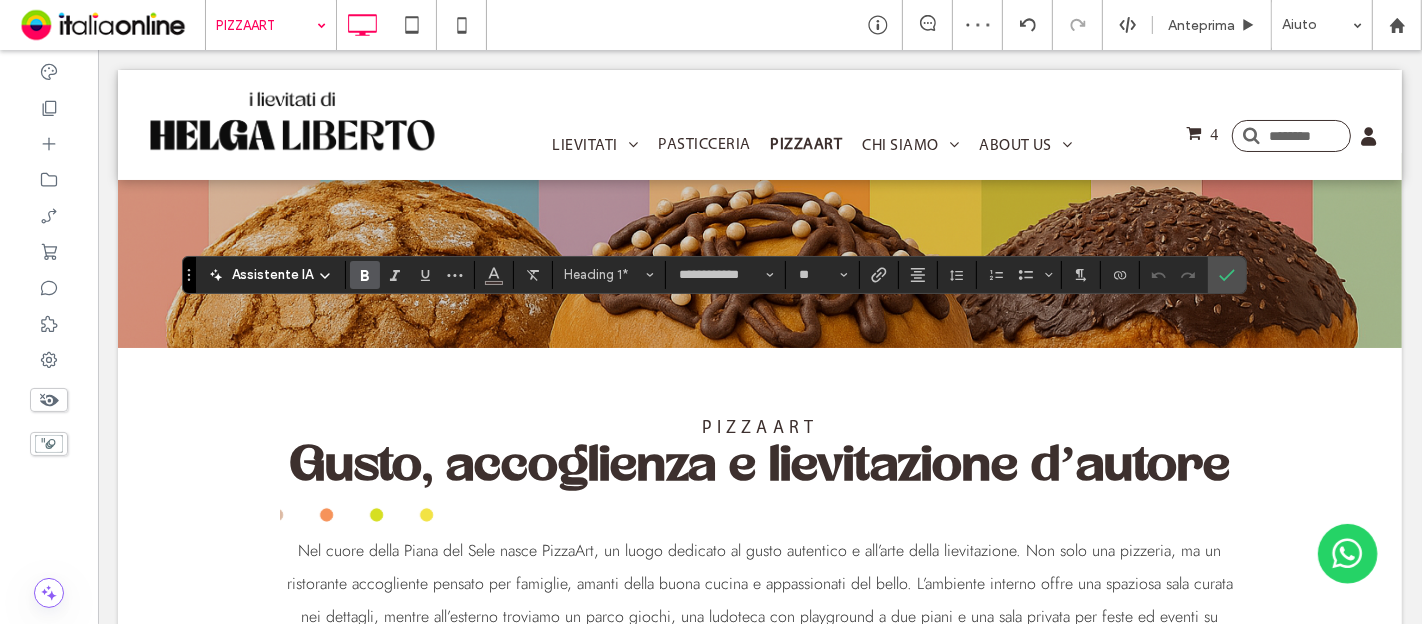type on "**********" 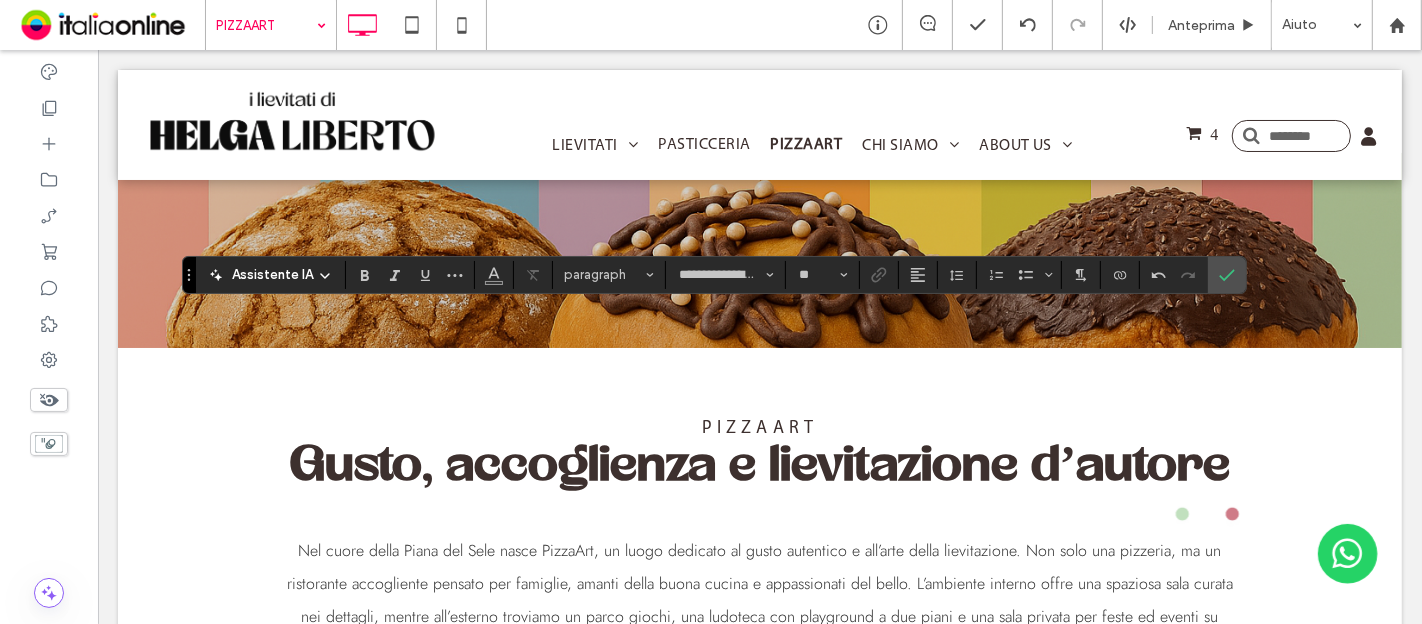 type on "**" 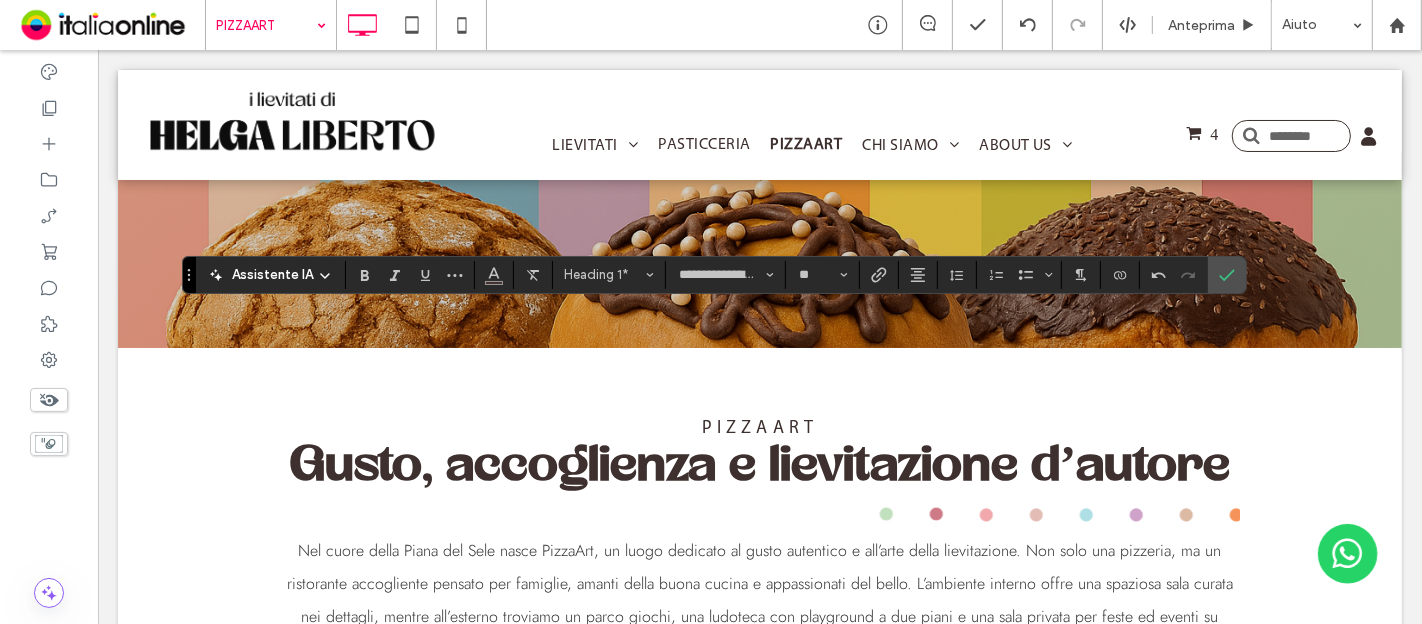 type on "**********" 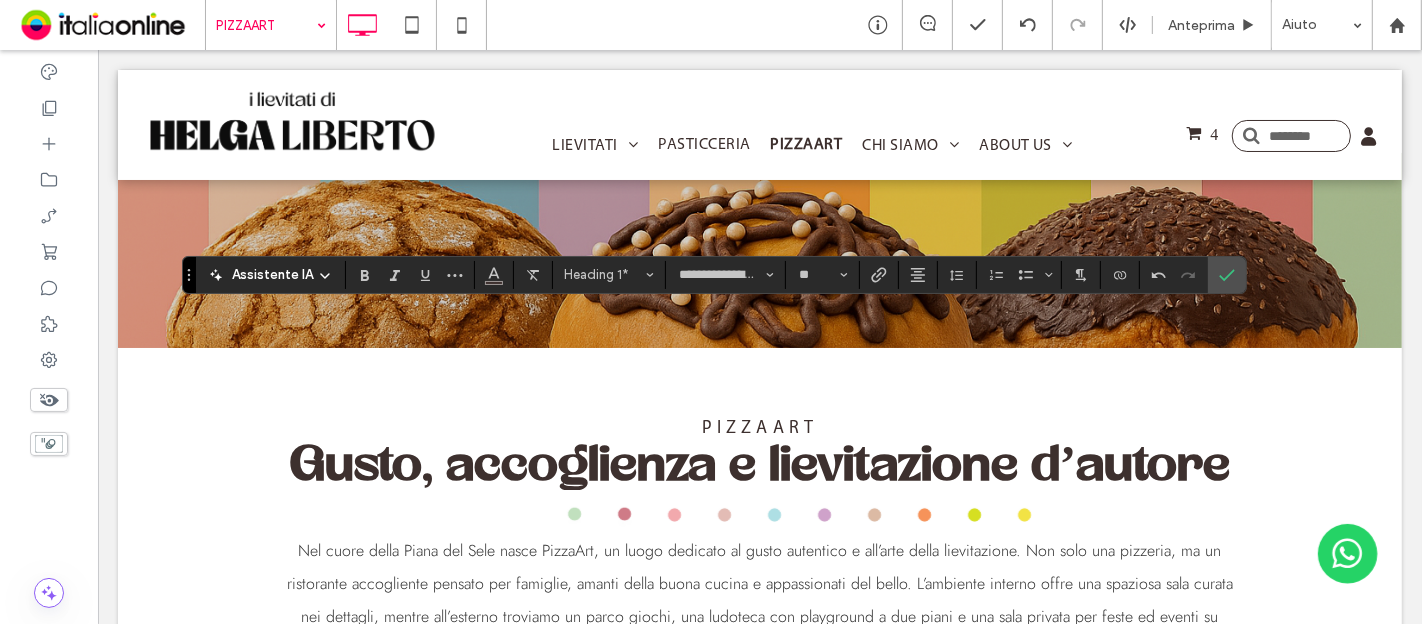type on "**" 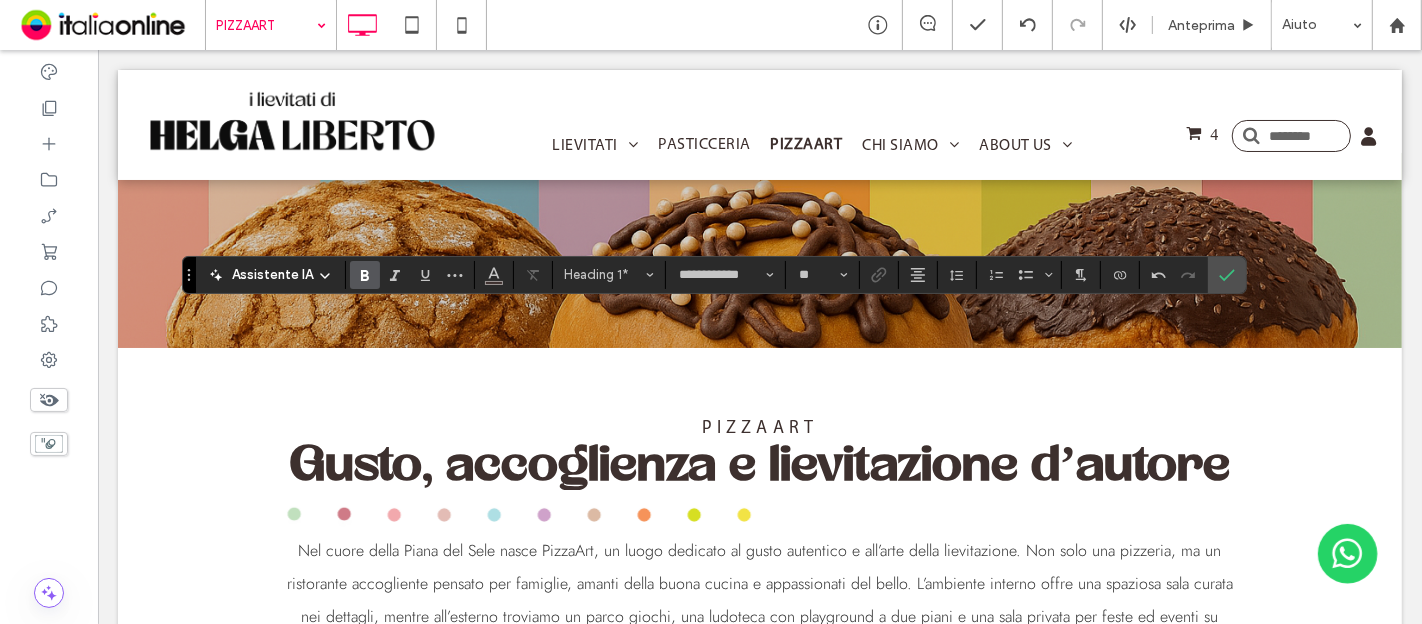 type on "**********" 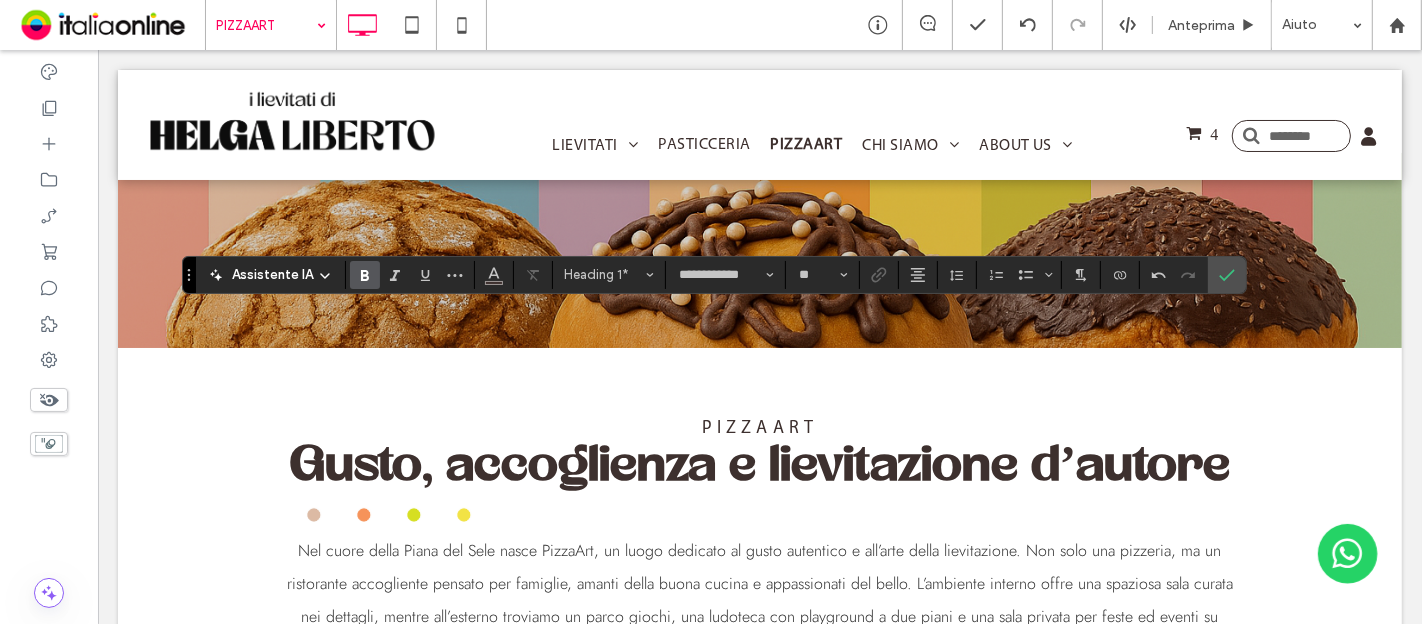 type on "**" 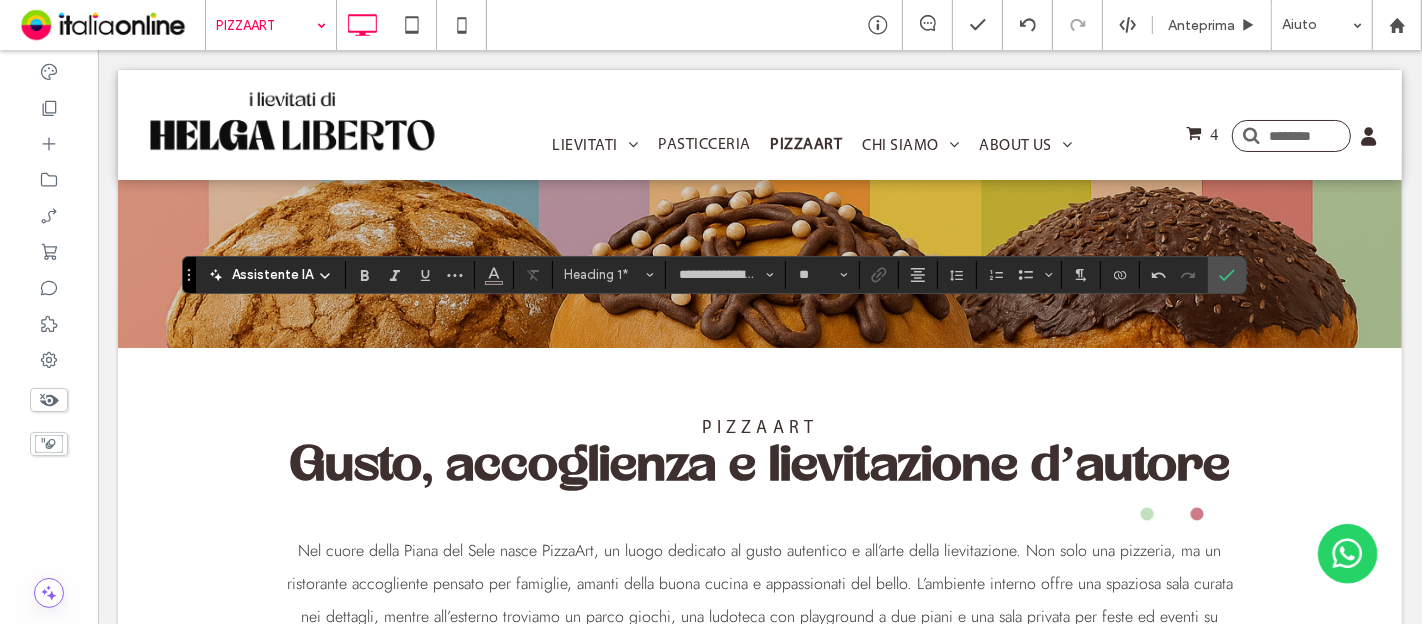 type on "**********" 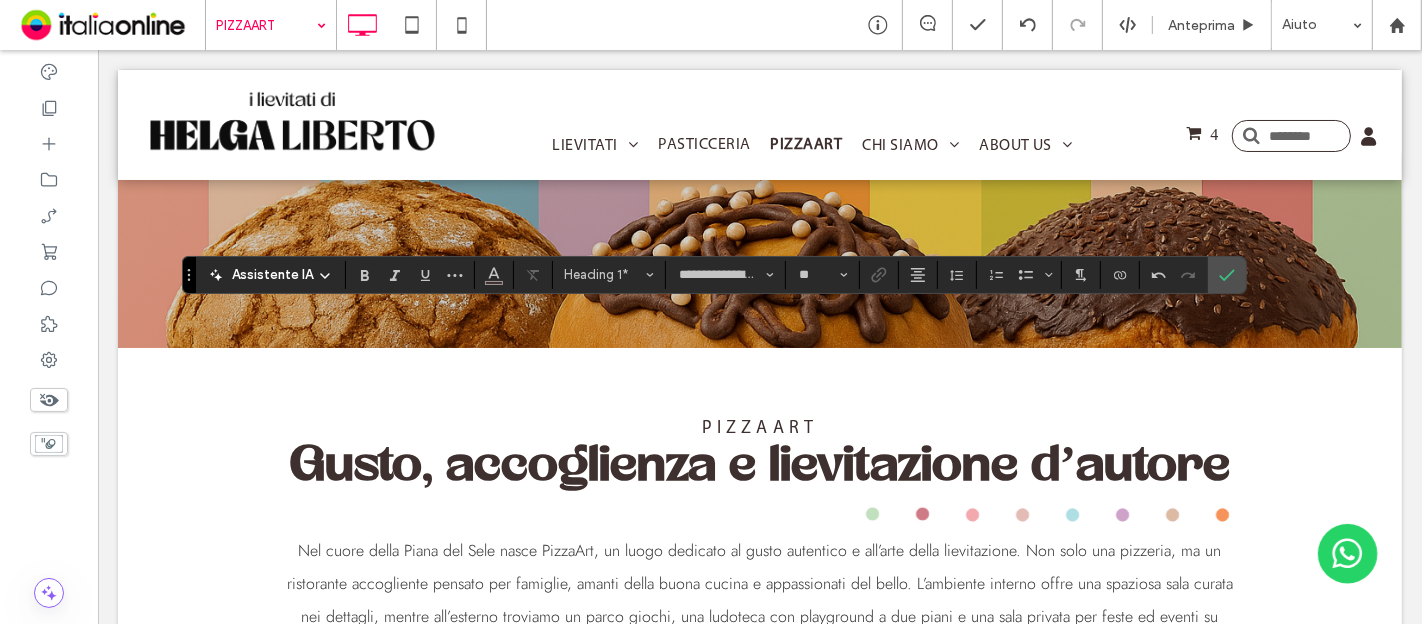 type on "**" 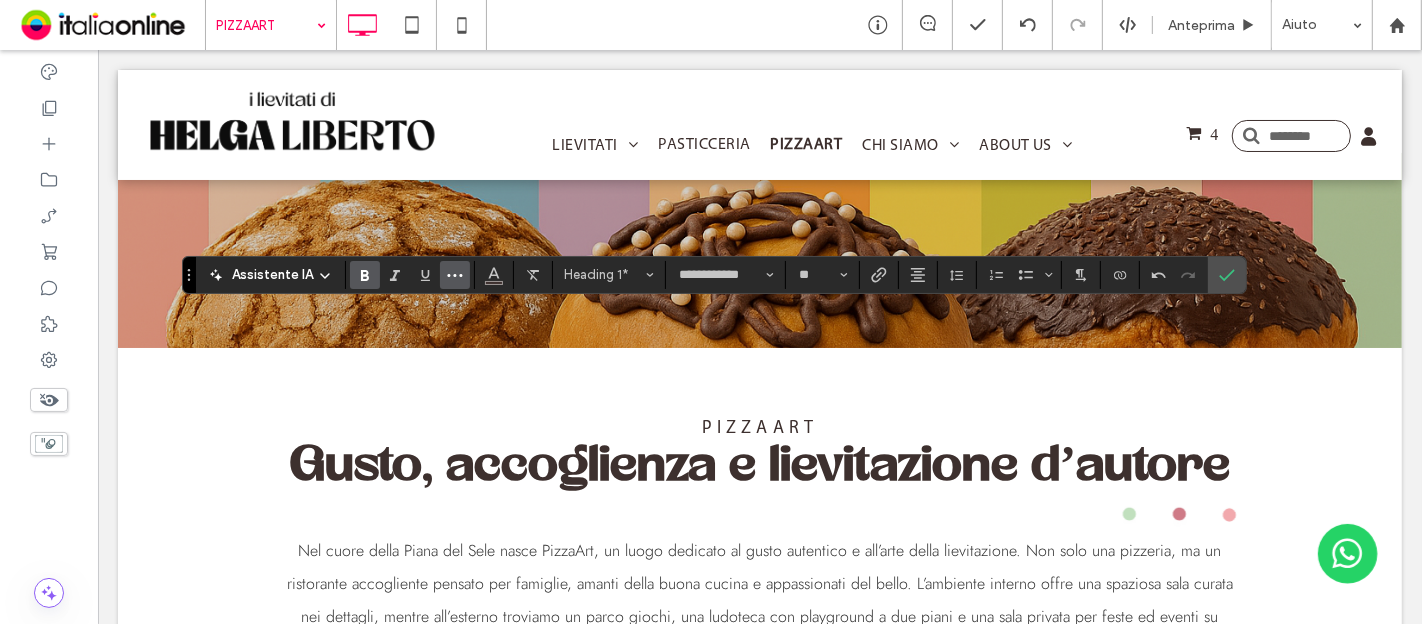click at bounding box center (455, 275) 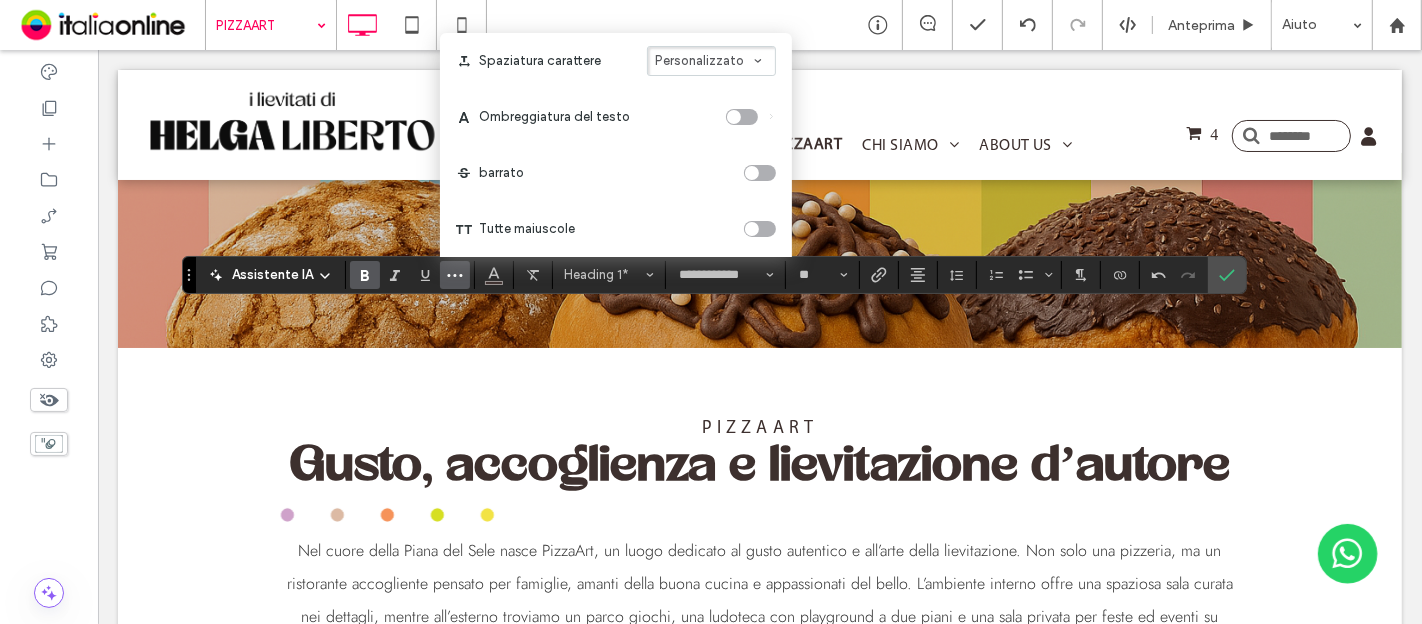 click on "Personalizzato" at bounding box center (699, 60) 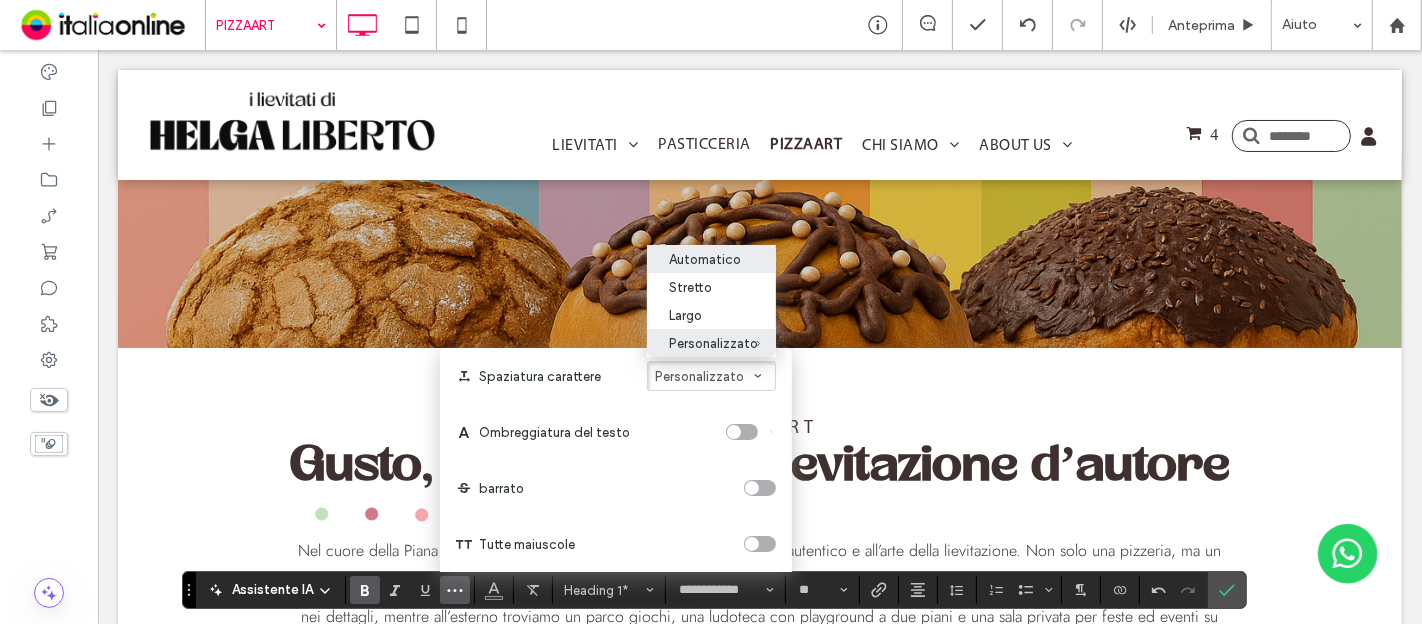 click on "Automatico" at bounding box center [700, 259] 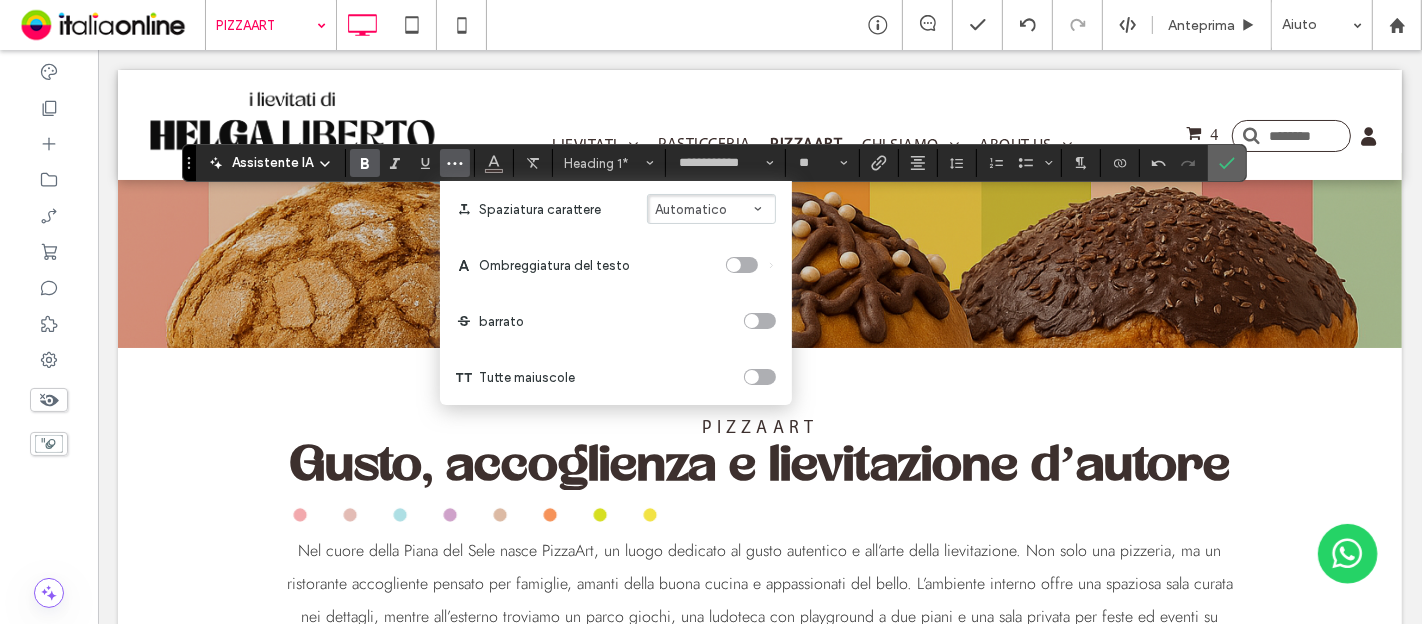 click 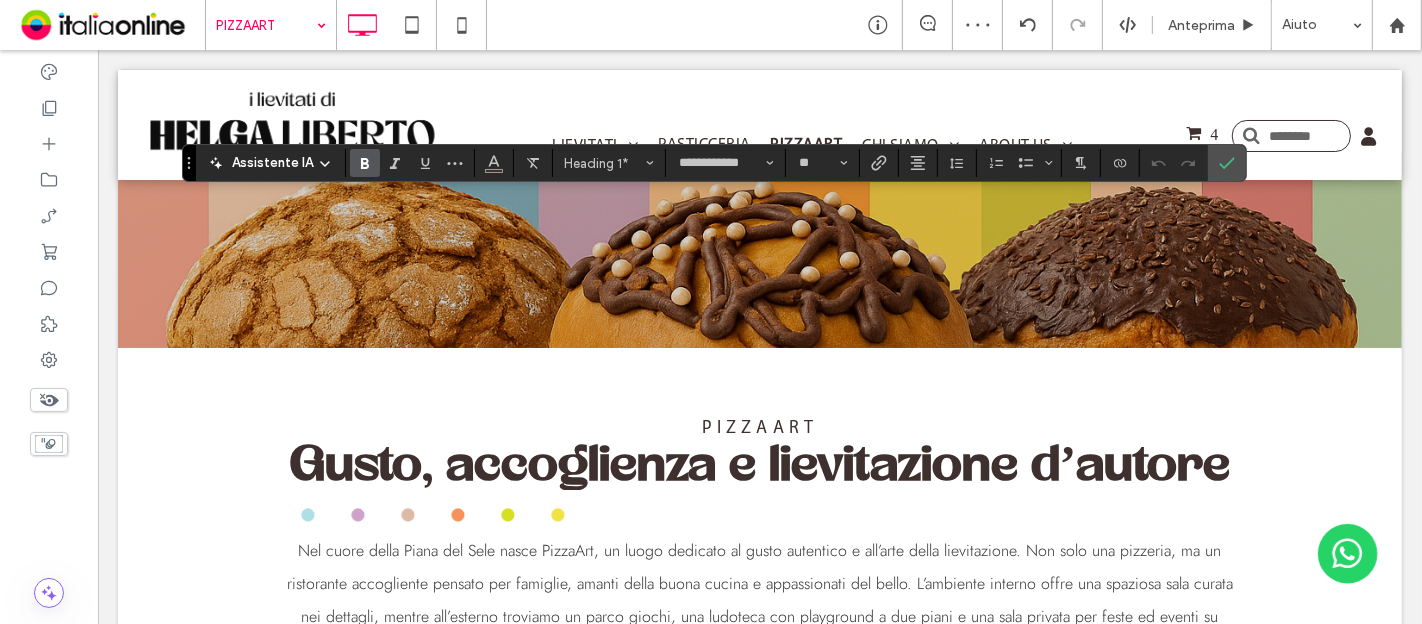 click at bounding box center [365, 163] 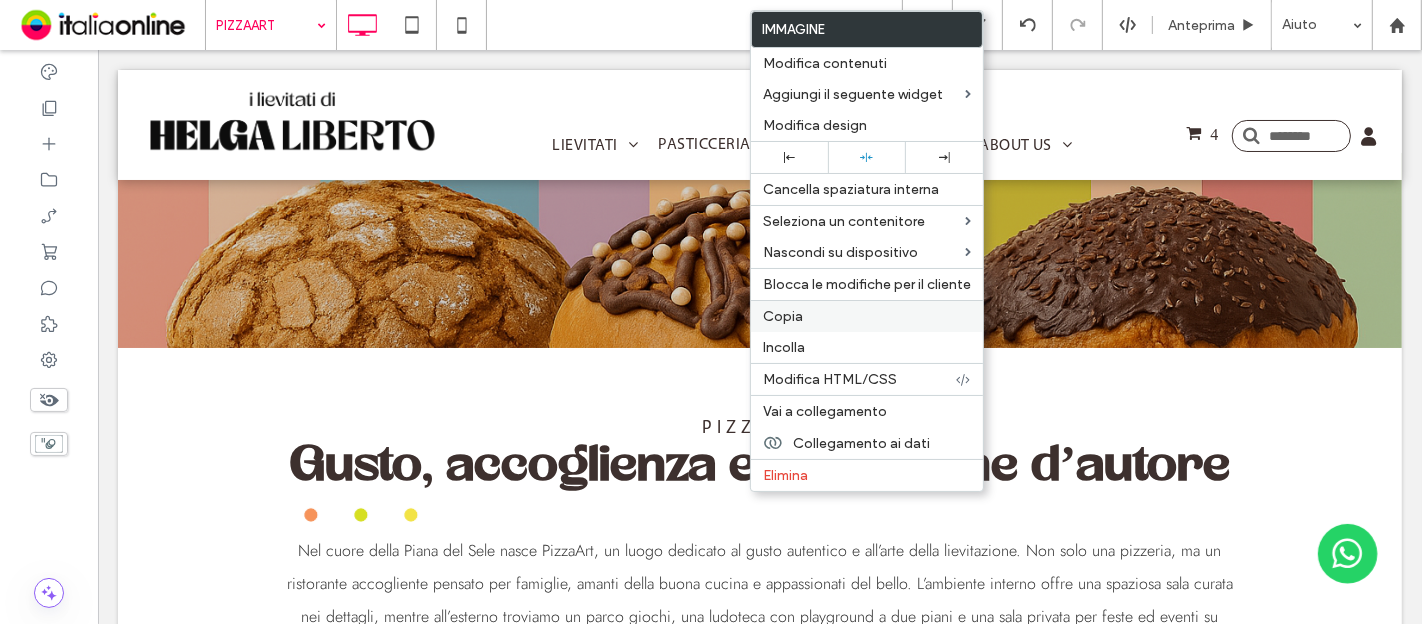 click on "Copia" at bounding box center (867, 316) 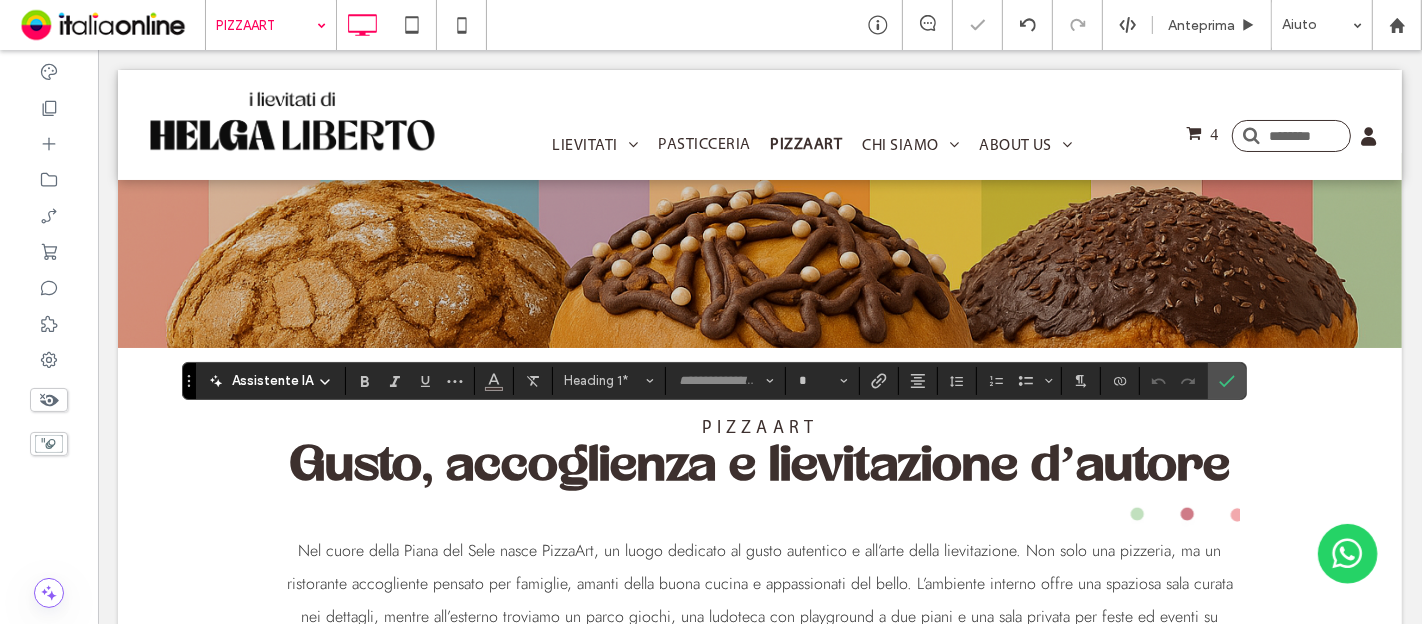 type on "**********" 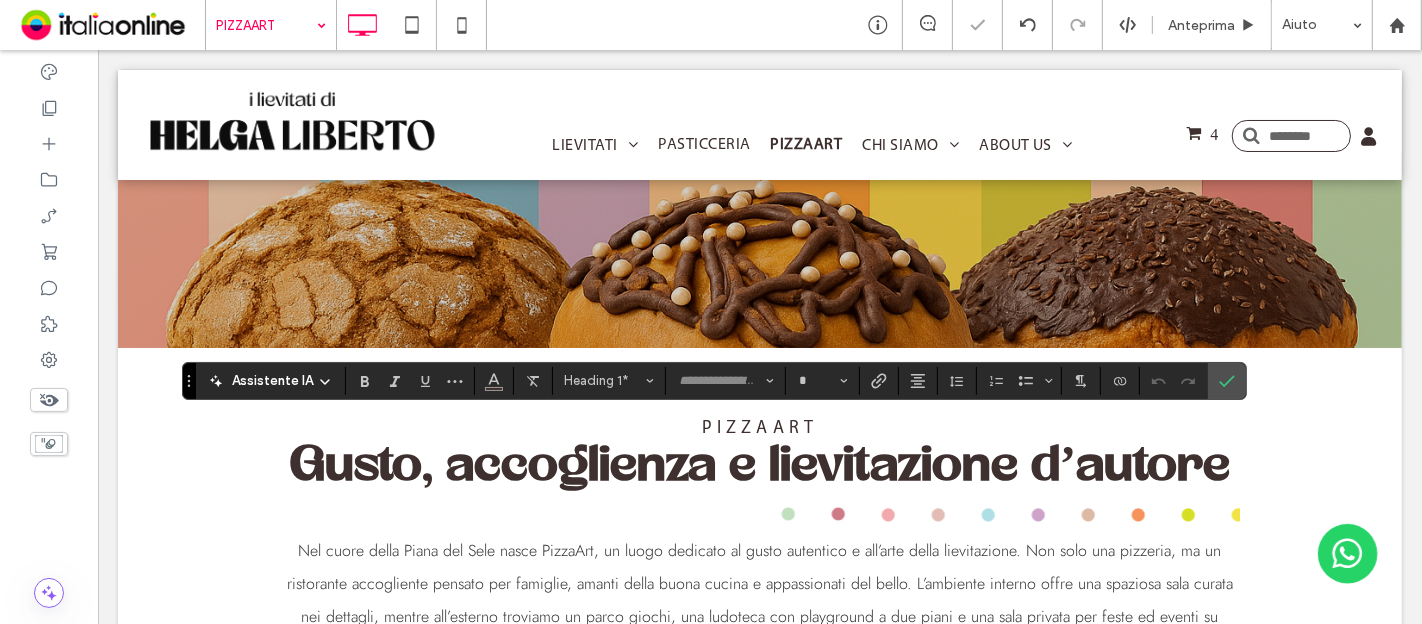 type on "**" 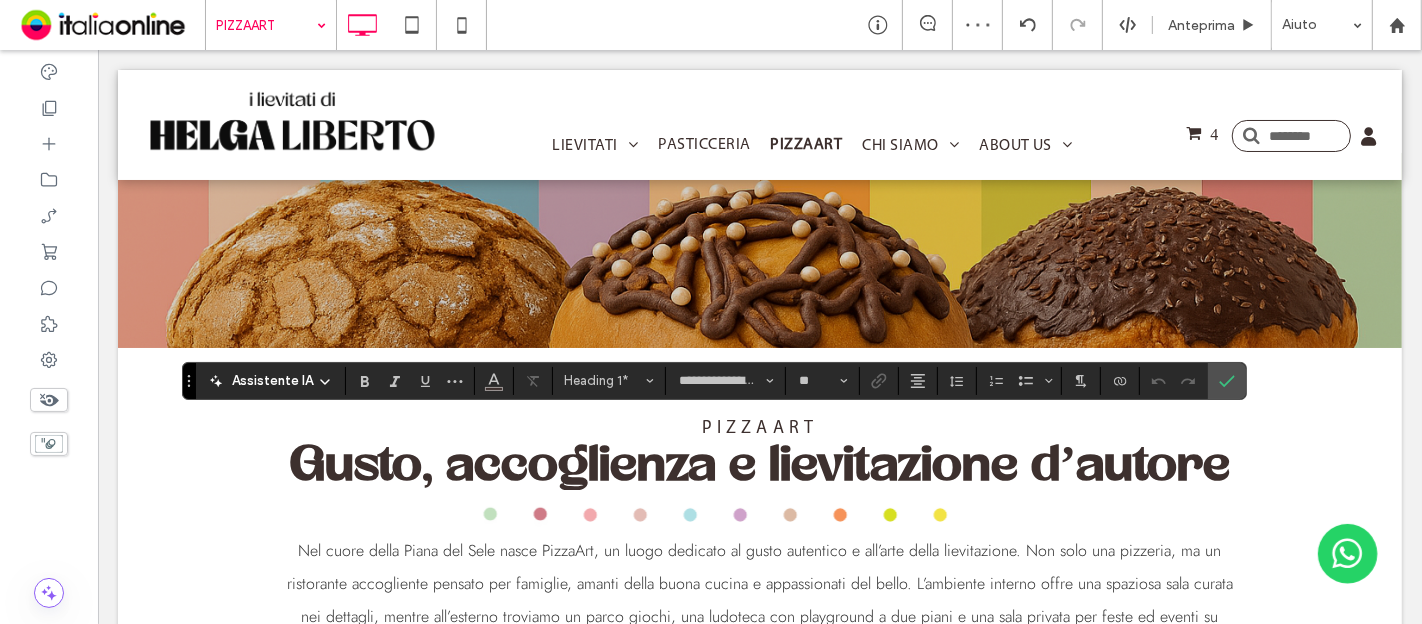 type on "**********" 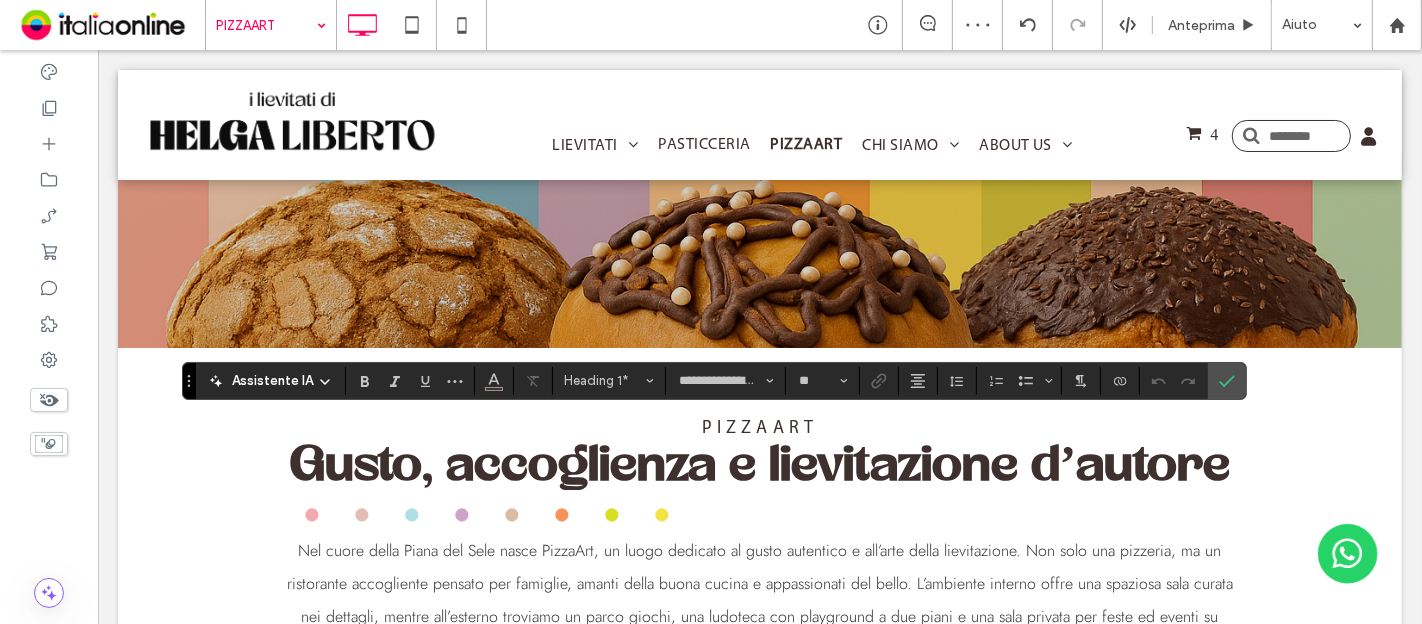 type on "**" 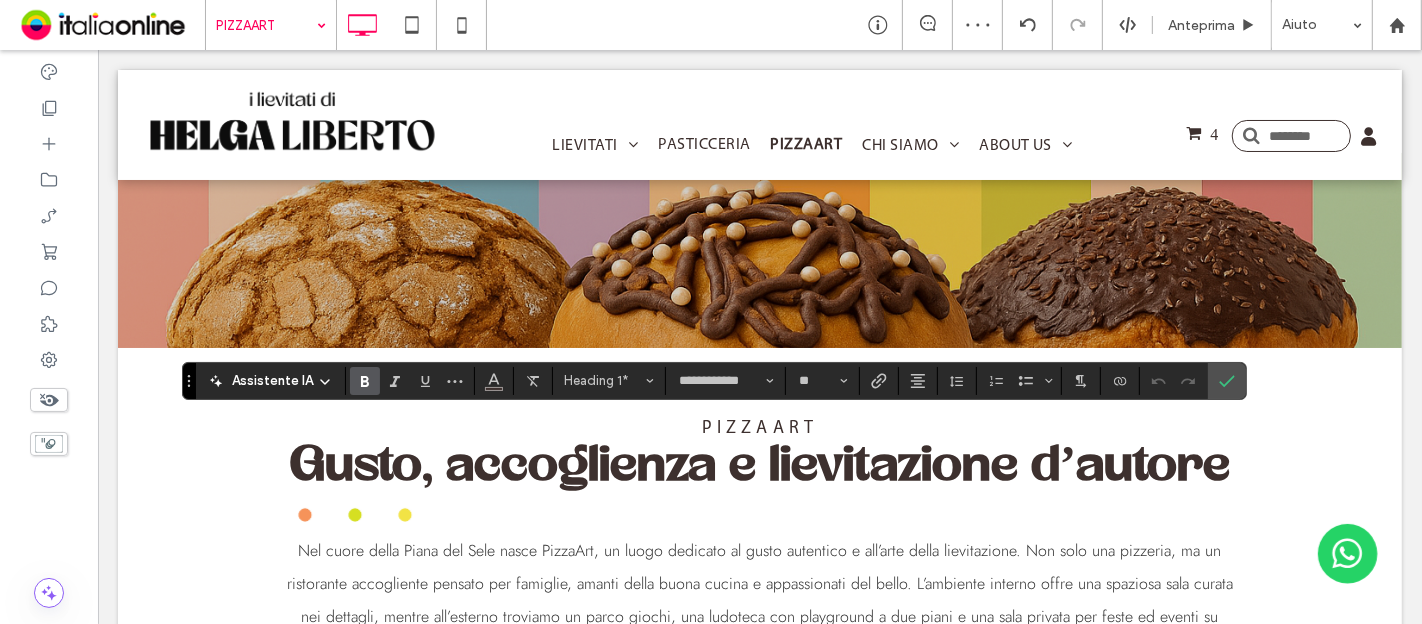 type on "**********" 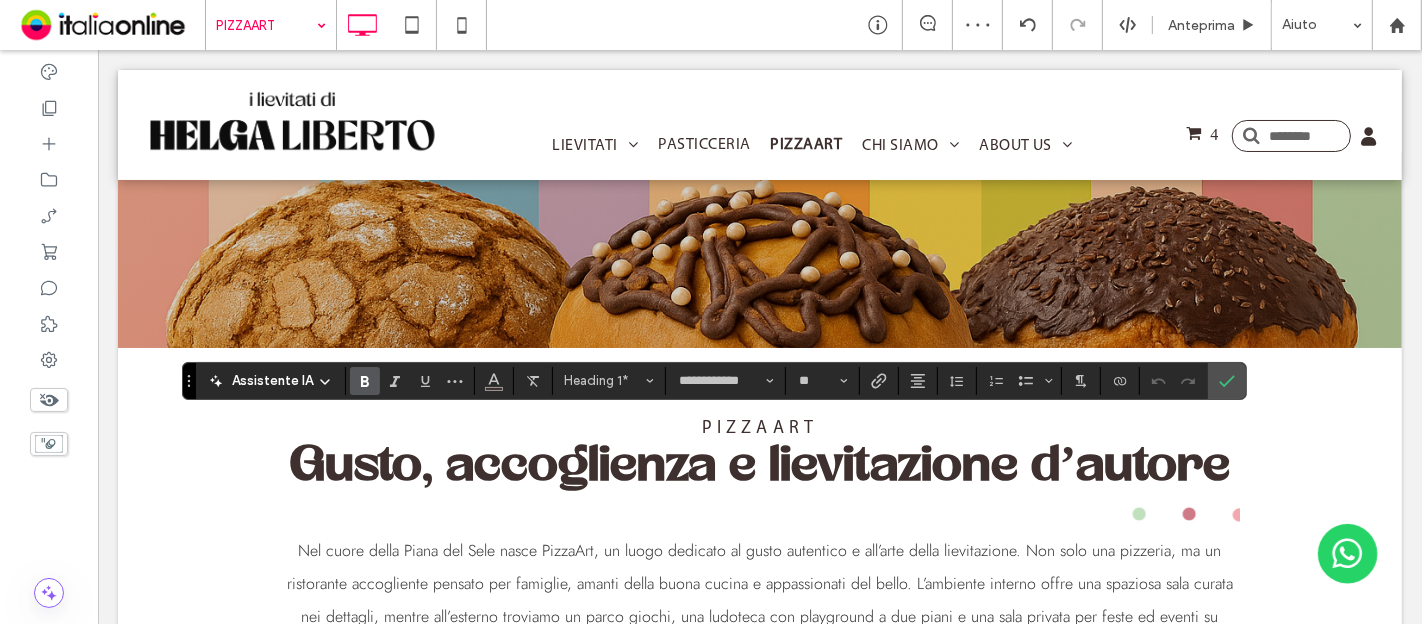 type on "**" 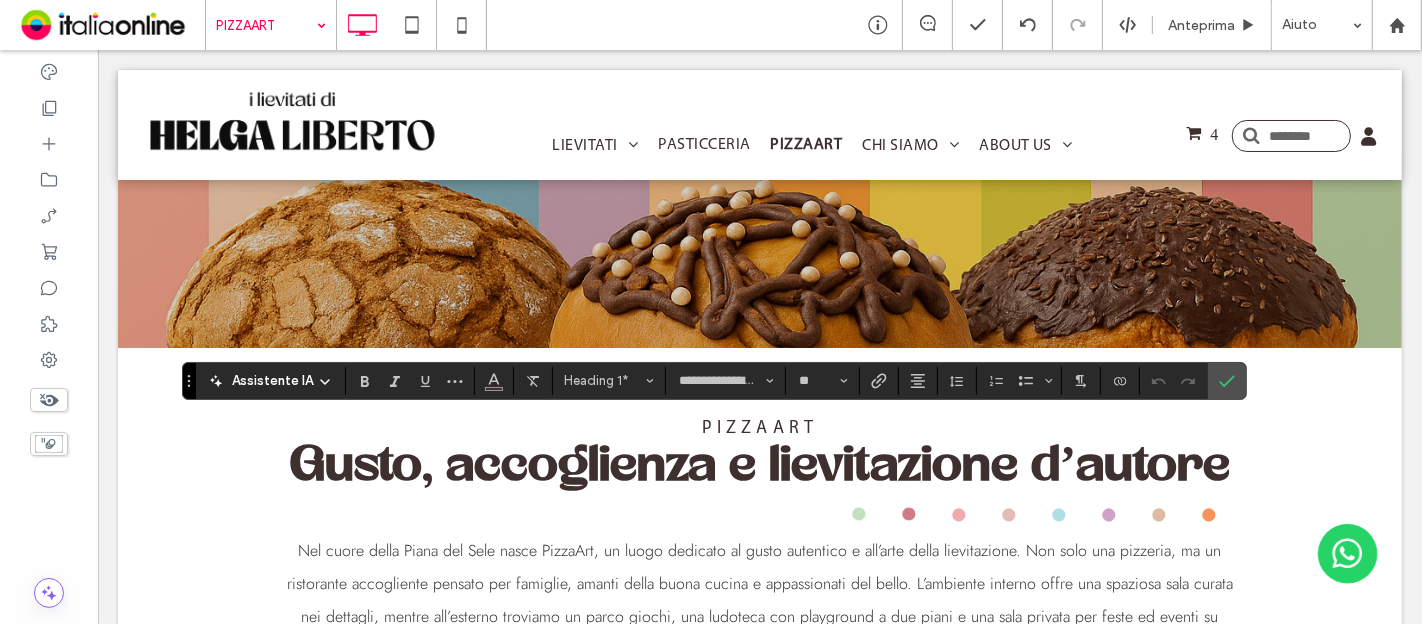 type on "**********" 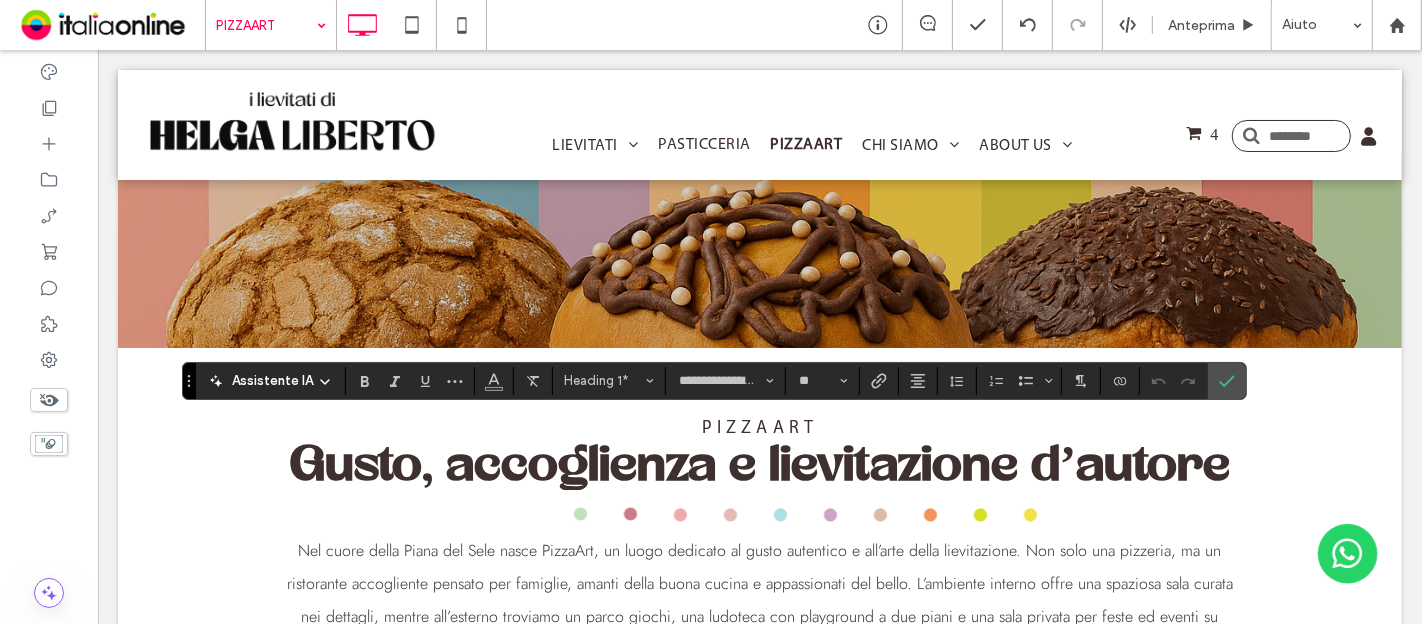 type on "**" 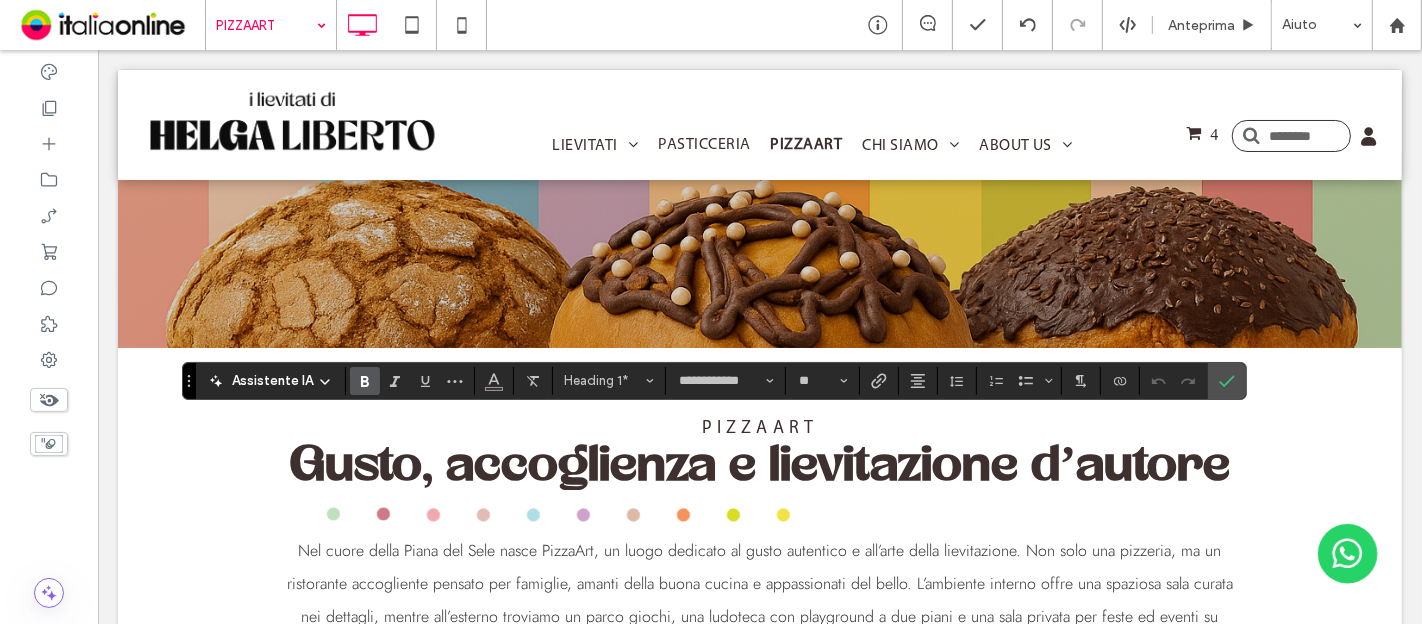 type on "**********" 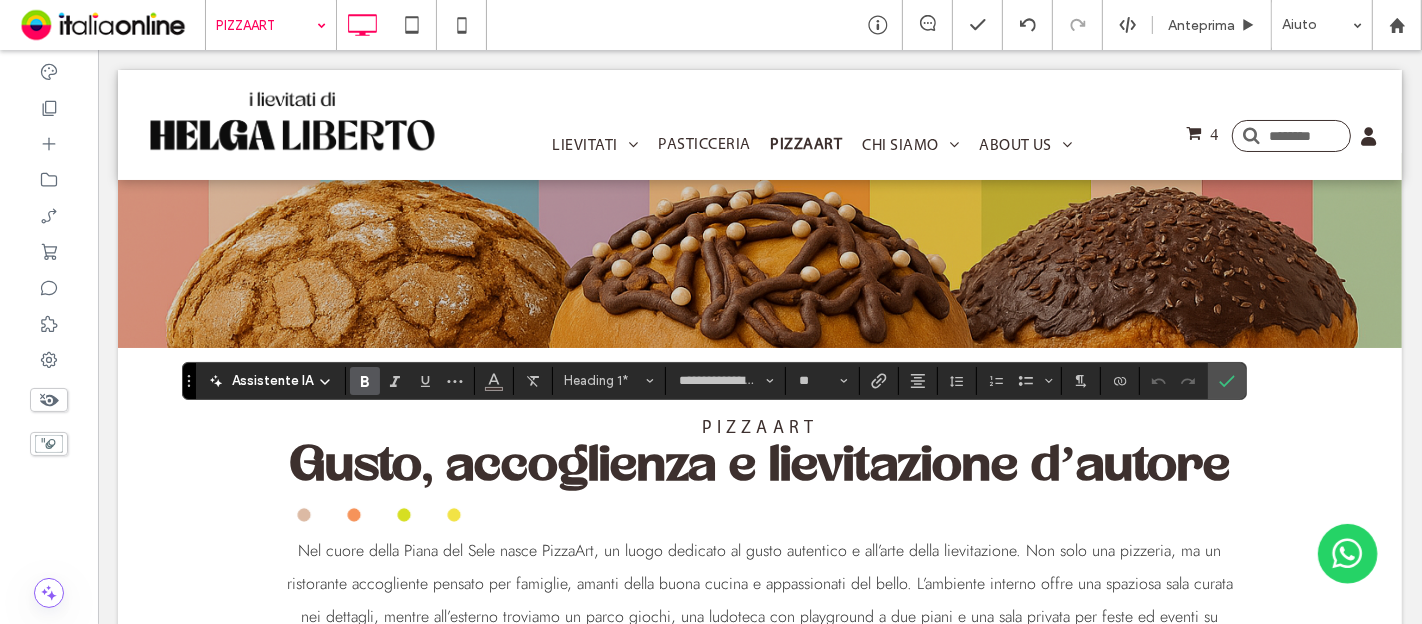 type on "**" 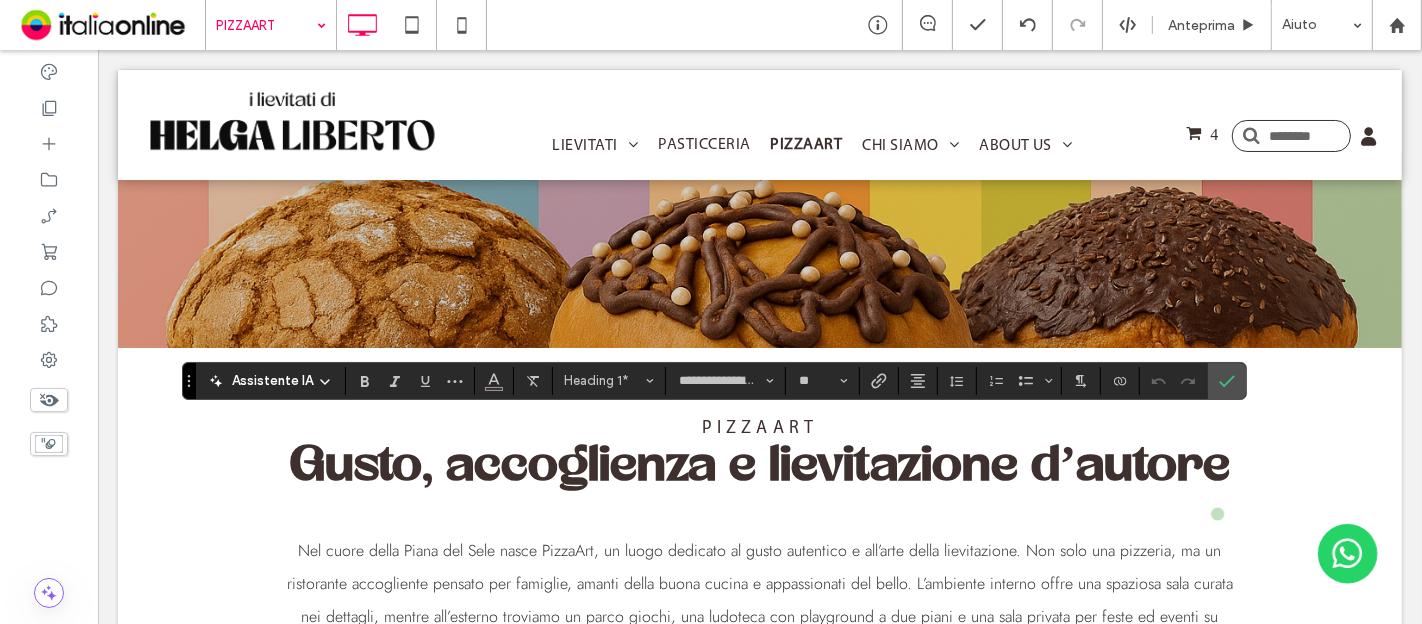 type on "**********" 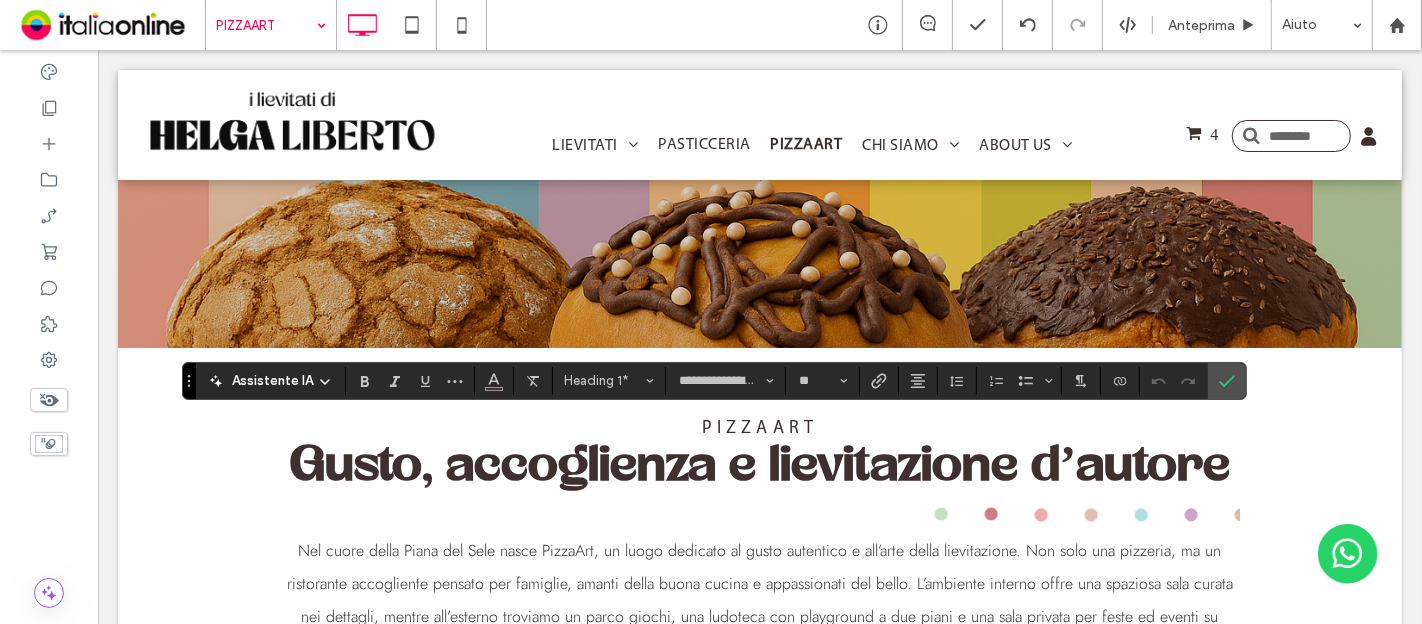 type on "**" 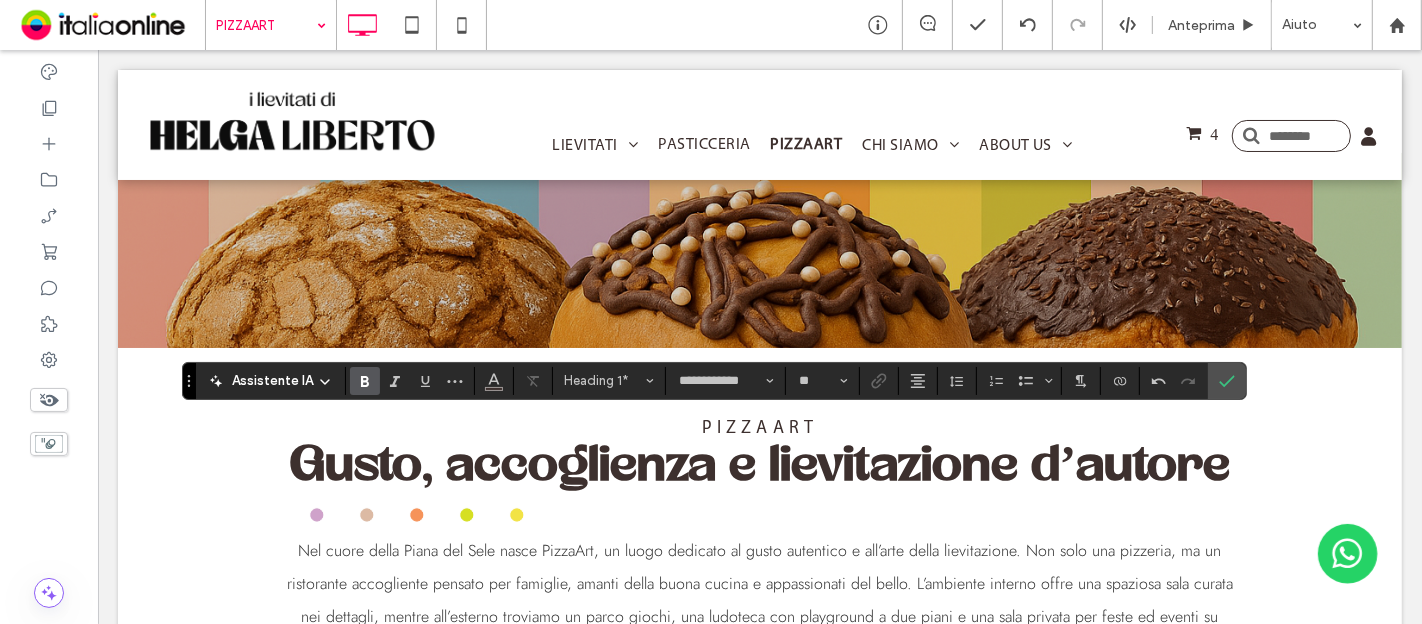 click at bounding box center (1174, 381) 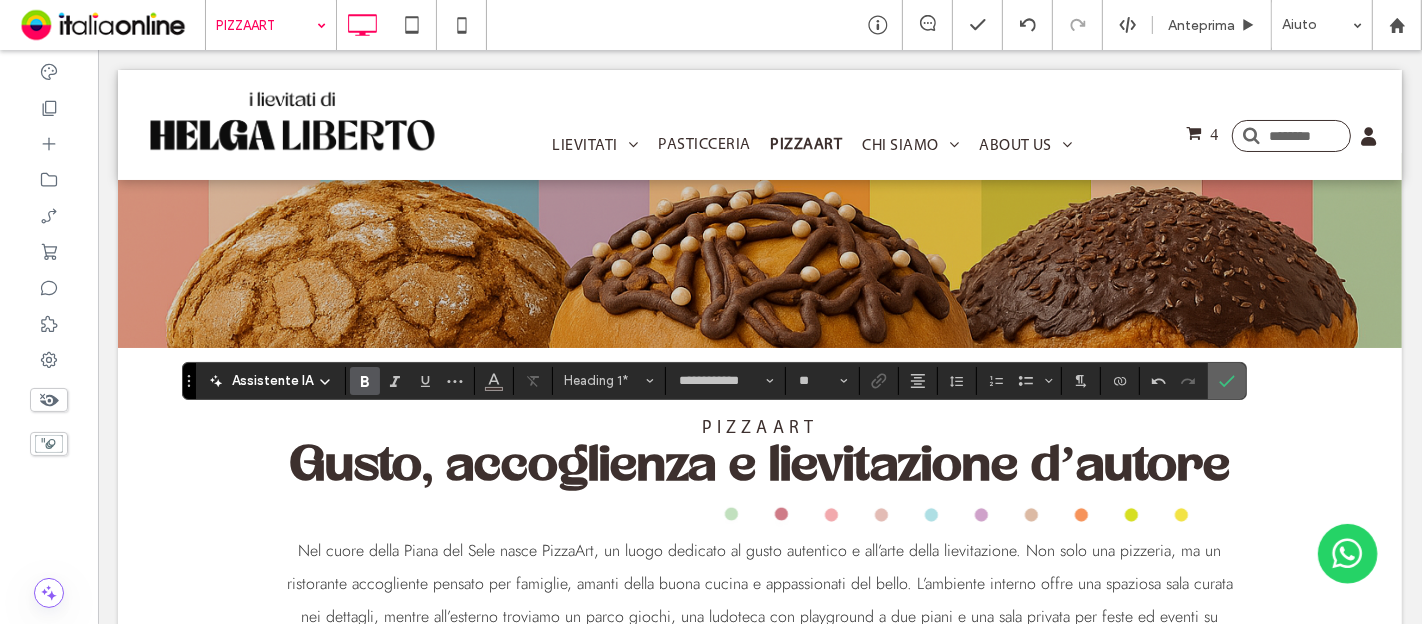 drag, startPoint x: 1220, startPoint y: 392, endPoint x: 1208, endPoint y: 397, distance: 13 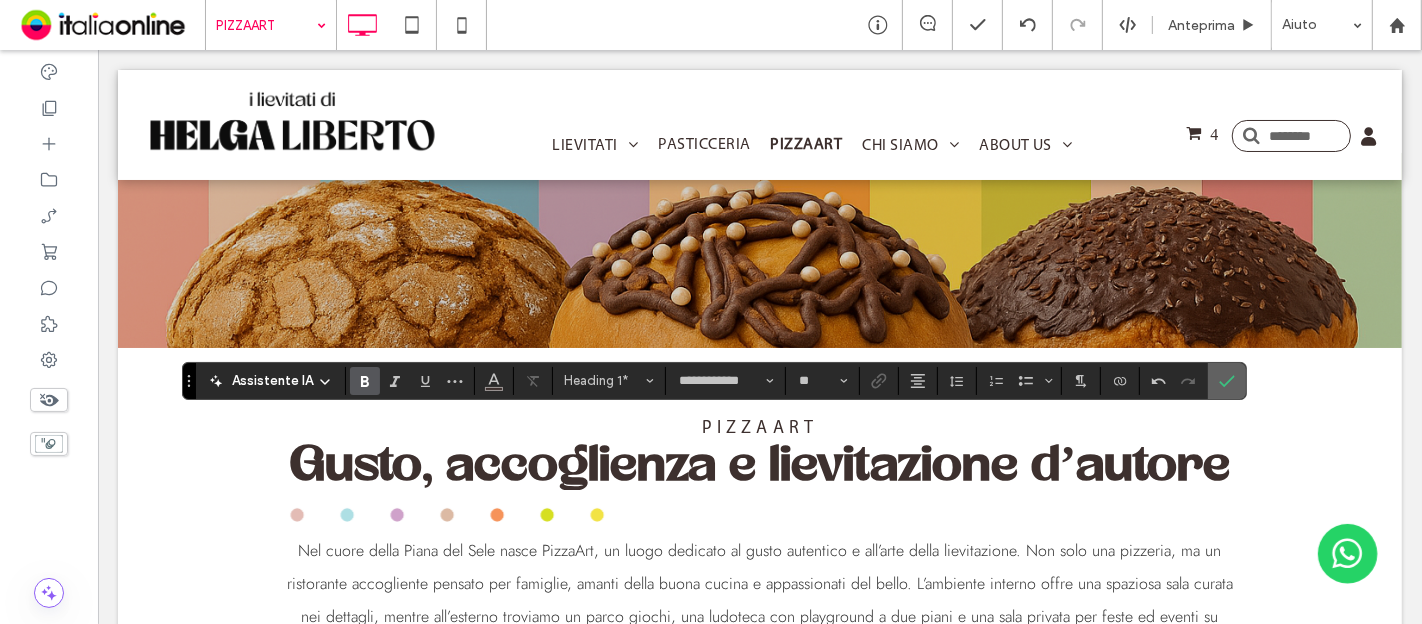 click at bounding box center (1227, 381) 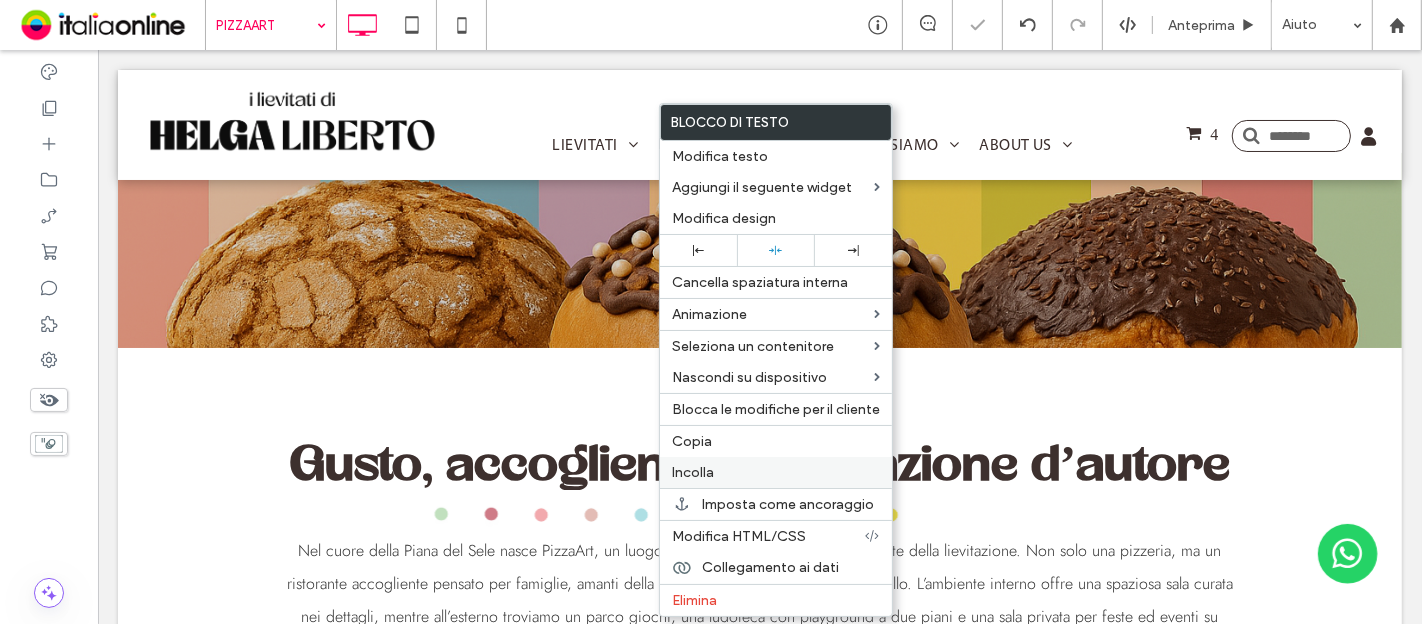 click on "Incolla" at bounding box center [776, 472] 